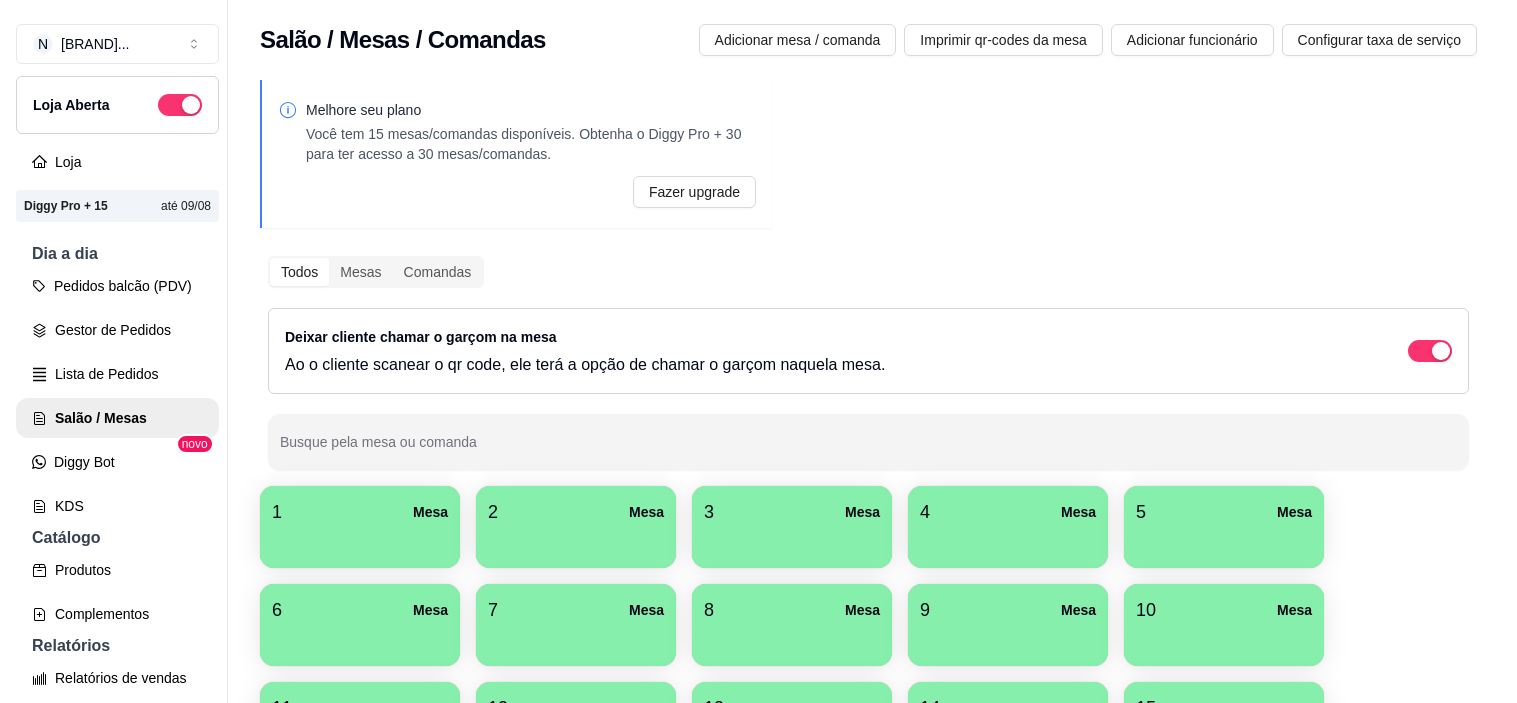 scroll, scrollTop: 0, scrollLeft: 0, axis: both 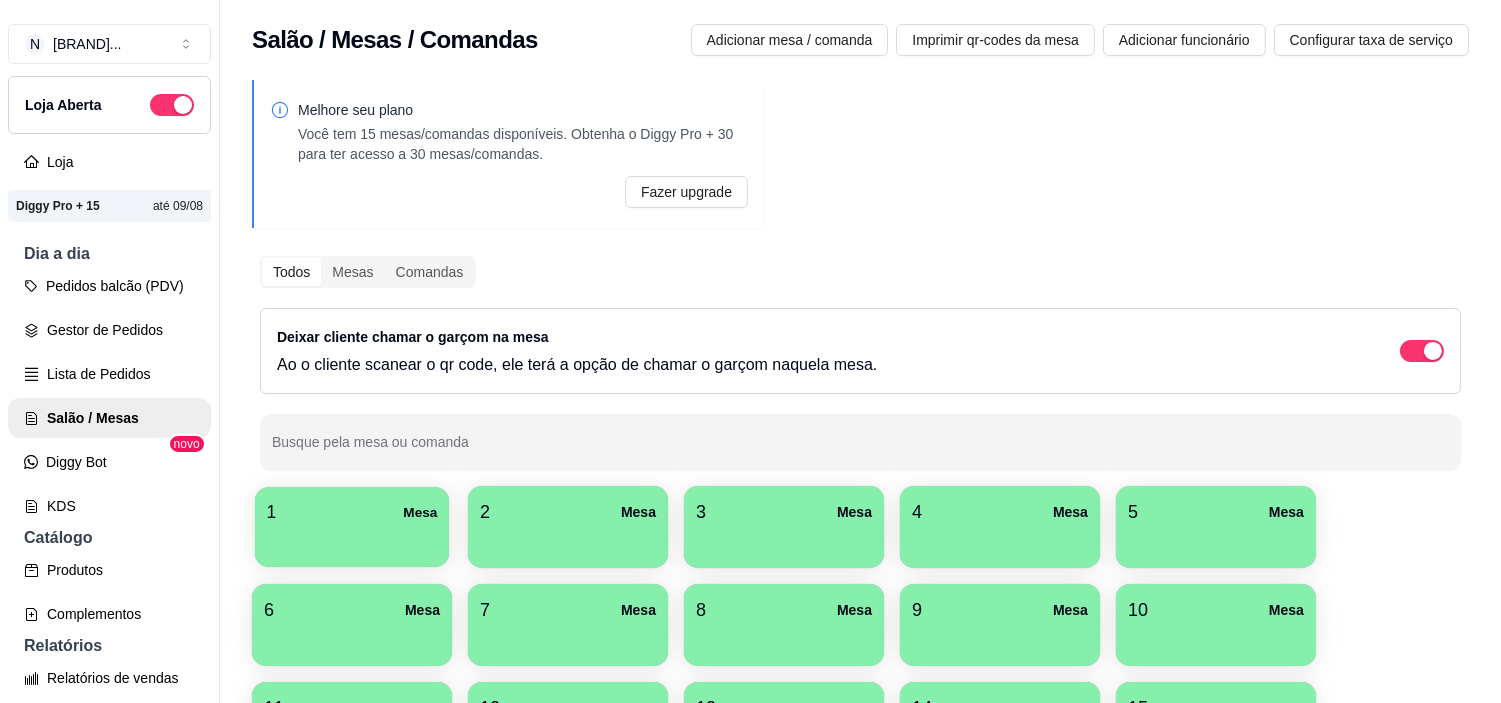 click on "1 Mesa" at bounding box center [352, 527] 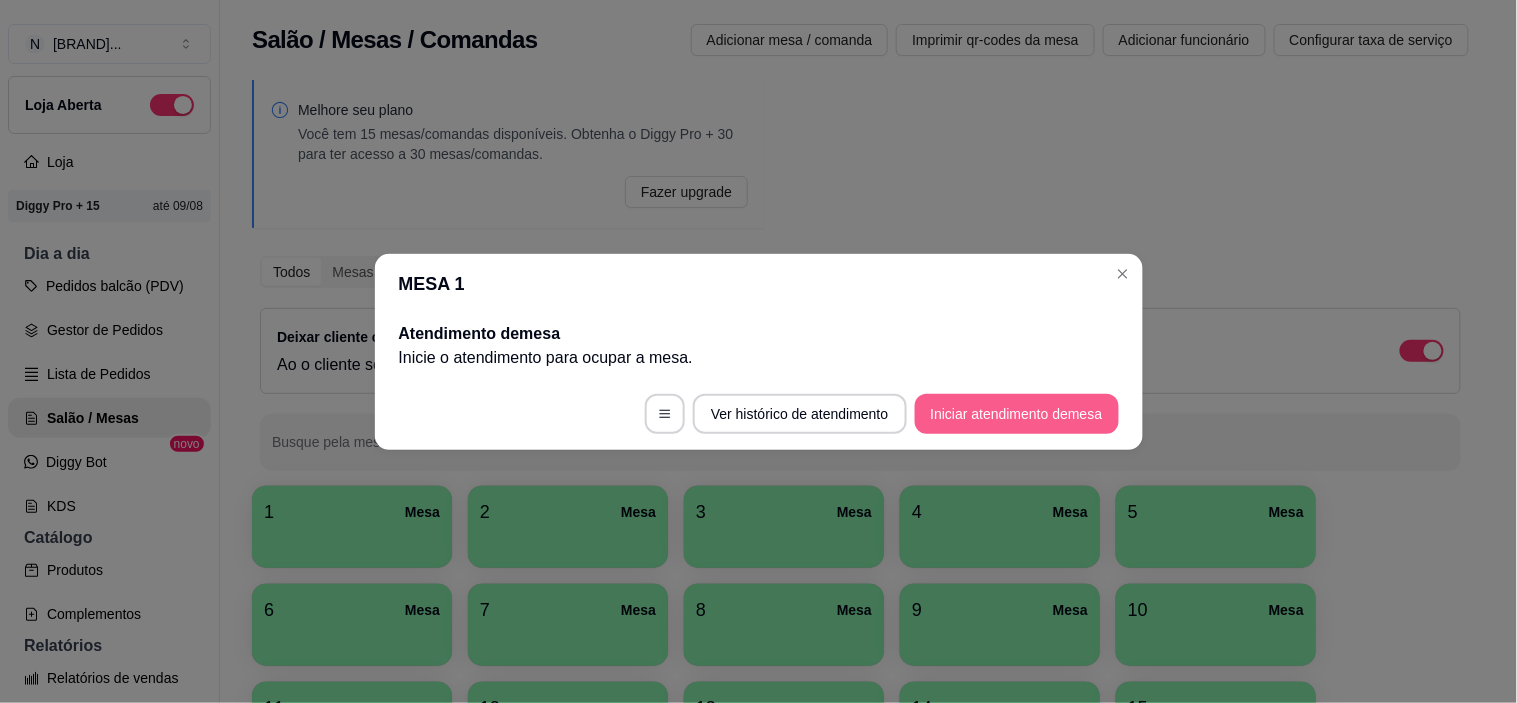 click on "Iniciar atendimento de  mesa" at bounding box center [1017, 414] 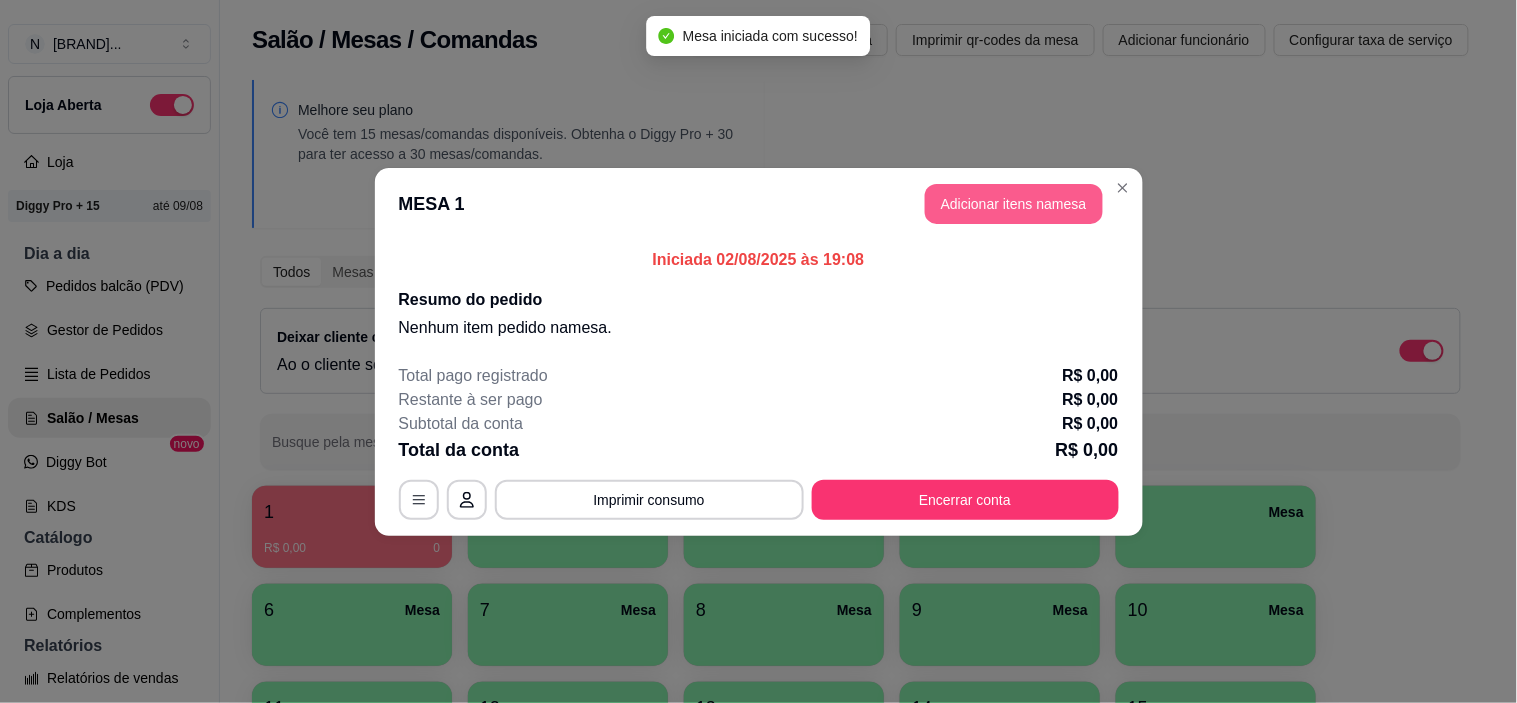 click on "Adicionar itens na  mesa" at bounding box center (1014, 204) 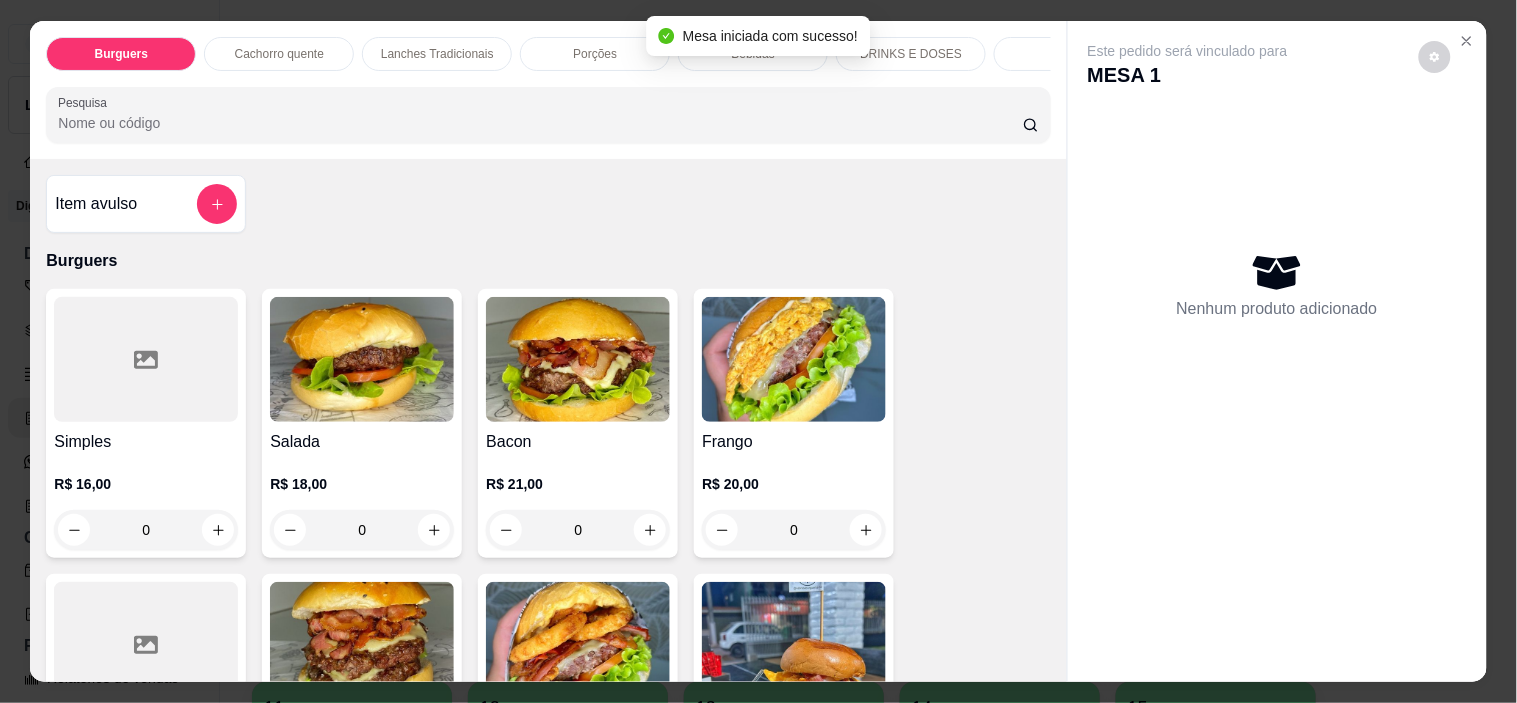 click on "Porções" at bounding box center (595, 54) 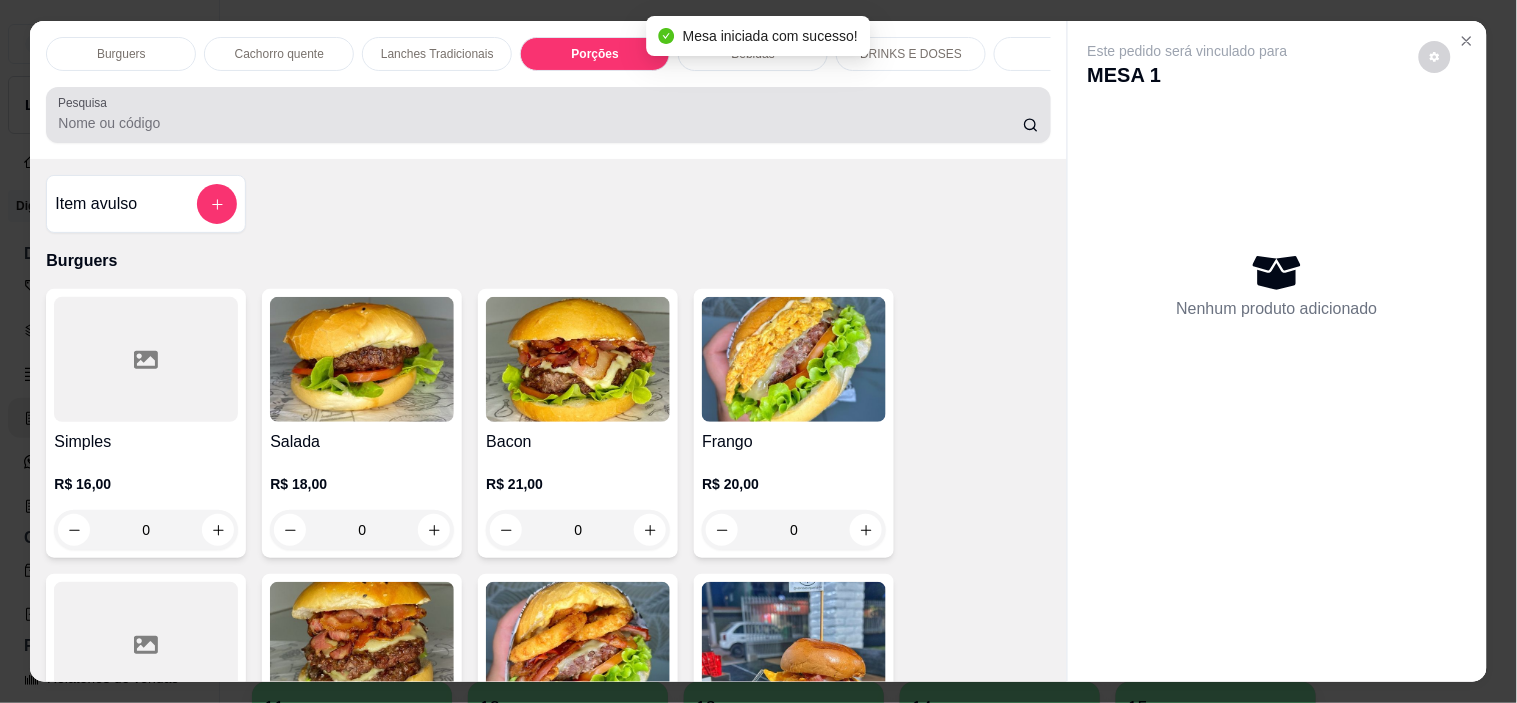 scroll, scrollTop: 2228, scrollLeft: 0, axis: vertical 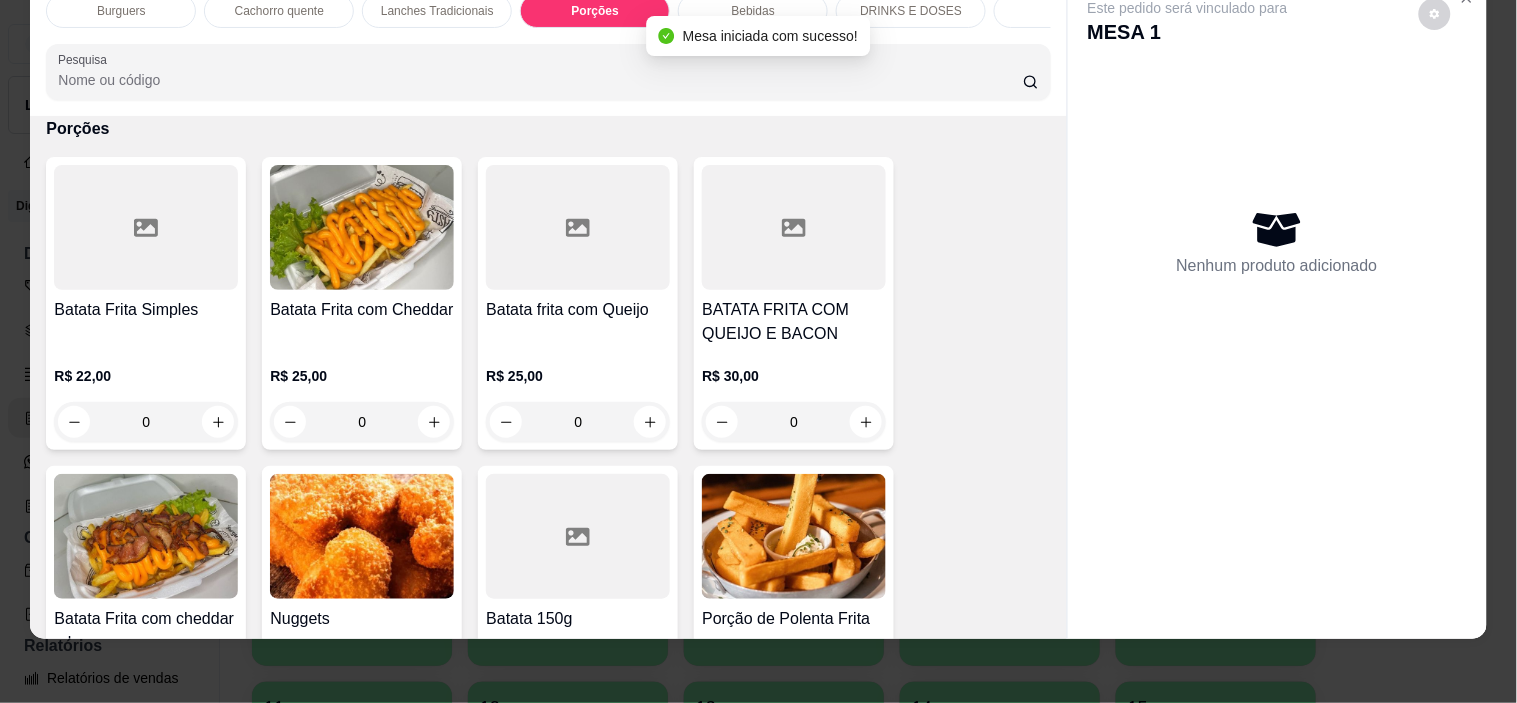 click on "Bebidas" at bounding box center [753, 11] 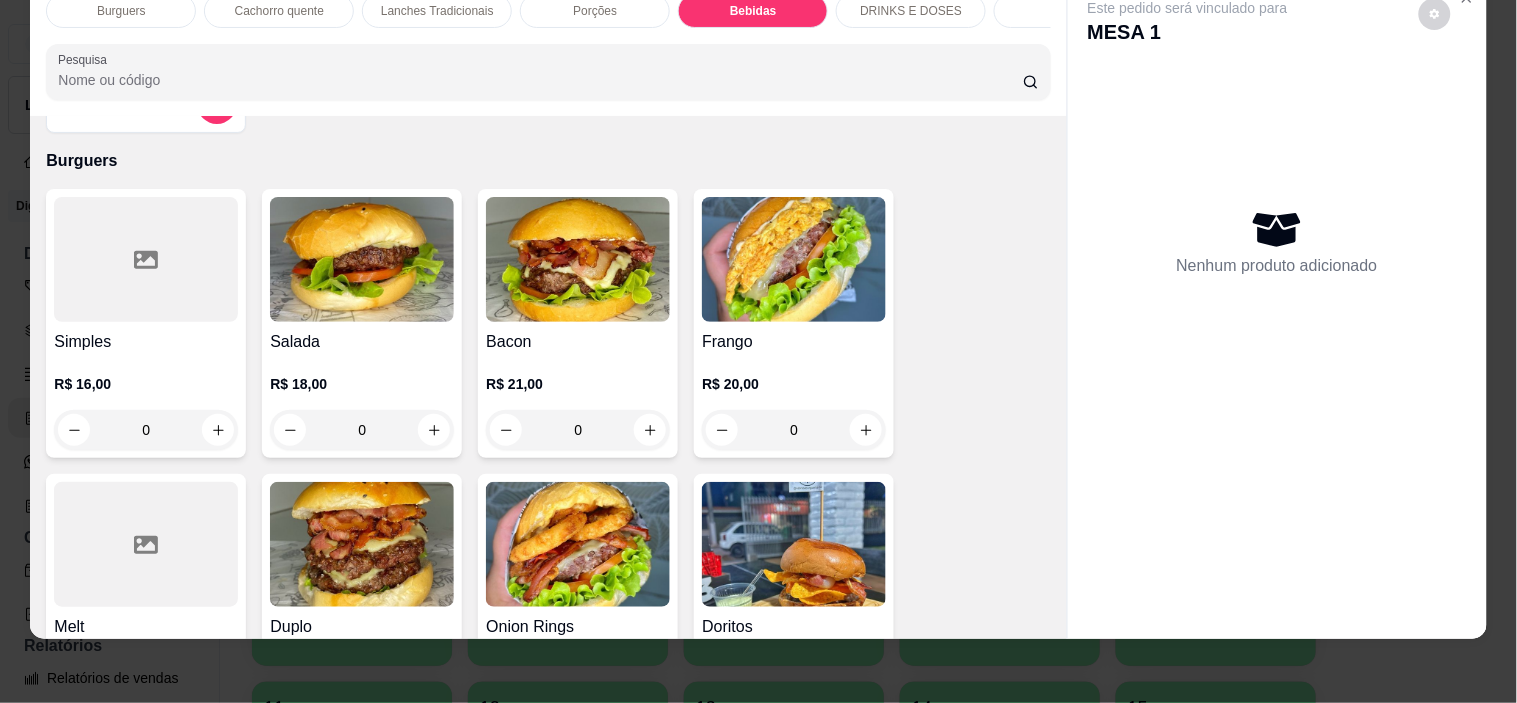 scroll, scrollTop: 111, scrollLeft: 0, axis: vertical 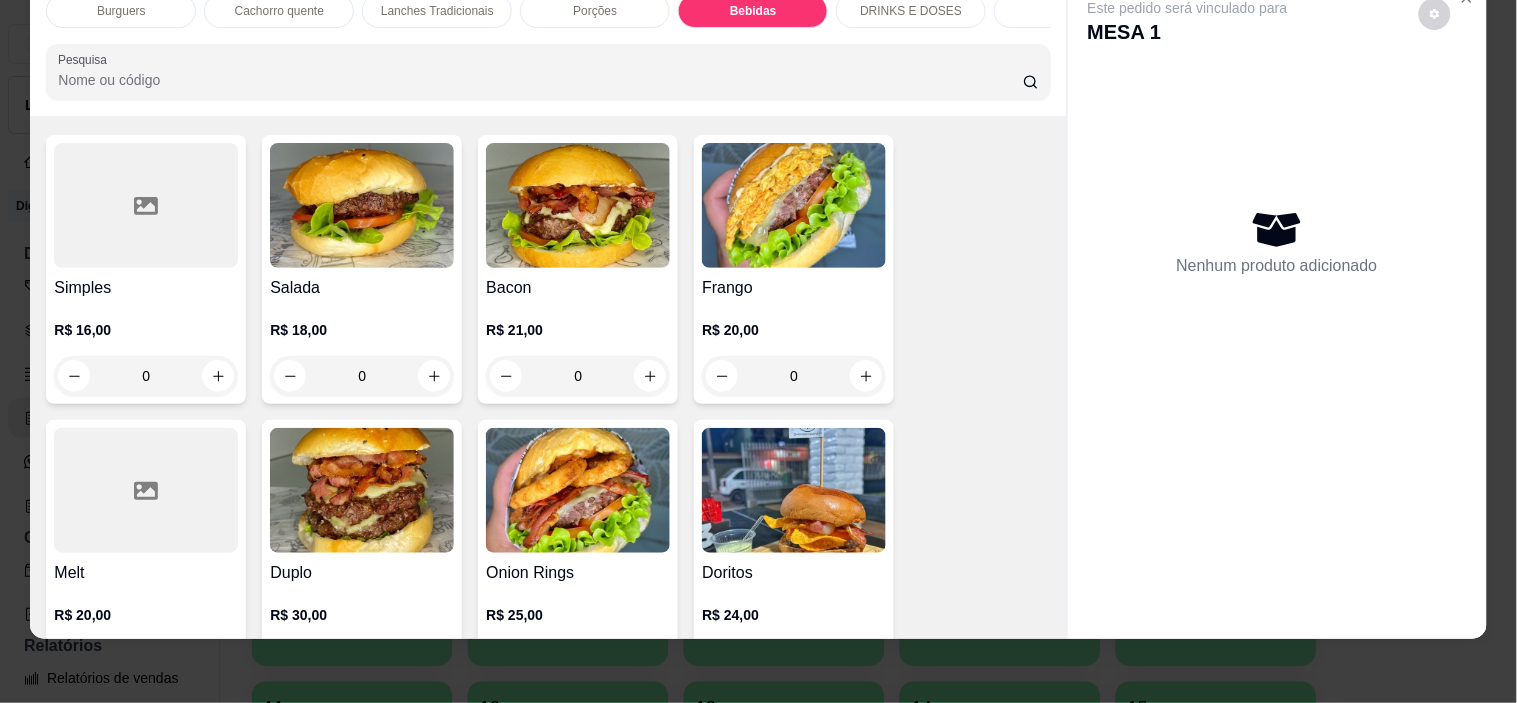 click on "Bacon" at bounding box center [578, 288] 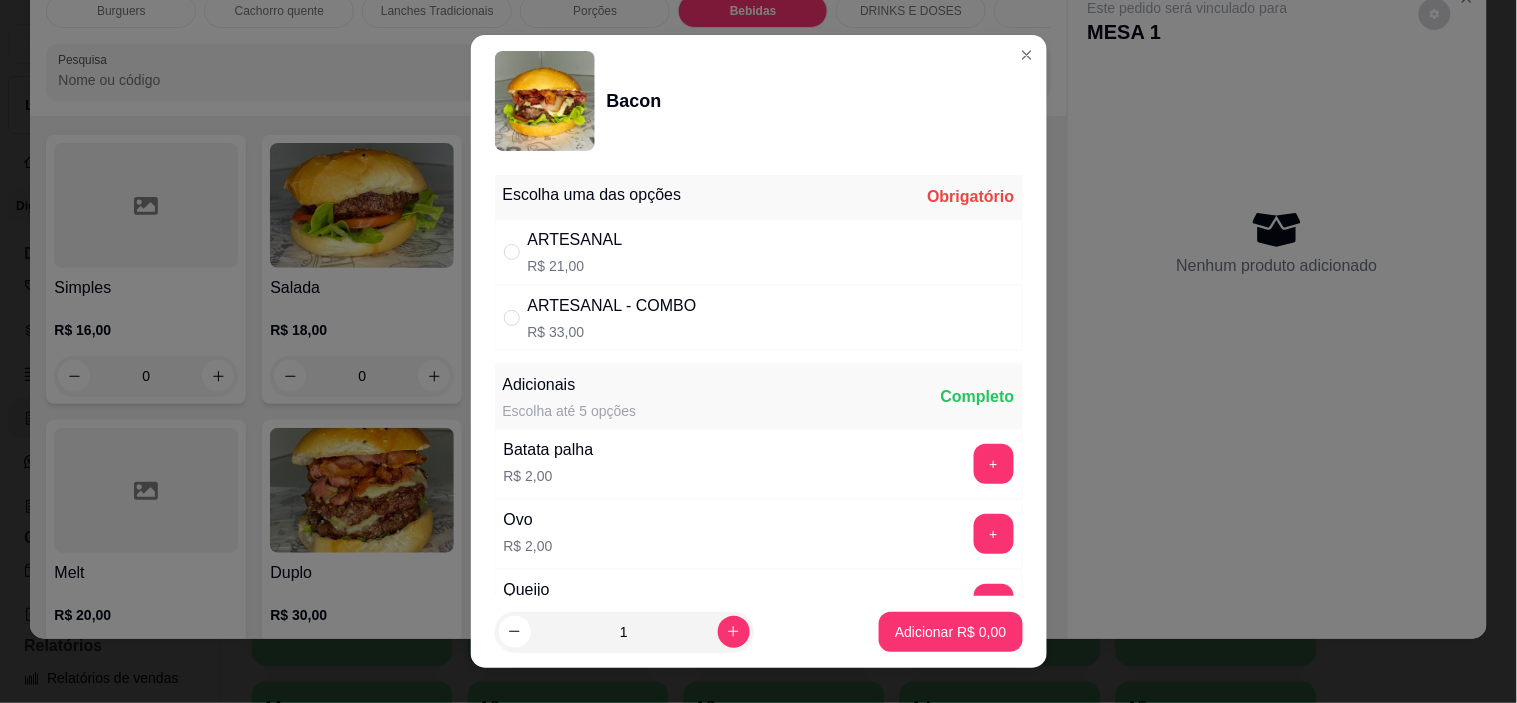 click on "ARTESANAL R$ 21,00" at bounding box center [759, 252] 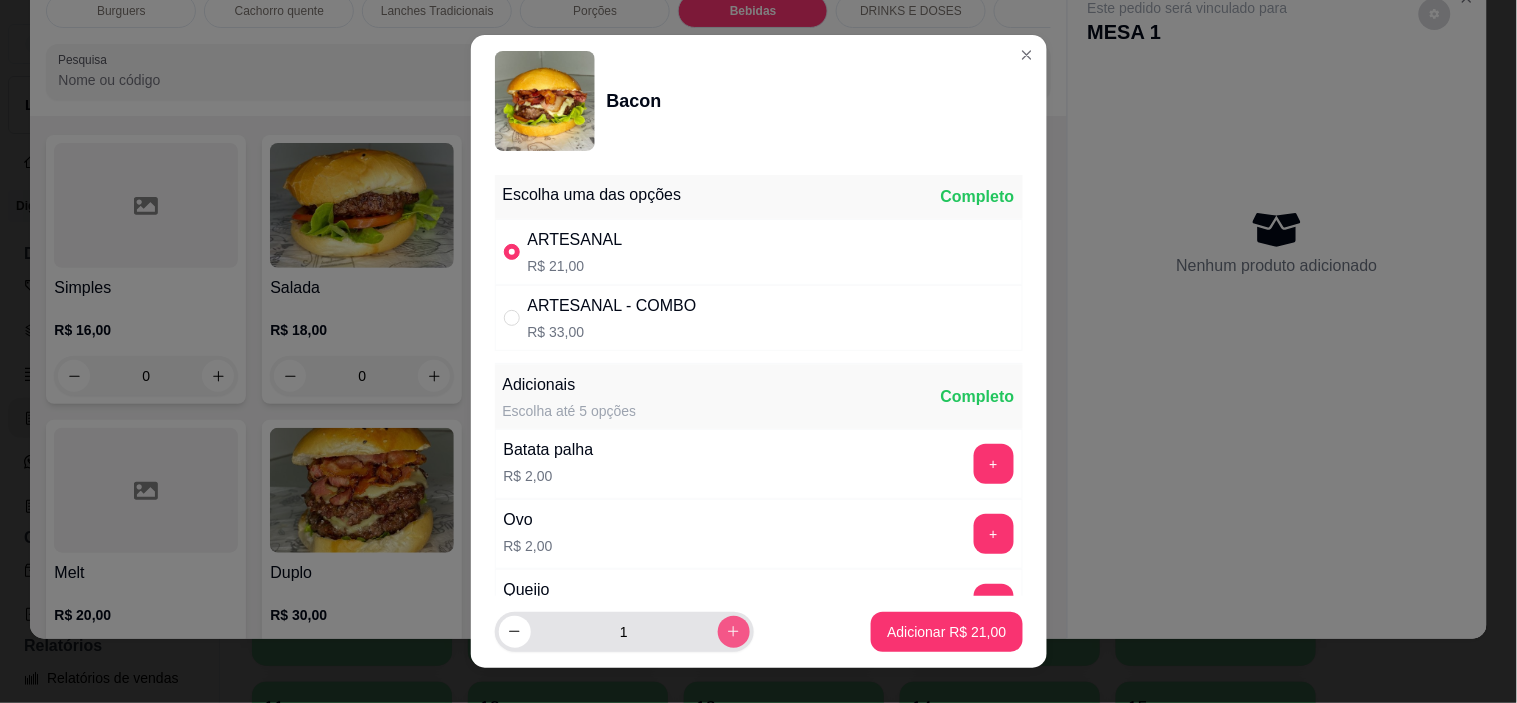 click 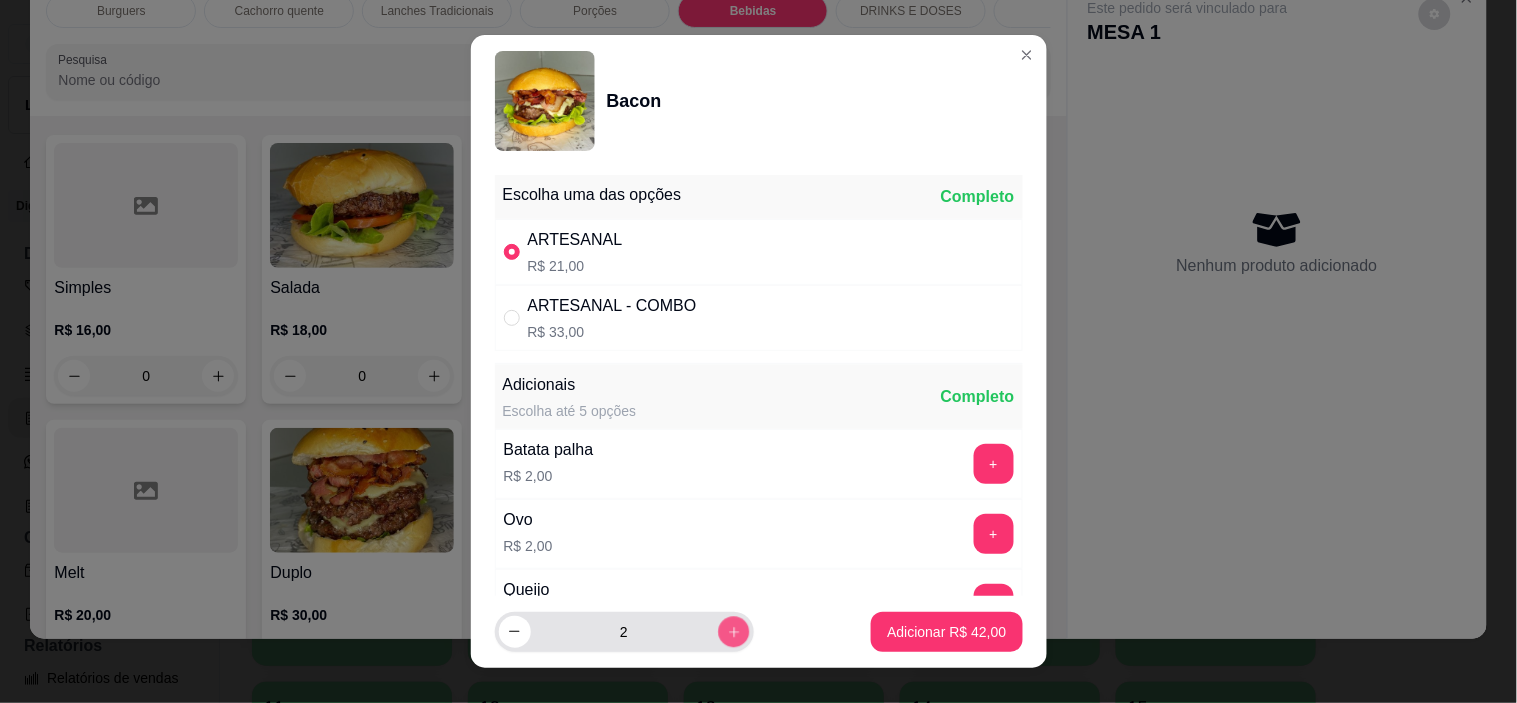 click 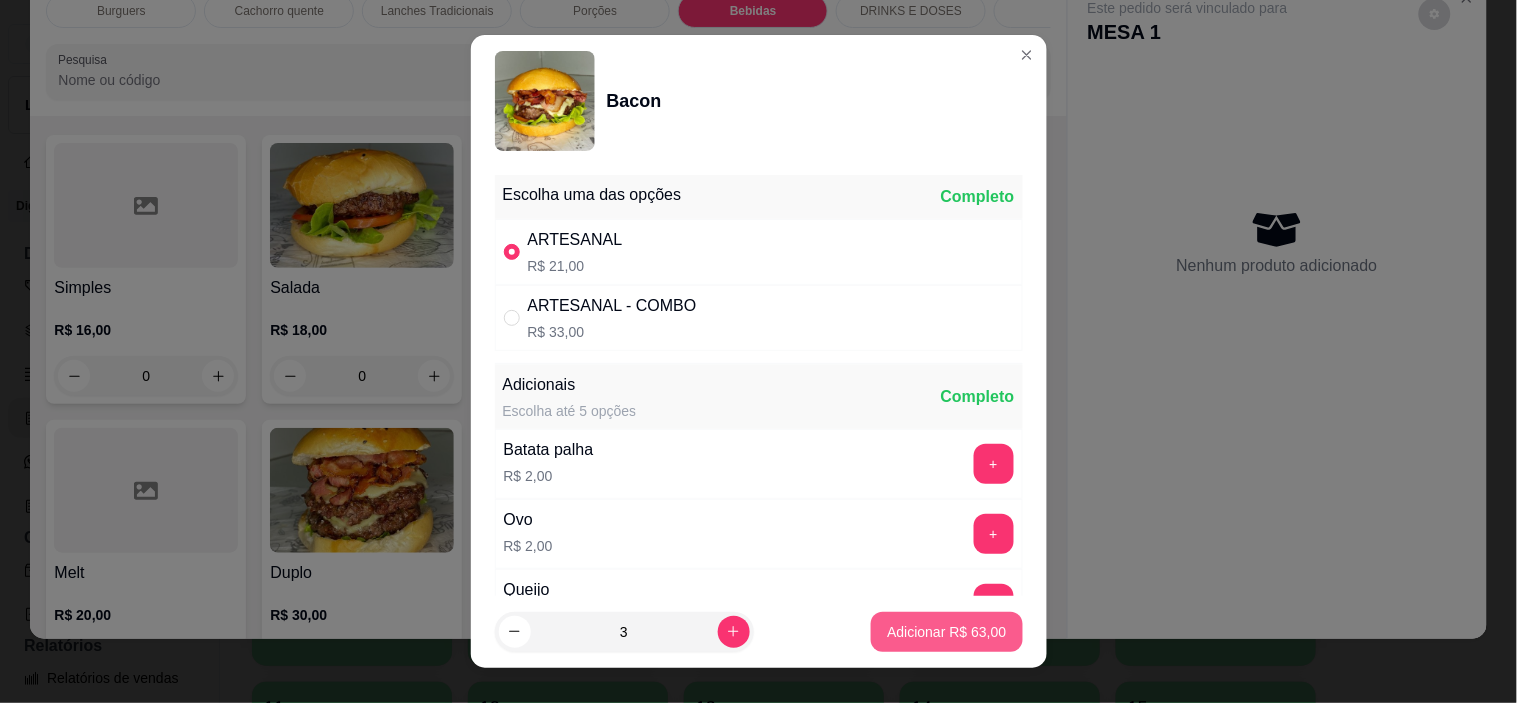 click on "Adicionar R$ 63,00" at bounding box center (946, 632) 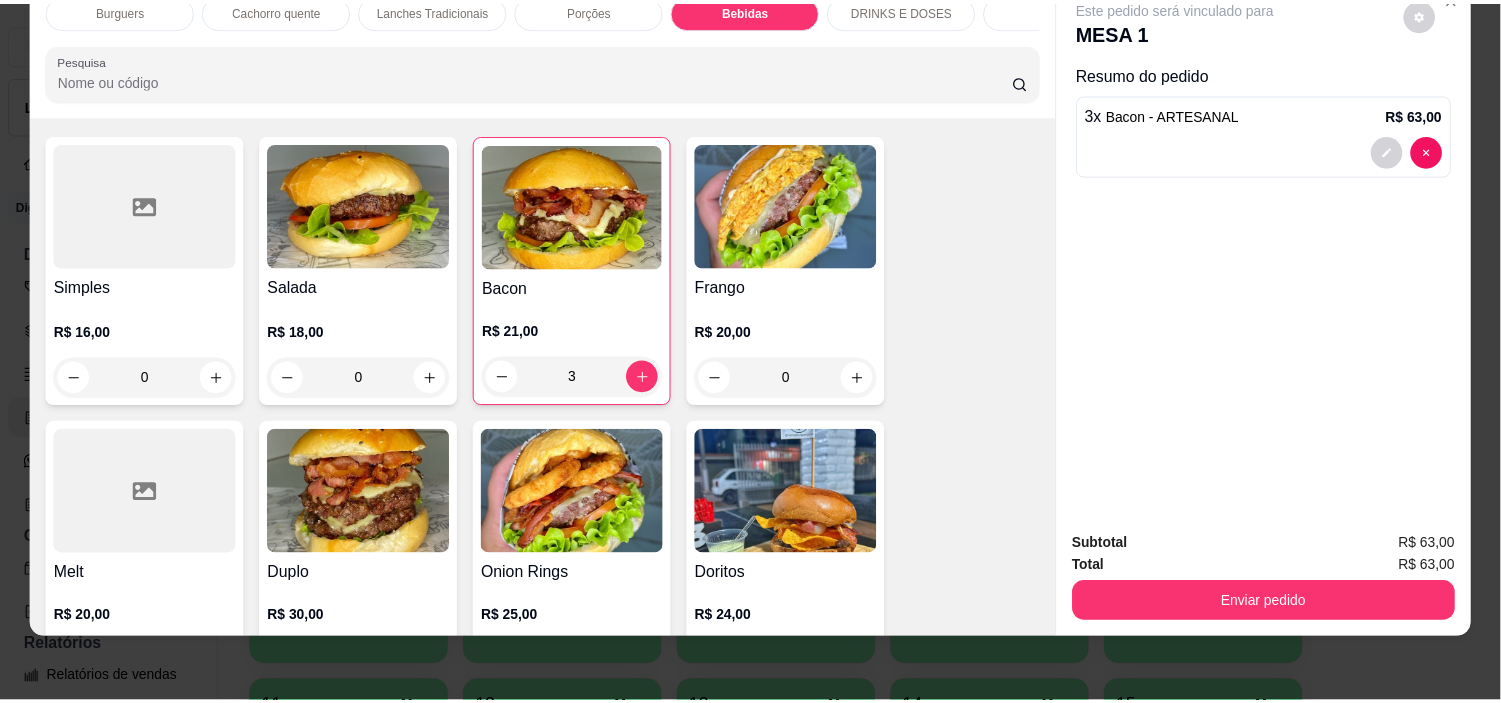 scroll, scrollTop: 0, scrollLeft: 0, axis: both 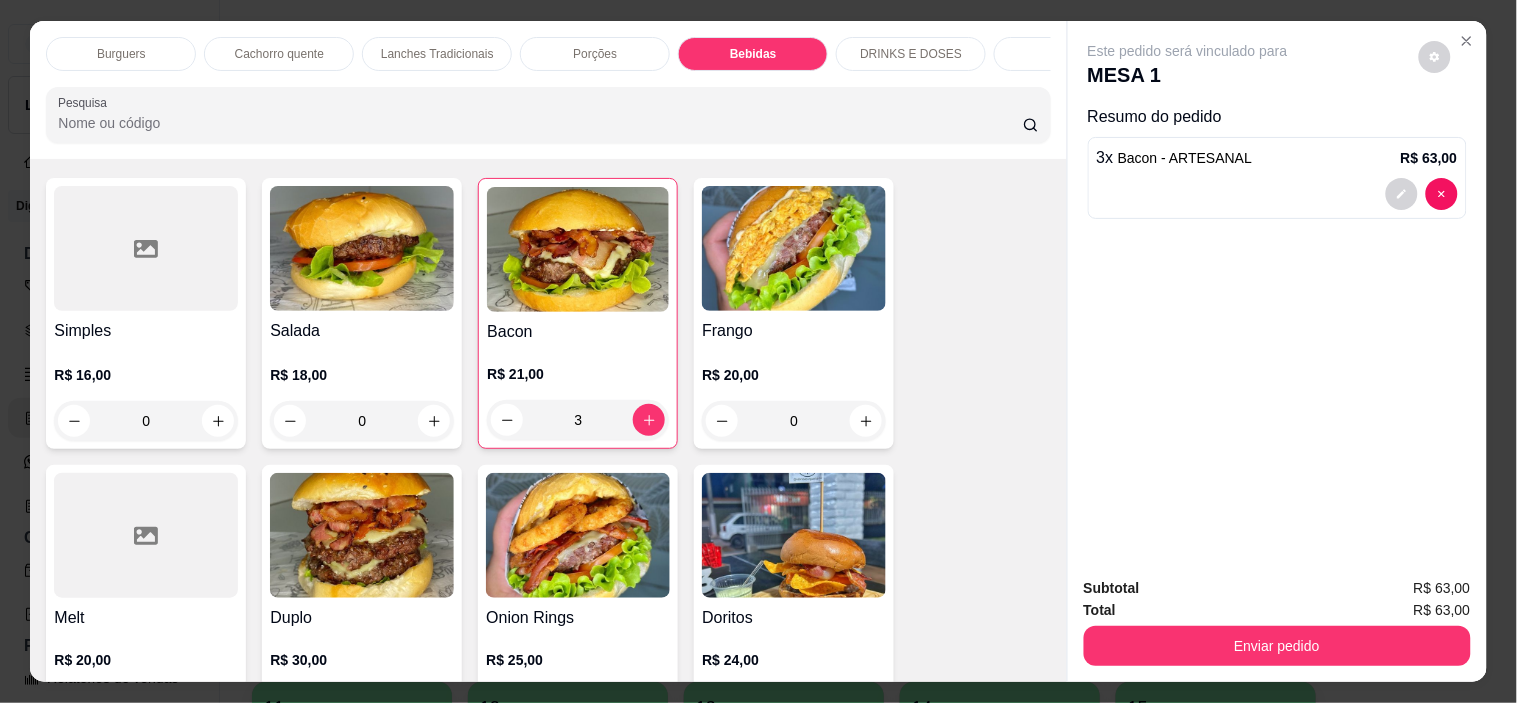 click on "Burguers Cachorro quente  Lanches Tradicionais  Porções  Bebidas DRINKS E DOSES Doces Copão Pesquisa Item avulso Burguers Simples   R$ 16,00 0 Salada   R$ 18,00 0 Bacon   R$ 21,00 0 Frango   R$ 20,00 0 Melt   R$ 20,00 0 Duplo   R$ 30,00 0 Onion Rings    R$ 25,00 0 Doritos    R$ 24,00 0 Supremo   R$ 0,00 0 Costela   R$ 0,00 0 Piscininha de cheddar   R$ 28,00 0 Crispy    R$ 24,00 0 Chicken    R$ 21,00 0 Cachorro quente  Cachorro quente - Simples    R$ 15,00 0 Cachorro quente - Especial   R$ 18,00 0 Cachorro quente - completo   R$ 20,00 0 Lanches Tradicionais  X - Burguer   R$ 0,00 0 X - Salada   R$ 0,00 0 X bacon   R$ 0,00 0 X Frango   R$ 0,00 0 X tudo   R$ 0,00 0 Porções  Batata Frita Simples   R$ 22,00 0 Batata Frita com Cheddar   R$ 25,00 0 Batata frita com Queijo   R$ 25,00 0 BATATA FRITA COM QUEIJO E BACON   R$ 30,00 0 Batata Frita com cheddar e bacon   R$ 30,00 0 Nuggets    R$ 25,00 0 Batata 150g   R$ 6,00 0 Porção de Polenta Frita    R$ 25,00 0 Calabresa acebolada    R$ 35,00 0 Bebidas   0" at bounding box center [758, 351] 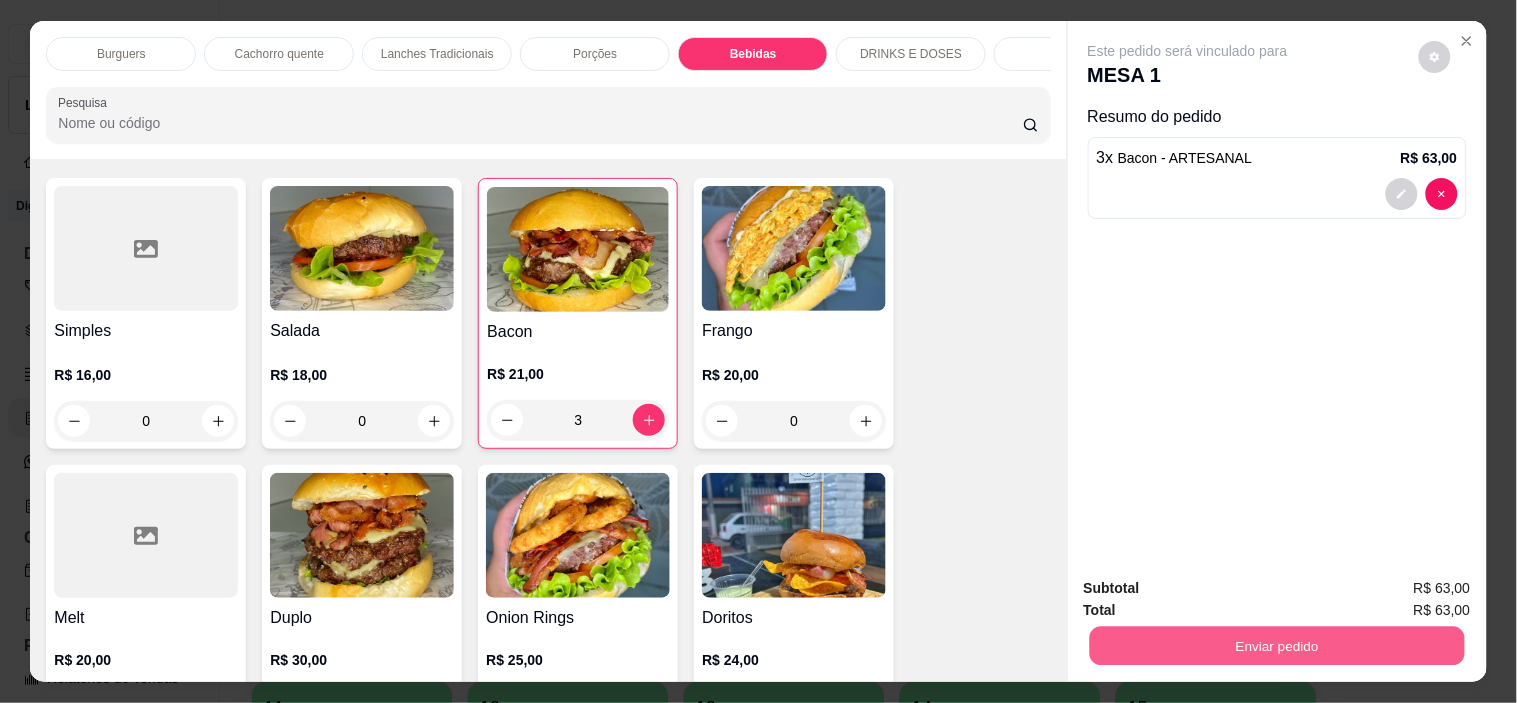 click on "Enviar pedido" at bounding box center [1276, 646] 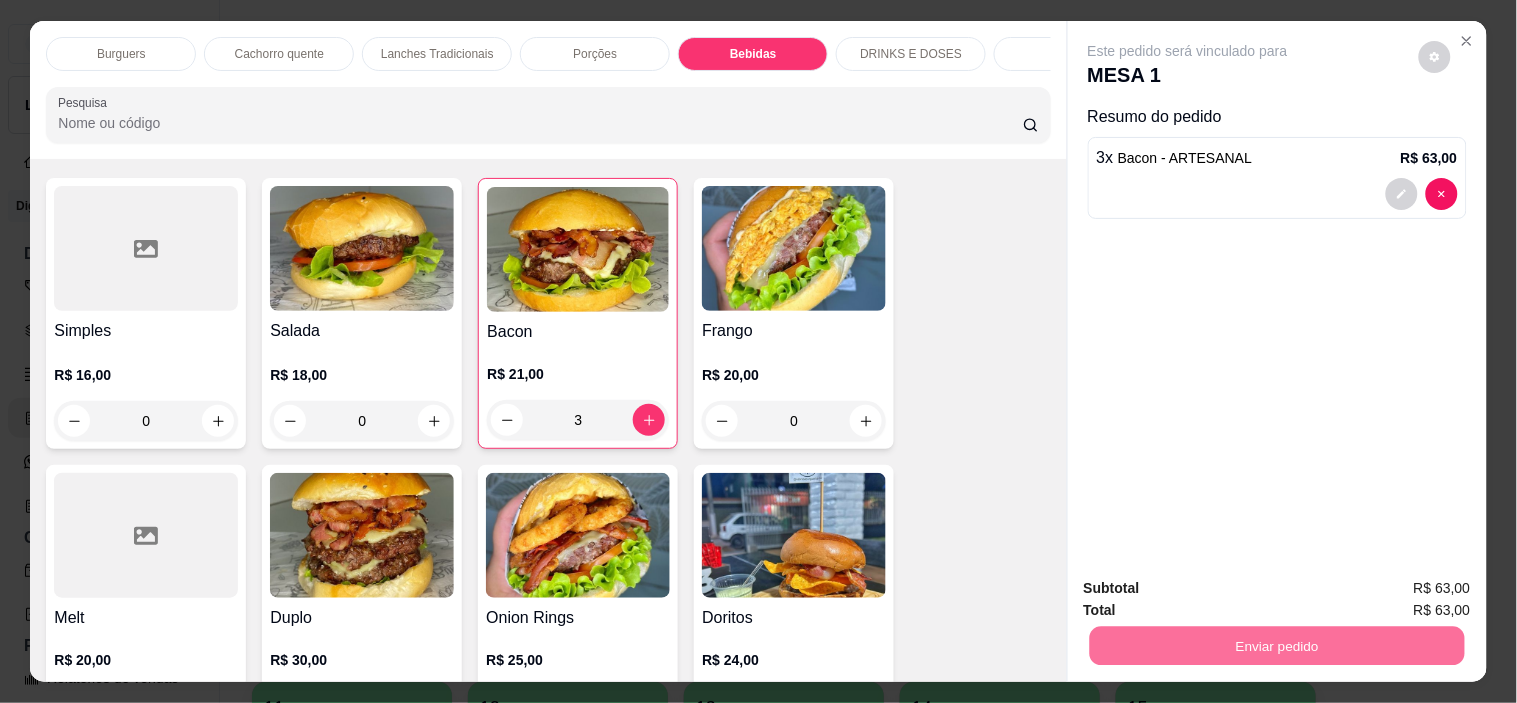 click on "Não registrar e enviar pedido" at bounding box center [1211, 588] 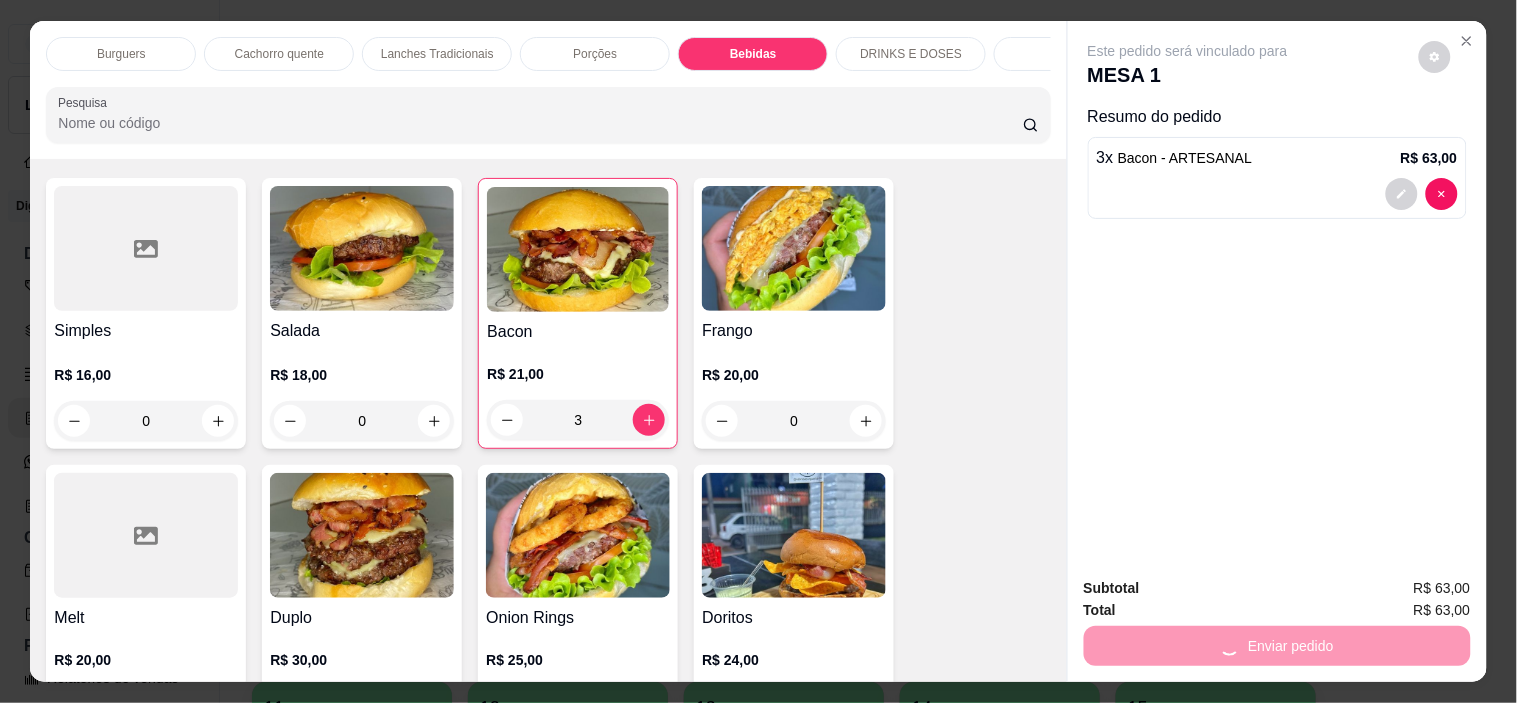 click on "Subtotal R$ 63,00 Total R$ 63,00 Enviar pedido" at bounding box center [1277, 621] 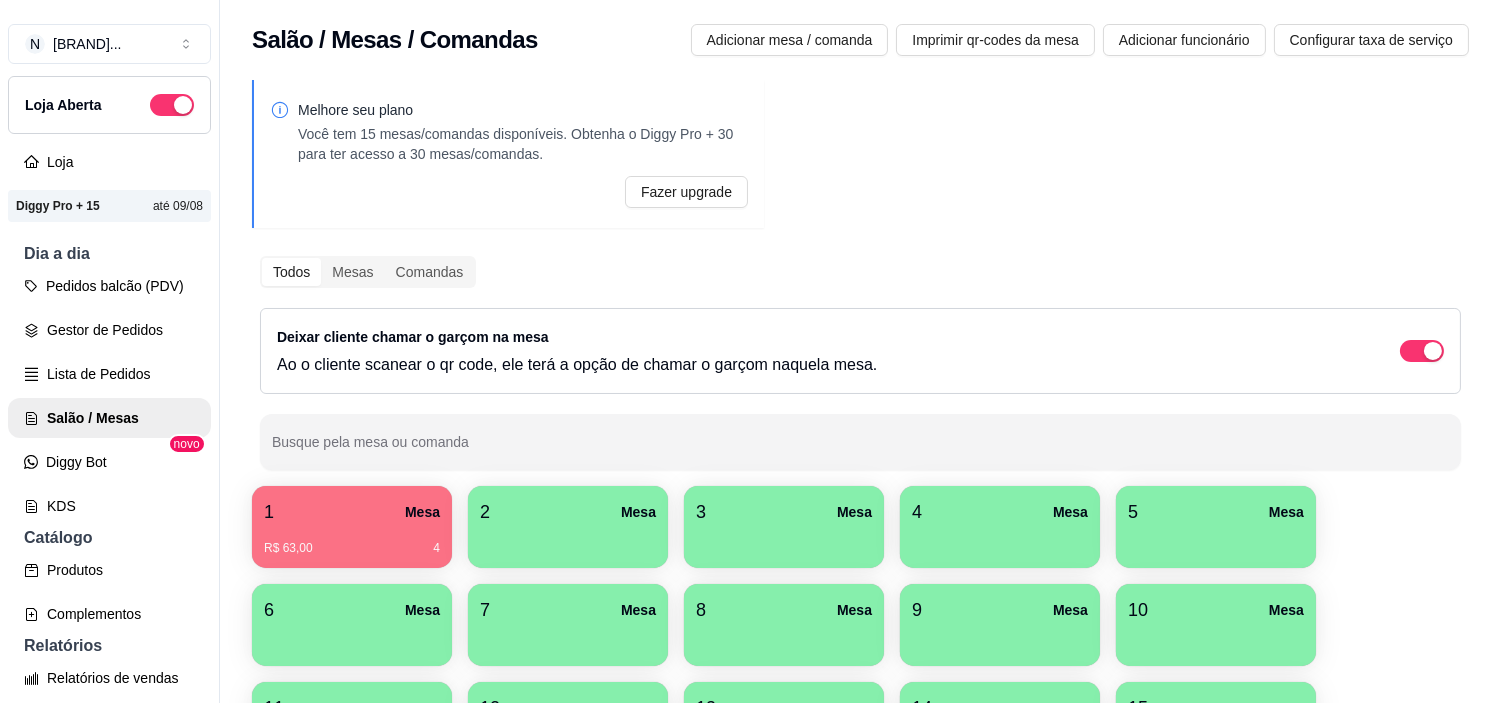 click on "Salão / Mesas / Comandas Adicionar mesa / comanda Imprimir qr-codes da mesa Adicionar funcionário Configurar taxa de serviço" at bounding box center [860, 34] 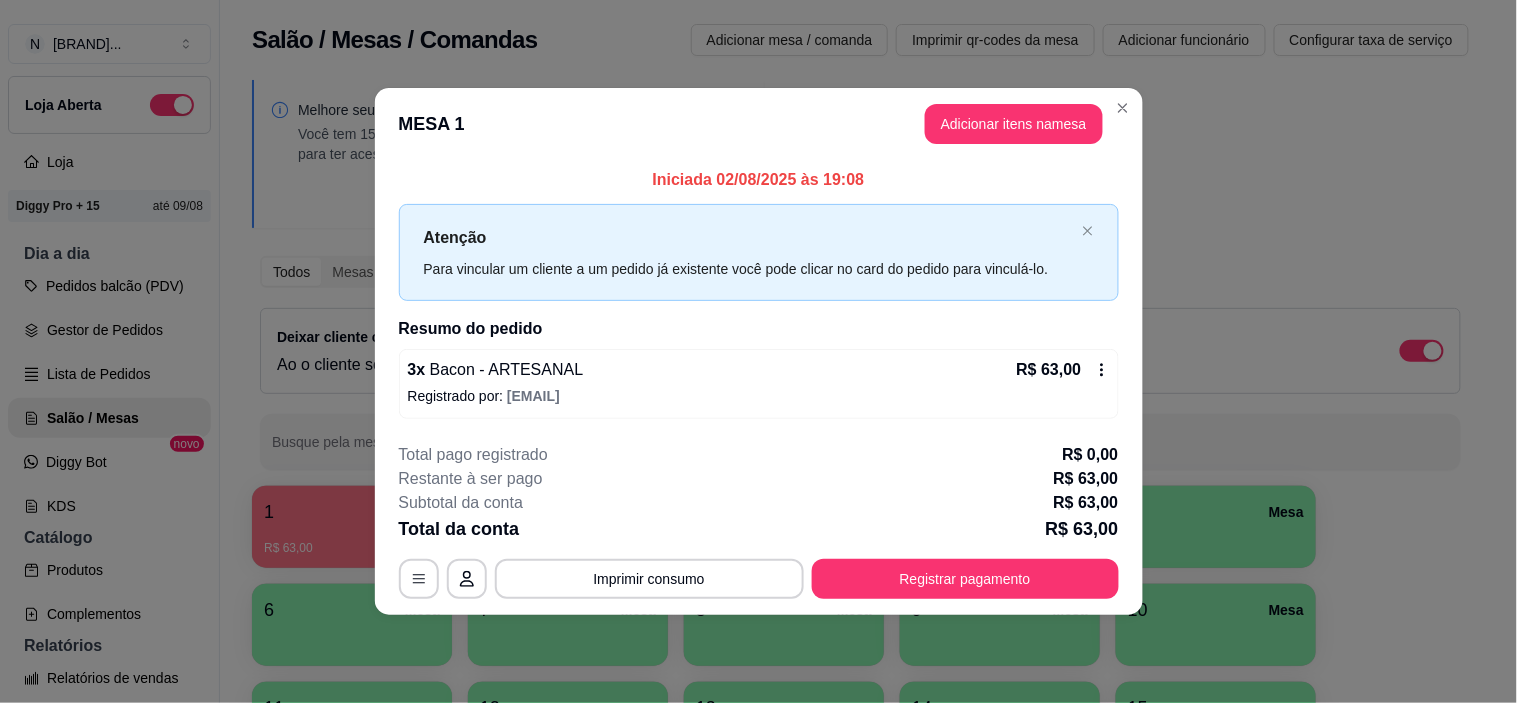 click on "Para vincular um cliente a um pedido já existente você pode clicar no card do pedido para vinculá-lo." at bounding box center [749, 269] 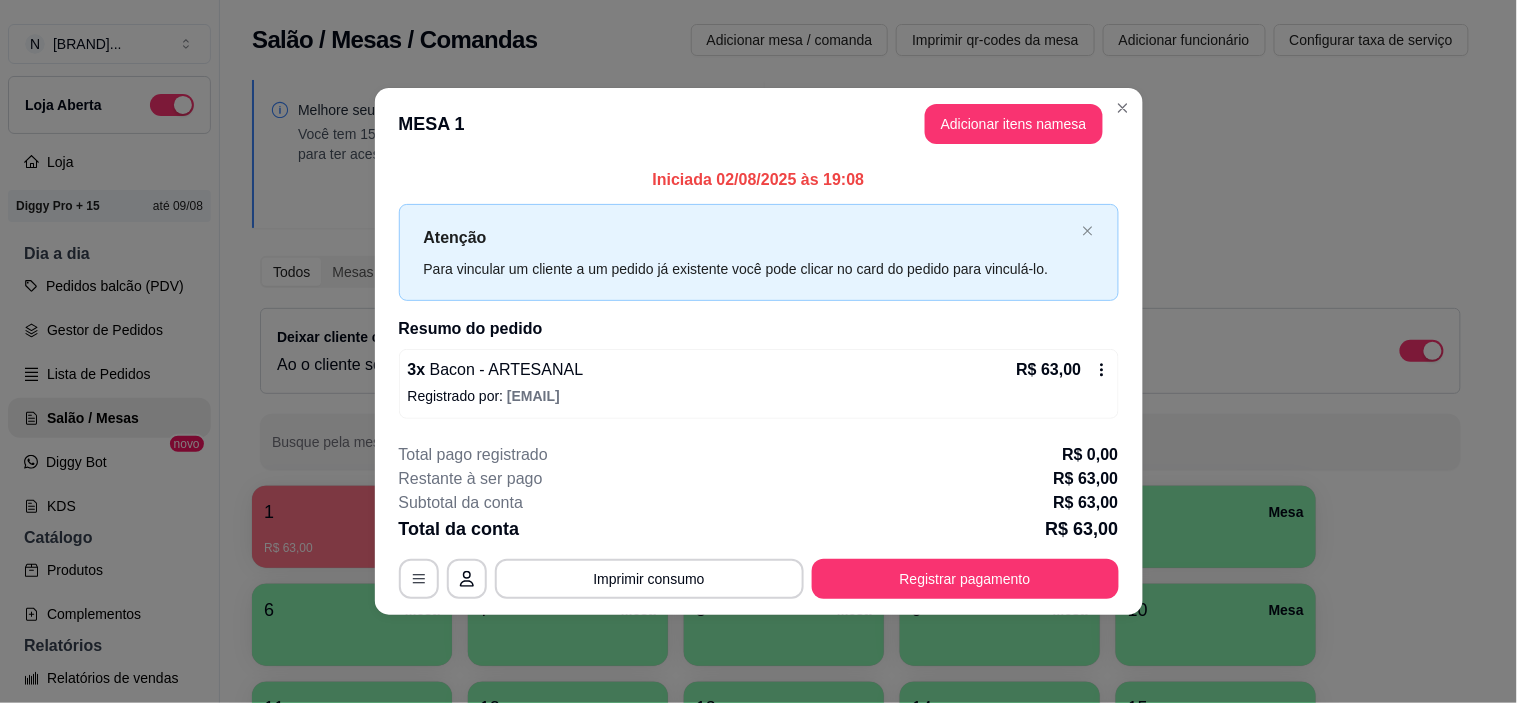 click on "3 x Bacon - ARTESANAL R$ 63,00 Registrado por: [EMAIL]" at bounding box center [759, 384] 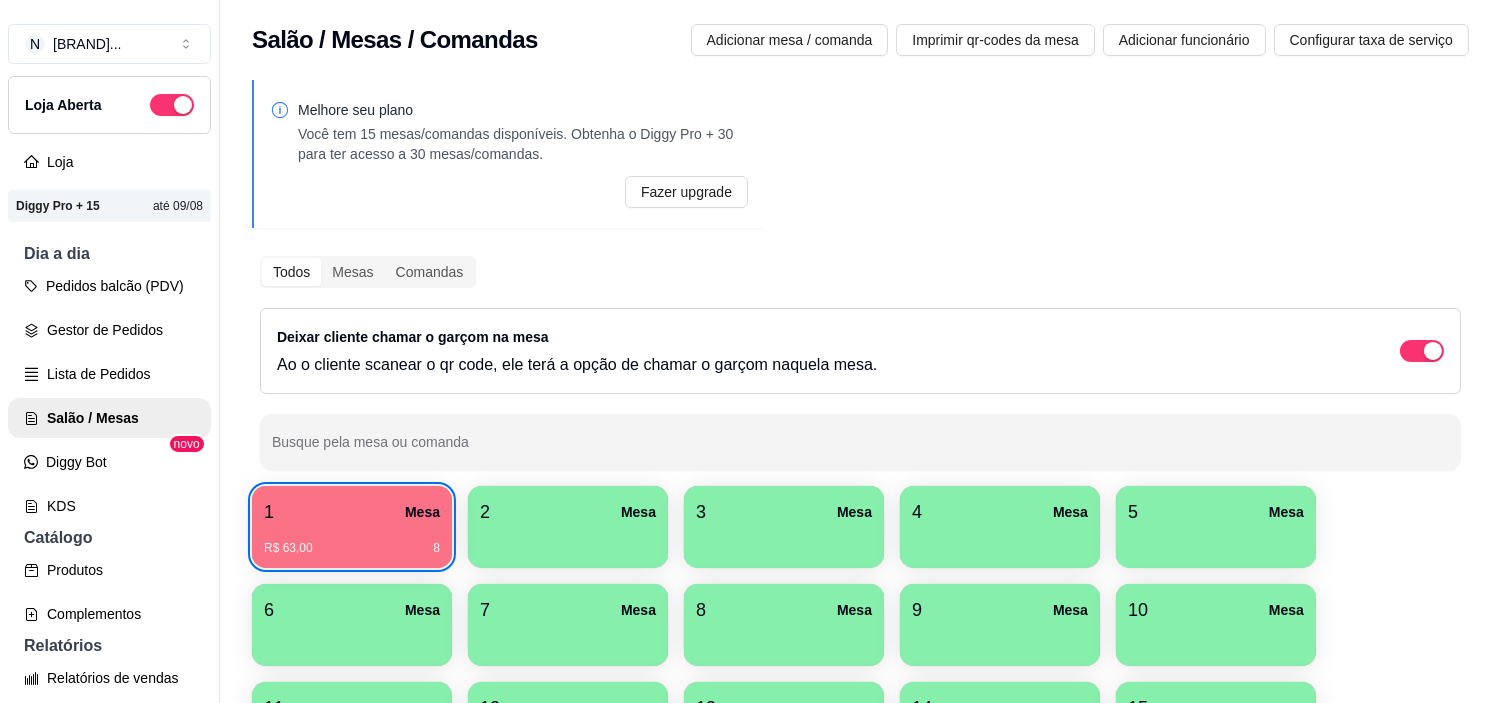type 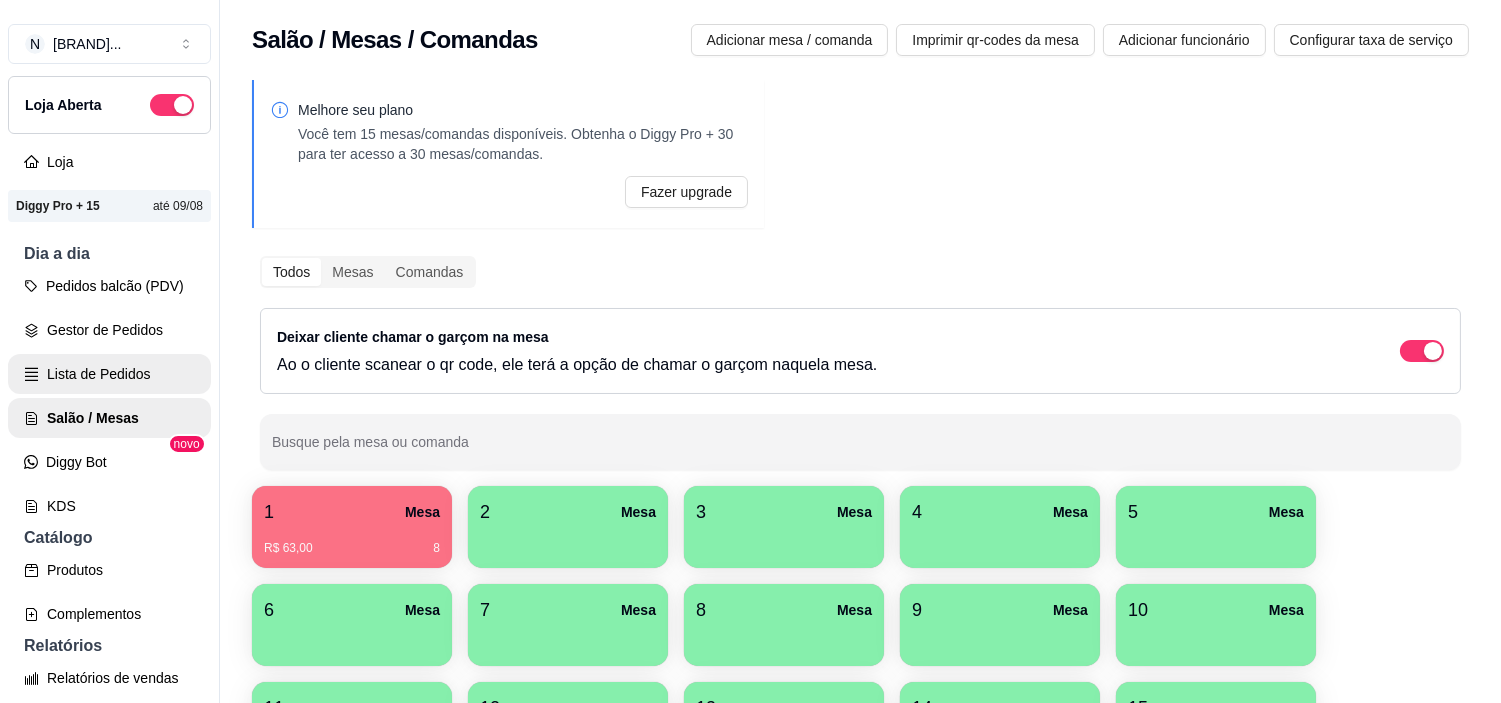 click on "Lista de Pedidos" at bounding box center (109, 374) 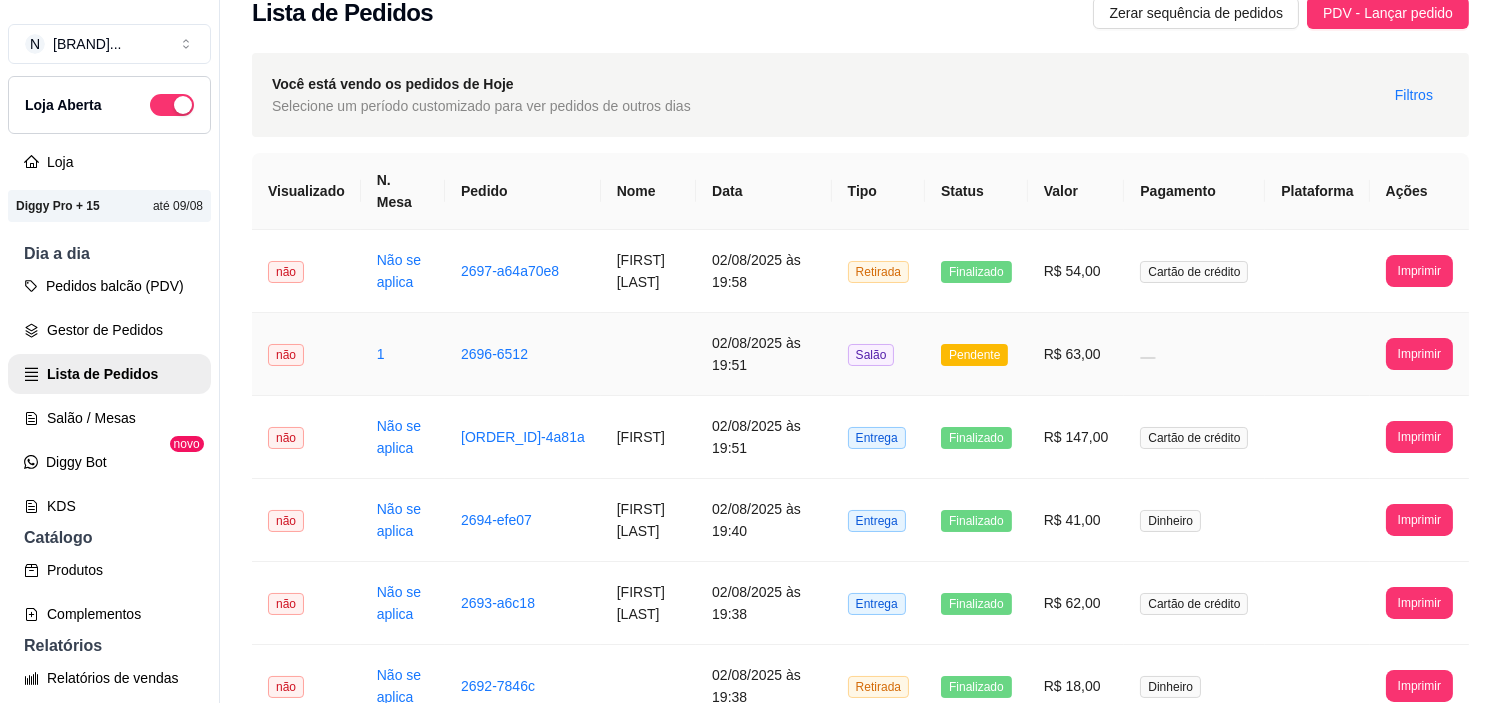 scroll, scrollTop: 111, scrollLeft: 0, axis: vertical 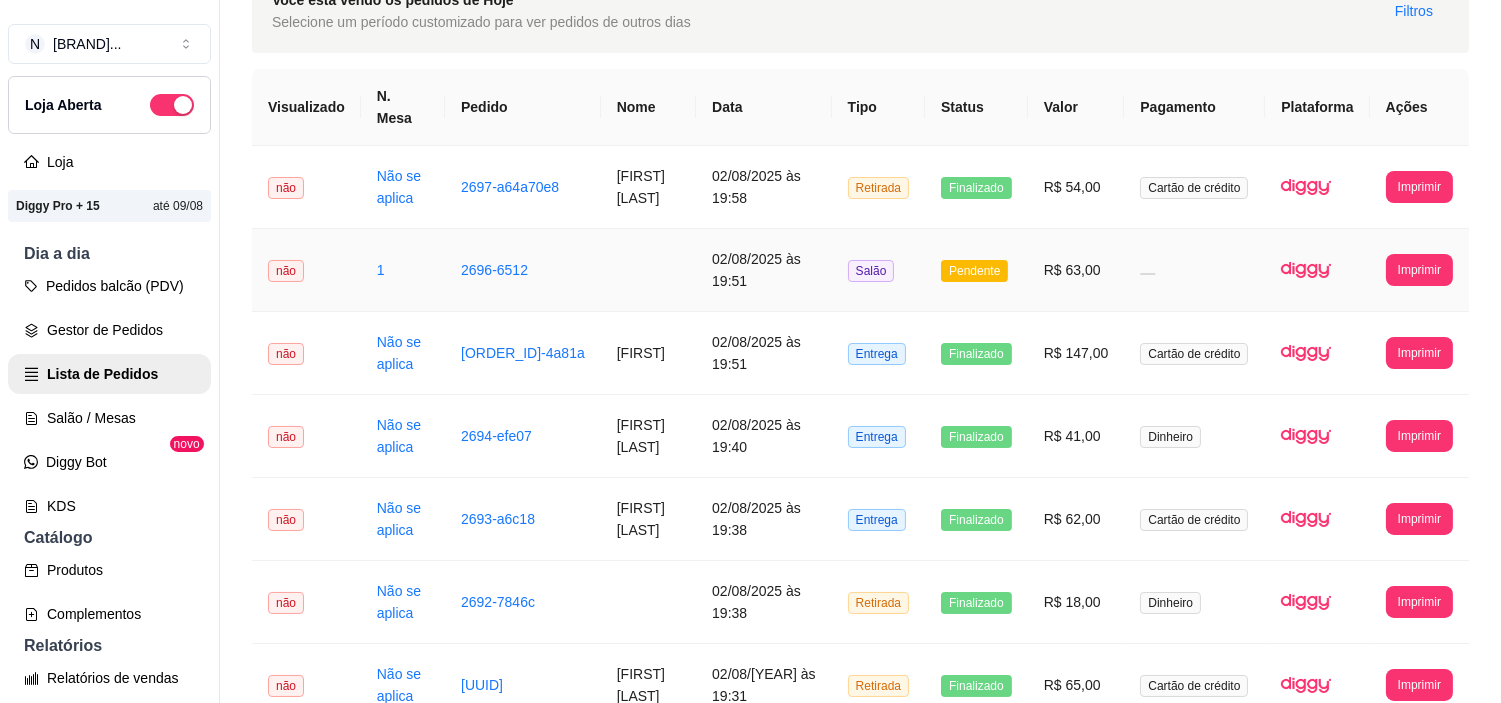 click at bounding box center [648, 270] 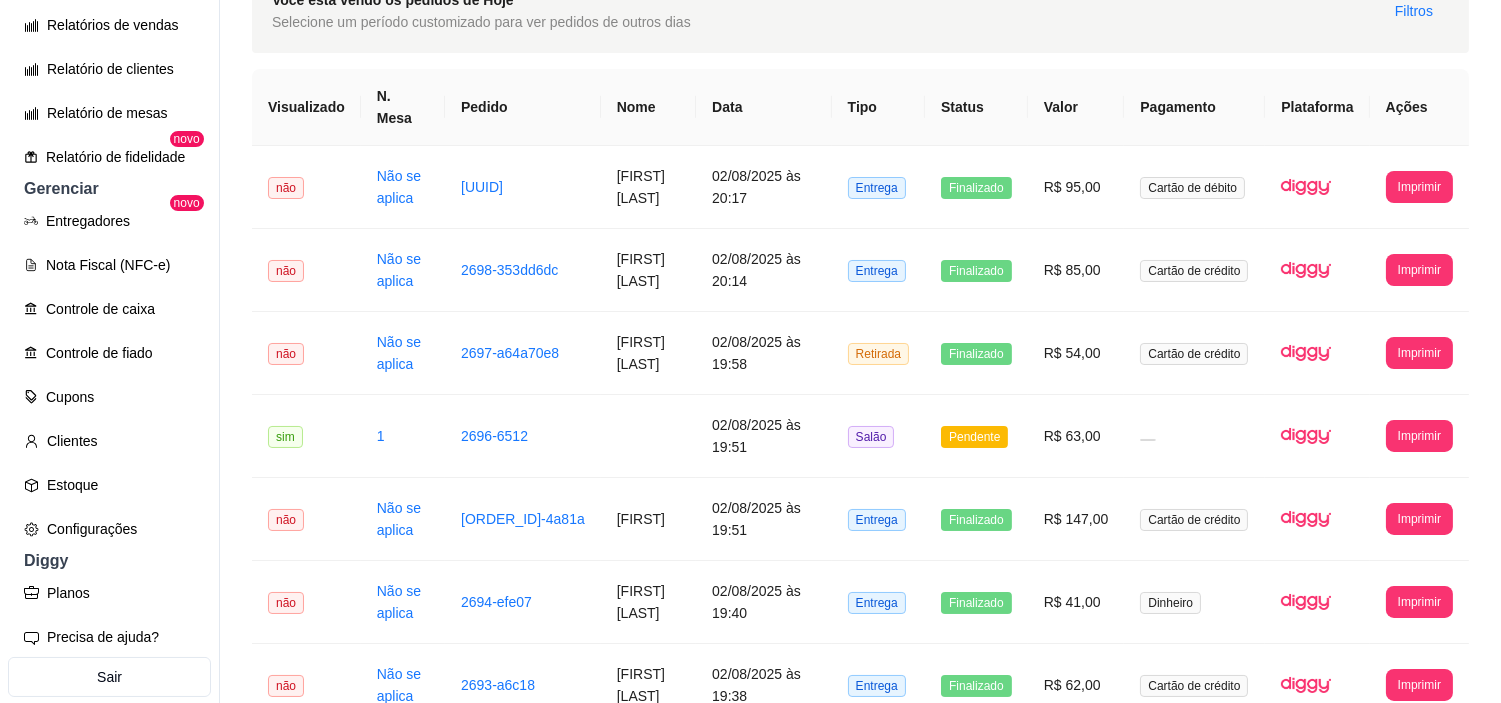 scroll, scrollTop: 666, scrollLeft: 0, axis: vertical 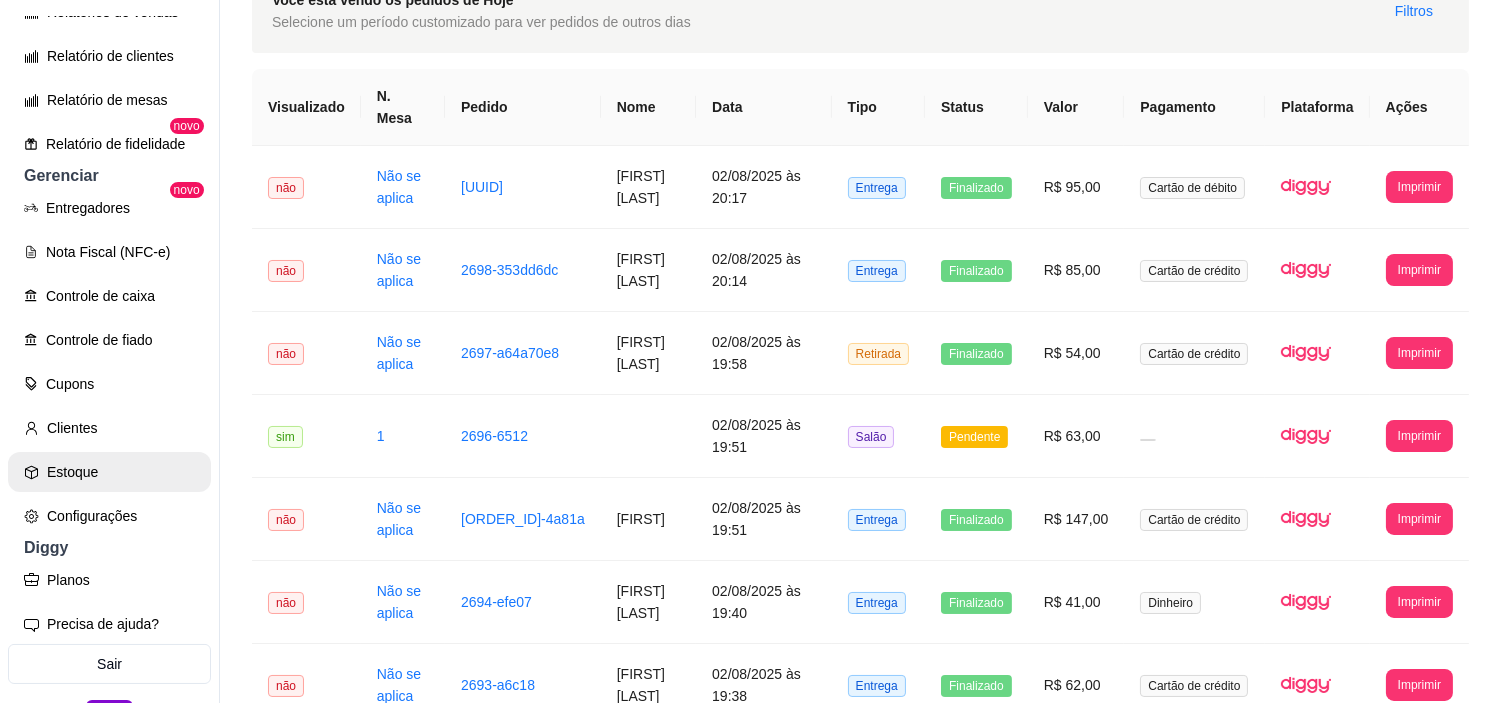 click on "Estoque" at bounding box center [109, 472] 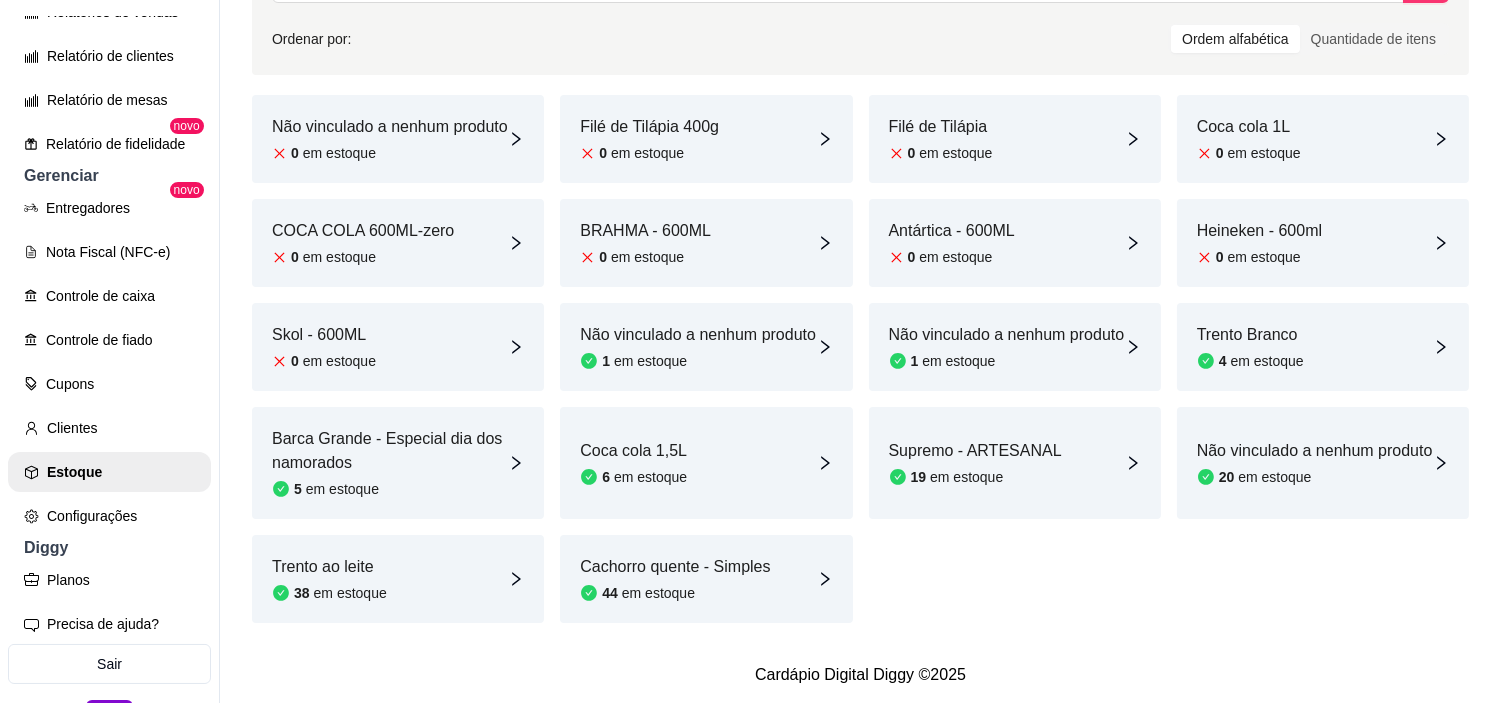 scroll, scrollTop: 111, scrollLeft: 0, axis: vertical 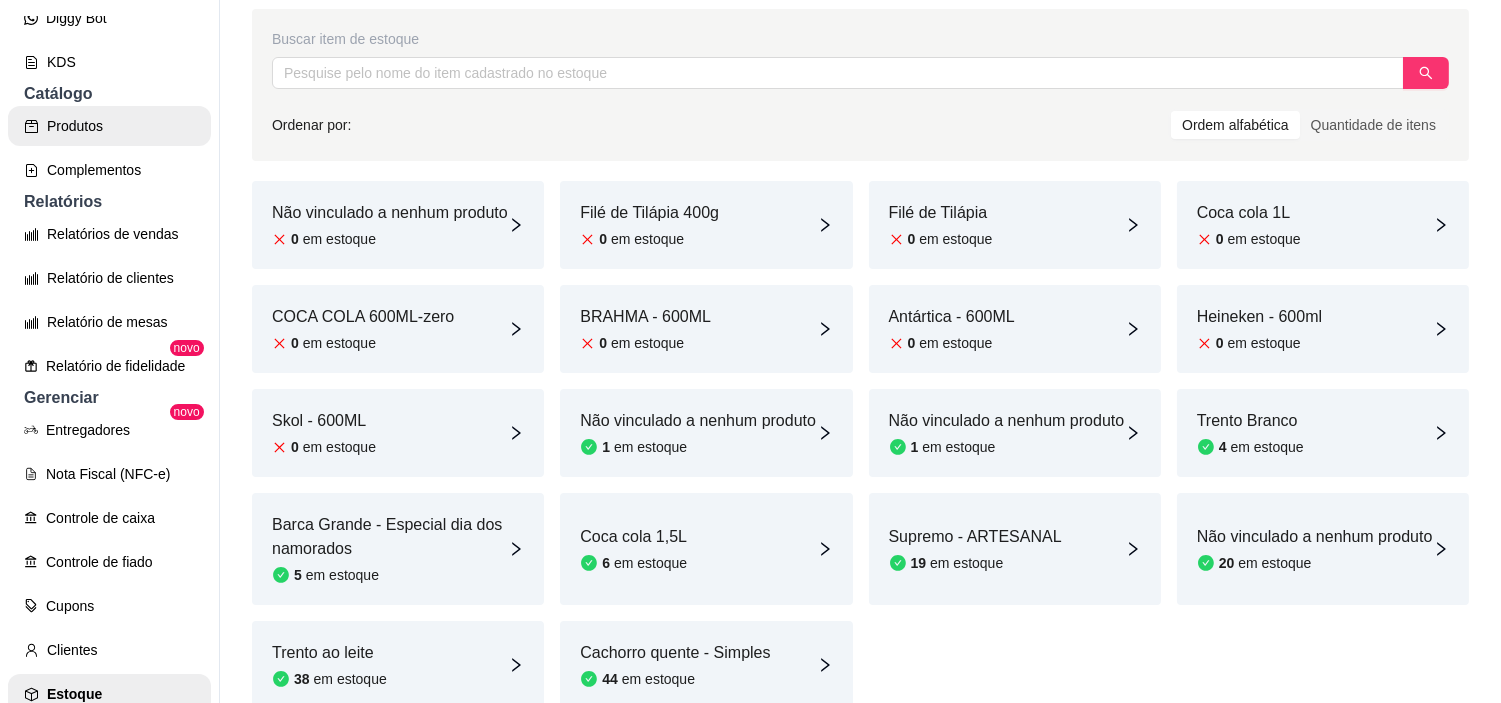 click on "Produtos" at bounding box center [109, 126] 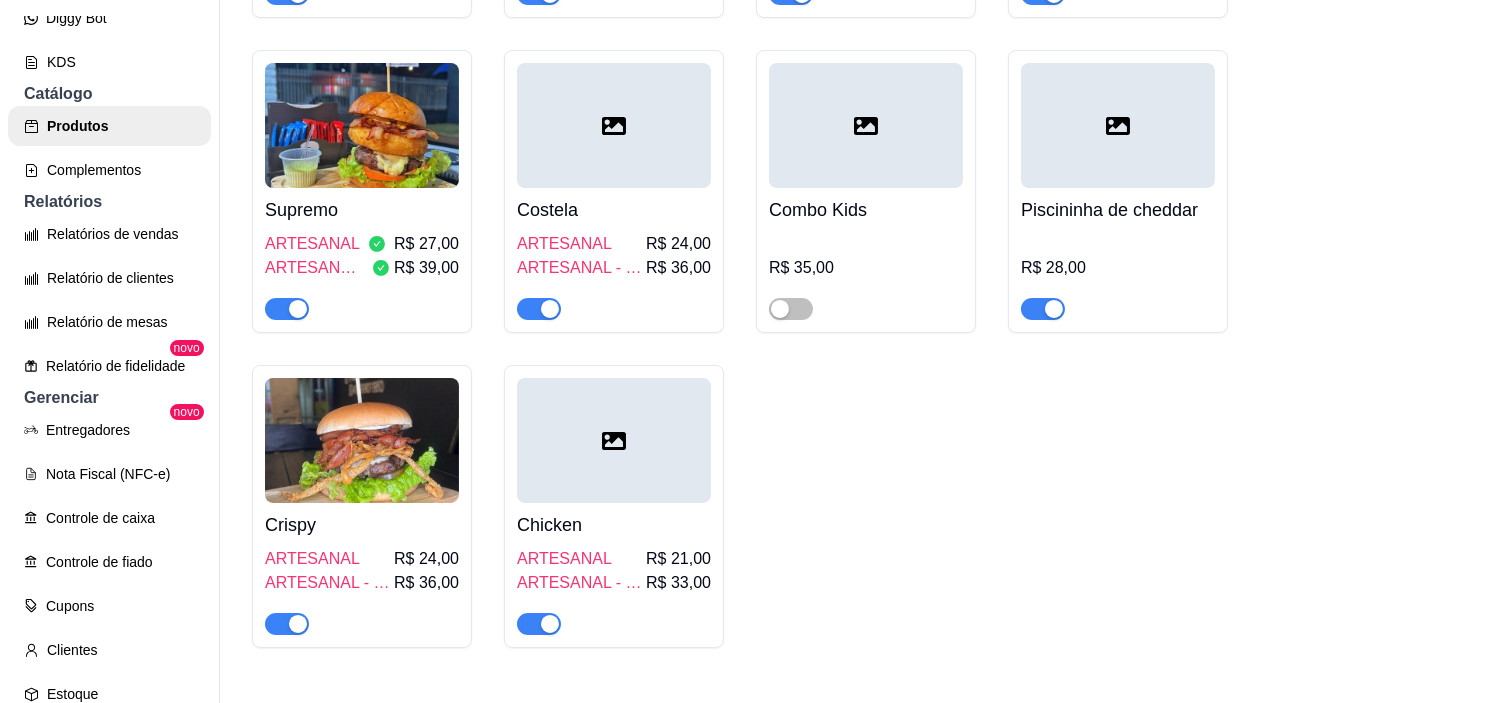 scroll, scrollTop: 1777, scrollLeft: 0, axis: vertical 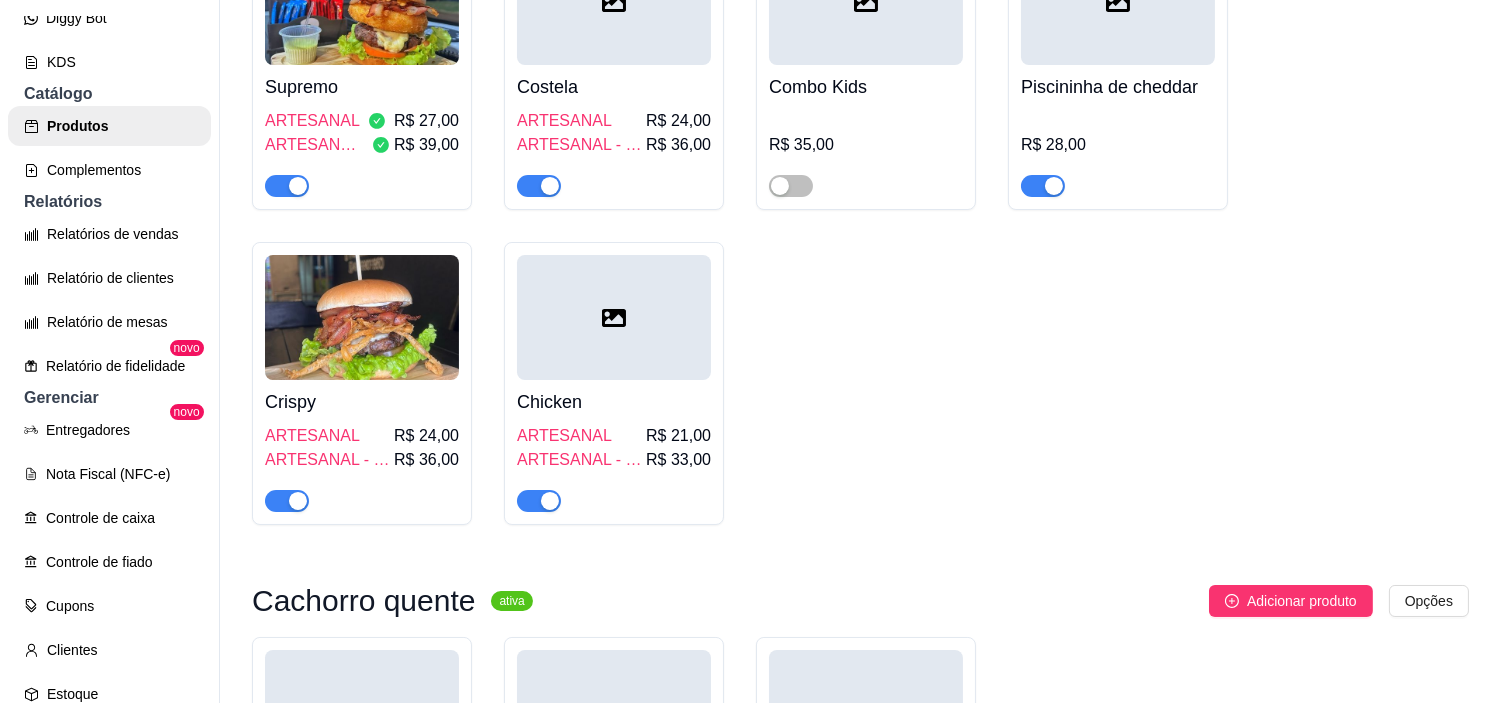 click at bounding box center (298, 501) 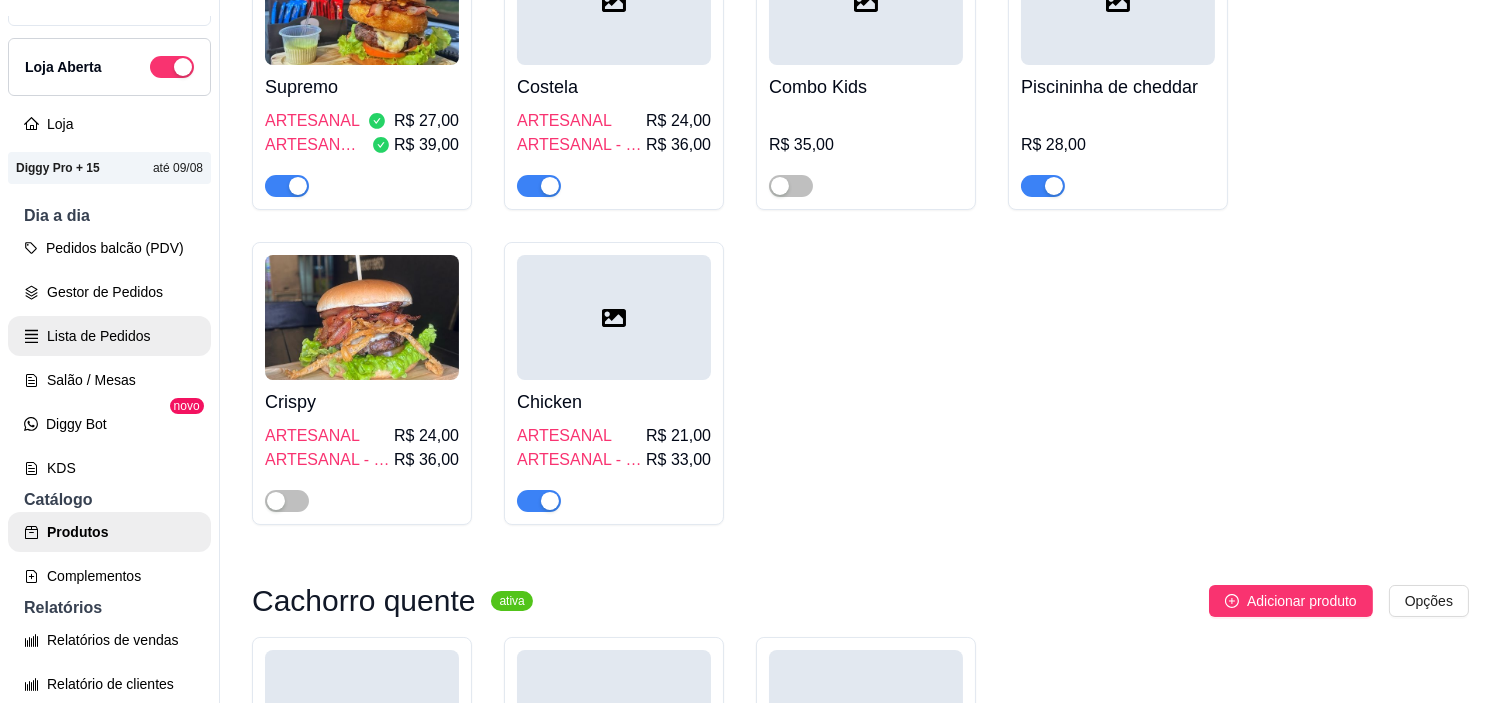 scroll, scrollTop: 0, scrollLeft: 0, axis: both 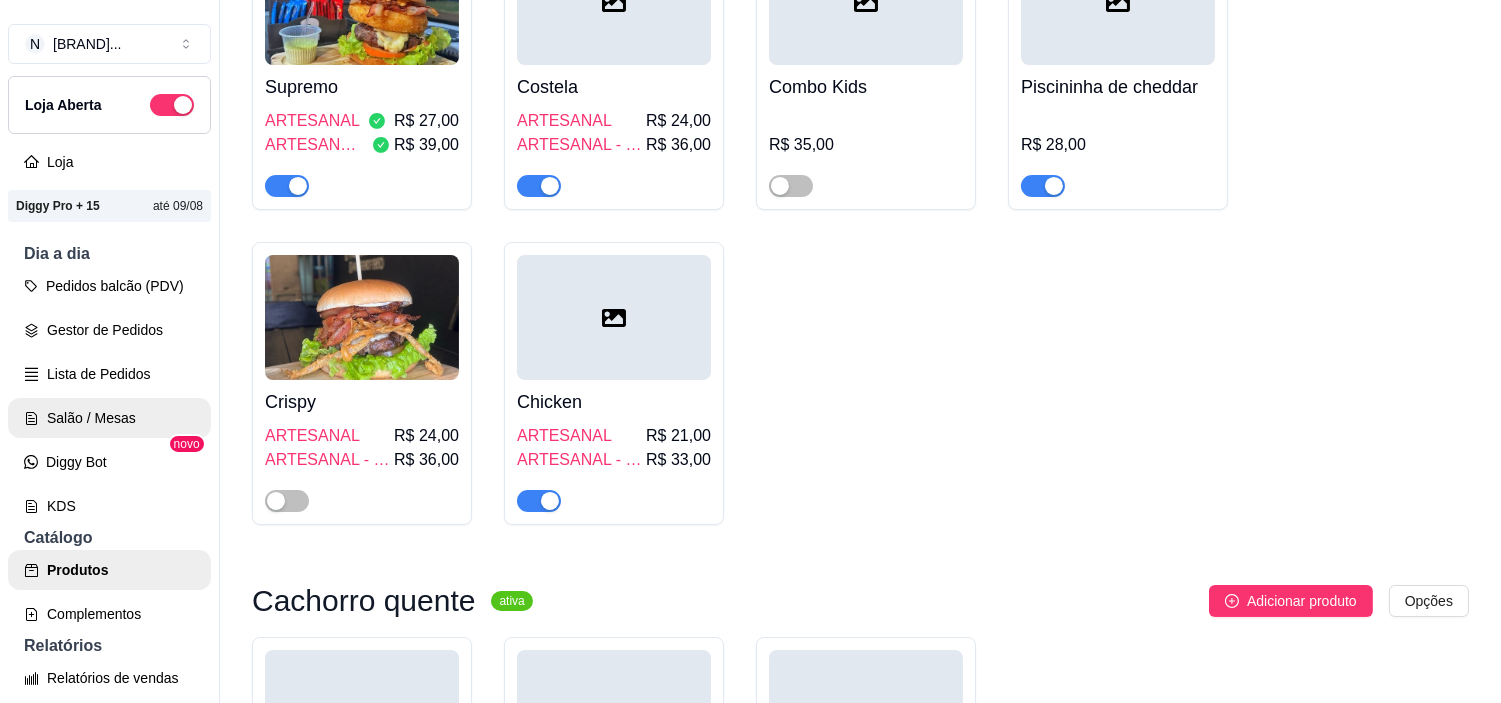 click on "Salão / Mesas" at bounding box center (109, 418) 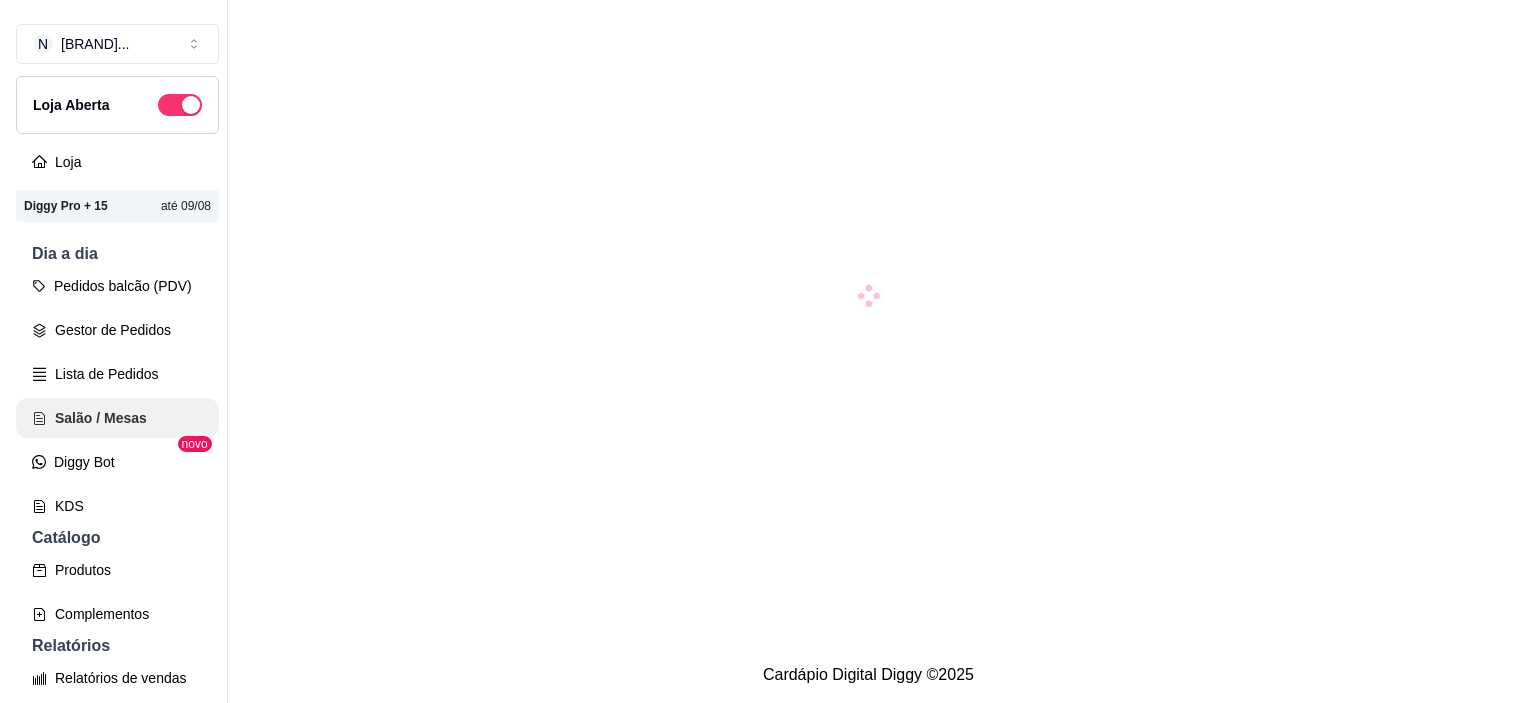 scroll, scrollTop: 0, scrollLeft: 0, axis: both 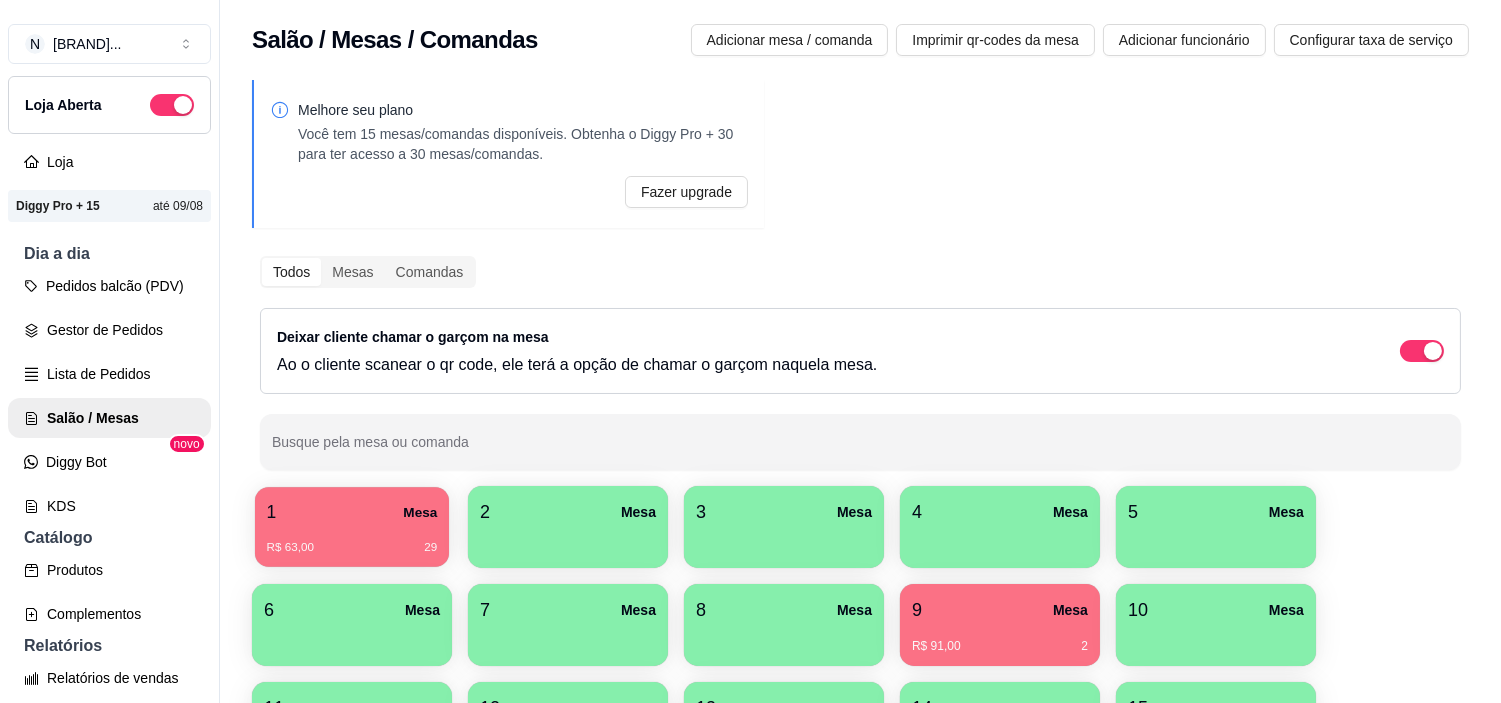 click on "R$ 63,00 29" at bounding box center [352, 540] 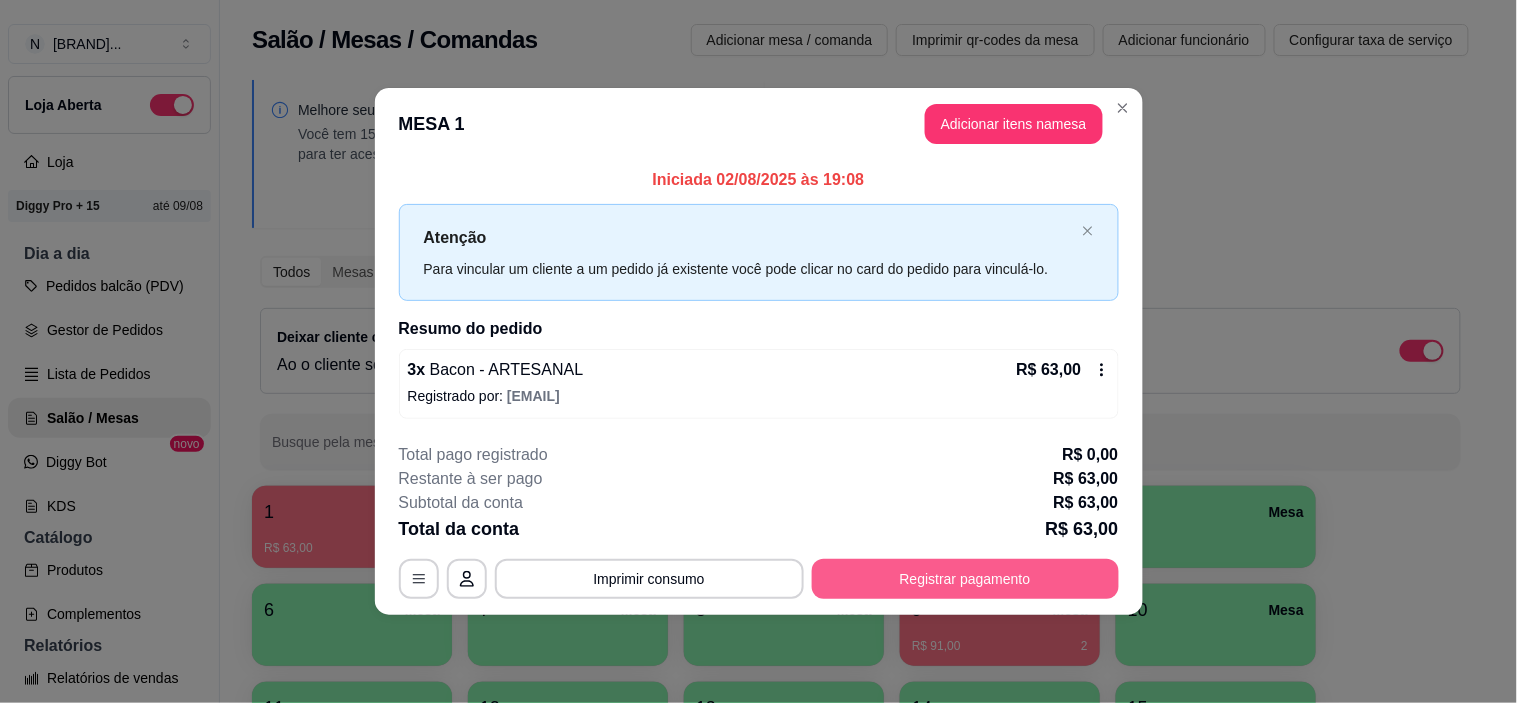 click on "Registrar pagamento" at bounding box center (965, 579) 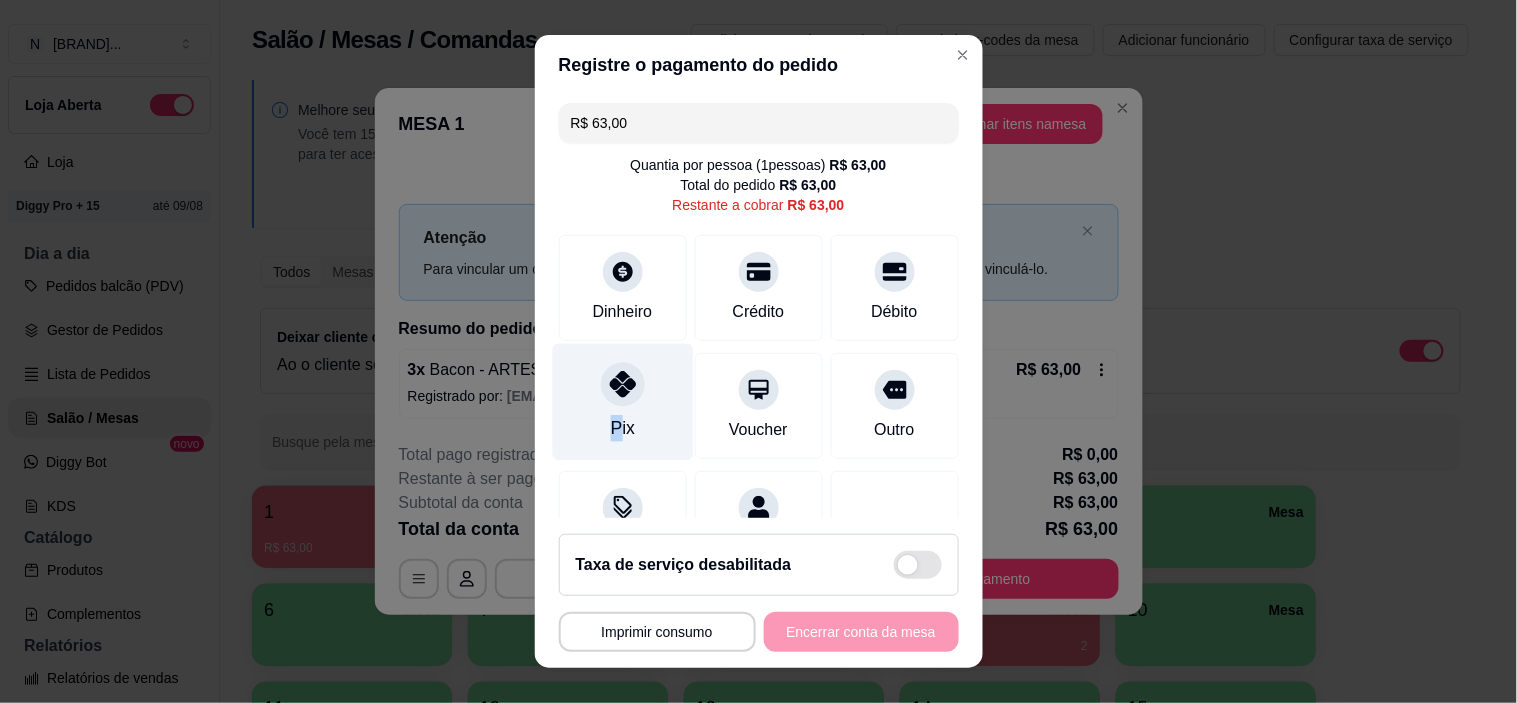 click on "Pix" at bounding box center (622, 428) 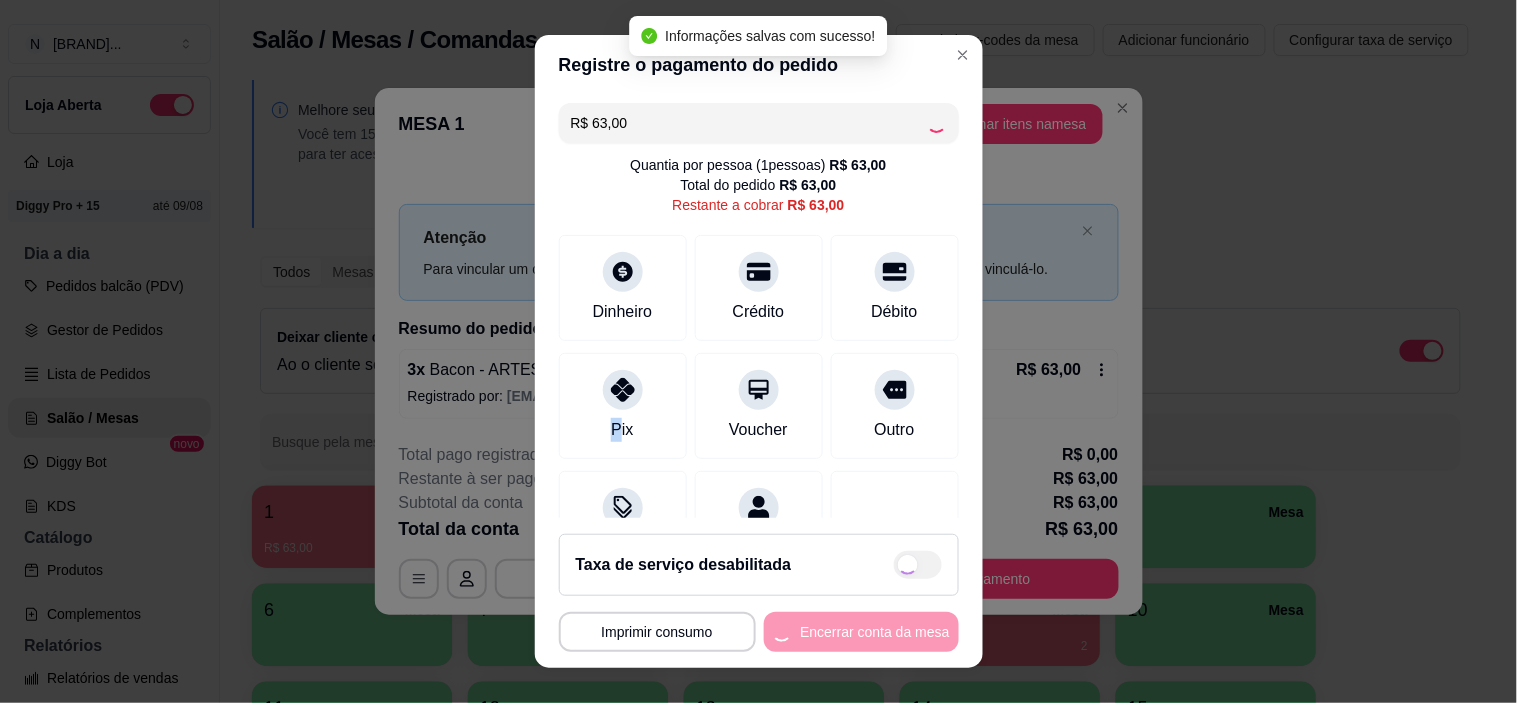 type on "R$ 0,00" 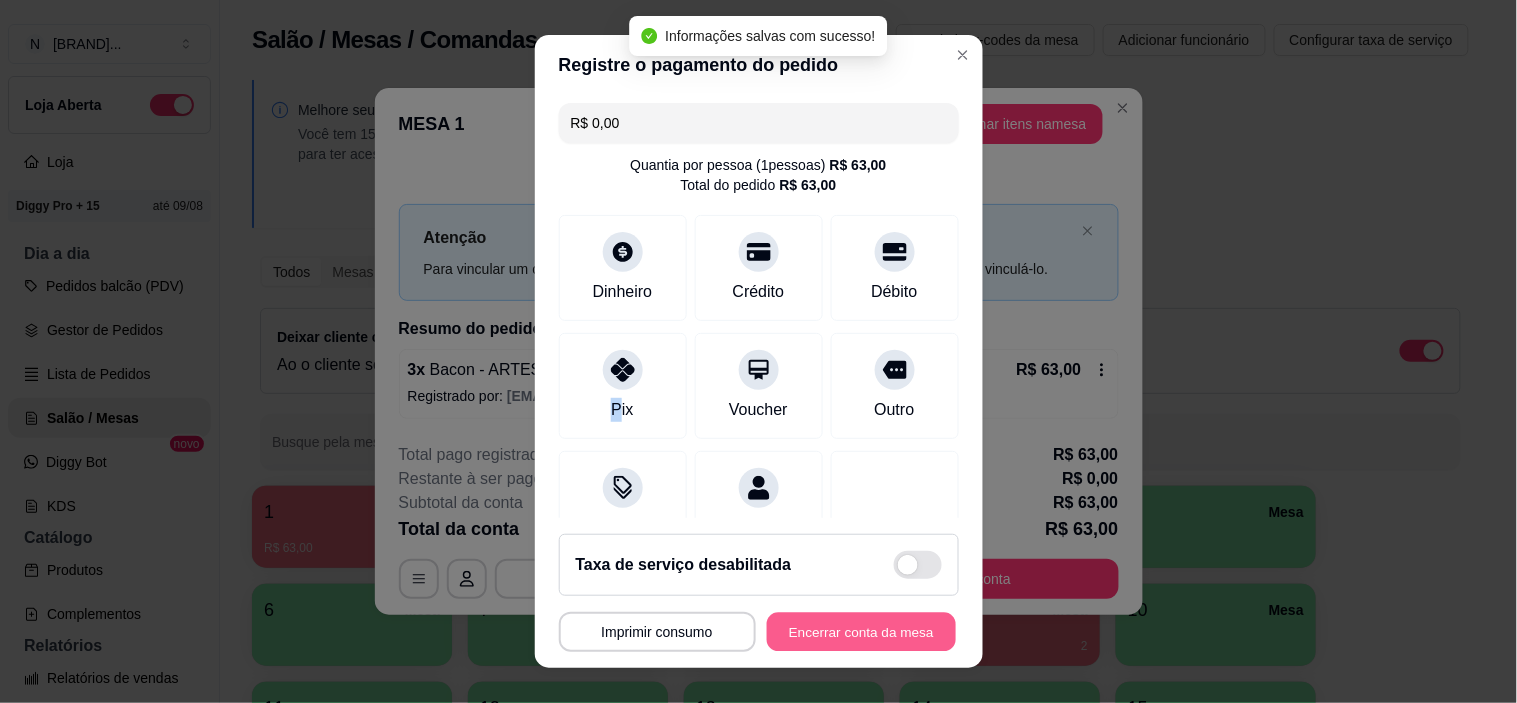 click on "Encerrar conta da mesa" at bounding box center (861, 631) 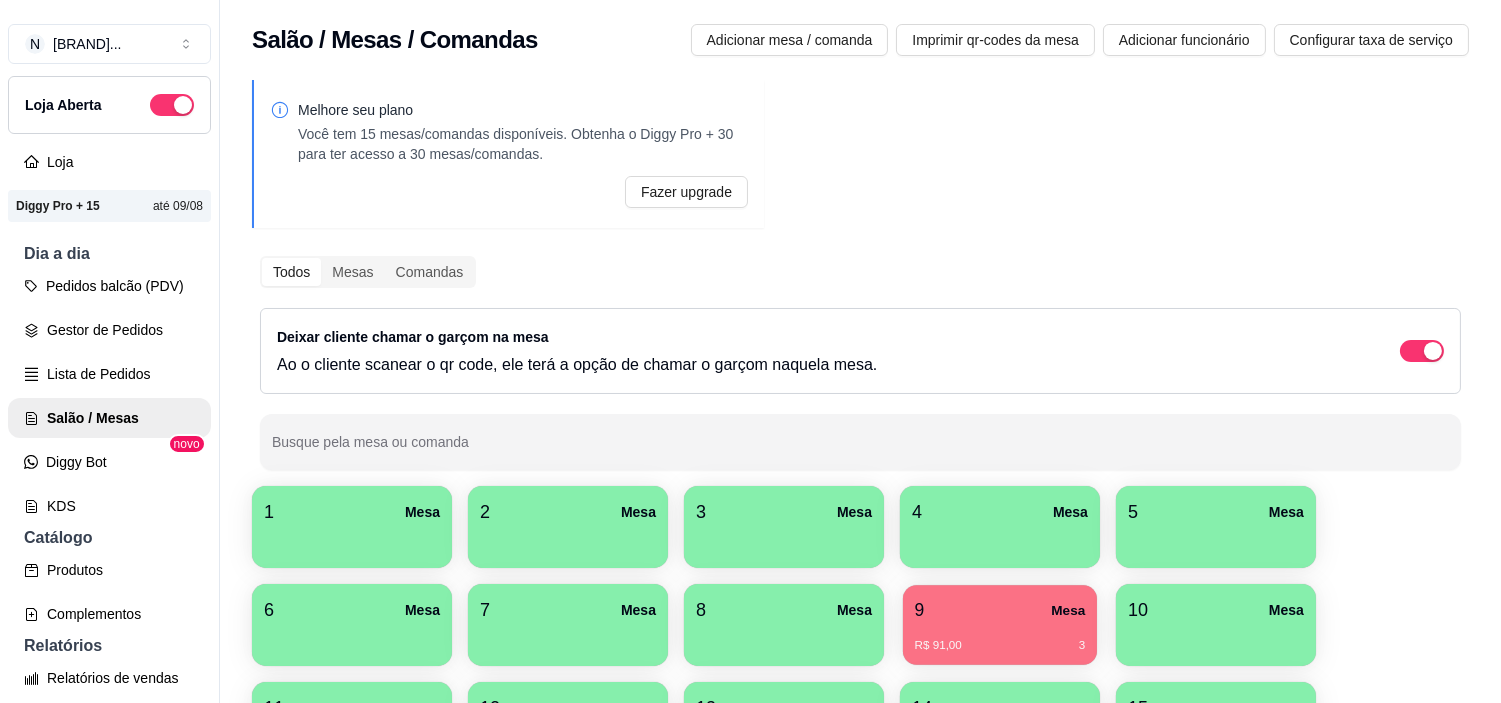 click on "9 Mesa" at bounding box center [1000, 610] 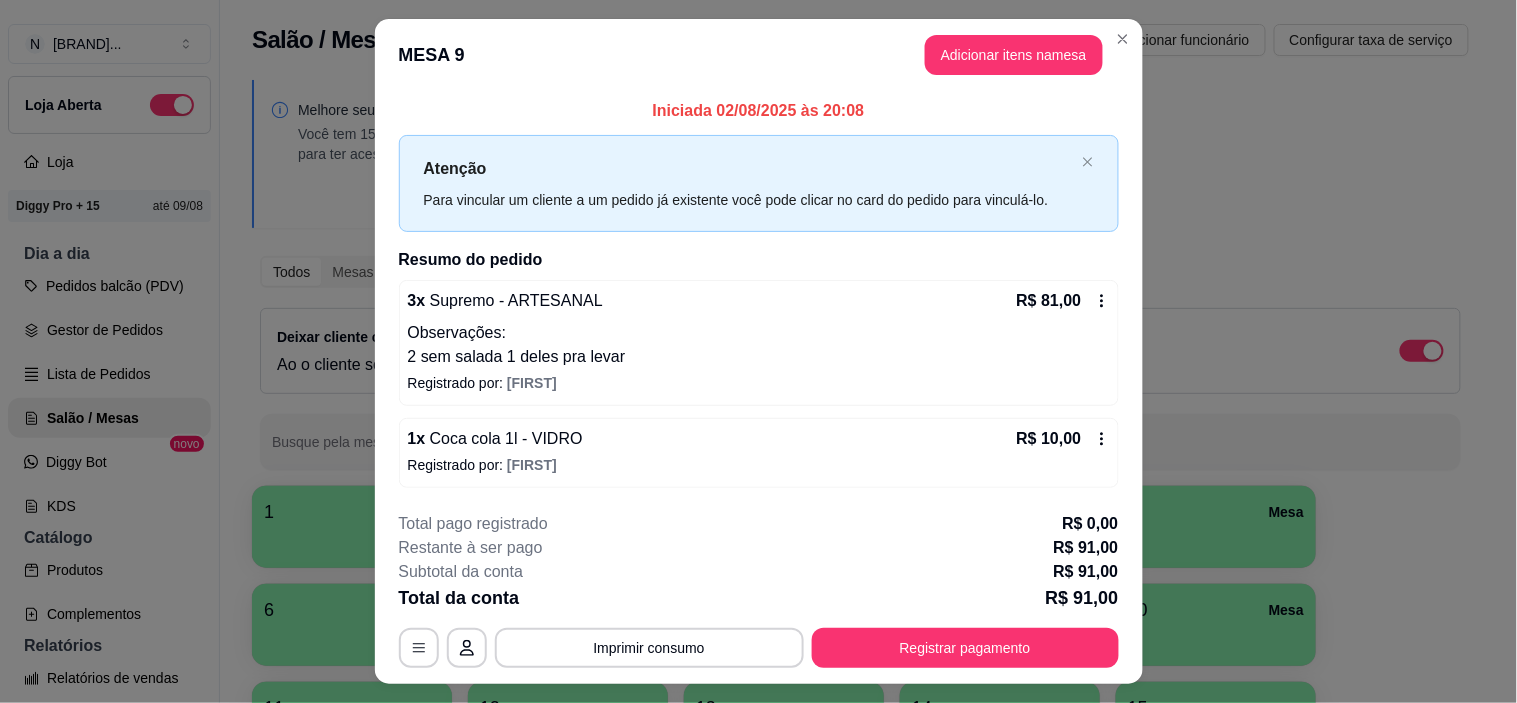 scroll, scrollTop: 45, scrollLeft: 0, axis: vertical 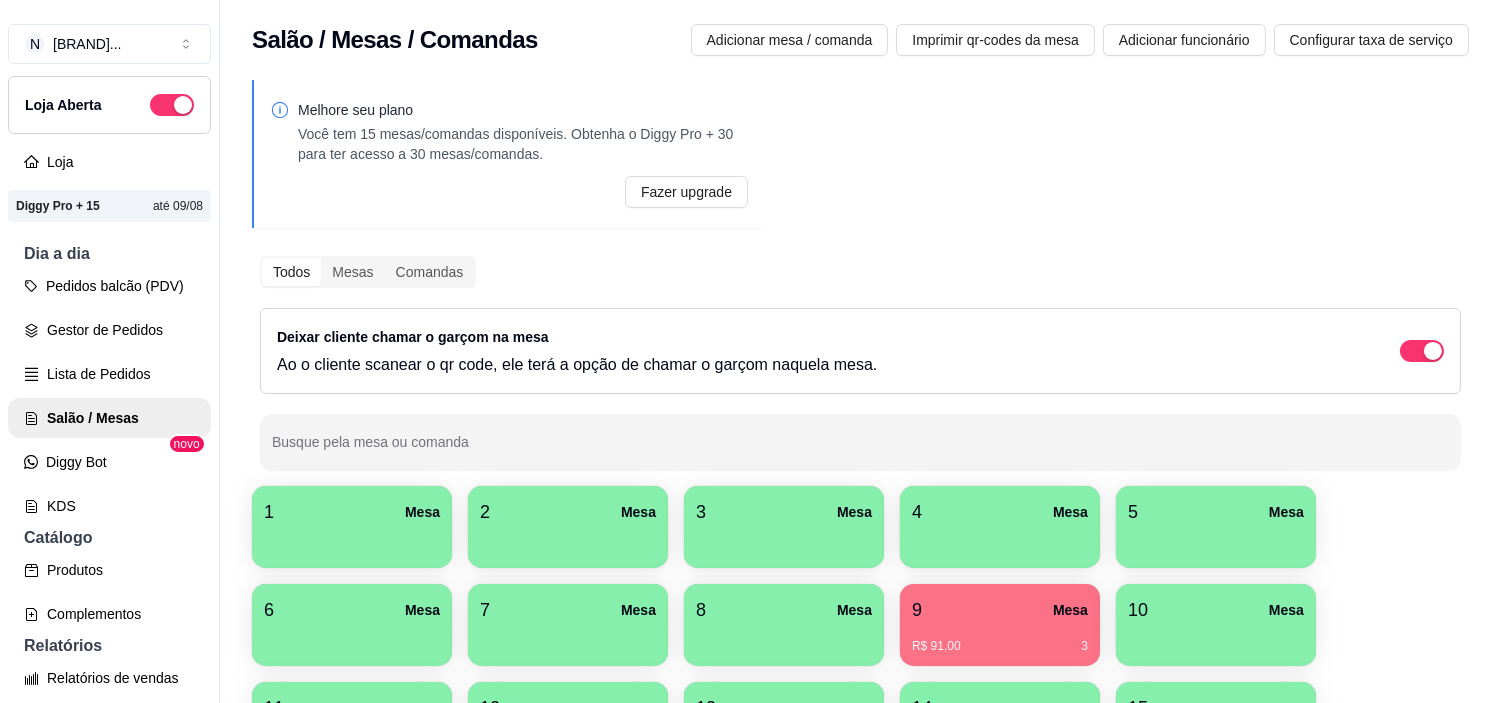click on "1 Mesa" at bounding box center [352, 512] 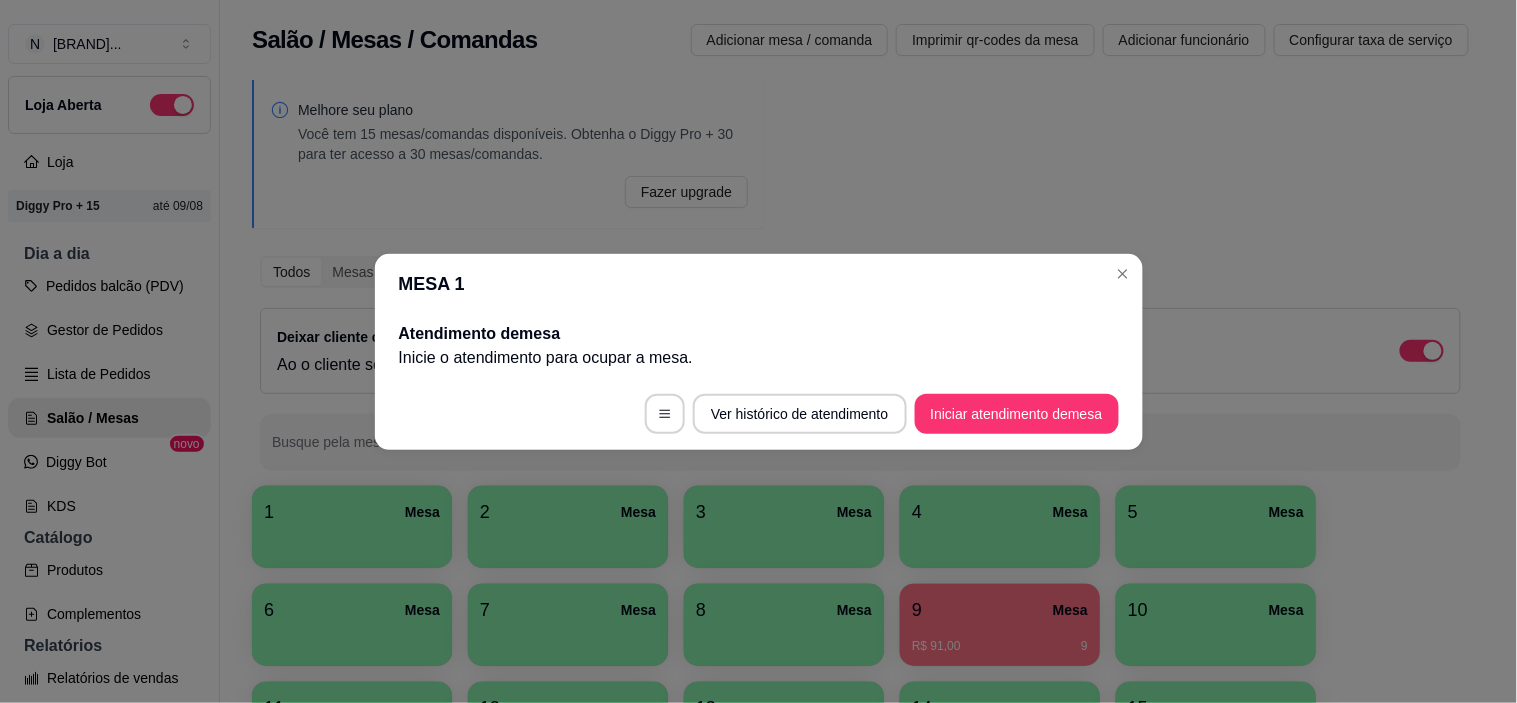 click on "Iniciar atendimento de  mesa" at bounding box center [1017, 414] 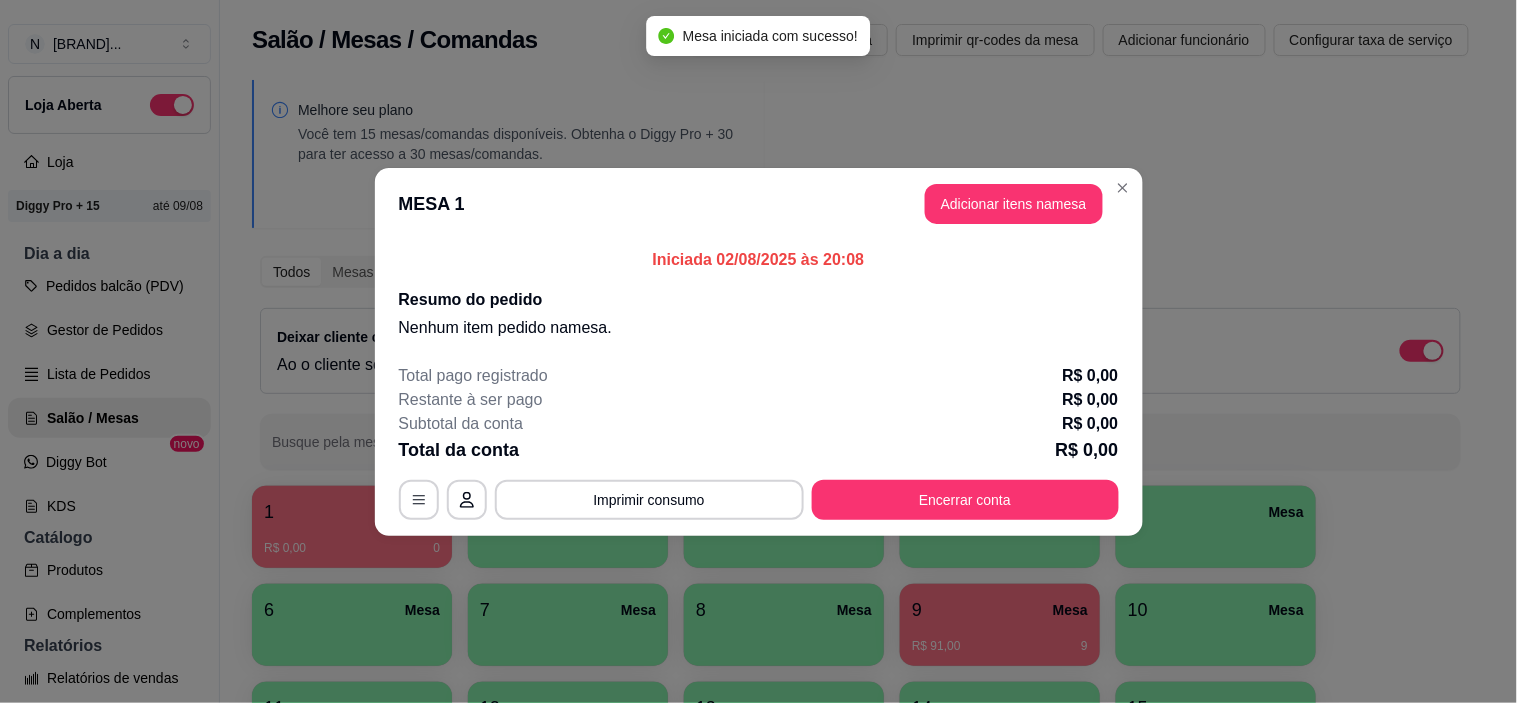 click on "Adicionar itens na  mesa" at bounding box center (1014, 204) 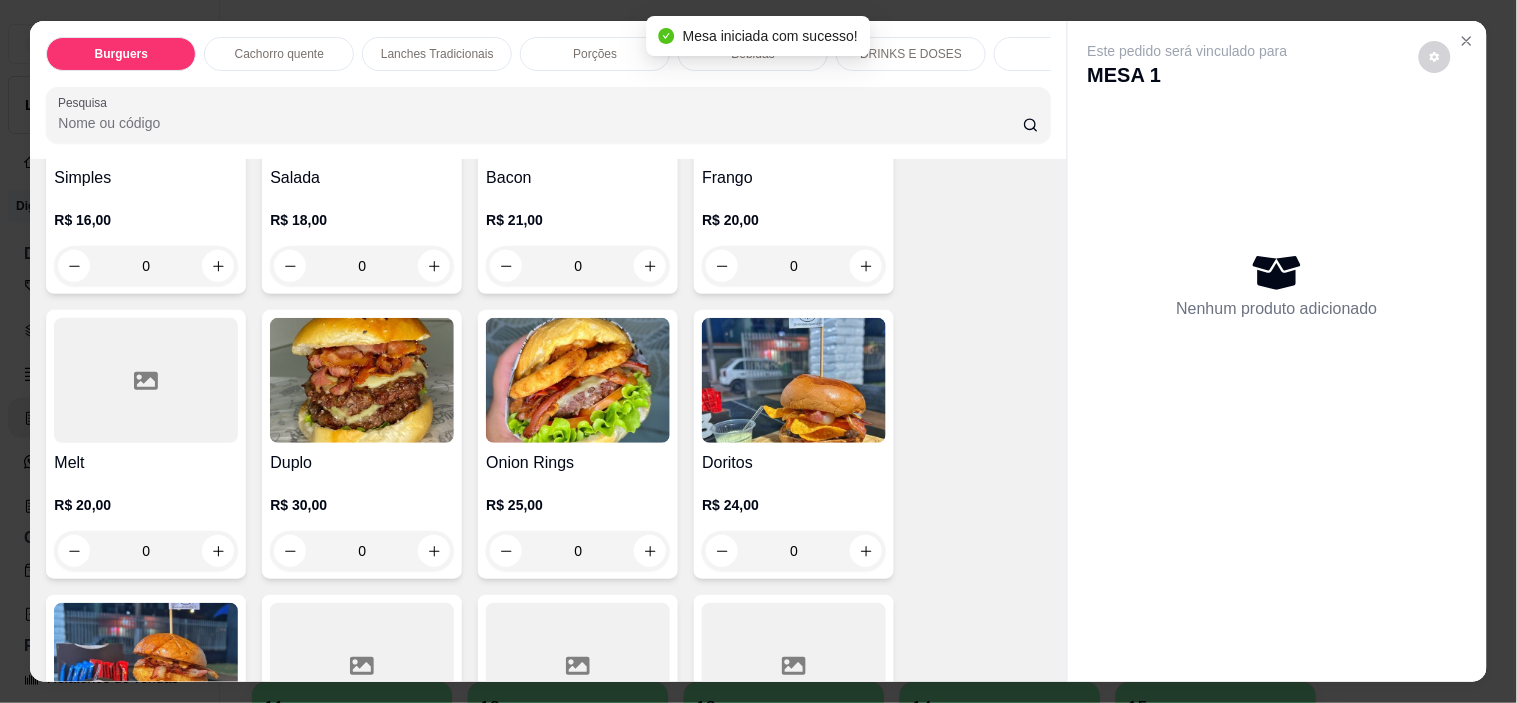 scroll, scrollTop: 333, scrollLeft: 0, axis: vertical 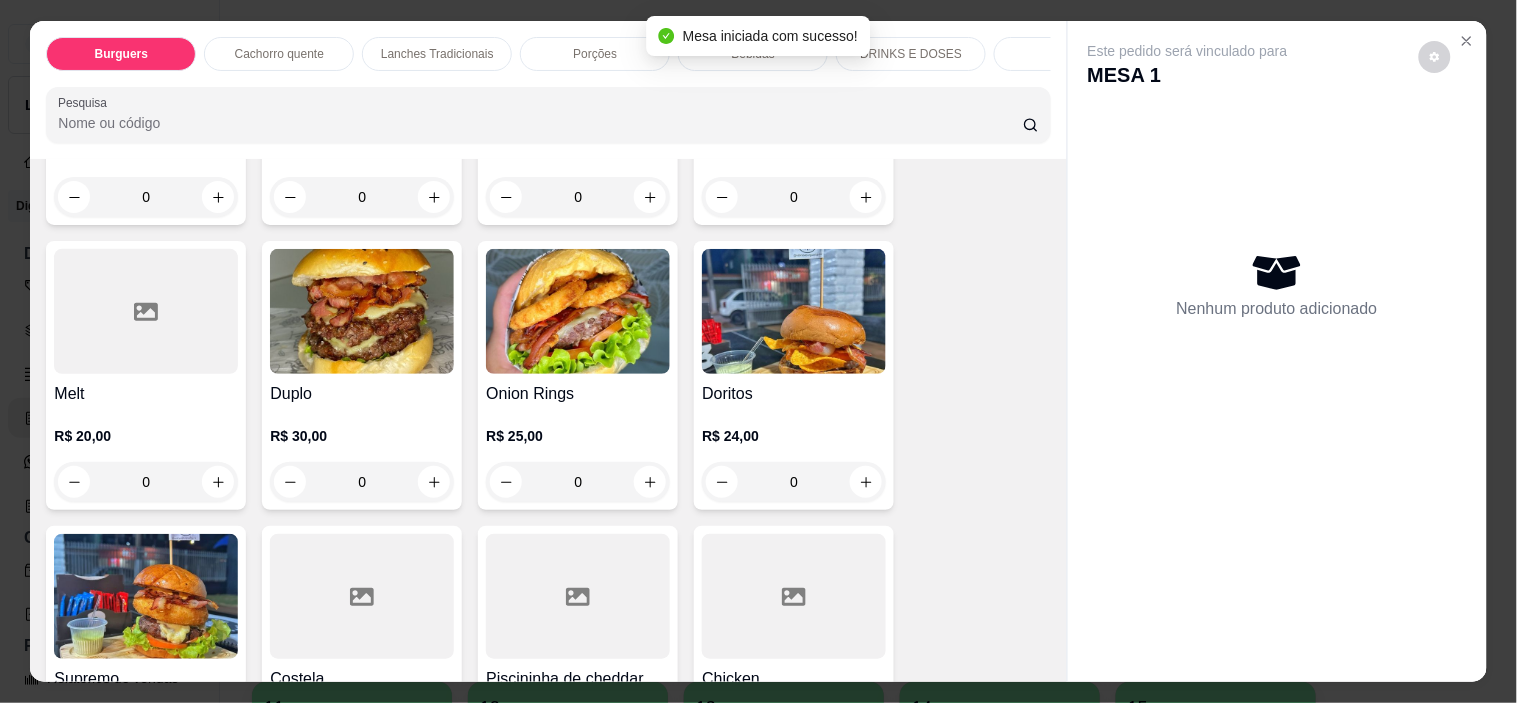 click at bounding box center [578, 311] 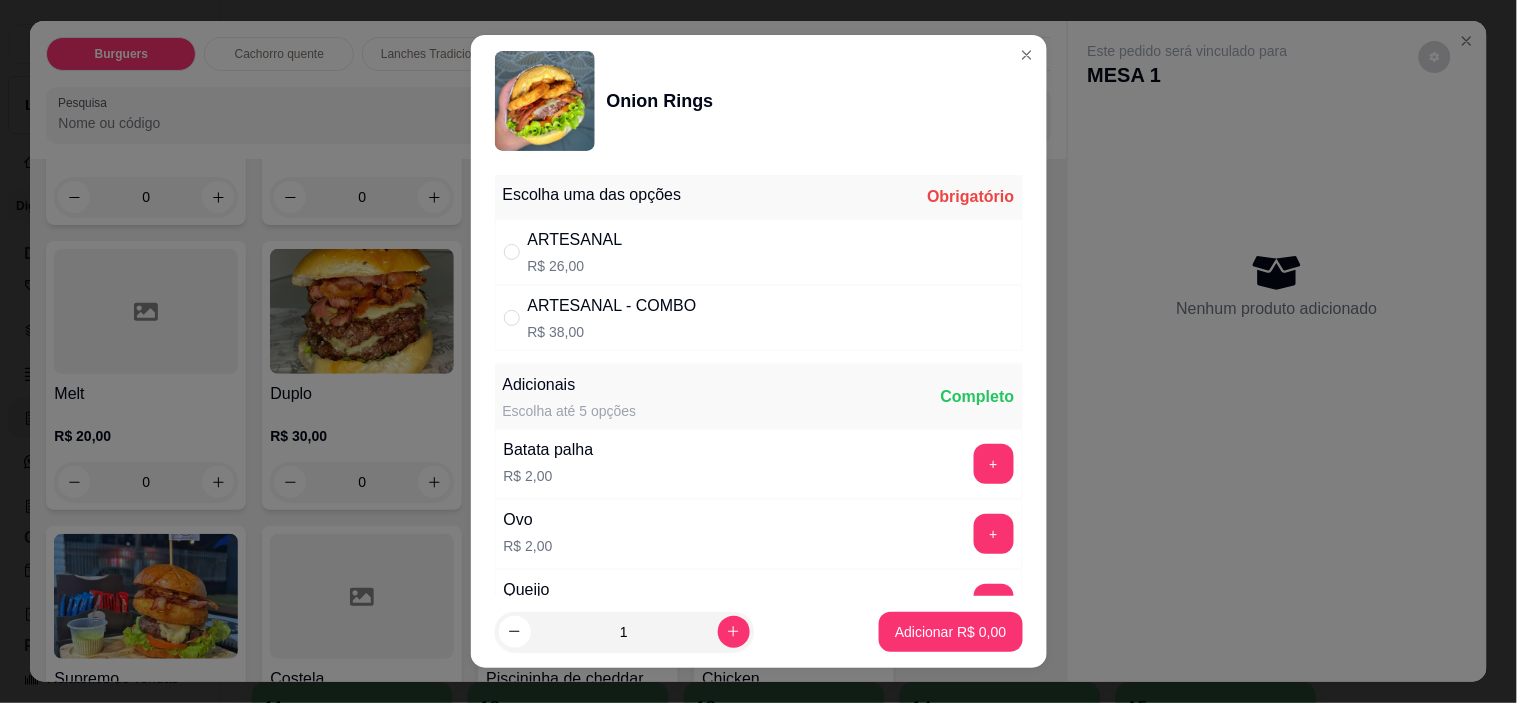 click on "ARTESANAL R$ 26,00" at bounding box center [759, 252] 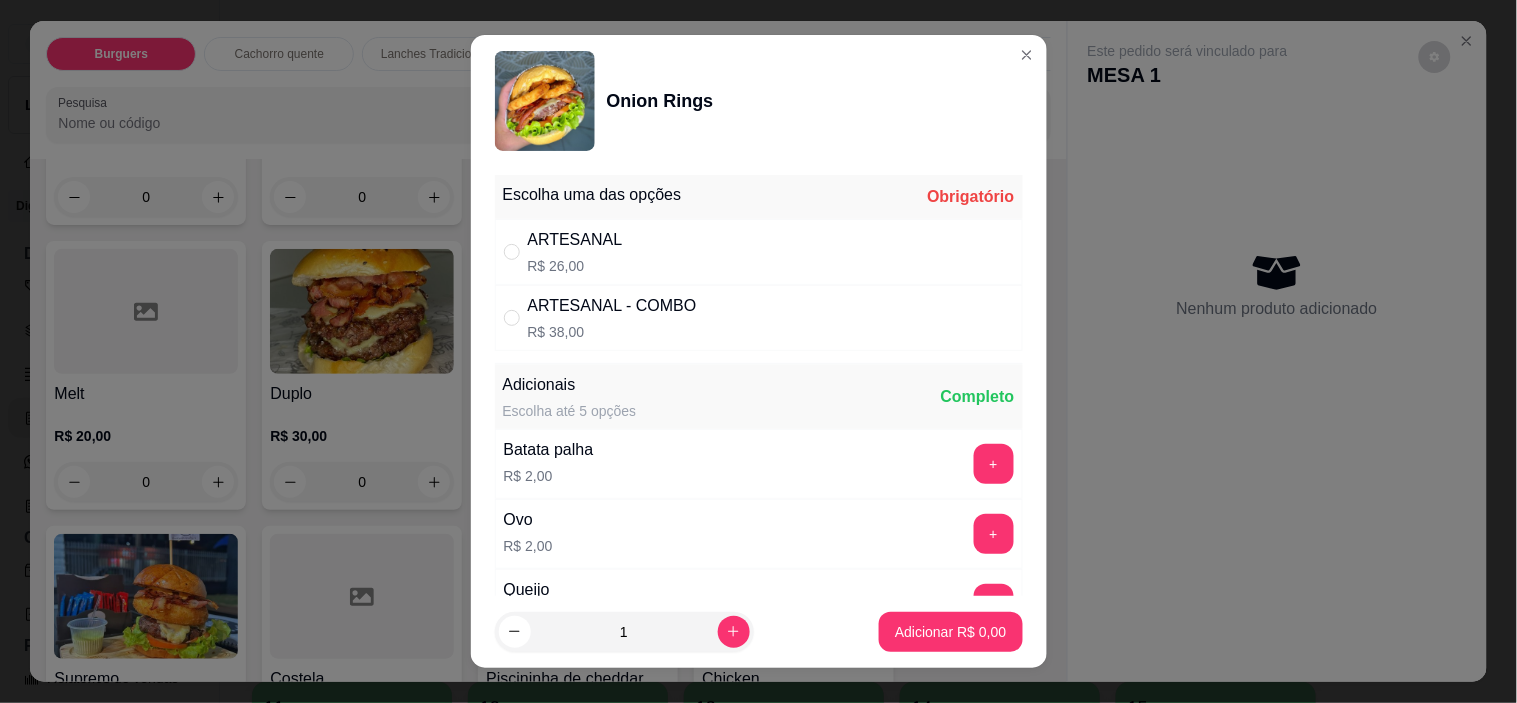 radio on "true" 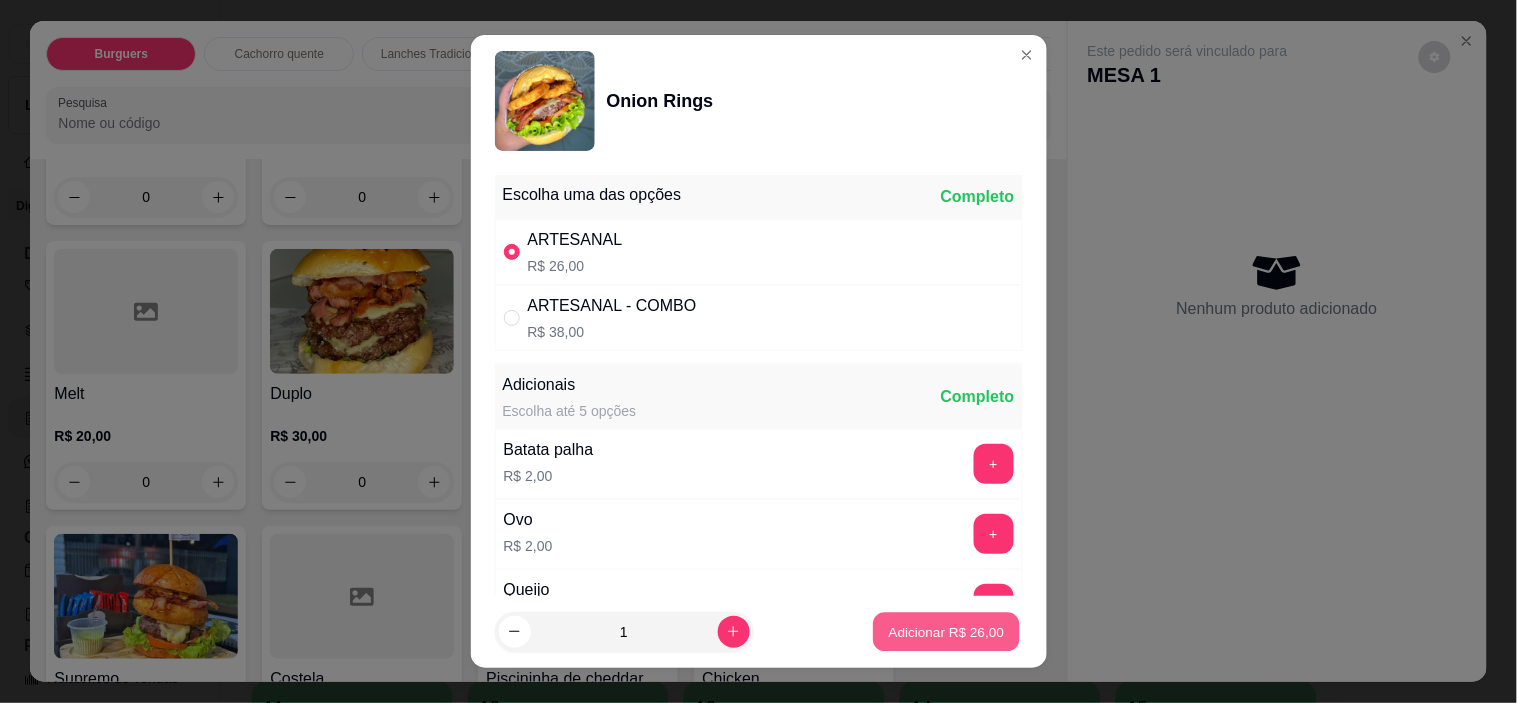 click on "Adicionar   R$ 26,00" at bounding box center [947, 631] 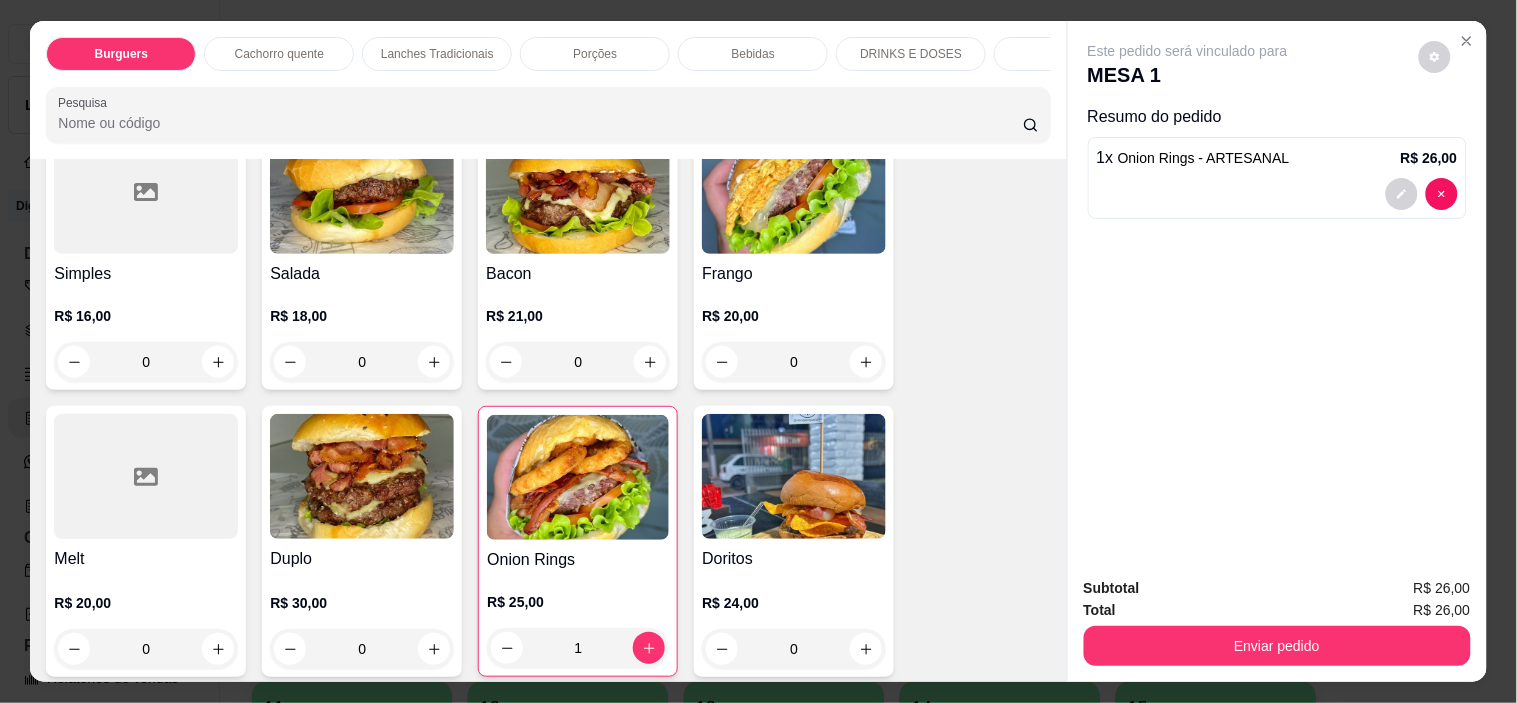 scroll, scrollTop: 0, scrollLeft: 0, axis: both 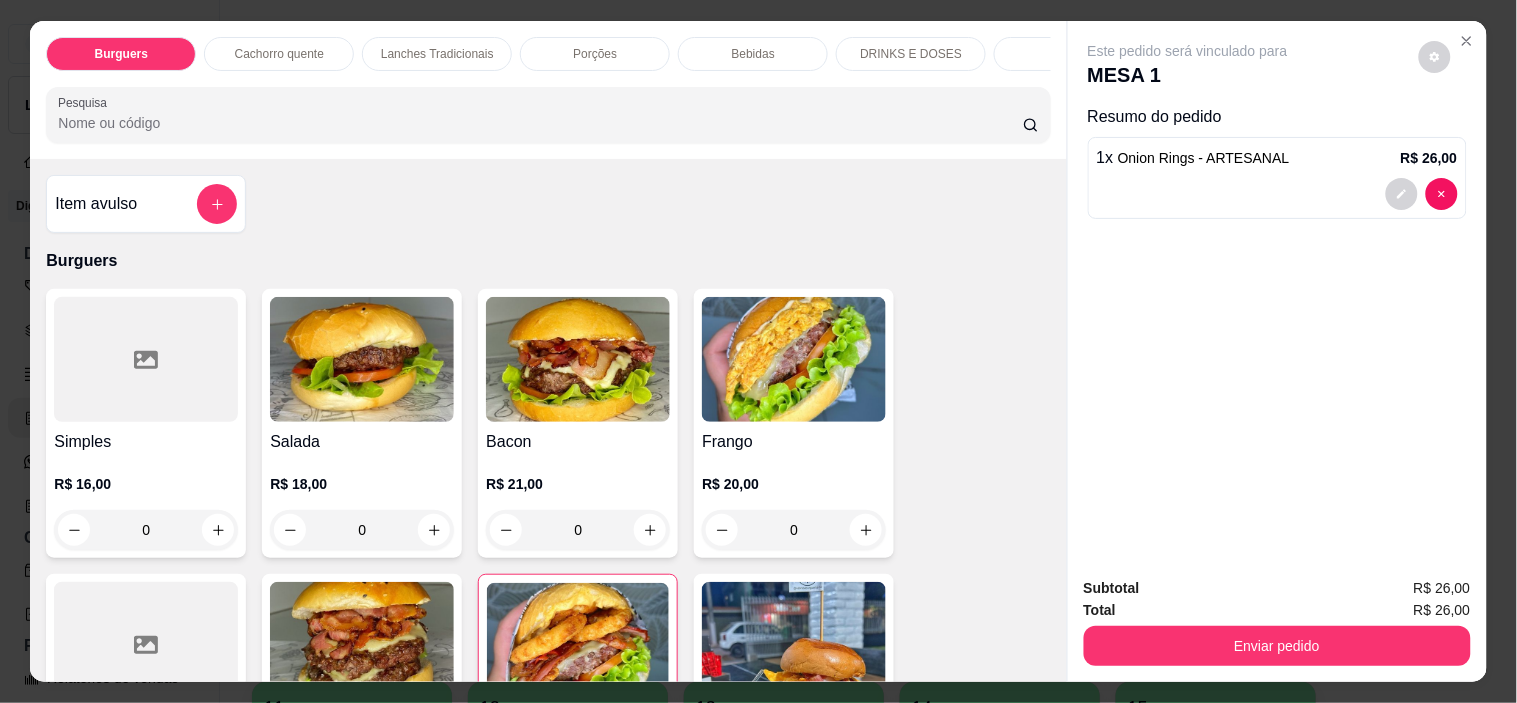 click at bounding box center [146, 359] 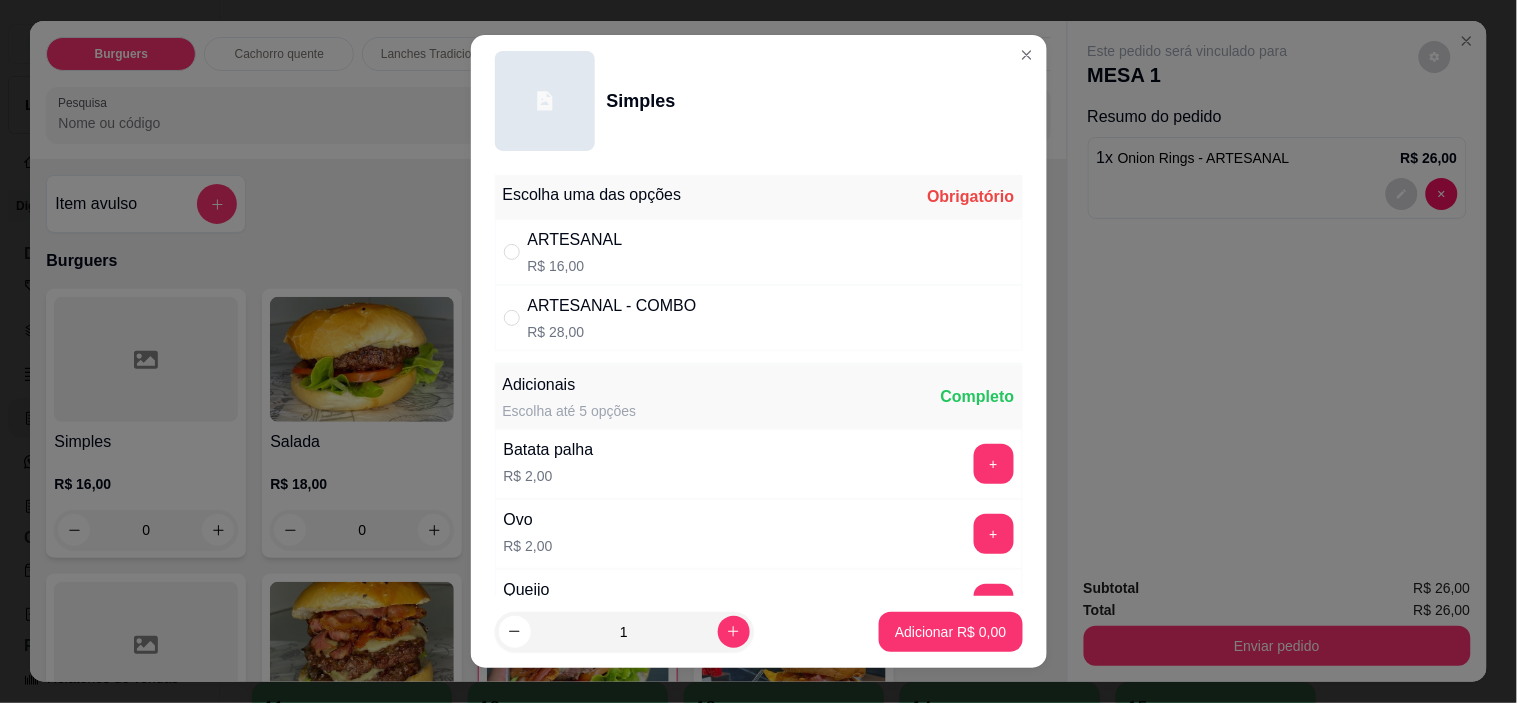click on "ARTESANAL R$ 16,00" at bounding box center [759, 252] 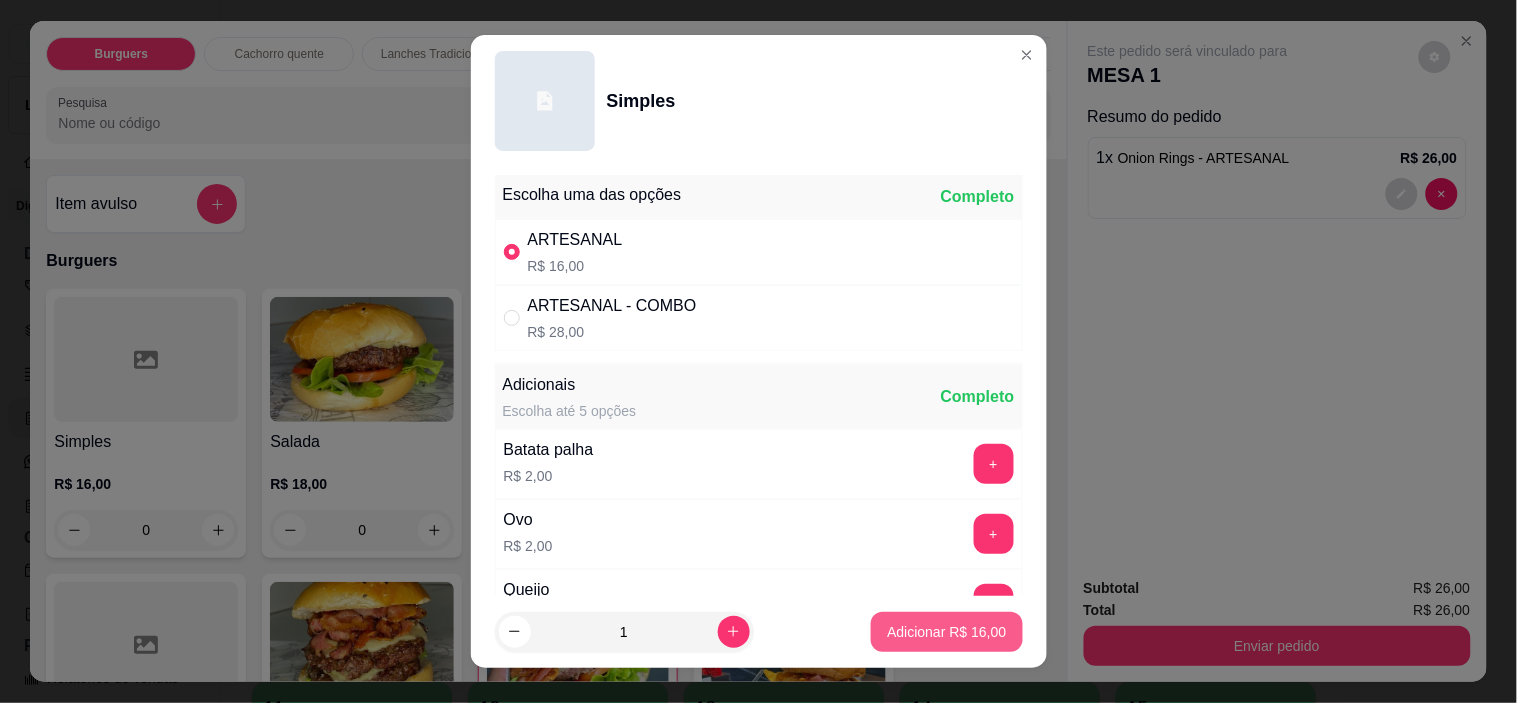 click on "Adicionar   R$ 16,00" at bounding box center (946, 632) 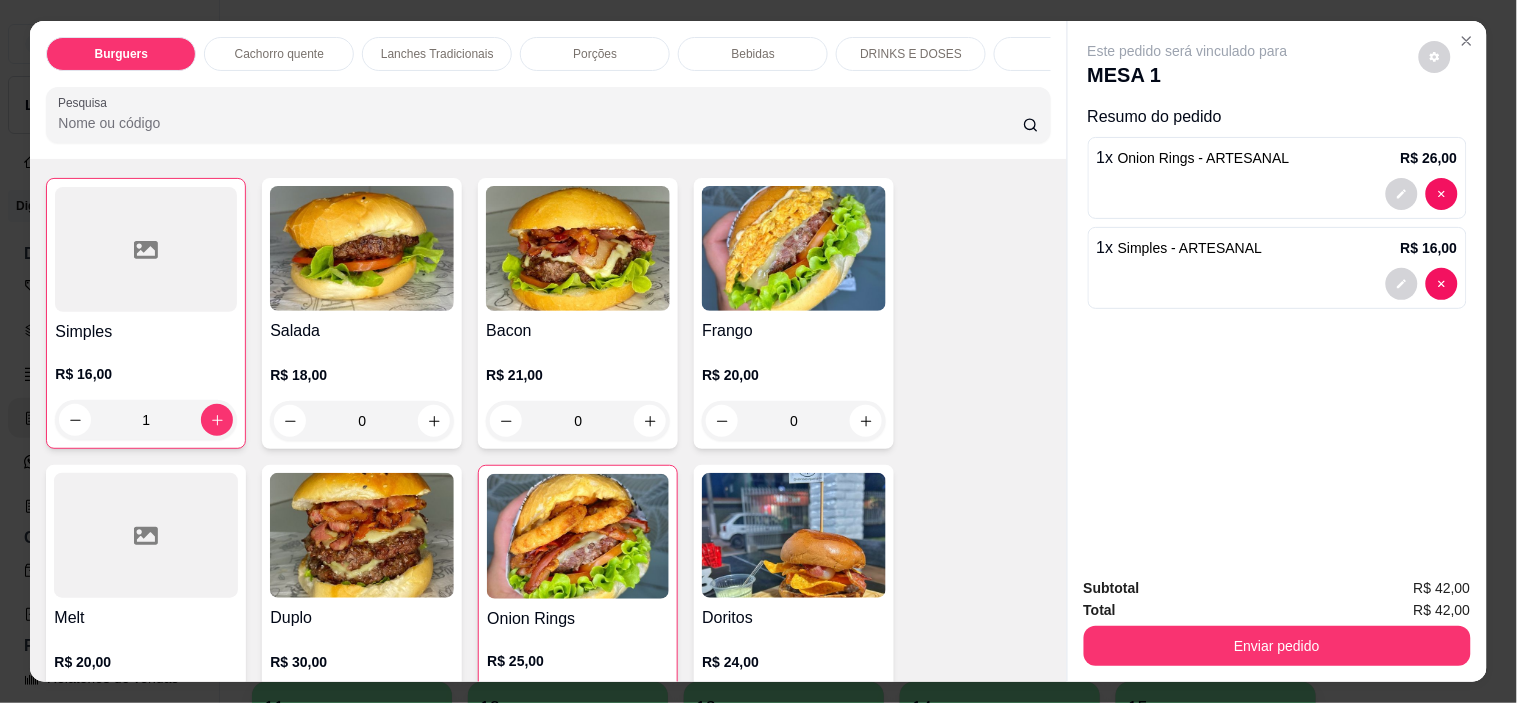 click on "Bebidas" at bounding box center (753, 54) 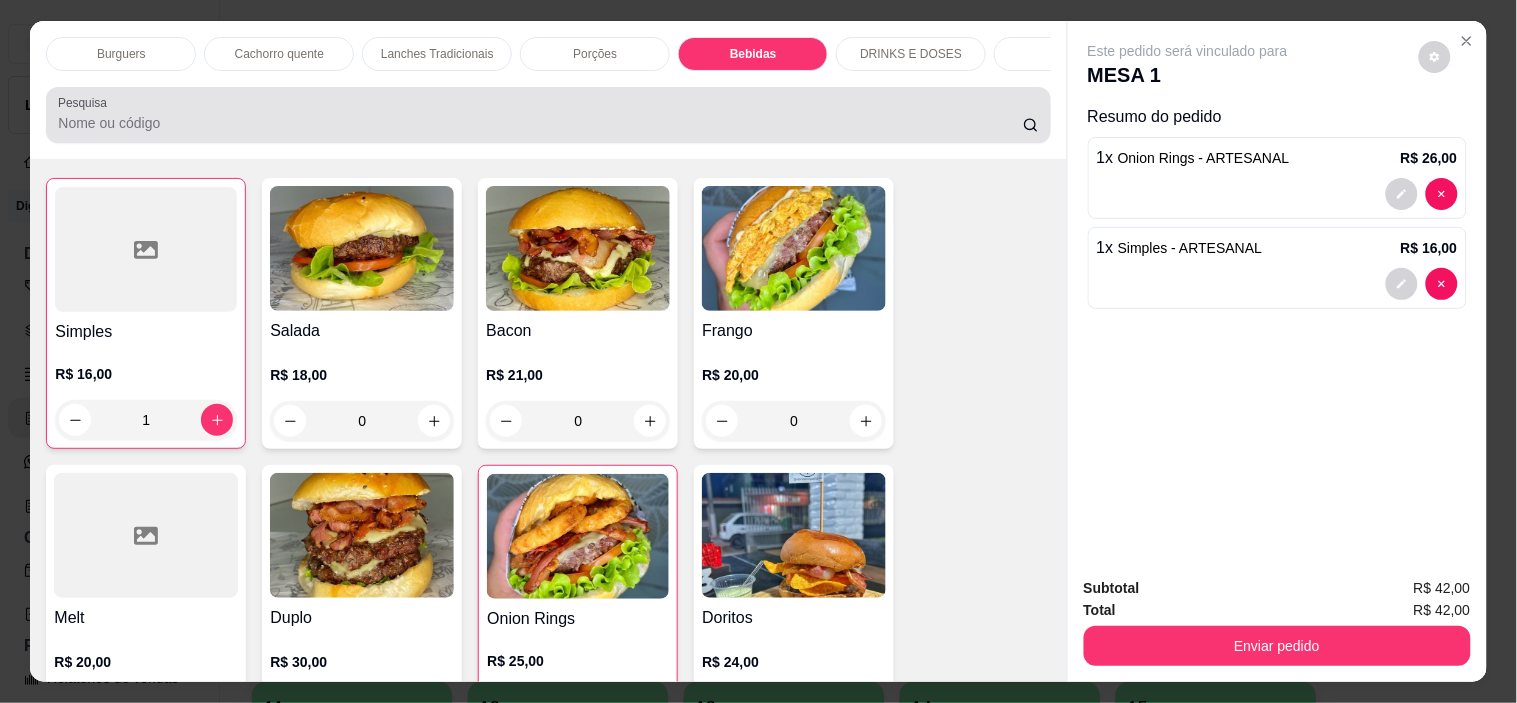 scroll, scrollTop: 2891, scrollLeft: 0, axis: vertical 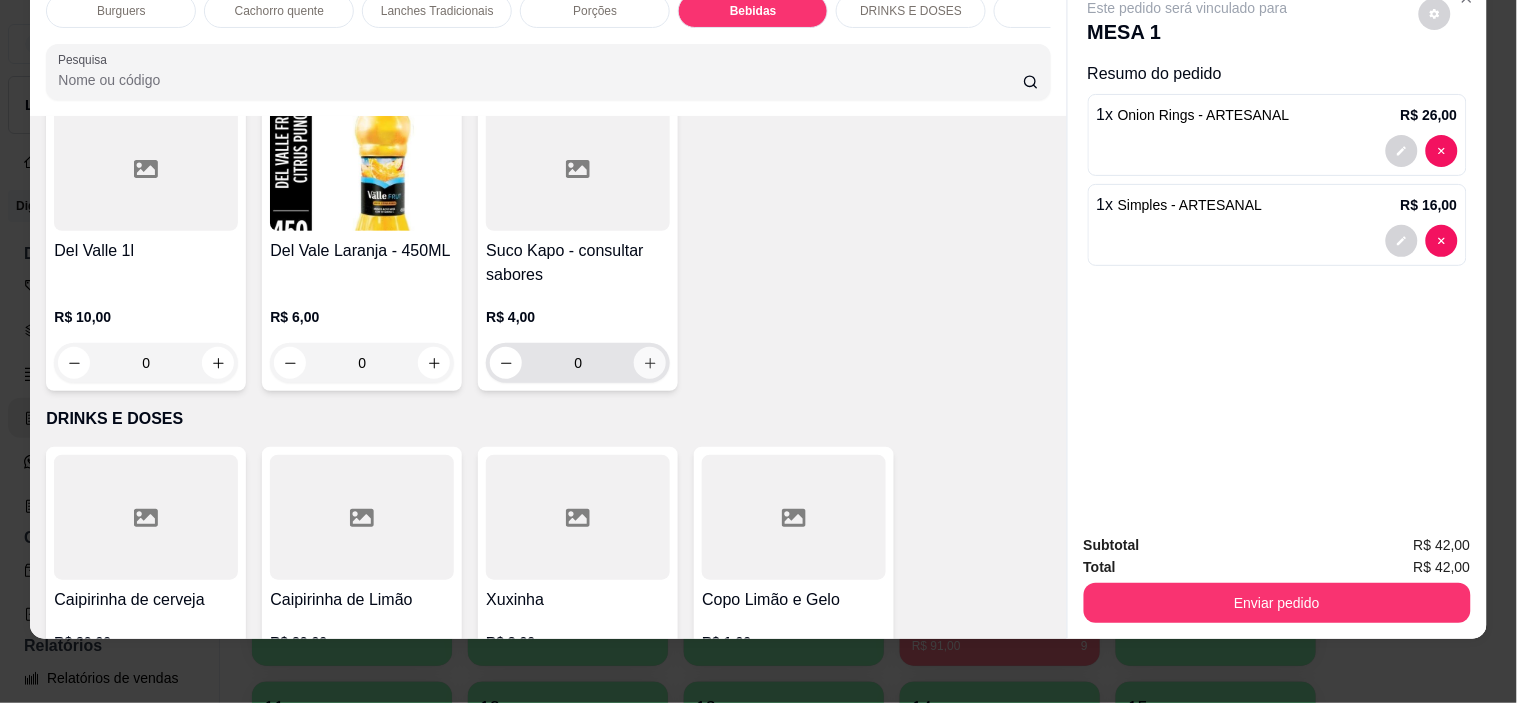 click 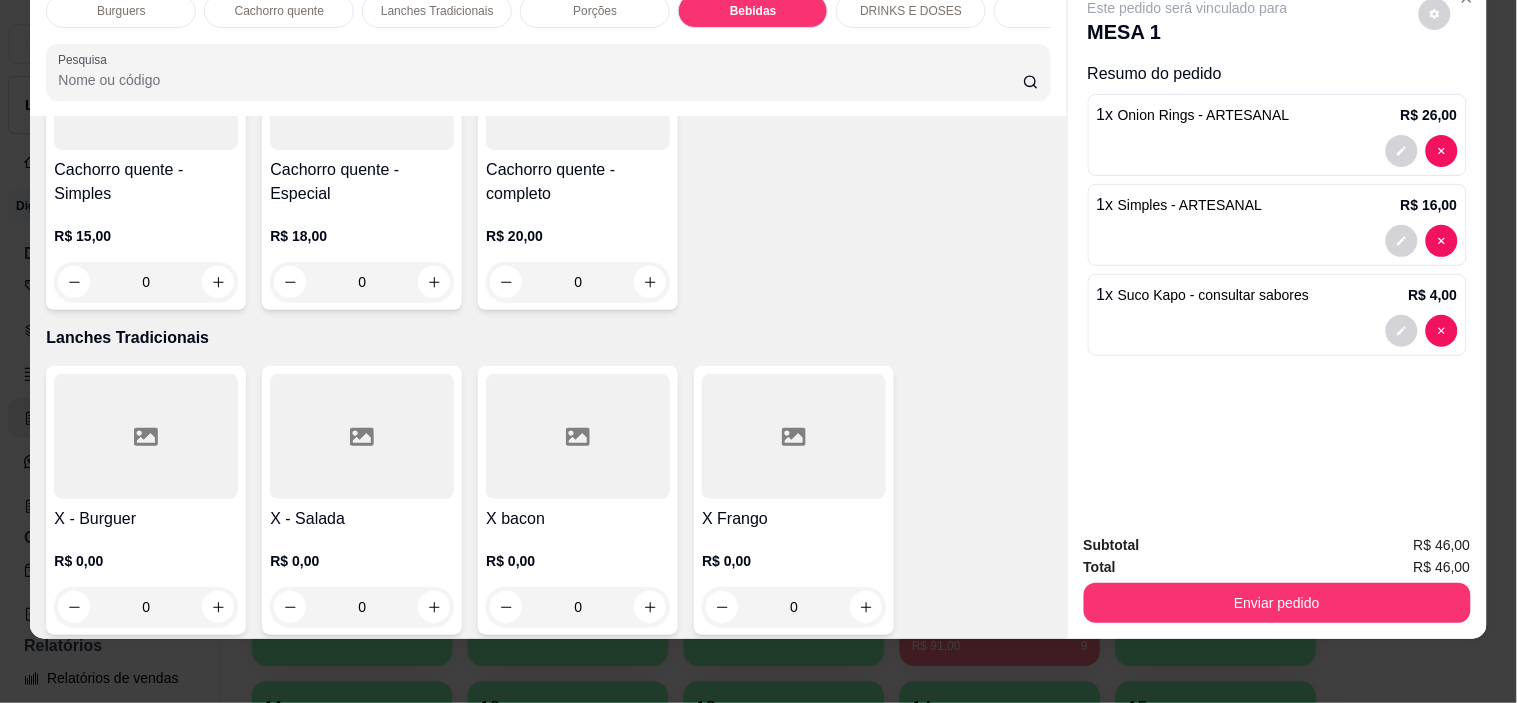 scroll, scrollTop: 1113, scrollLeft: 0, axis: vertical 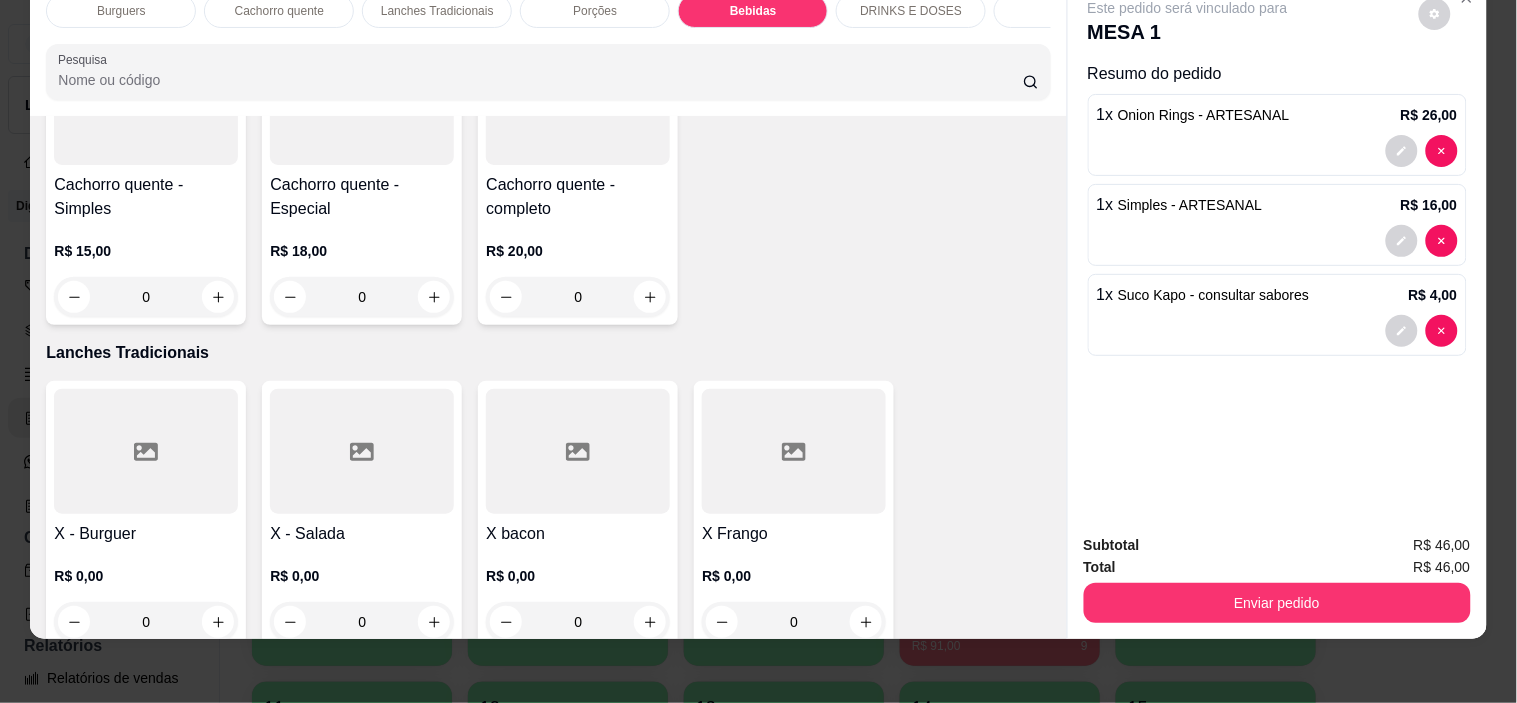 click at bounding box center [1277, 151] 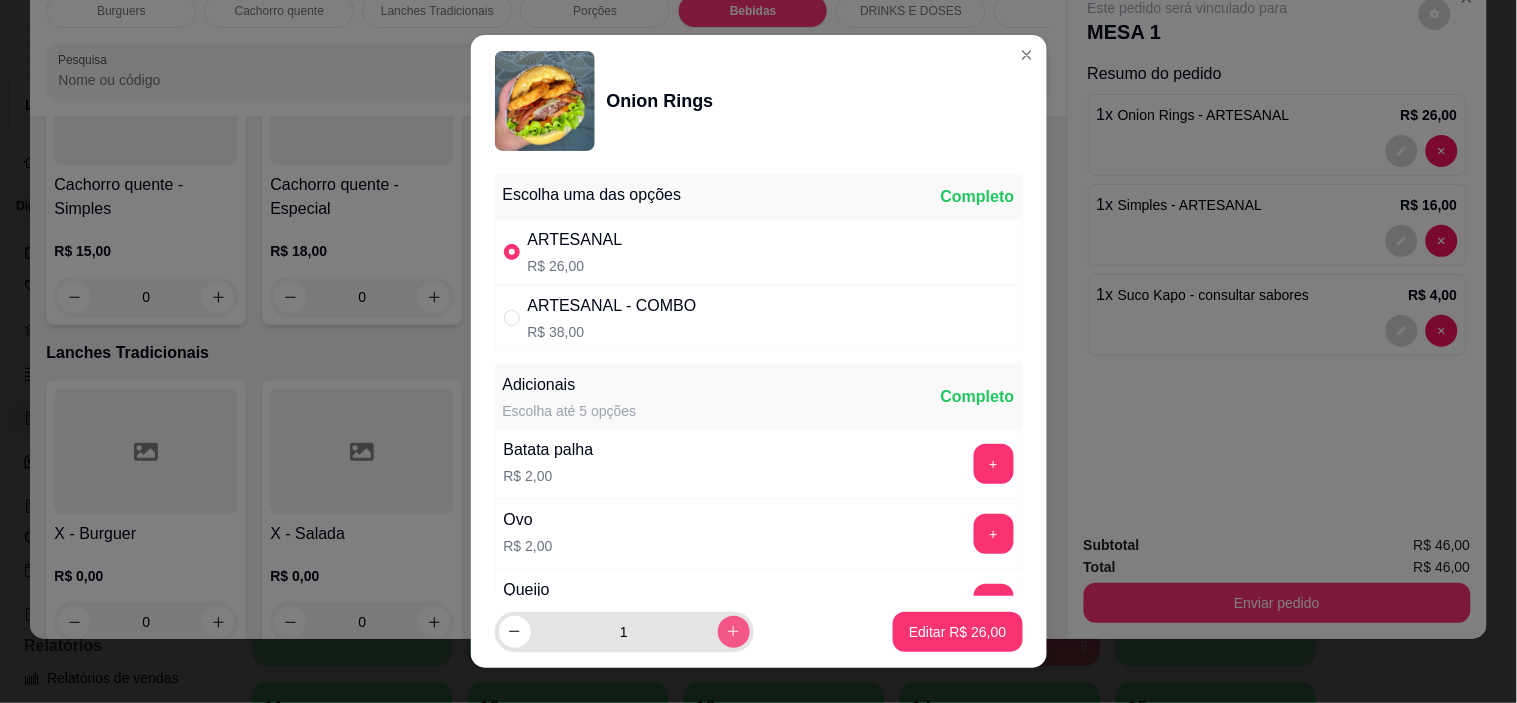 click 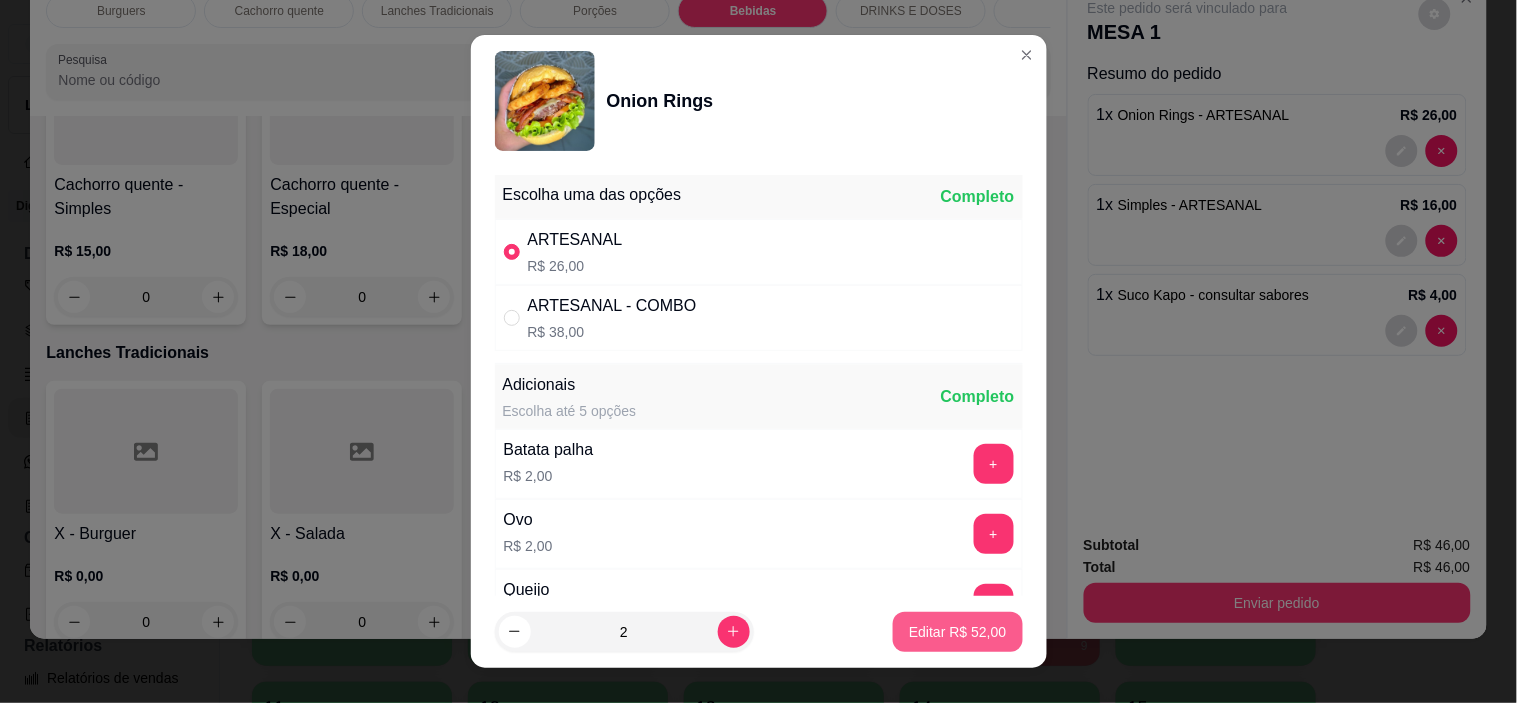 click on "Editar   R$ 52,00" at bounding box center (957, 632) 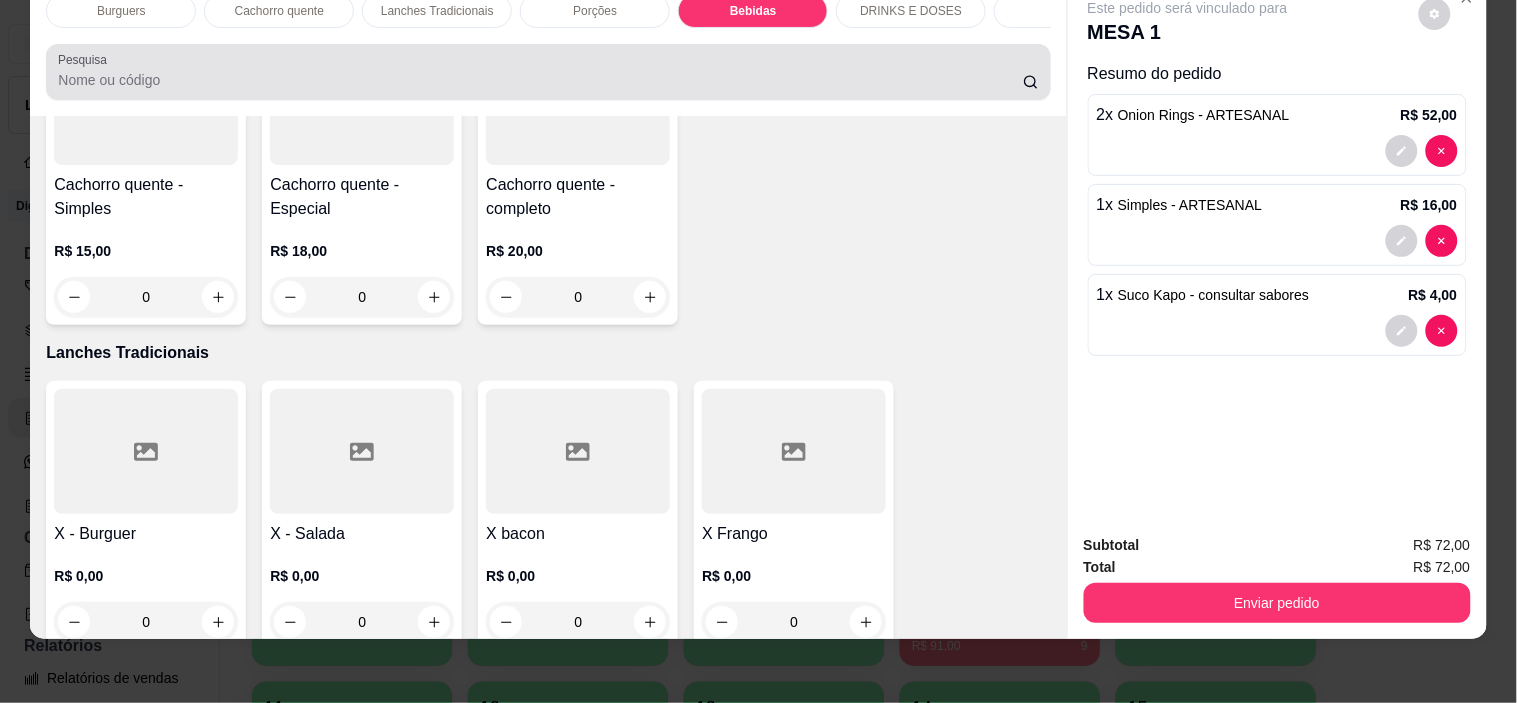 scroll, scrollTop: 0, scrollLeft: 0, axis: both 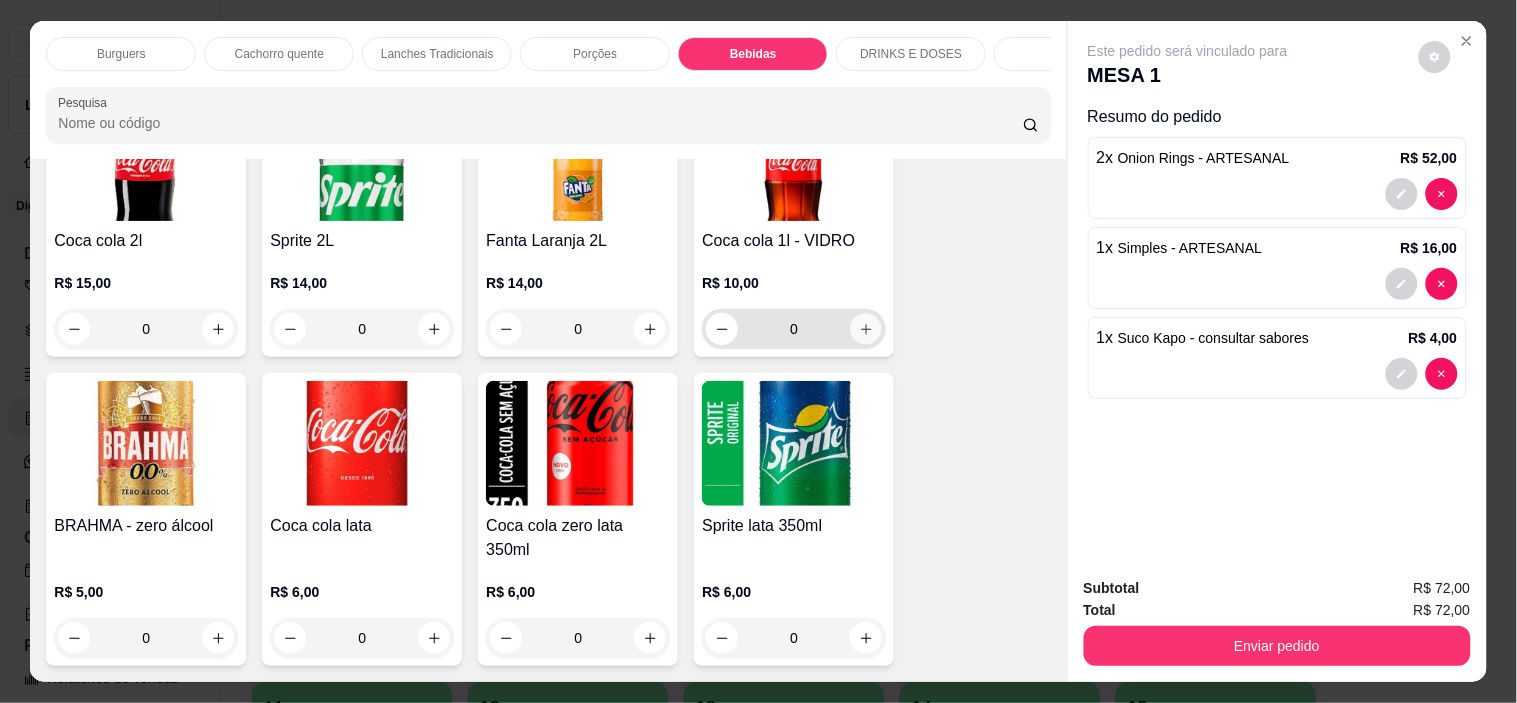 click at bounding box center [866, 329] 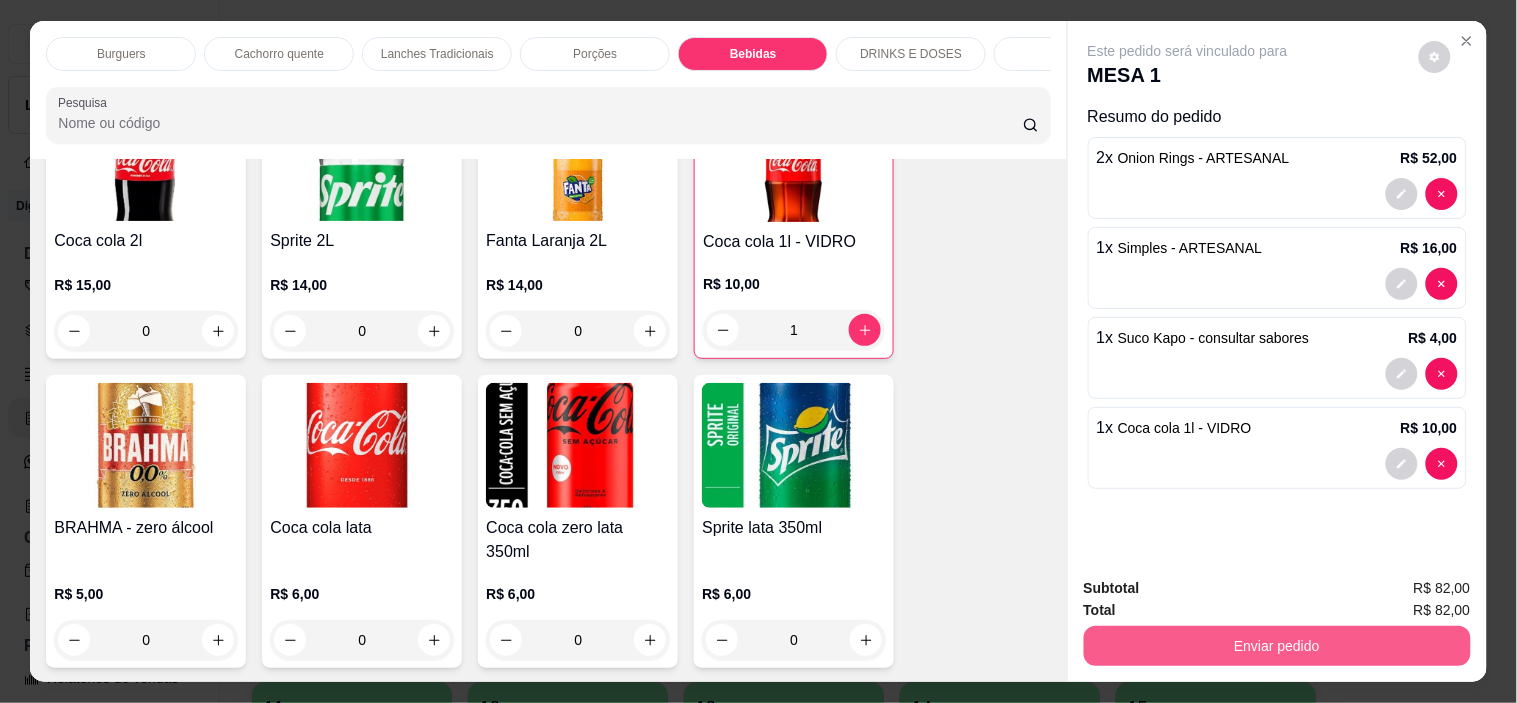 click on "Enviar pedido" at bounding box center [1277, 646] 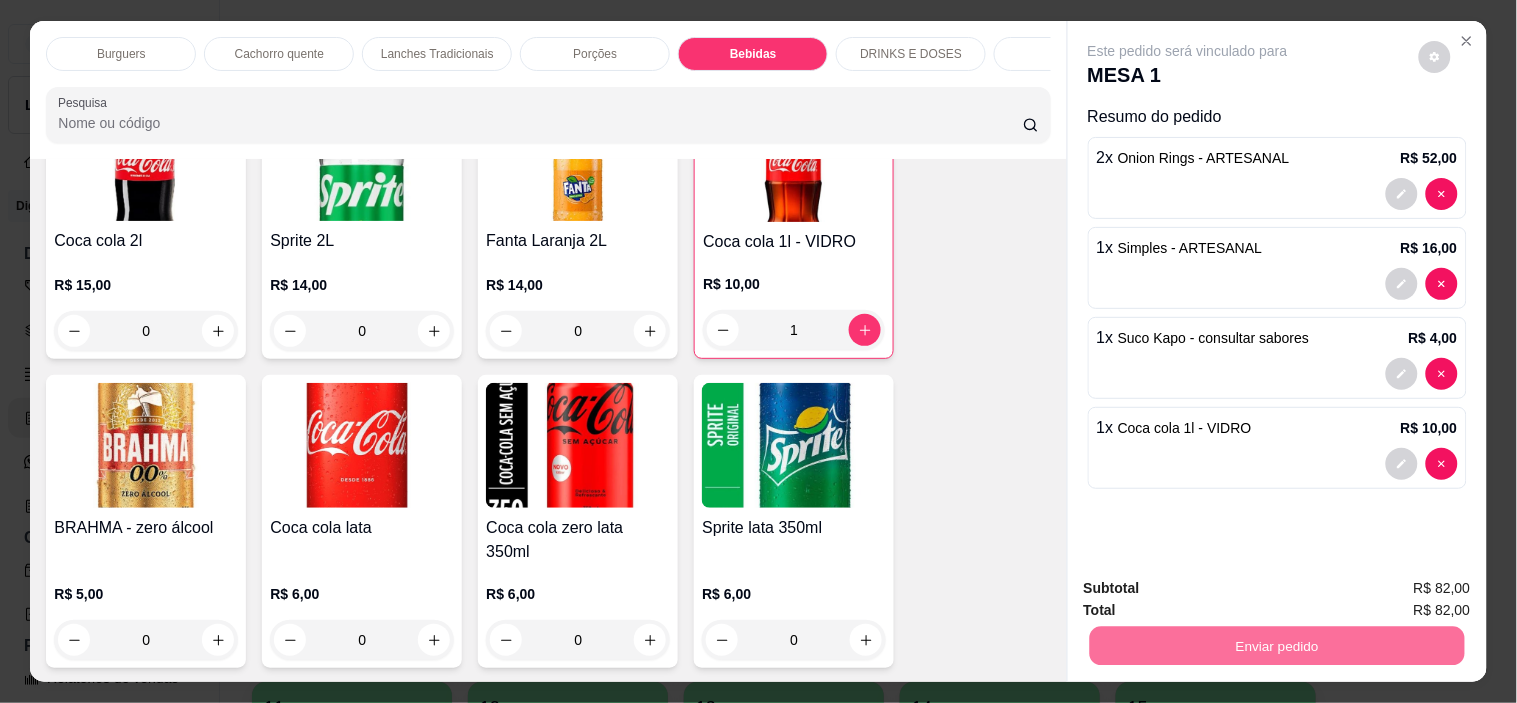 click on "Não registrar e enviar pedido" at bounding box center [1211, 588] 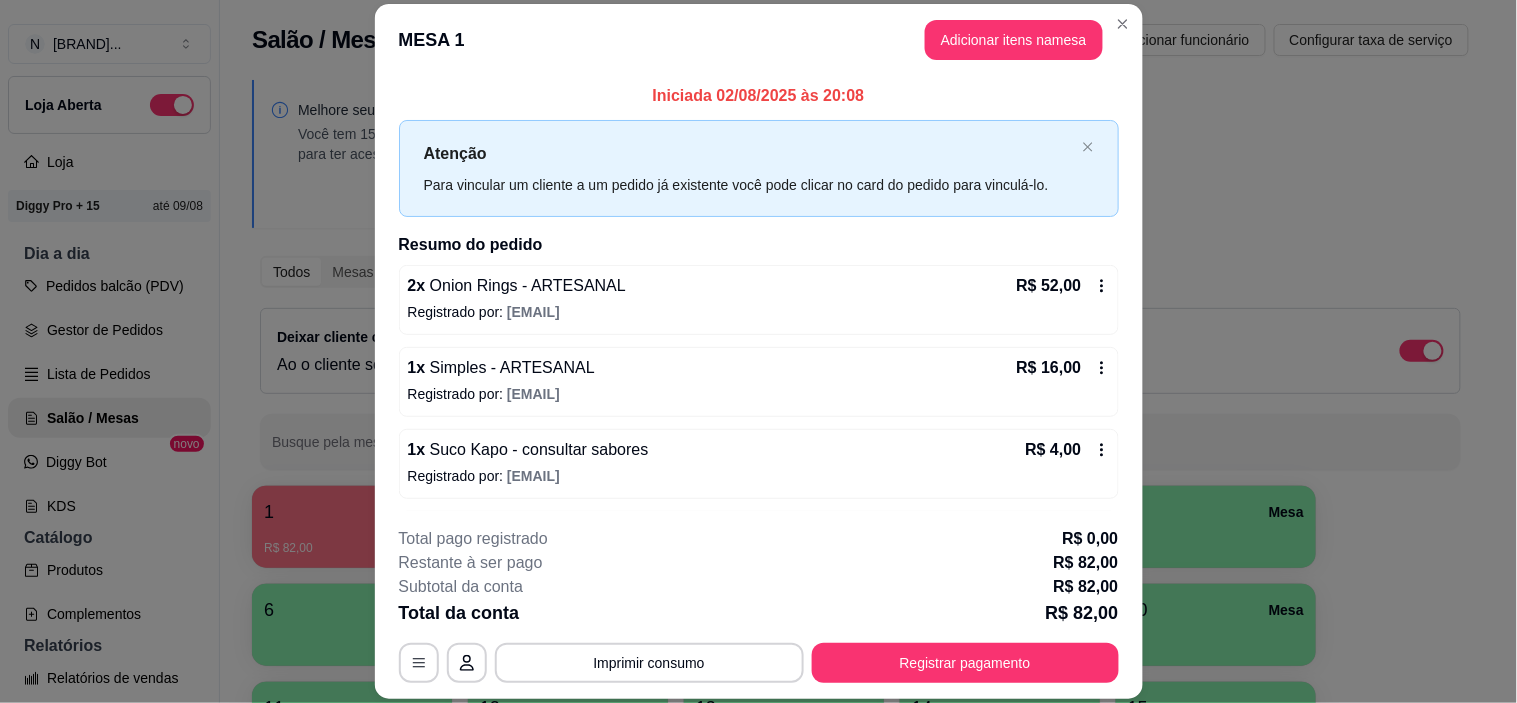 click on "2 x   Onion Rings  - ARTESANAL R$ 52,00" at bounding box center [759, 286] 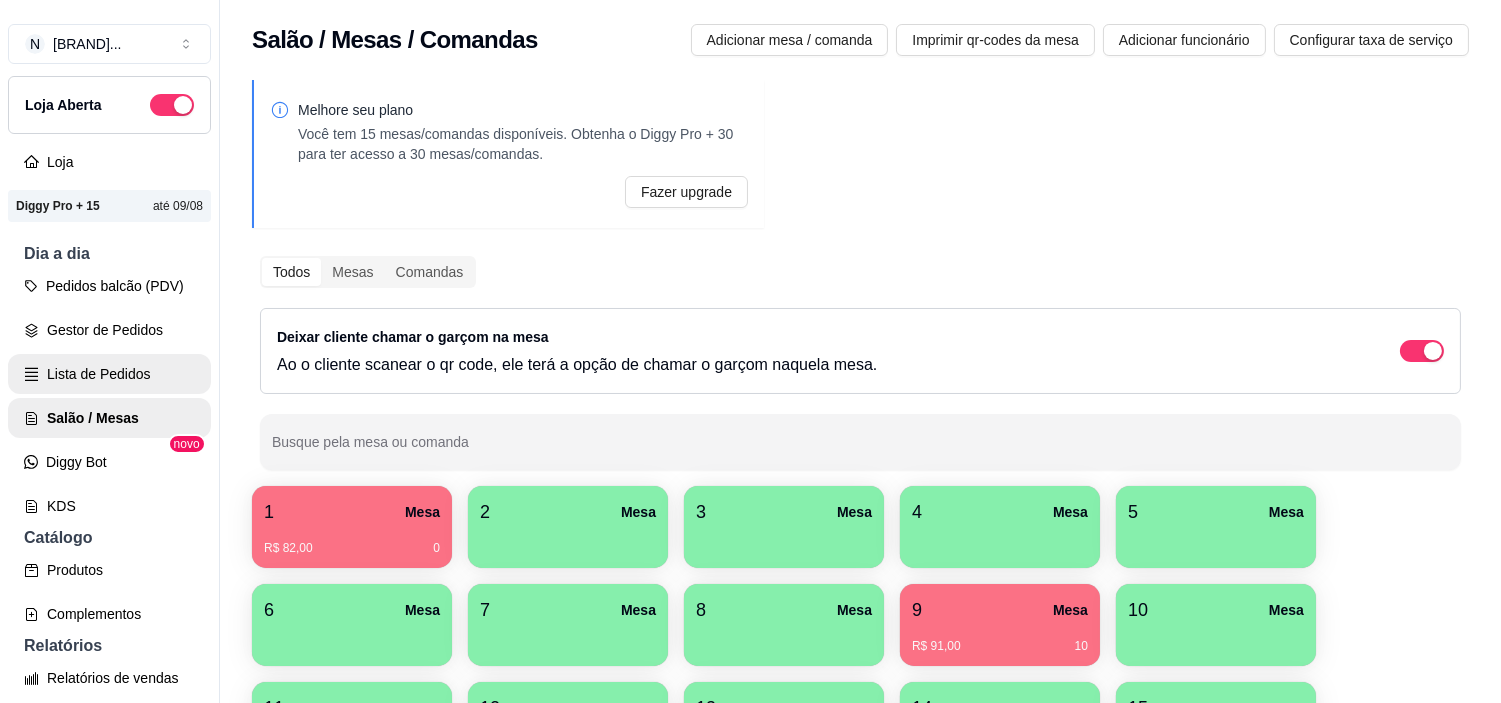 click on "Lista de Pedidos" at bounding box center (109, 374) 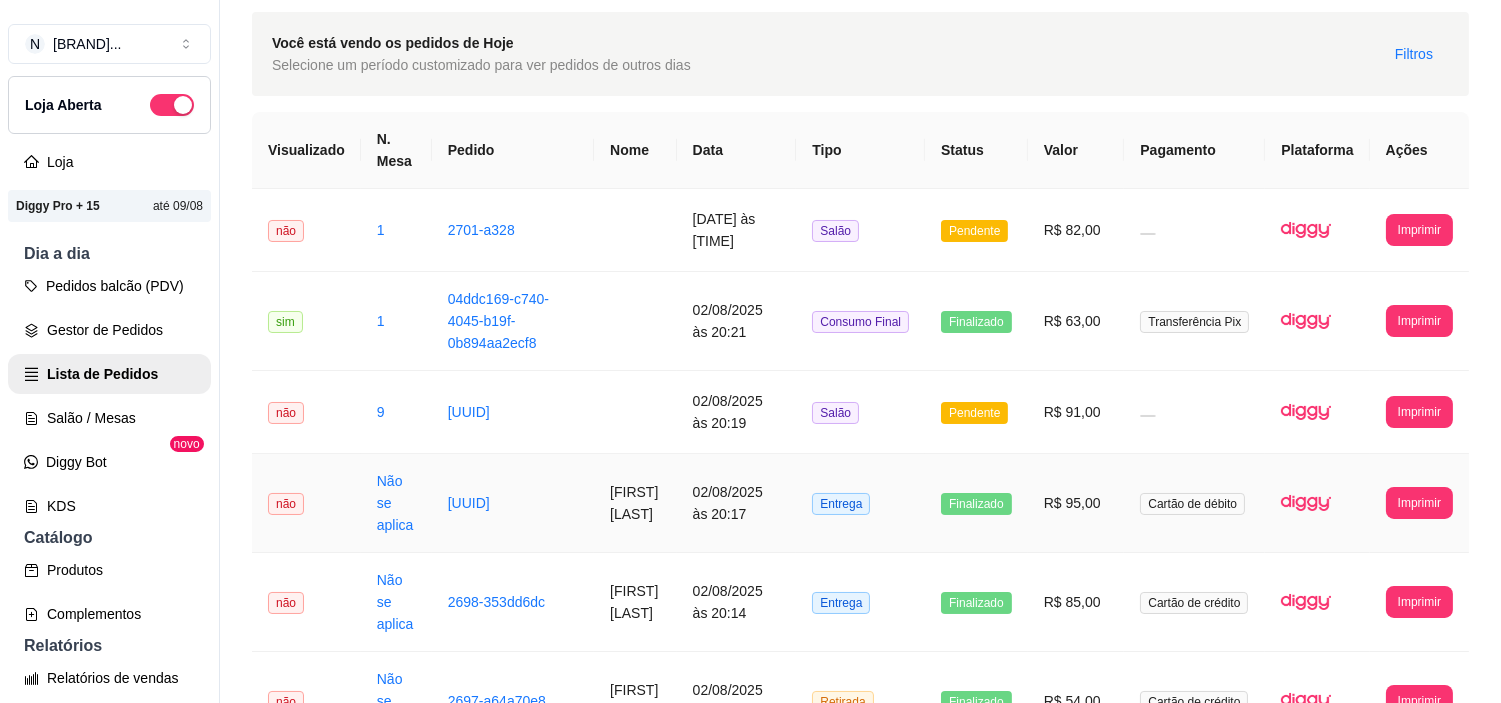 scroll, scrollTop: 0, scrollLeft: 0, axis: both 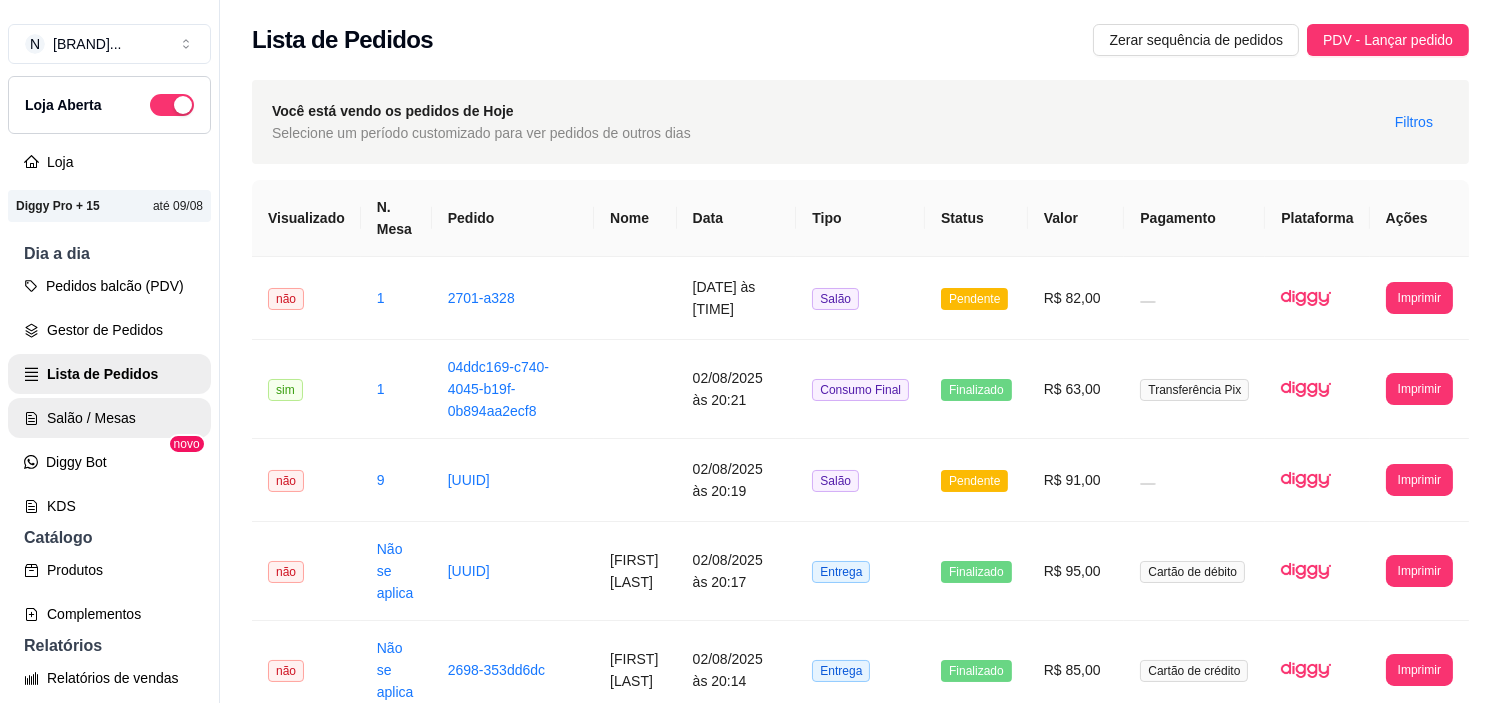 click on "Salão / Mesas" at bounding box center [109, 418] 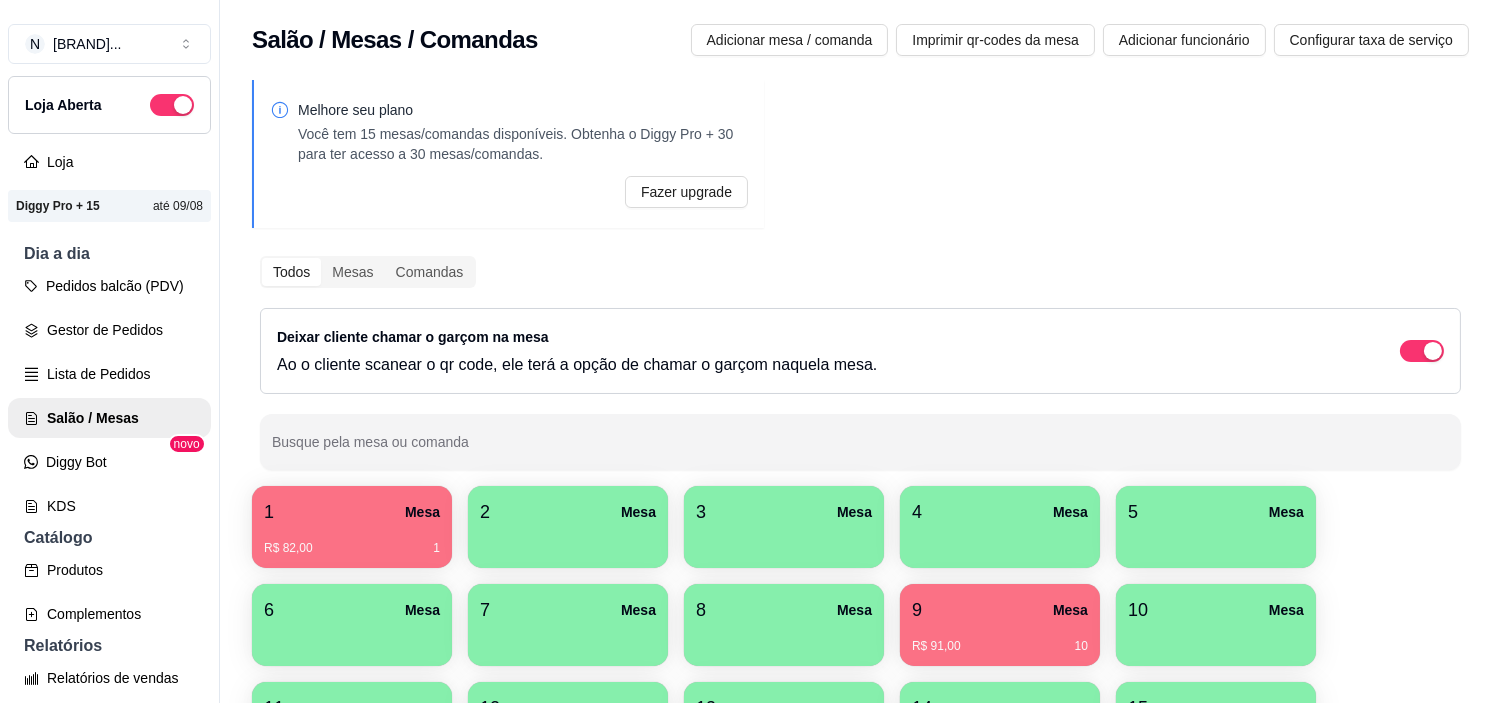 click on "1 Mesa R$ 82,00 1" at bounding box center (352, 527) 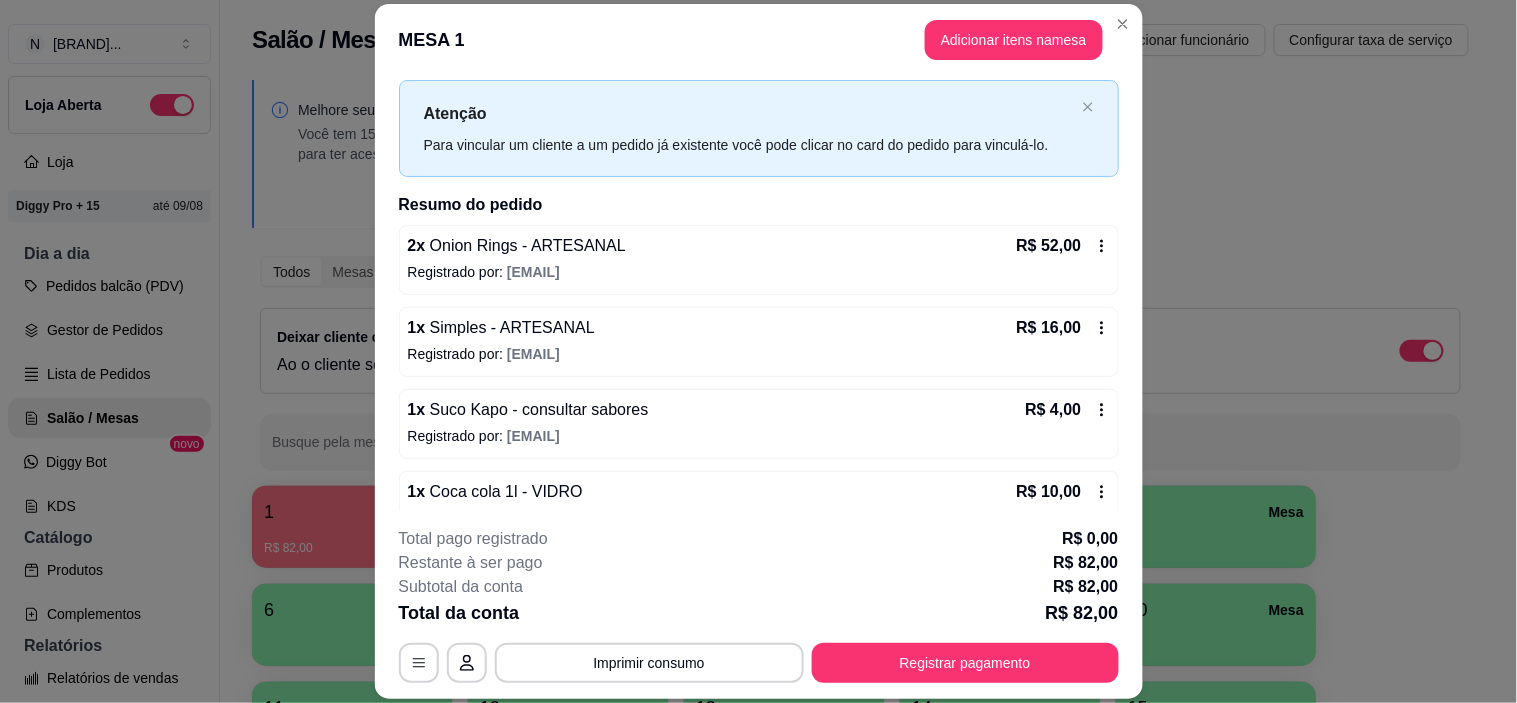 scroll, scrollTop: 77, scrollLeft: 0, axis: vertical 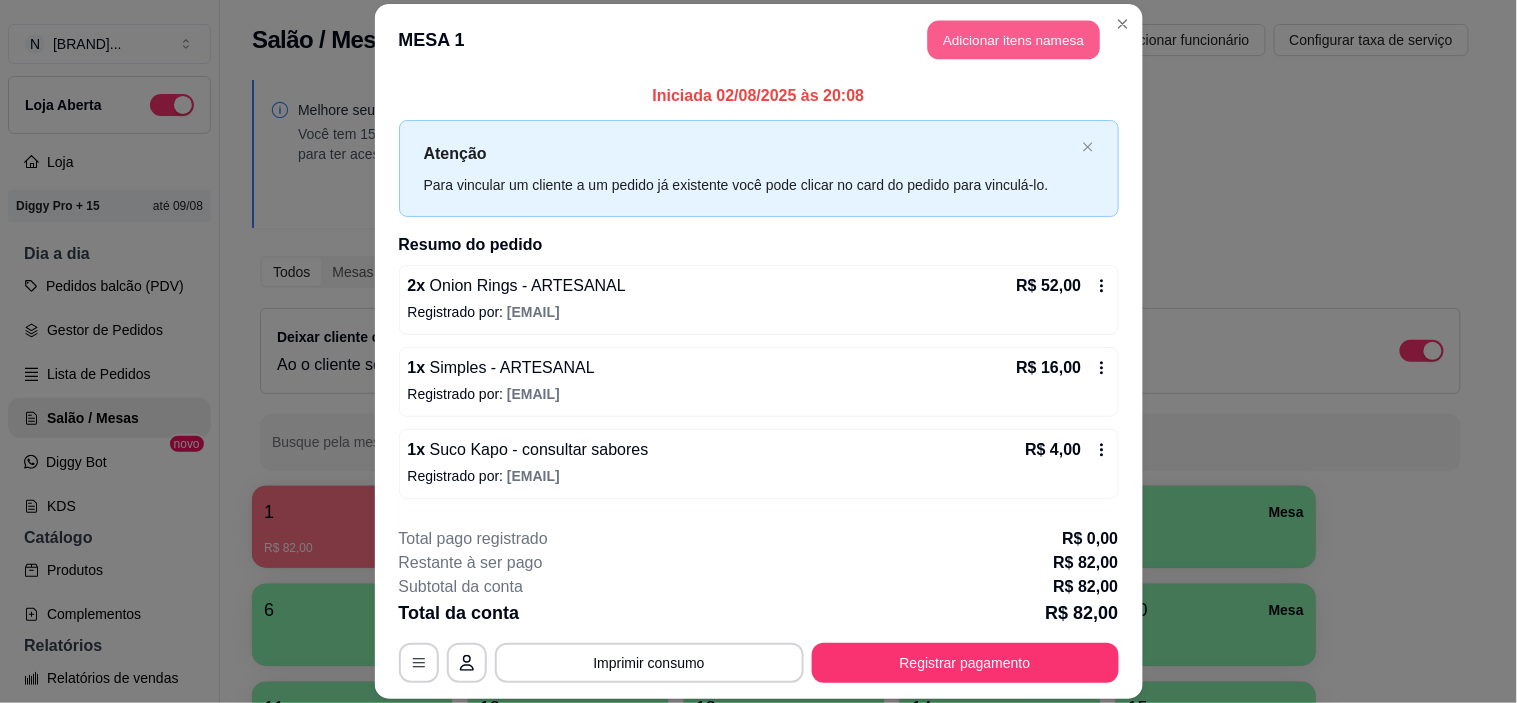 click on "Adicionar itens na  mesa" at bounding box center (1014, 39) 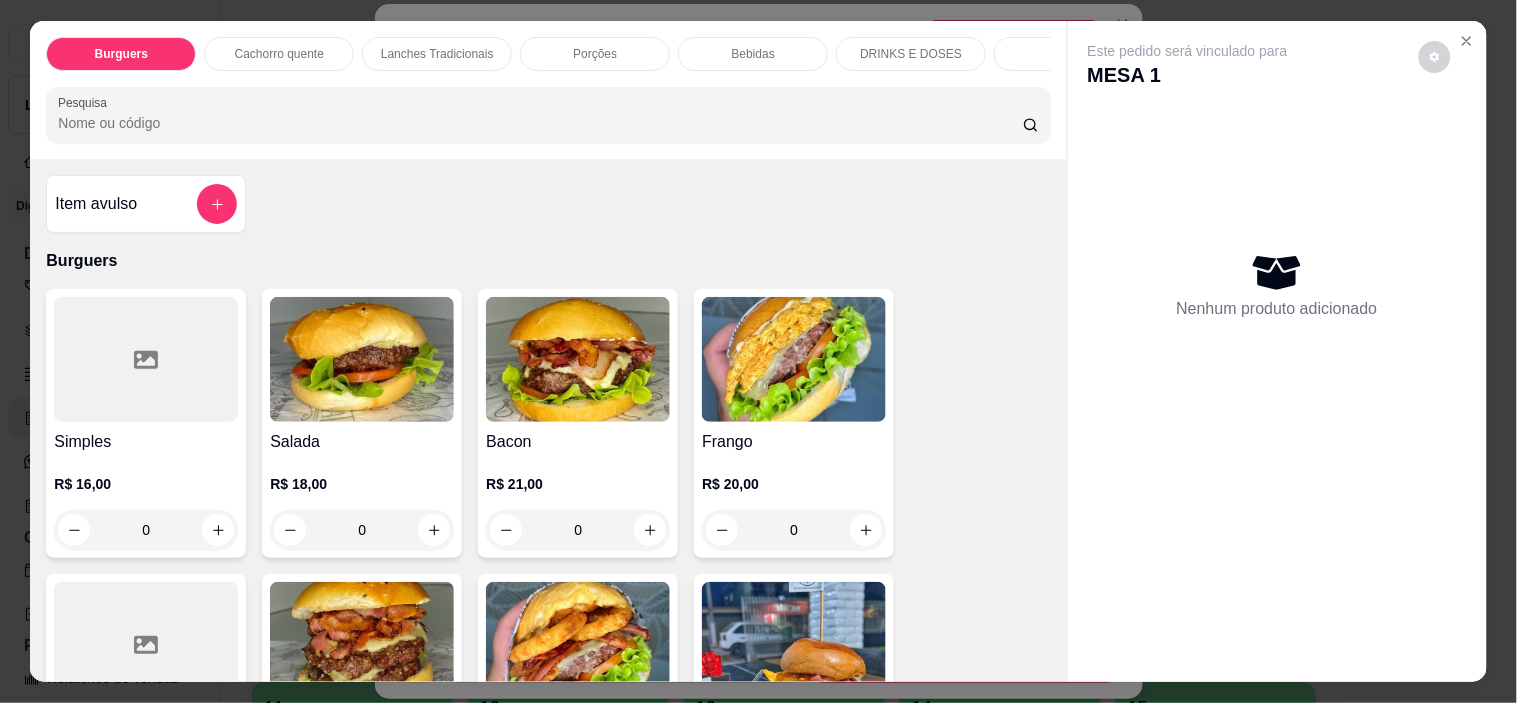 click on "Bebidas" at bounding box center (753, 54) 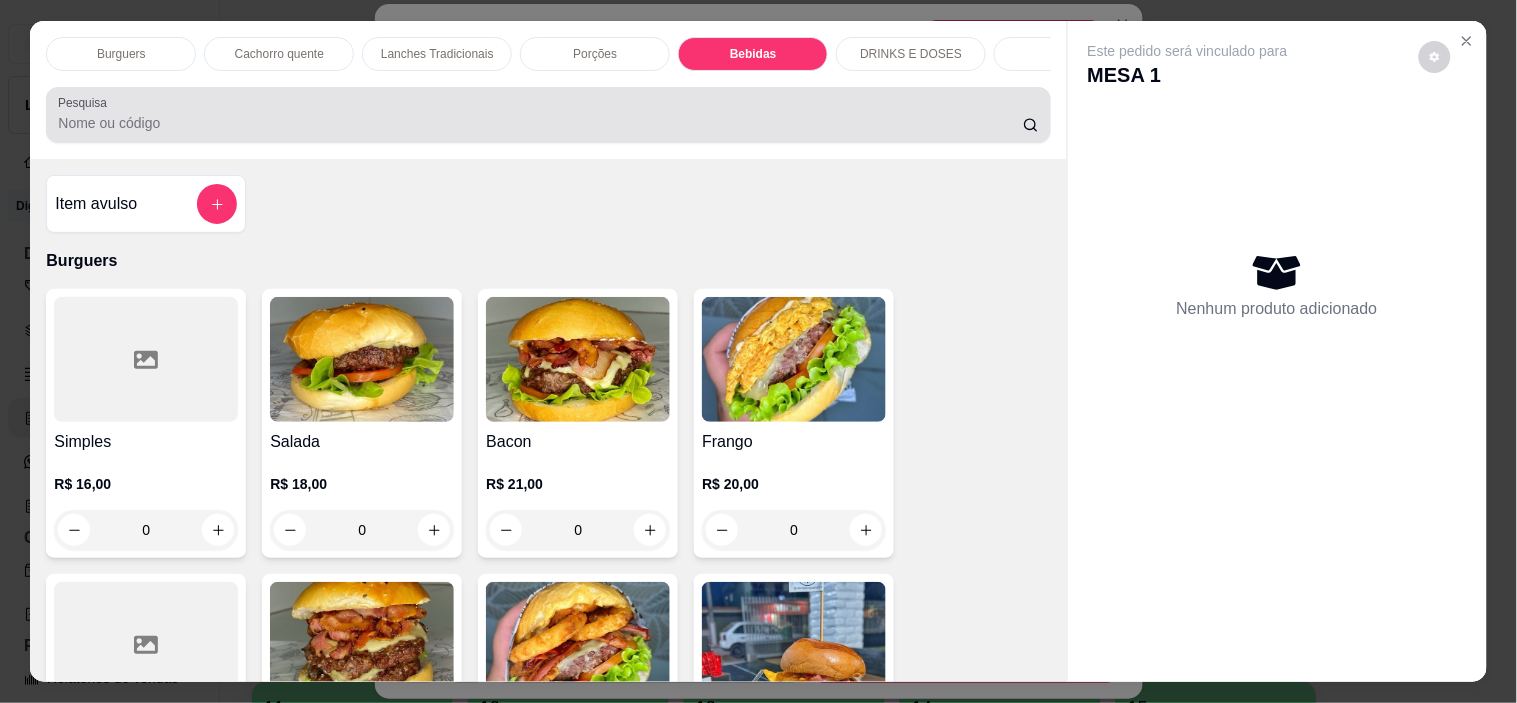 scroll, scrollTop: 2886, scrollLeft: 0, axis: vertical 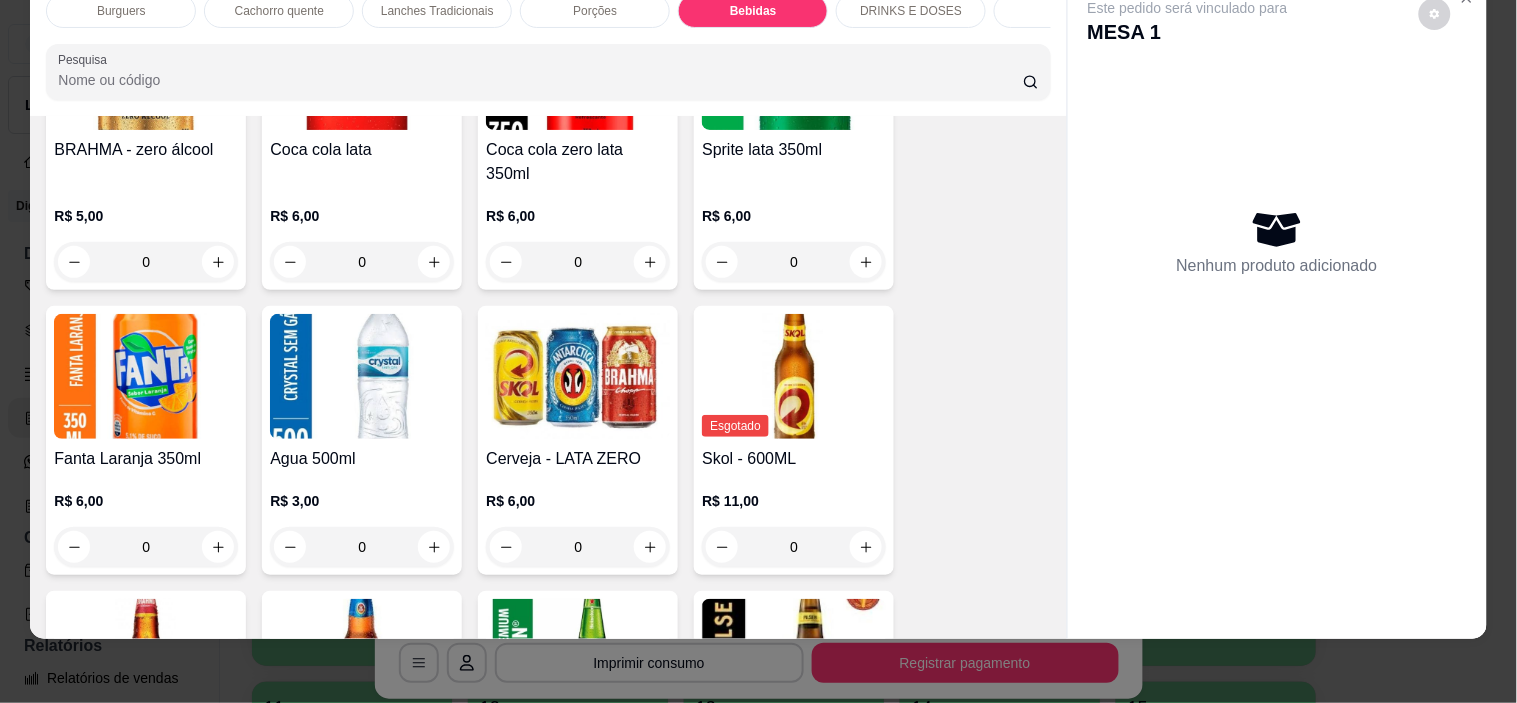 type 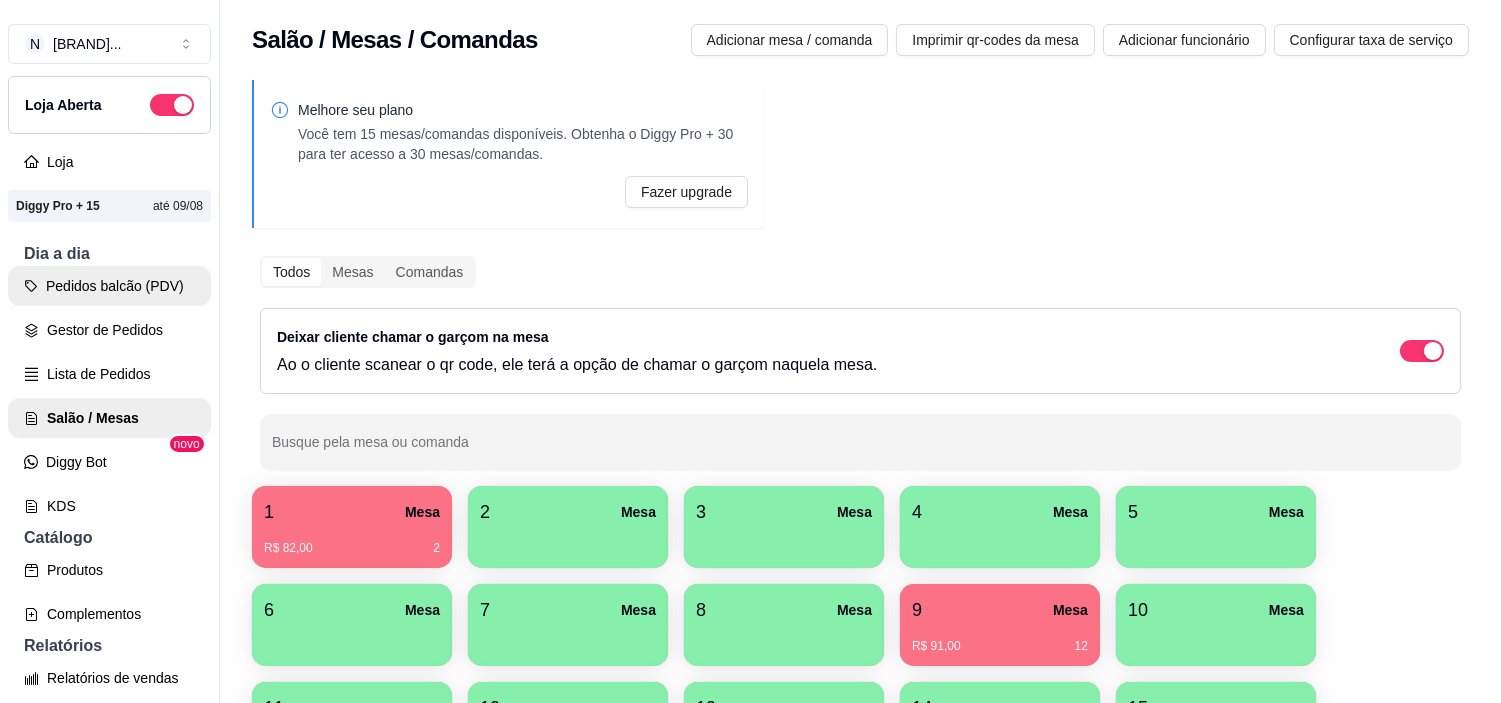 click on "Pedidos balcão (PDV)" at bounding box center [109, 286] 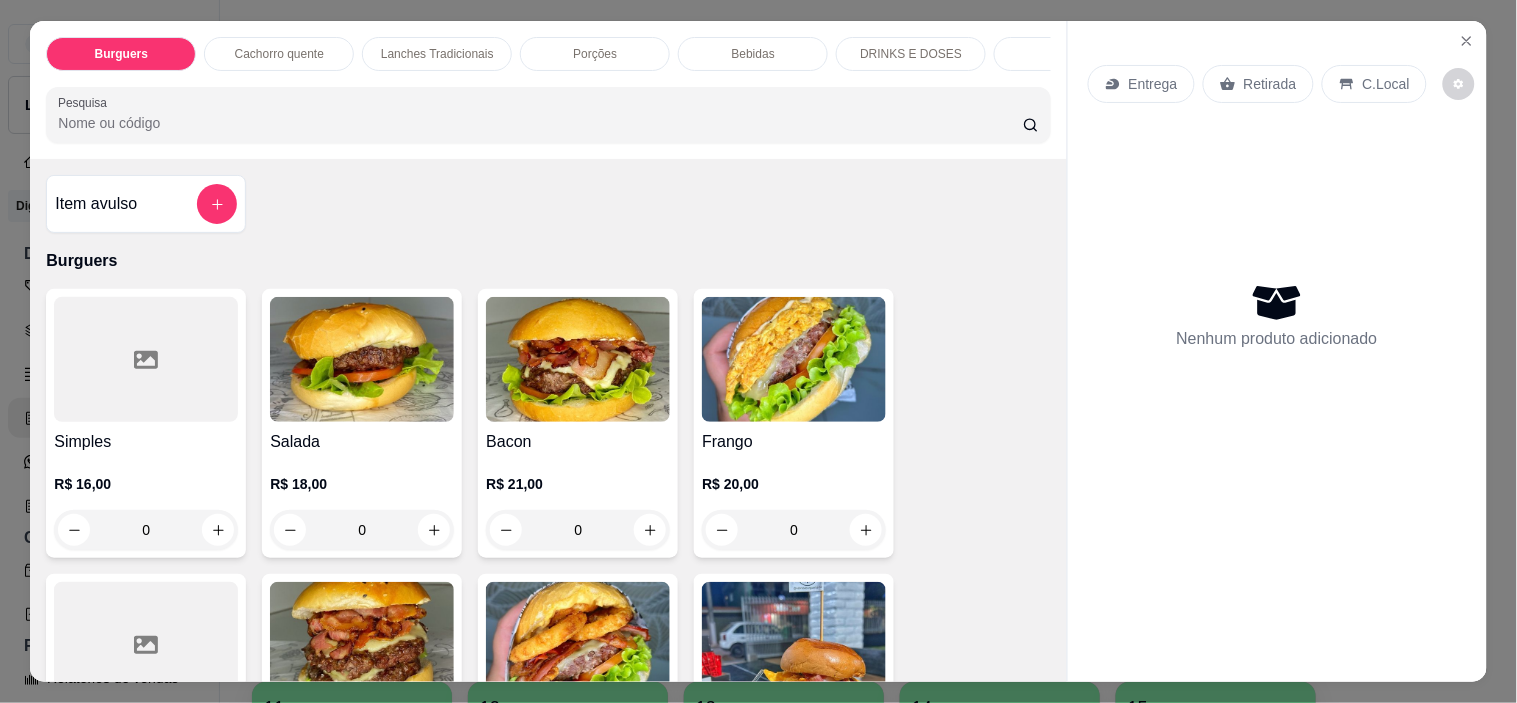 click at bounding box center [578, 359] 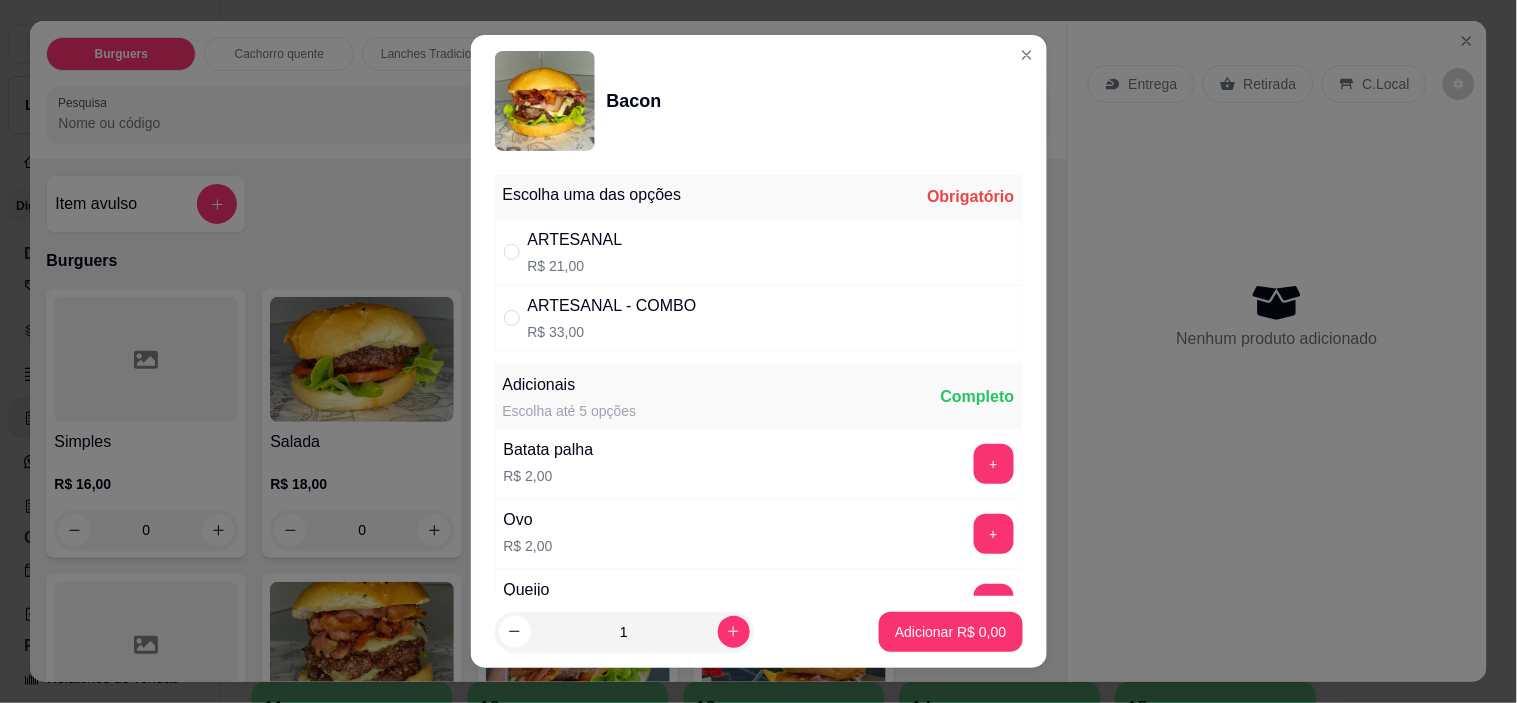 click on "ARTESANAL R$ 21,00" at bounding box center (759, 252) 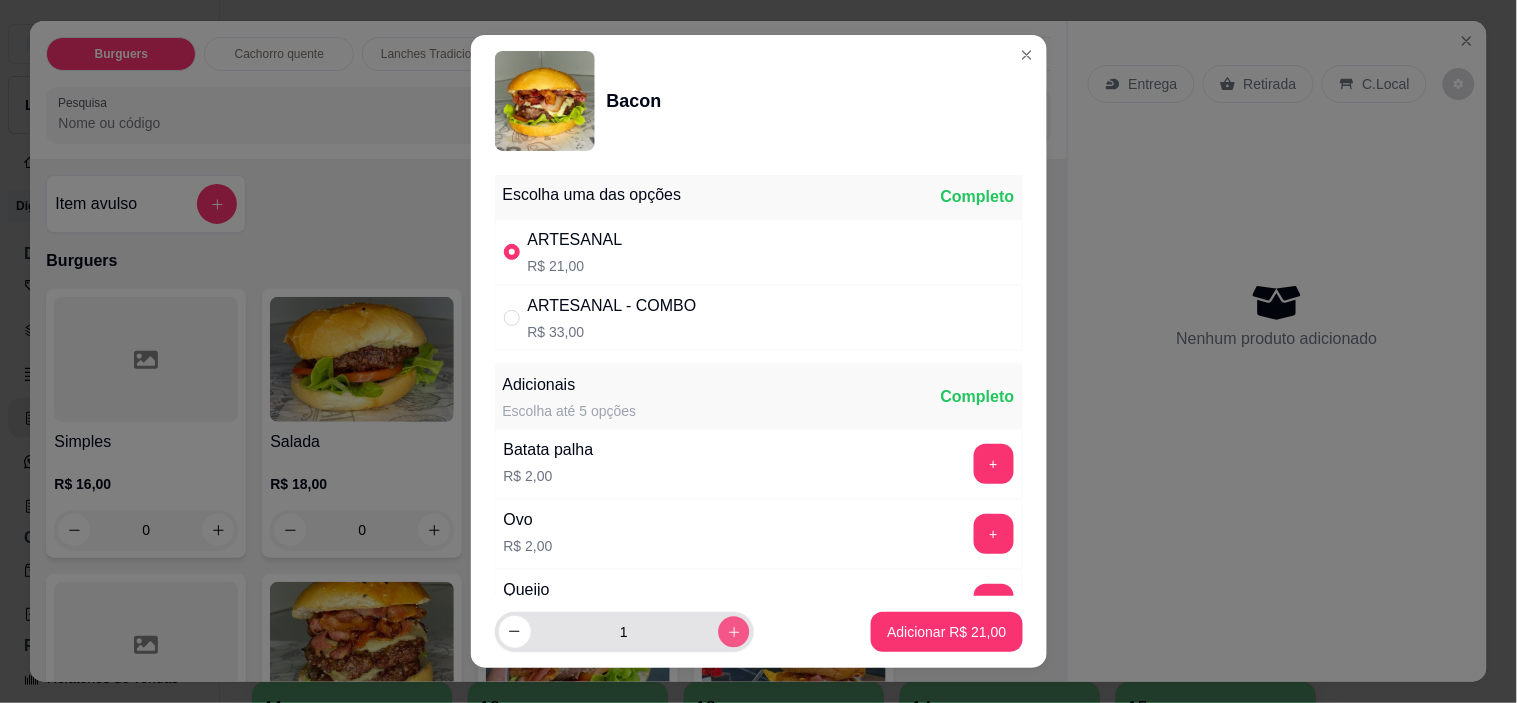 click at bounding box center (733, 631) 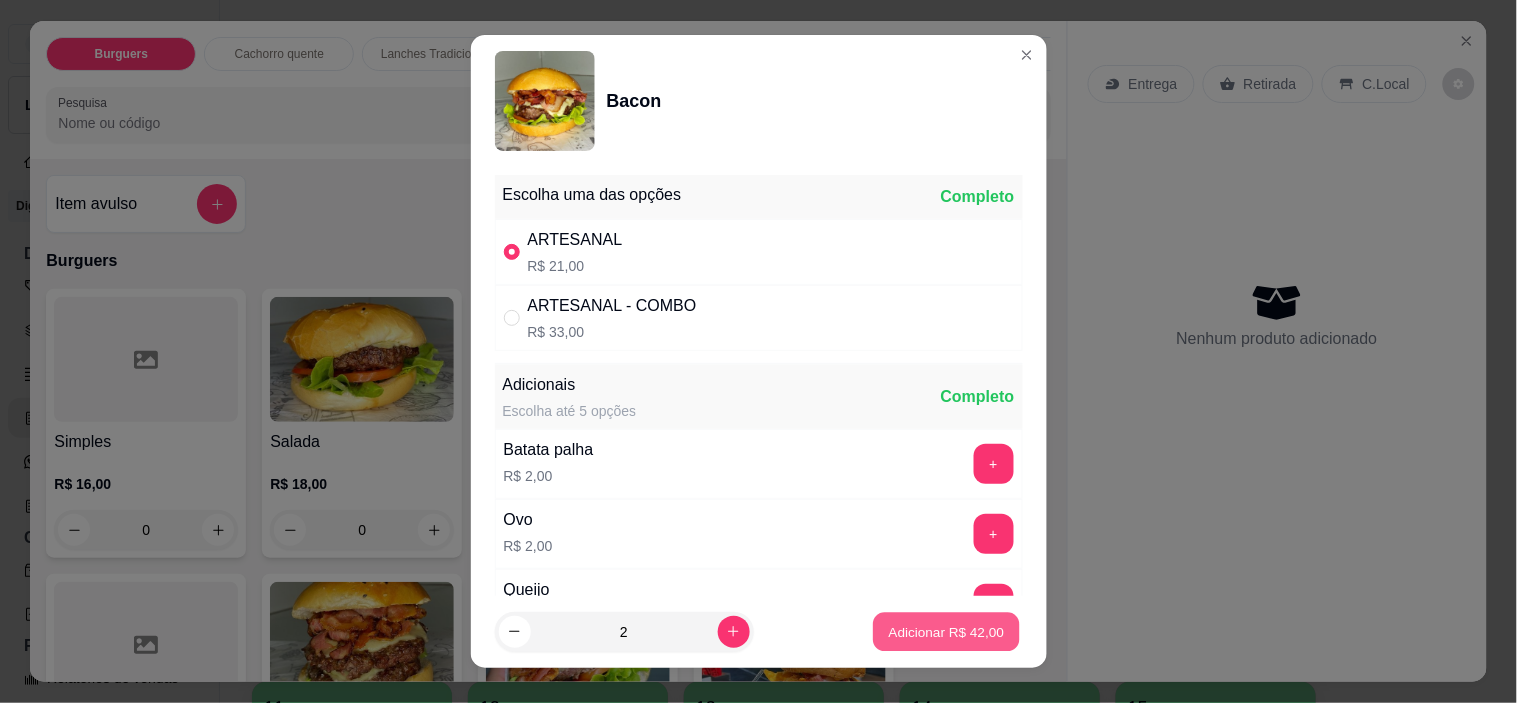 click on "Adicionar   R$ 42,00" at bounding box center (947, 631) 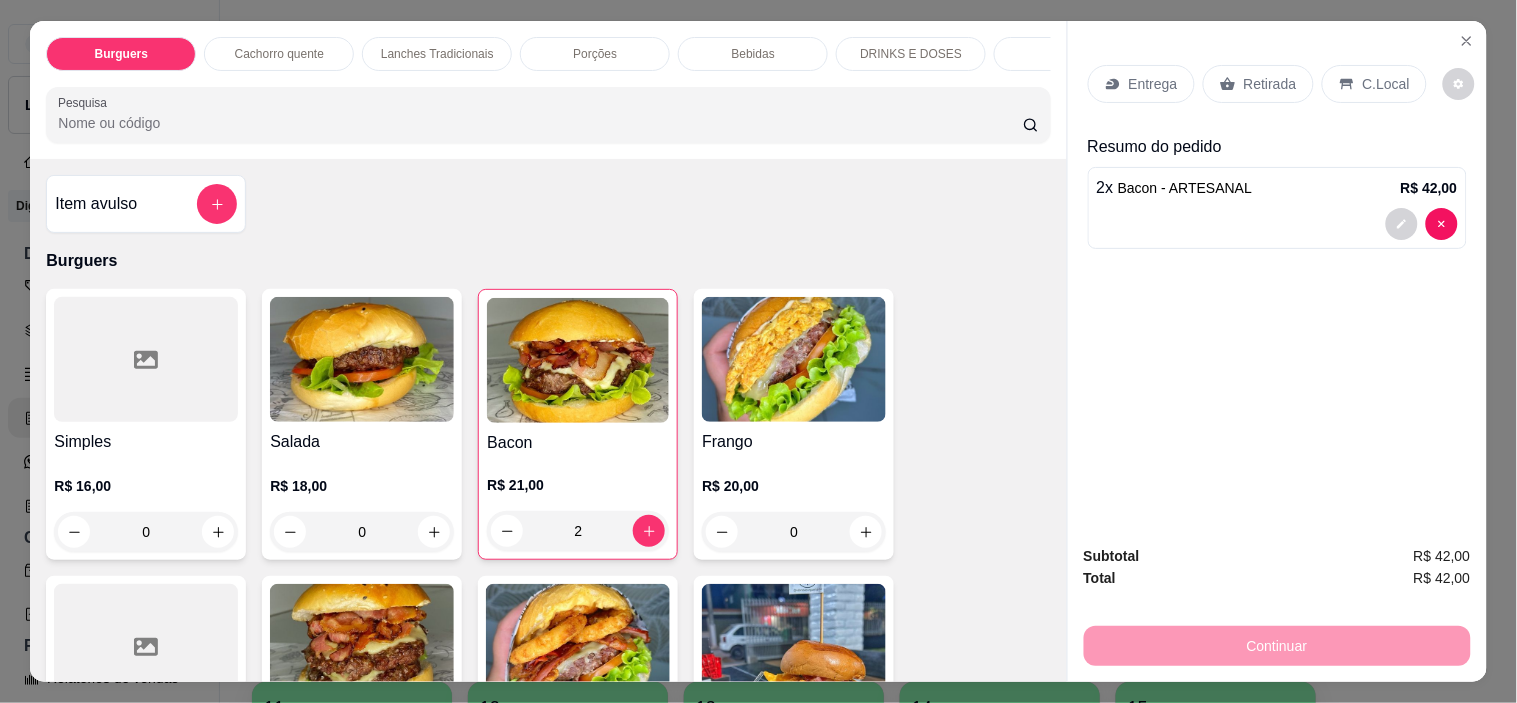 click on "Entrega" at bounding box center (1153, 84) 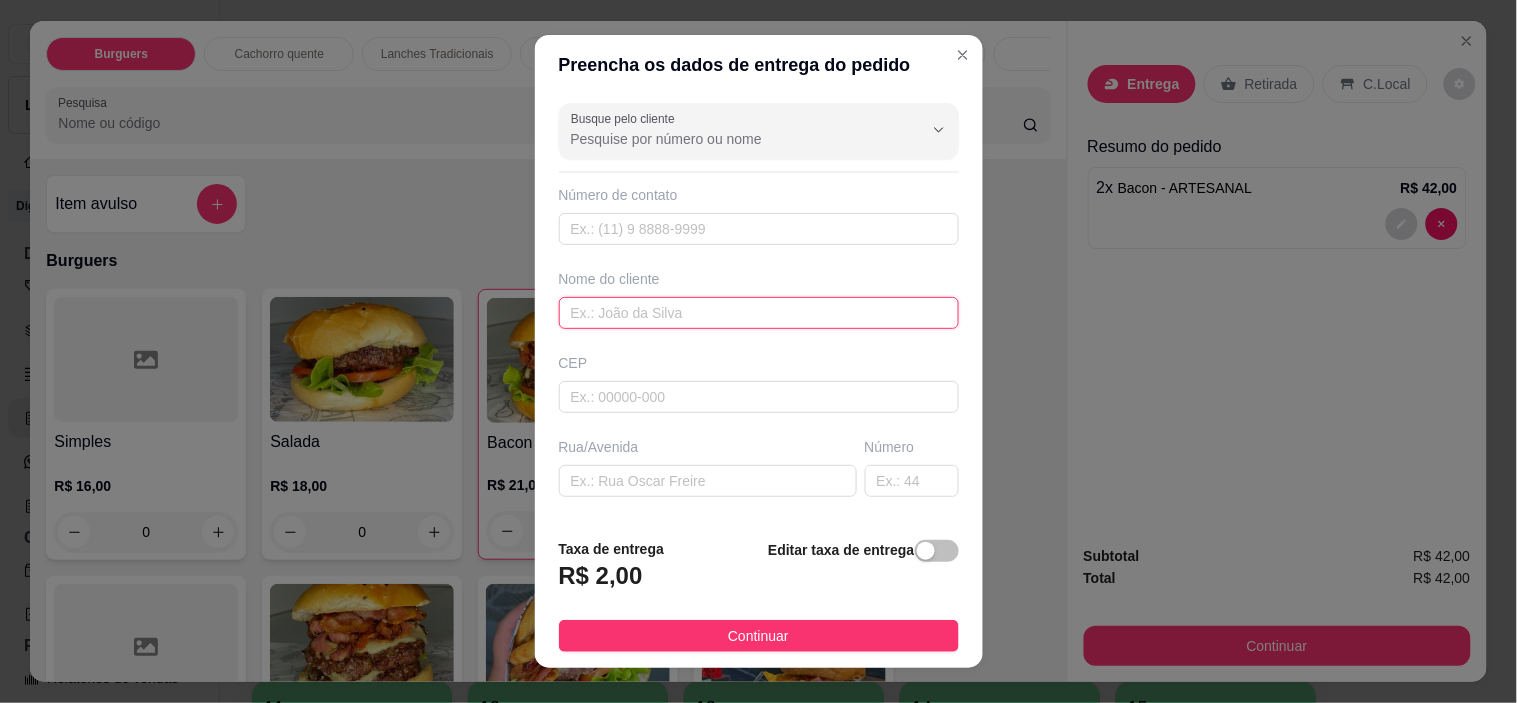 click at bounding box center (759, 313) 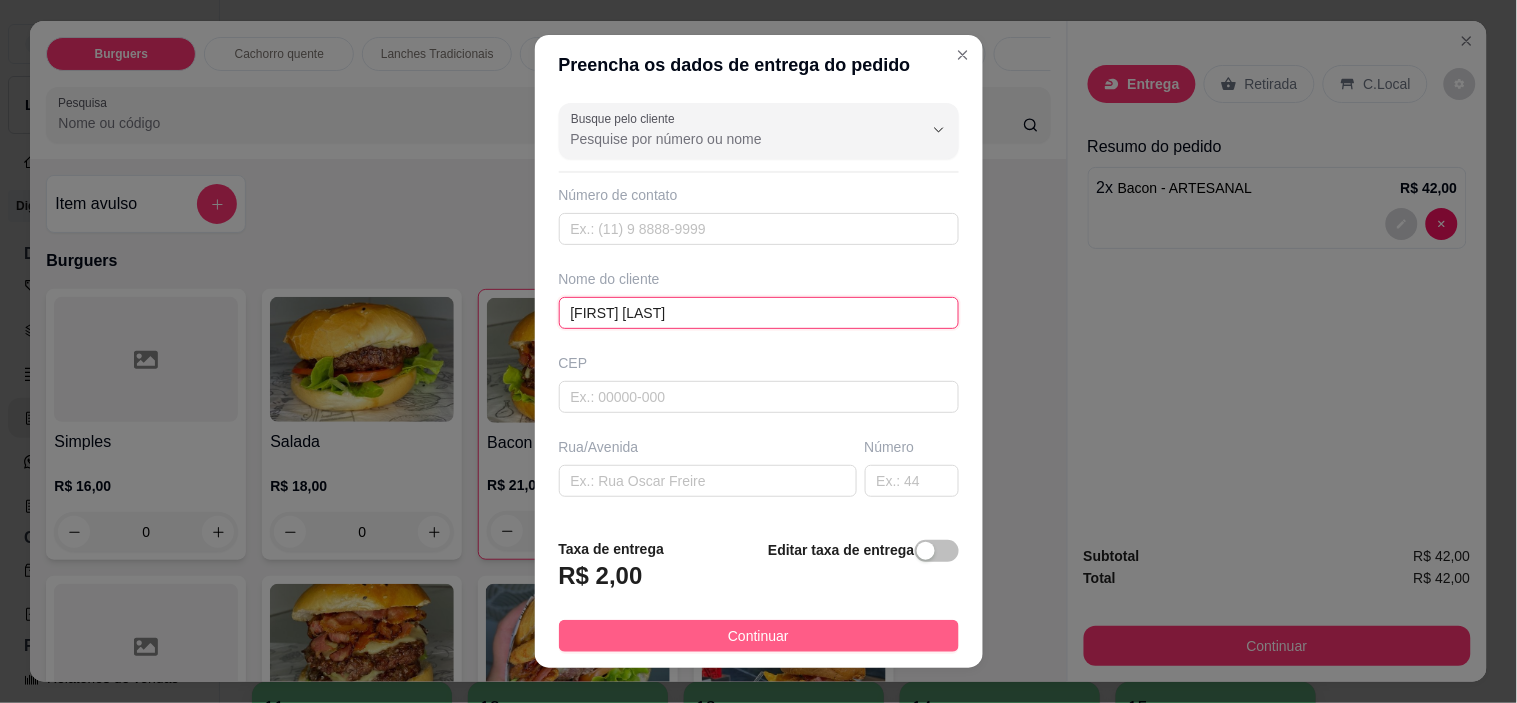 type on "[FIRST] [LAST]" 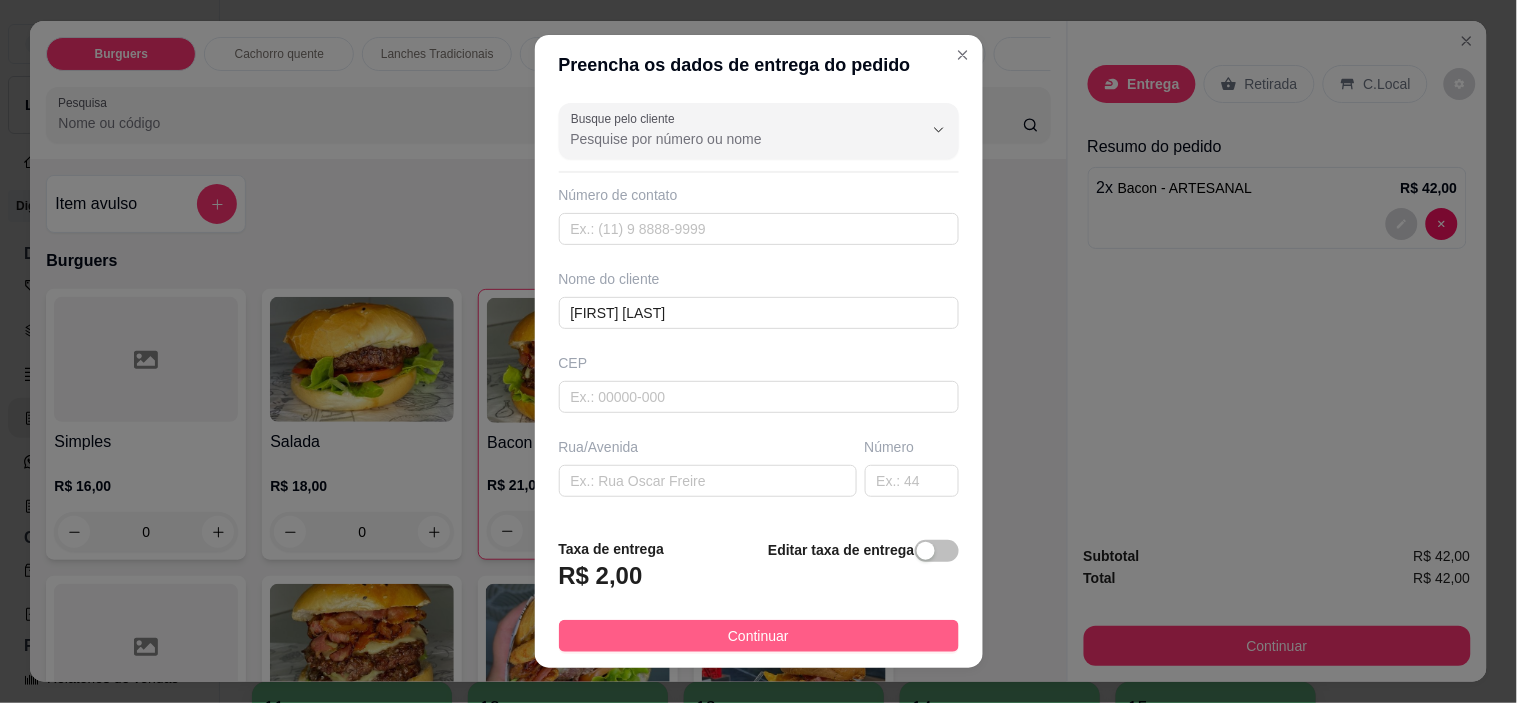 click on "Continuar" at bounding box center [759, 636] 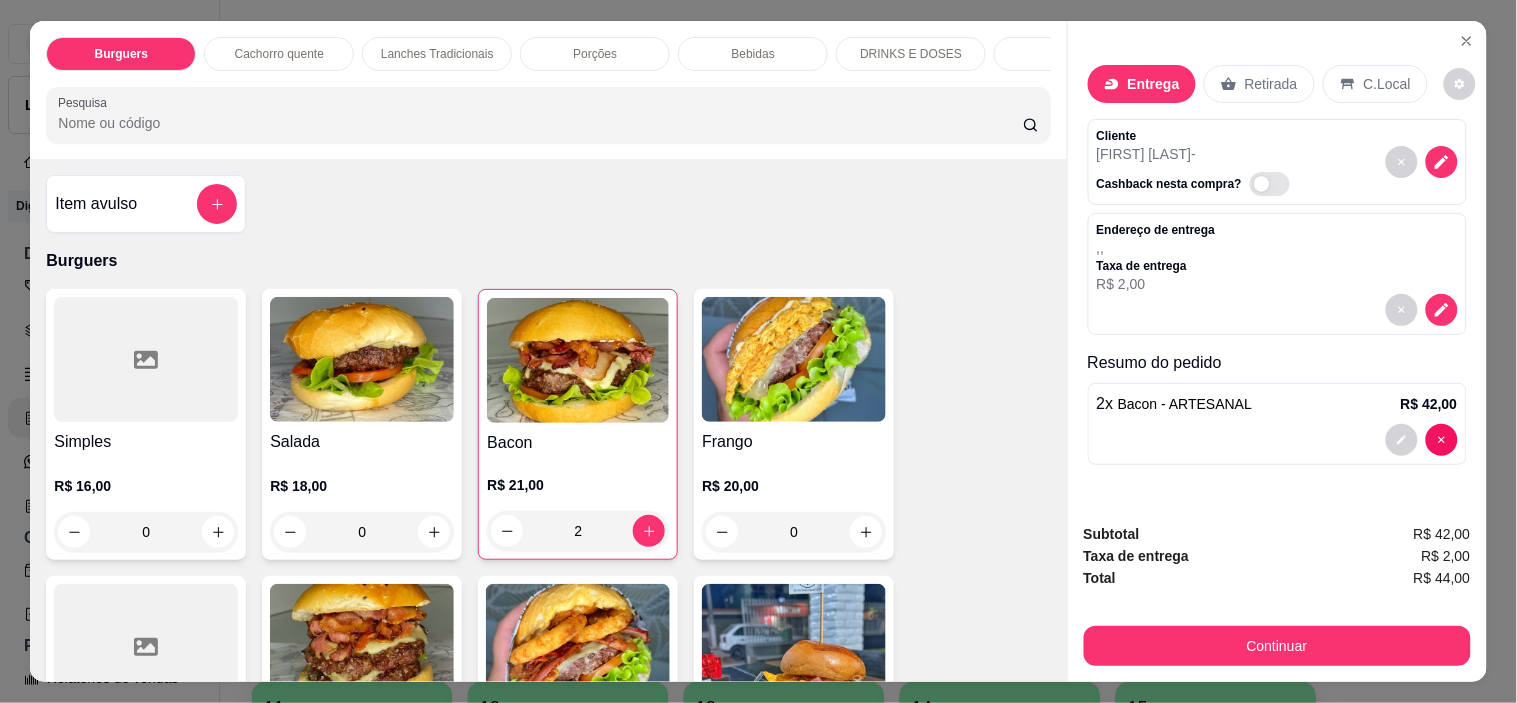 click on "Continuar" at bounding box center (1277, 643) 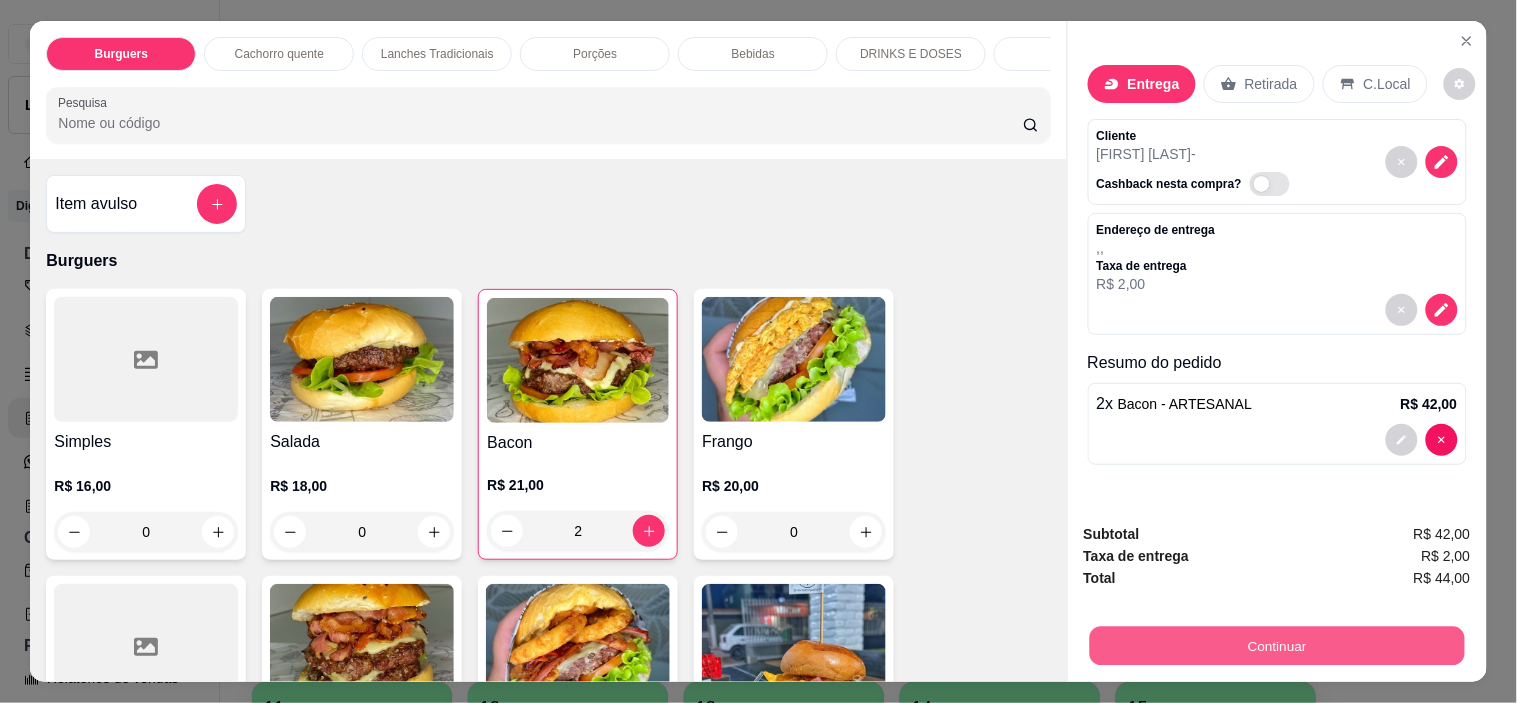 click on "Continuar" at bounding box center (1276, 646) 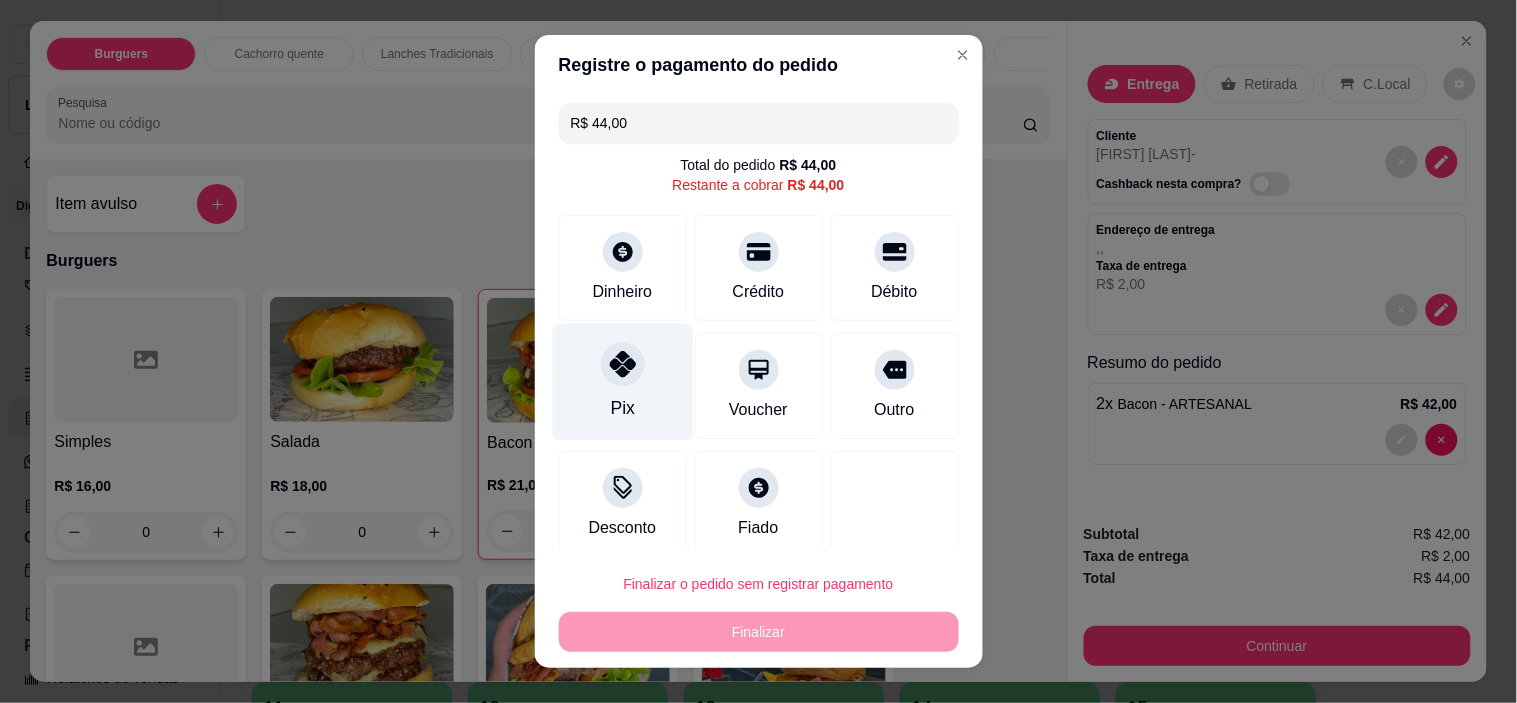 click on "Pix" at bounding box center (622, 382) 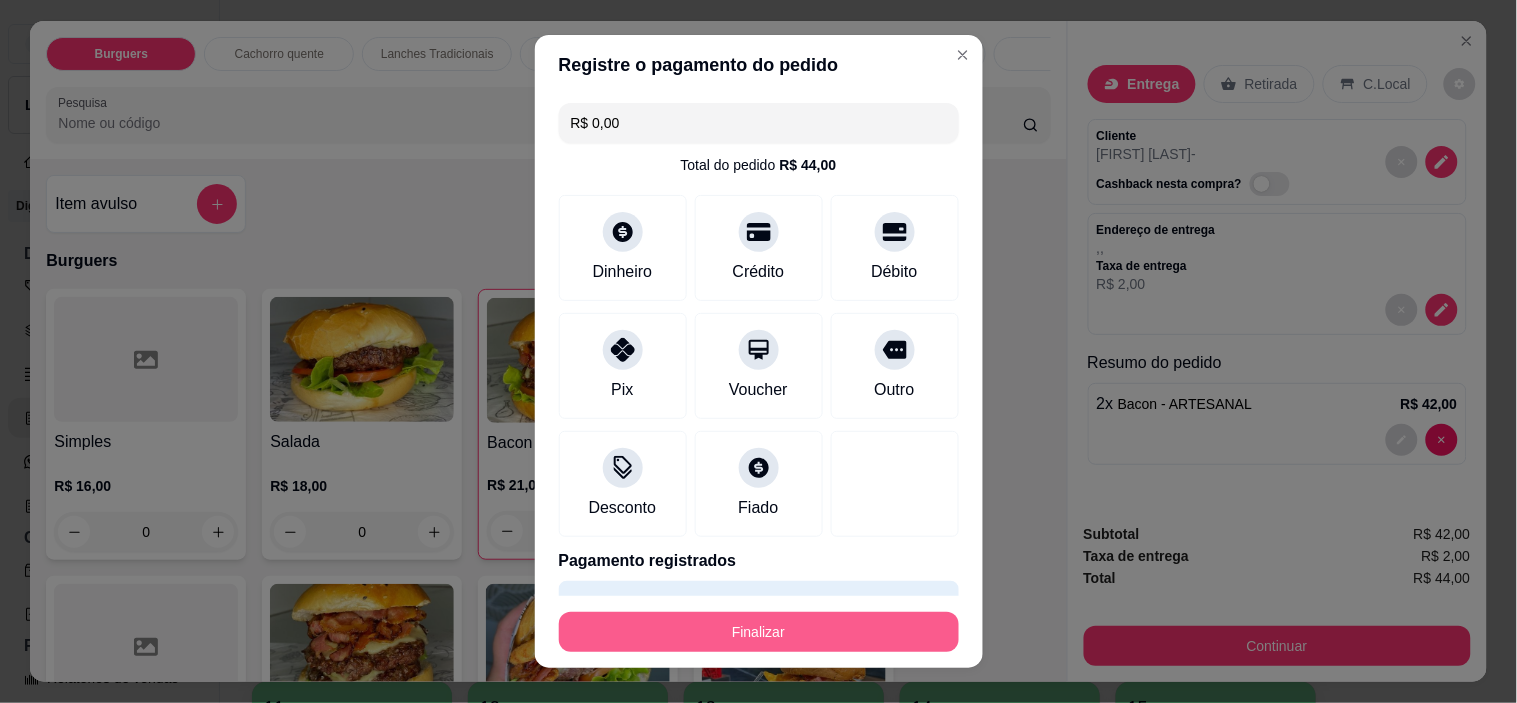 click on "Finalizar" at bounding box center (759, 632) 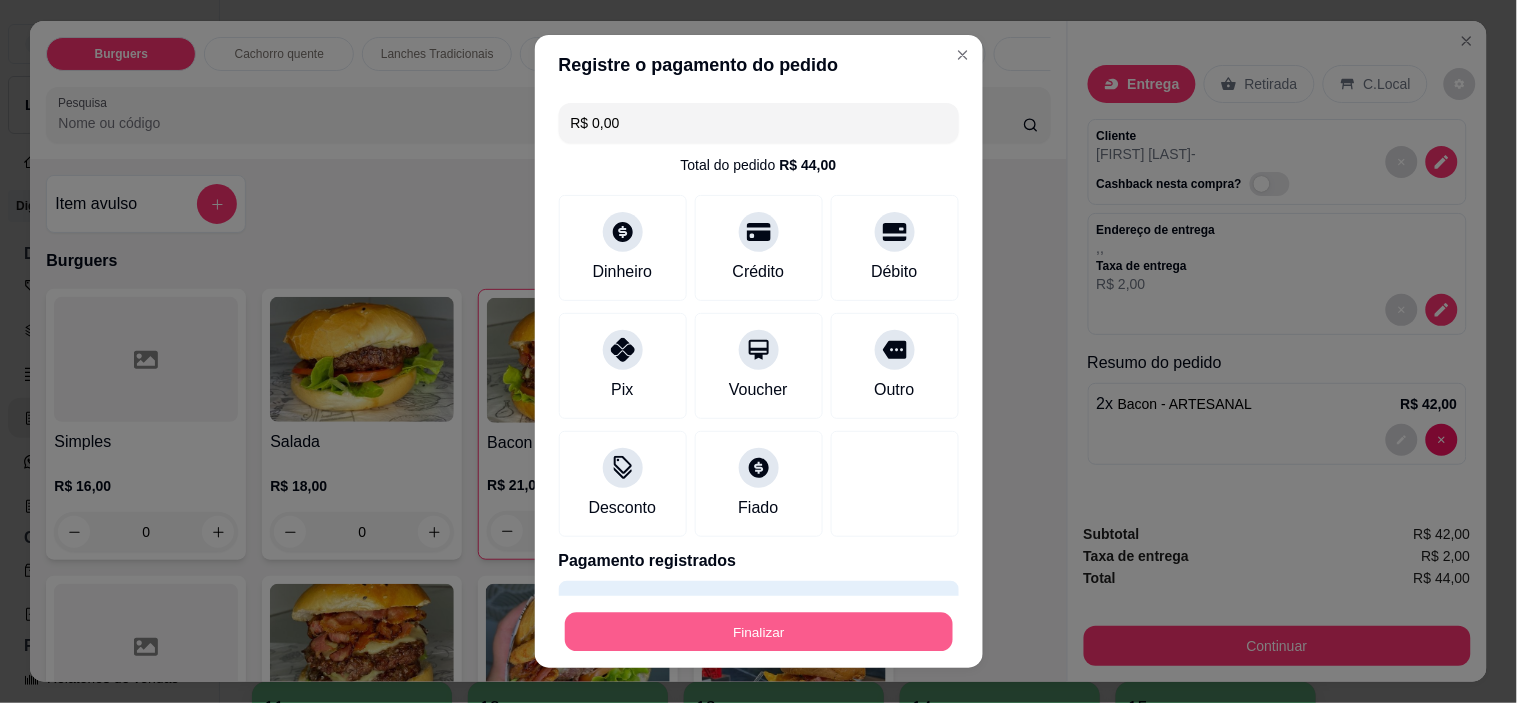 click on "Finalizar" at bounding box center [759, 631] 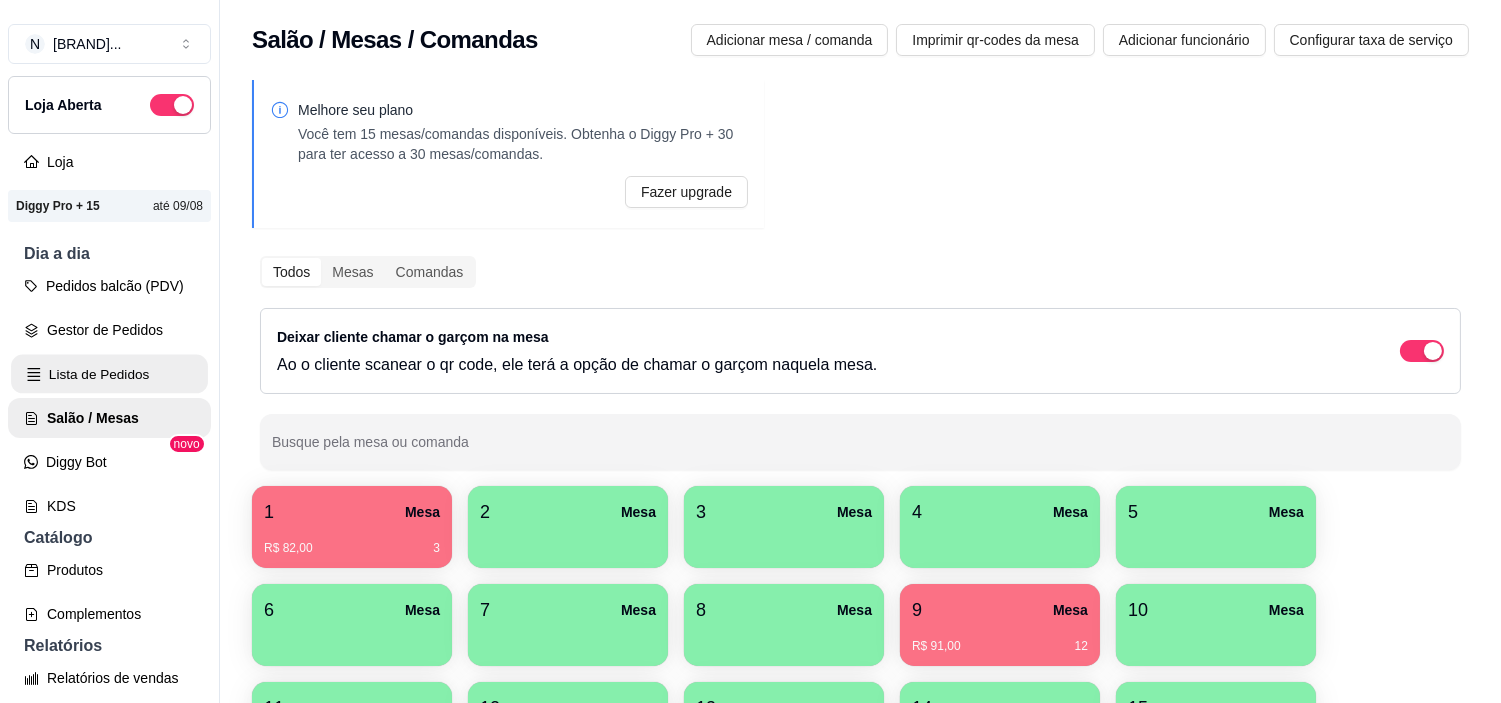 click on "Lista de Pedidos" at bounding box center (109, 374) 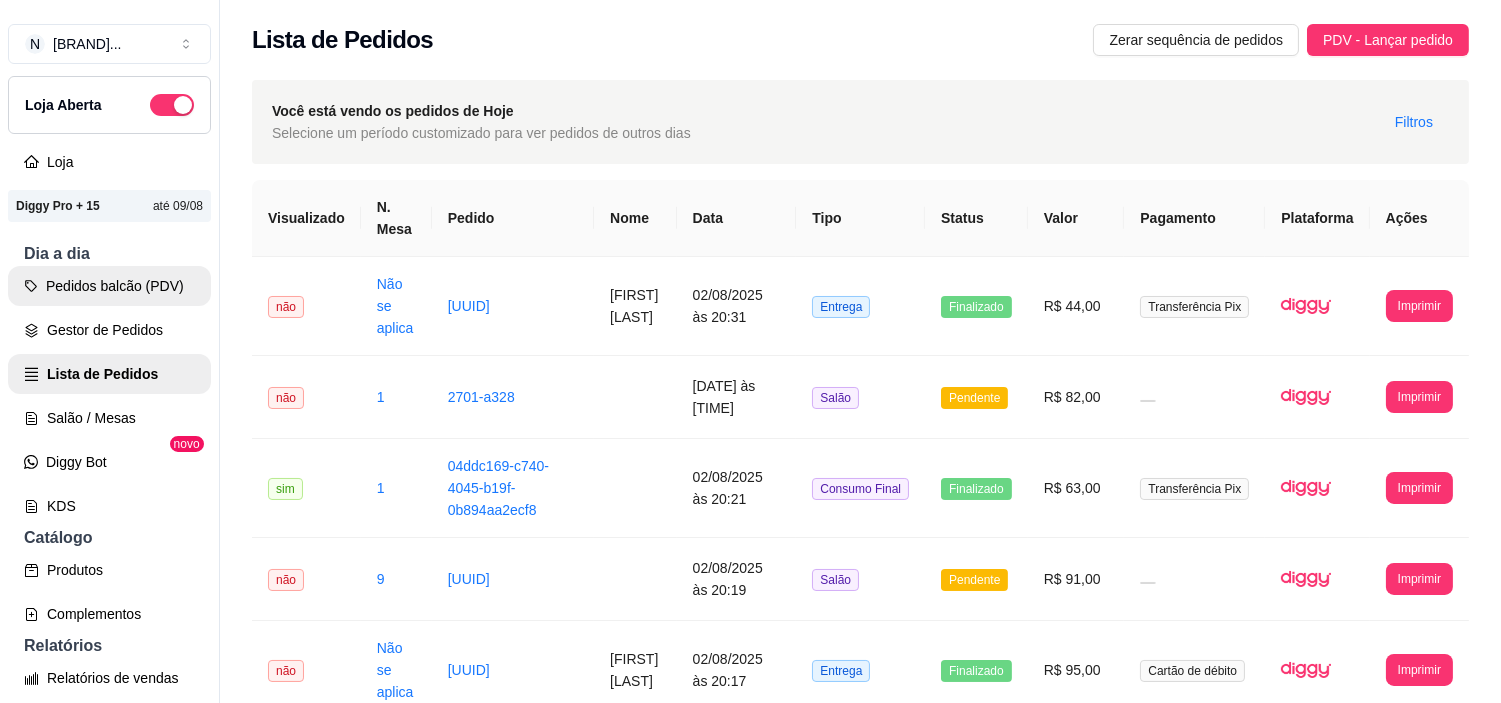click on "Pedidos balcão (PDV)" at bounding box center (109, 286) 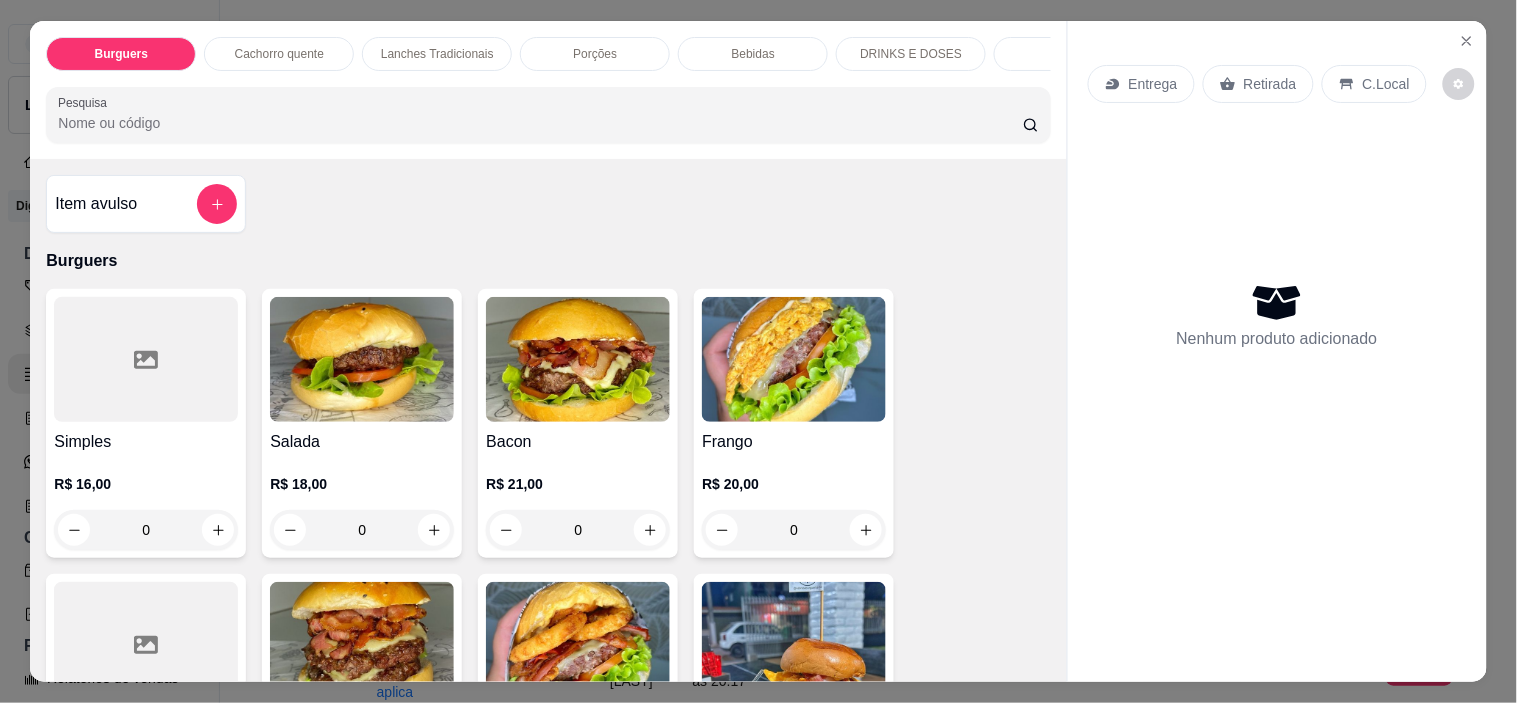 click at bounding box center [146, 359] 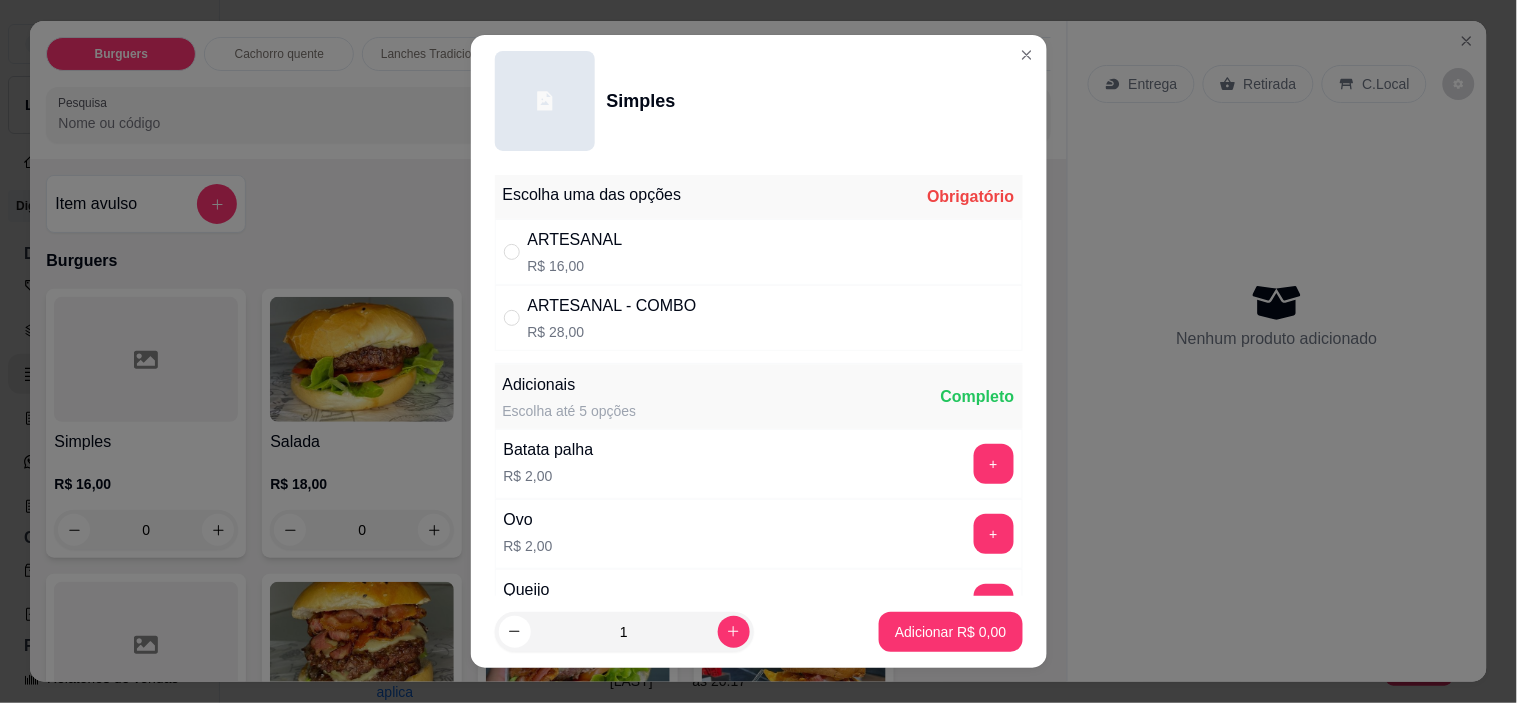 click on "ARTESANAL" at bounding box center [575, 240] 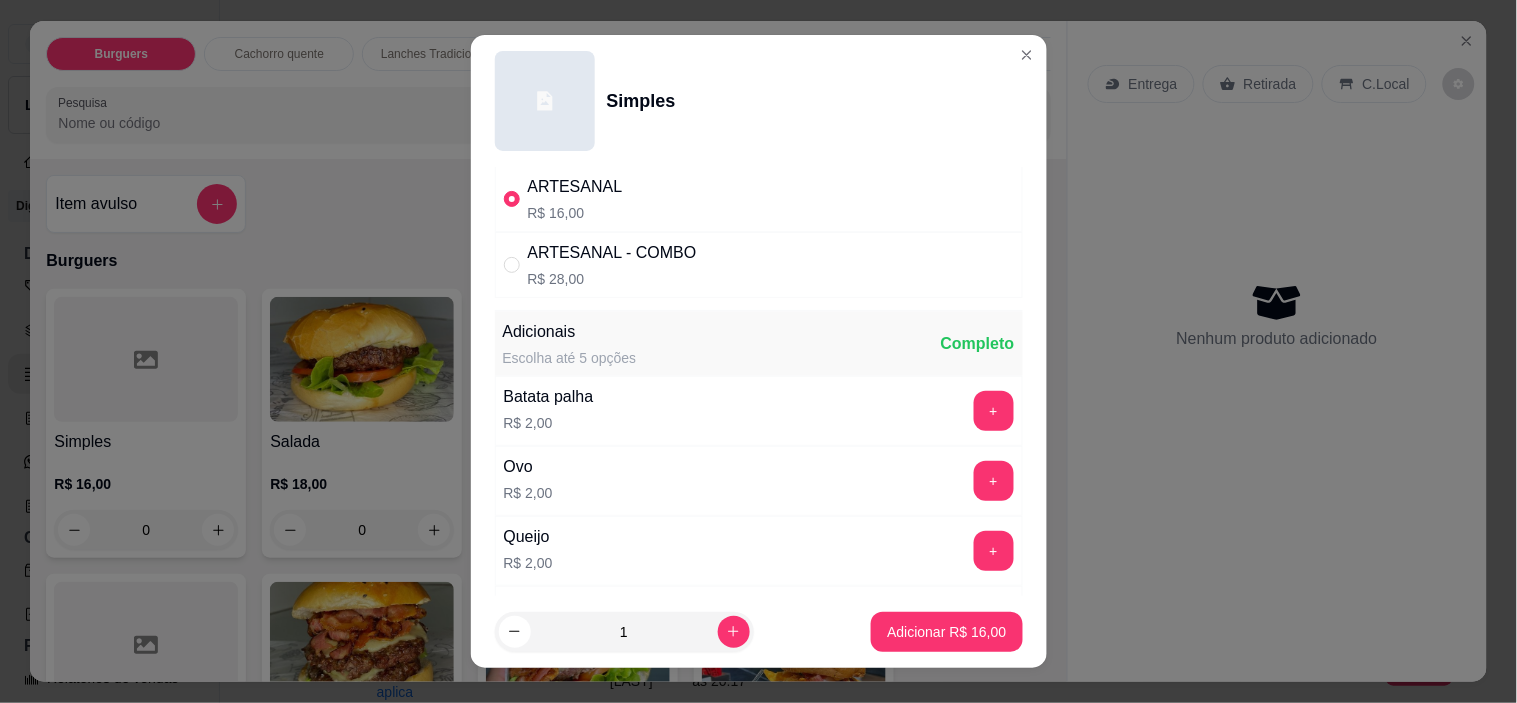 scroll, scrollTop: 0, scrollLeft: 0, axis: both 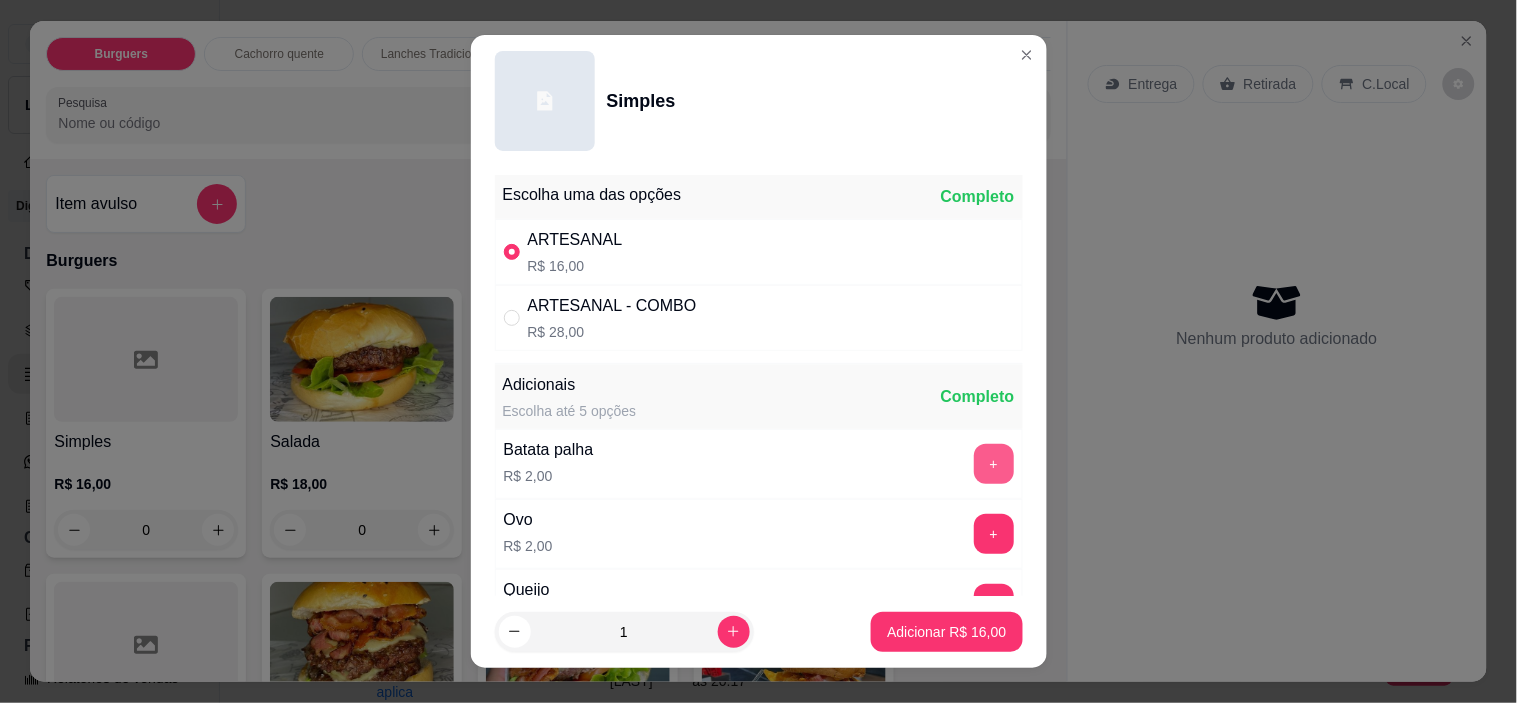 click on "+" at bounding box center (994, 464) 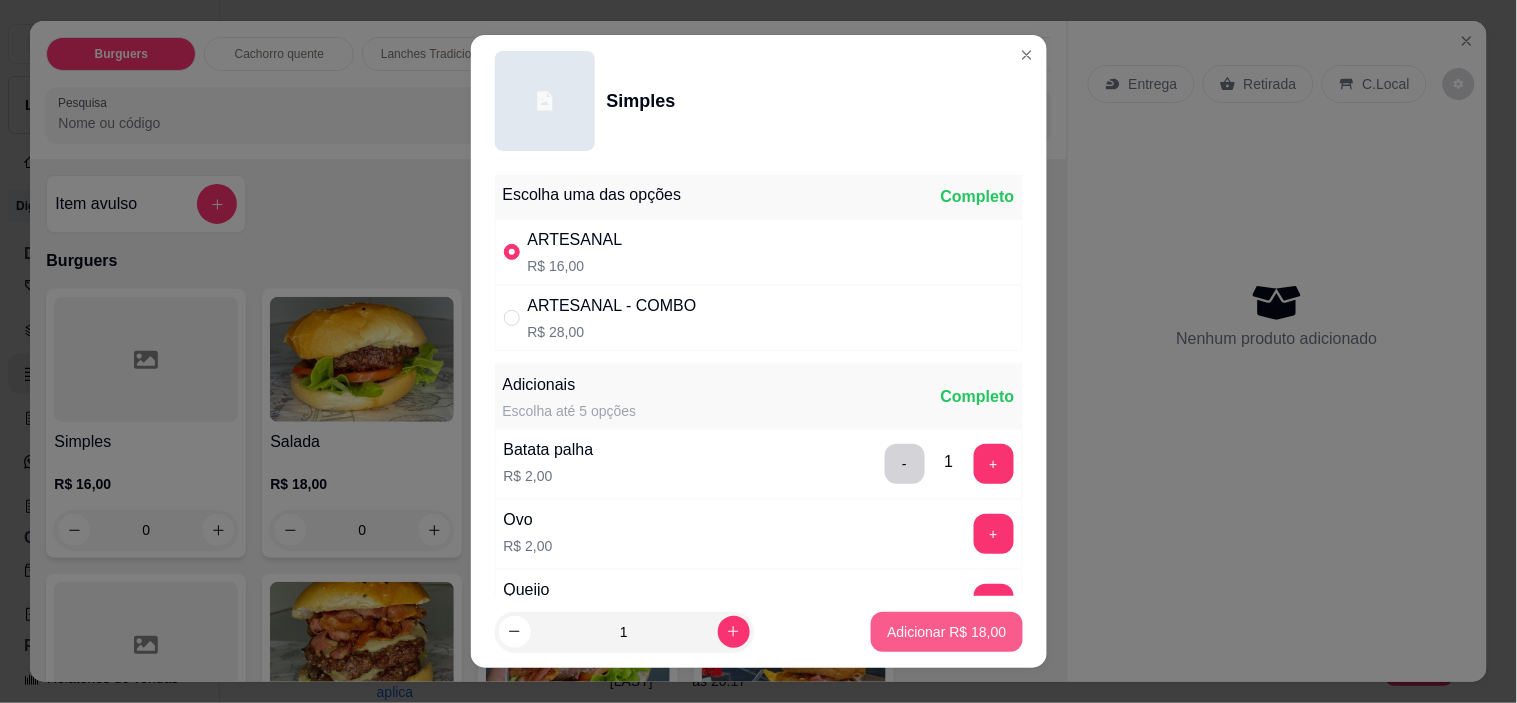 click on "Adicionar   R$ 18,00" at bounding box center (946, 632) 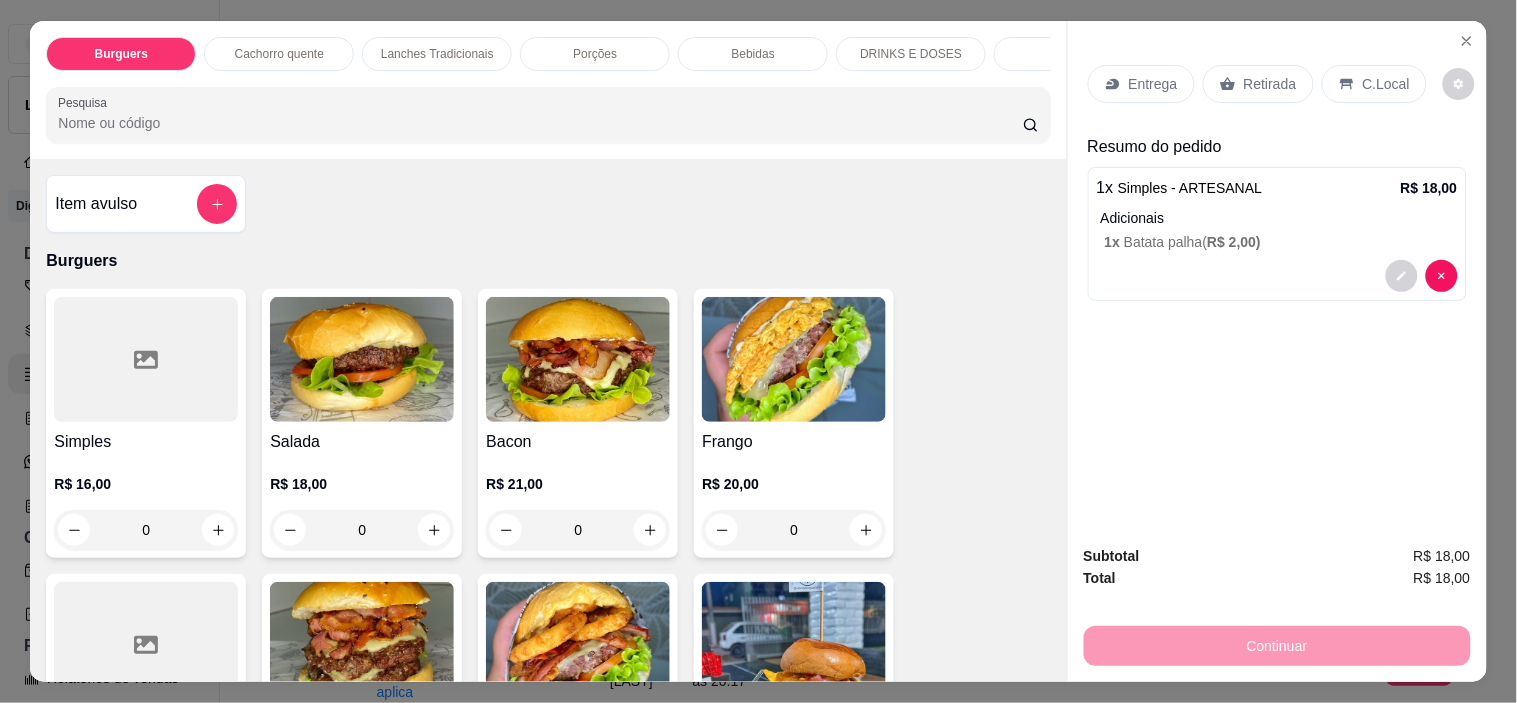 click on "Entrega" at bounding box center (1141, 84) 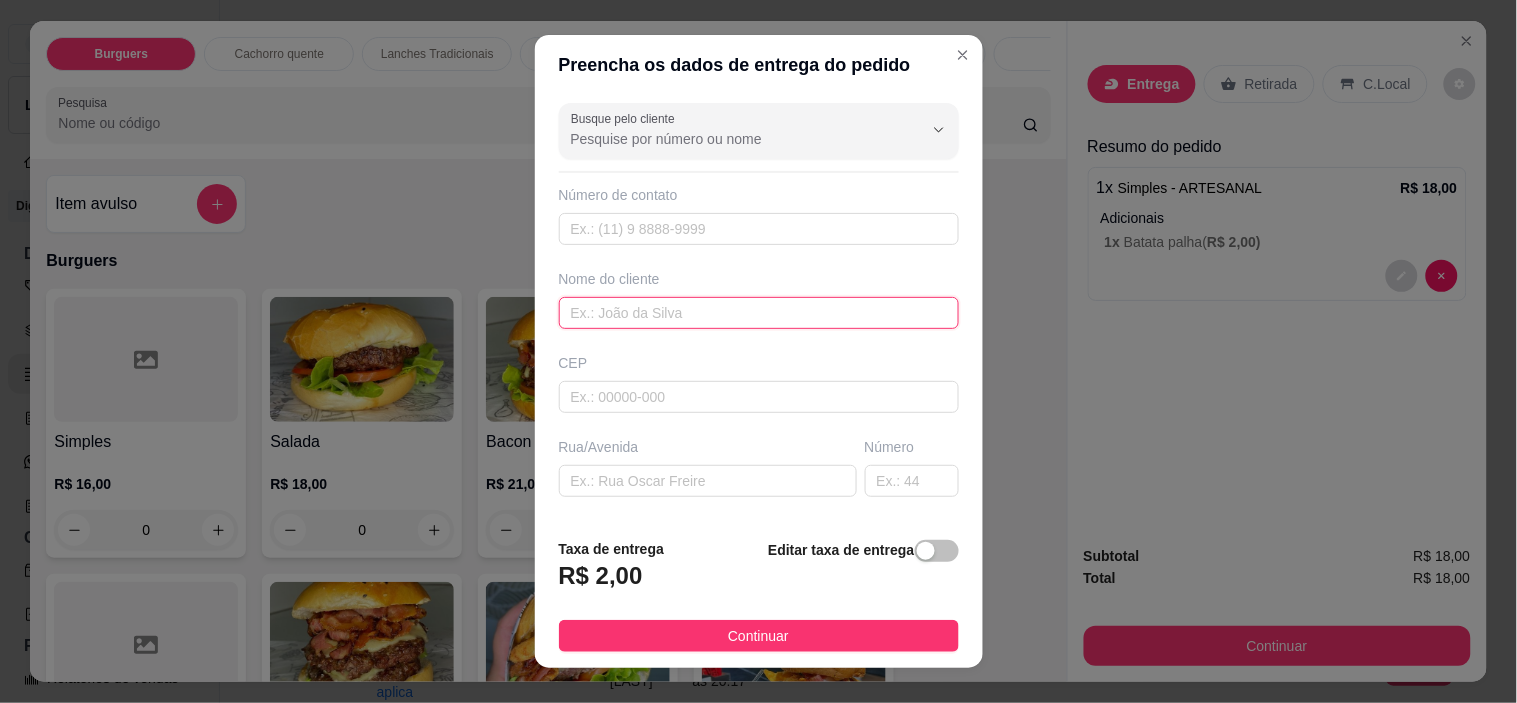 click at bounding box center (759, 313) 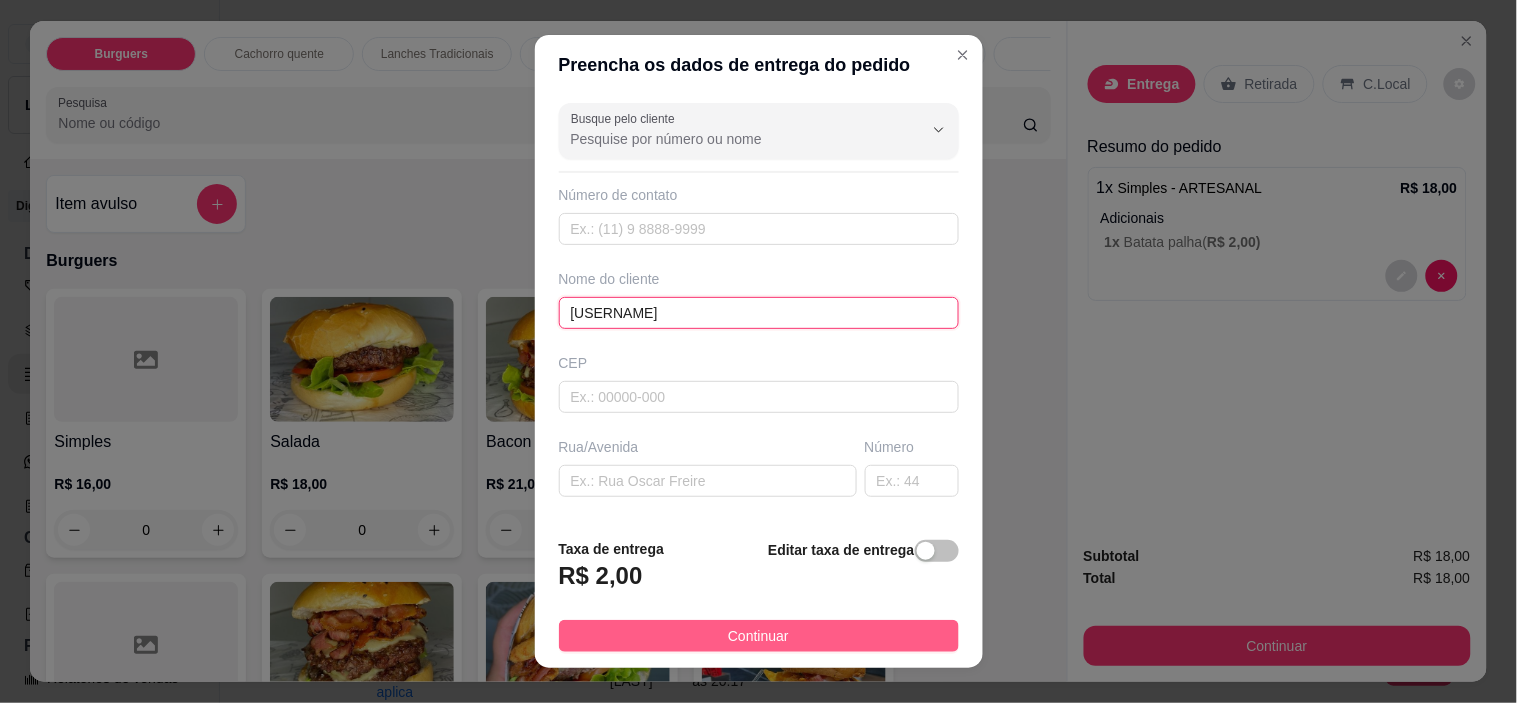 type on "[USERNAME]" 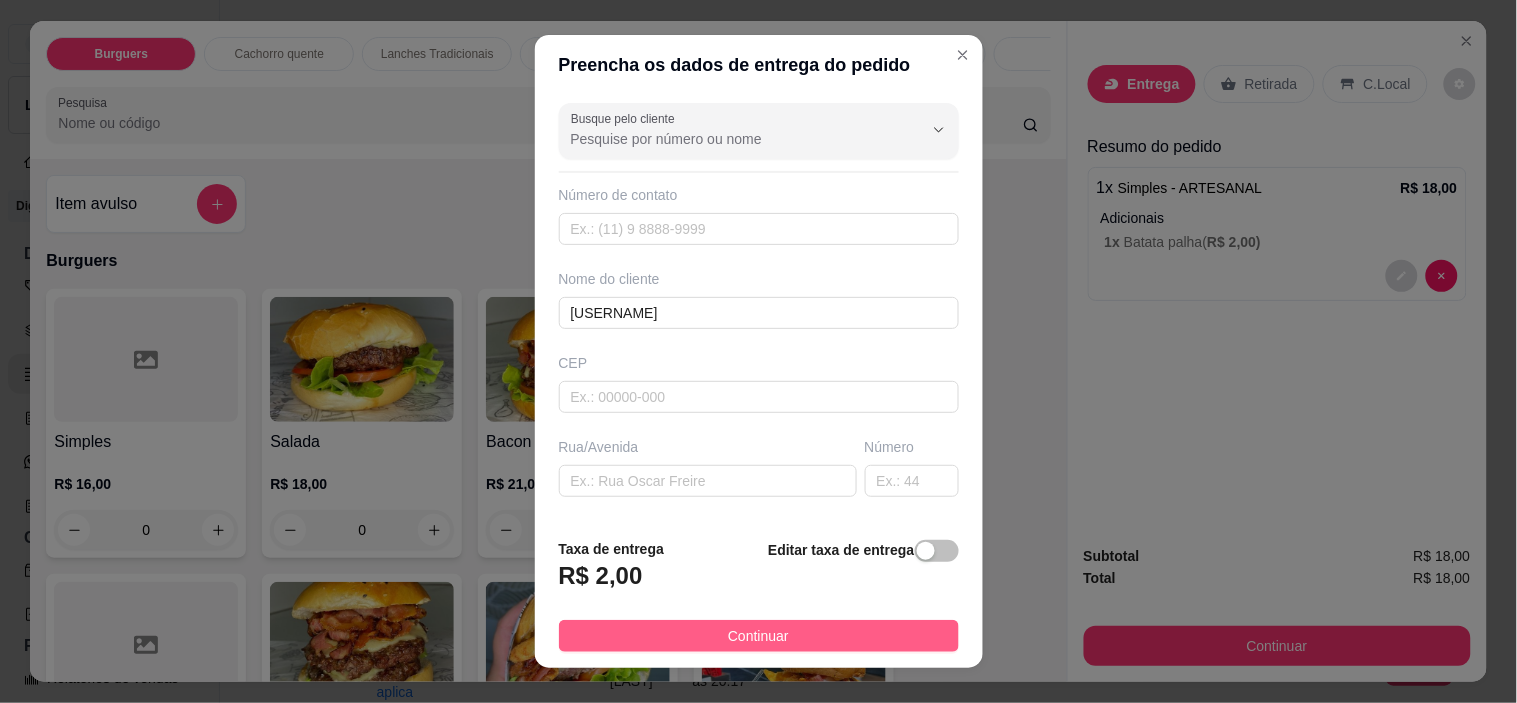 click on "Continuar" at bounding box center (758, 636) 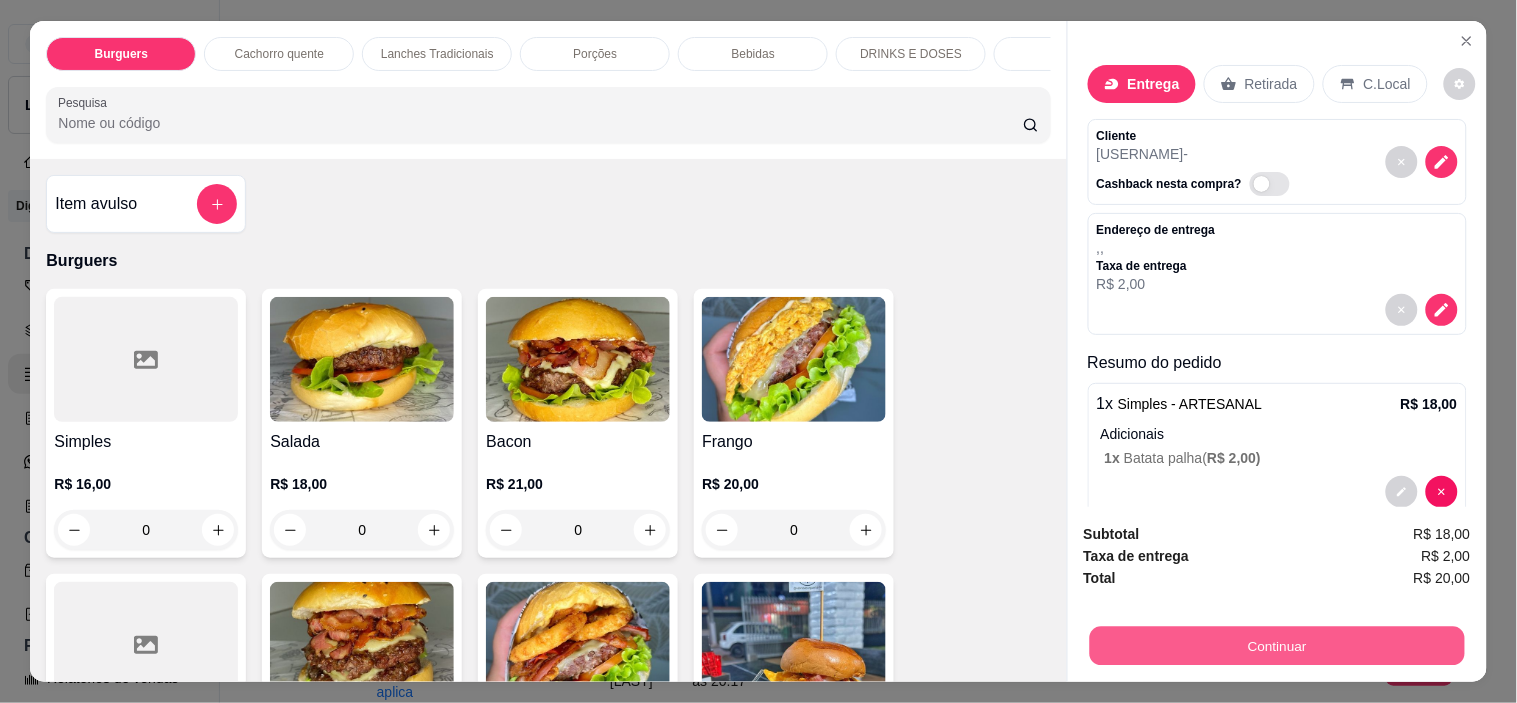 click on "Continuar" at bounding box center (1276, 646) 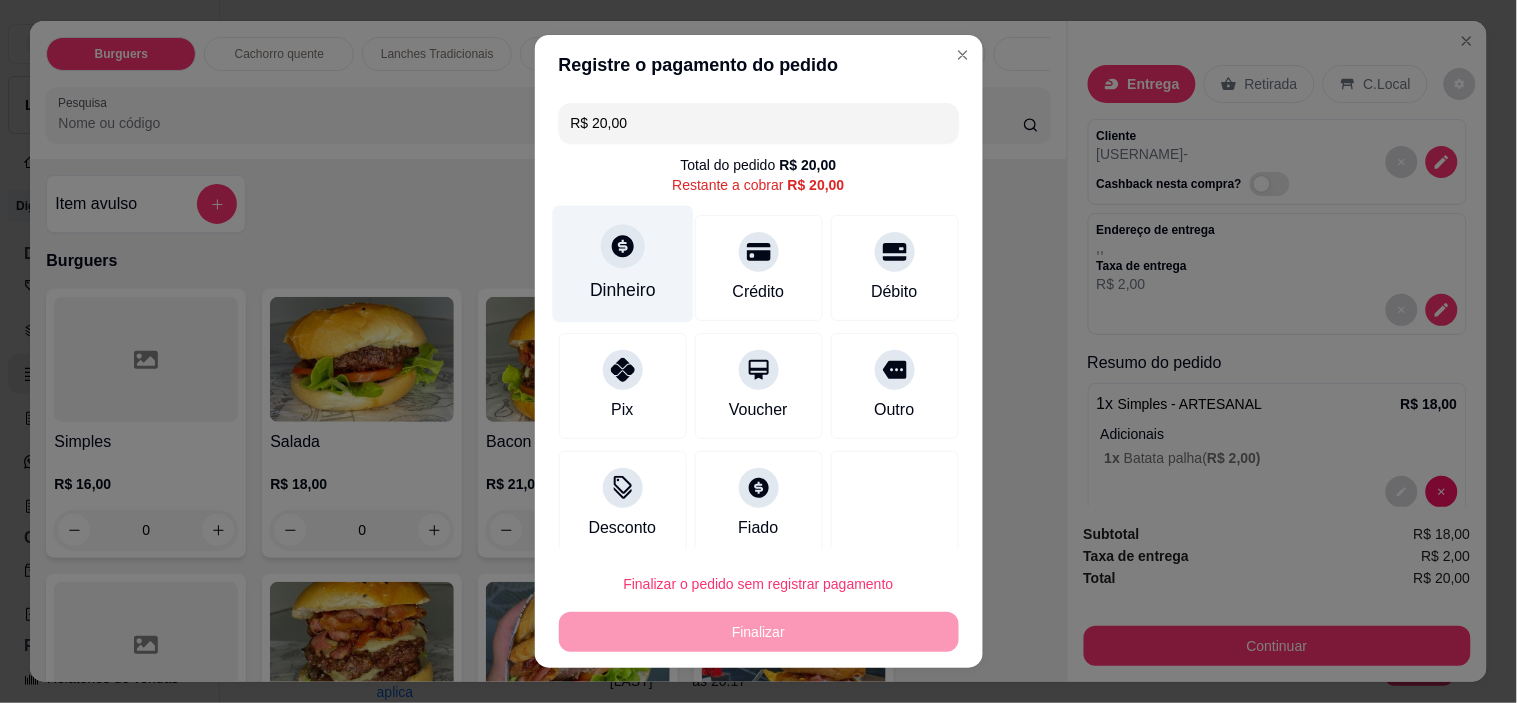 click on "Dinheiro" at bounding box center (623, 290) 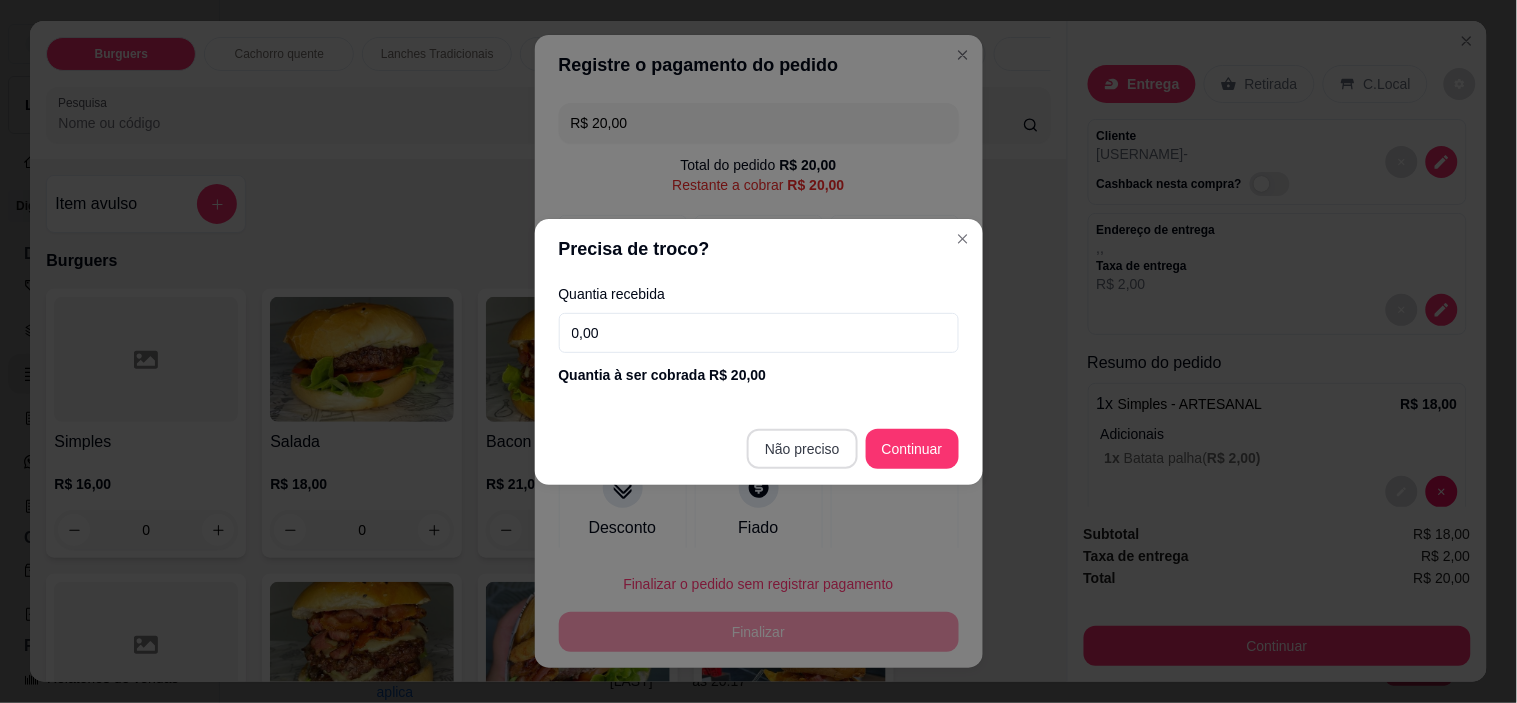 type on "R$ 0,00" 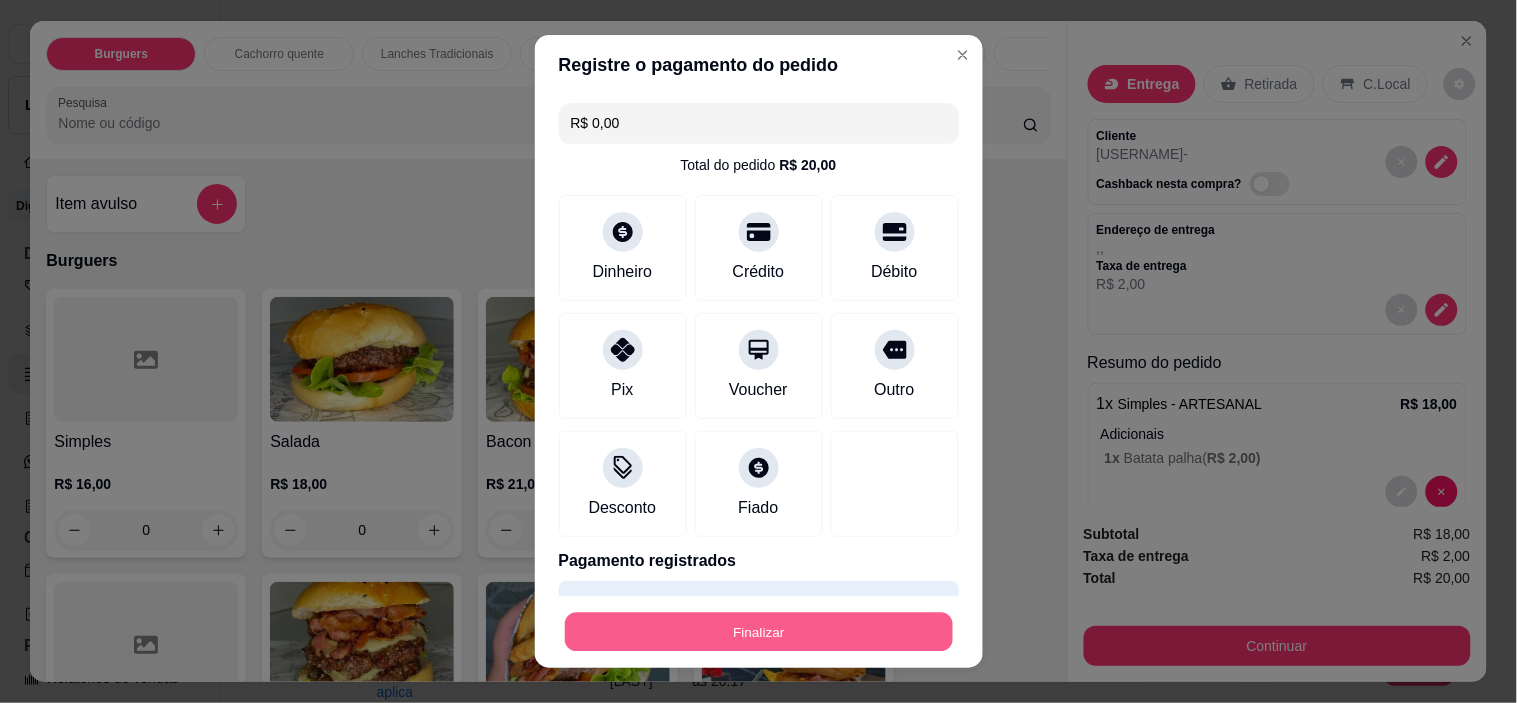 click on "Finalizar" at bounding box center (759, 631) 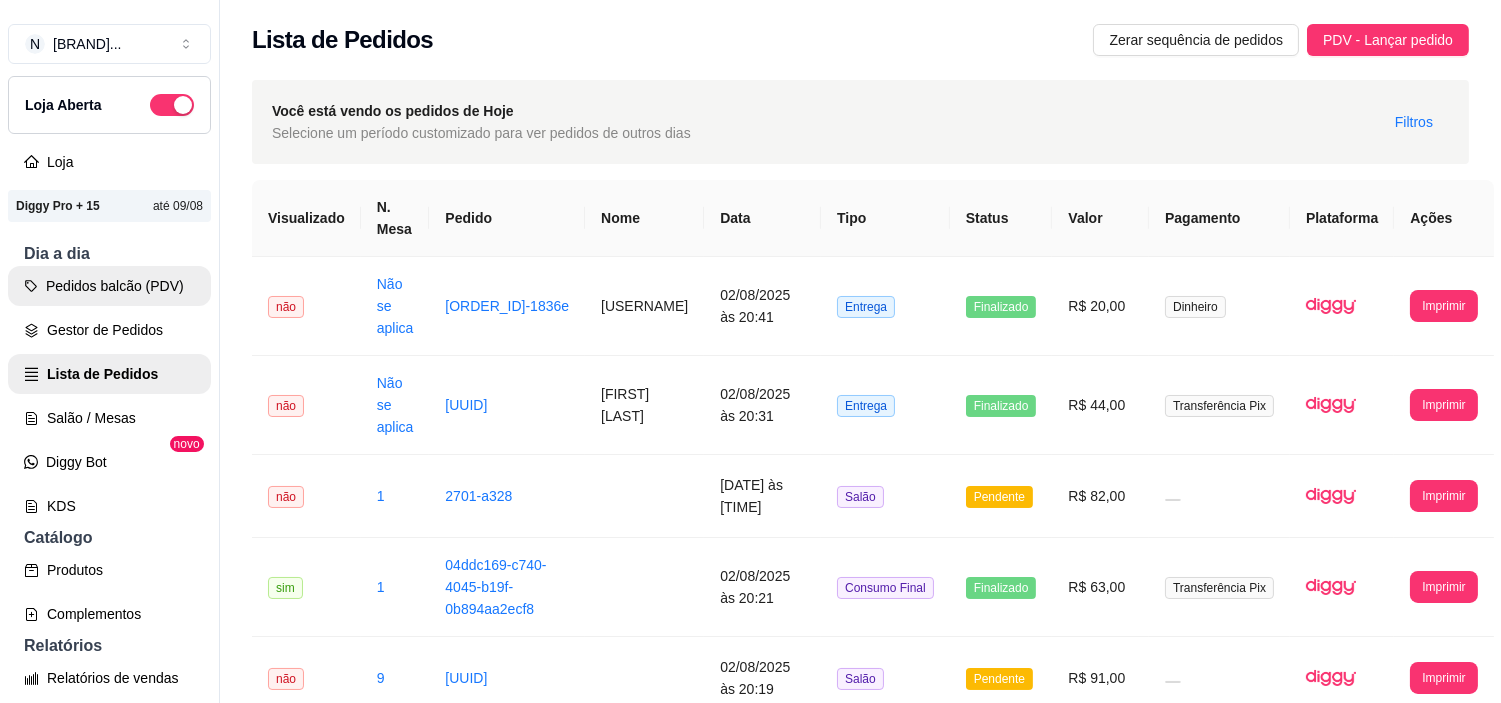 click on "Pedidos balcão (PDV)" at bounding box center (109, 286) 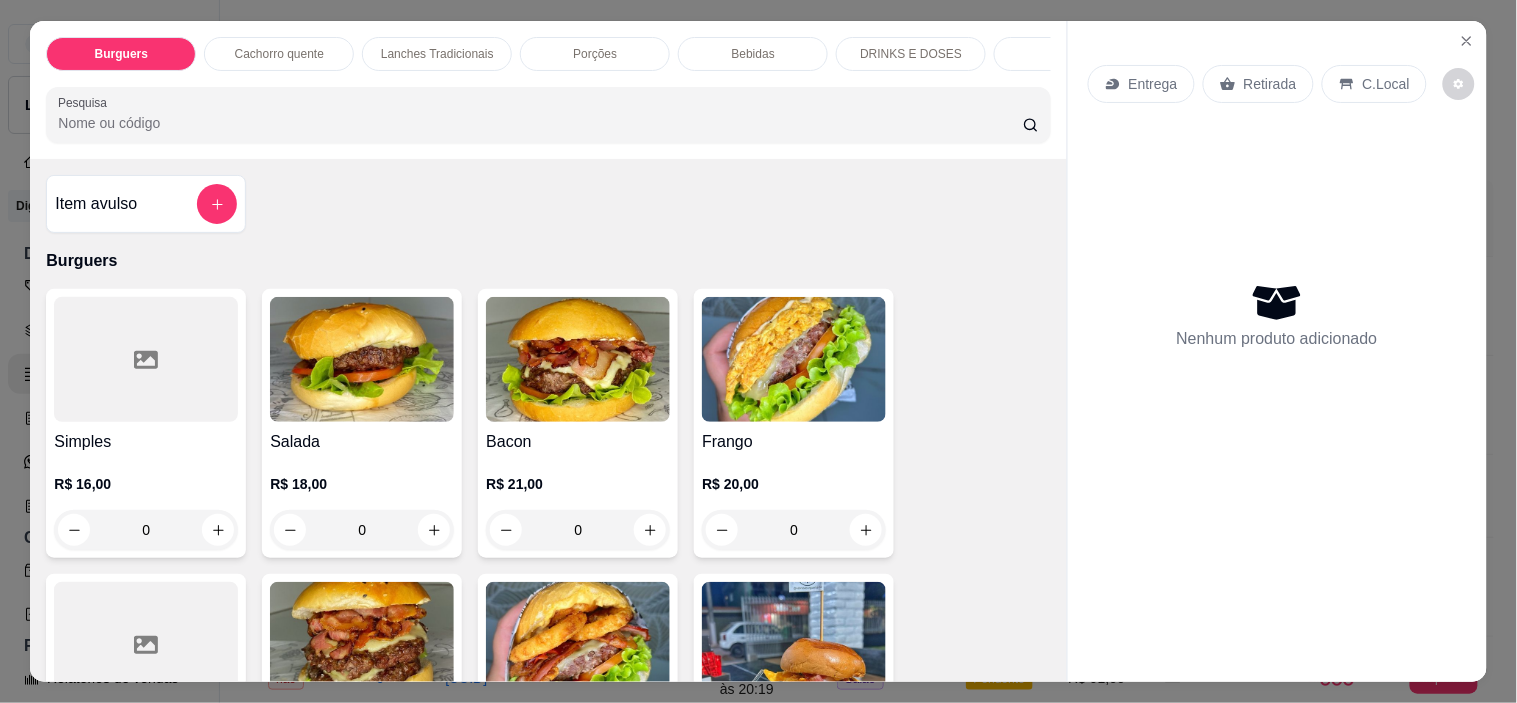 click on "Lanches Tradicionais" at bounding box center (437, 54) 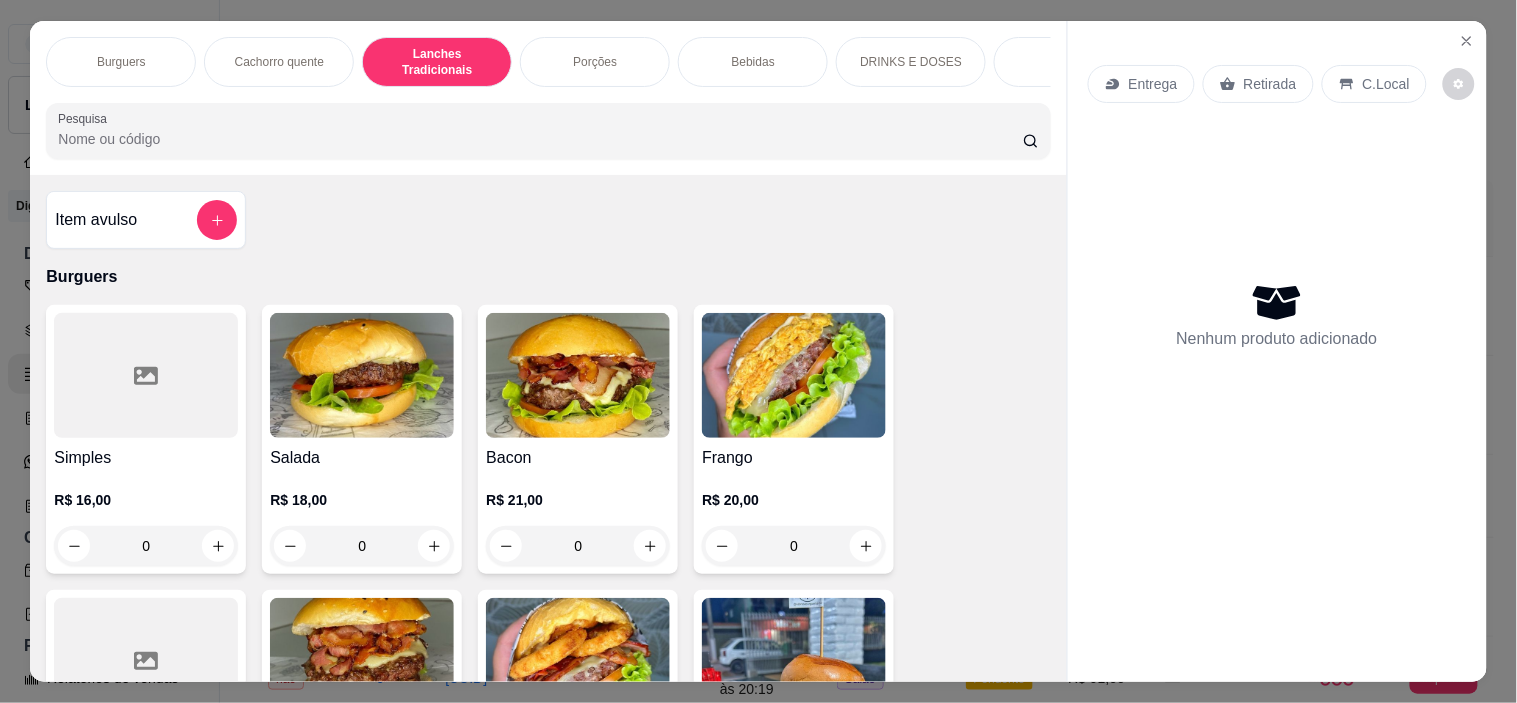 scroll, scrollTop: 1334, scrollLeft: 0, axis: vertical 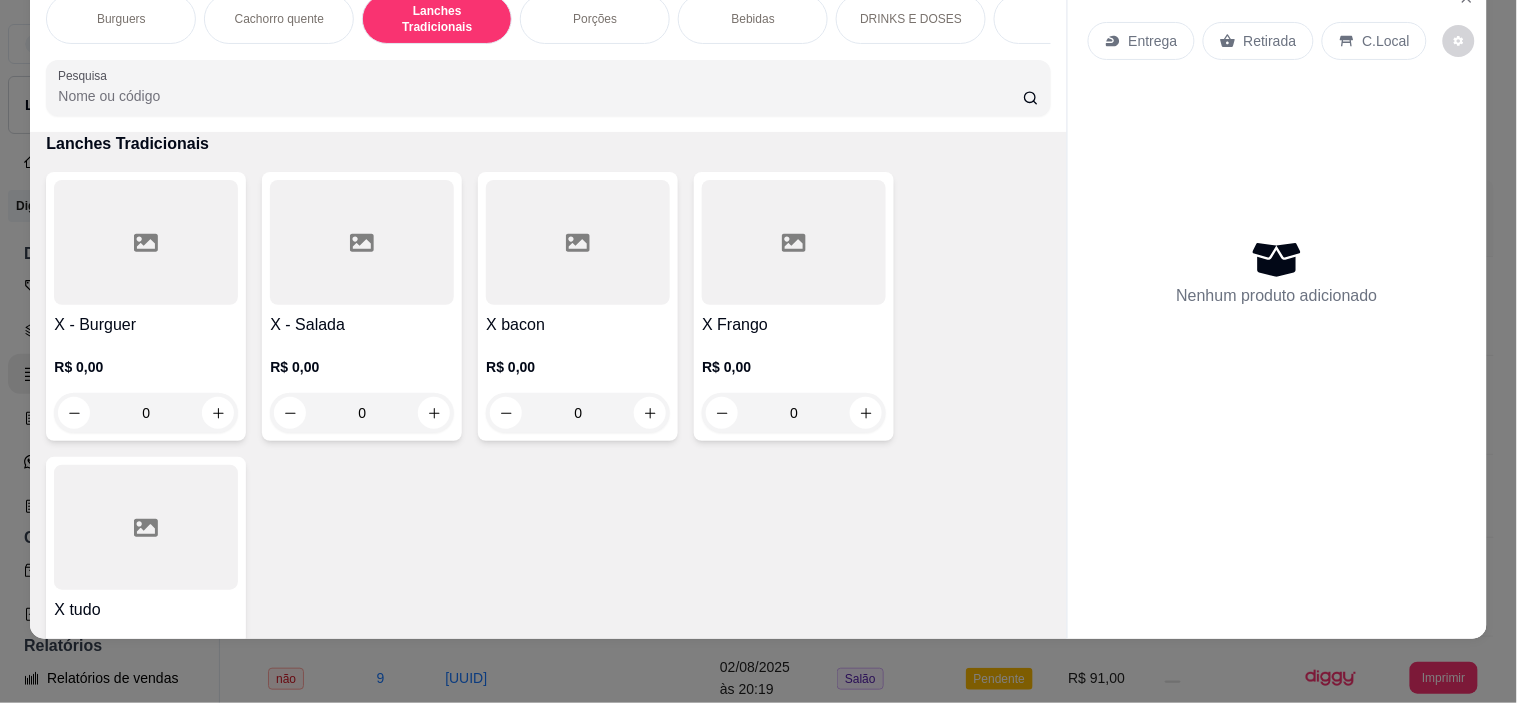 click at bounding box center (146, 527) 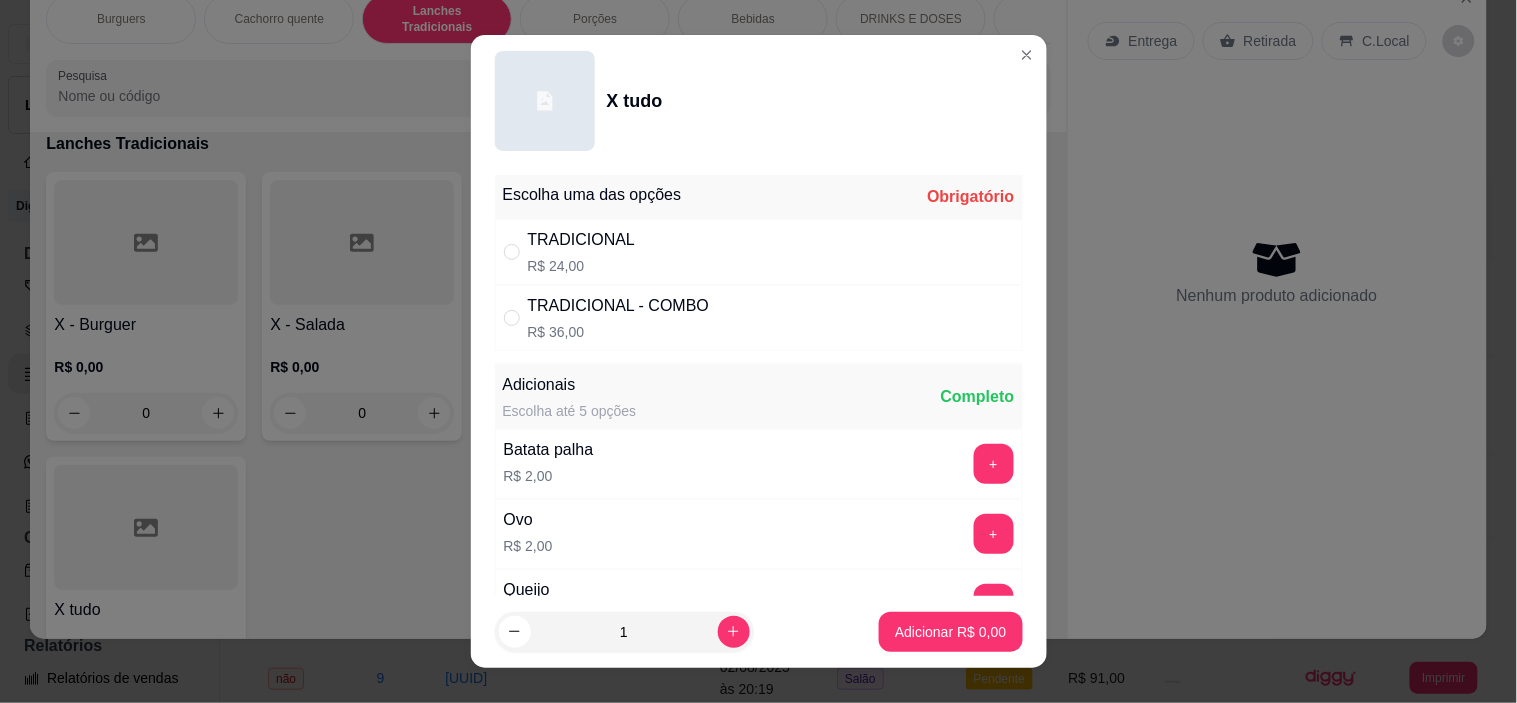click on "TRADICIONAL" at bounding box center (582, 240) 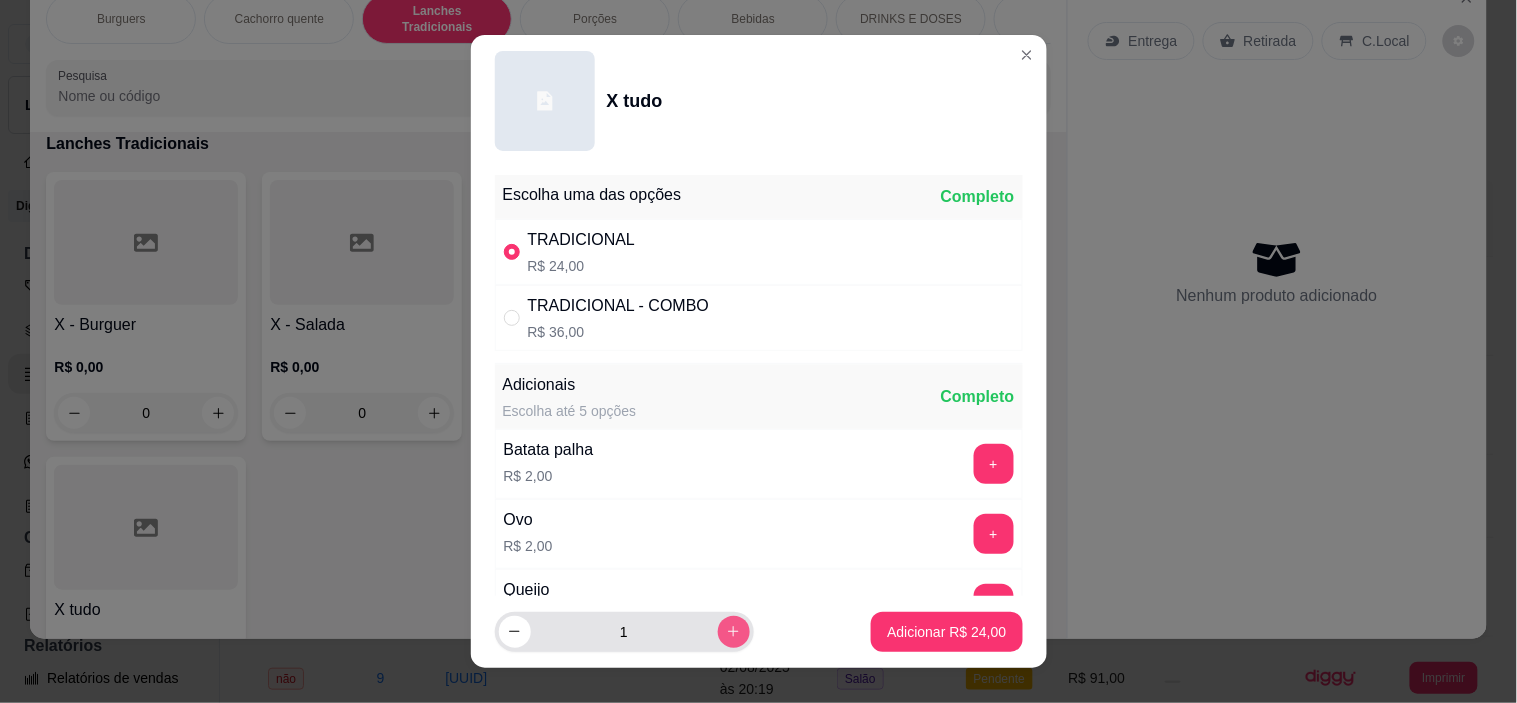 click at bounding box center (734, 632) 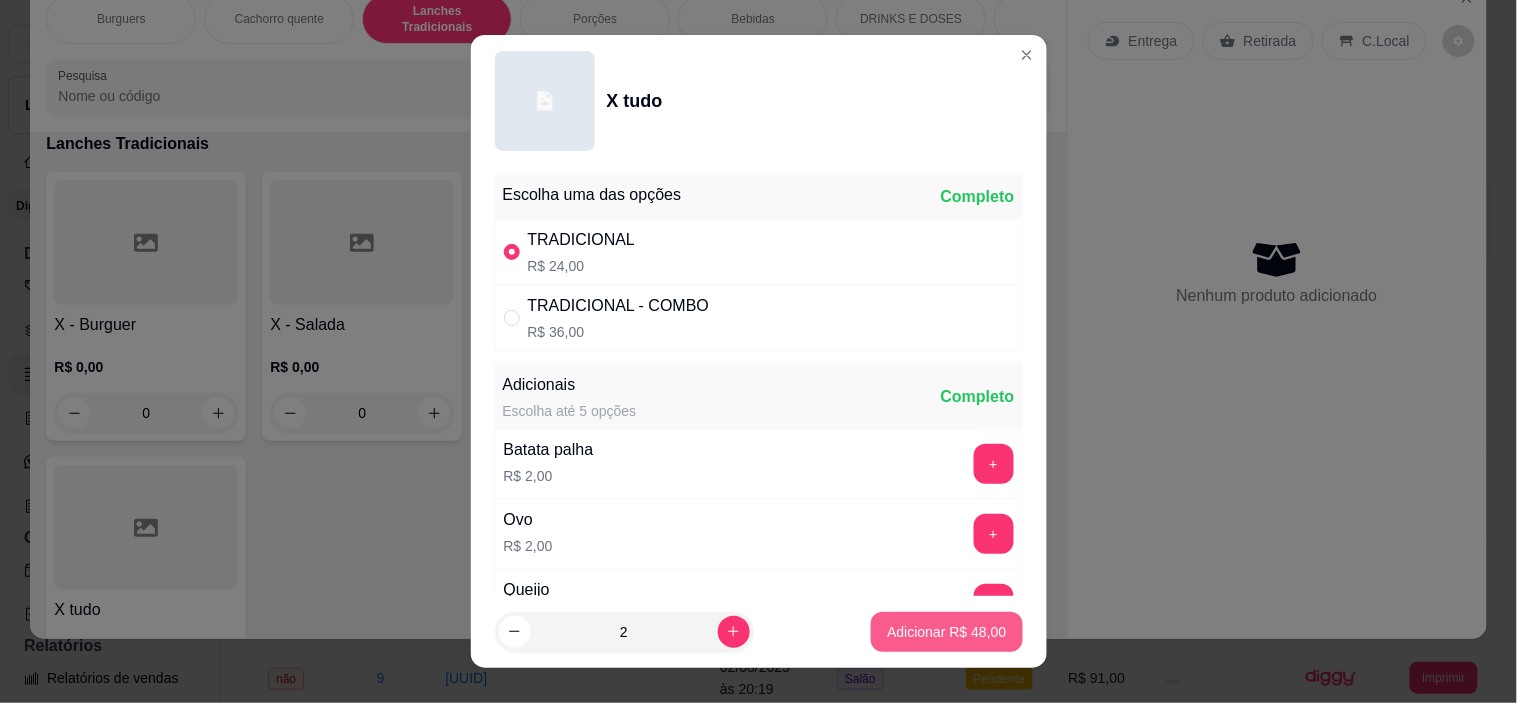 click on "Adicionar   R$ 48,00" at bounding box center (946, 632) 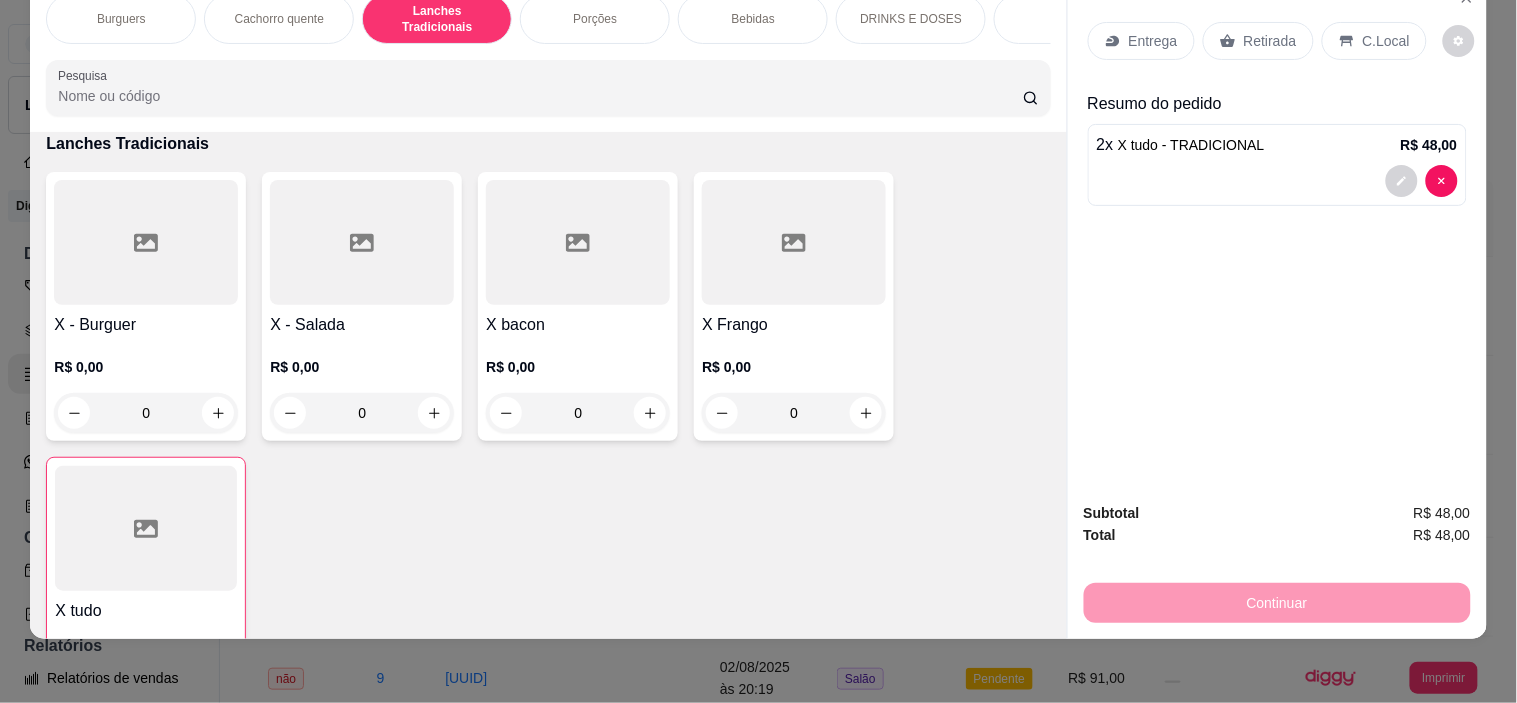 click at bounding box center (362, 242) 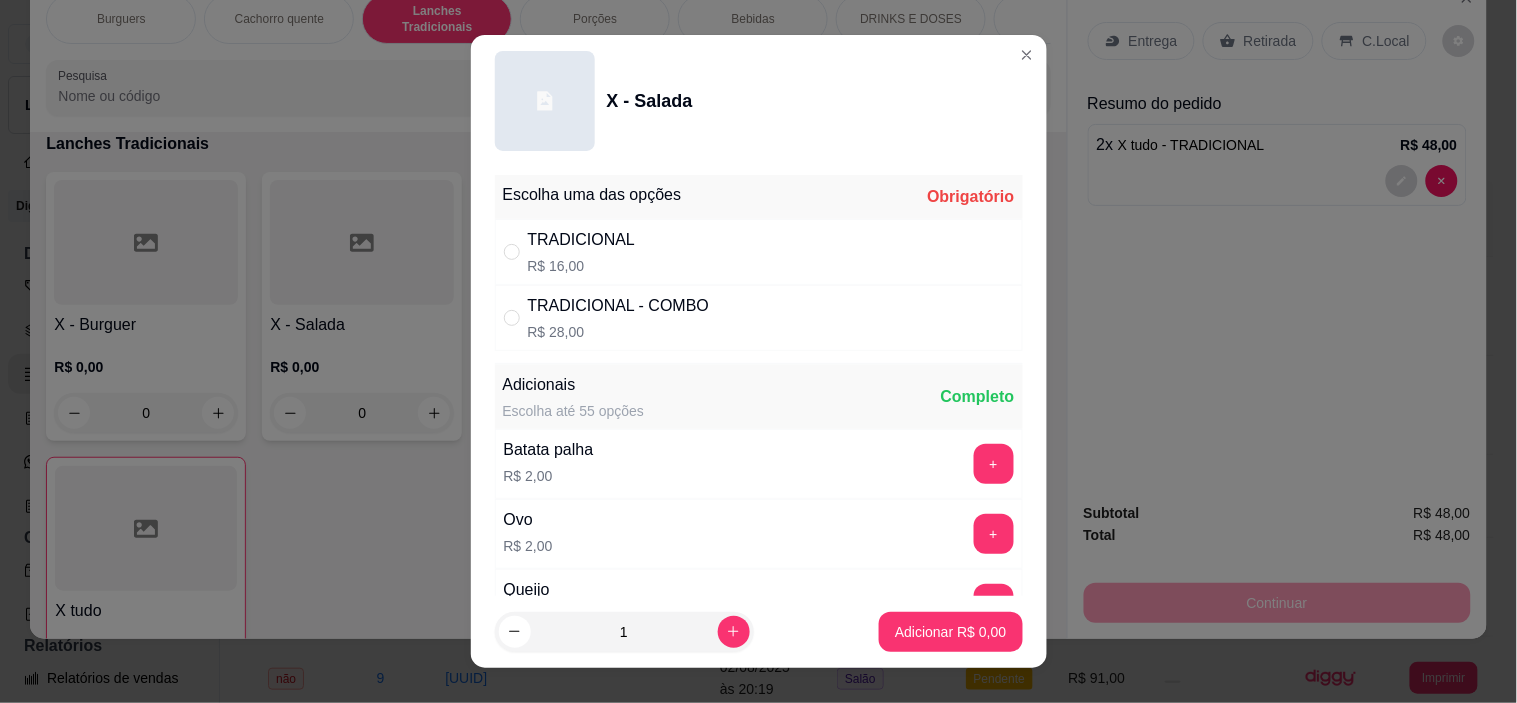 click on "TRADICIONAL R$ 16,00" at bounding box center [759, 252] 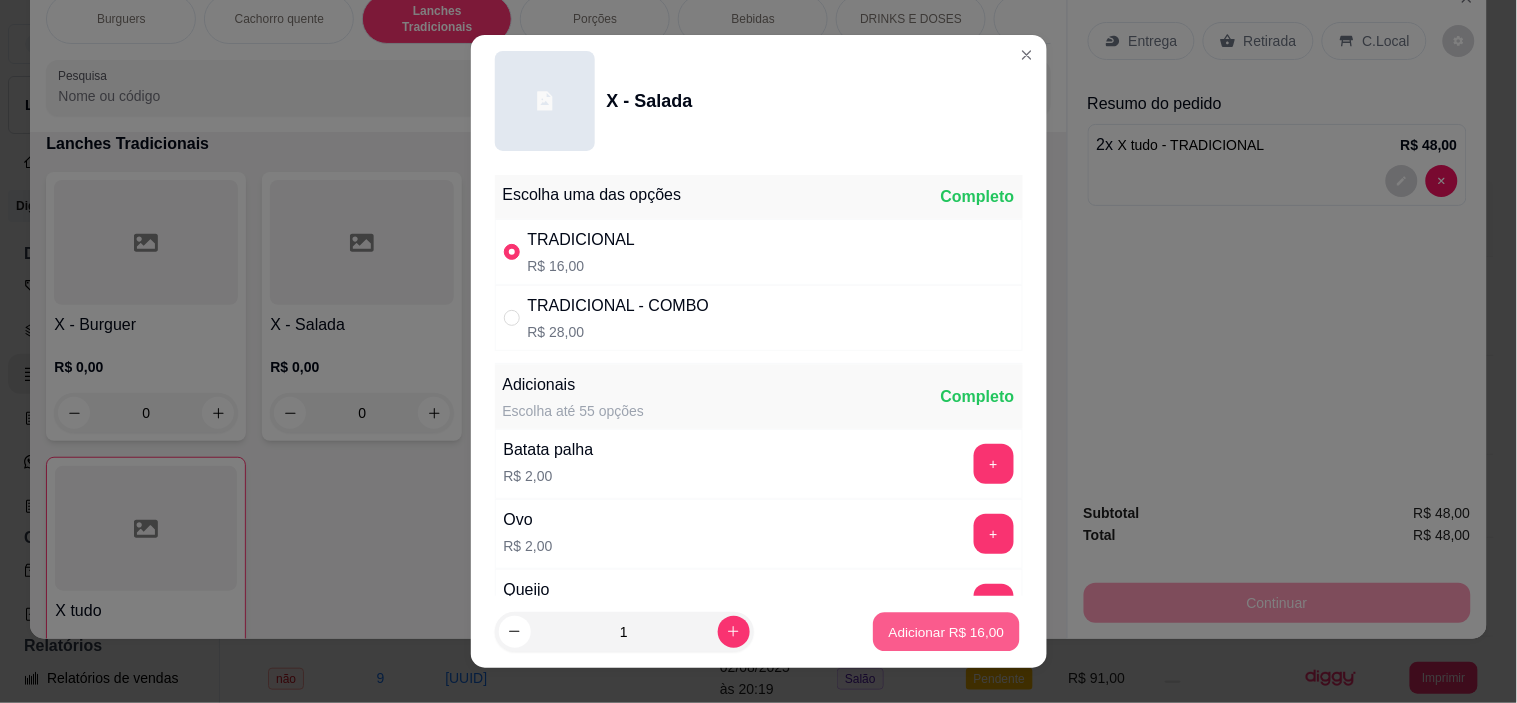 click on "Adicionar   R$ 16,00" at bounding box center [947, 631] 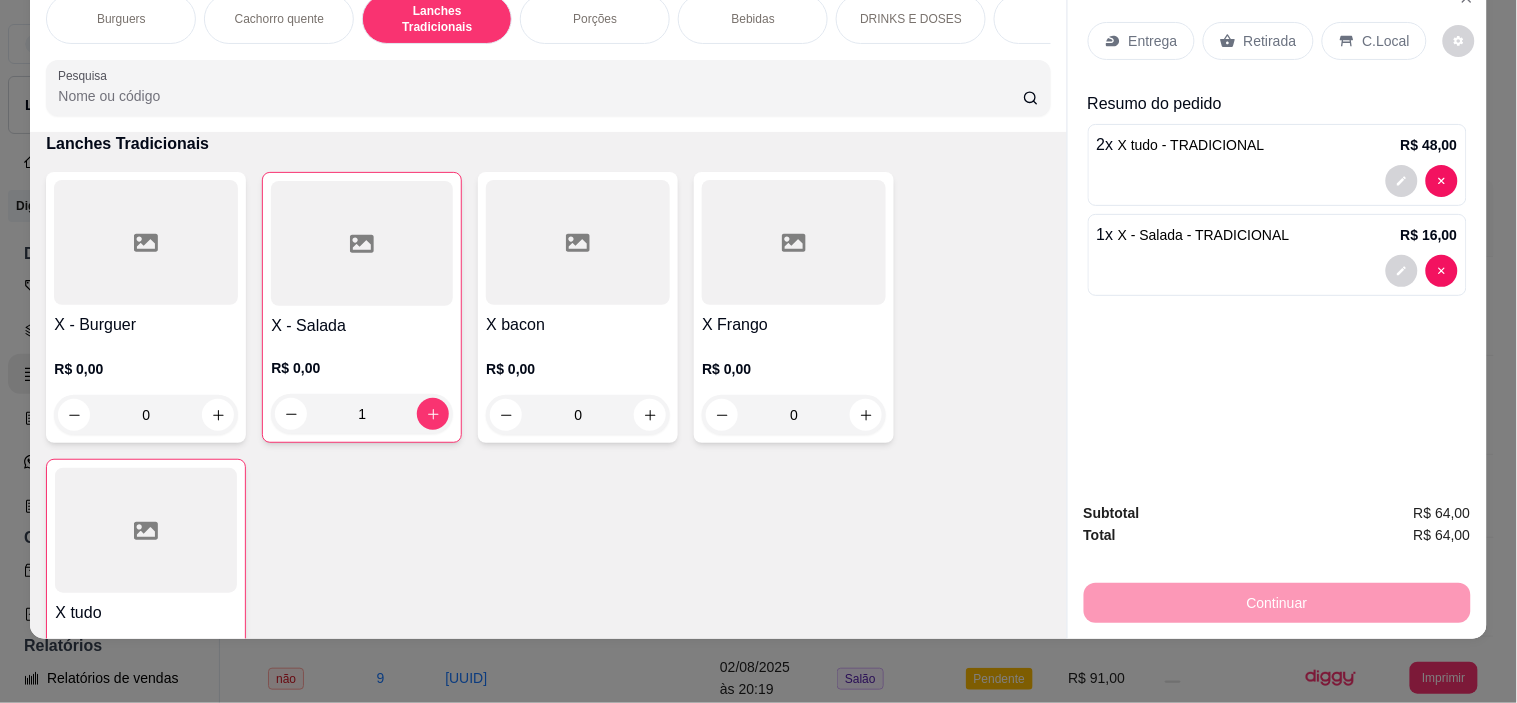 click on "Retirada" at bounding box center (1258, 41) 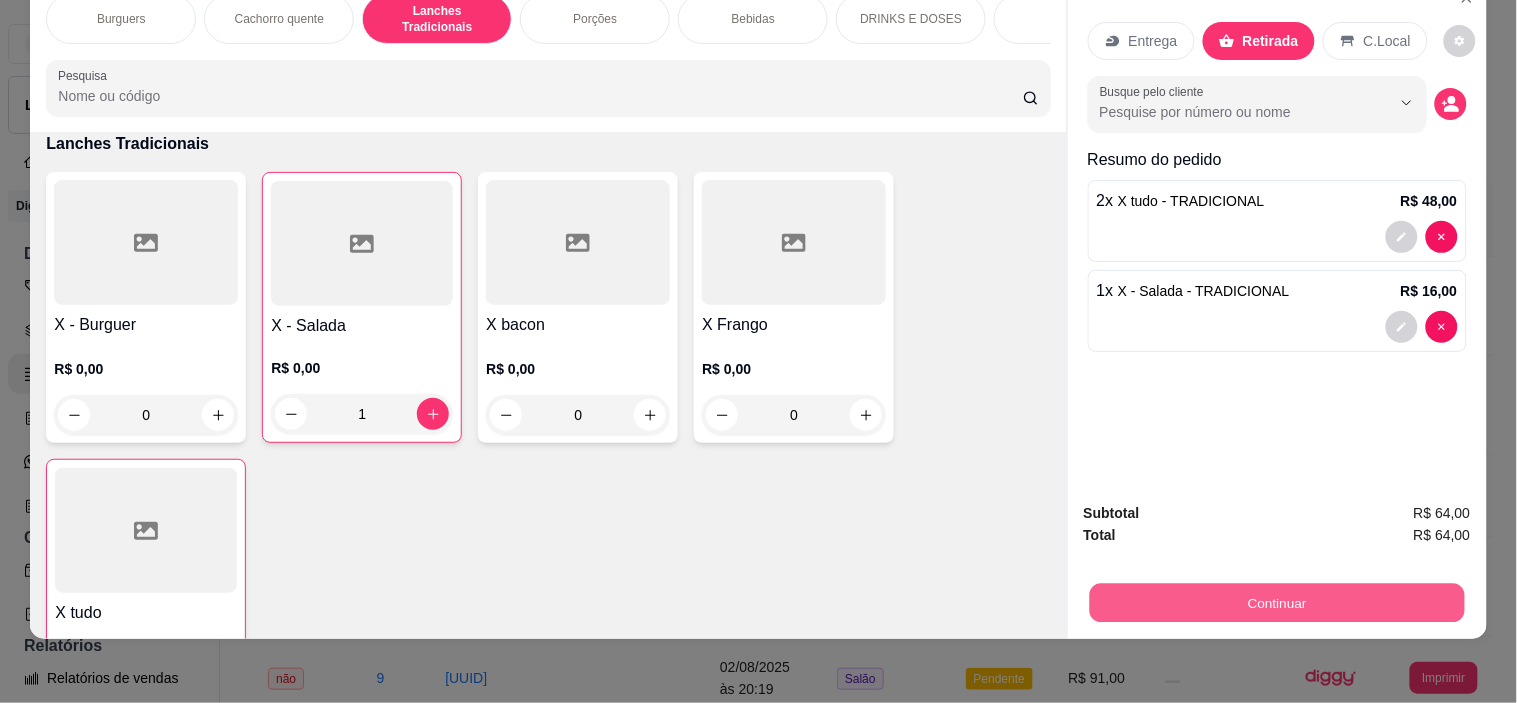 click on "Continuar" at bounding box center [1276, 603] 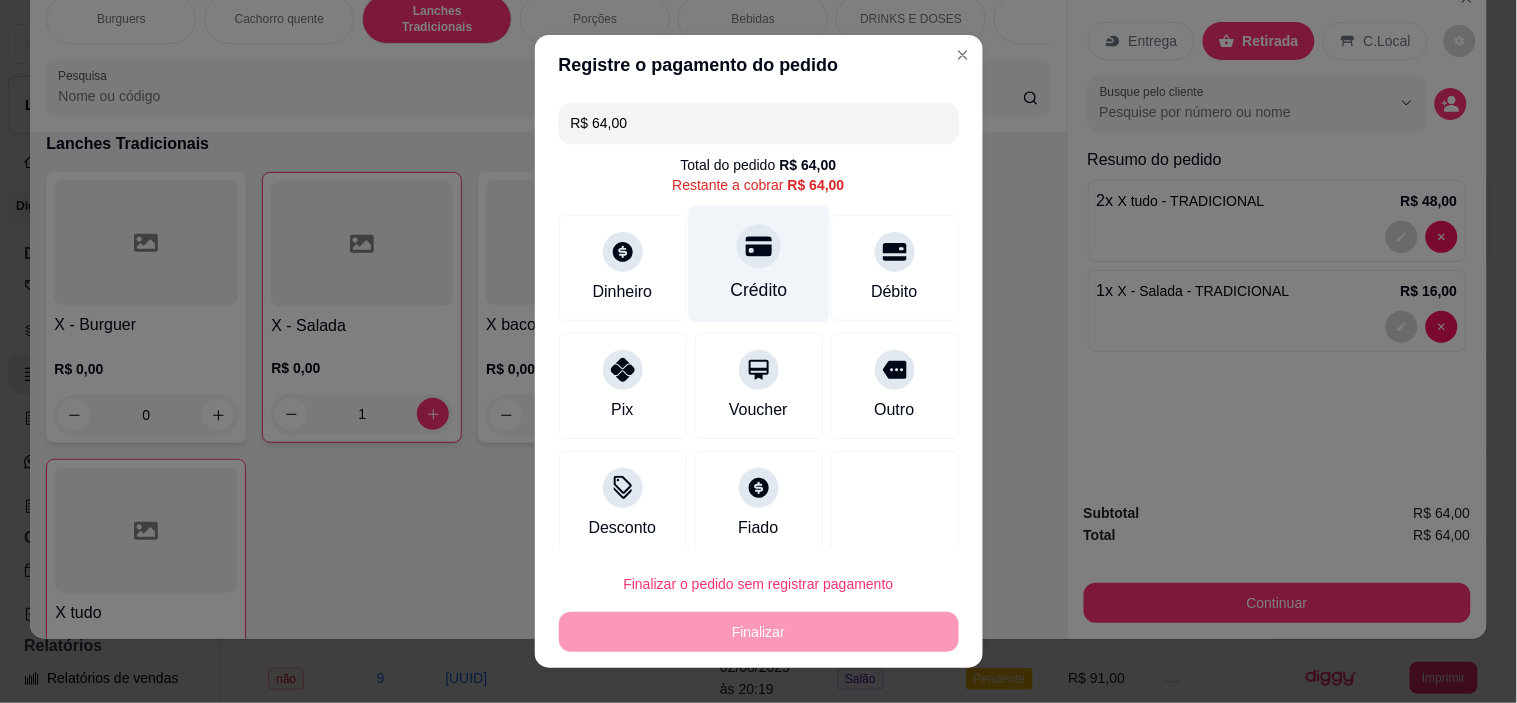 click on "Crédito" at bounding box center [758, 264] 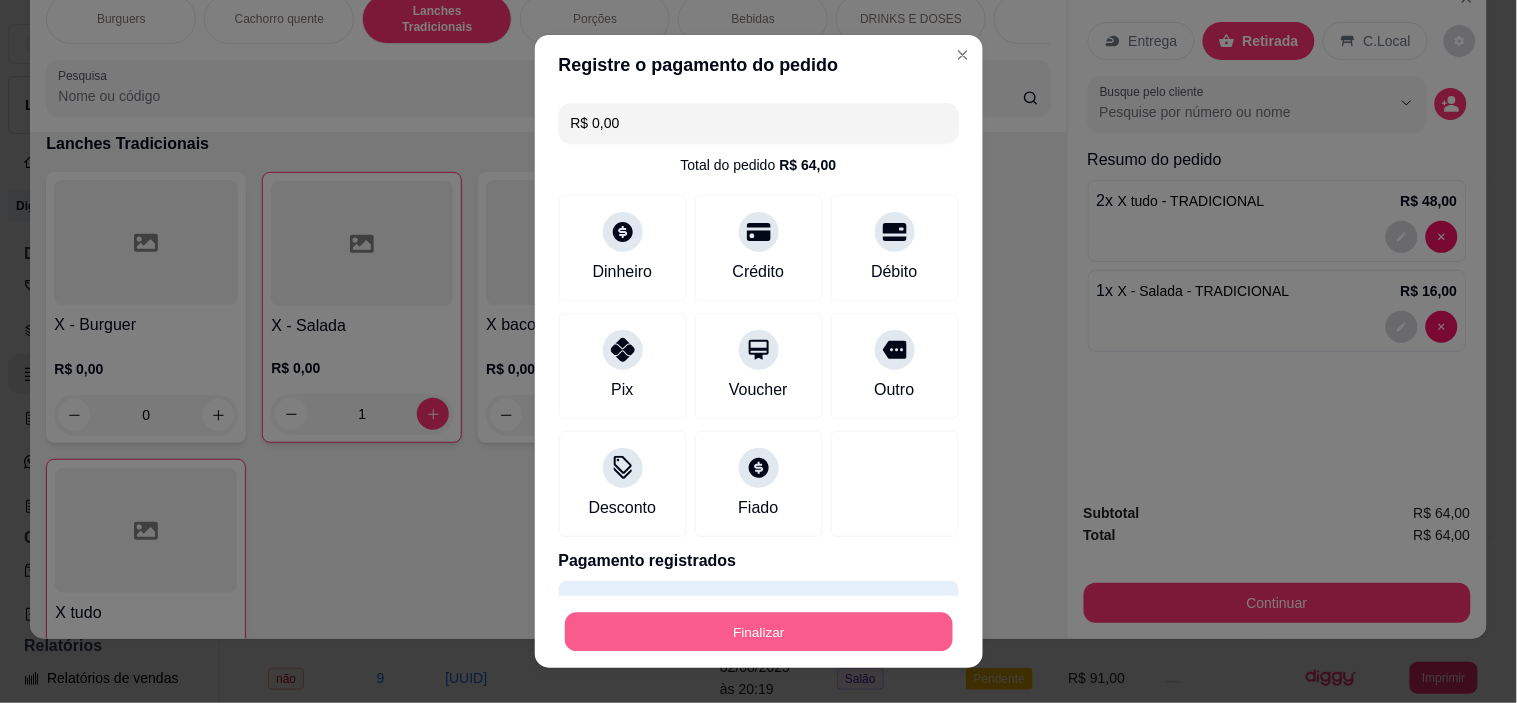 click on "Finalizar" at bounding box center (759, 632) 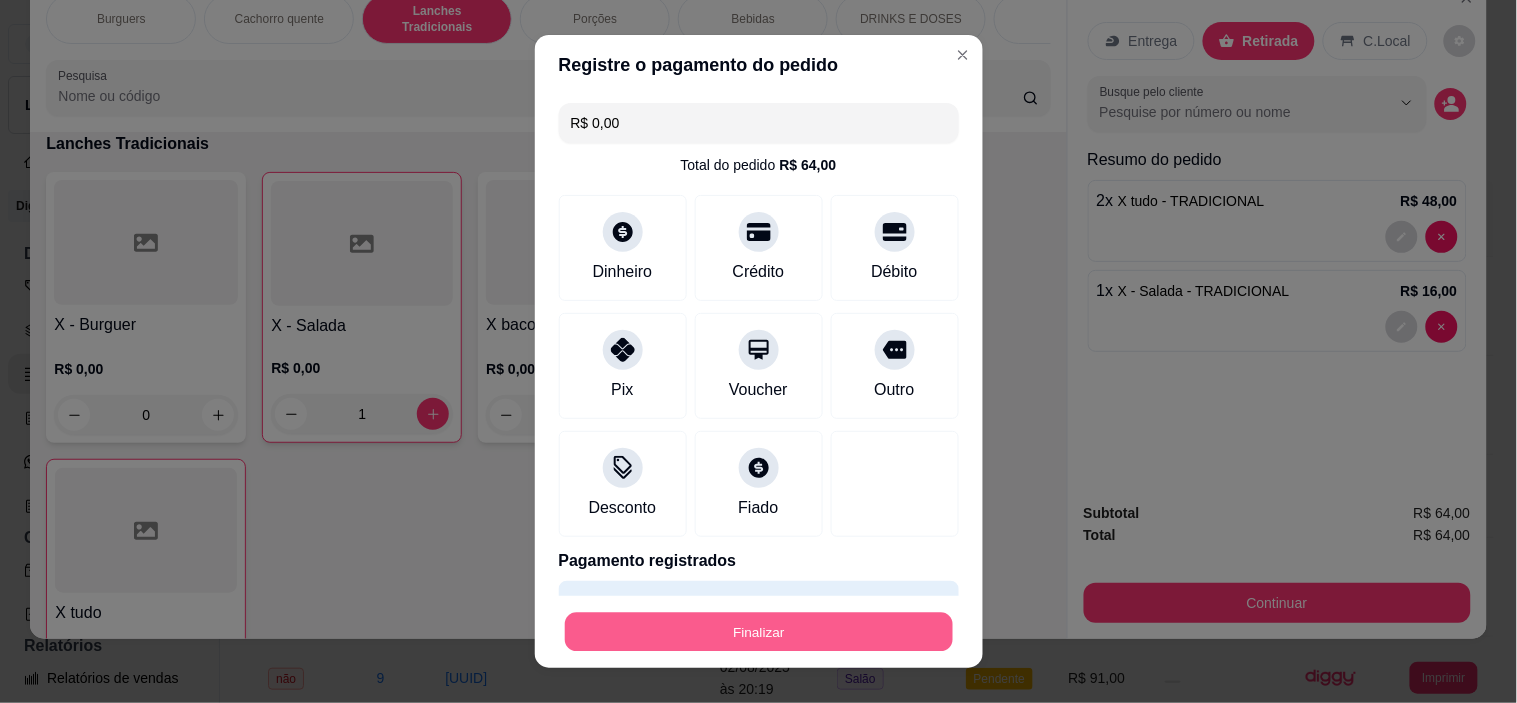 click on "Finalizar" at bounding box center (759, 631) 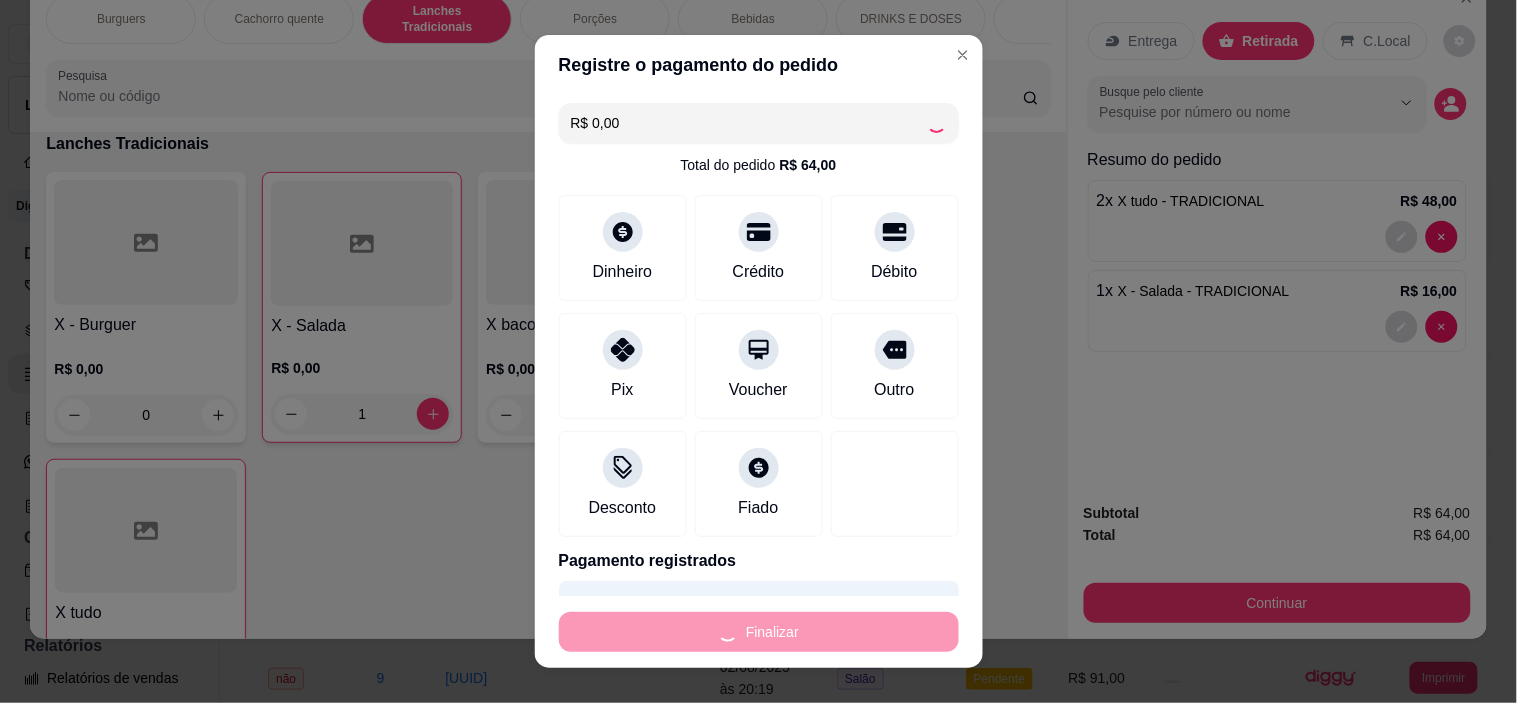 type on "0" 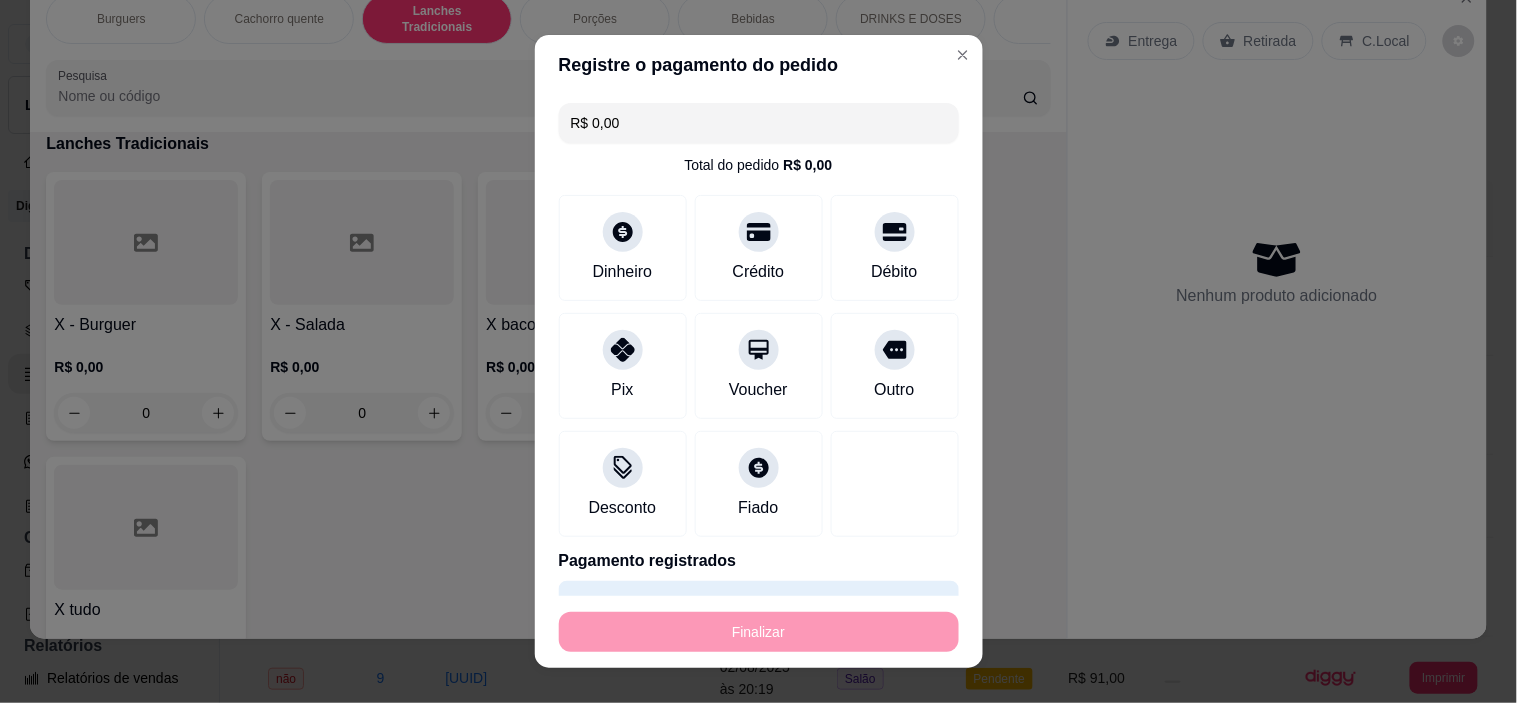 type on "-R$ 64,00" 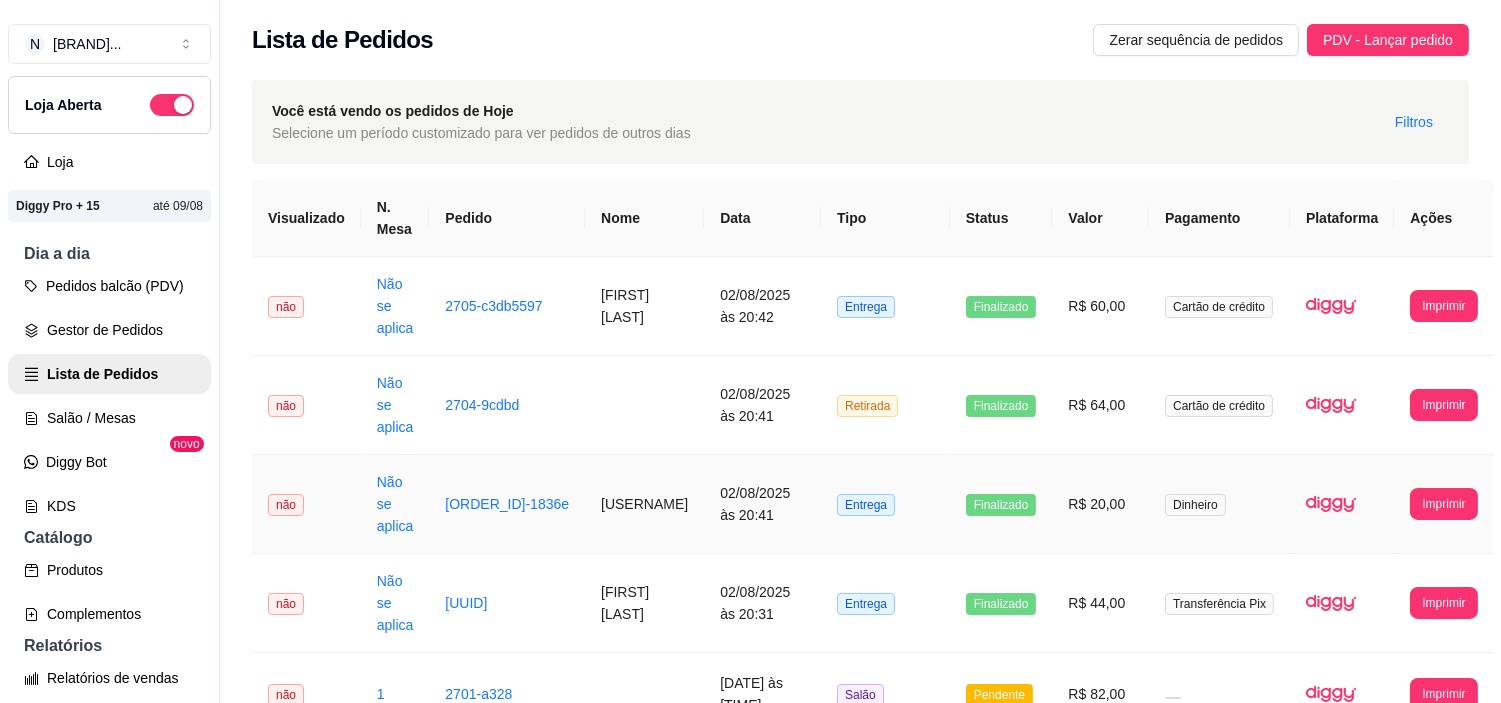 click on "[USERNAME]" at bounding box center (644, 504) 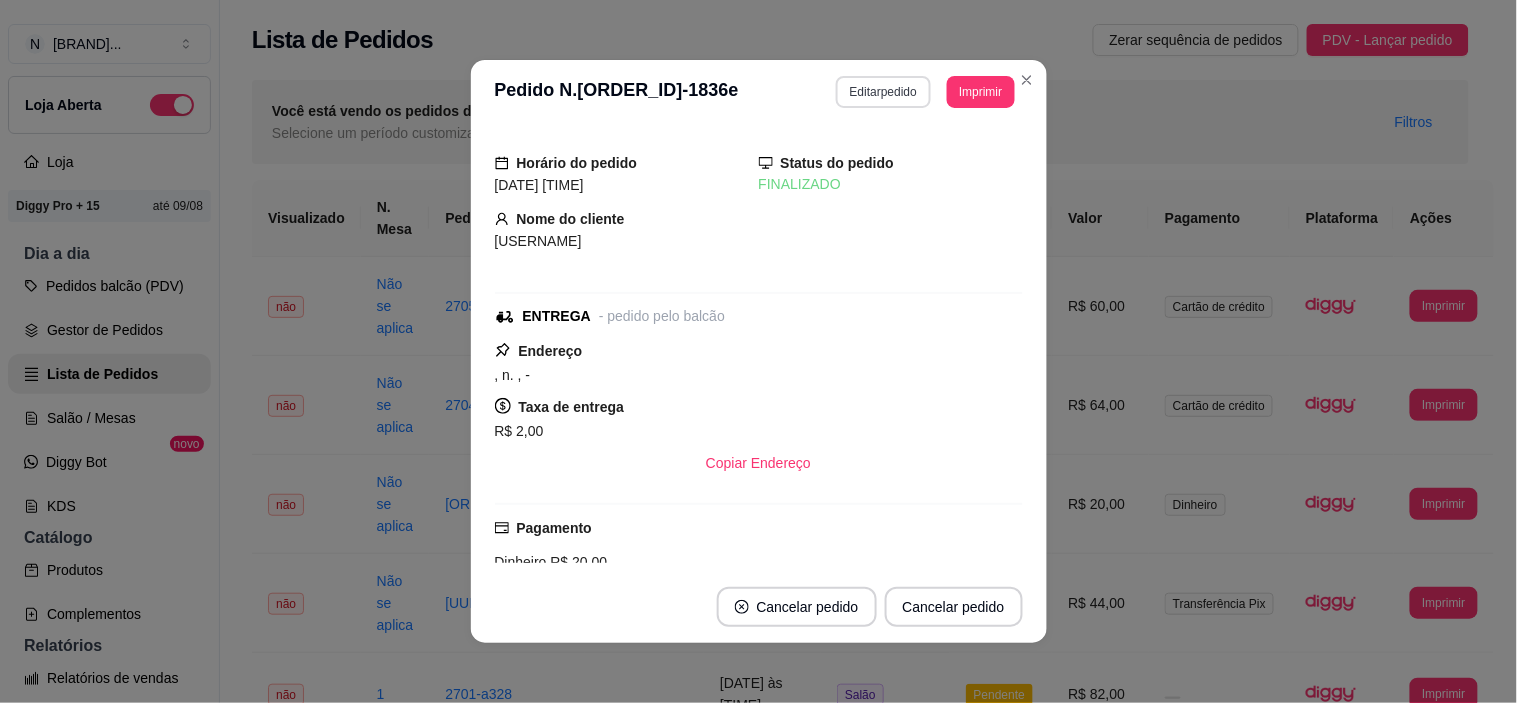 click on "Editar  pedido" at bounding box center (883, 92) 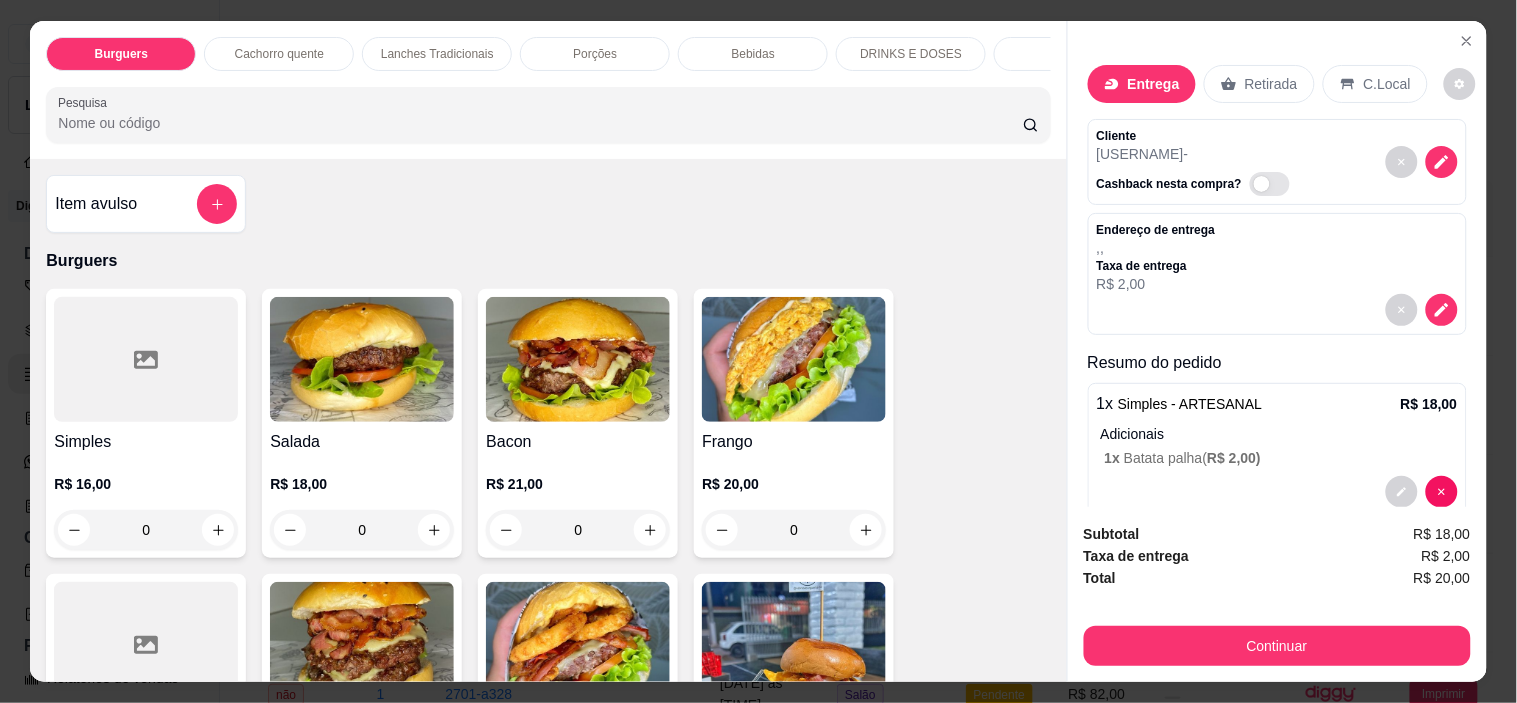 click on "Adicionais" at bounding box center [1279, 434] 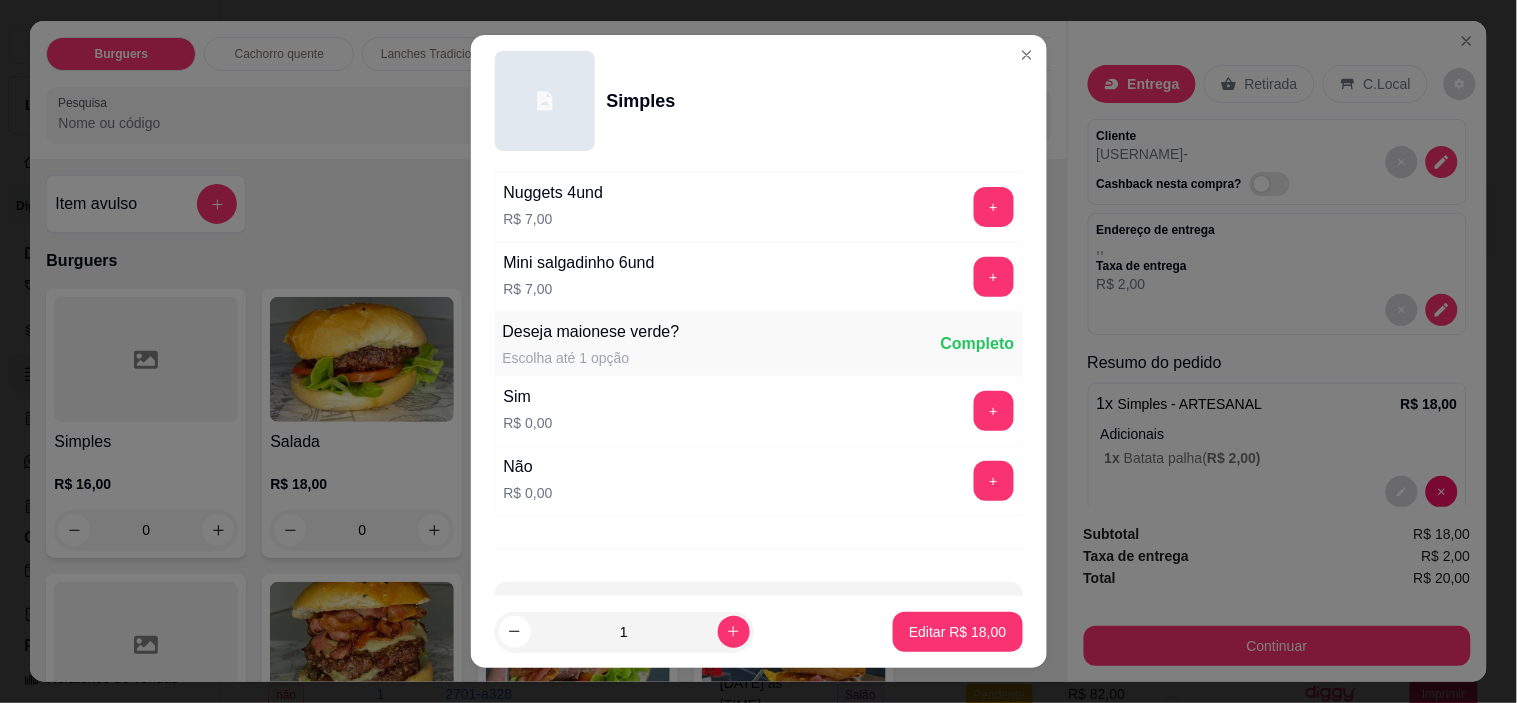 scroll, scrollTop: 1012, scrollLeft: 0, axis: vertical 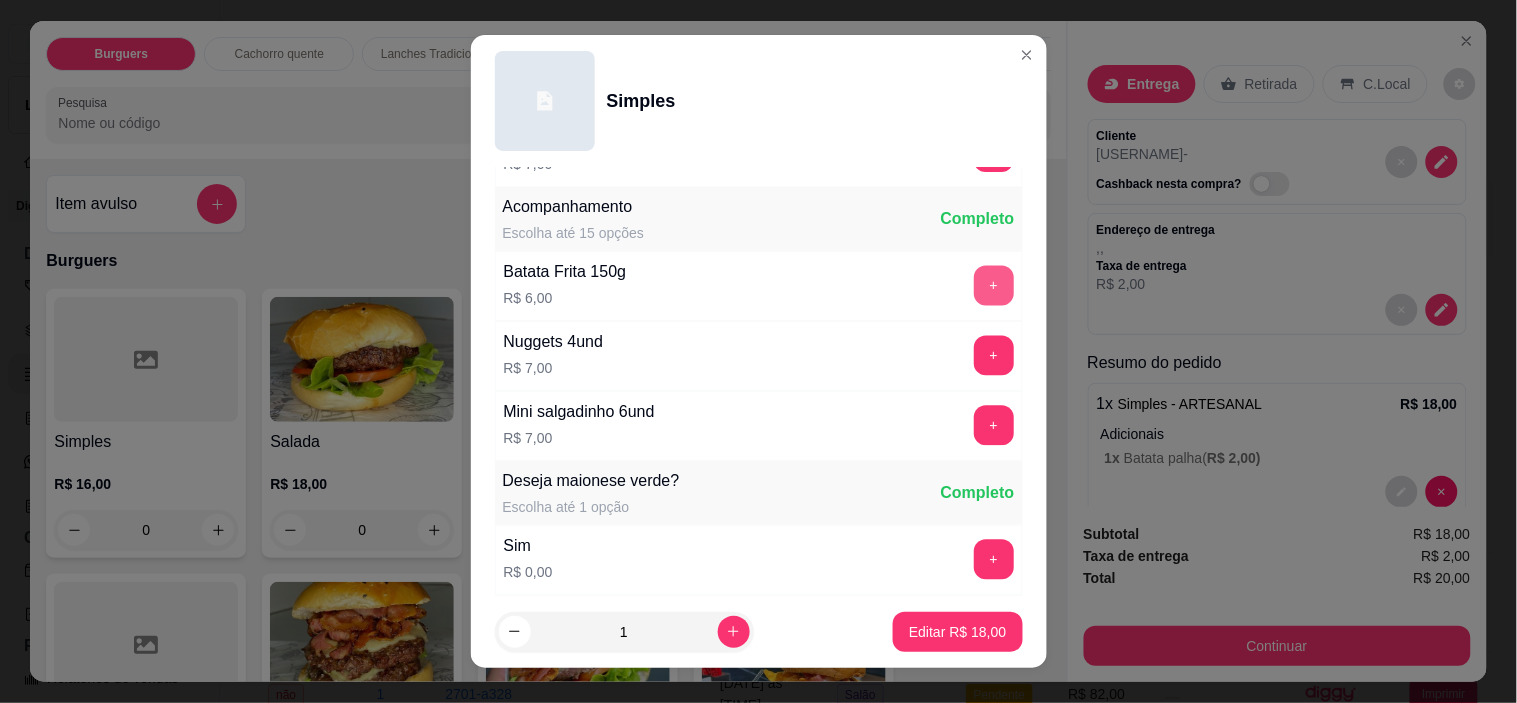 click on "+" at bounding box center (994, 286) 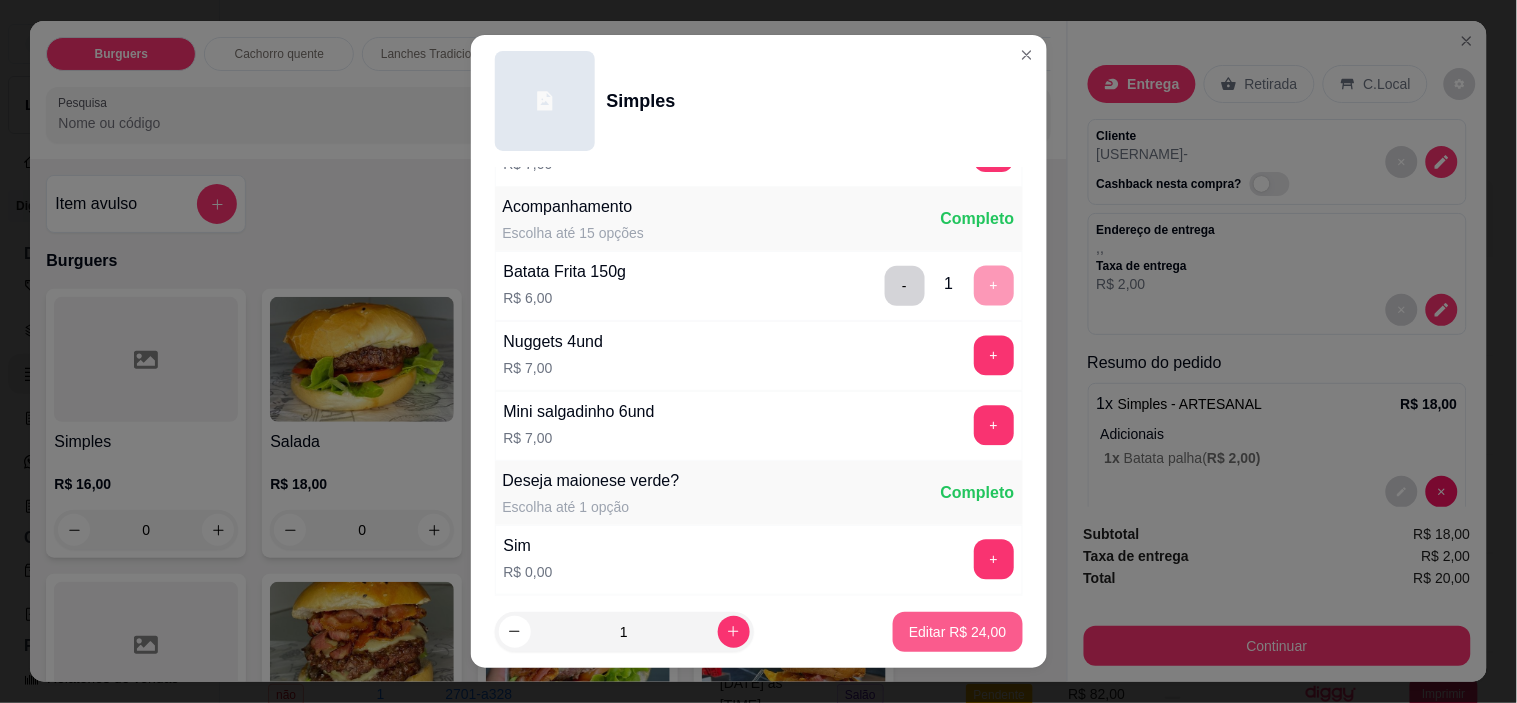 click on "Editar   R$ 24,00" at bounding box center (957, 632) 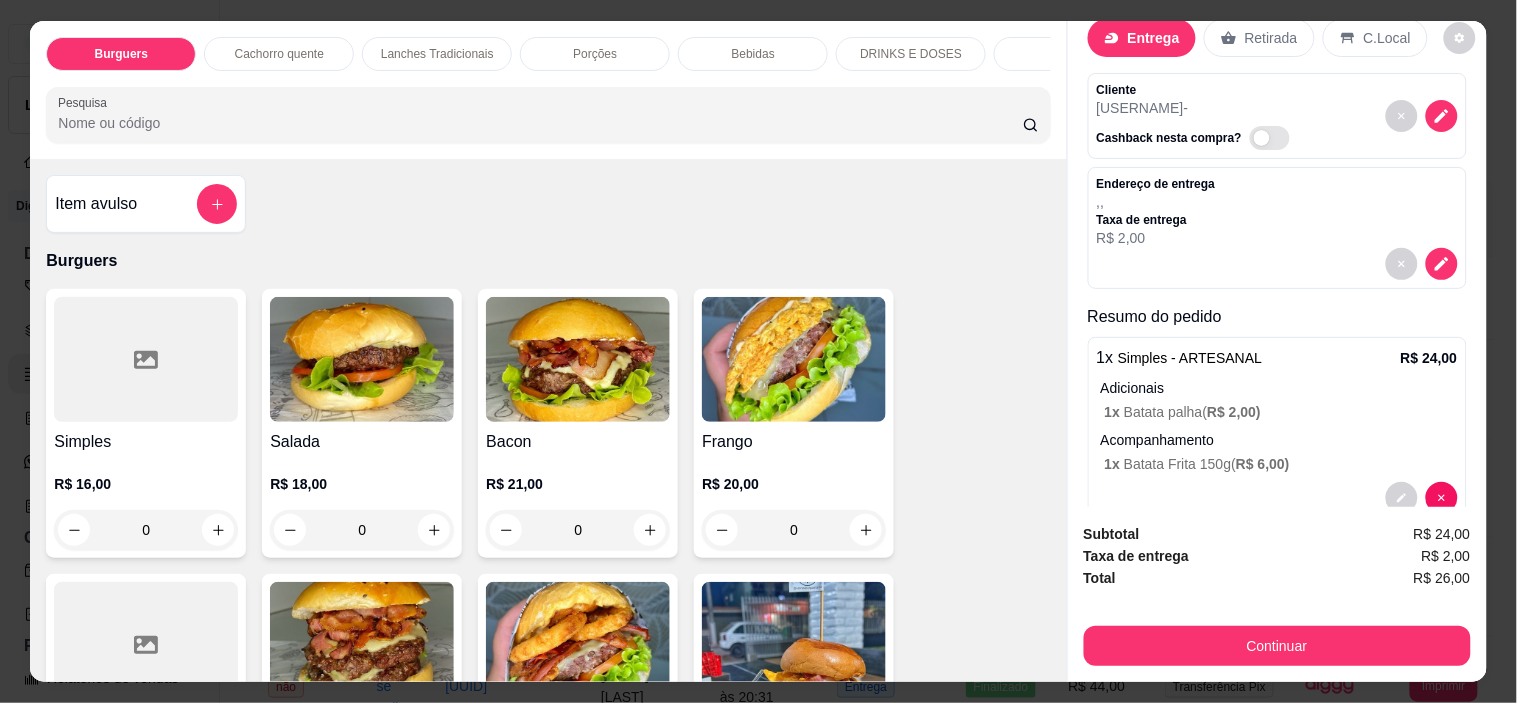 scroll, scrollTop: 90, scrollLeft: 0, axis: vertical 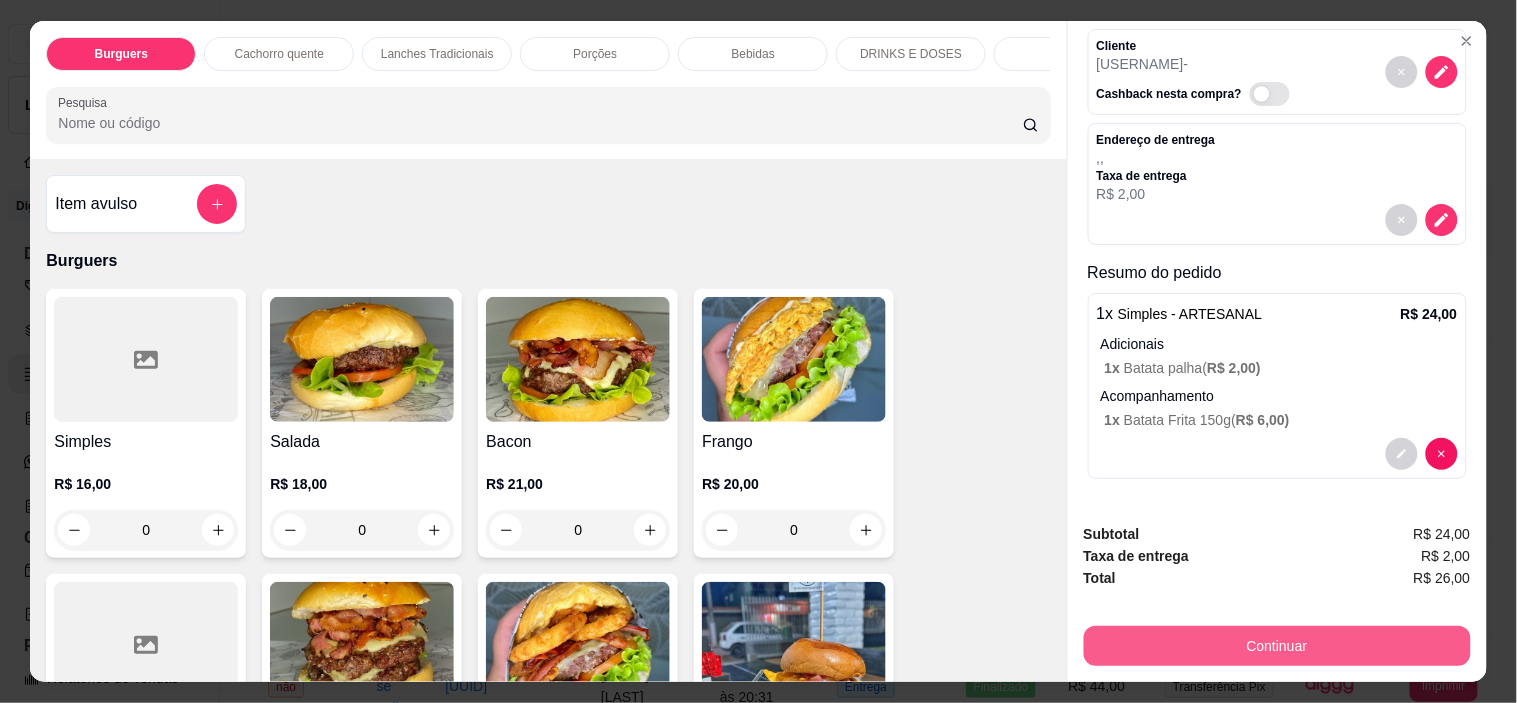 click on "Continuar" at bounding box center [1277, 646] 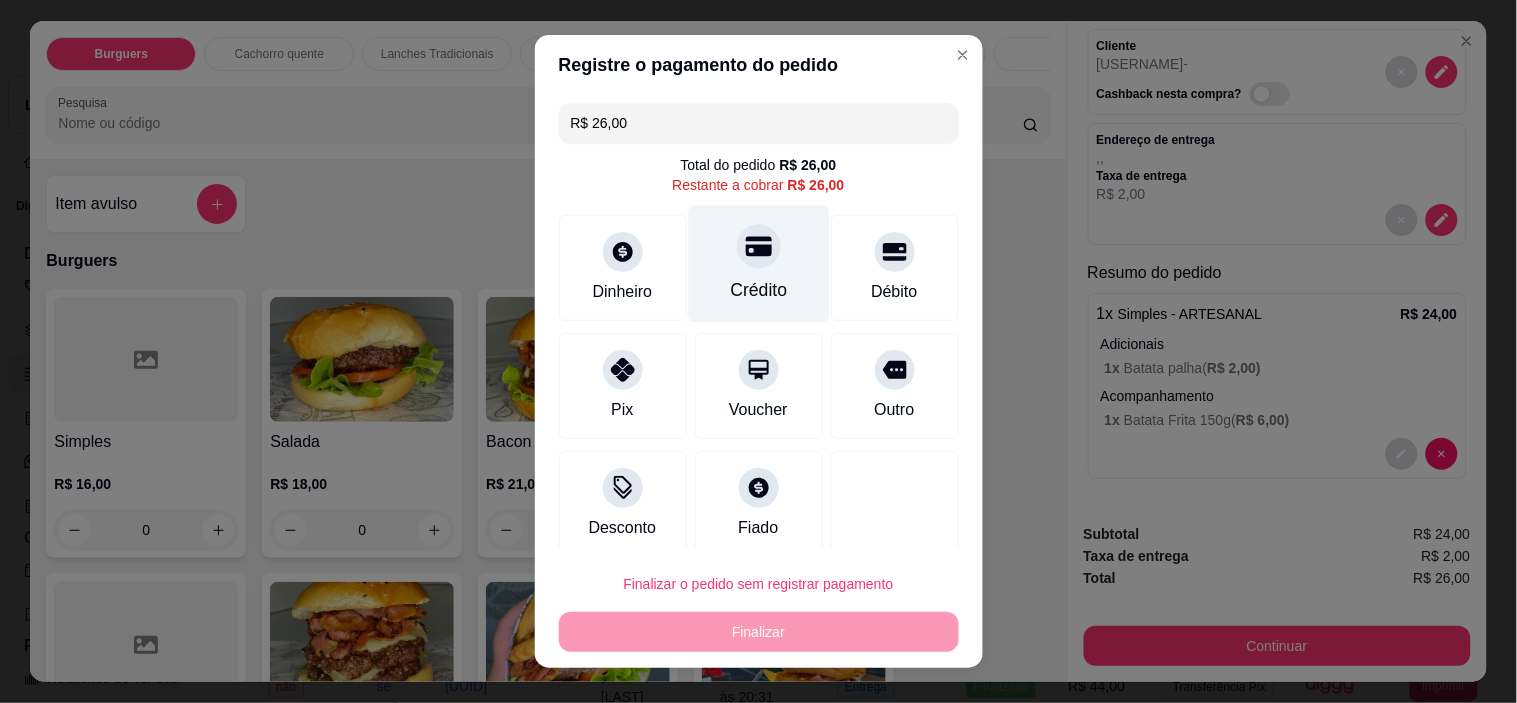 click on "Crédito" at bounding box center (758, 264) 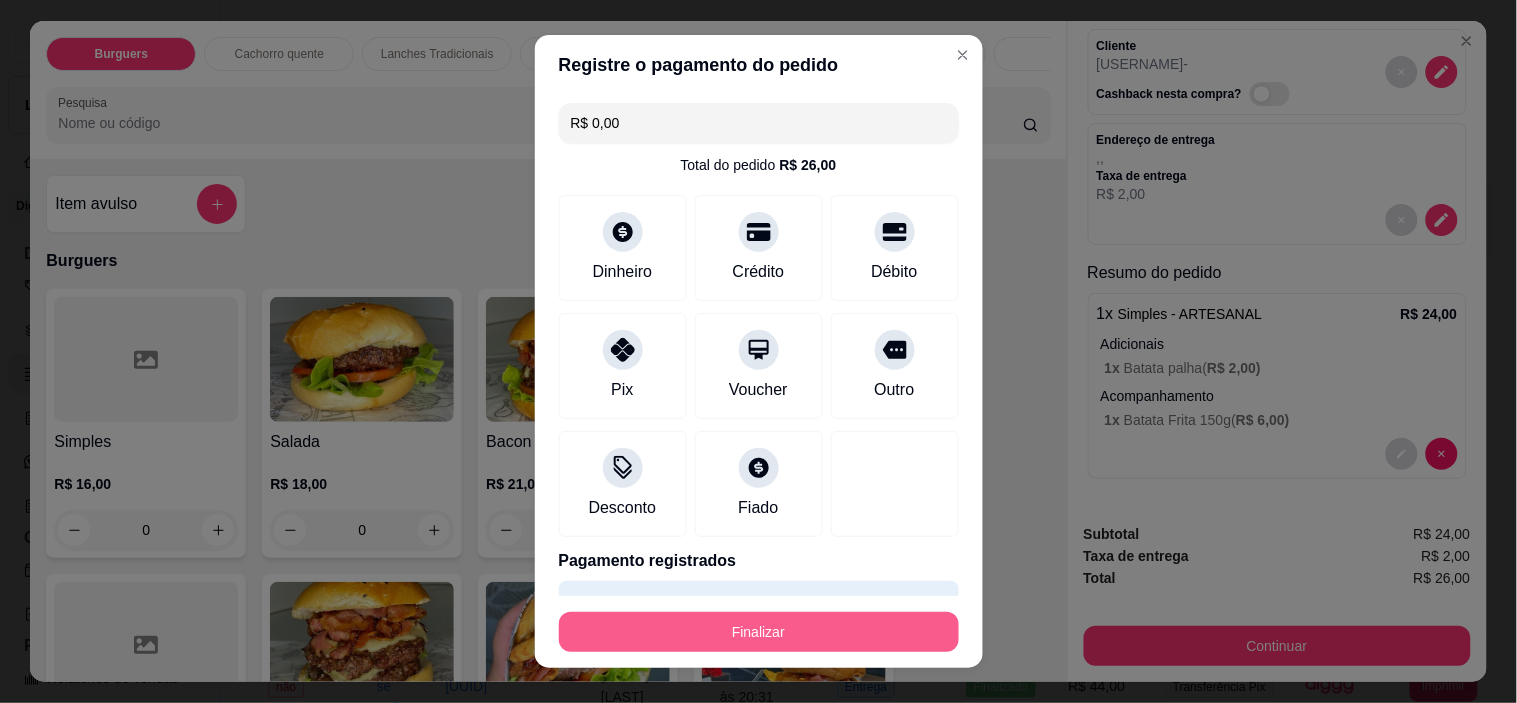 click on "Finalizar" at bounding box center [759, 632] 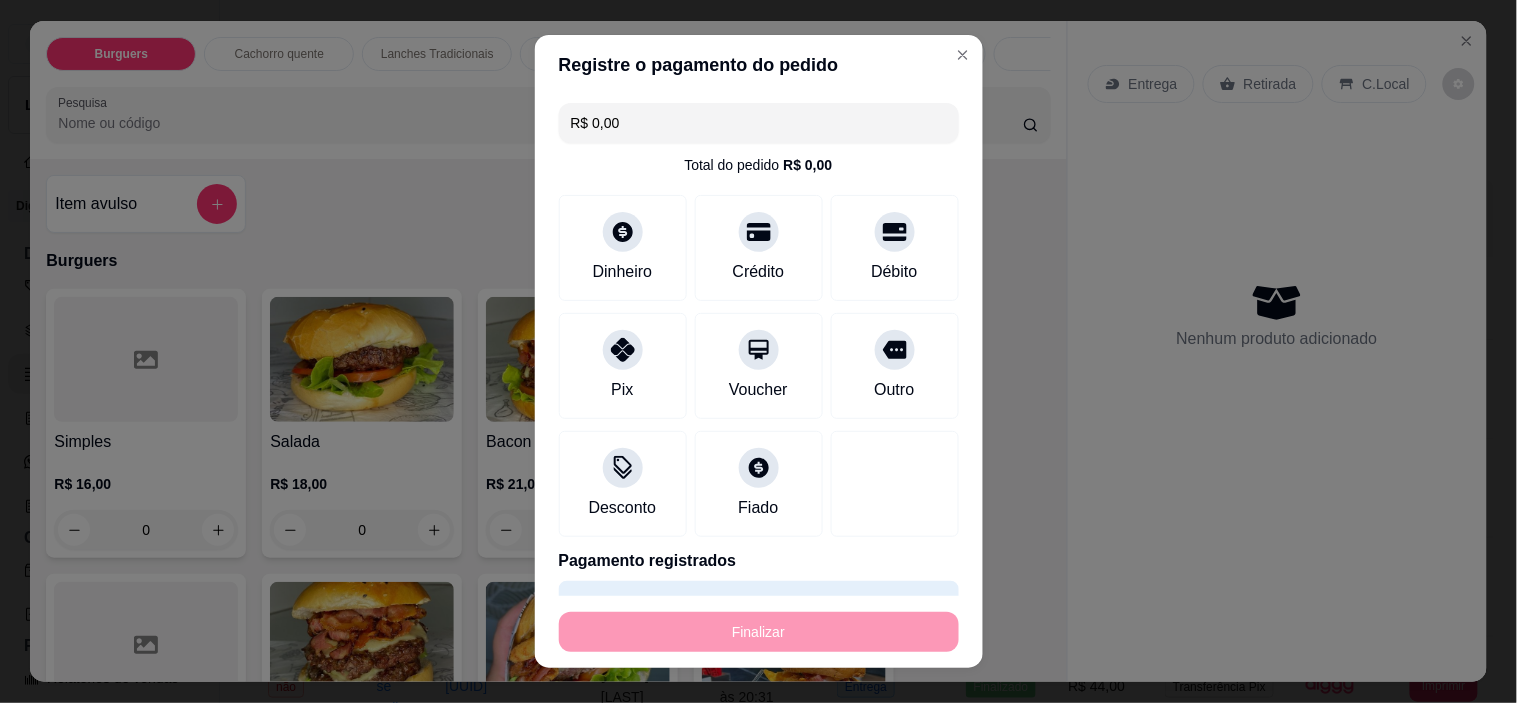 type on "-R$ 26,00" 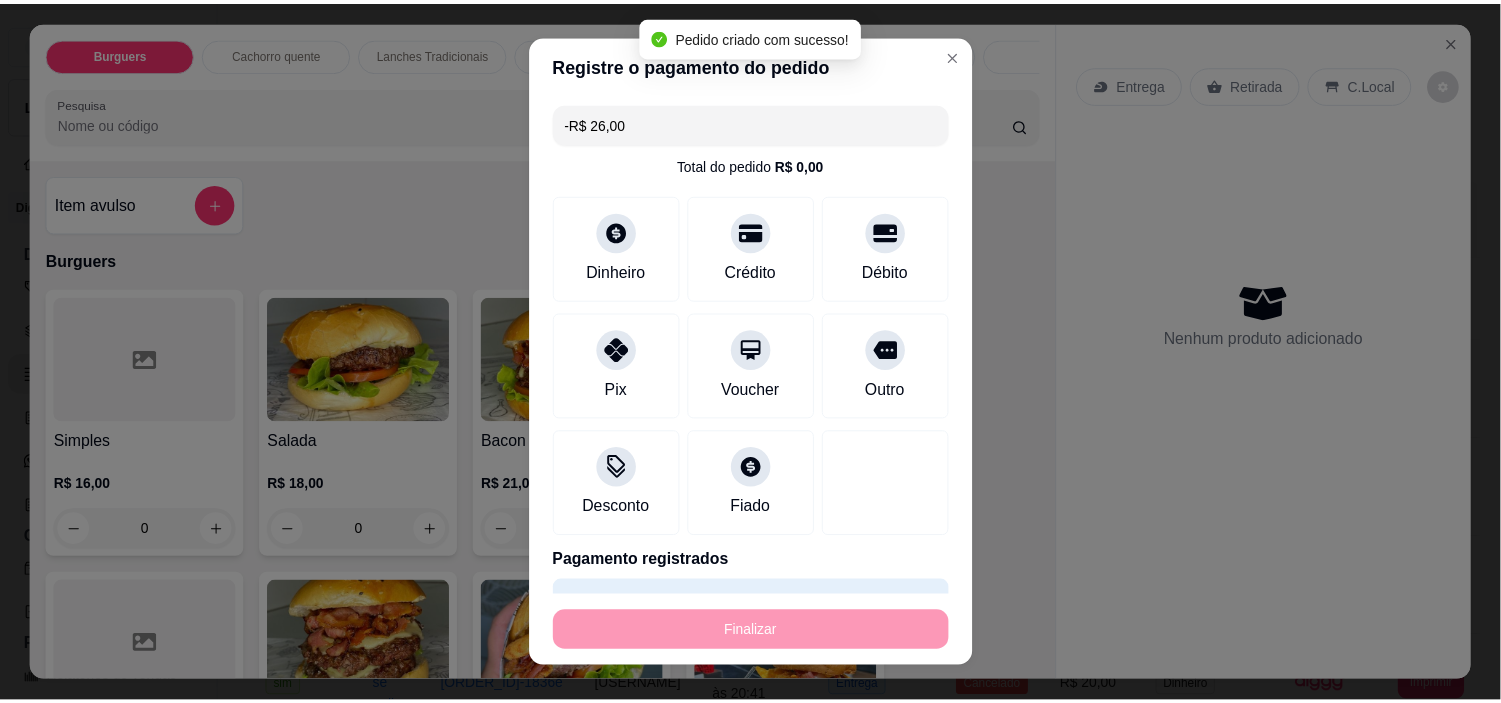scroll, scrollTop: 0, scrollLeft: 0, axis: both 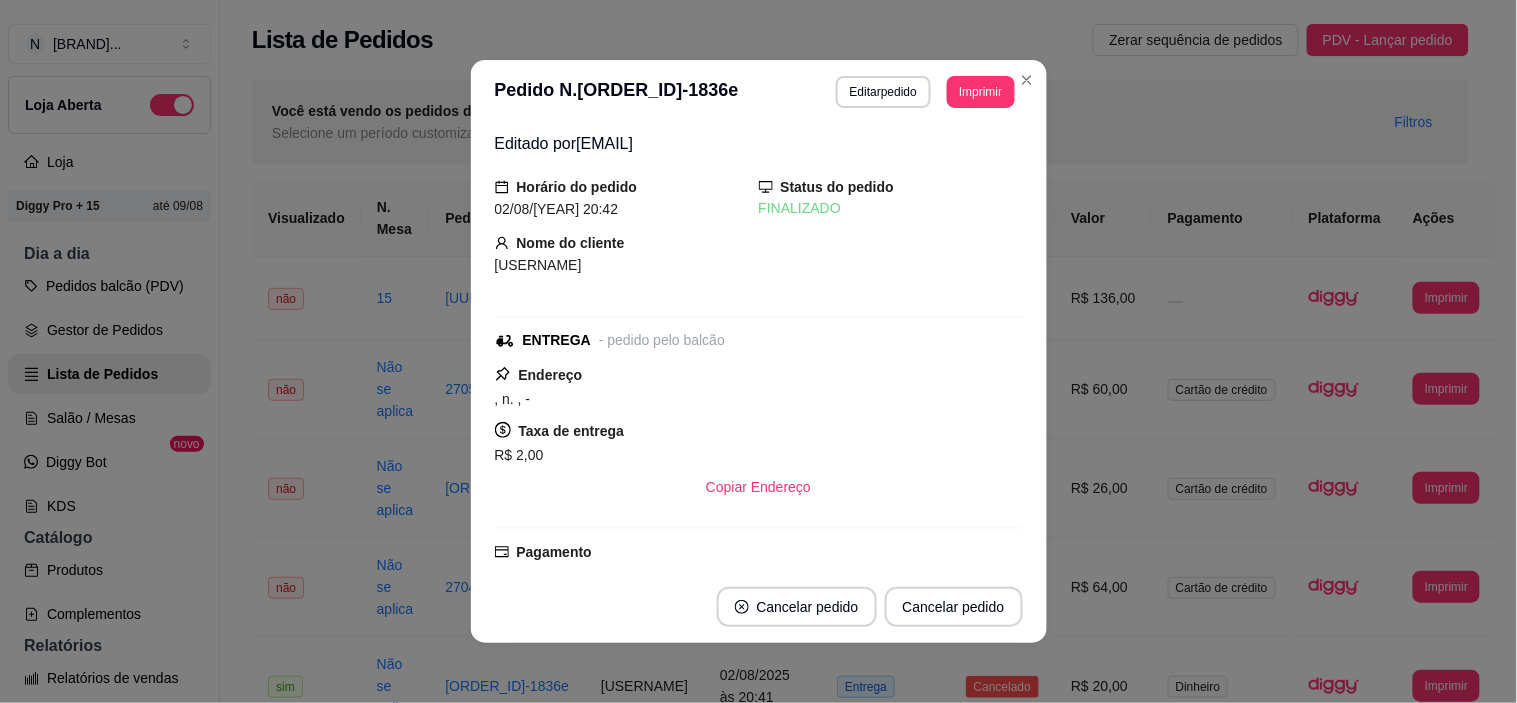 click on "Cancelar pedido Cancelar pedido" at bounding box center [759, 607] 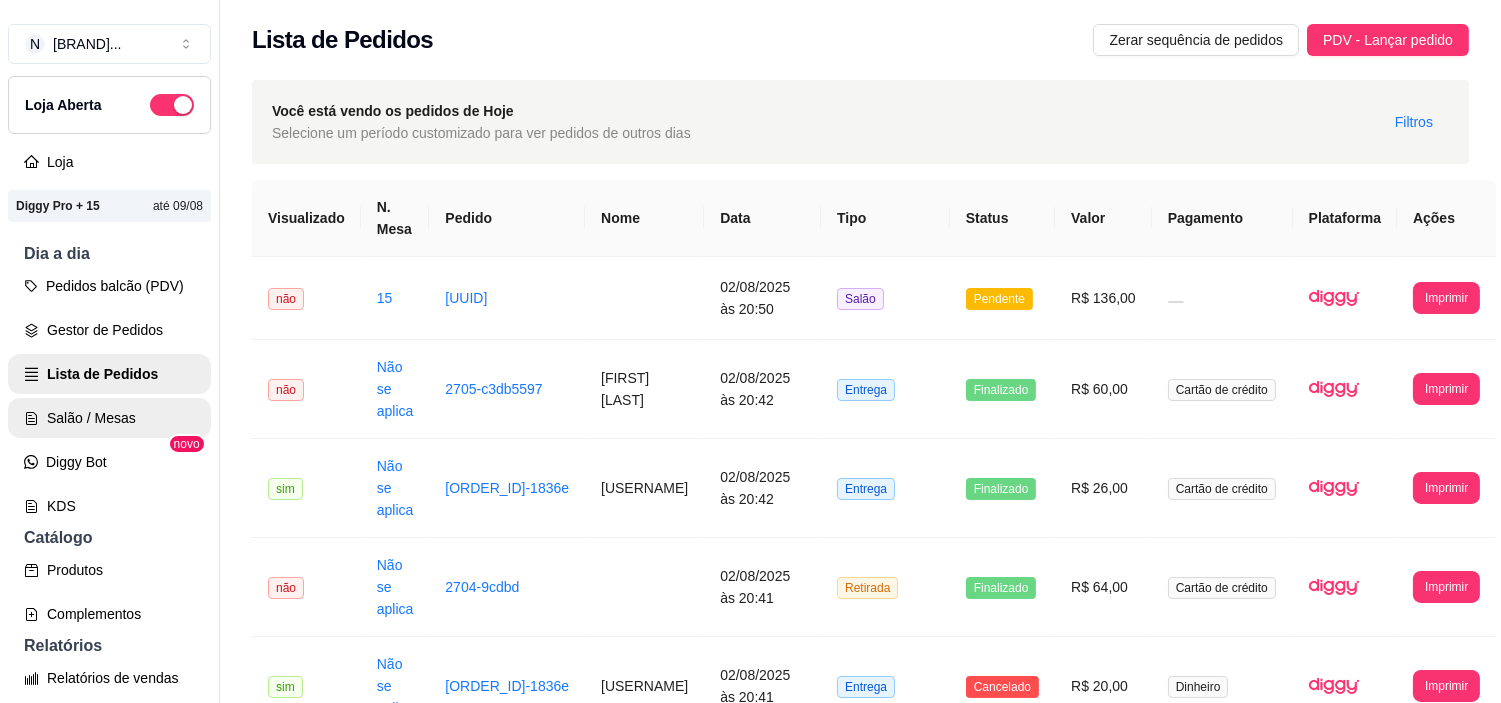 click on "Salão / Mesas" at bounding box center (109, 418) 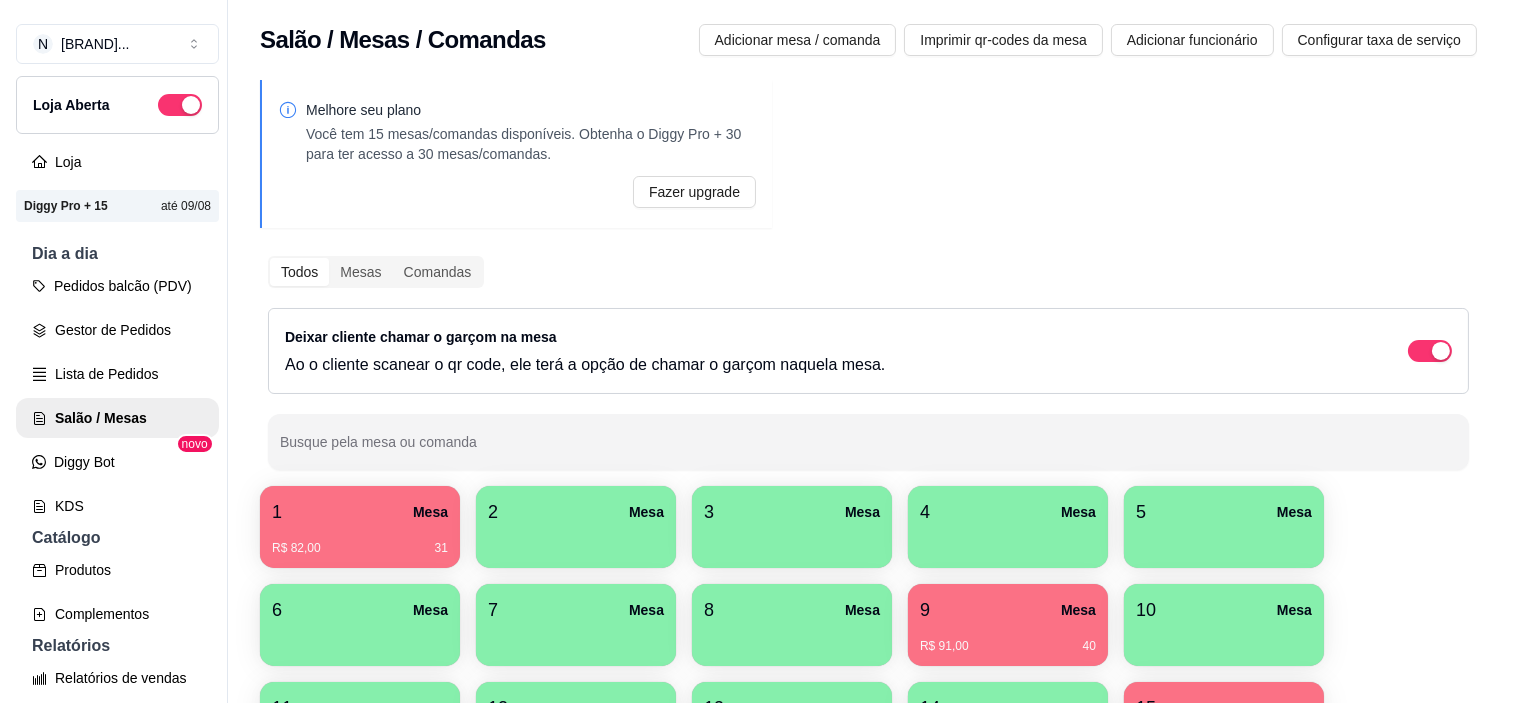 scroll, scrollTop: 255, scrollLeft: 0, axis: vertical 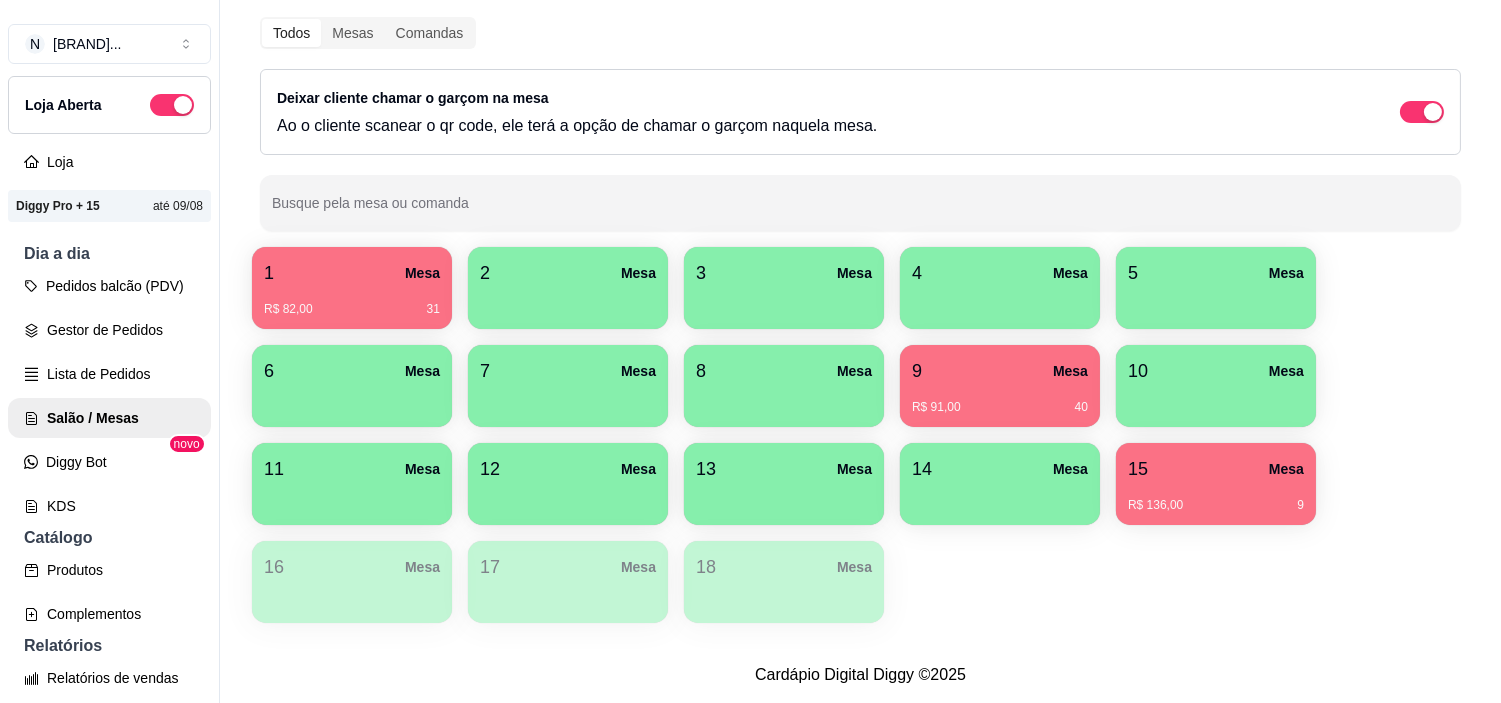 click at bounding box center [352, 498] 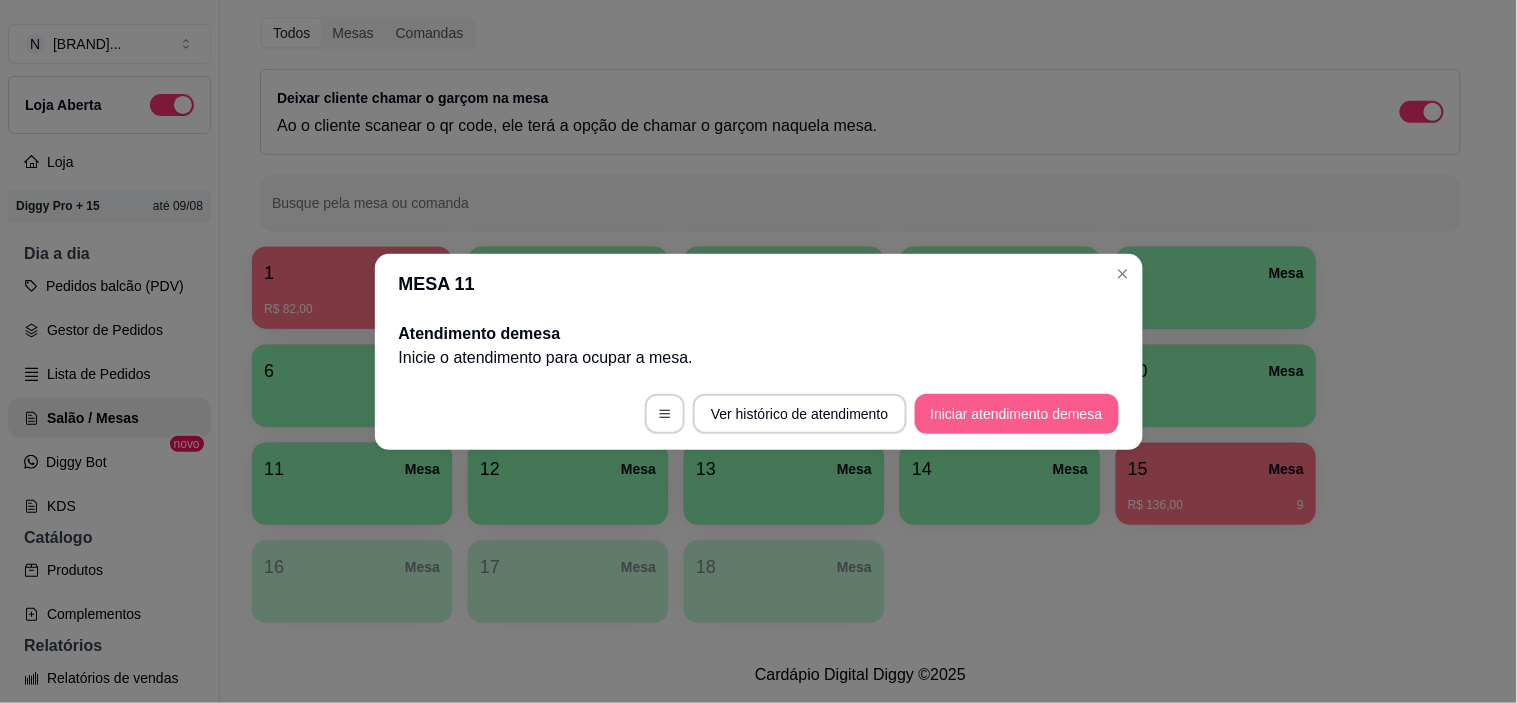 click on "Iniciar atendimento de  mesa" at bounding box center (1017, 414) 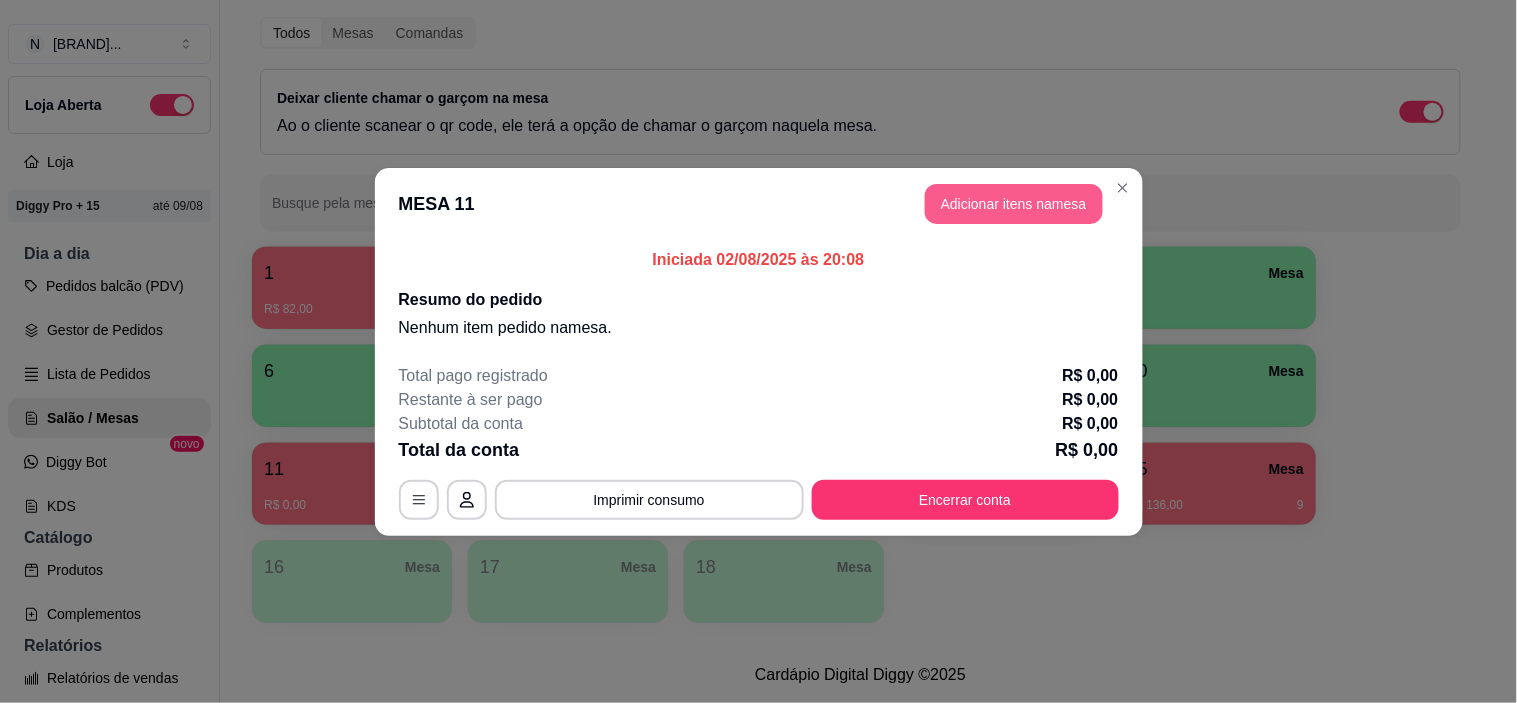 click on "Adicionar itens na  mesa" at bounding box center (1014, 204) 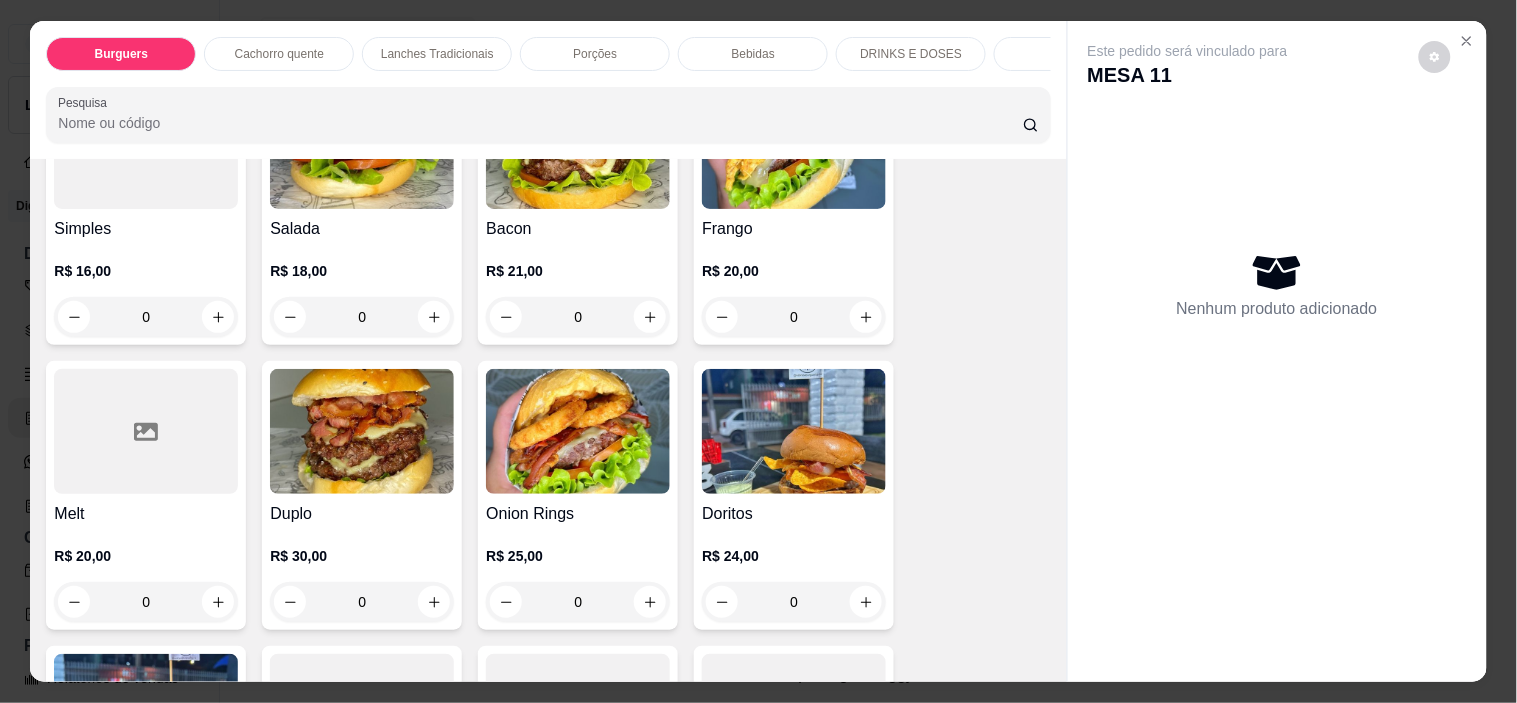 scroll, scrollTop: 222, scrollLeft: 0, axis: vertical 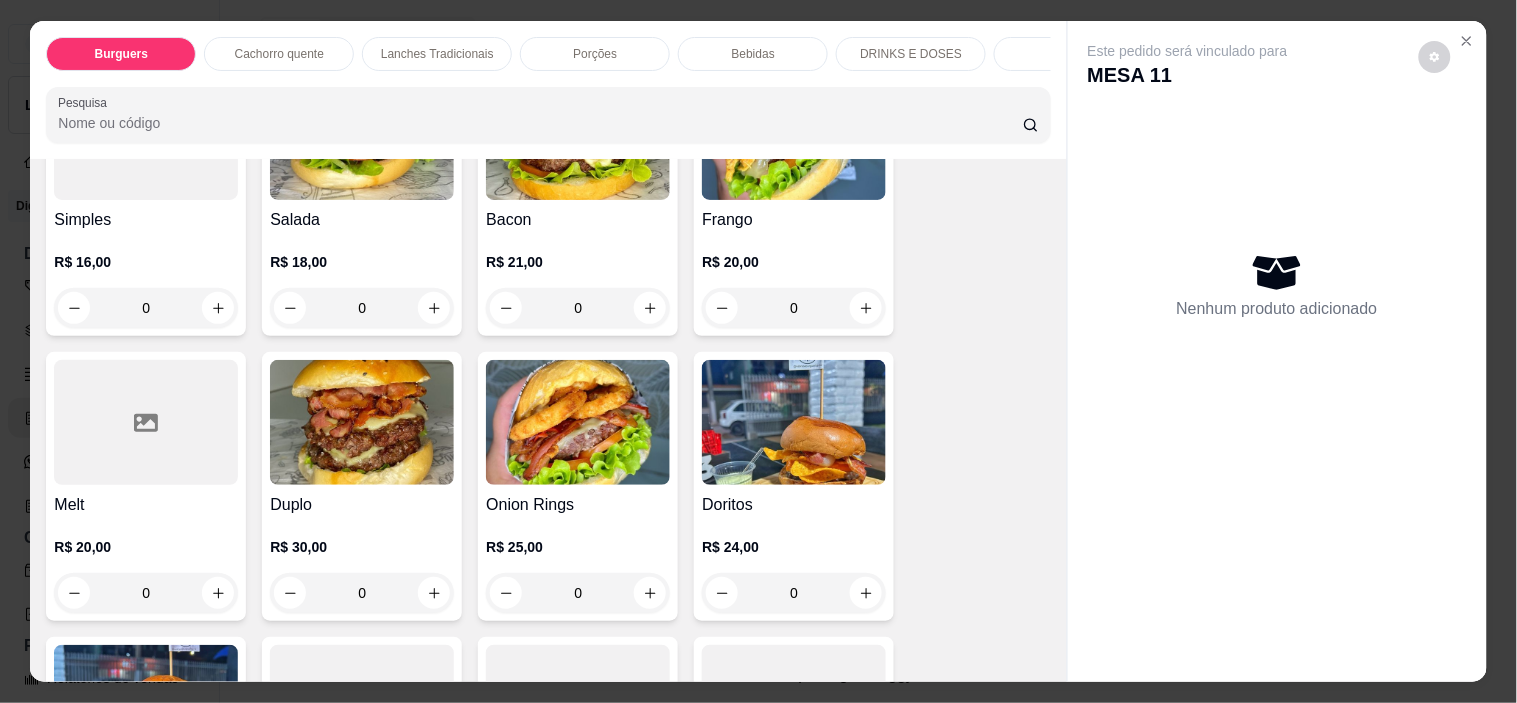 click at bounding box center [362, 422] 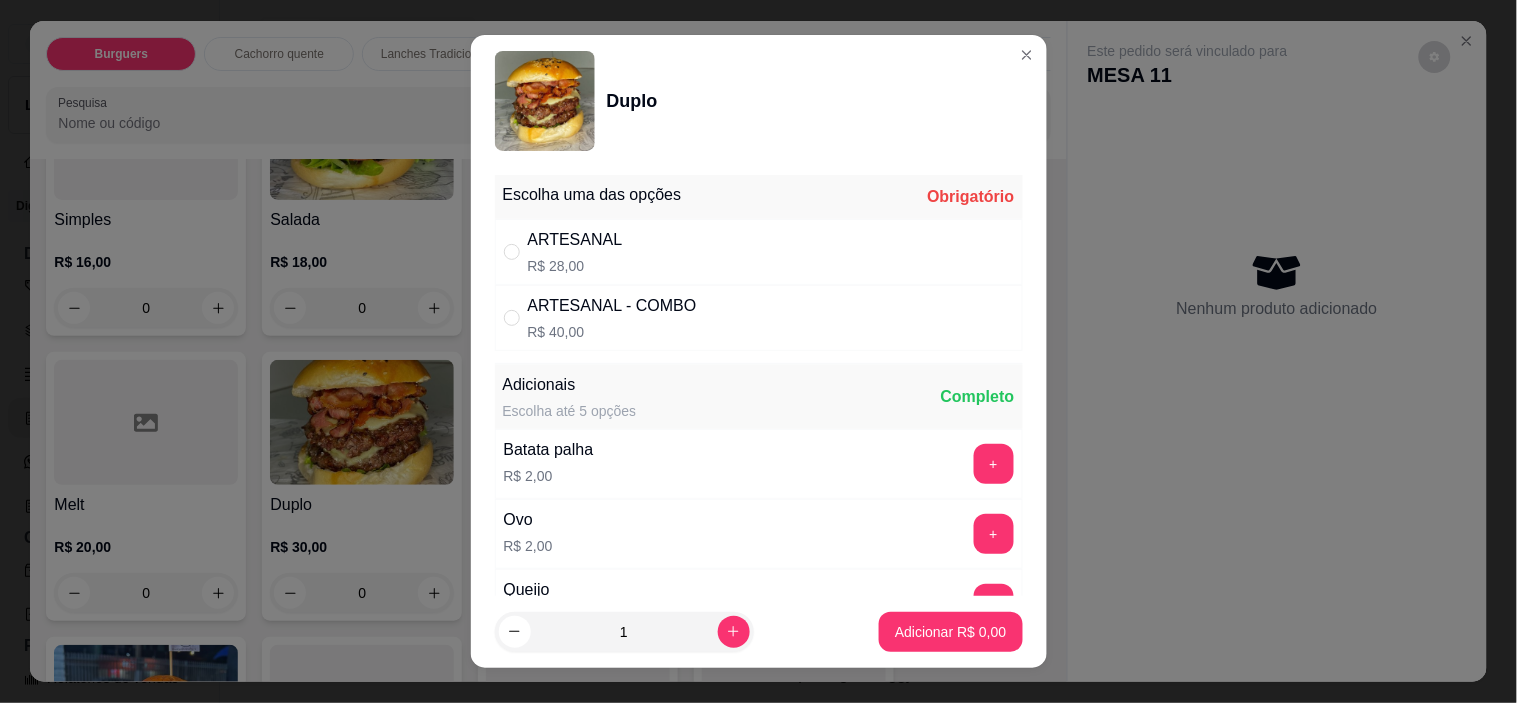 click on "ARTESANAL R$ 28,00" at bounding box center [759, 252] 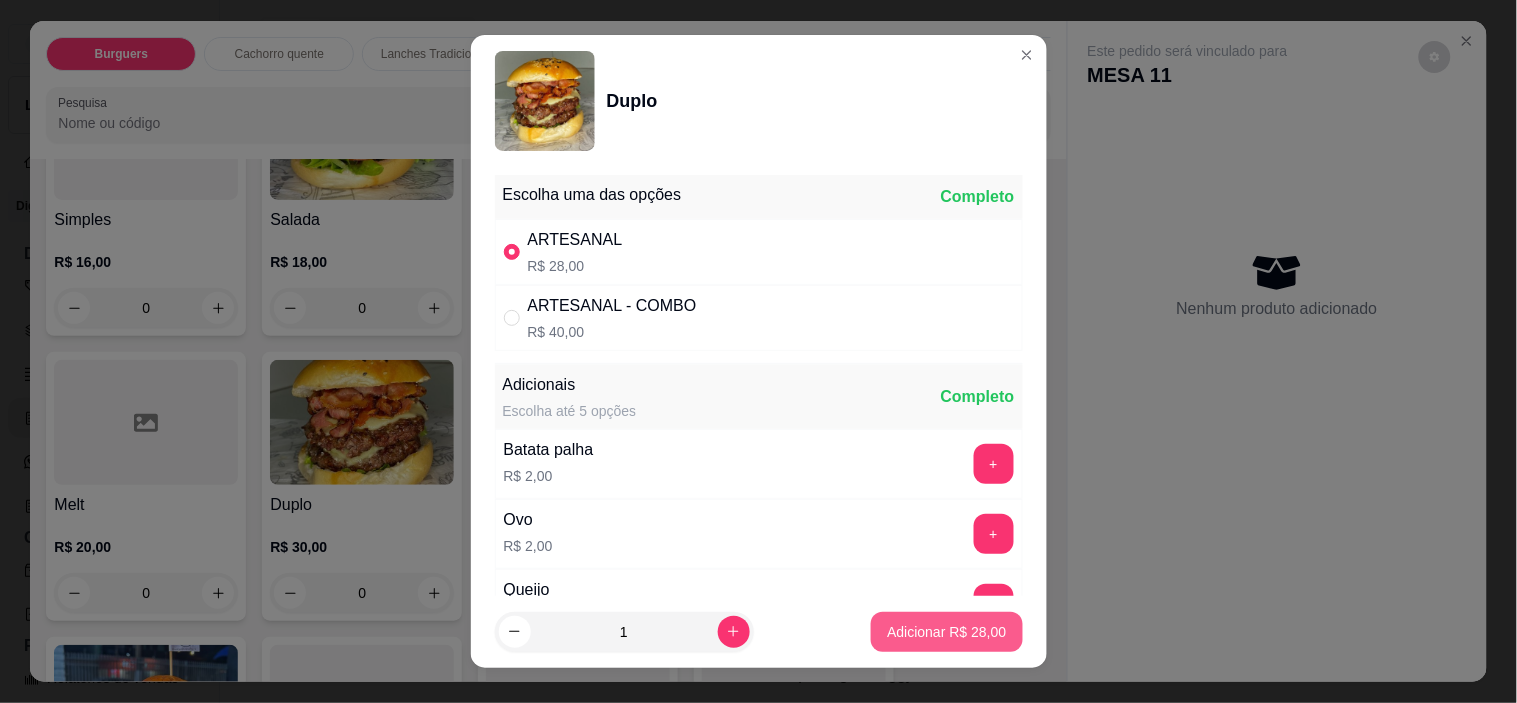 click on "Adicionar   R$ 28,00" at bounding box center (946, 632) 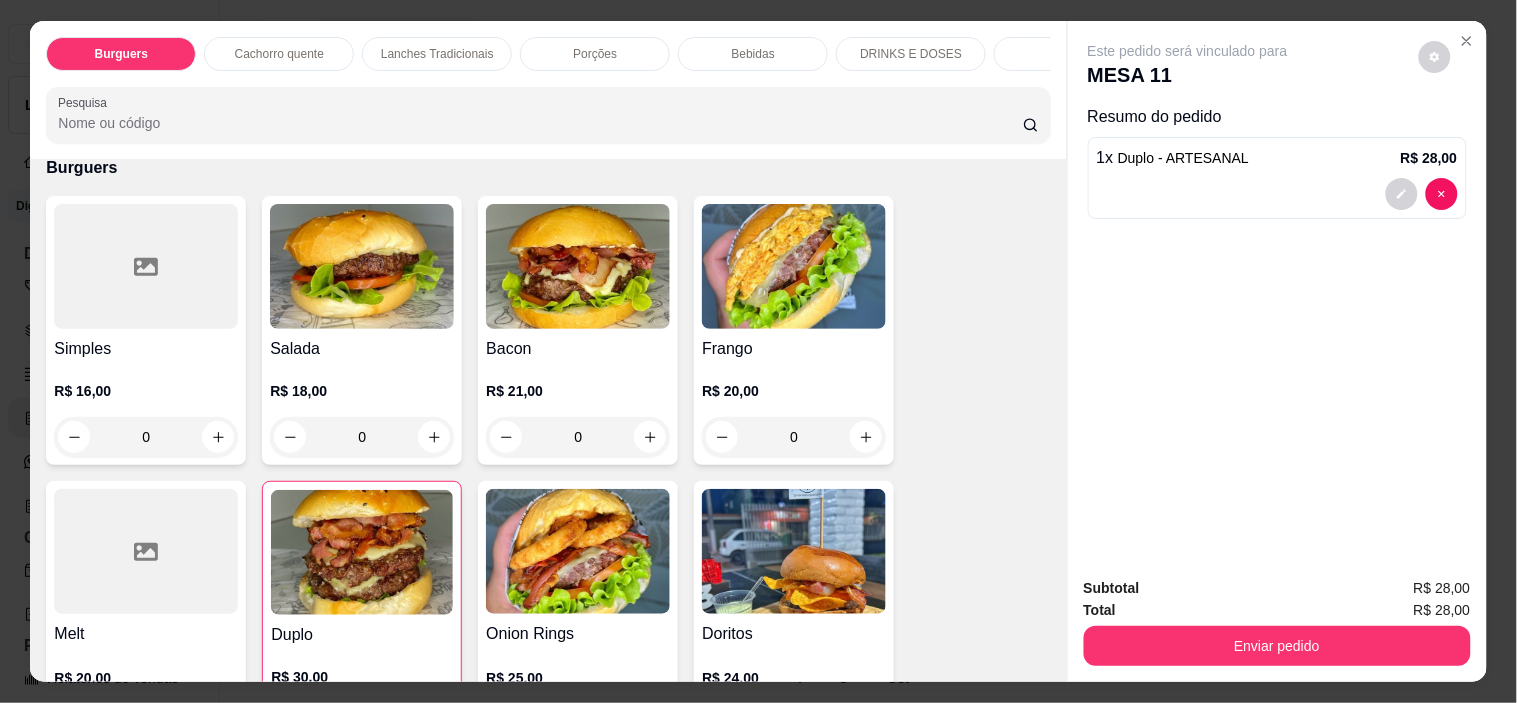 scroll, scrollTop: 0, scrollLeft: 0, axis: both 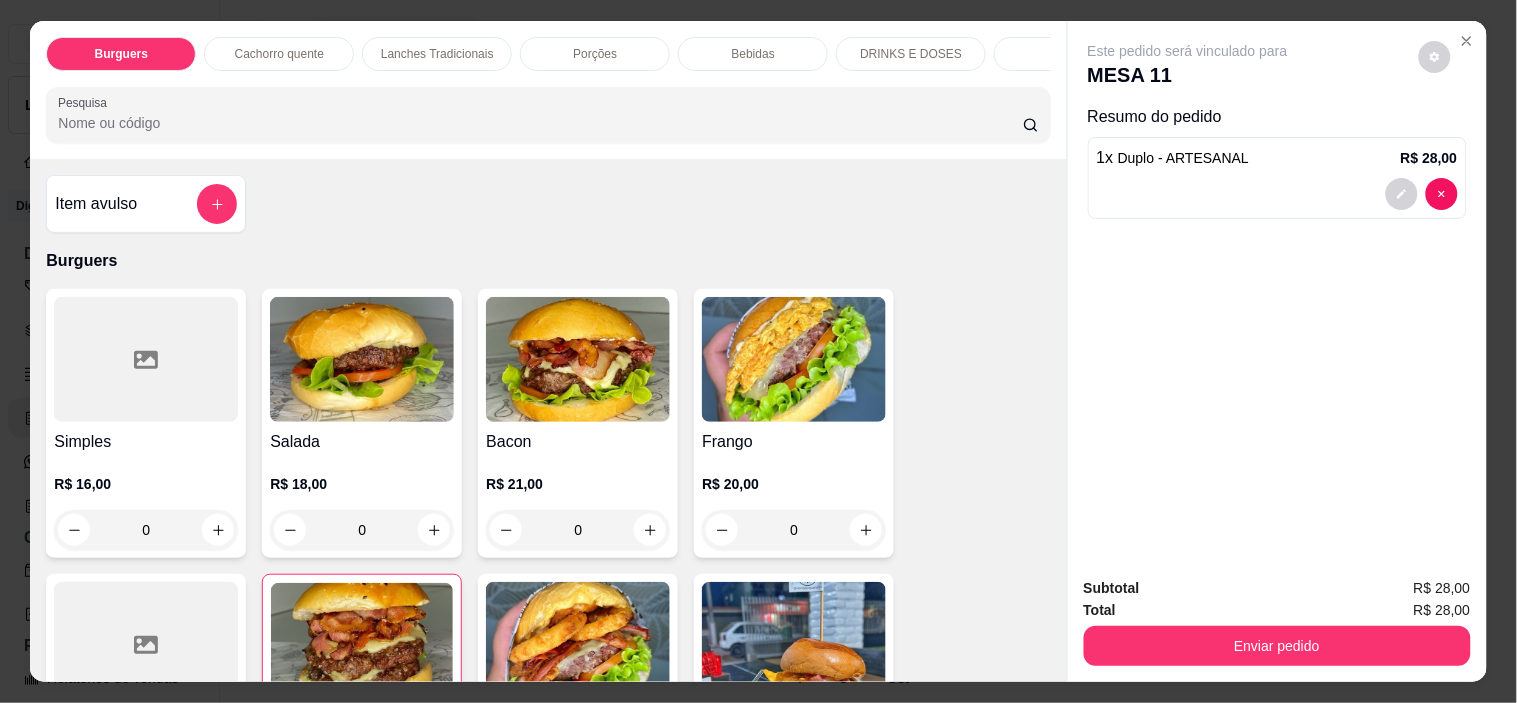 click 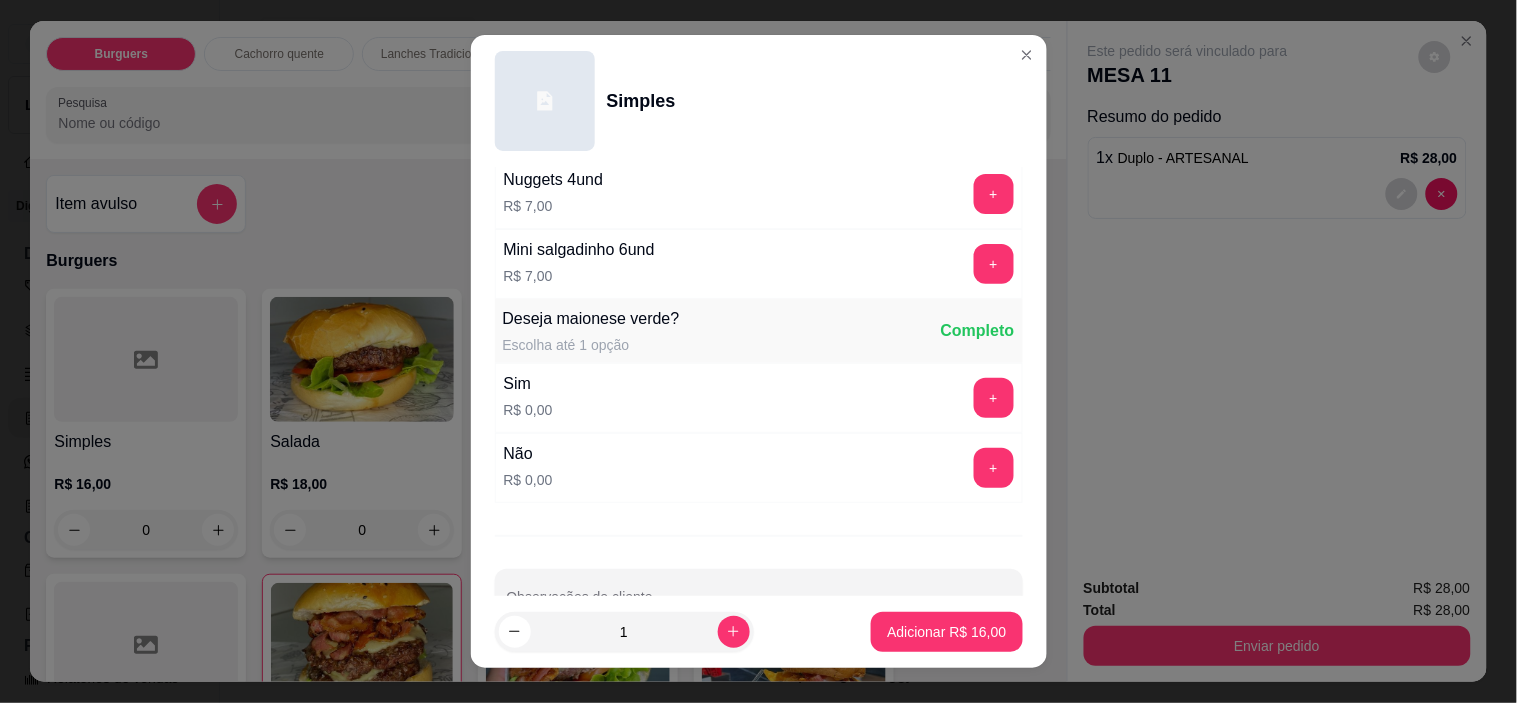 scroll, scrollTop: 1234, scrollLeft: 0, axis: vertical 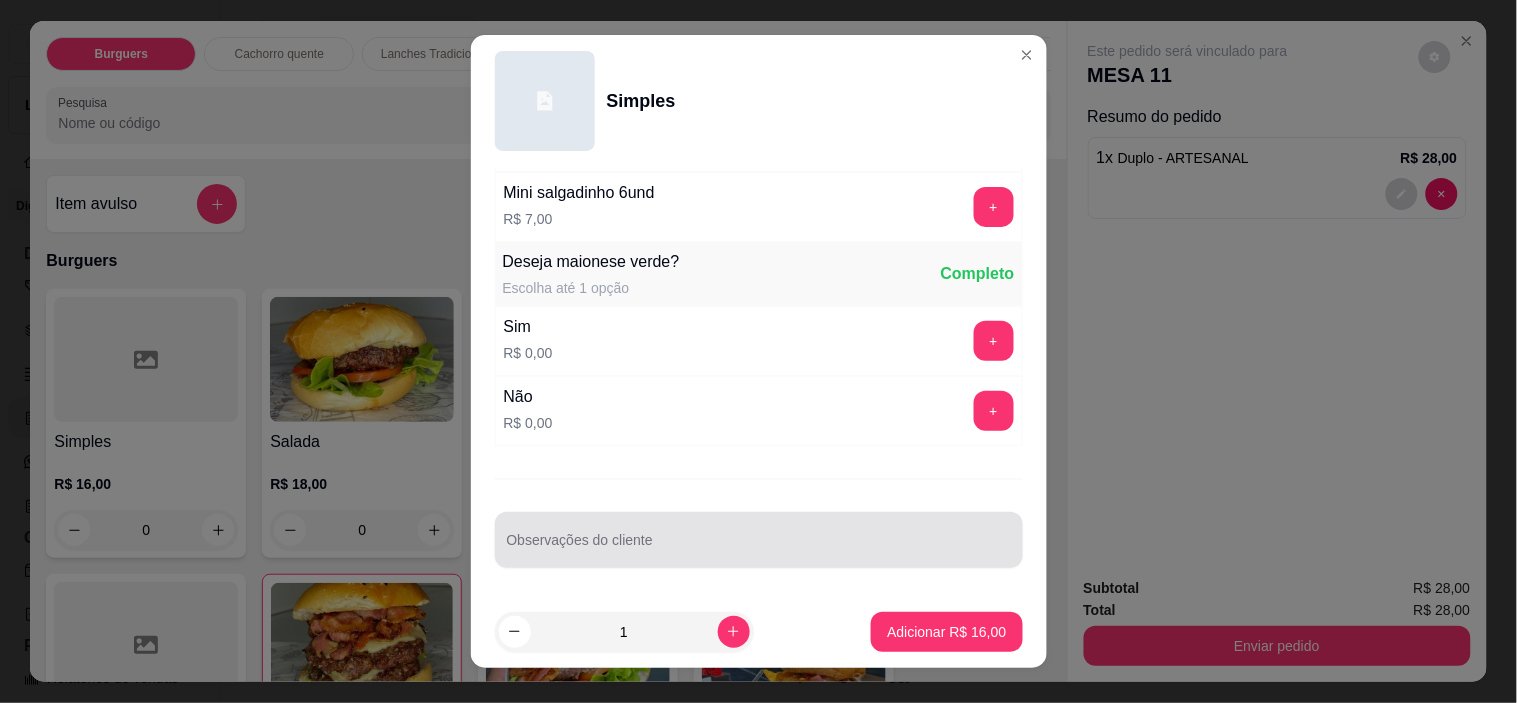 click on "Observações do cliente" at bounding box center [759, 548] 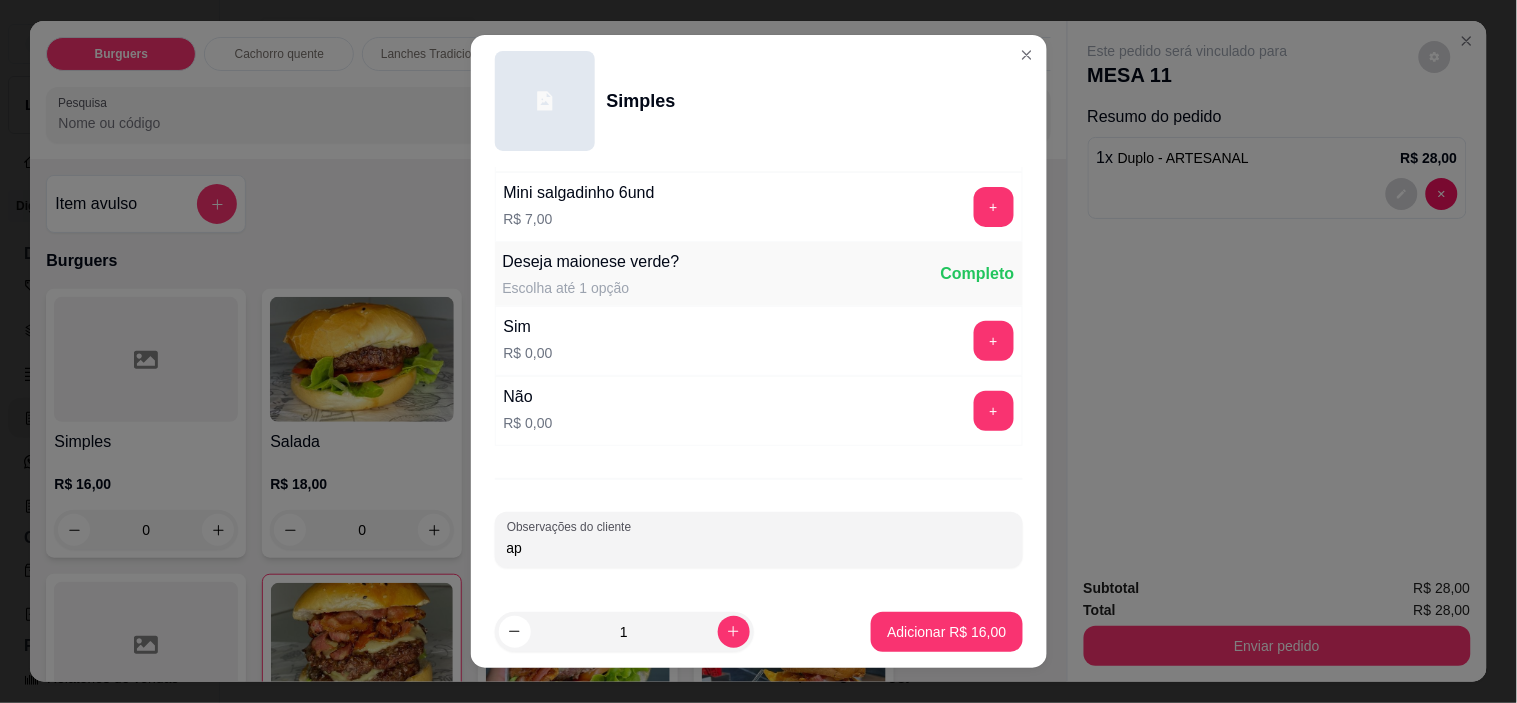 type on "a" 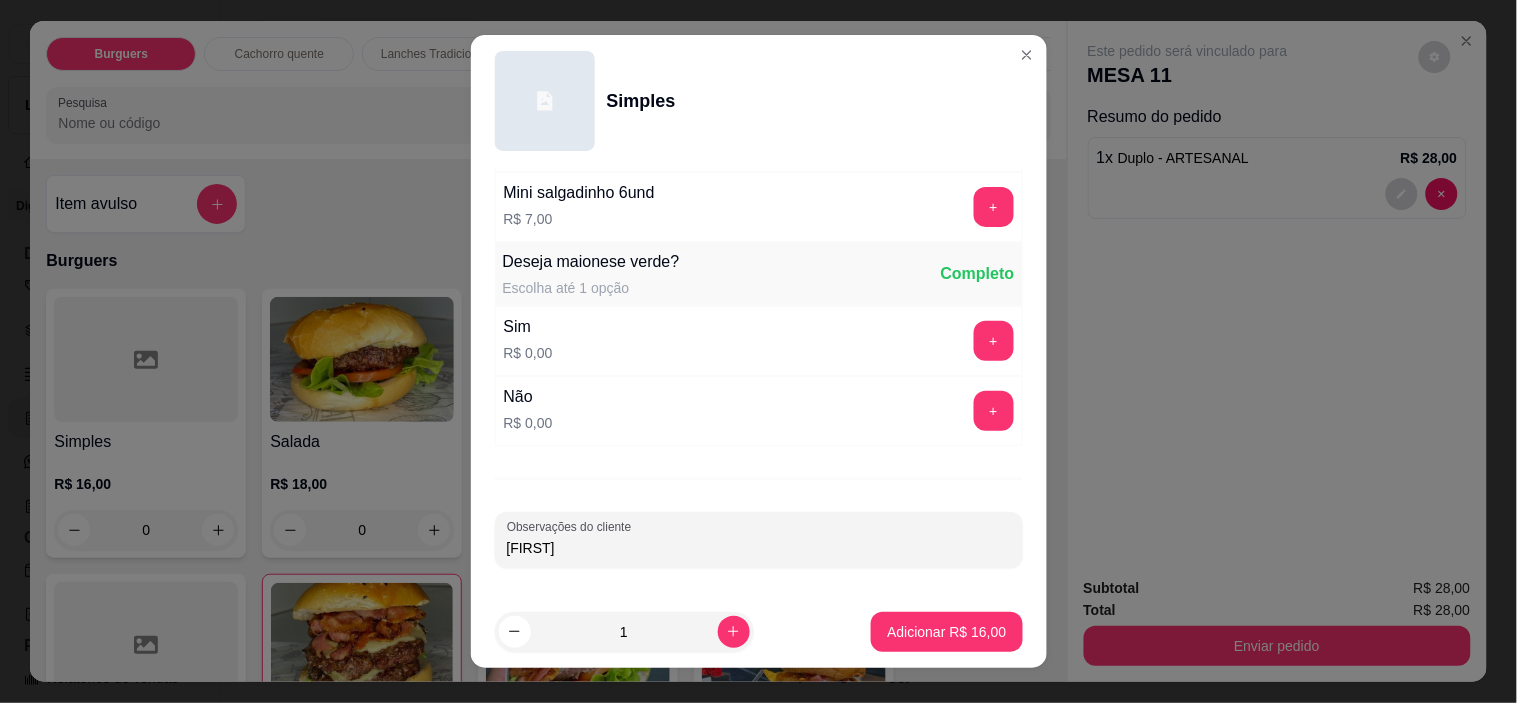 type on "[FIRST]" 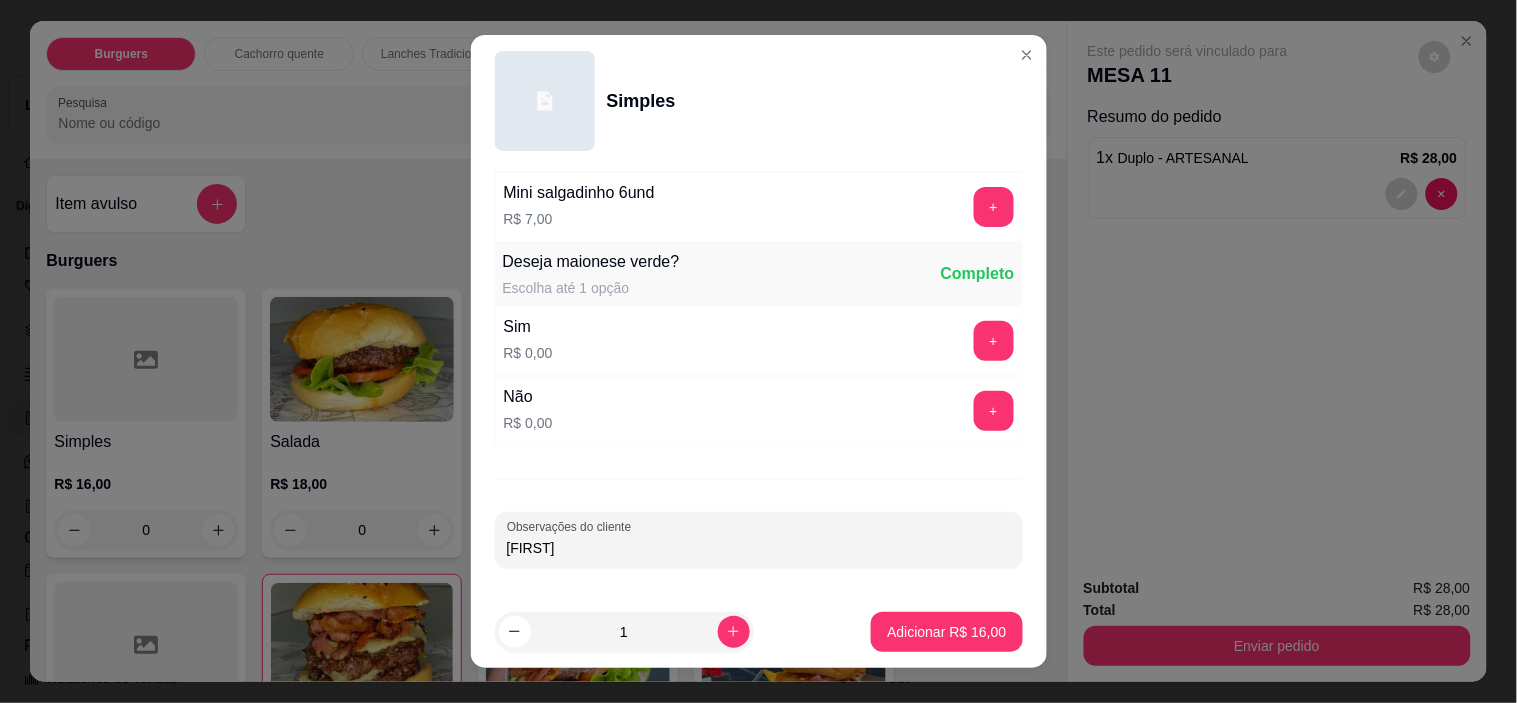 click on "Adicionar   R$ 16,00" at bounding box center [946, 632] 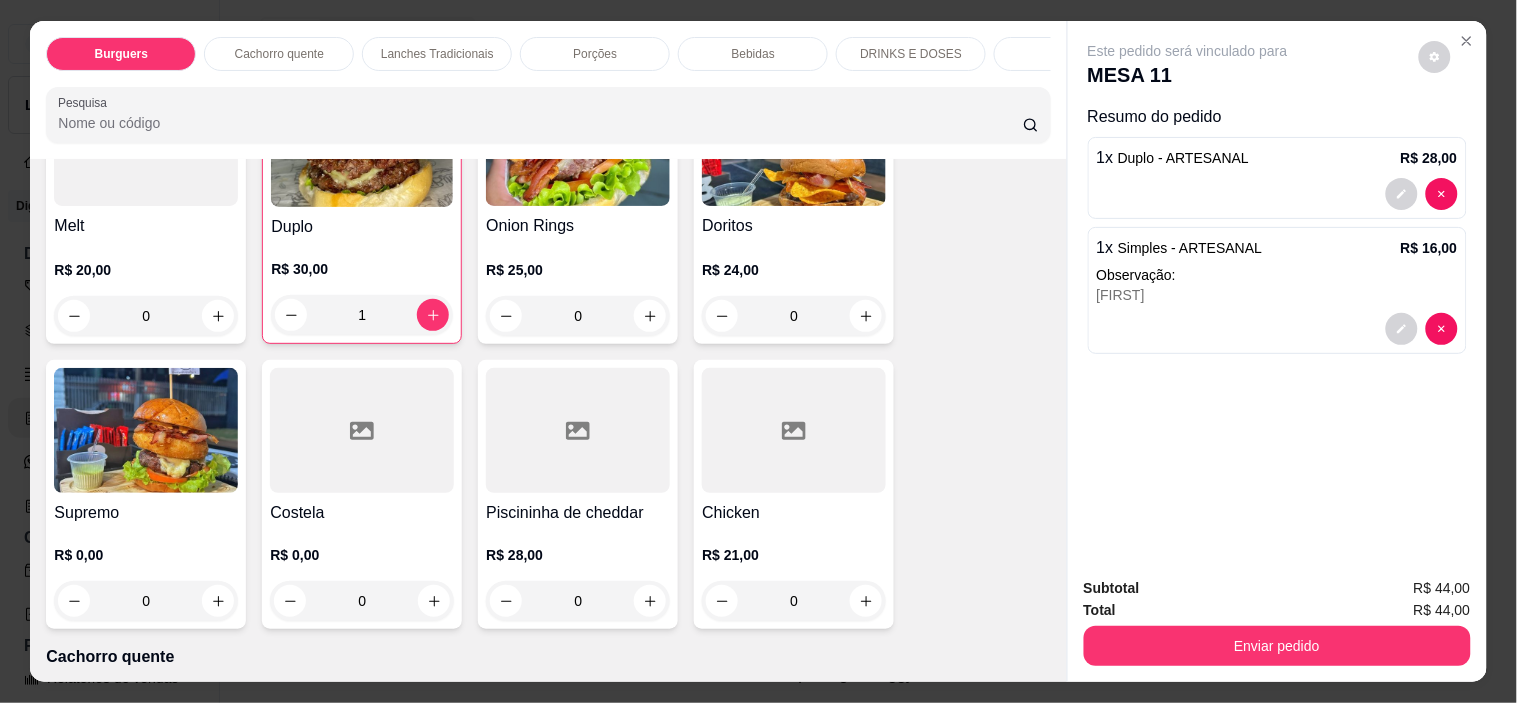 scroll, scrollTop: 555, scrollLeft: 0, axis: vertical 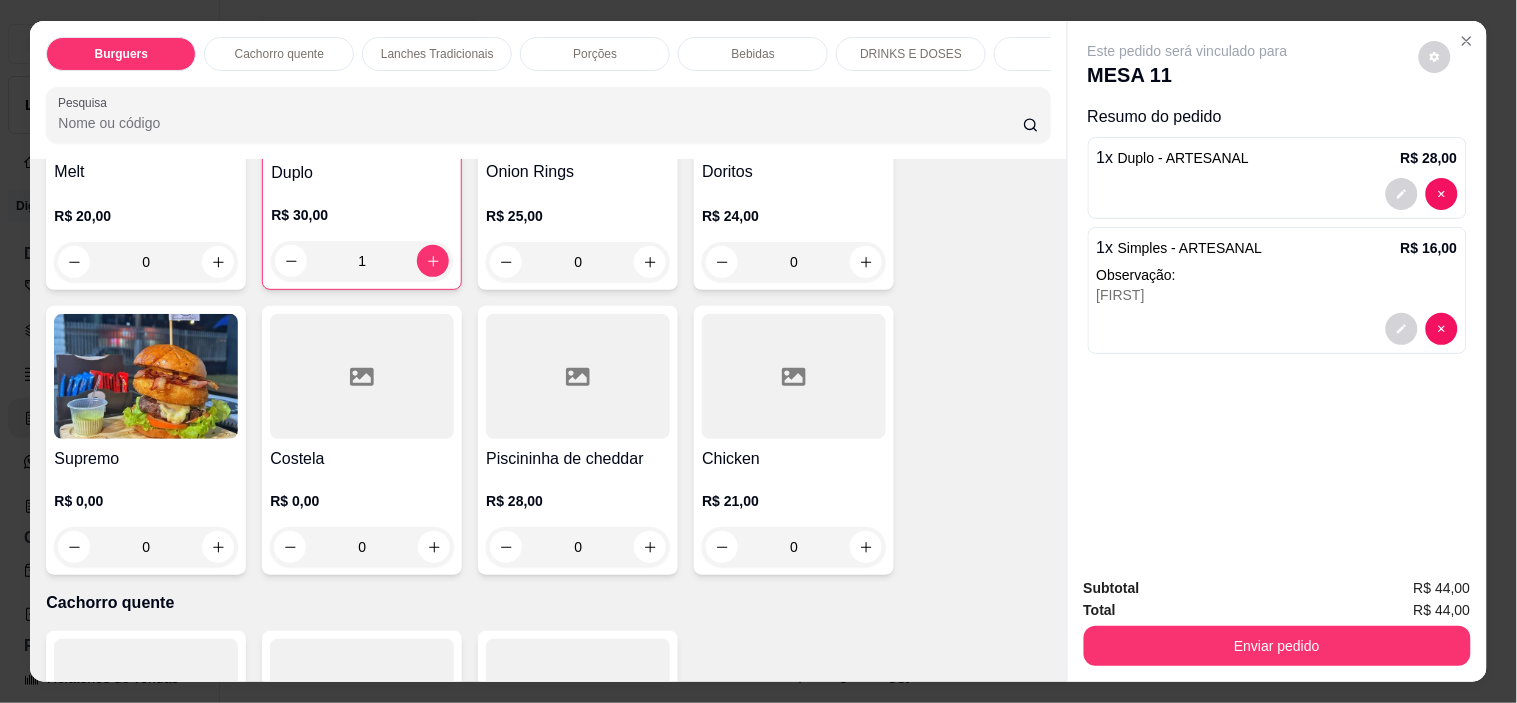 click at bounding box center (362, 376) 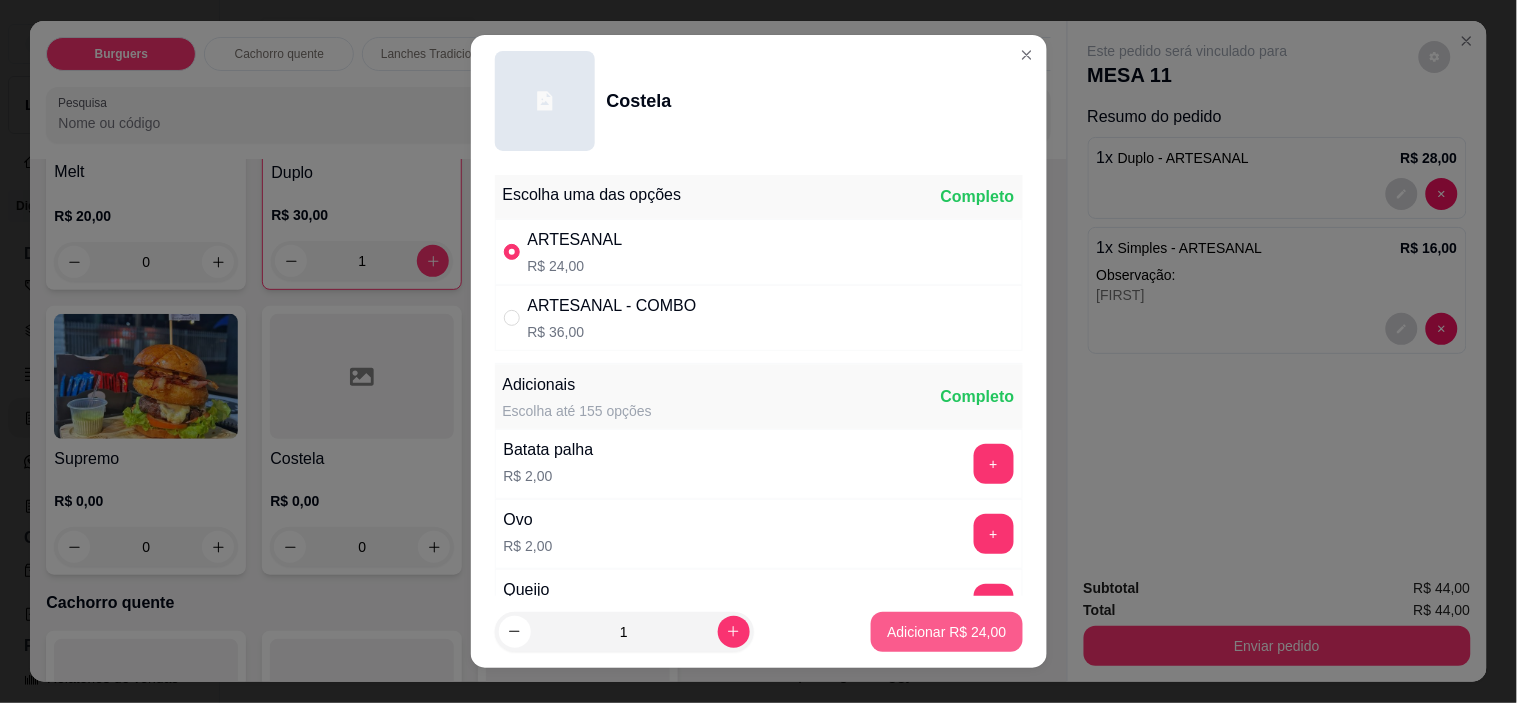 click on "Adicionar   R$ 24,00" at bounding box center [946, 632] 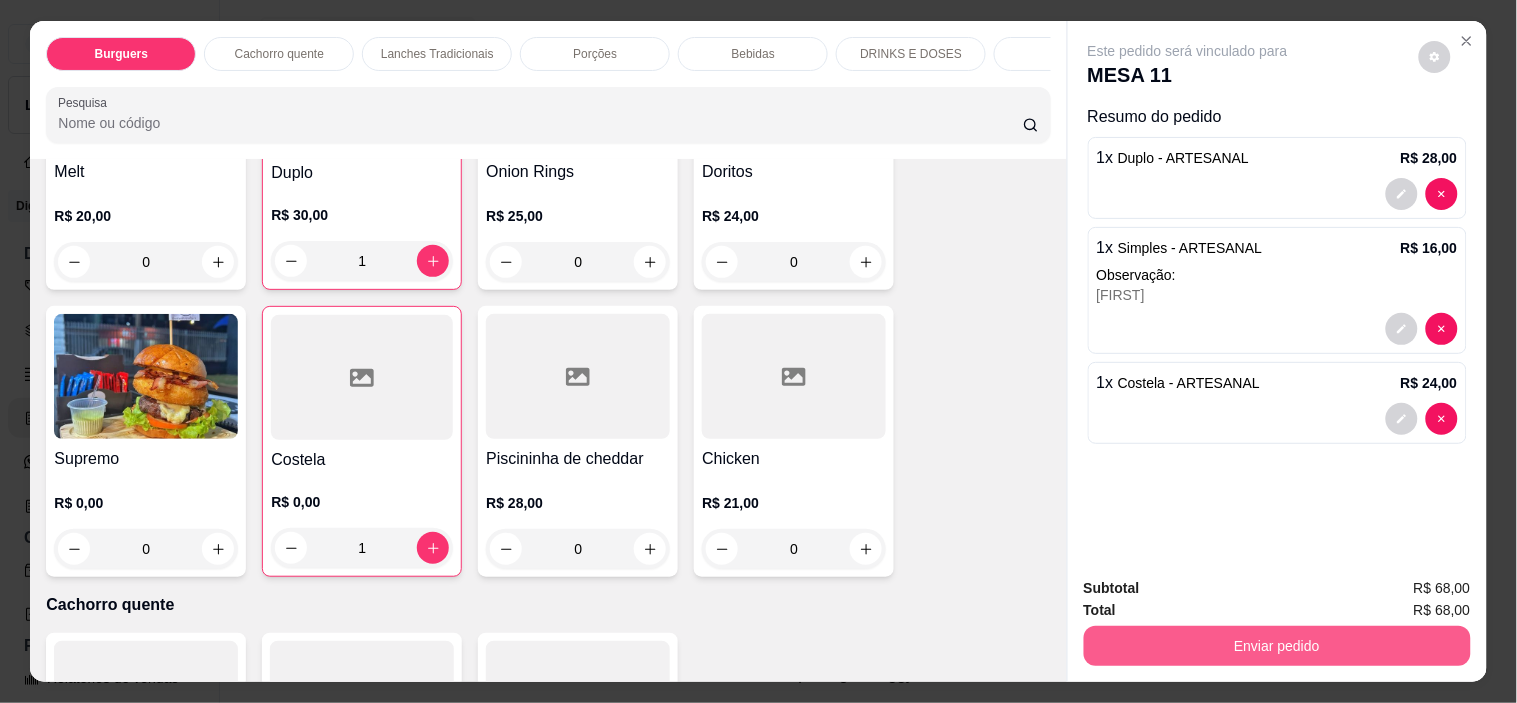 click on "Enviar pedido" at bounding box center [1277, 646] 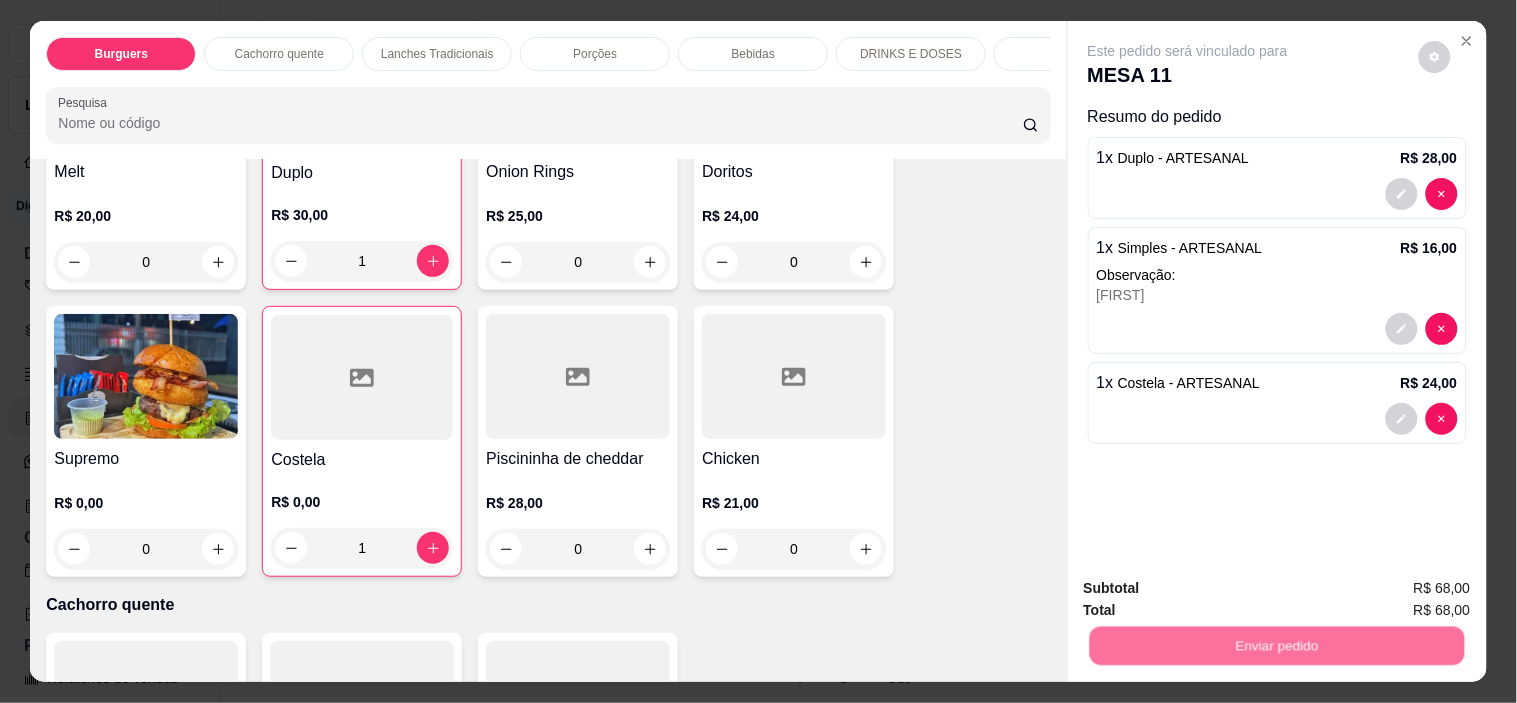click on "Não registrar e enviar pedido" at bounding box center (1211, 589) 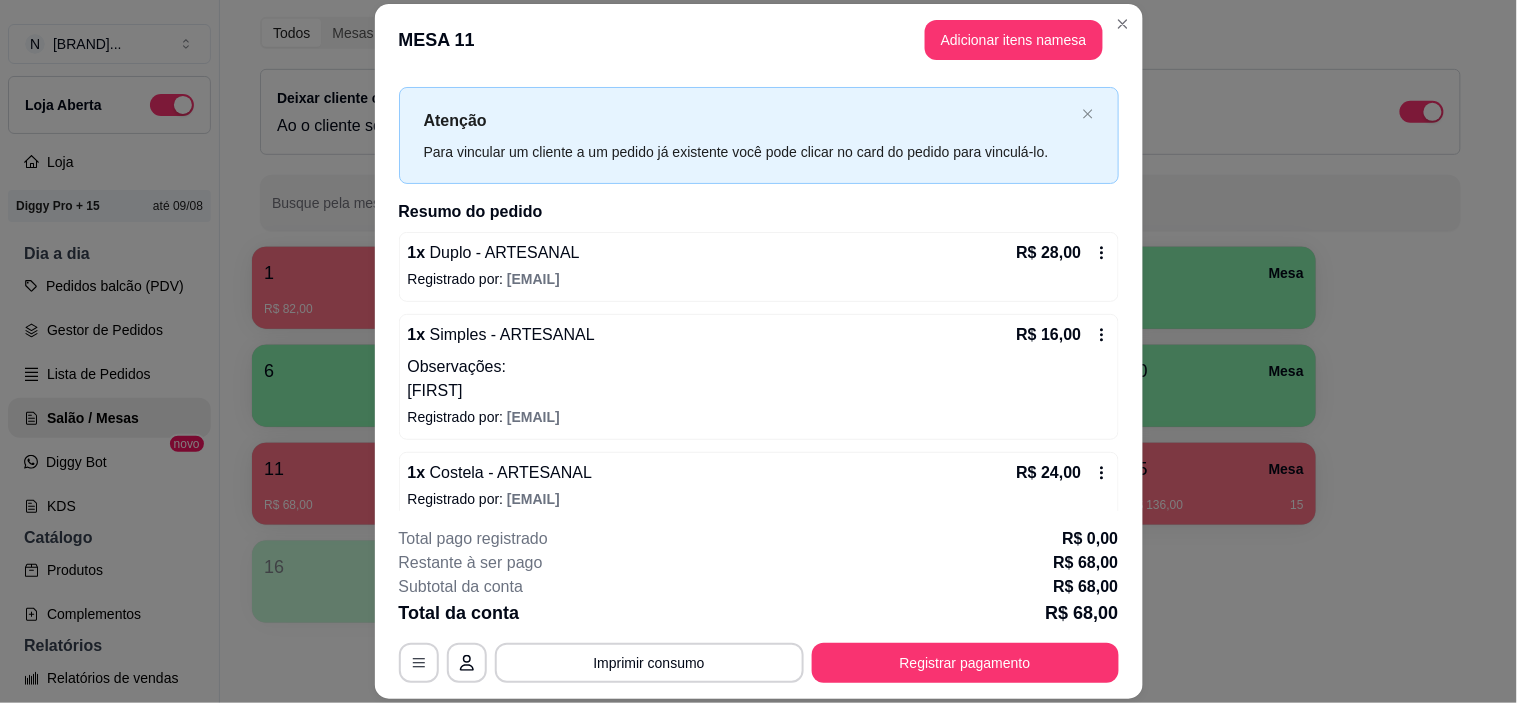 scroll, scrollTop: 51, scrollLeft: 0, axis: vertical 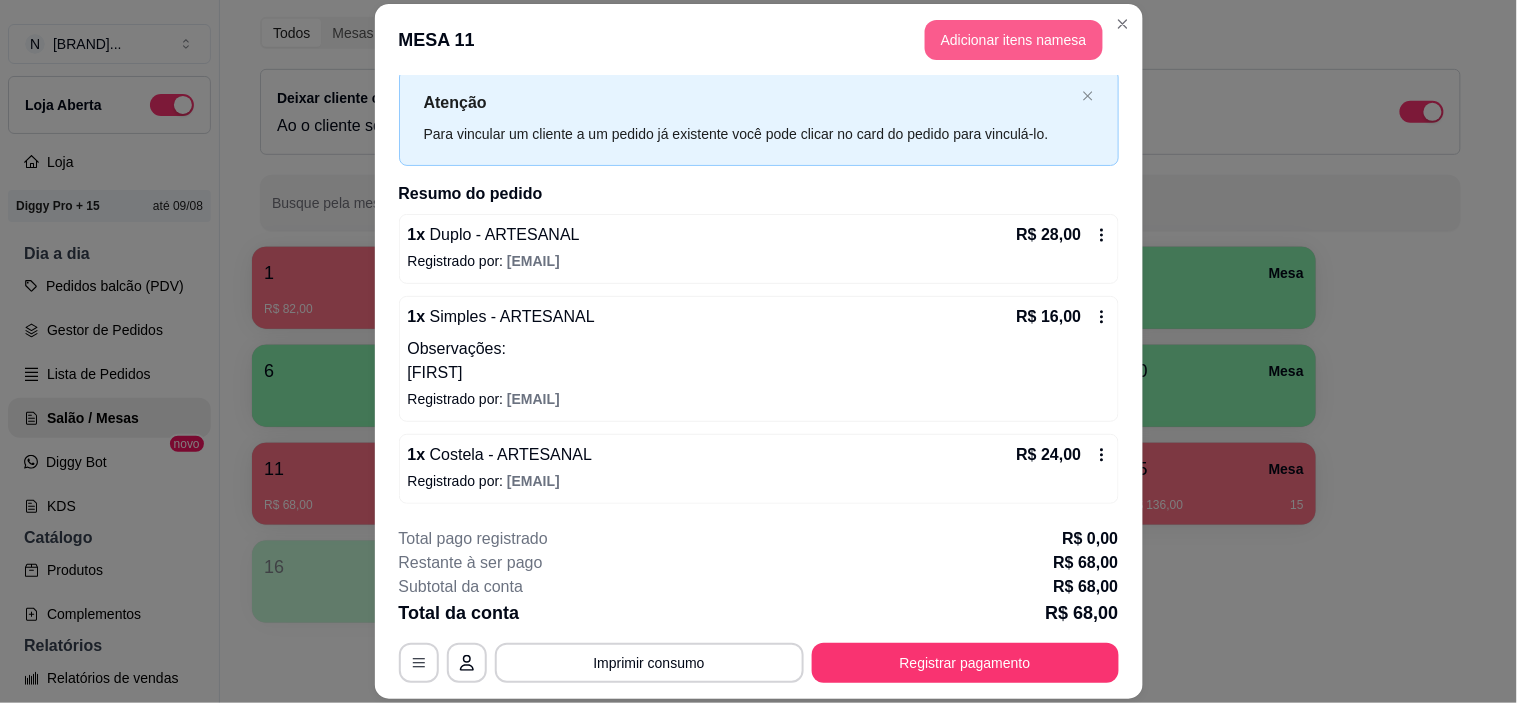 click on "Adicionar itens na  mesa" at bounding box center [1014, 40] 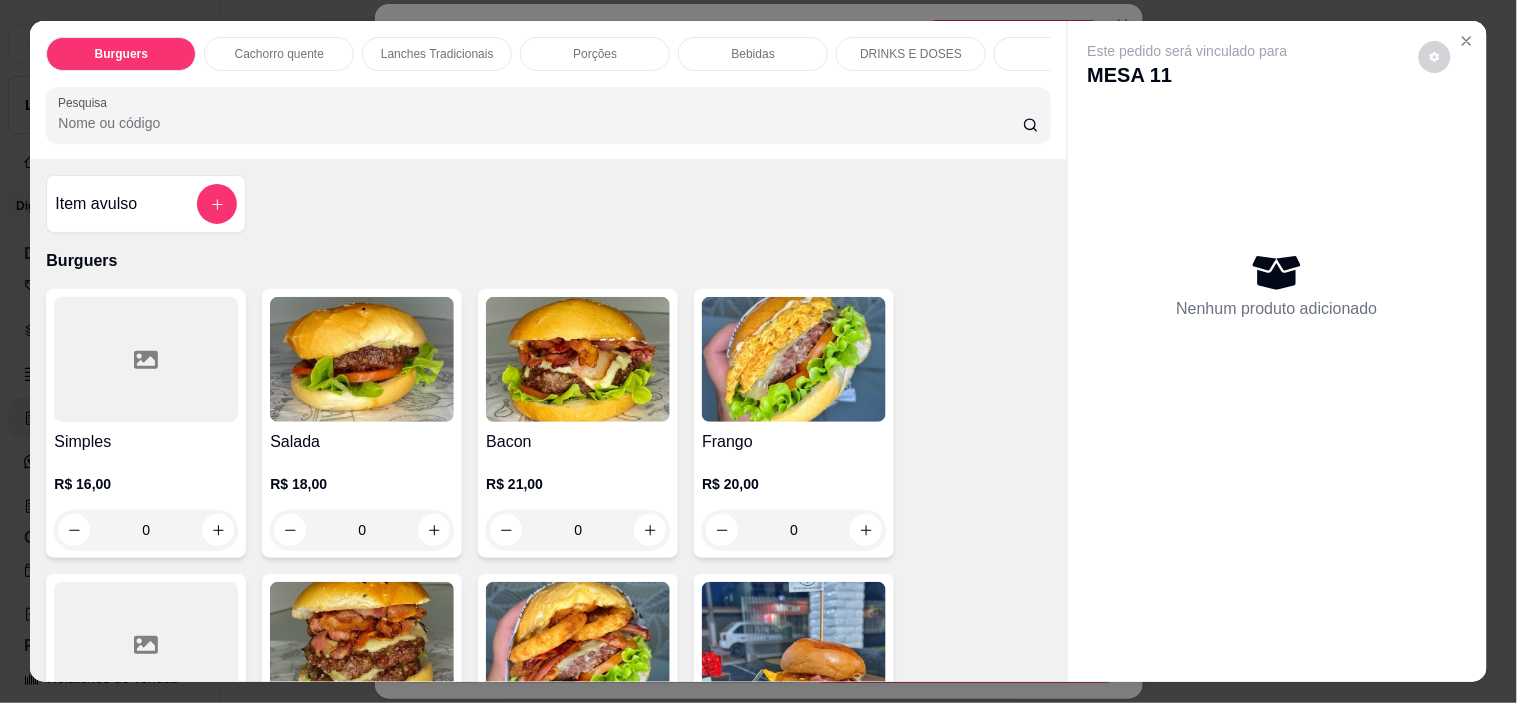 click on "Bebidas" at bounding box center [753, 54] 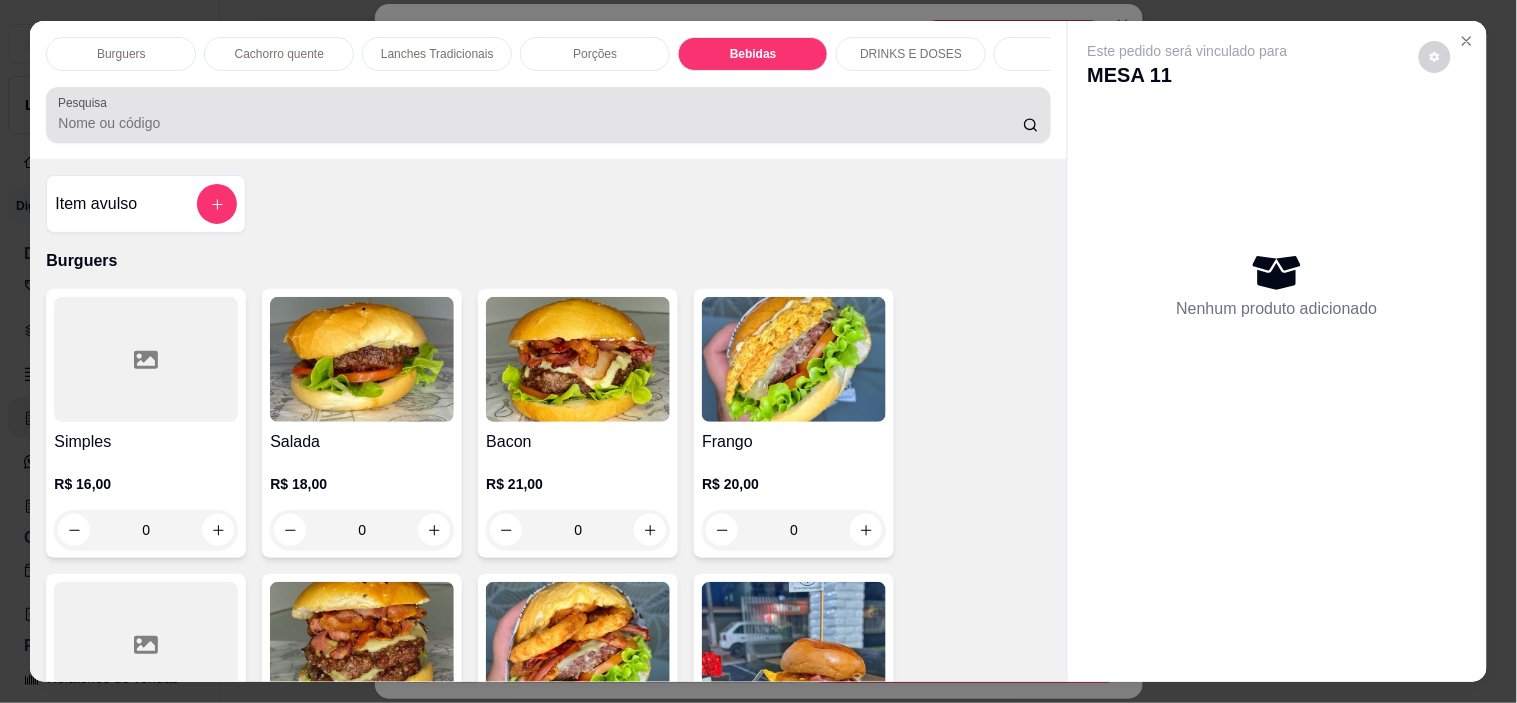 scroll, scrollTop: 2886, scrollLeft: 0, axis: vertical 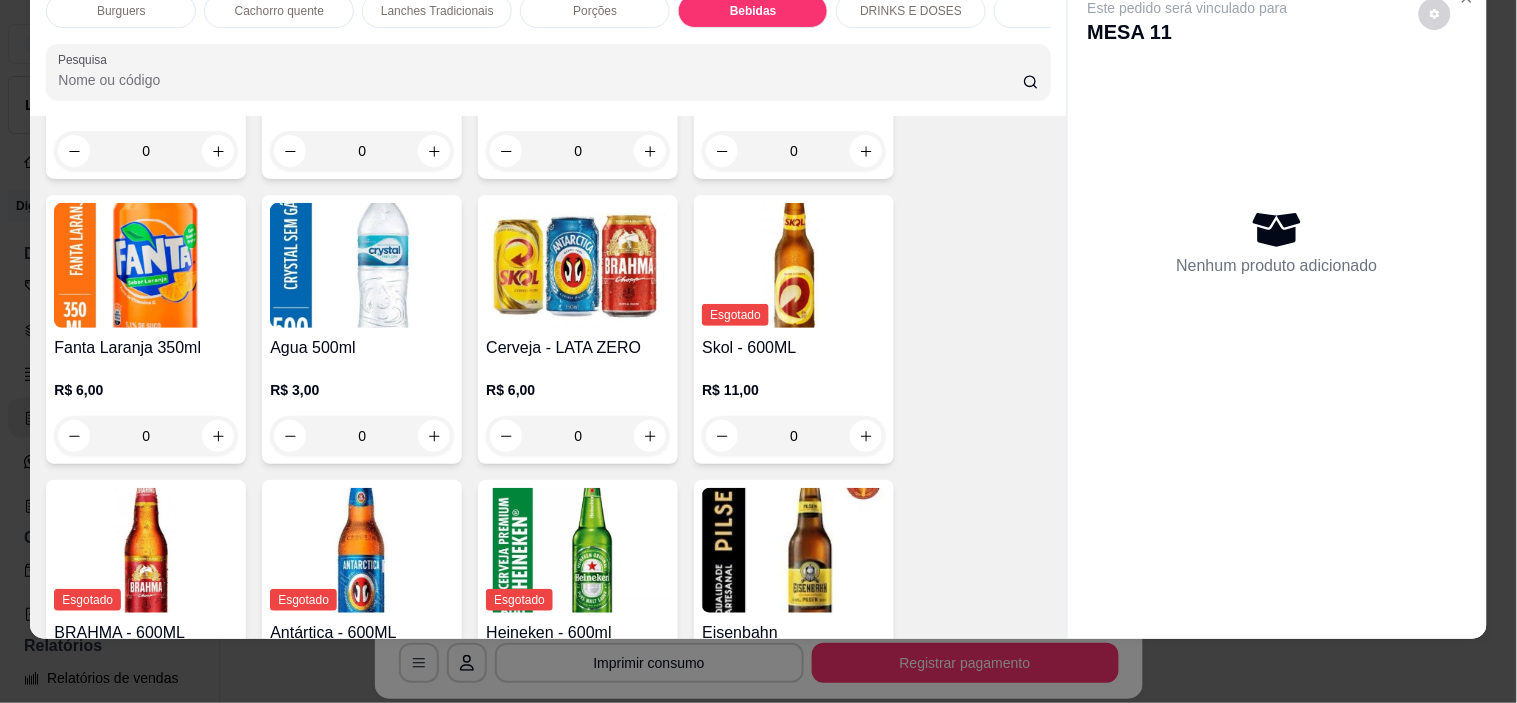 click on "Agua 500ml" at bounding box center (362, 348) 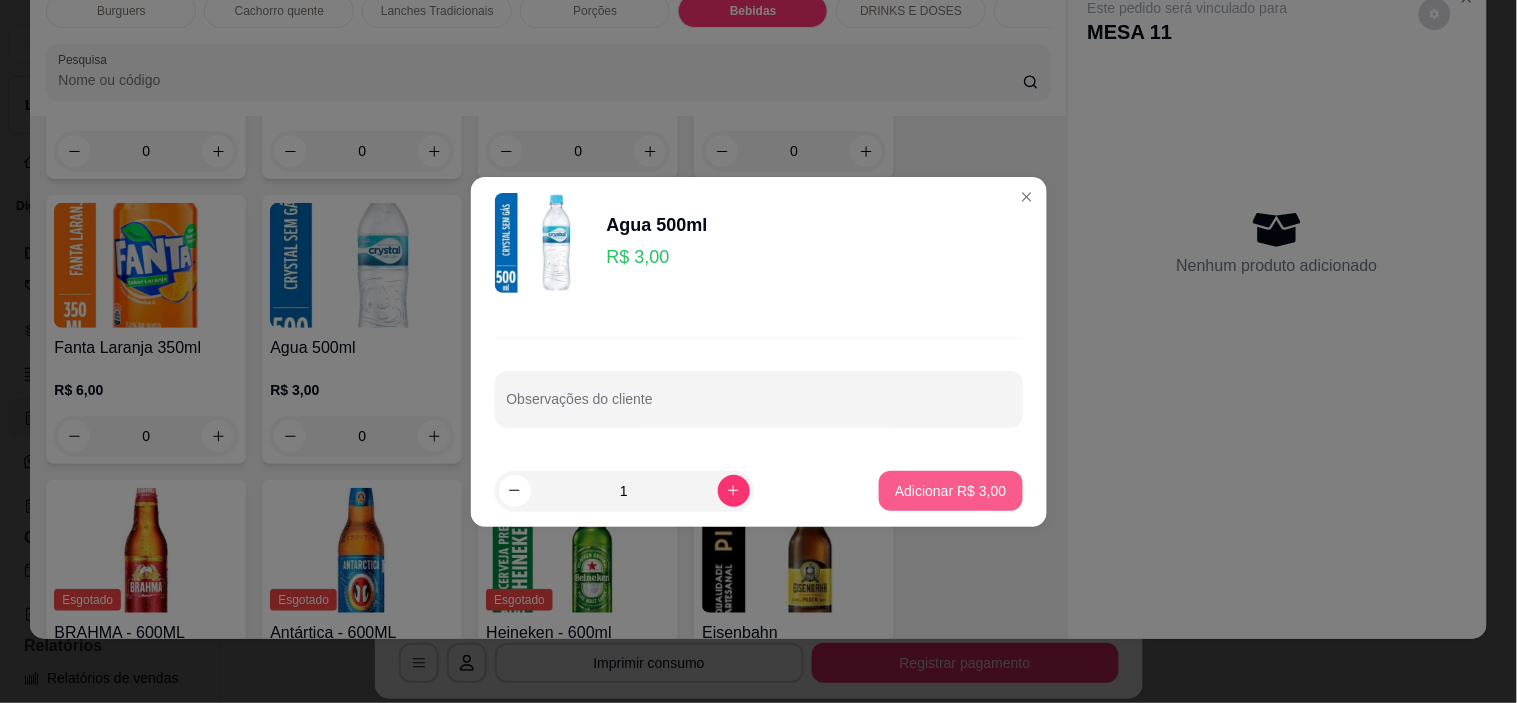 click on "Adicionar   R$ 3,00" at bounding box center (950, 491) 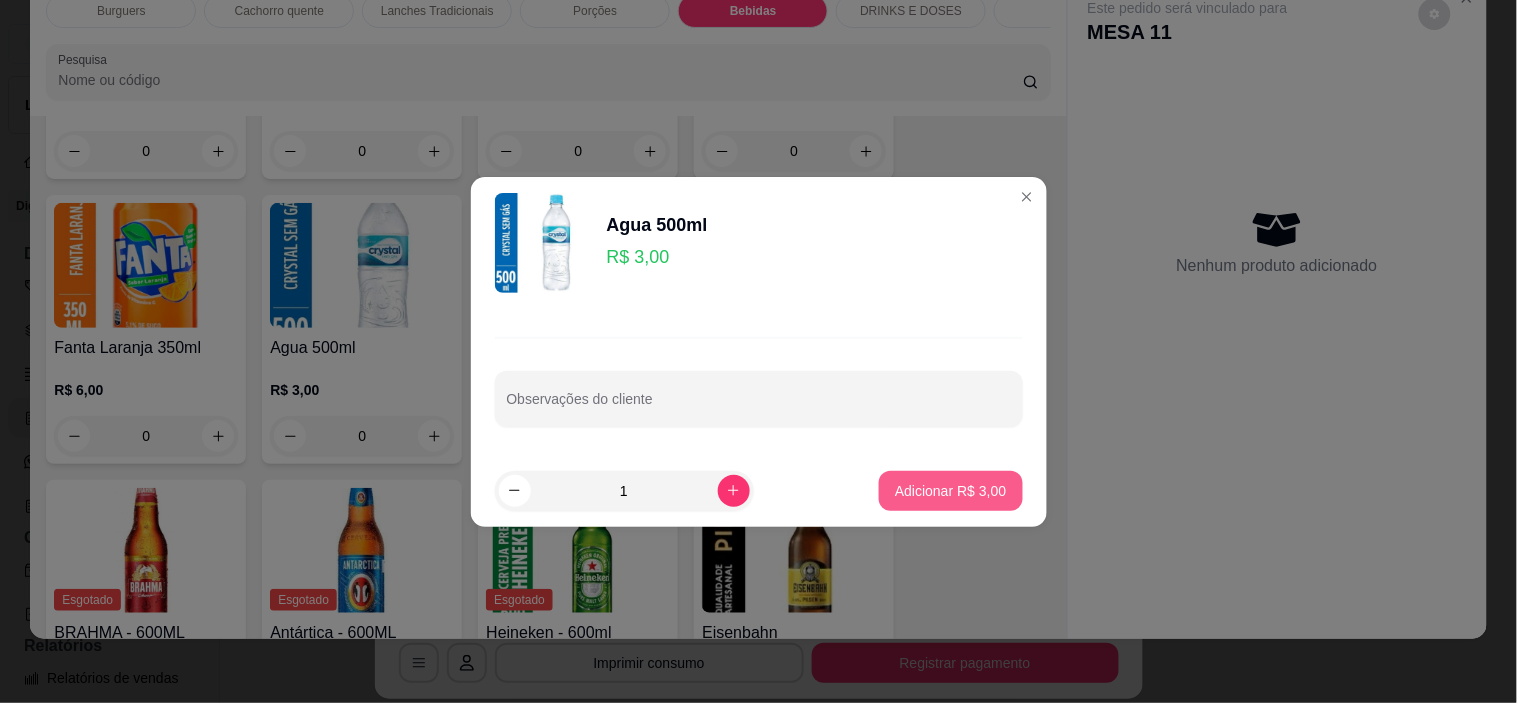 type on "1" 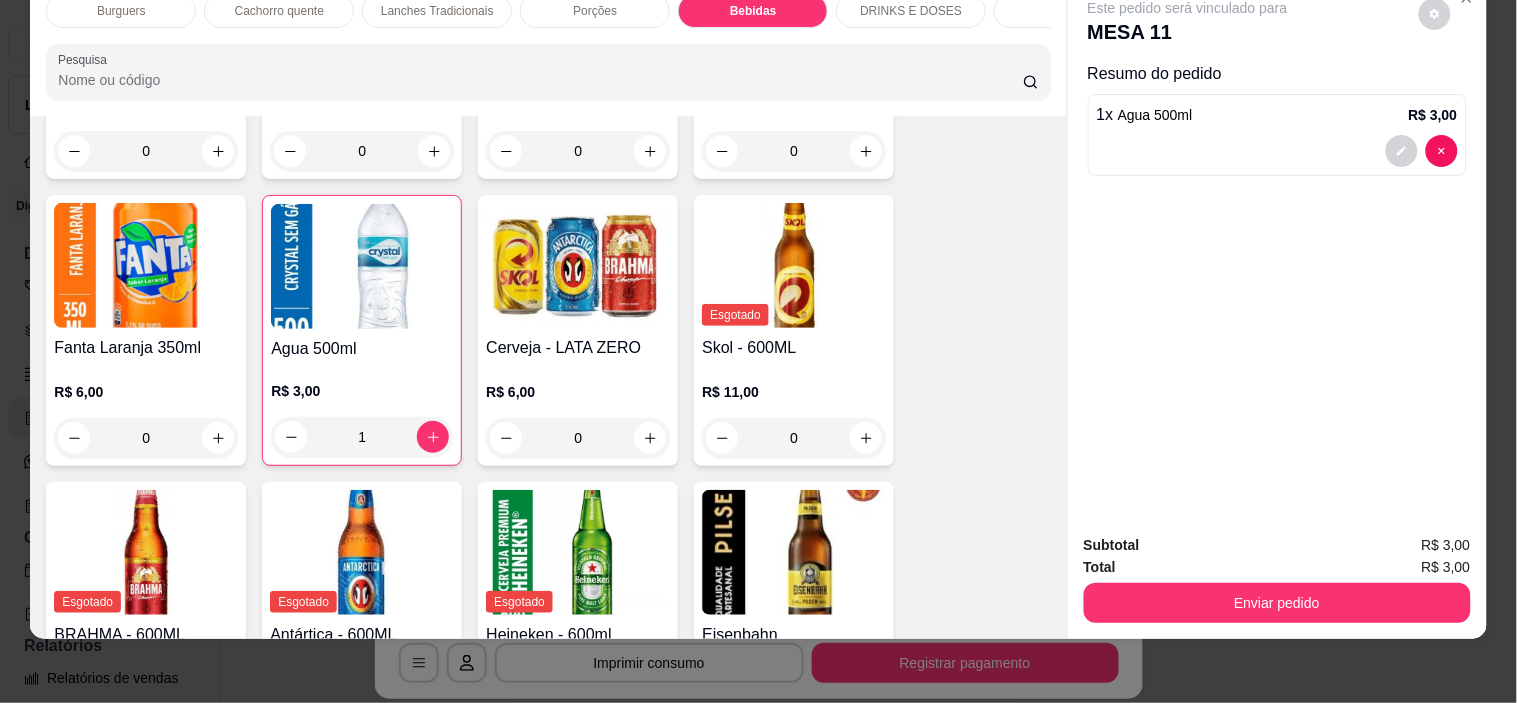 click on "Enviar pedido" at bounding box center [1277, 600] 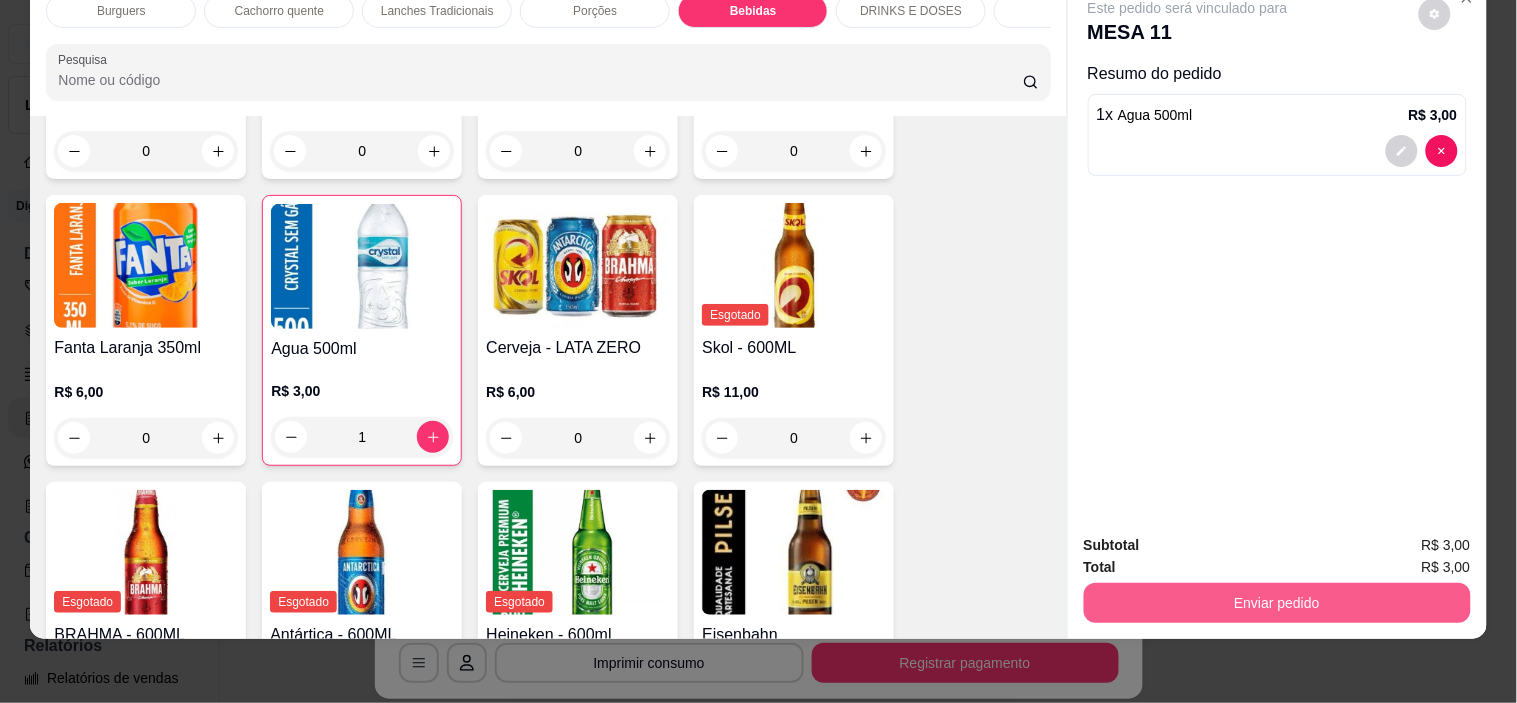 click on "Enviar pedido" at bounding box center [1277, 603] 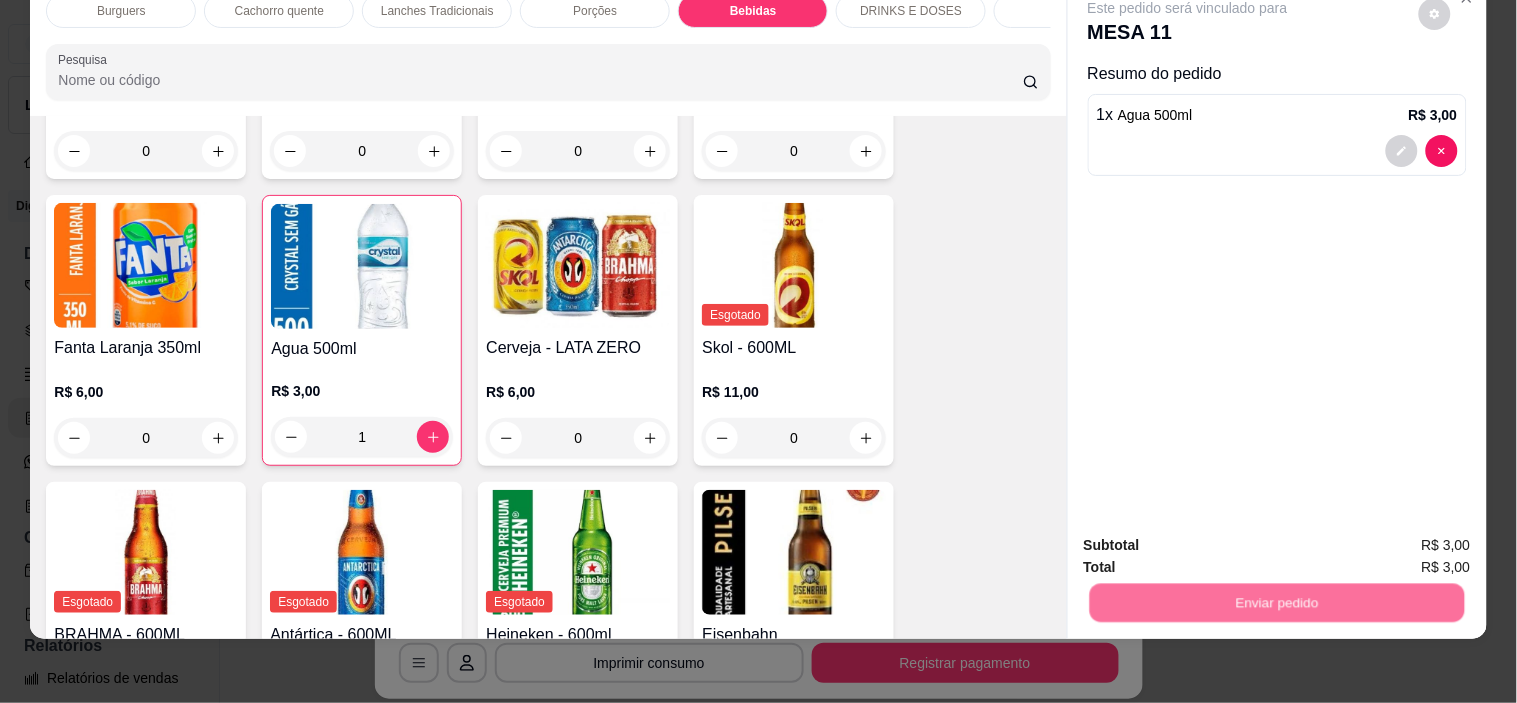 click on "Não registrar e enviar pedido" at bounding box center (1211, 537) 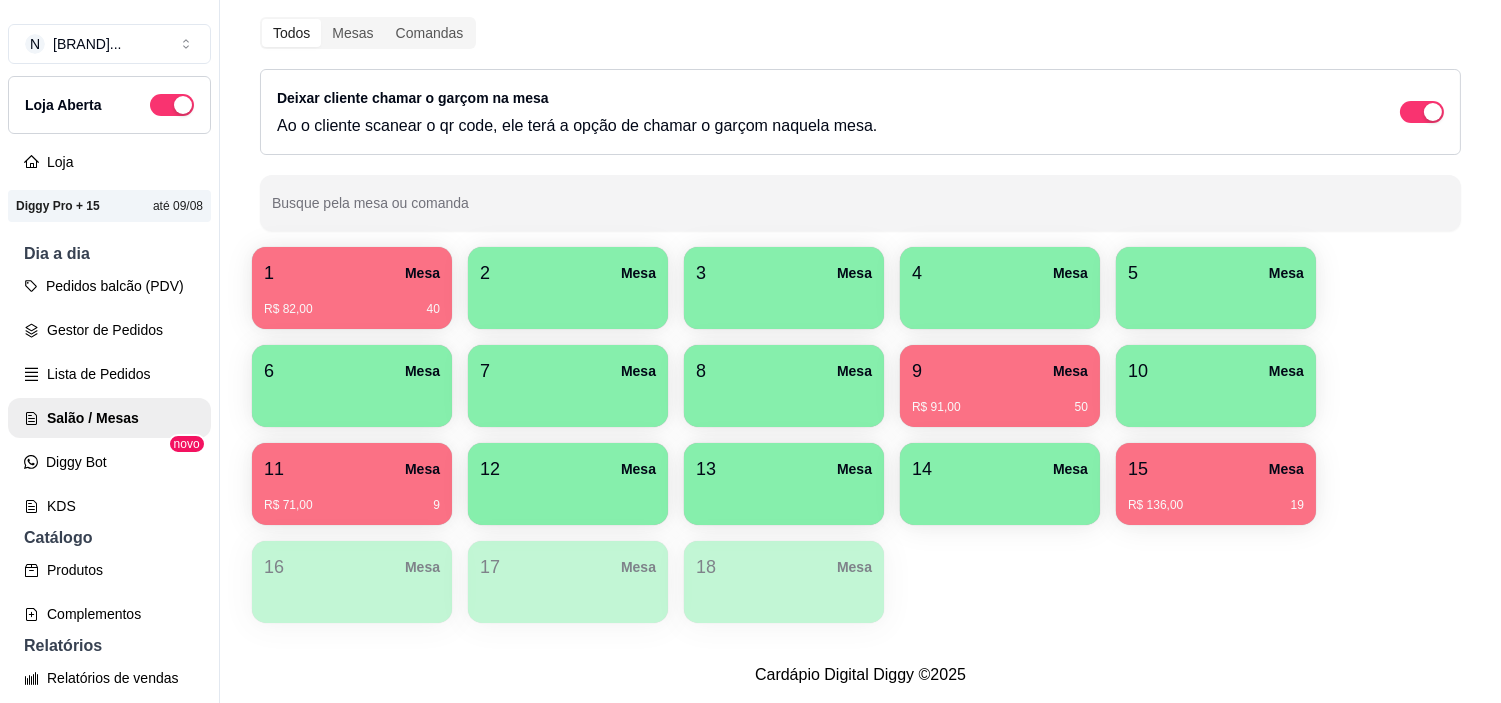 click on "9 Mesa" at bounding box center (1000, 371) 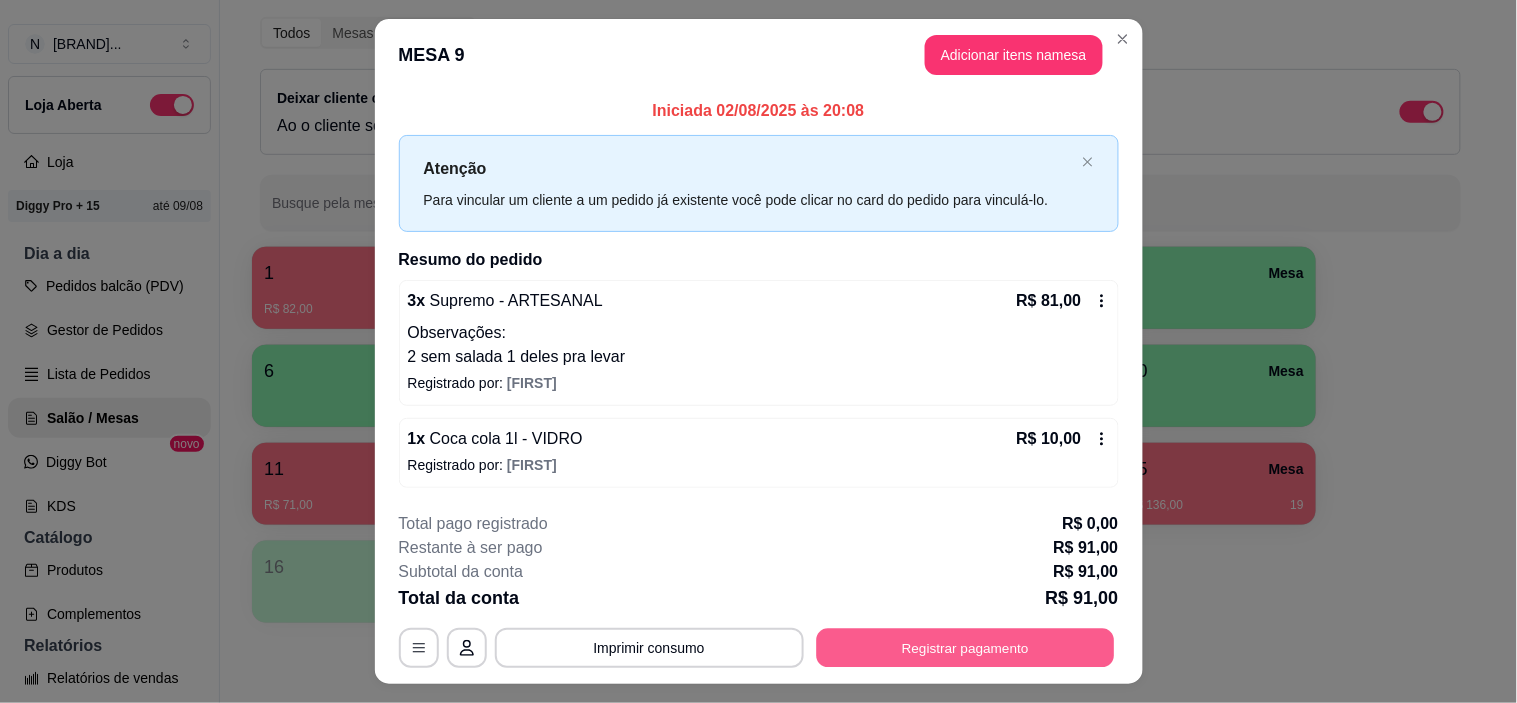 click on "Registrar pagamento" at bounding box center (965, 648) 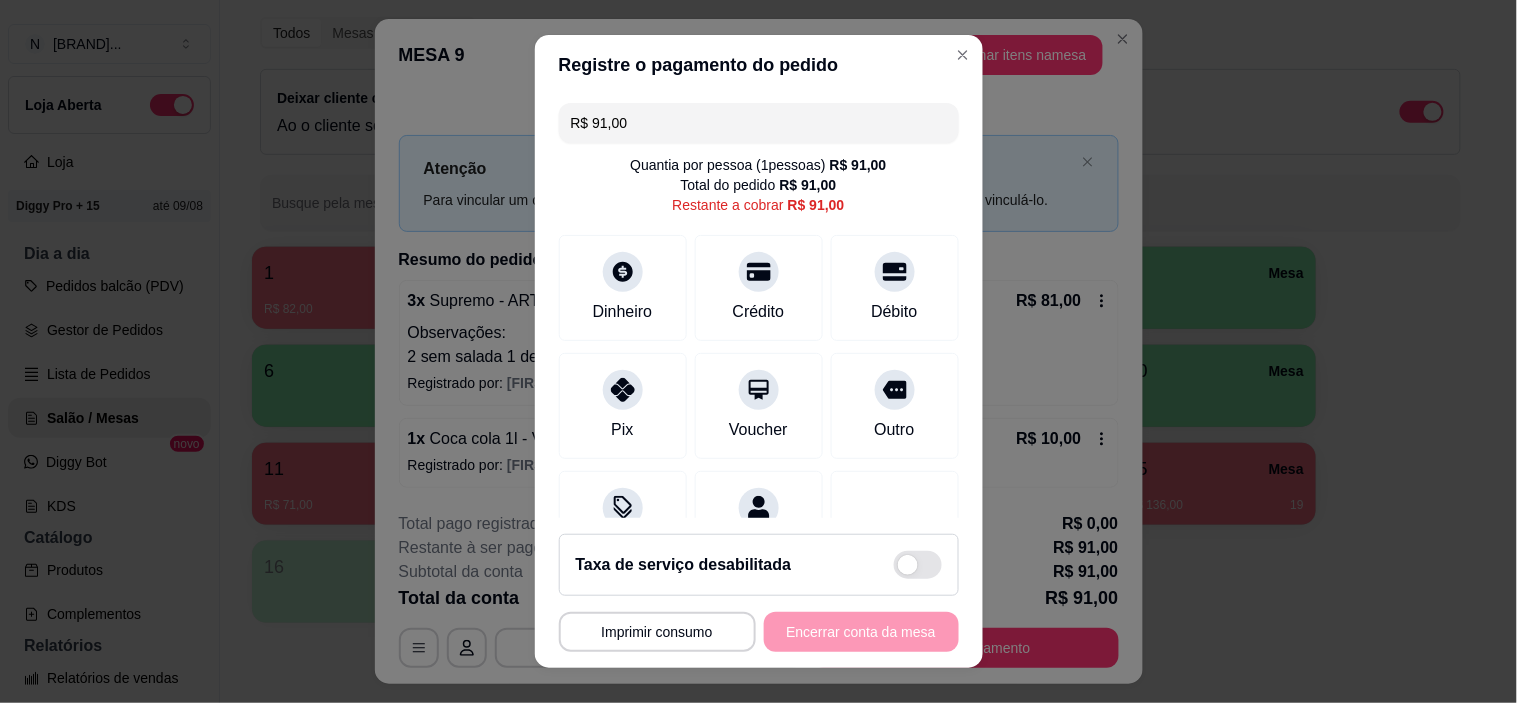 click on "R$ 91,00 Quantia por pessoa ( 1  pessoas)   R$ 91,00 Total do pedido   R$ 91,00 Restante a cobrar   R$ 91,00 Dinheiro Crédito Débito Pix Voucher Outro Desconto Dividir conta" at bounding box center (759, 306) 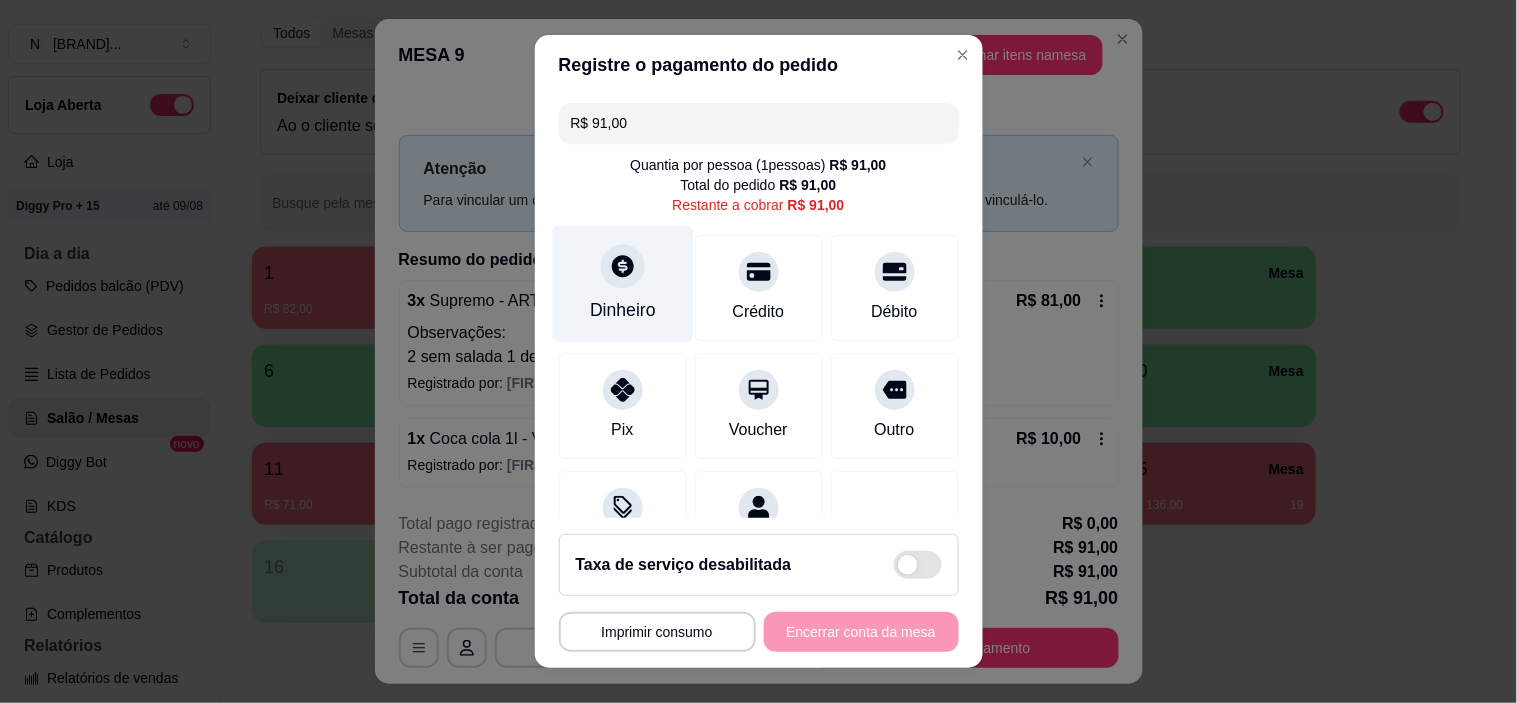 click on "Dinheiro" at bounding box center [622, 284] 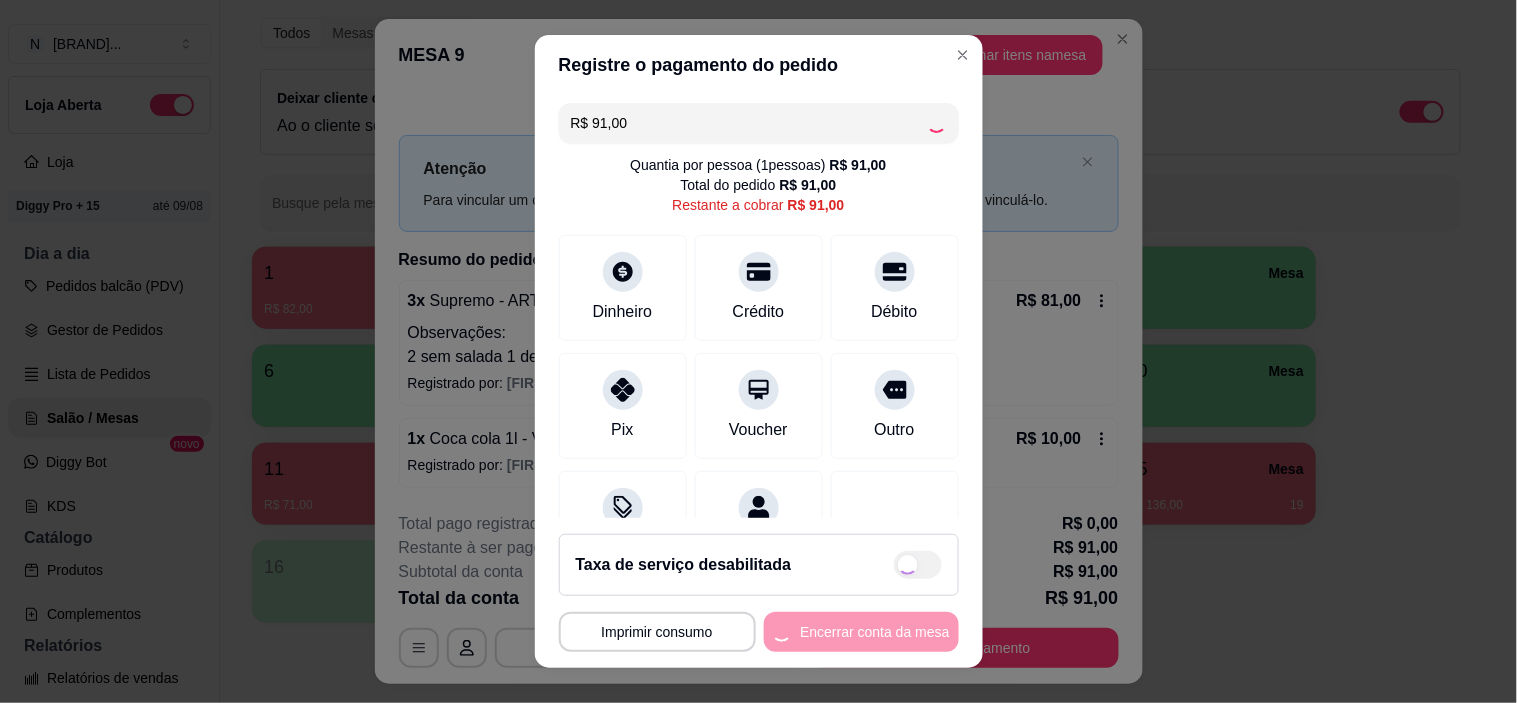 type on "R$ 0,00" 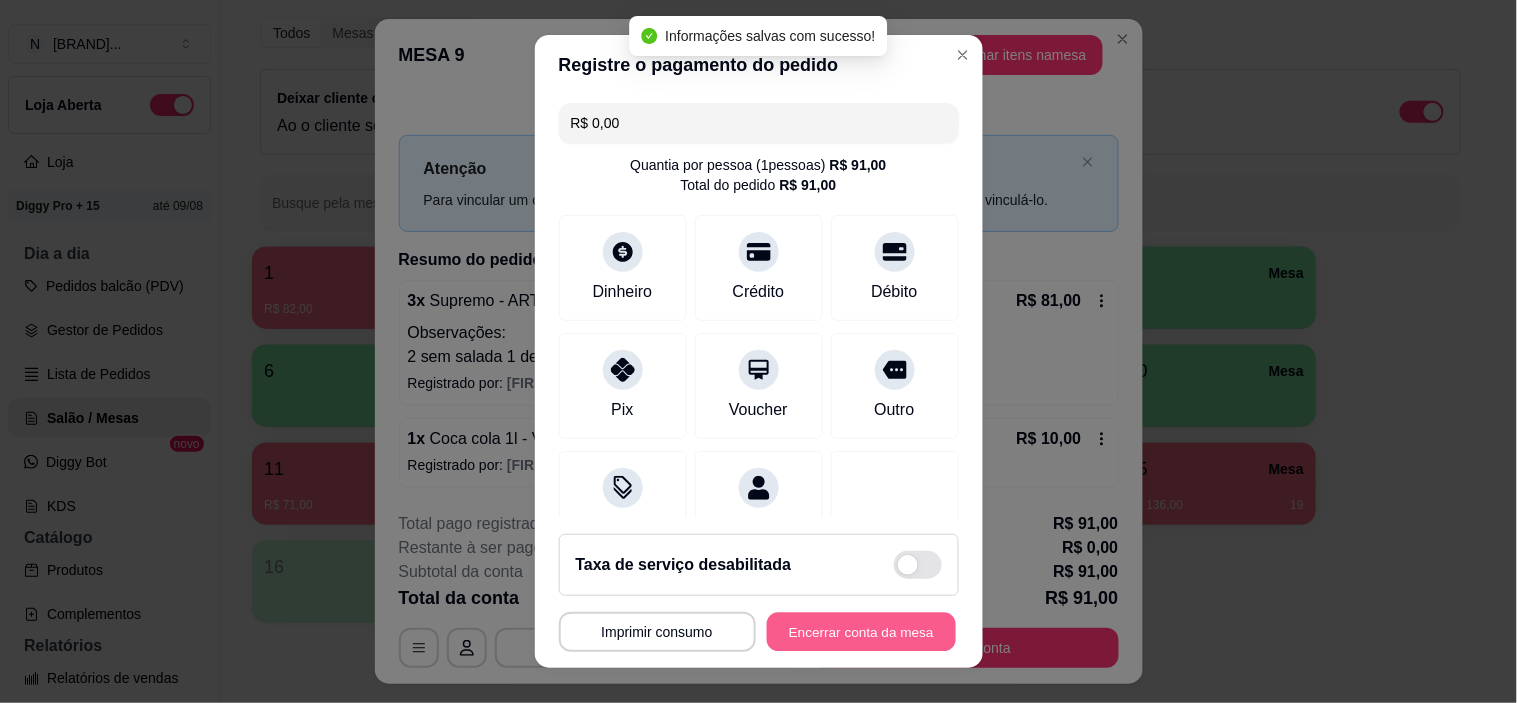 click on "Encerrar conta da mesa" at bounding box center (861, 631) 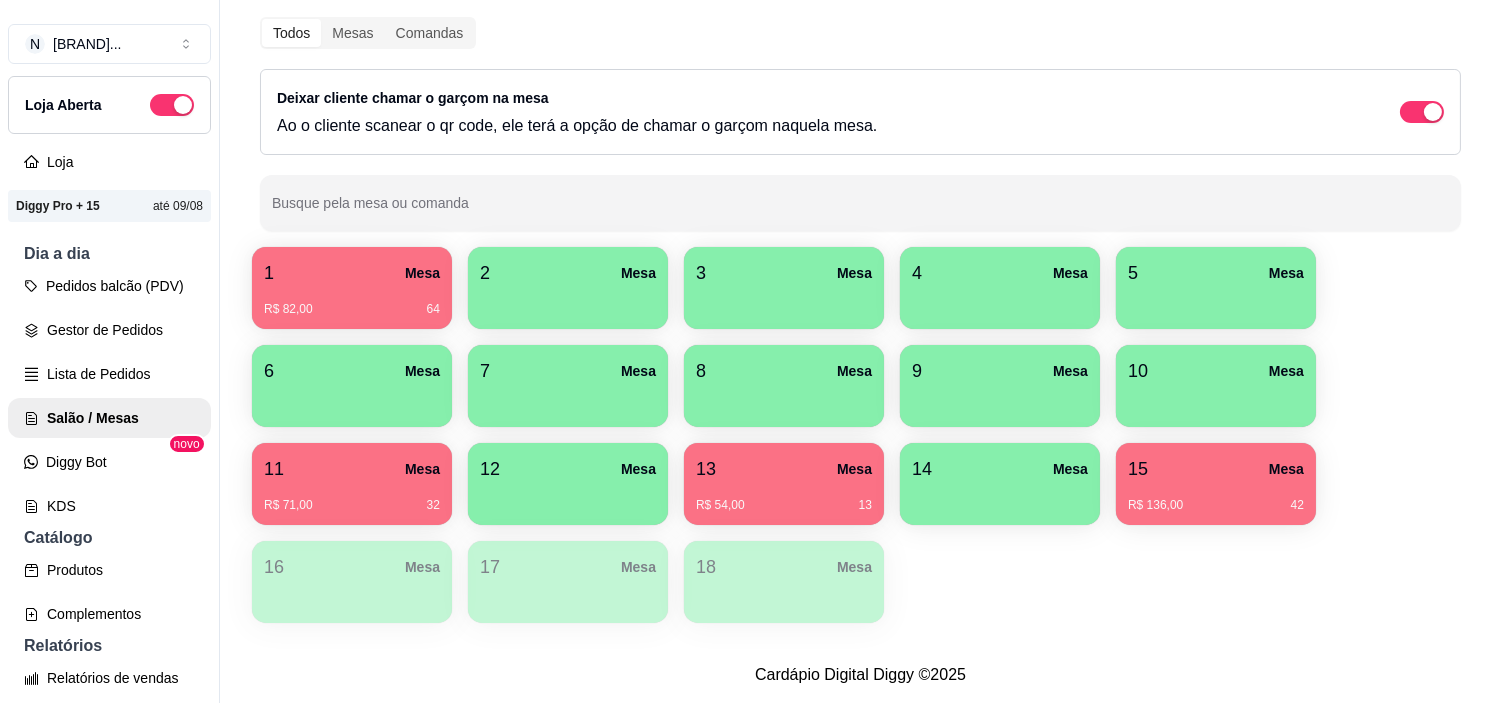 click on "1 Mesa" at bounding box center [352, 273] 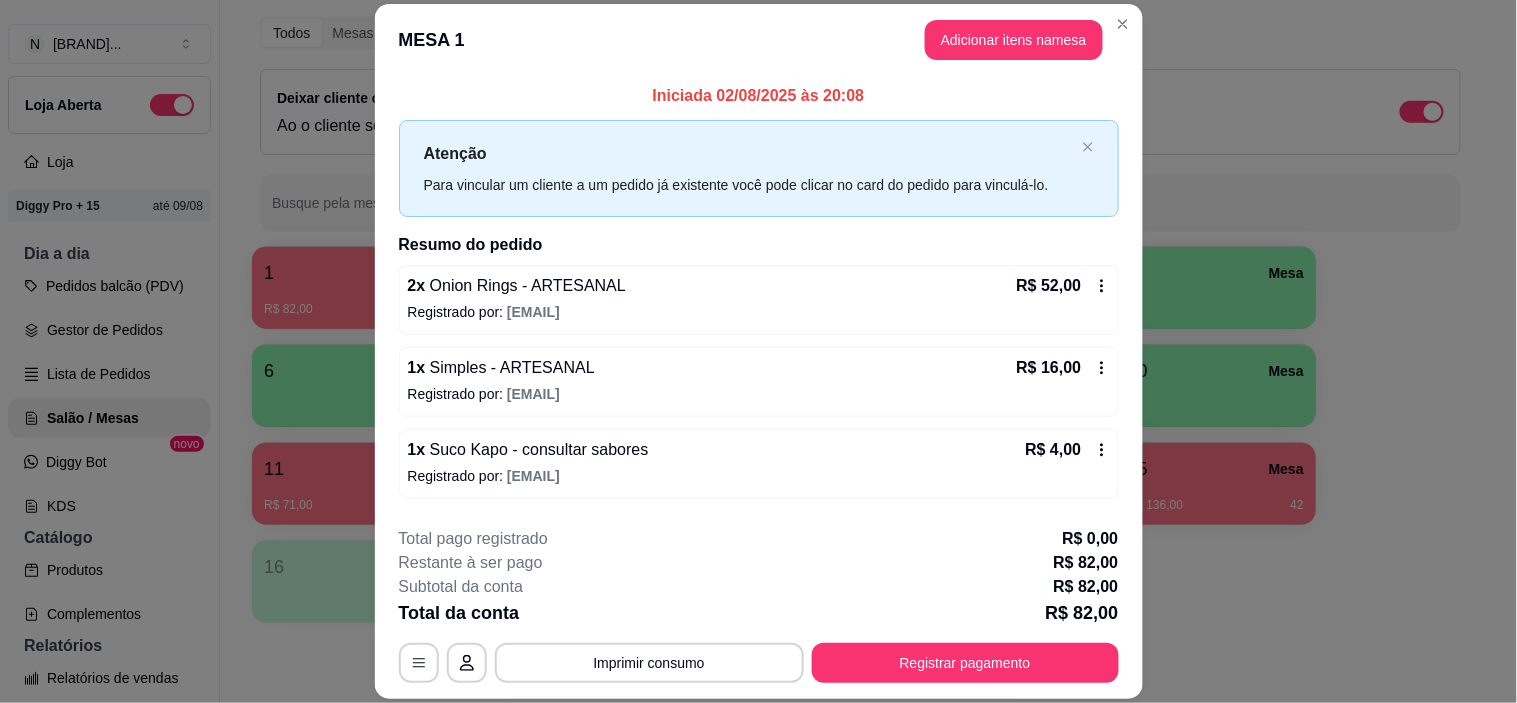 scroll, scrollTop: 77, scrollLeft: 0, axis: vertical 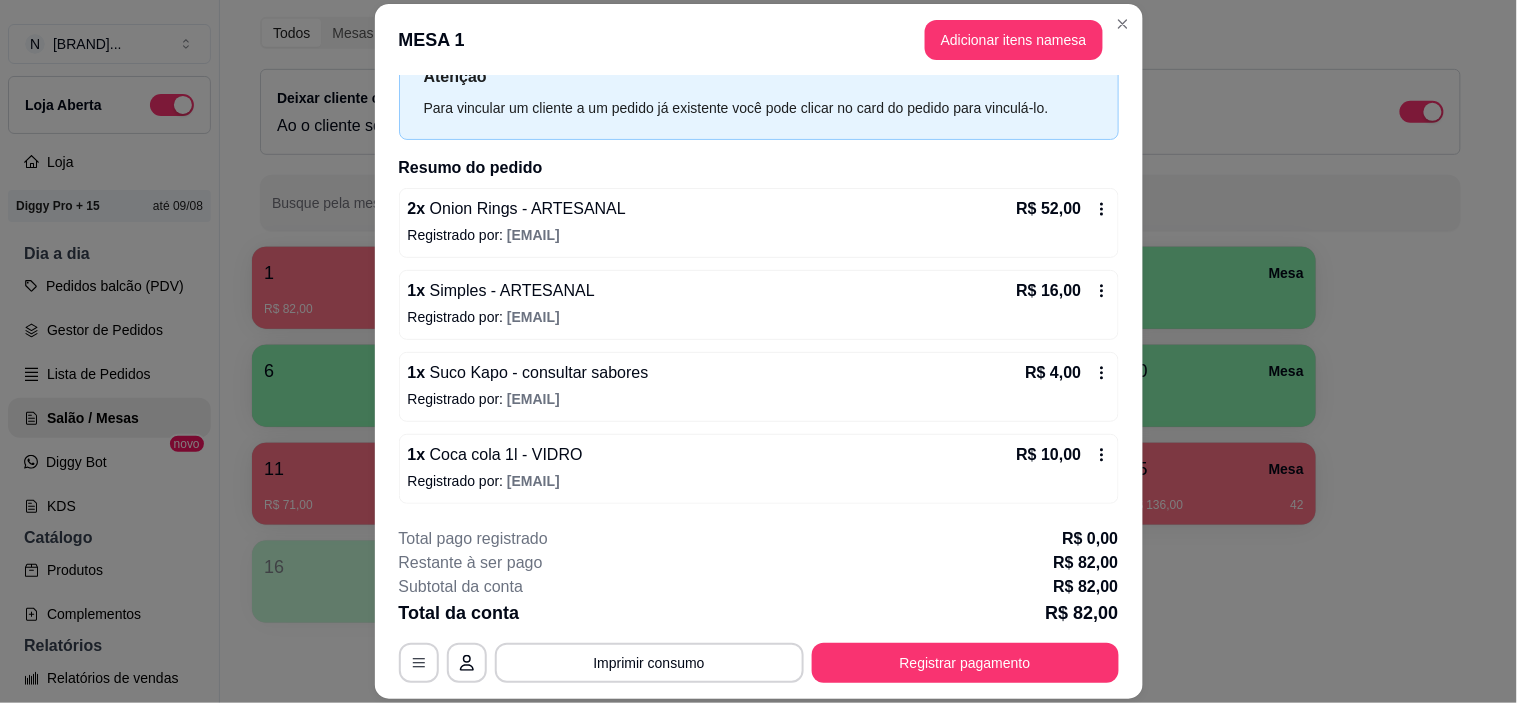 click on "R$ 82,00" at bounding box center [1081, 613] 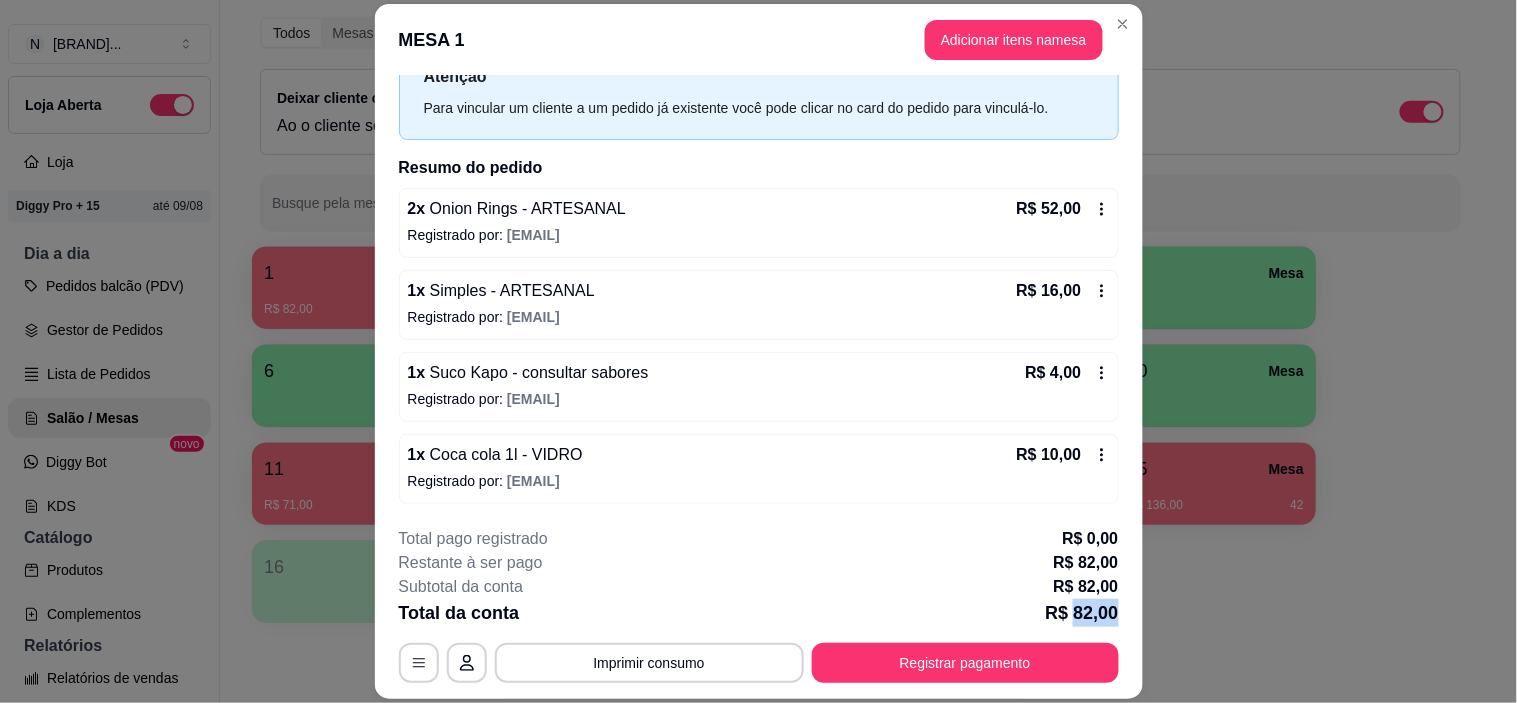 click on "R$ 82,00" at bounding box center (1081, 613) 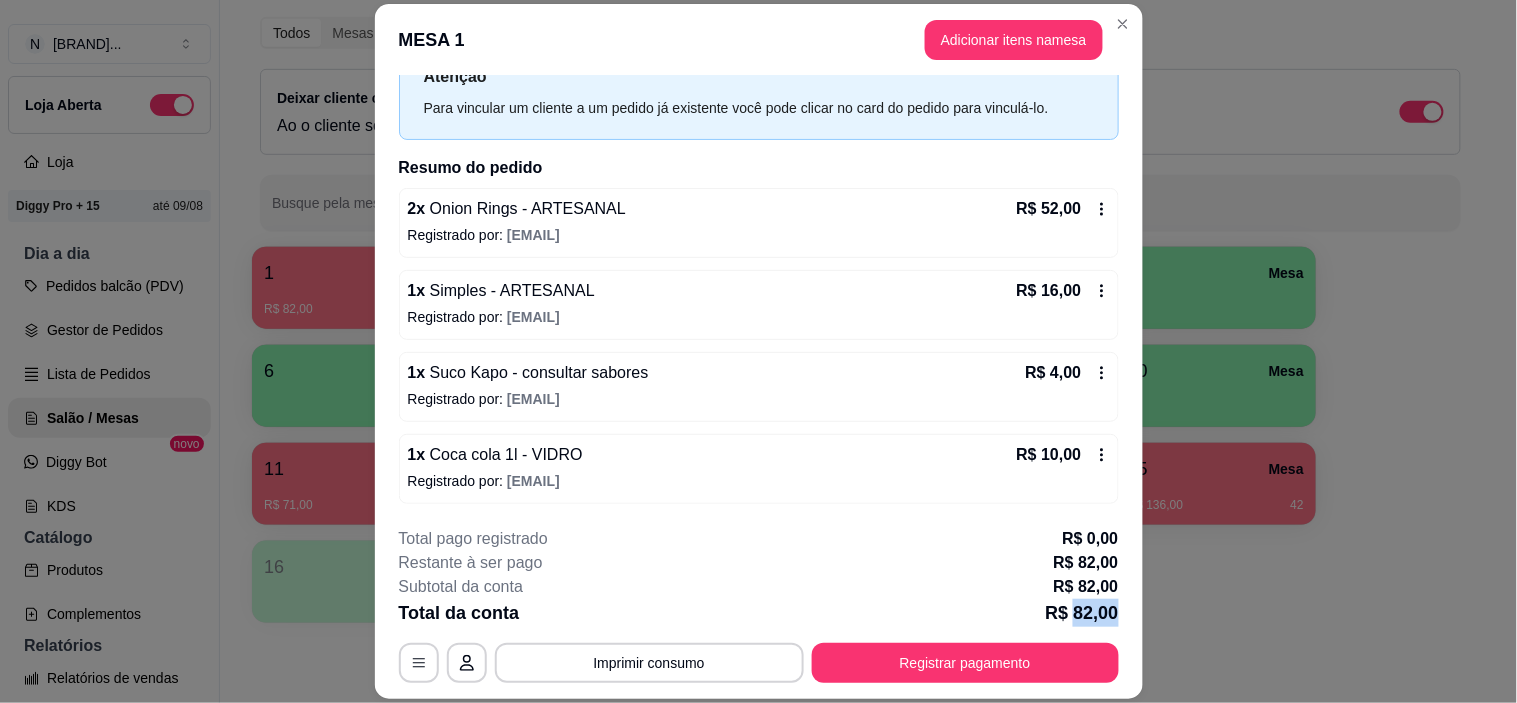 click on "Adicionar itens na  mesa" at bounding box center (1014, 40) 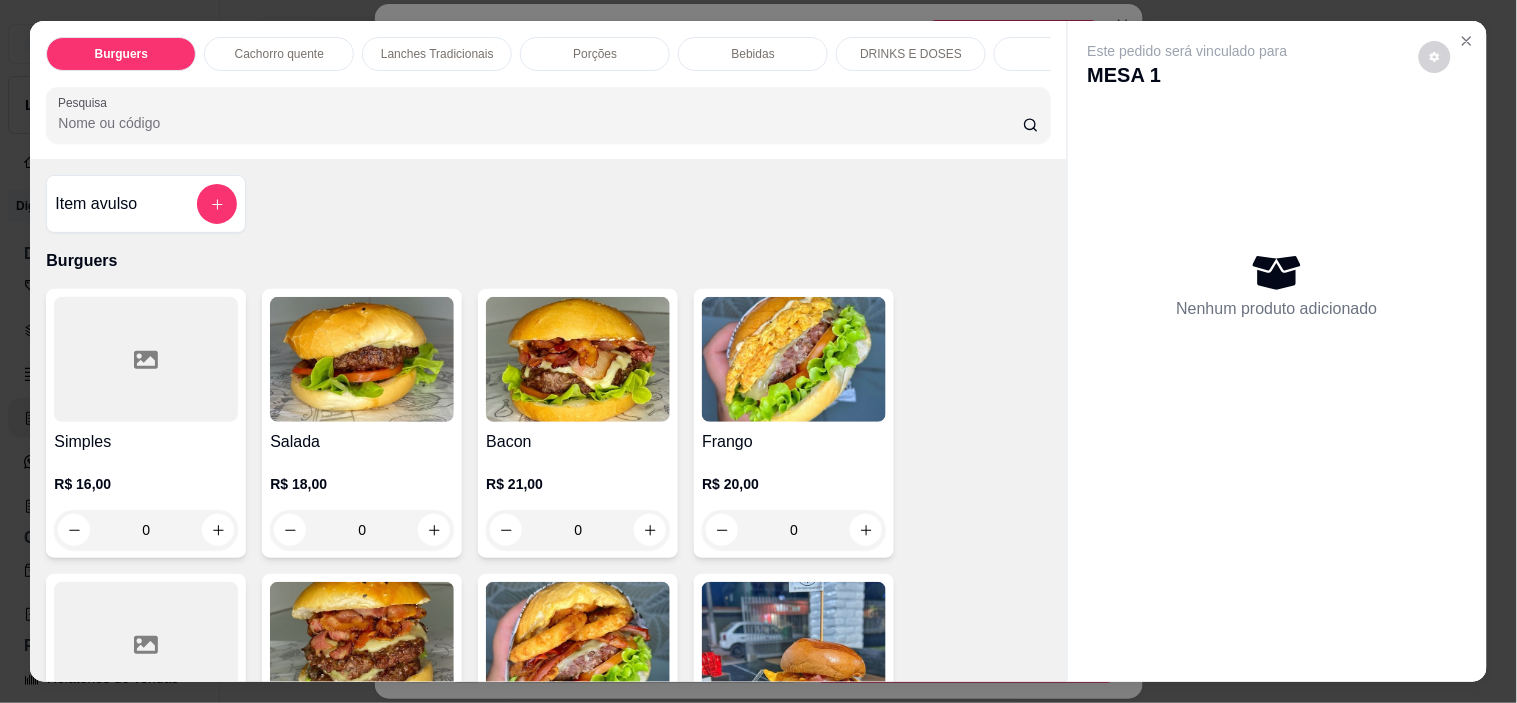 click on "Bebidas" at bounding box center (753, 54) 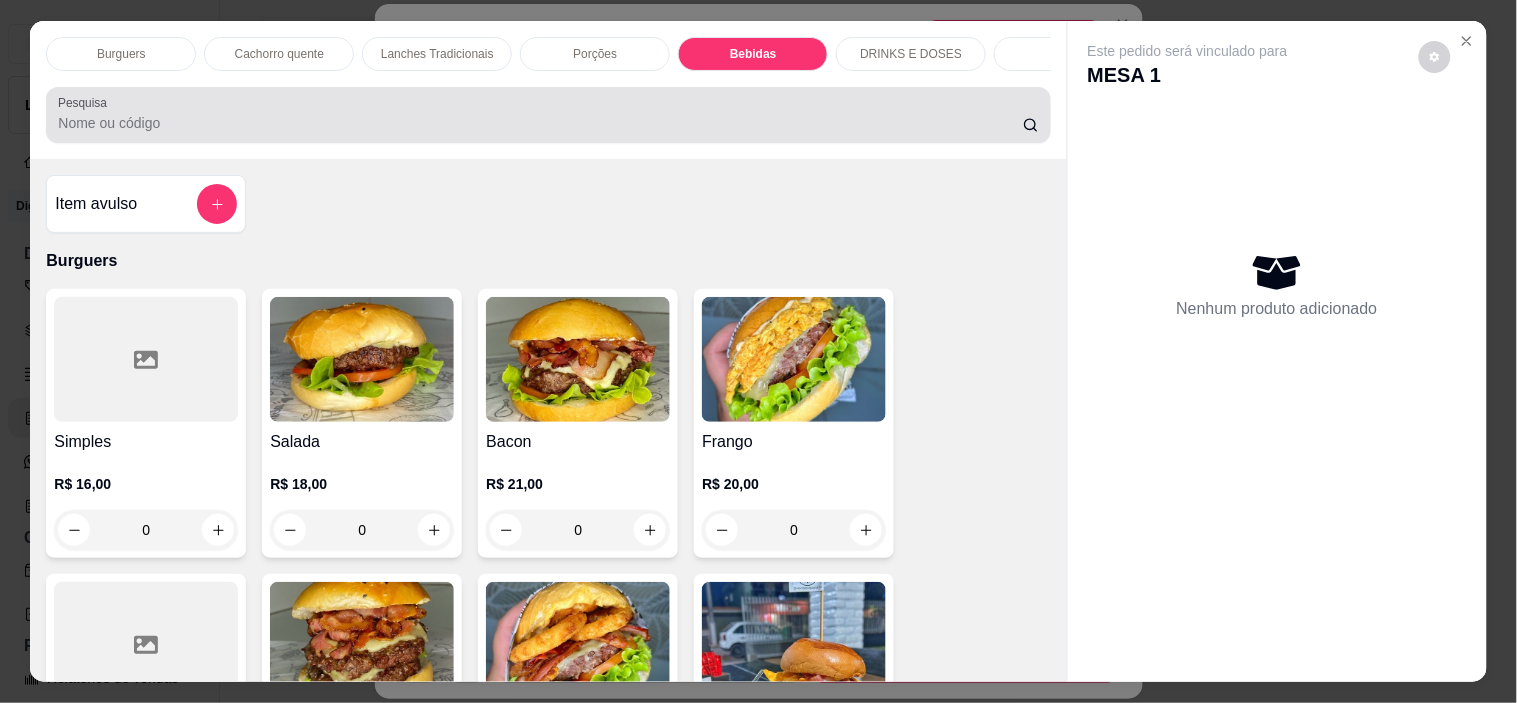scroll, scrollTop: 2886, scrollLeft: 0, axis: vertical 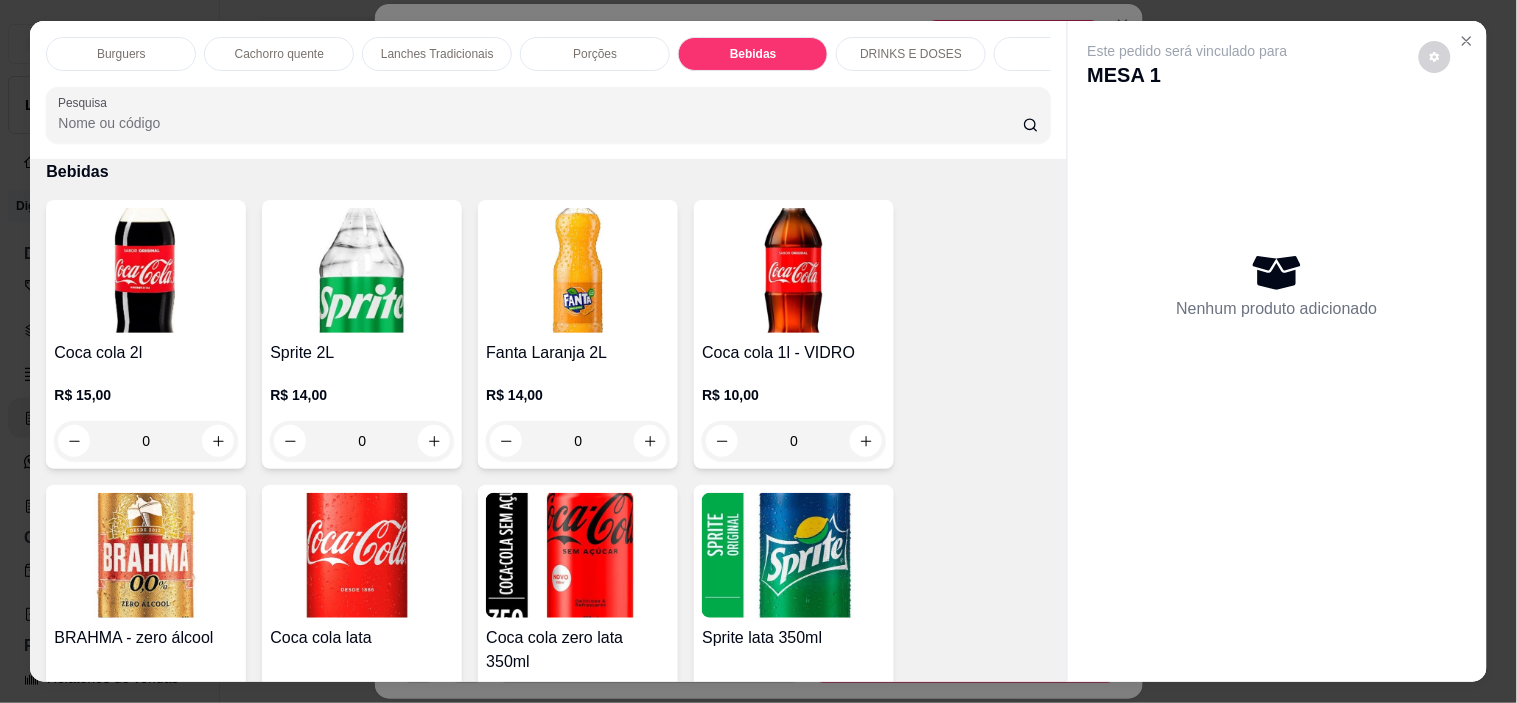 click on "Lanches Tradicionais" at bounding box center (437, 54) 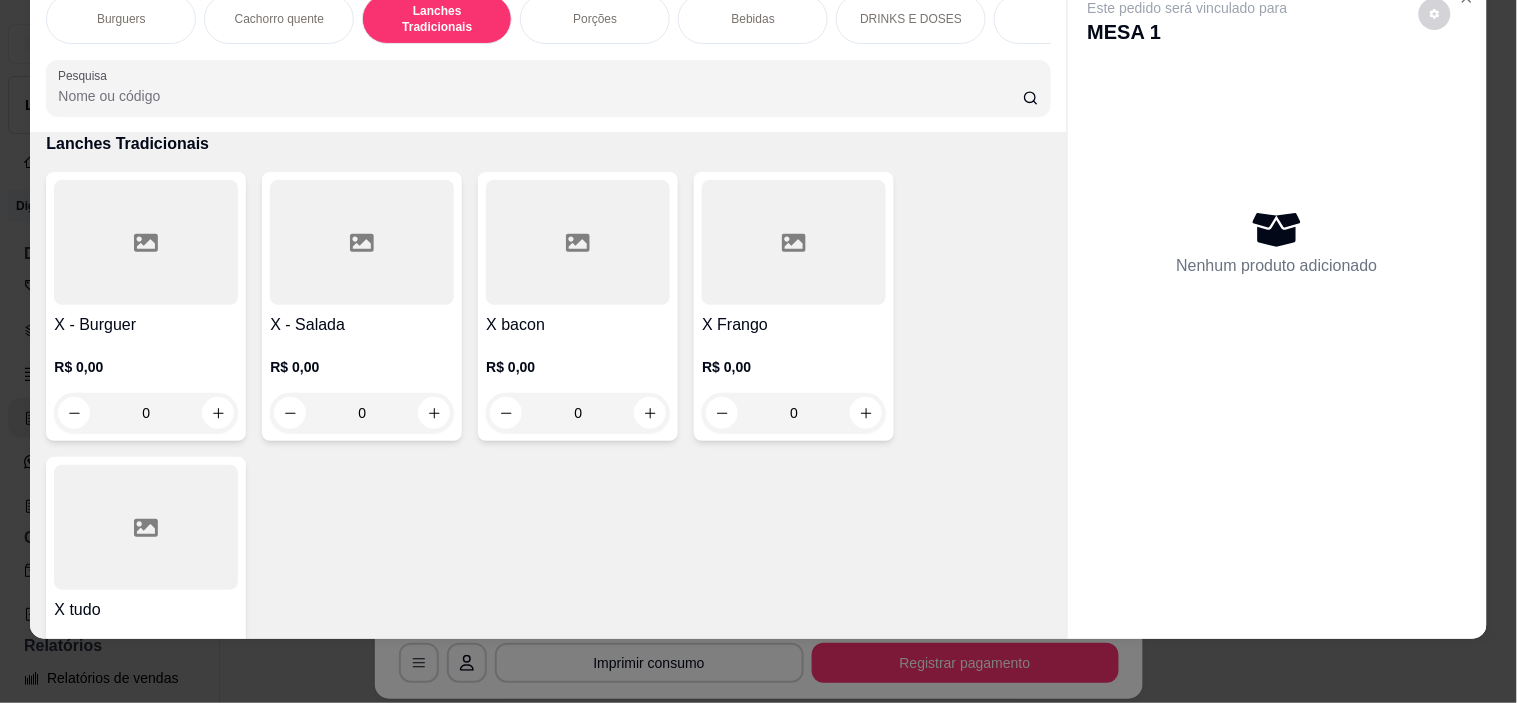 click on "R$ 0,00 0" at bounding box center [146, 385] 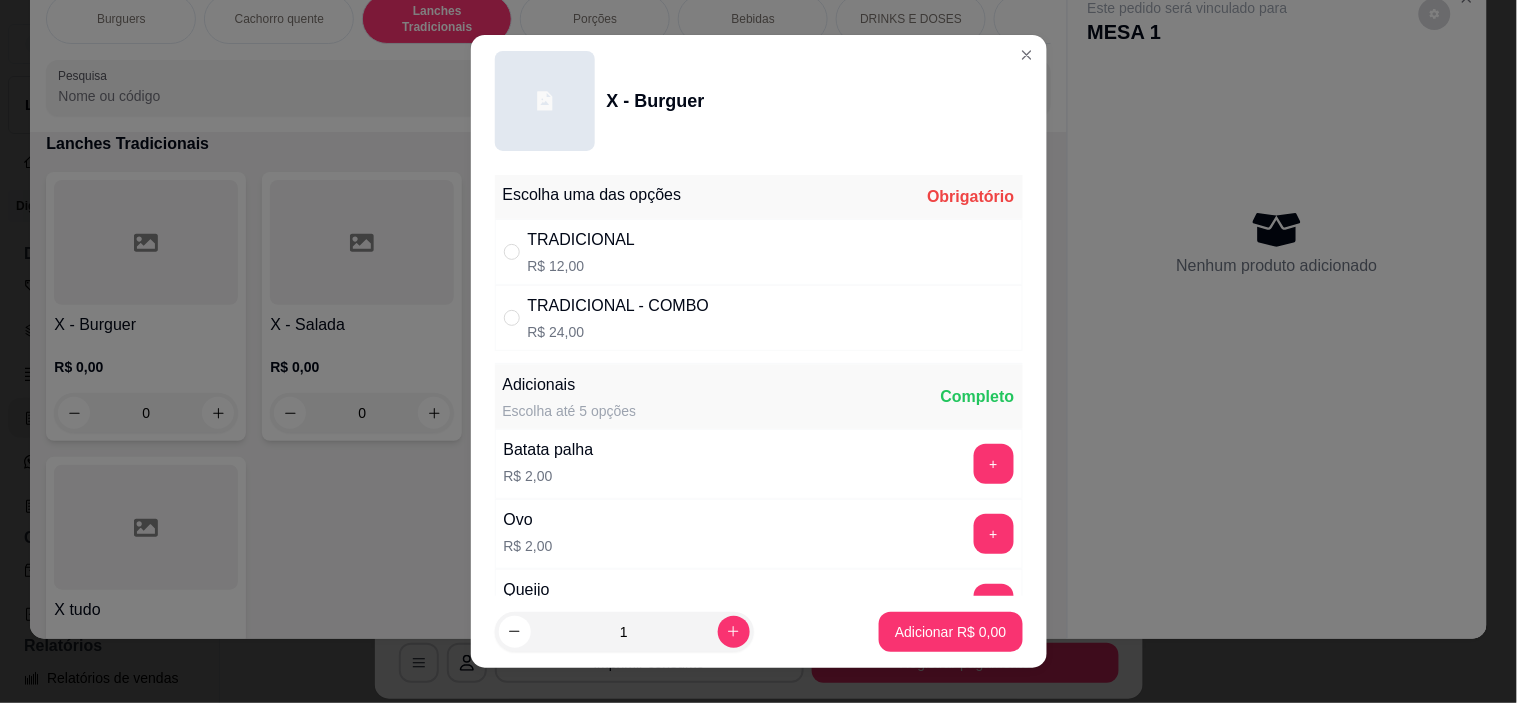 click on "R$ 12,00" at bounding box center (582, 266) 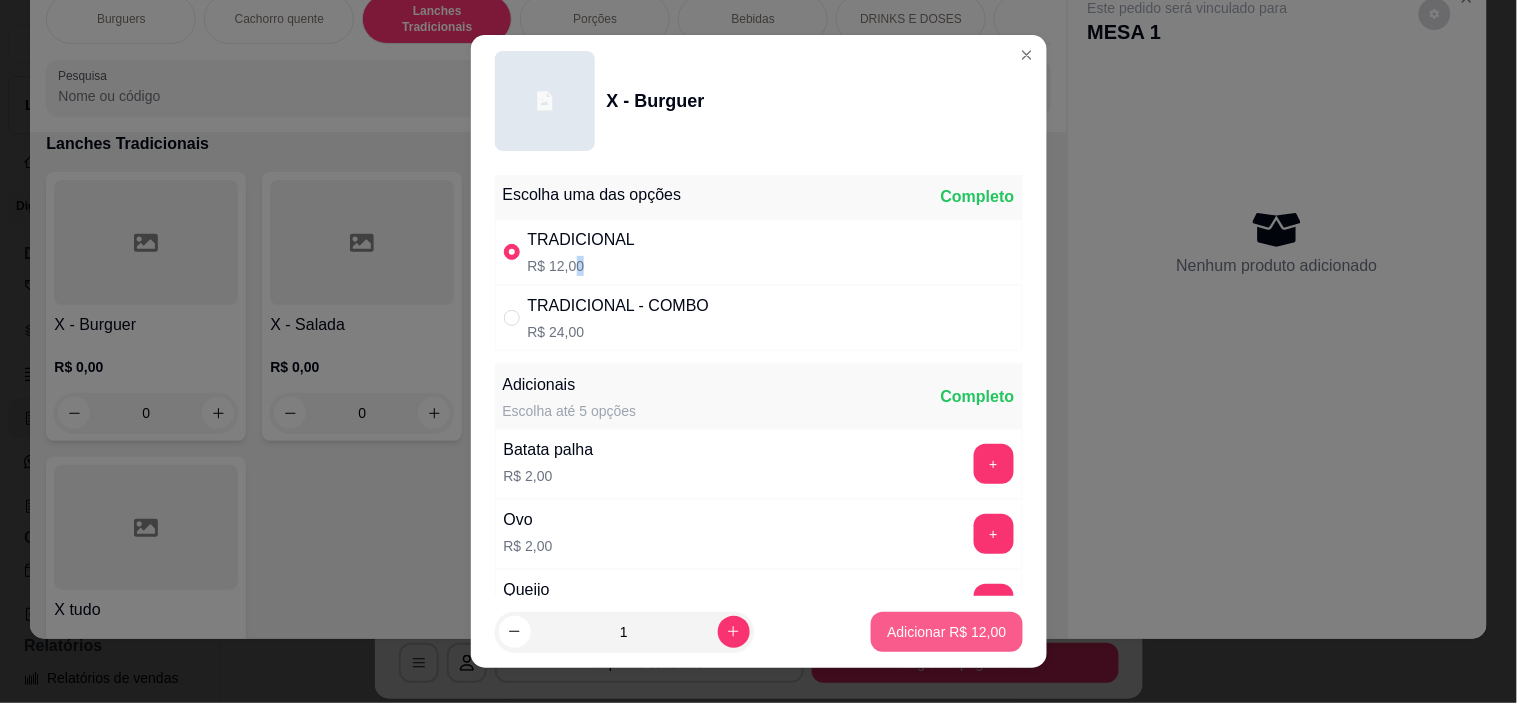 click on "Adicionar   R$ 12,00" at bounding box center (946, 632) 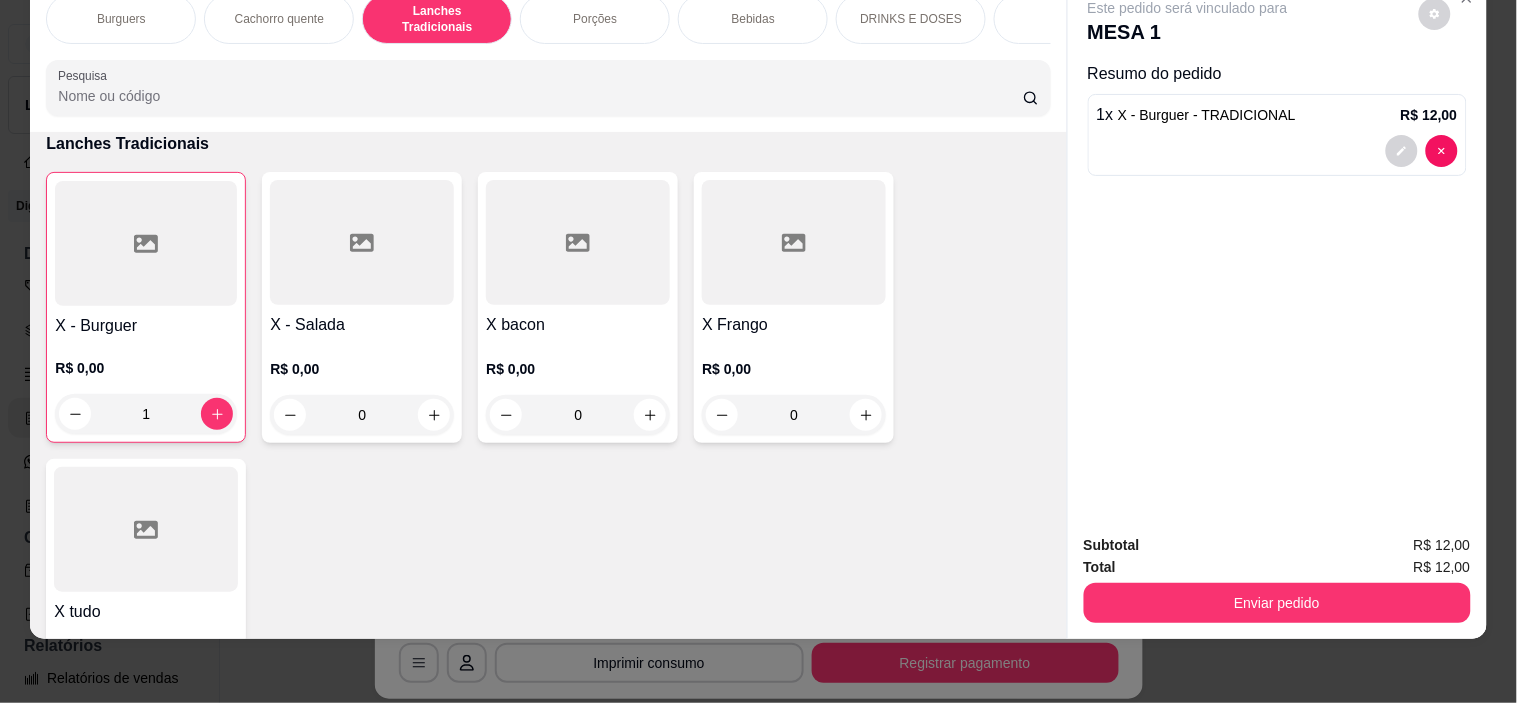 click on "Enviar pedido" at bounding box center [1277, 603] 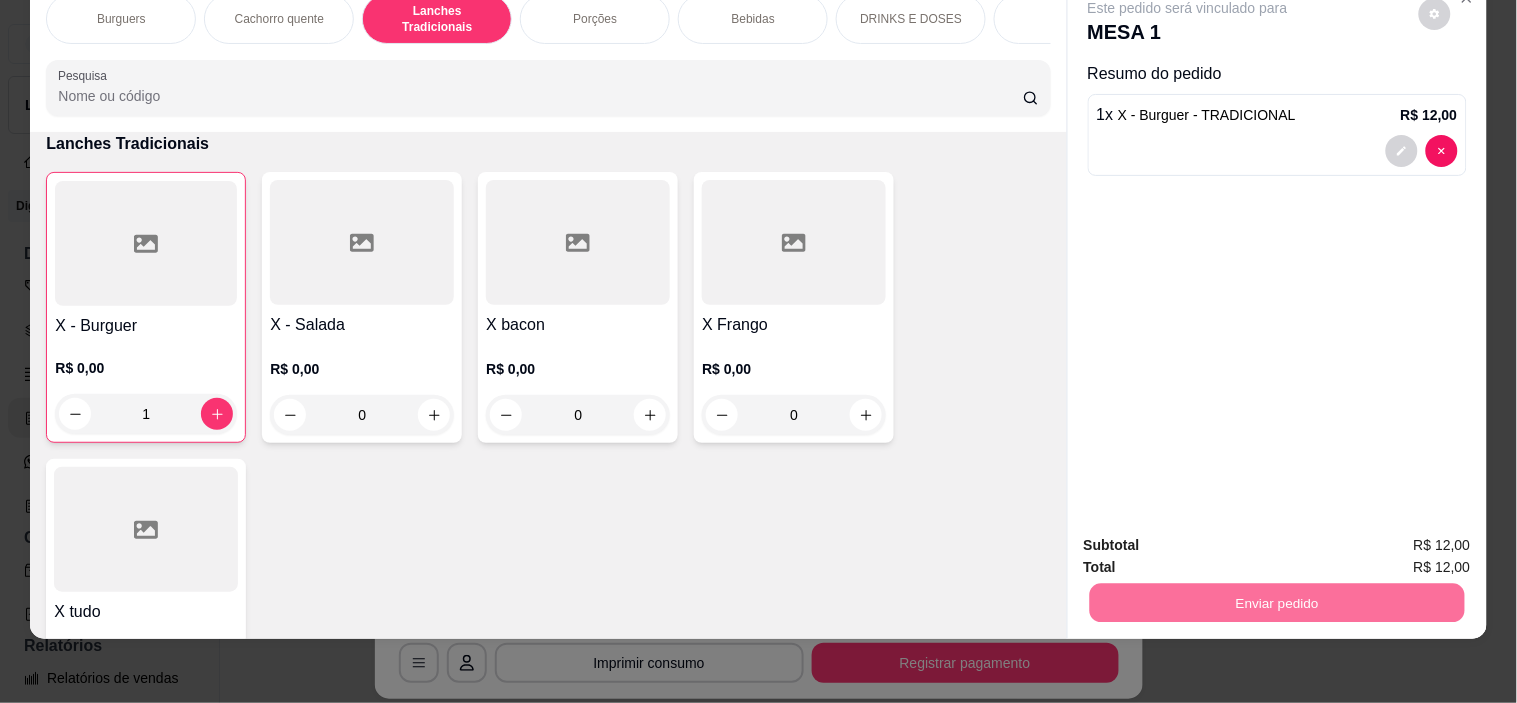 click on "Não registrar e enviar pedido" at bounding box center [1211, 538] 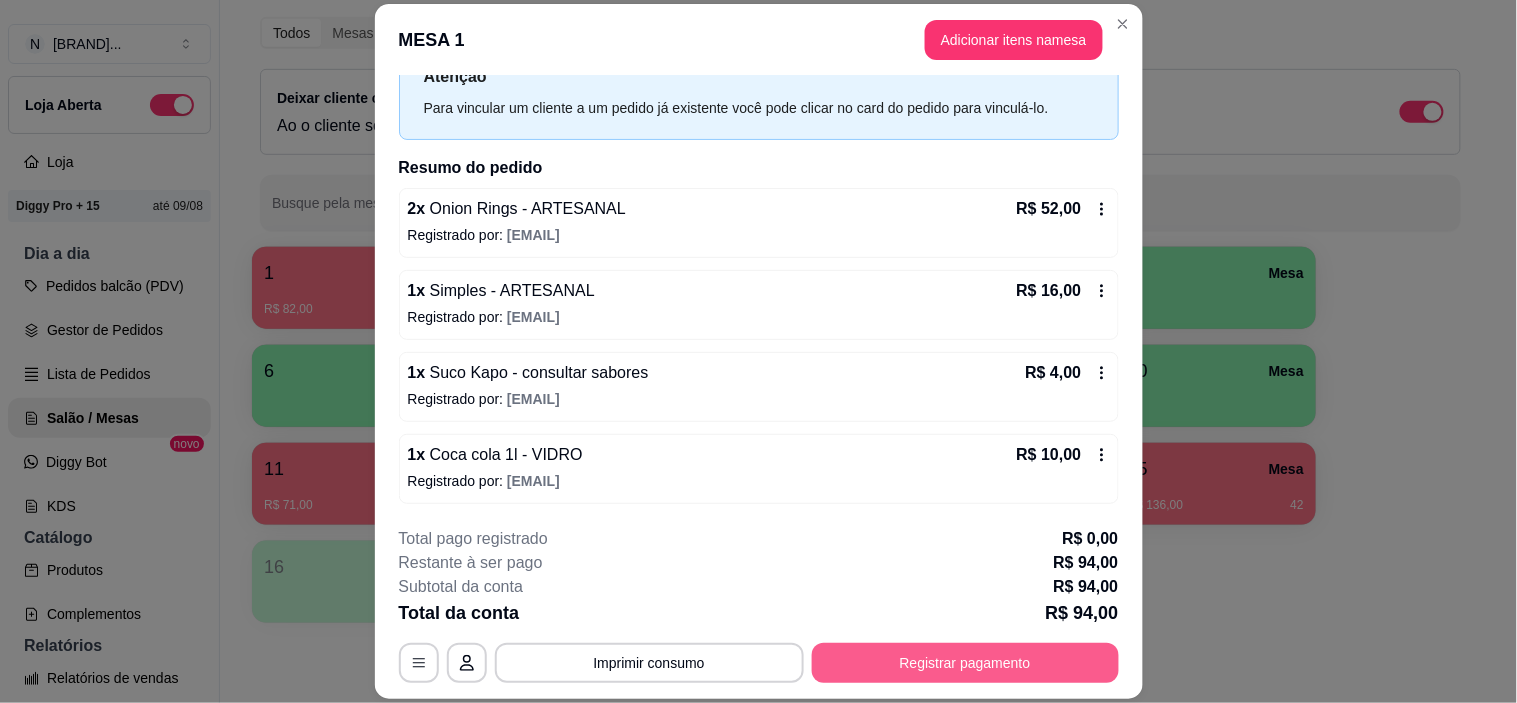 click on "Registrar pagamento" at bounding box center [965, 663] 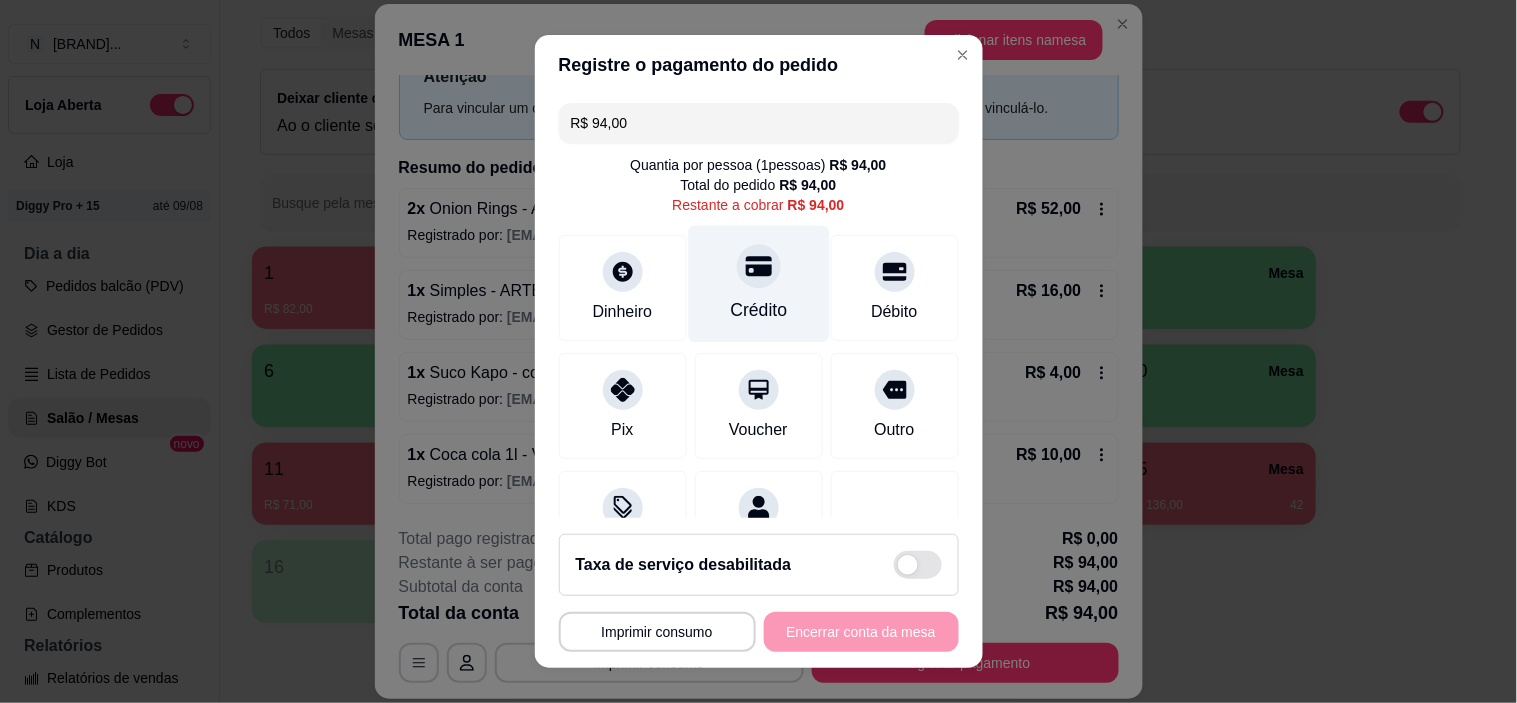 click on "Crédito" at bounding box center [758, 284] 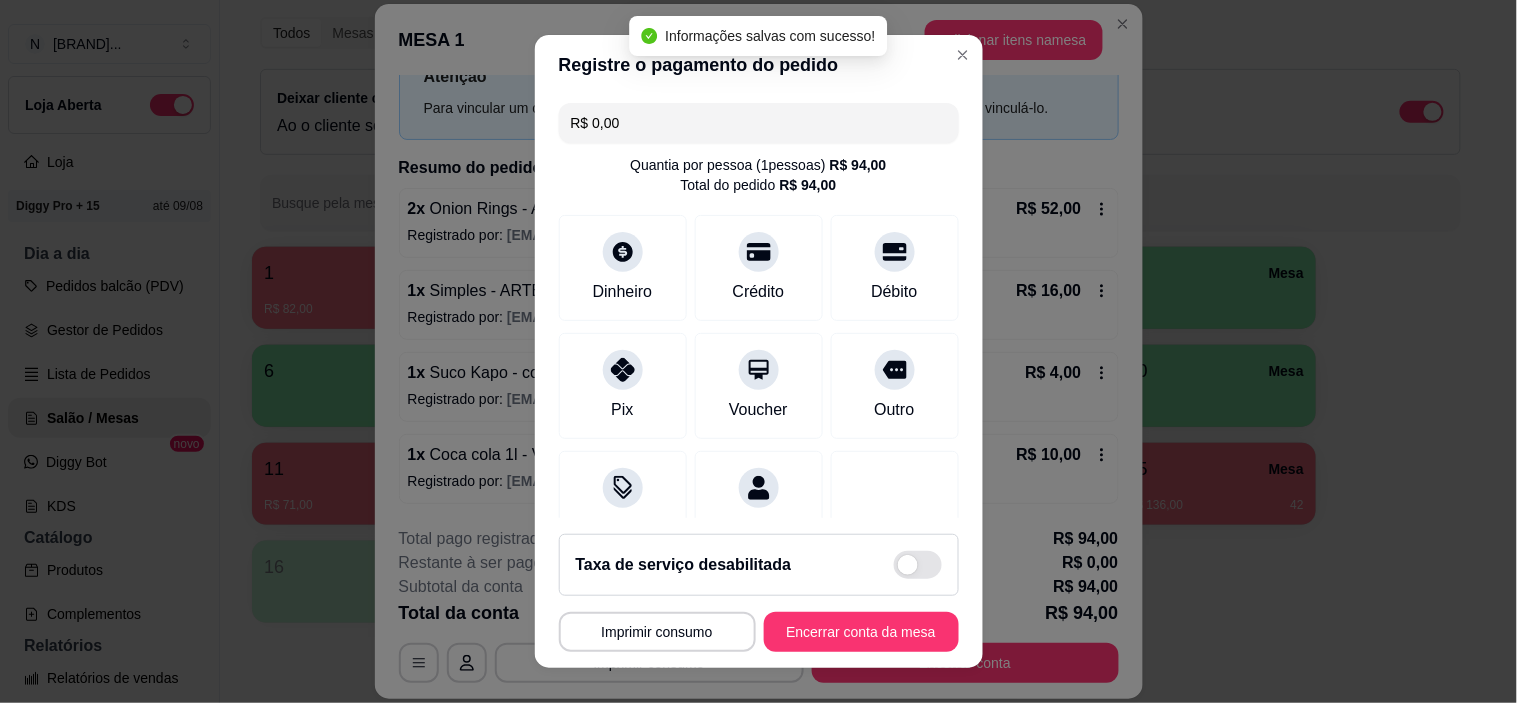 type on "R$ 0,00" 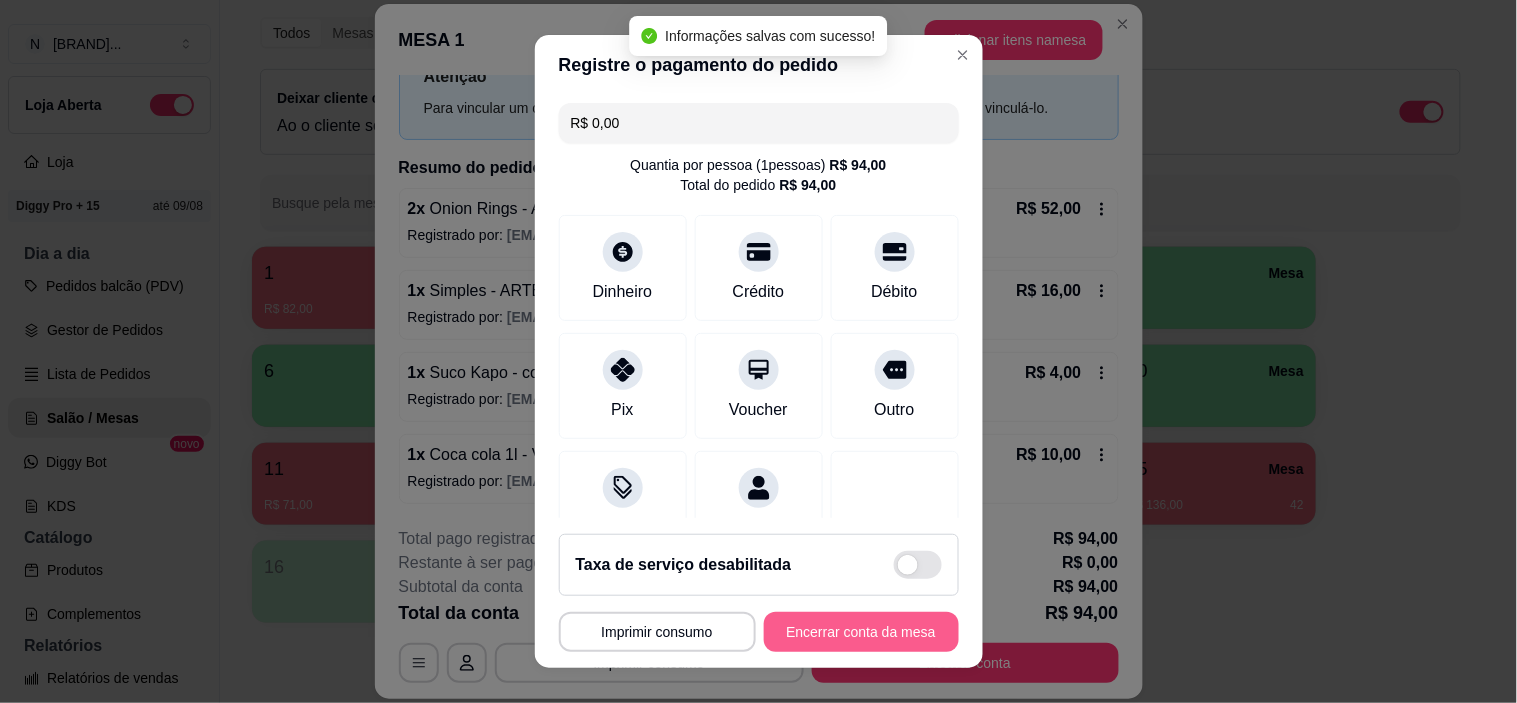 click on "Encerrar conta da mesa" at bounding box center (861, 632) 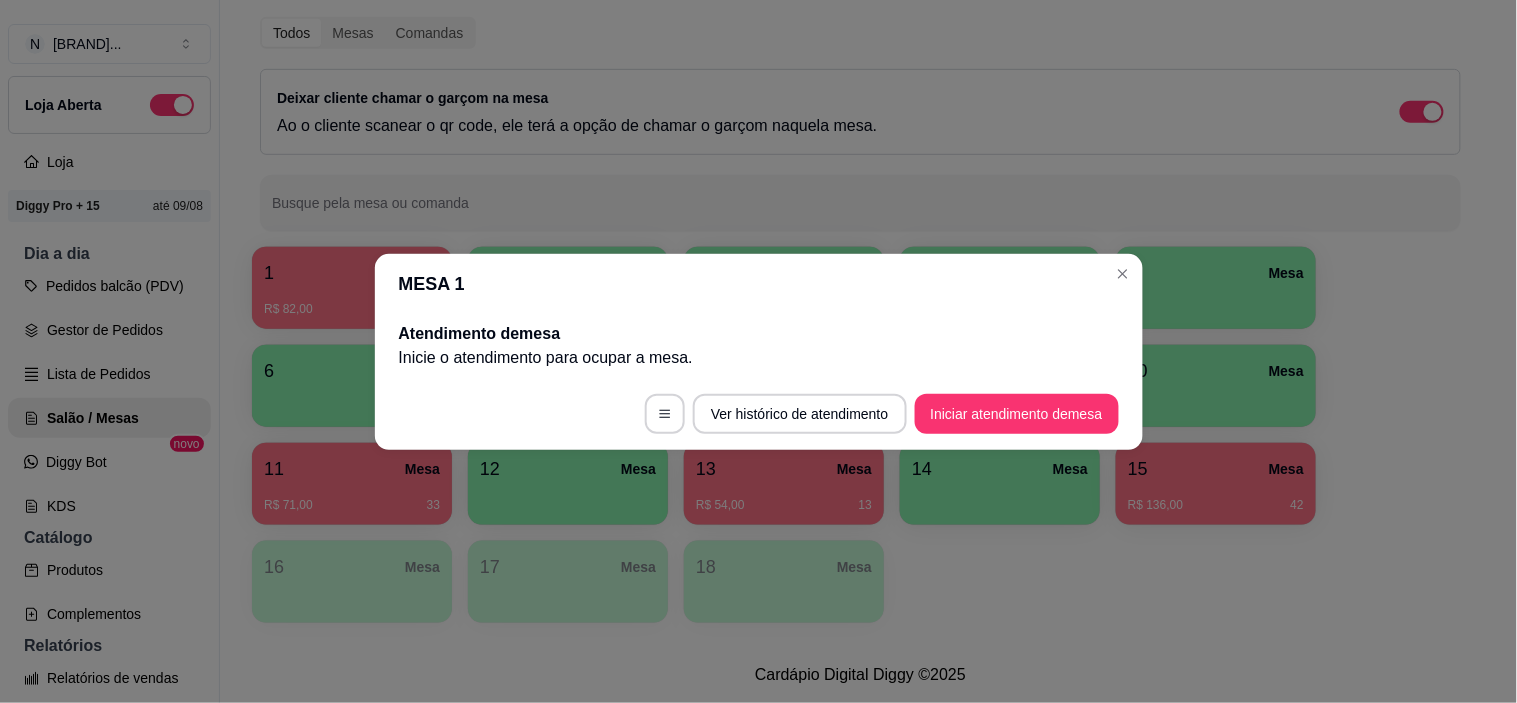scroll, scrollTop: 0, scrollLeft: 0, axis: both 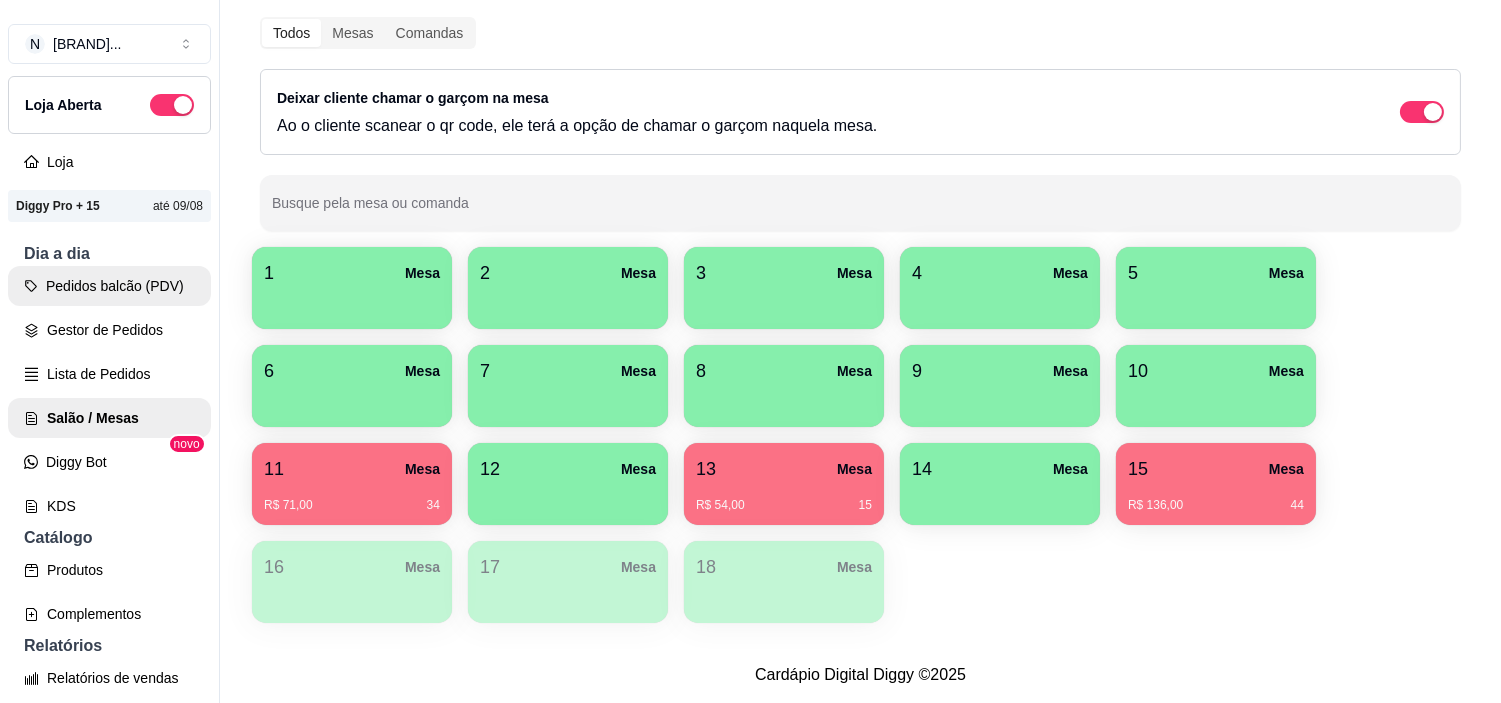 click on "Pedidos balcão (PDV)" at bounding box center (109, 286) 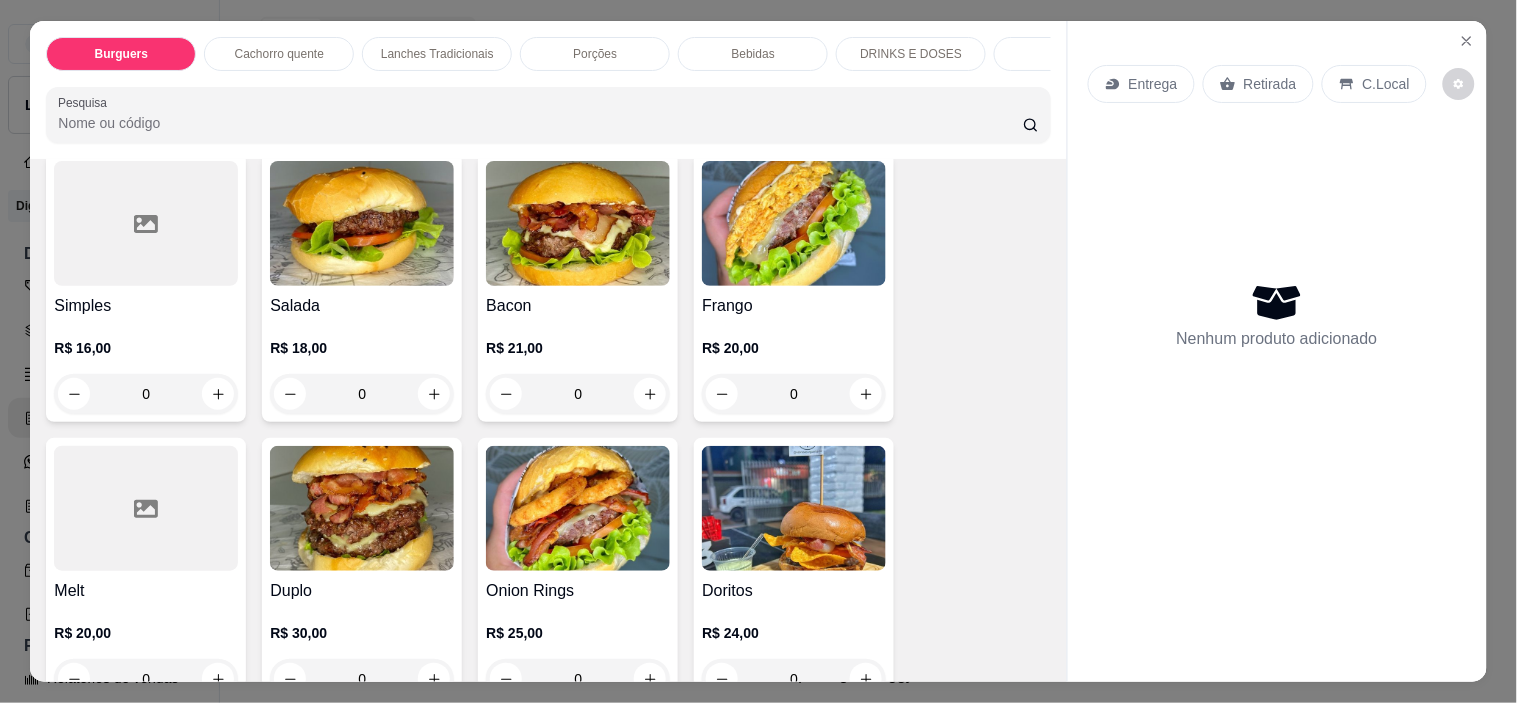 scroll, scrollTop: 222, scrollLeft: 0, axis: vertical 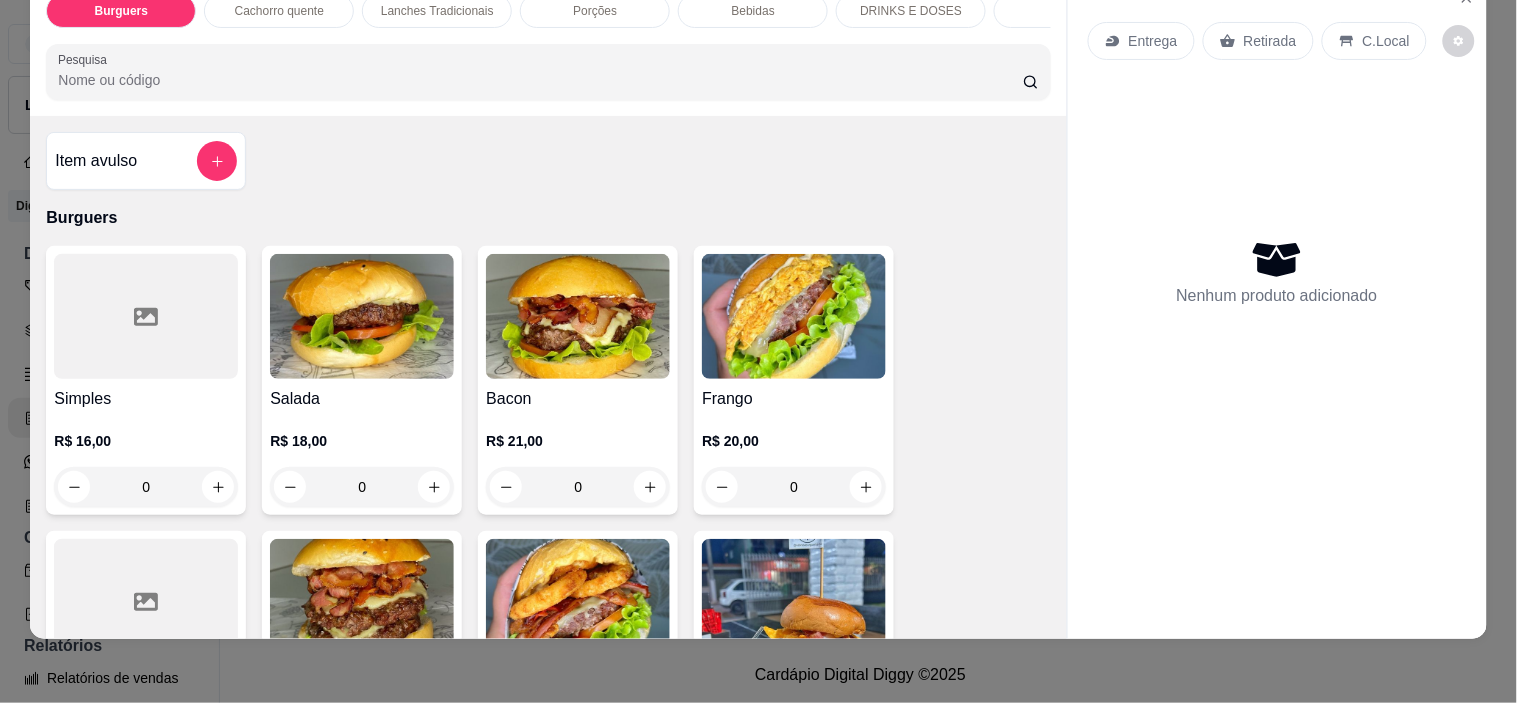 type 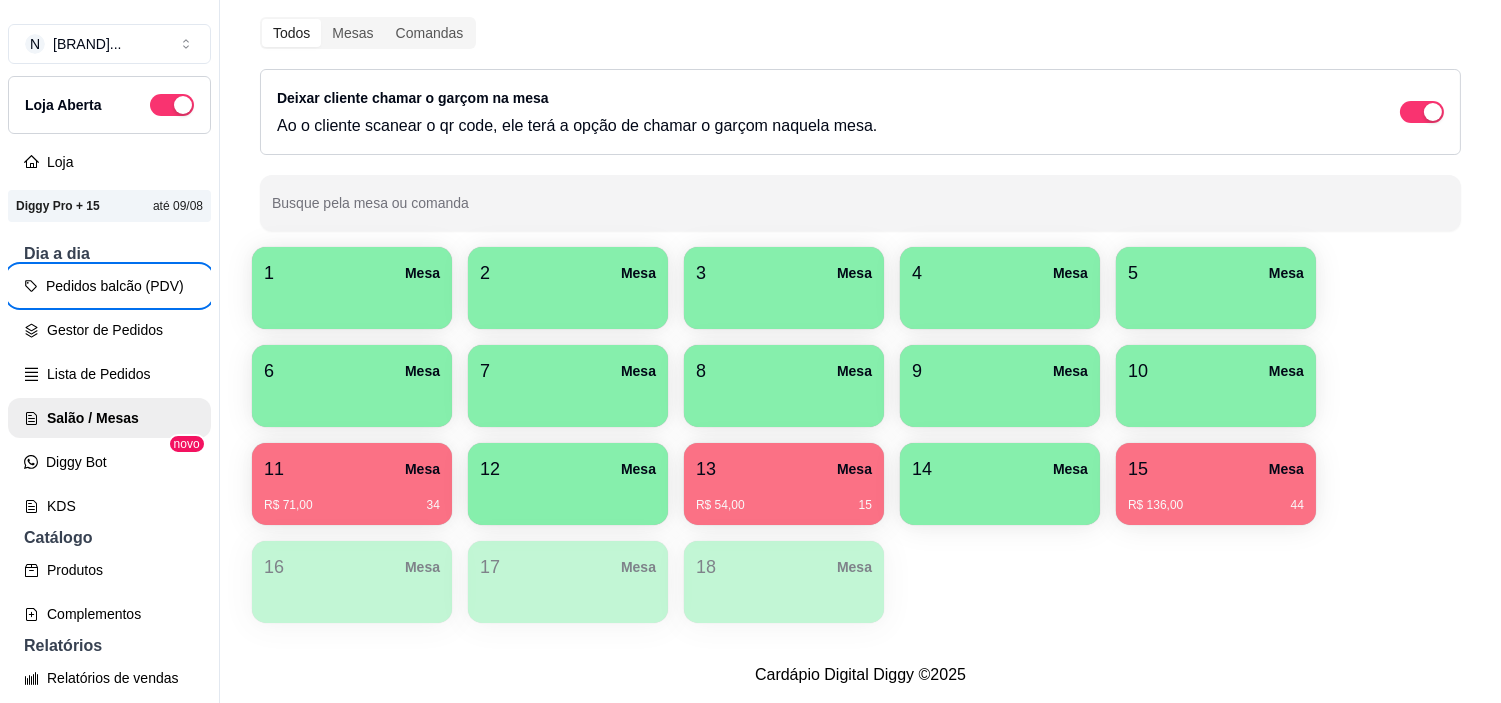 click on "5 Mesa" at bounding box center [1216, 288] 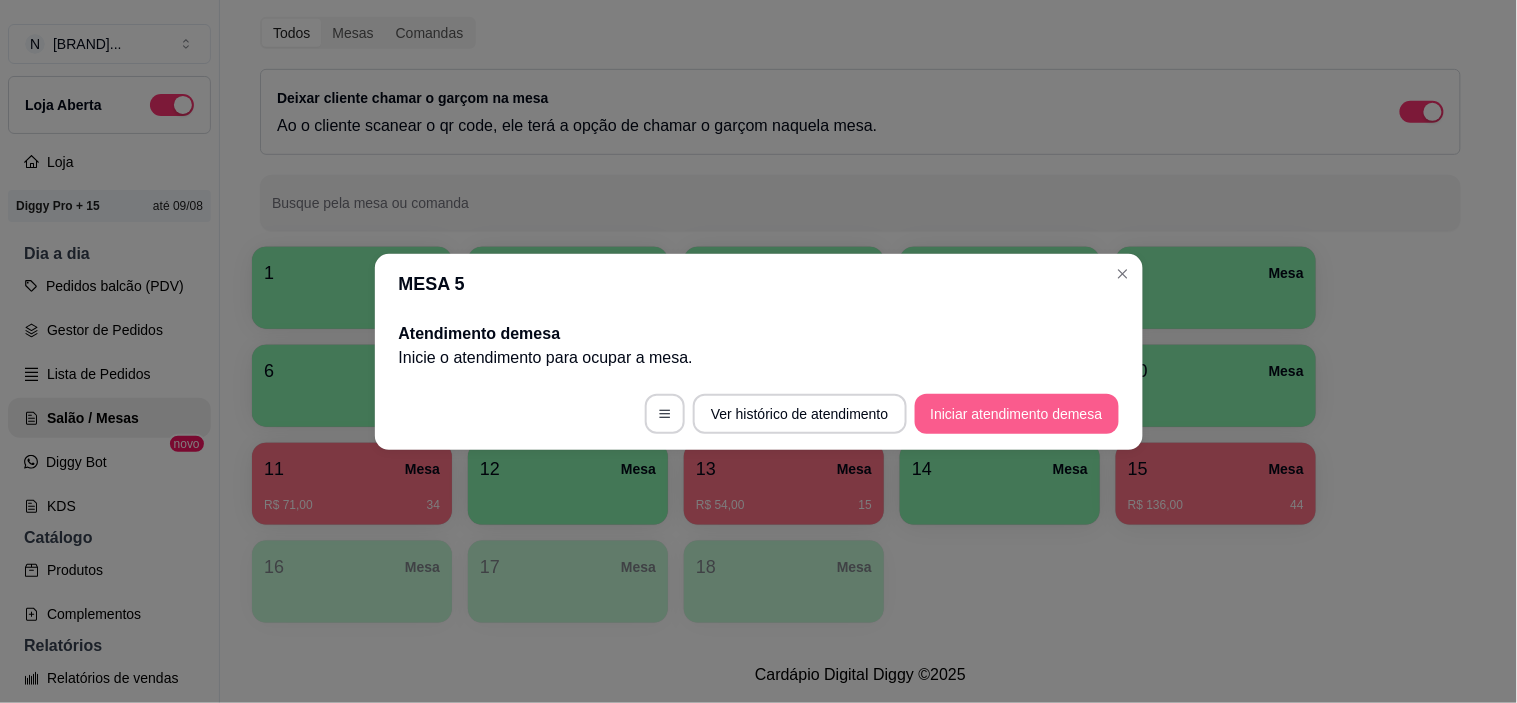 click on "Iniciar atendimento de  mesa" at bounding box center [1017, 414] 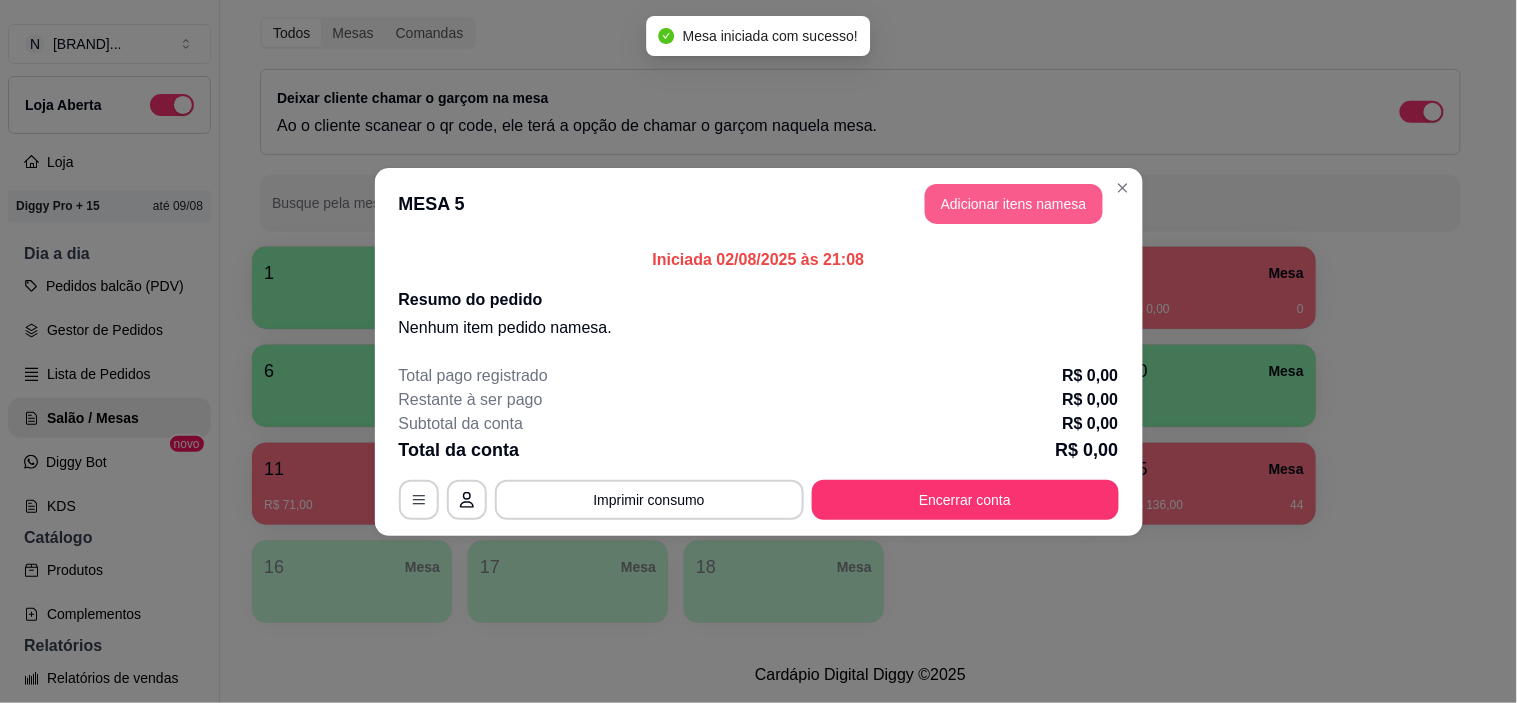 click on "Adicionar itens na  mesa" at bounding box center [1014, 204] 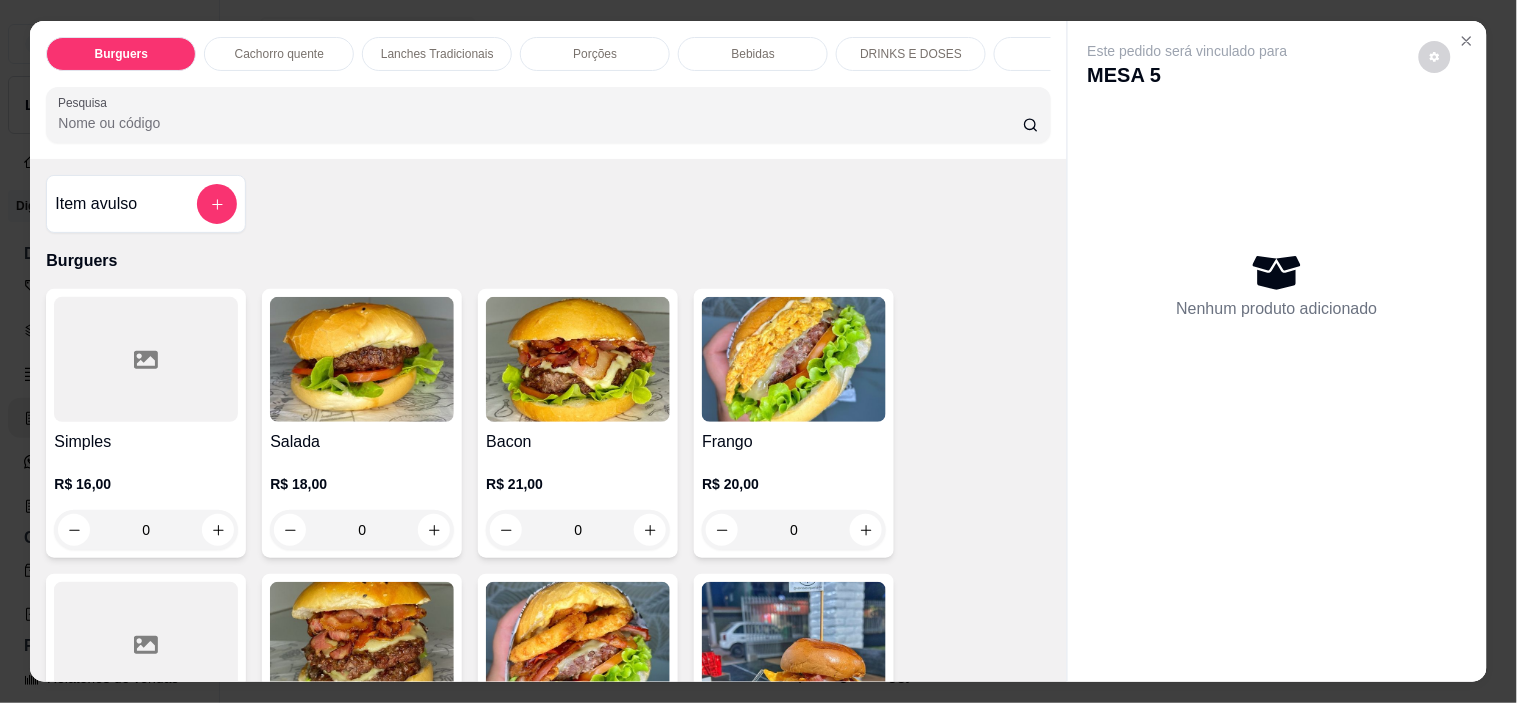 click on "Lanches Tradicionais" at bounding box center (437, 54) 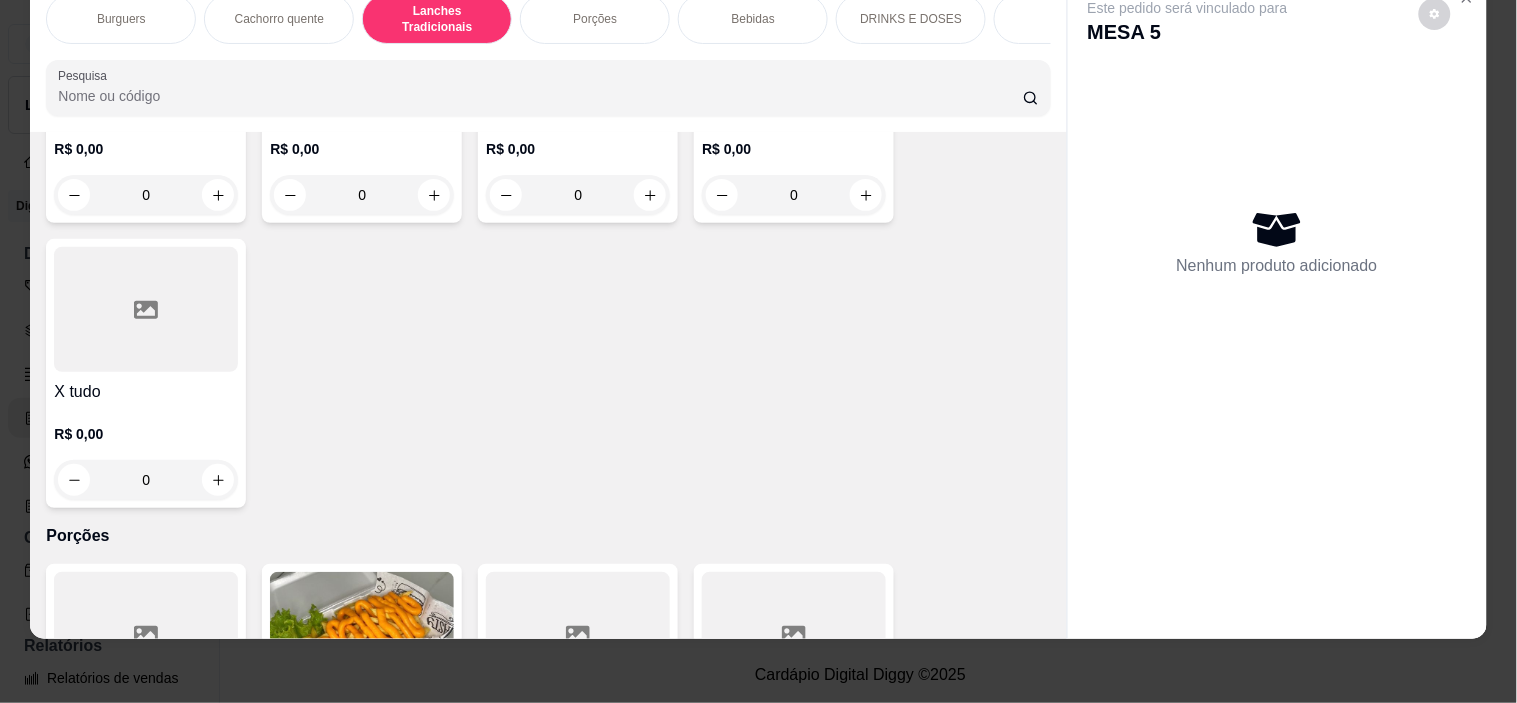 scroll, scrollTop: 1556, scrollLeft: 0, axis: vertical 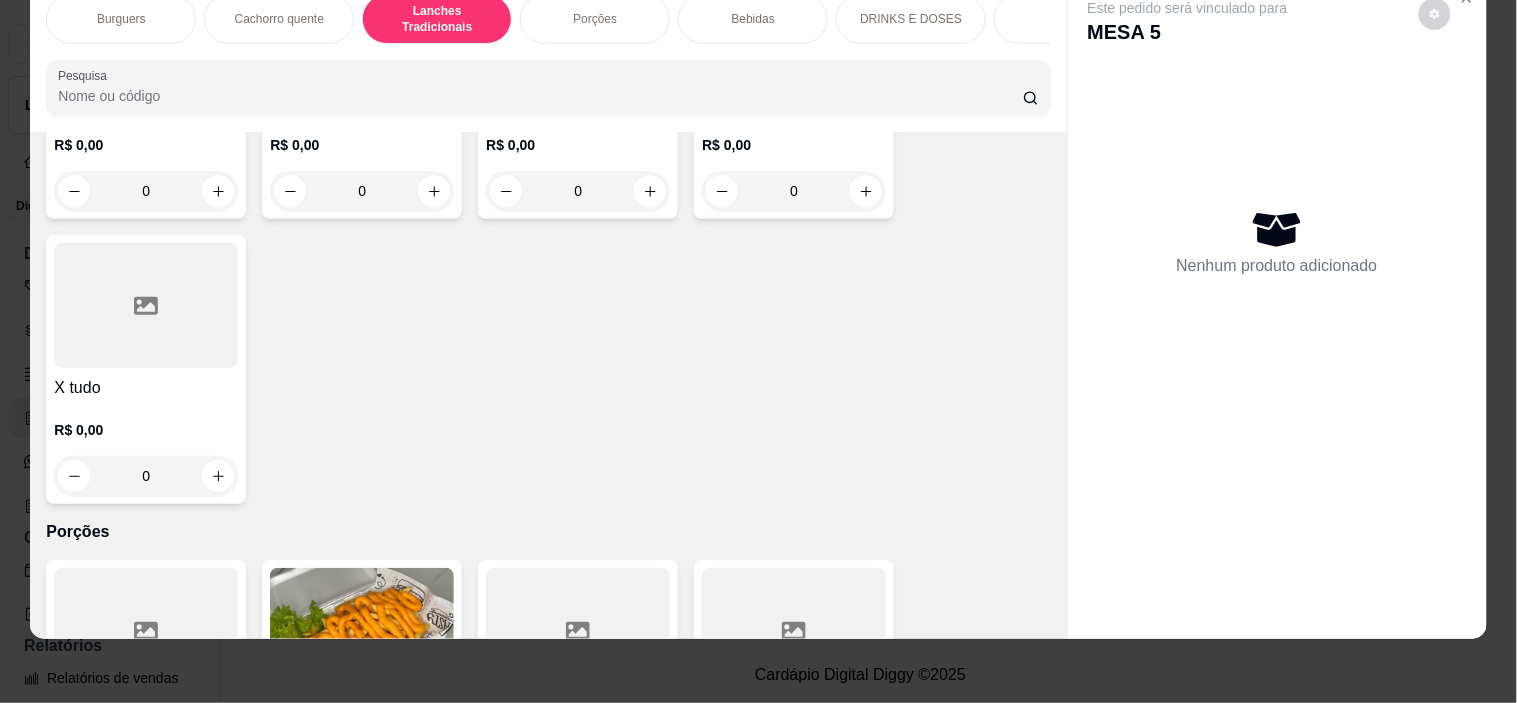 click at bounding box center (146, 305) 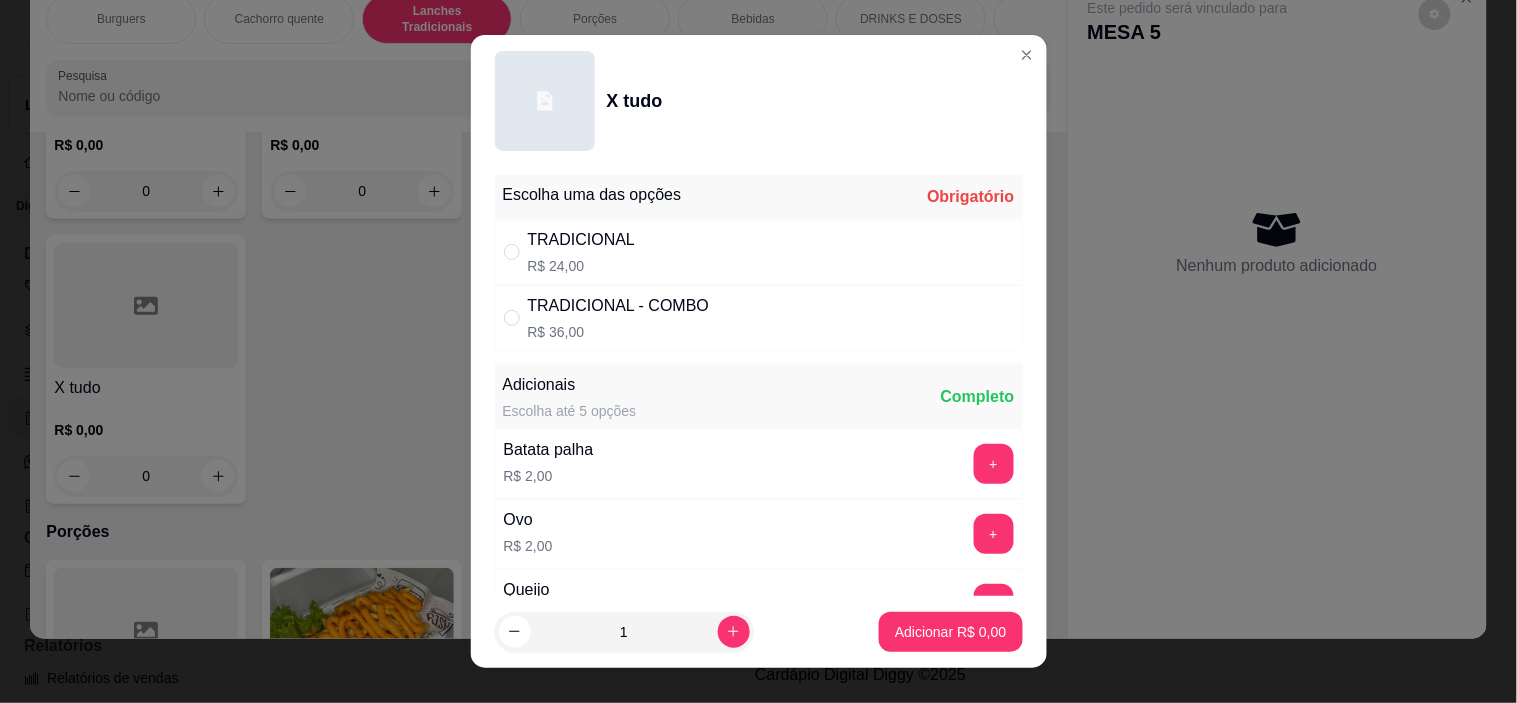 click on "TRADICIONAL R$ 24,00" at bounding box center (759, 252) 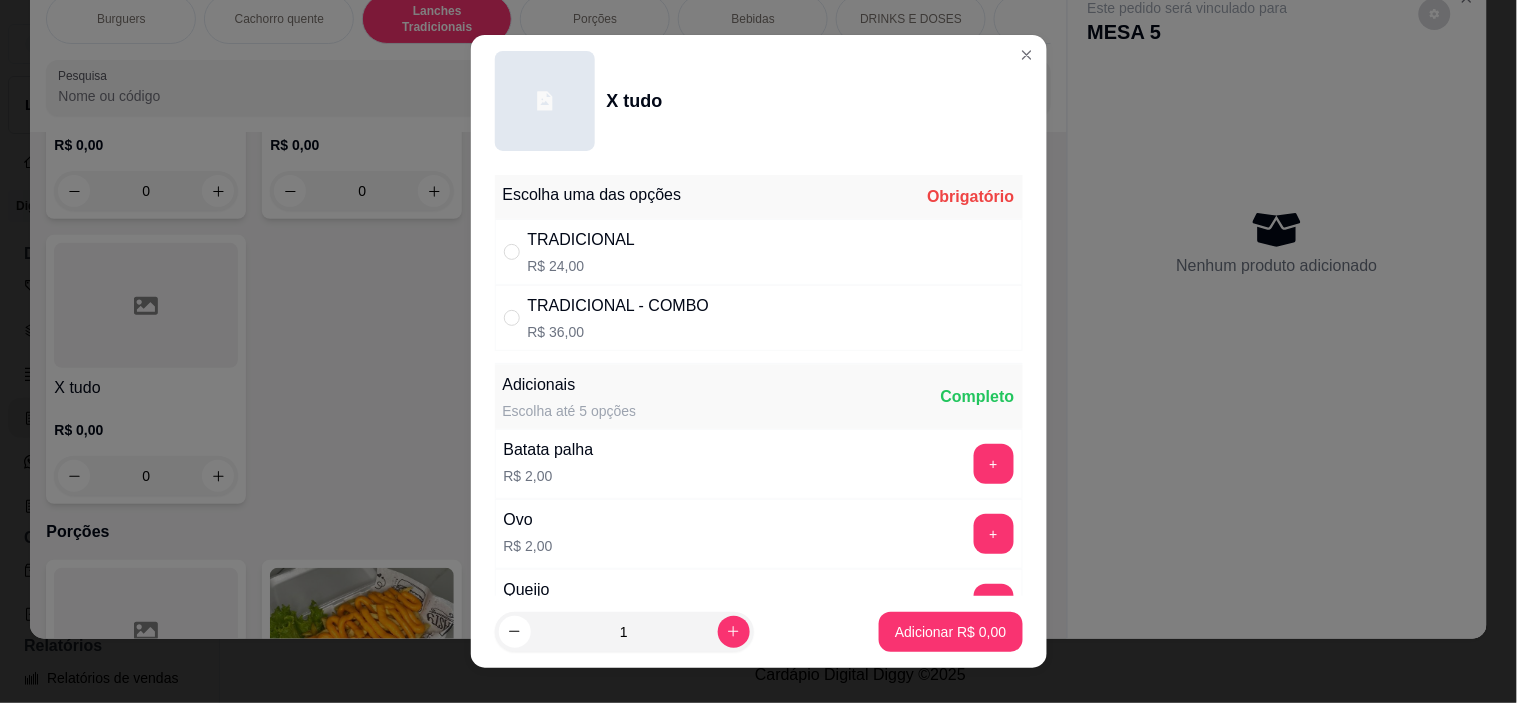 radio on "true" 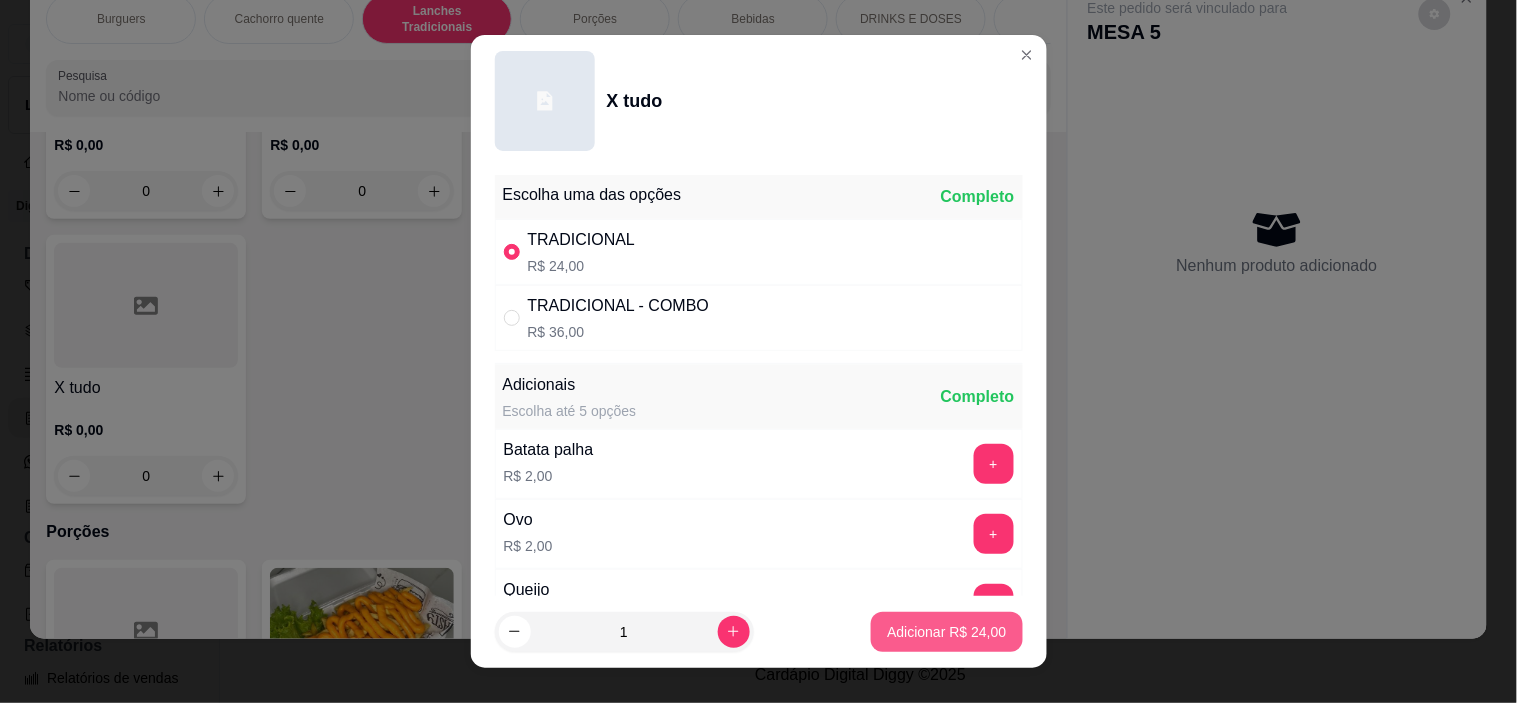 click on "Adicionar   R$ 24,00" at bounding box center (946, 632) 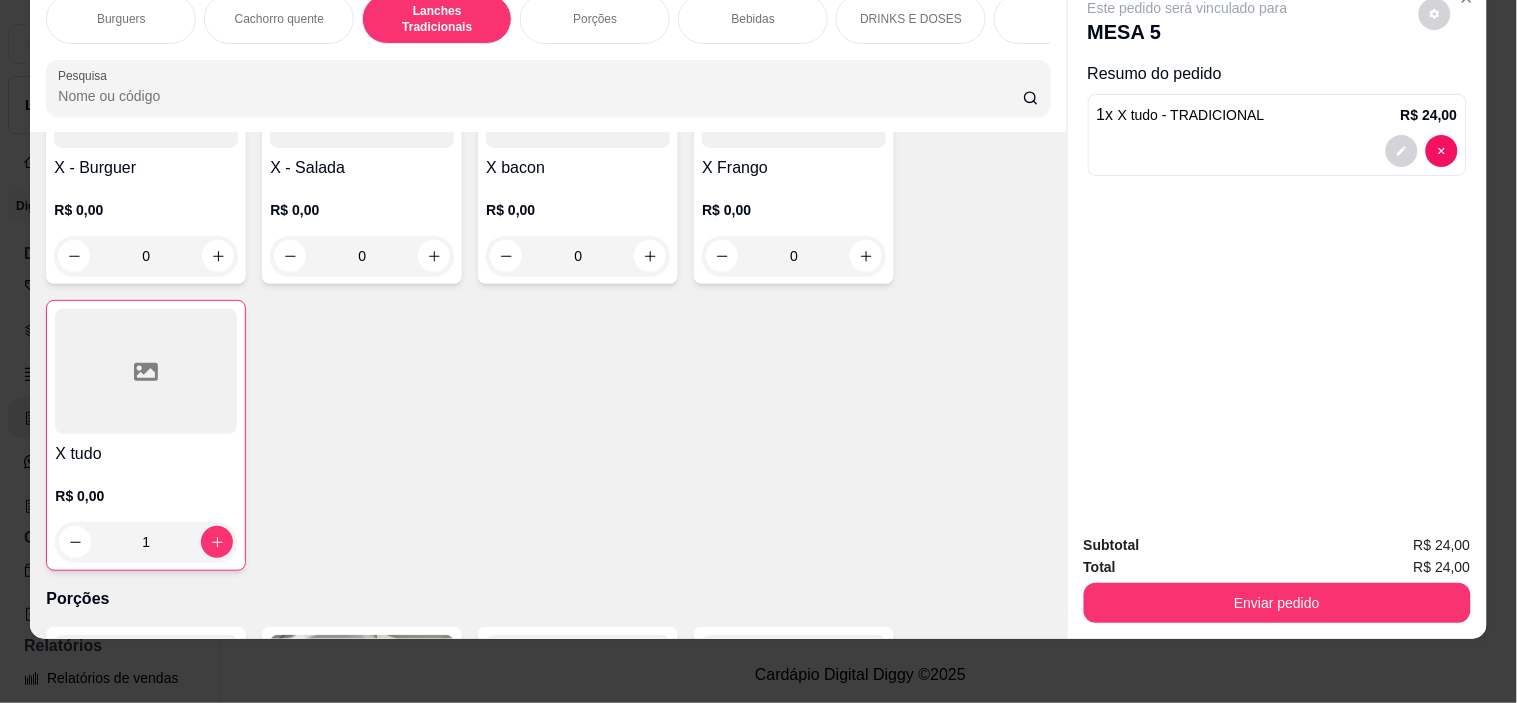 scroll, scrollTop: 1334, scrollLeft: 0, axis: vertical 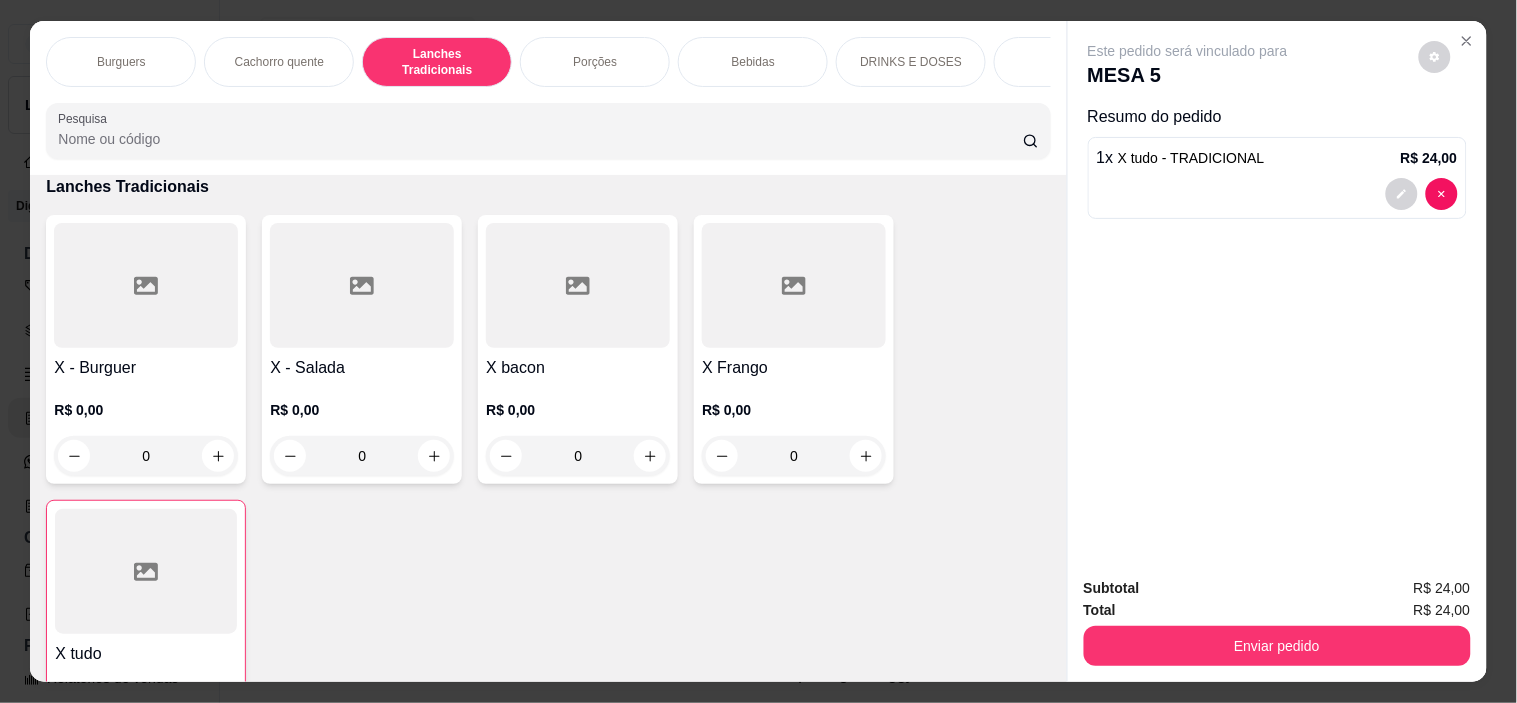 click on "Bebidas" at bounding box center [753, 62] 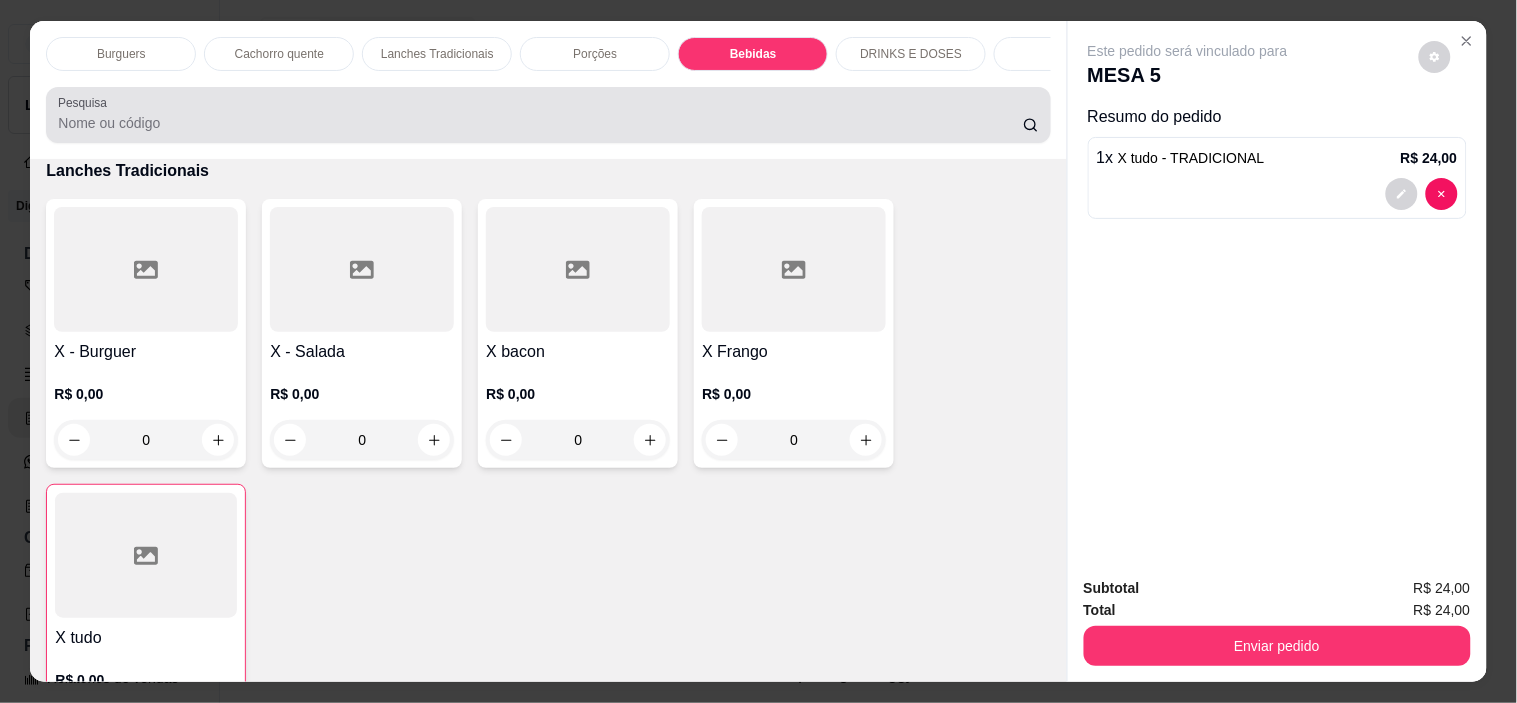 scroll, scrollTop: 2888, scrollLeft: 0, axis: vertical 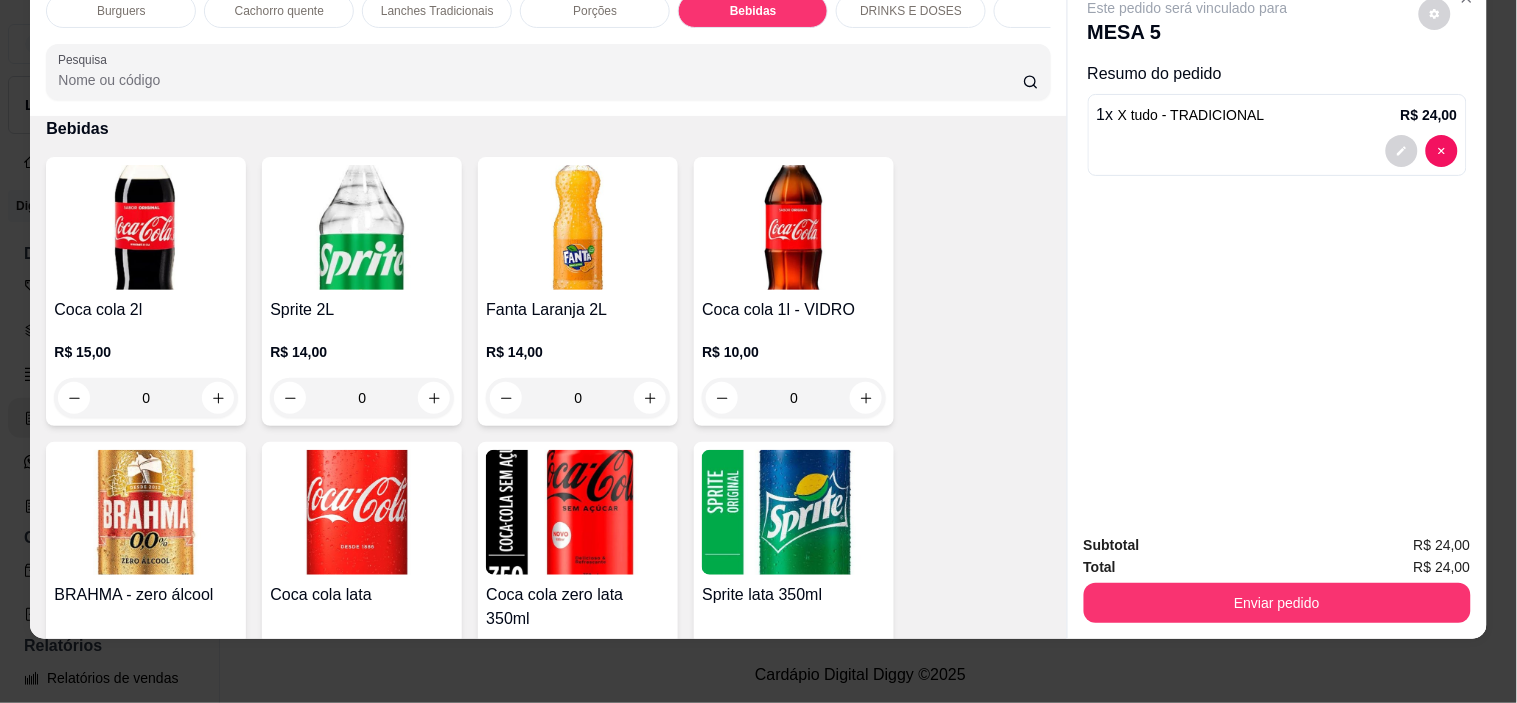 click at bounding box center [362, 512] 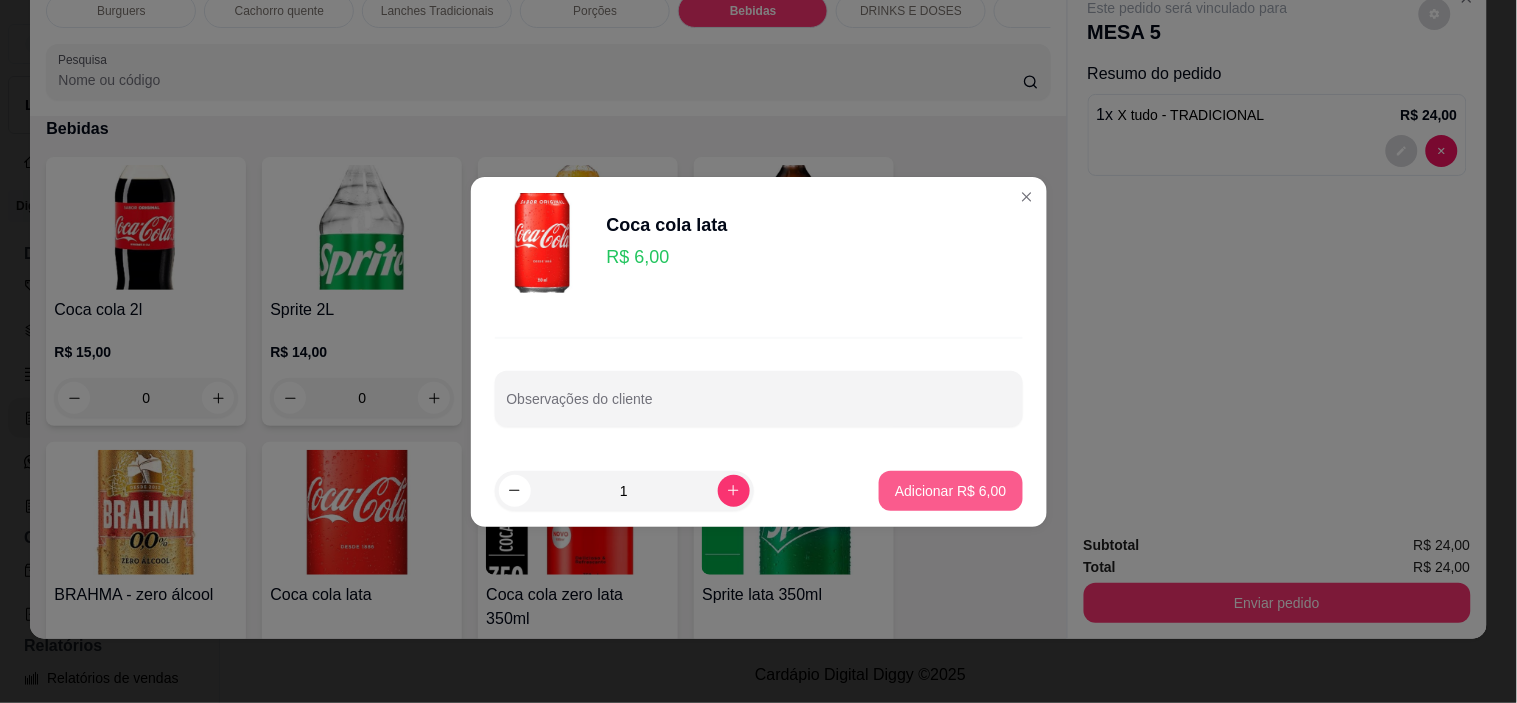 click on "Adicionar   R$ 6,00" at bounding box center (950, 491) 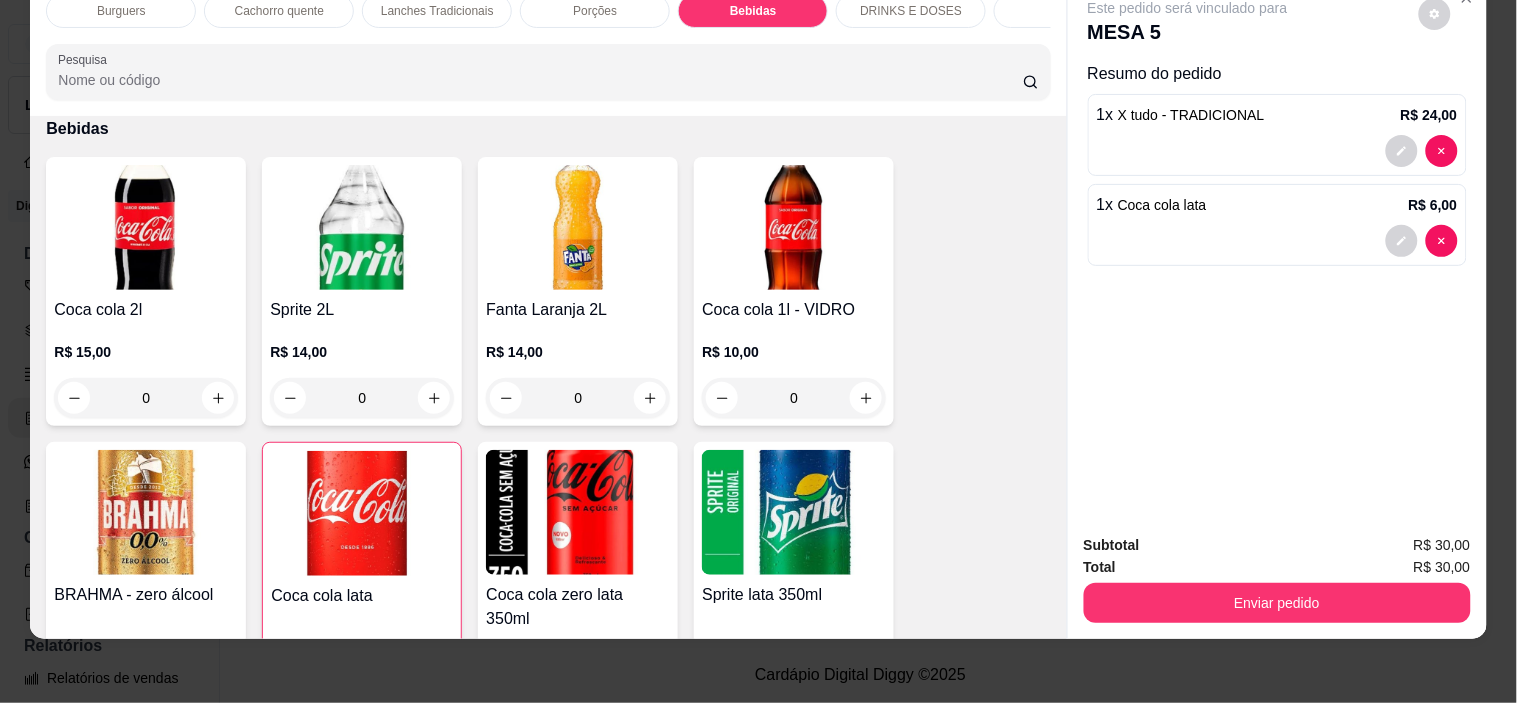 click at bounding box center [1277, 151] 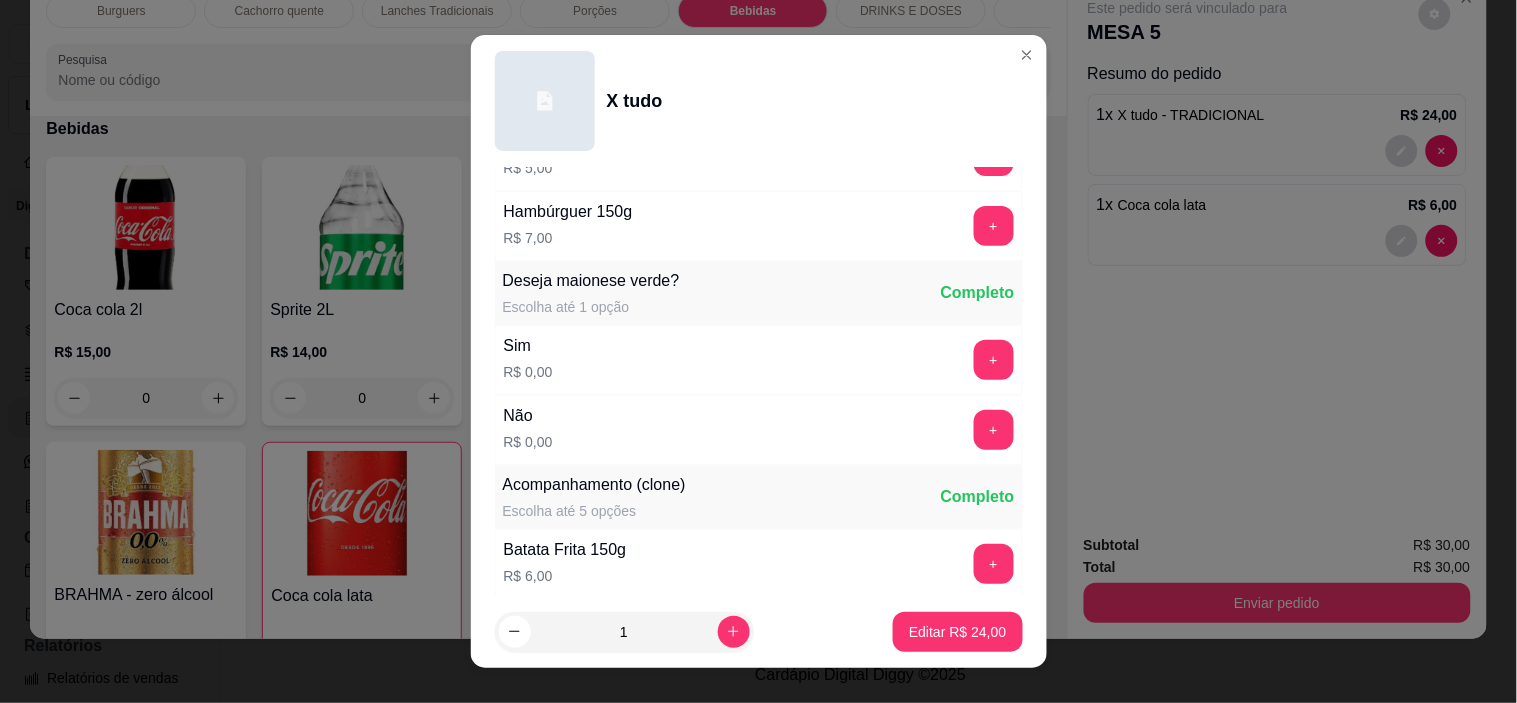 scroll, scrollTop: 1234, scrollLeft: 0, axis: vertical 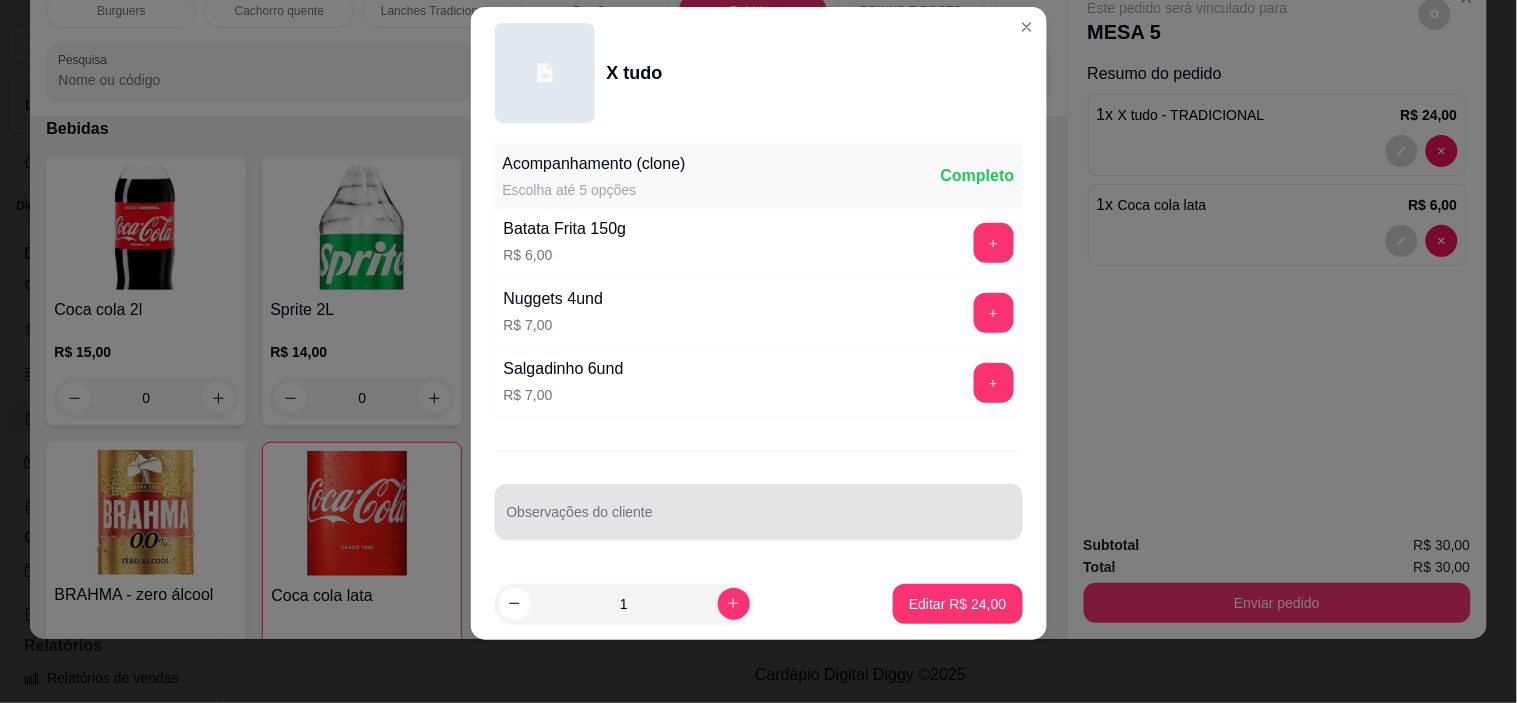 click on "Observações do cliente" at bounding box center (759, 512) 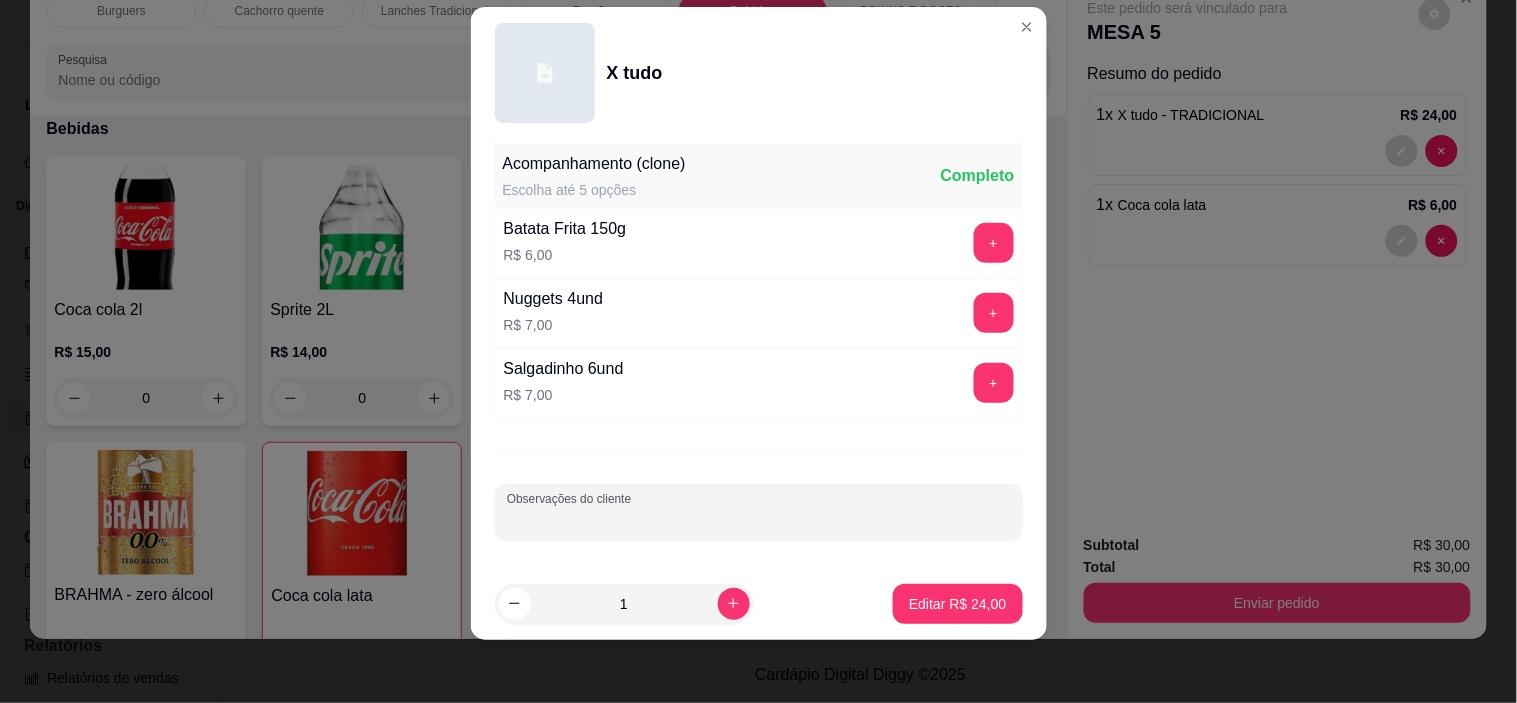click at bounding box center (759, 512) 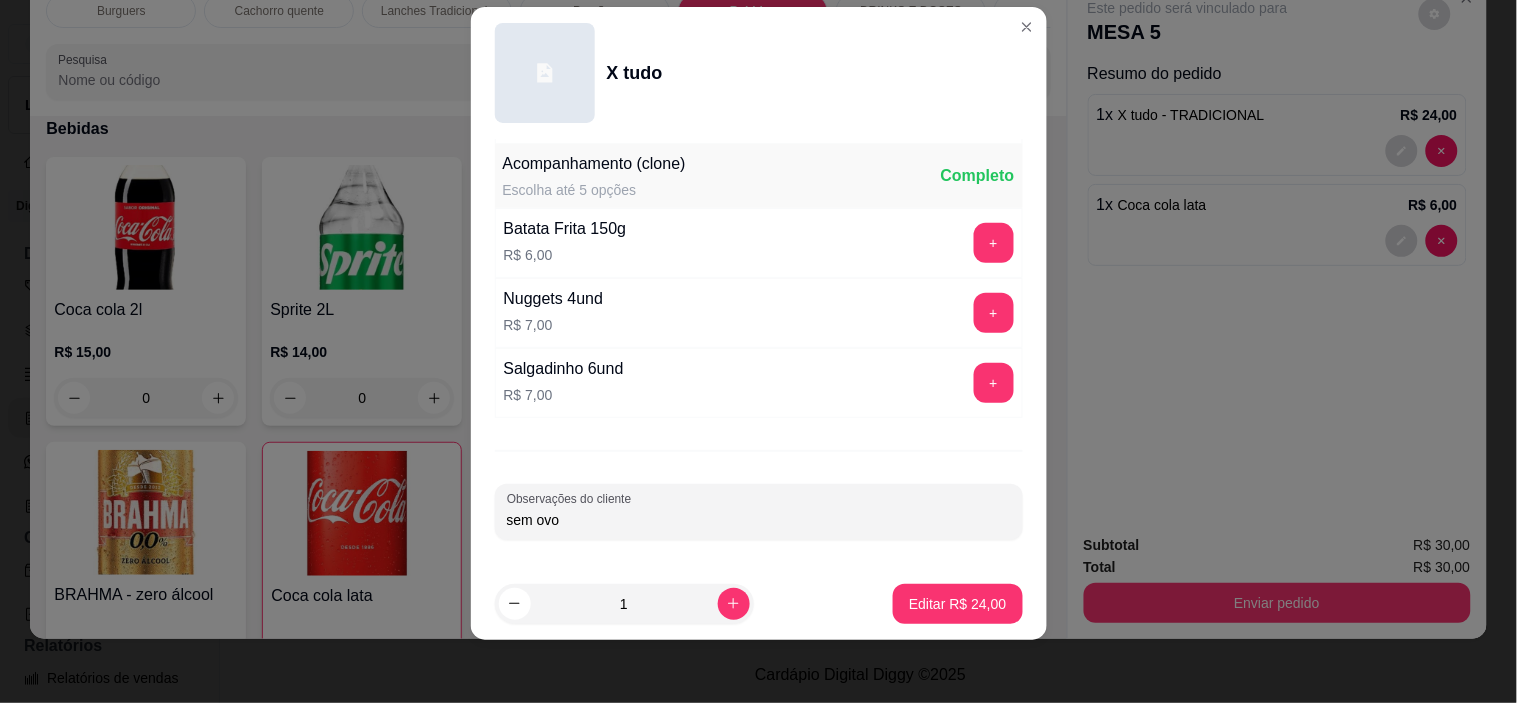 type on "sem ovo" 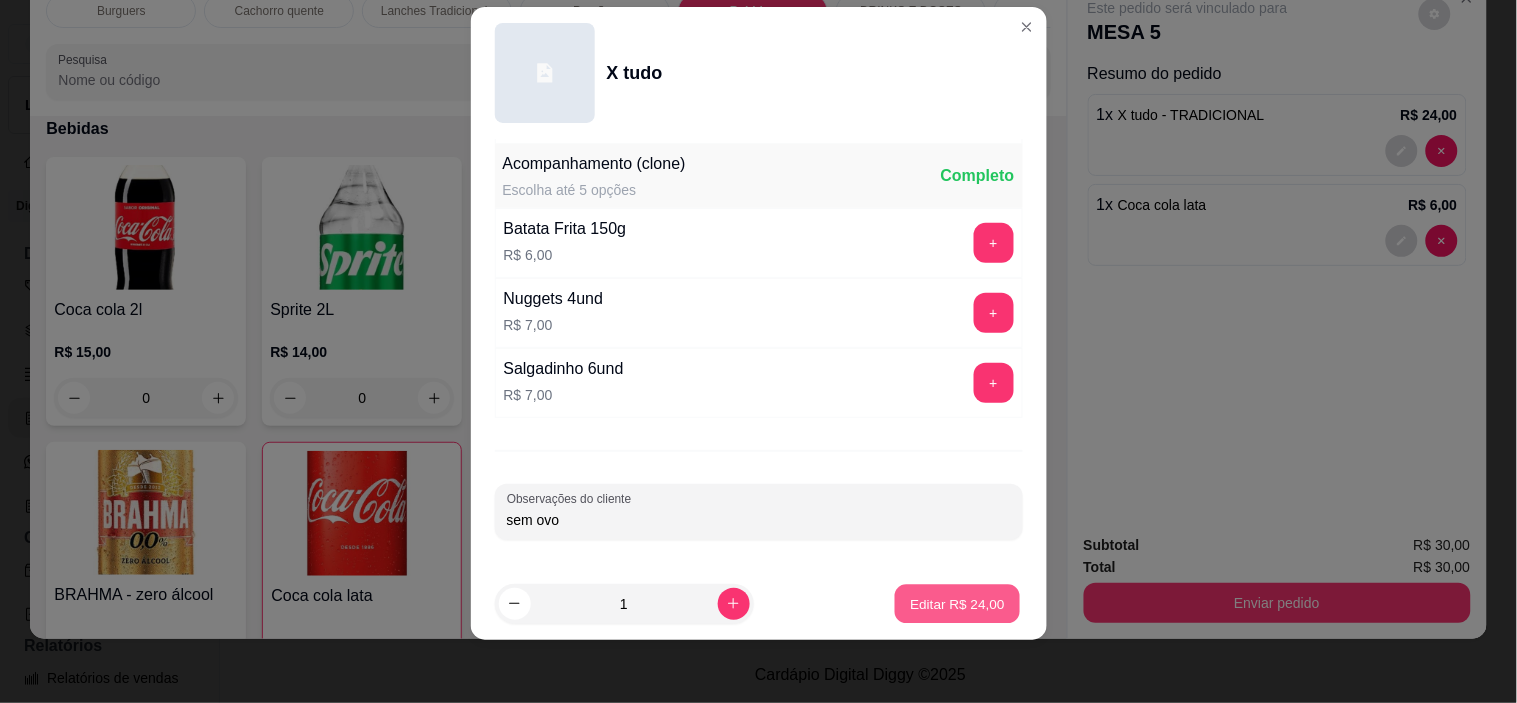 click on "Editar   R$ 24,00" at bounding box center (958, 603) 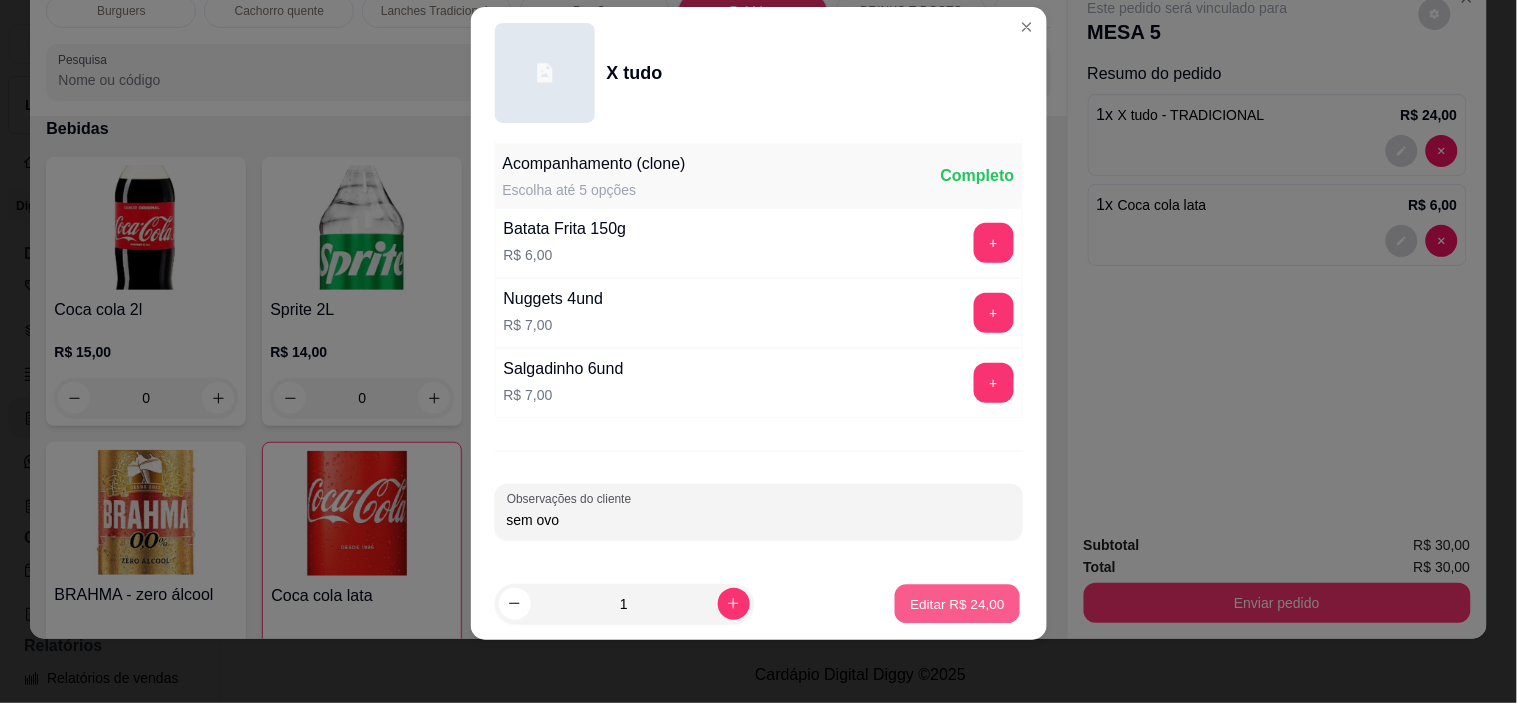 type on "0" 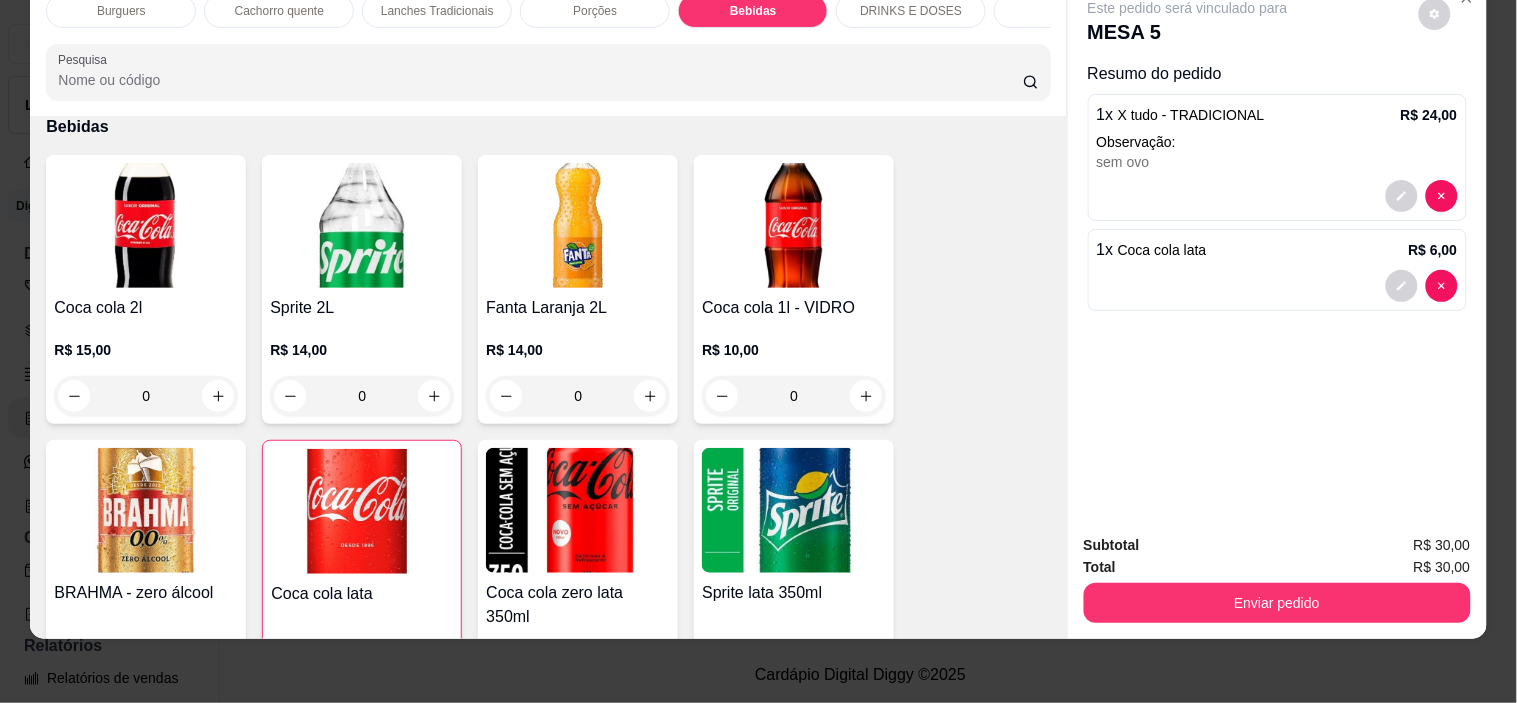 scroll, scrollTop: 2886, scrollLeft: 0, axis: vertical 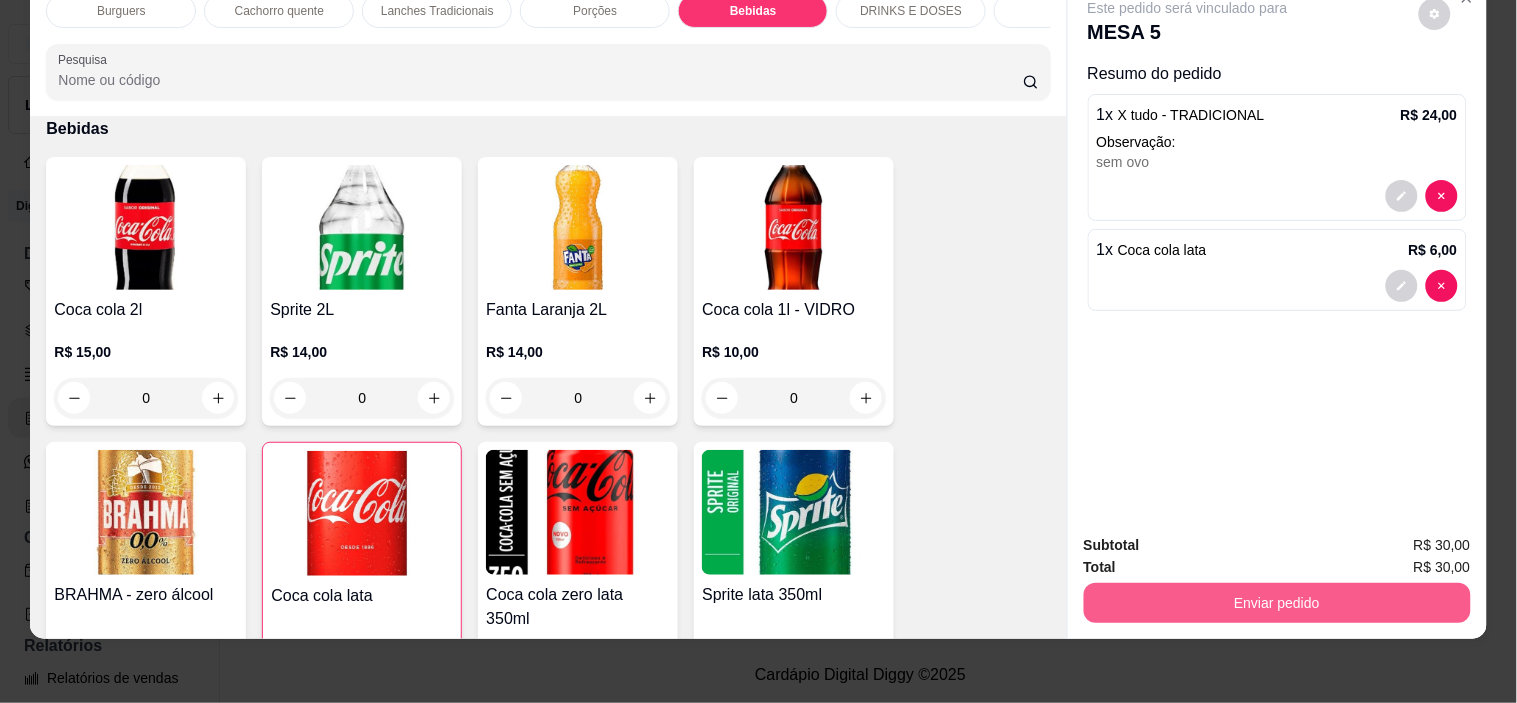 click on "Enviar pedido" at bounding box center [1277, 603] 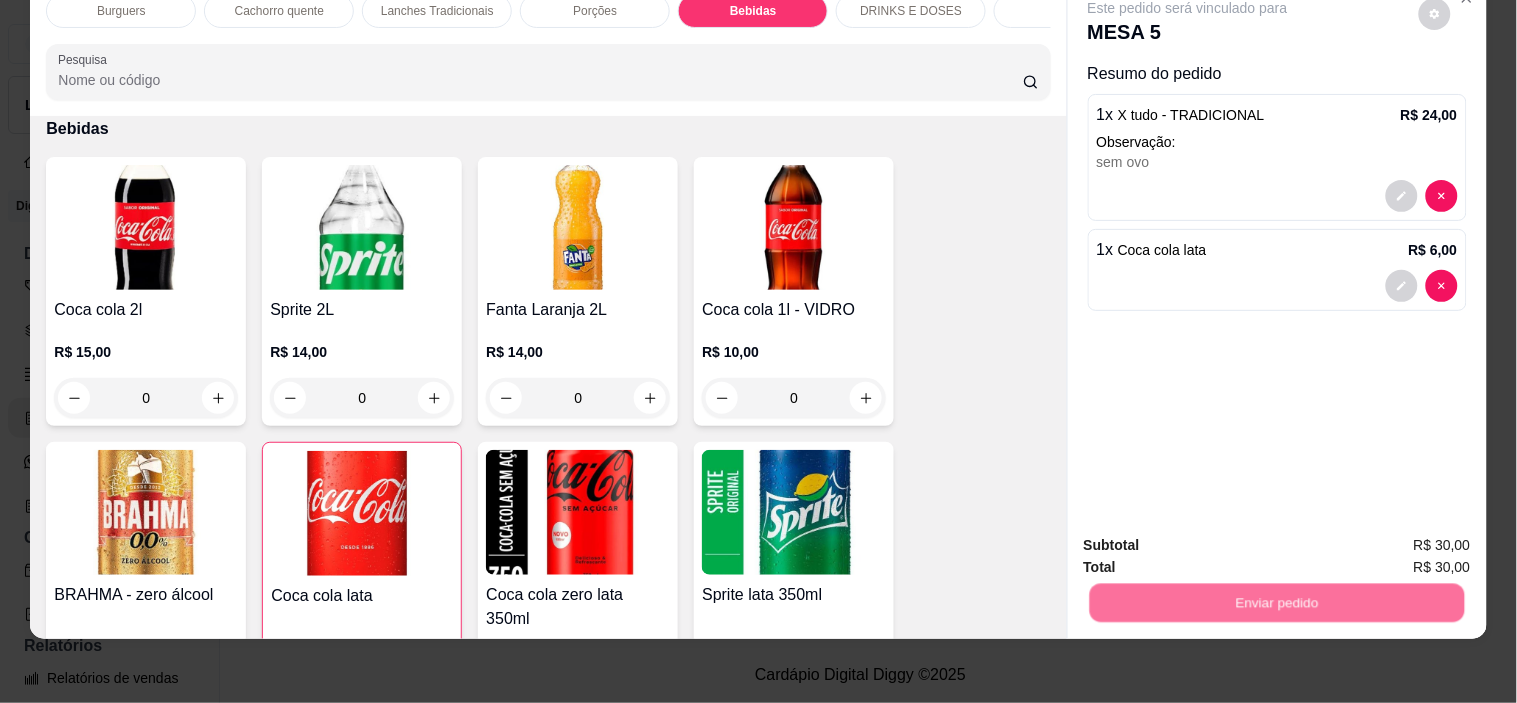 click on "Não registrar e enviar pedido" at bounding box center [1211, 538] 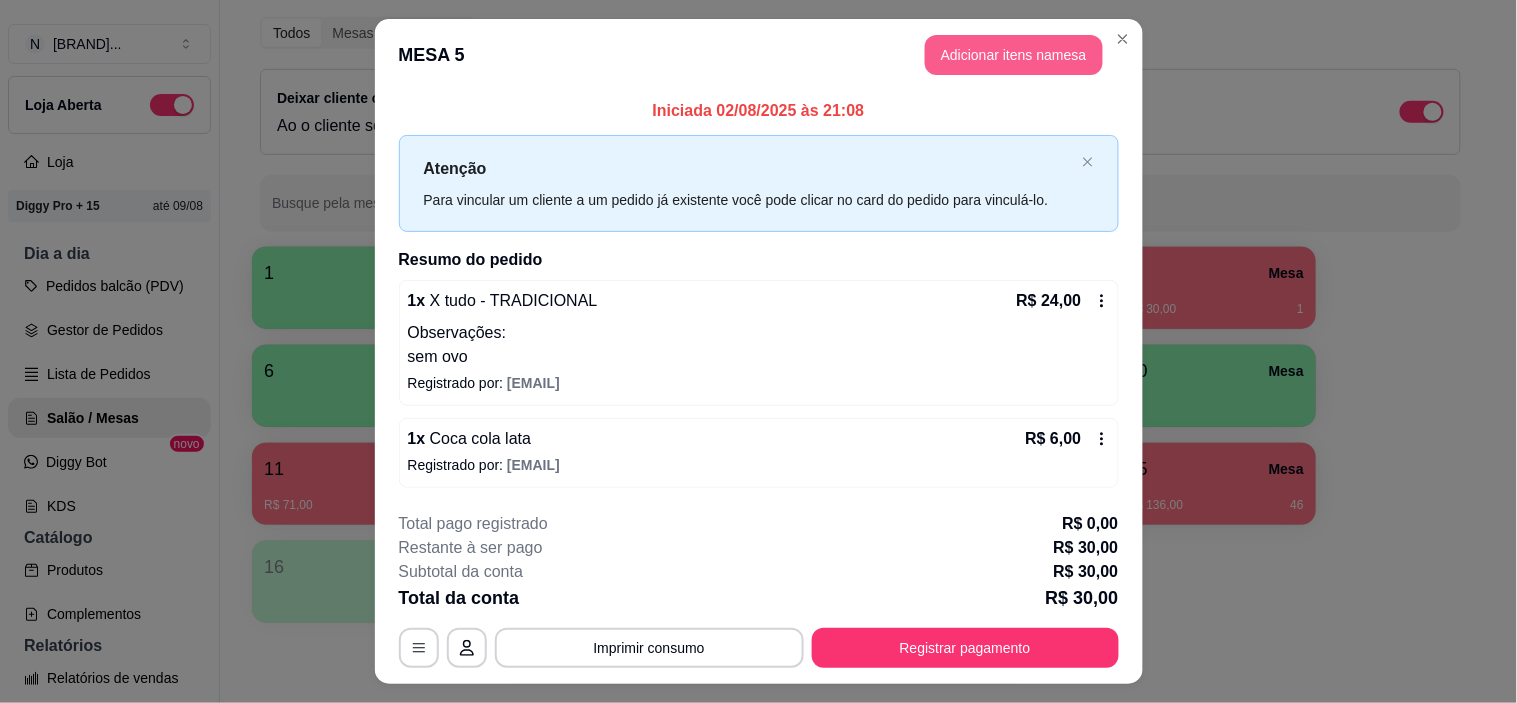 click on "Adicionar itens na  mesa" at bounding box center [1014, 55] 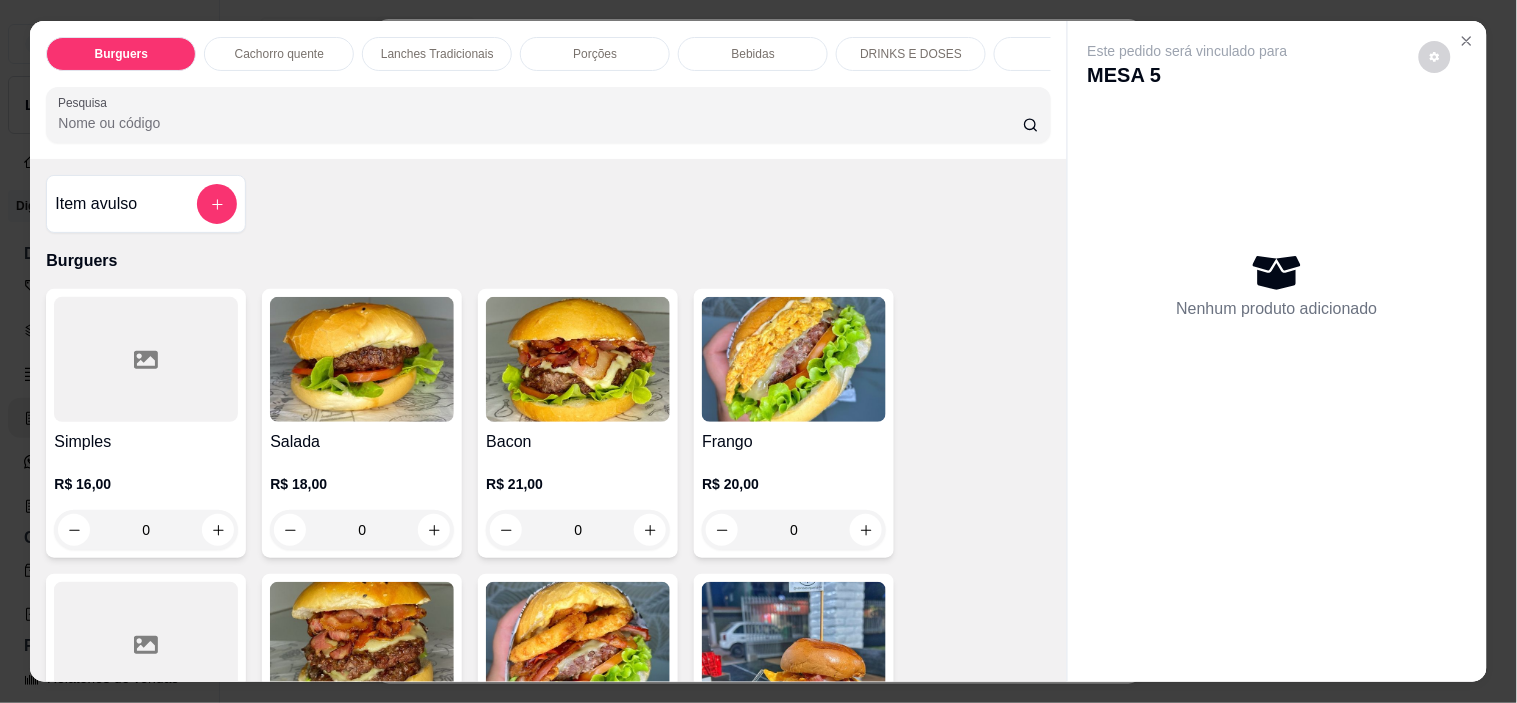 click on "Lanches Tradicionais" at bounding box center (437, 54) 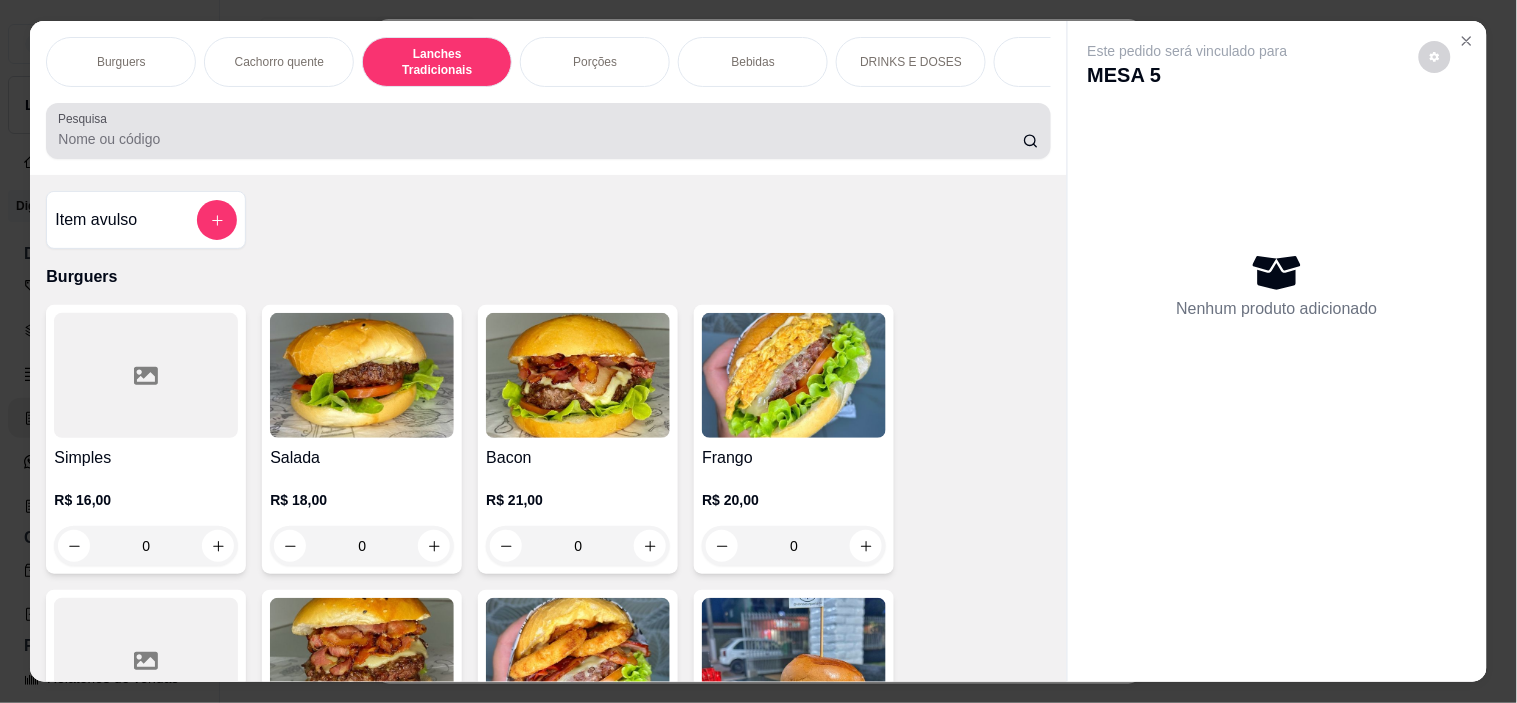 scroll, scrollTop: 1334, scrollLeft: 0, axis: vertical 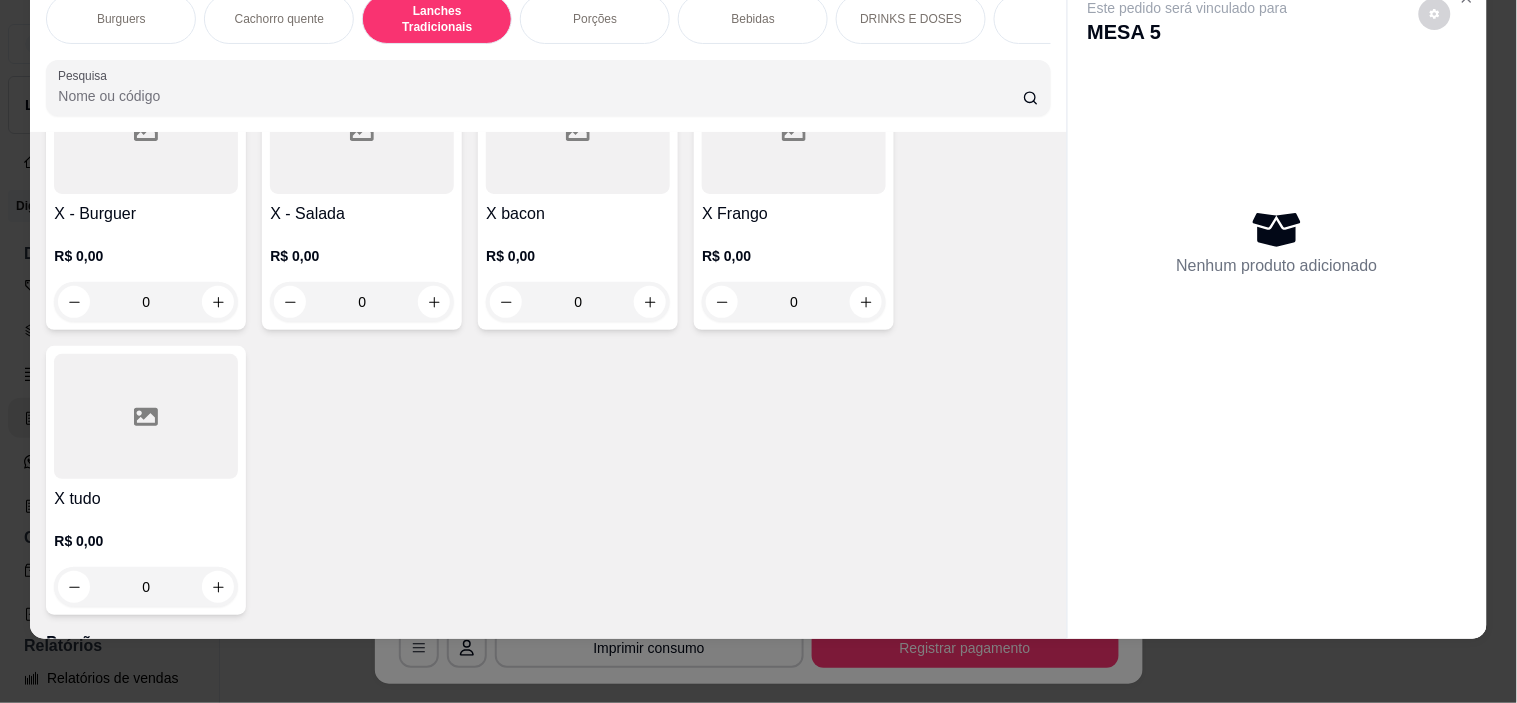 click on "X tudo   R$ 0,00 0" at bounding box center [146, 480] 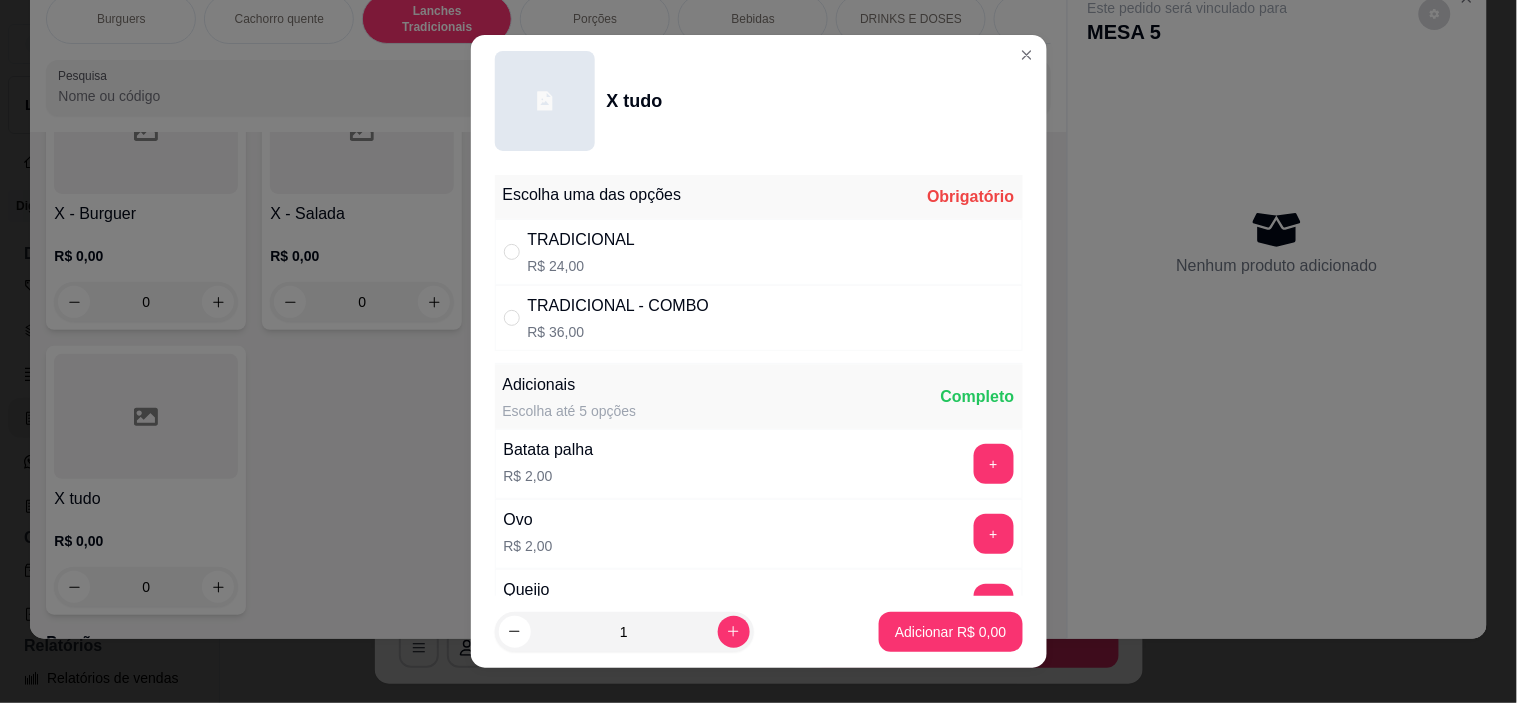 click on "TRADICIONAL R$ 24,00" at bounding box center (759, 252) 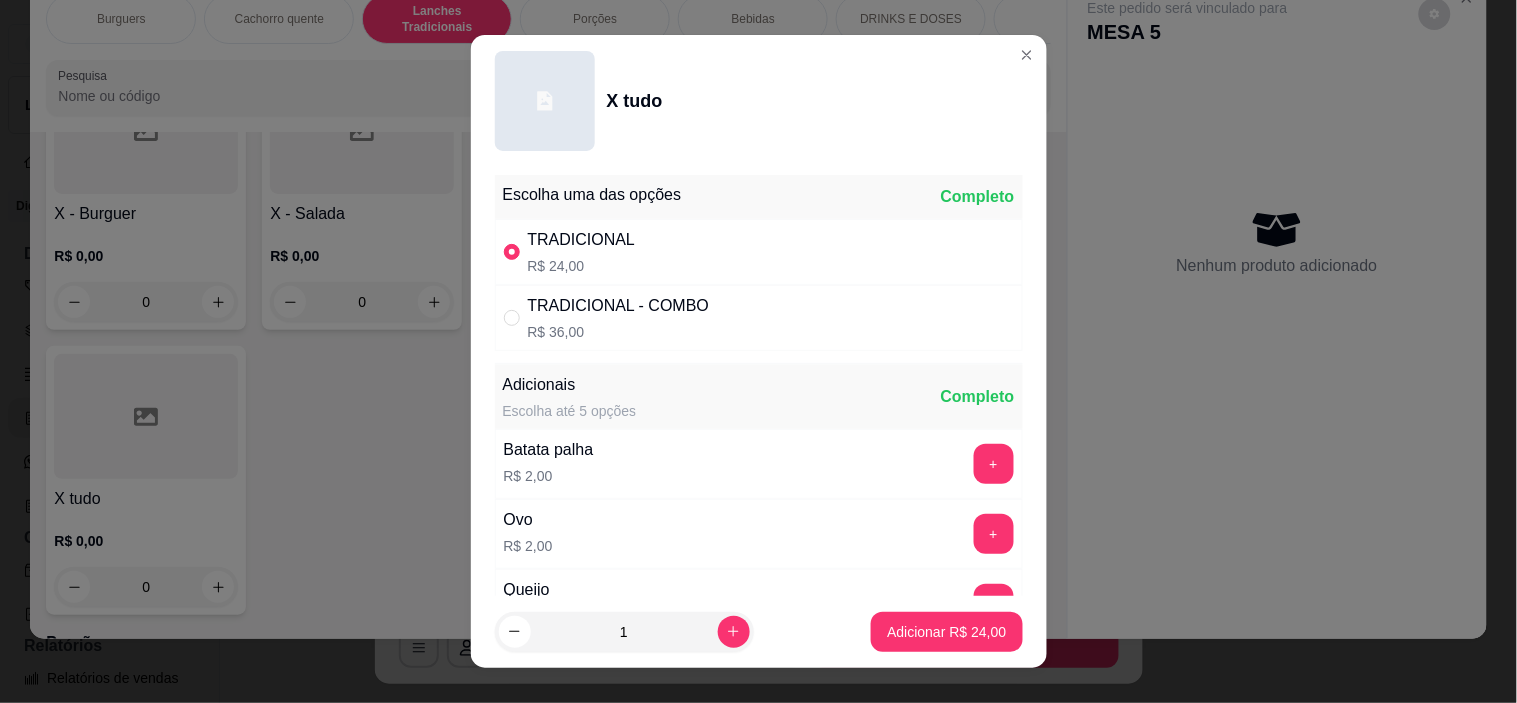 click on "Adicionar   R$ 24,00" at bounding box center (946, 632) 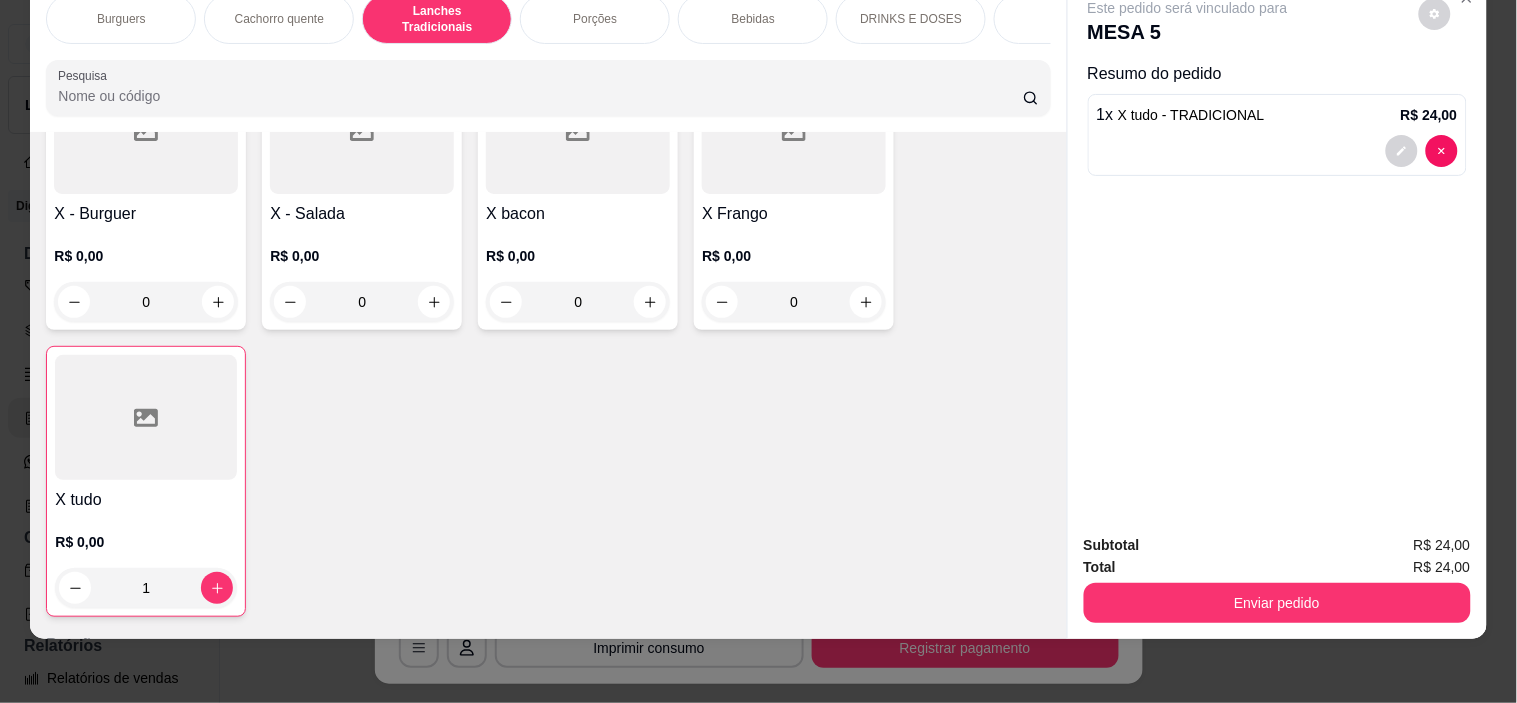 click on "Enviar pedido" at bounding box center [1277, 603] 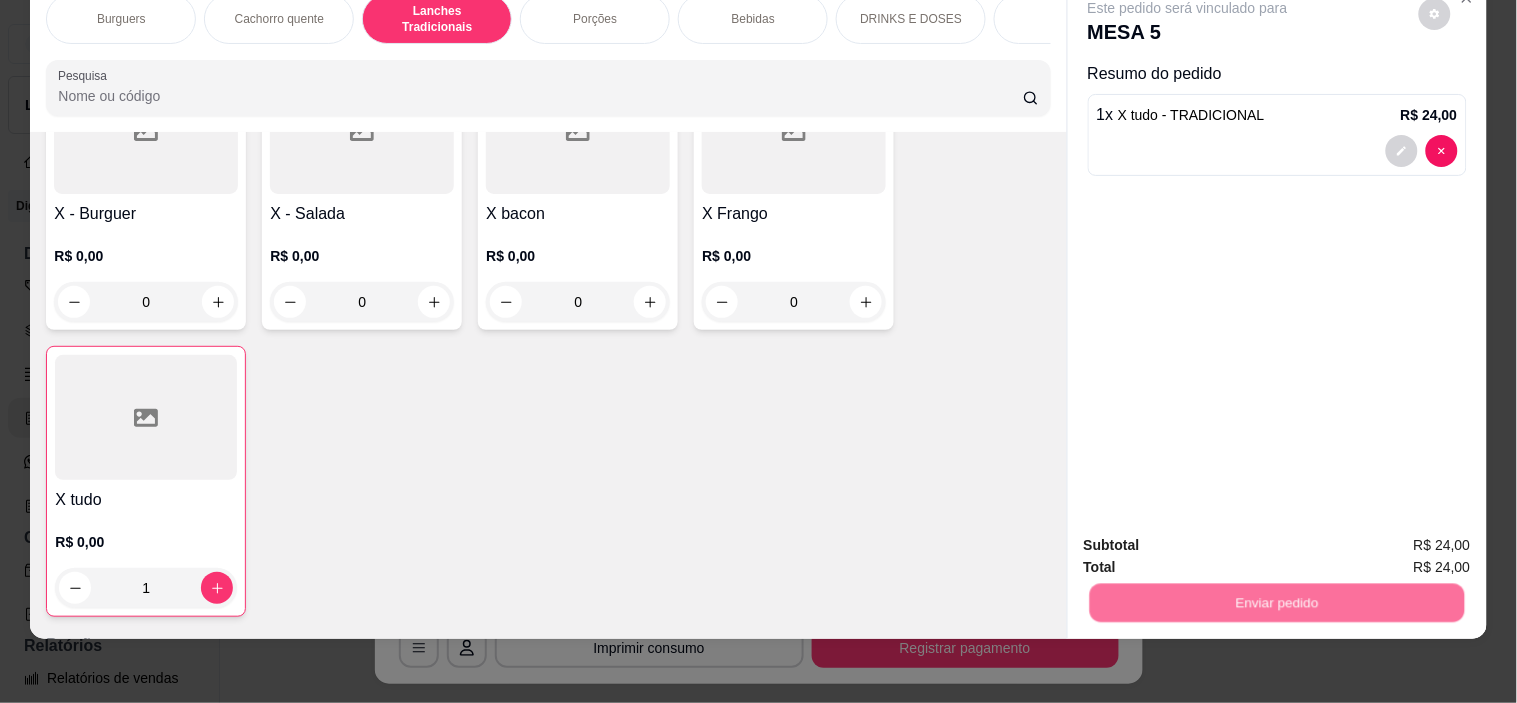 click on "Não registrar e enviar pedido" at bounding box center [1211, 537] 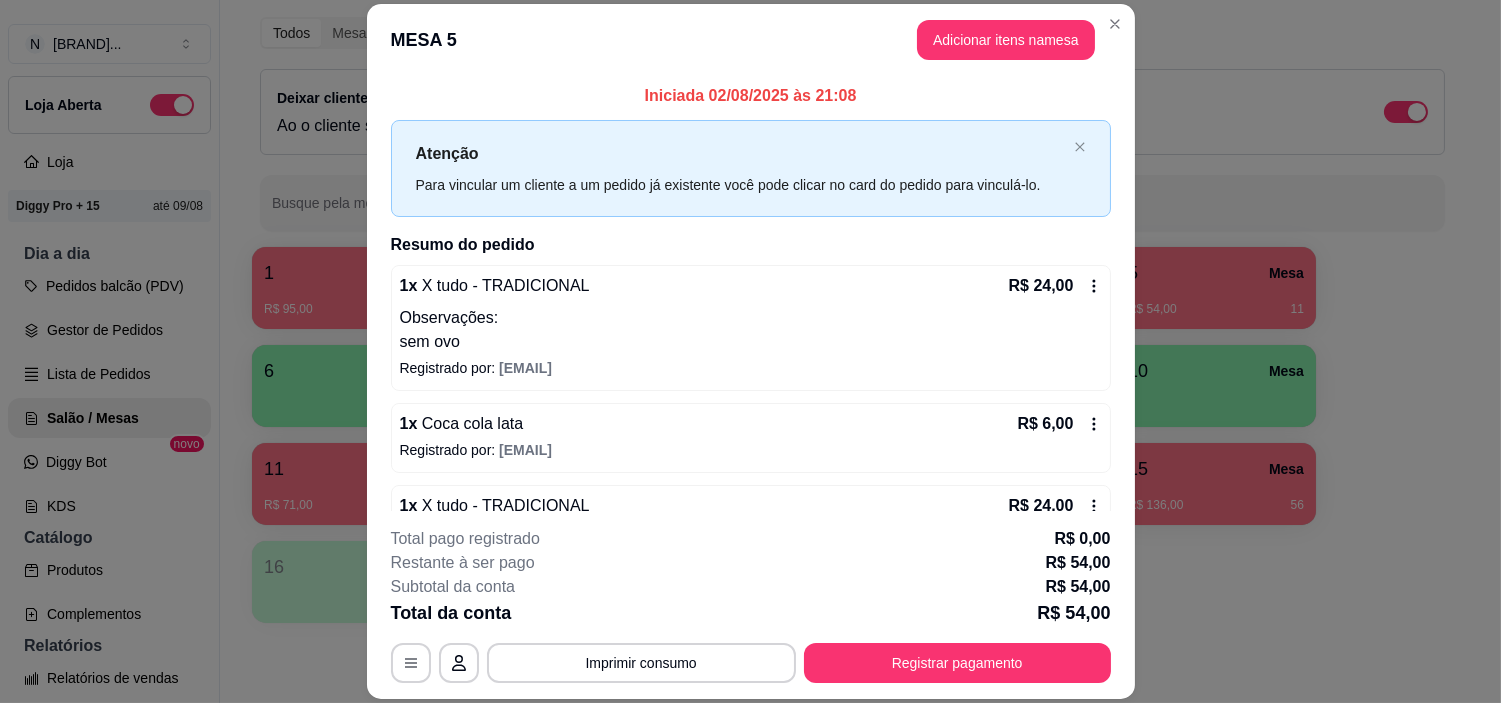 type 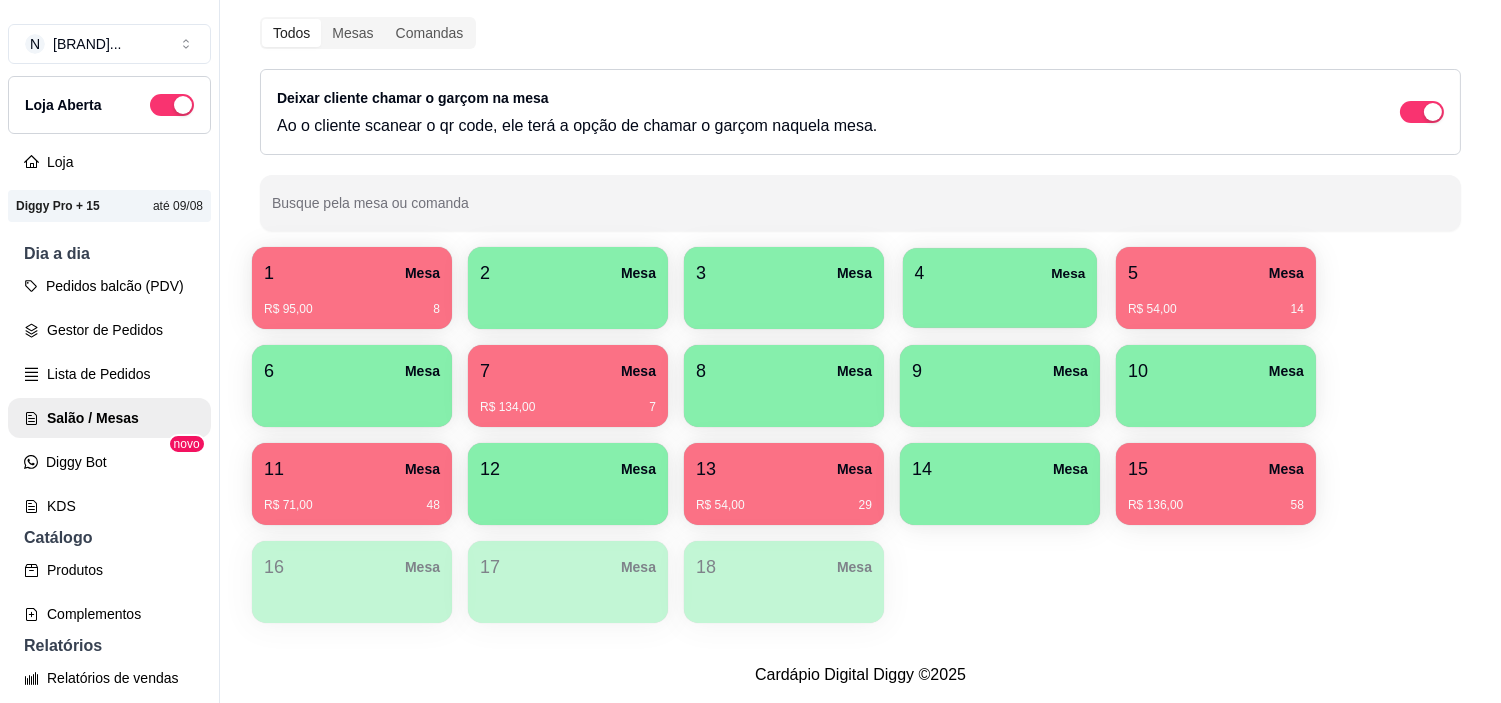click at bounding box center [1000, 301] 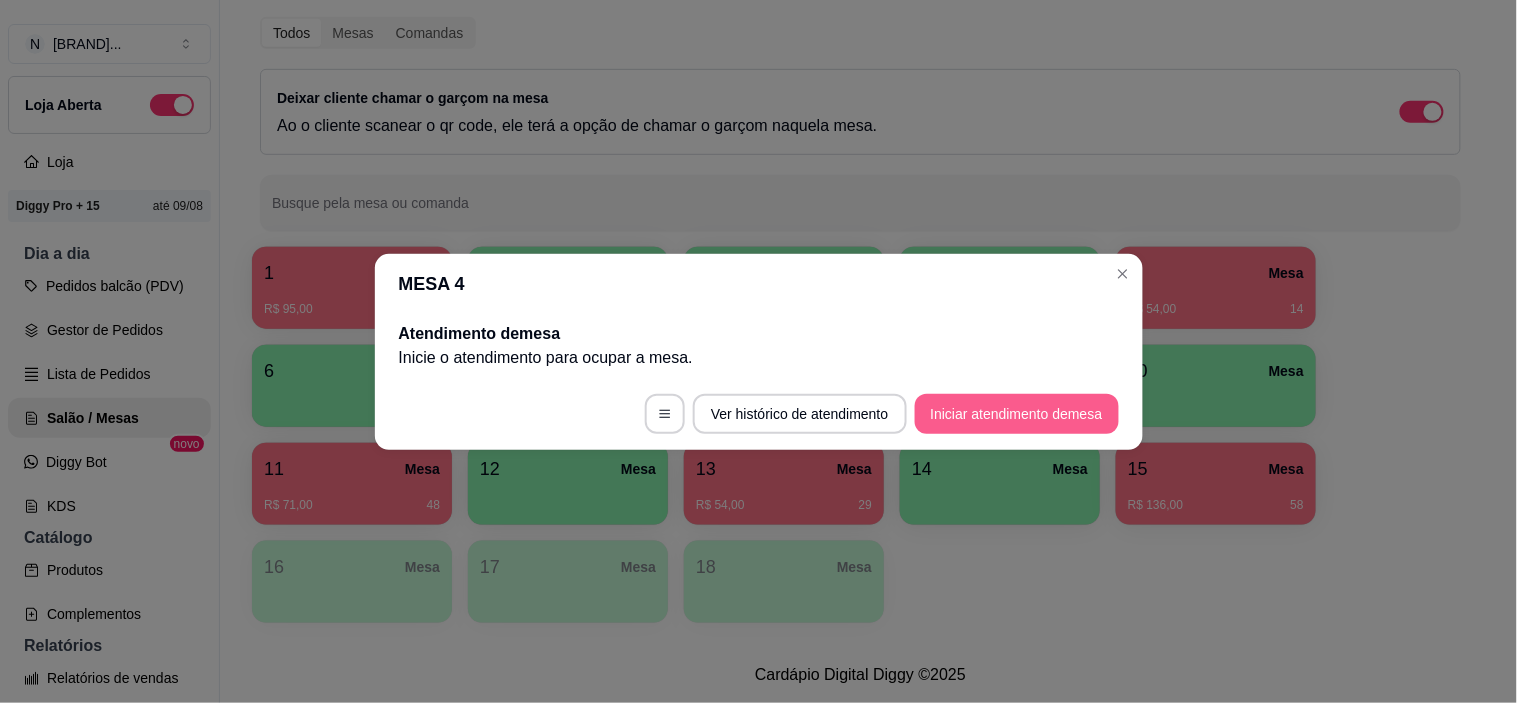 click on "Iniciar atendimento de  mesa" at bounding box center [1017, 414] 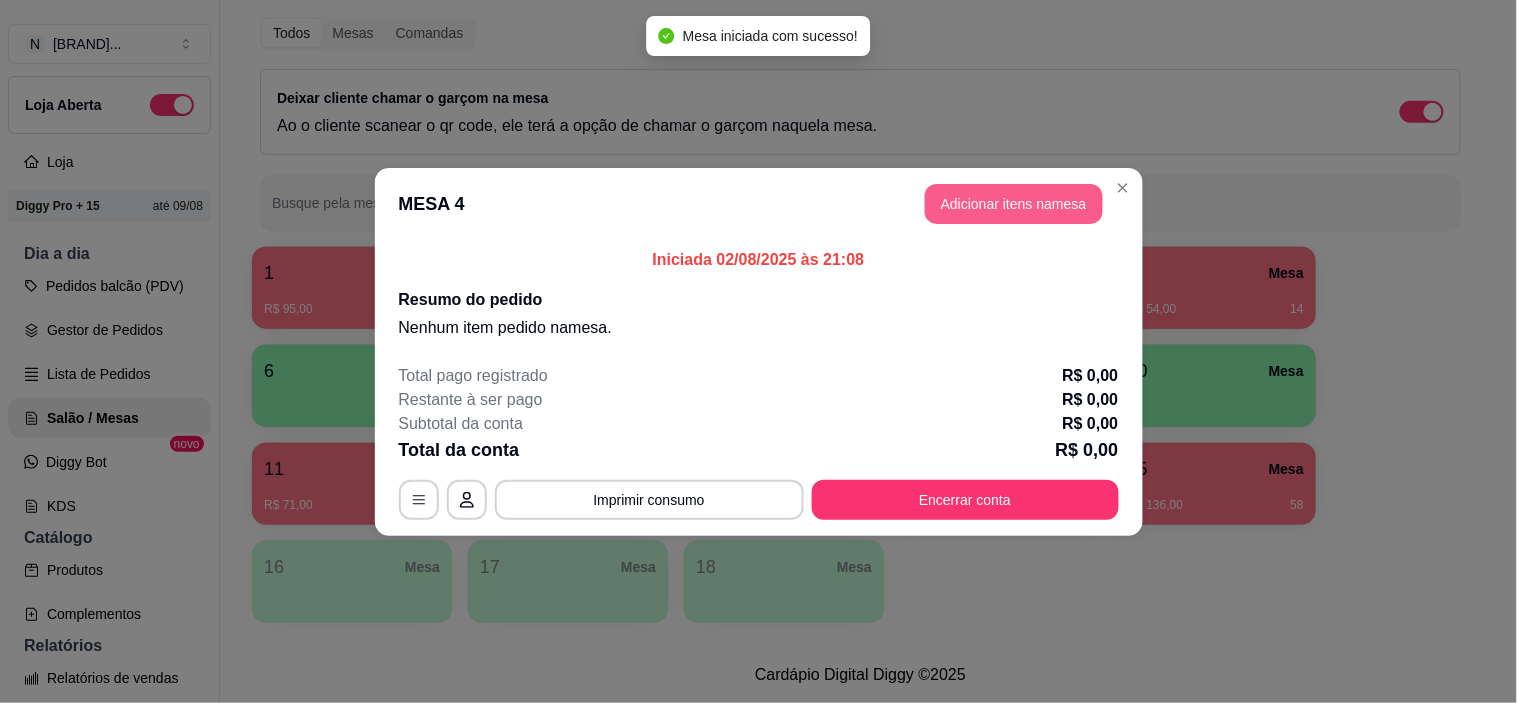 click on "Adicionar itens na  mesa" at bounding box center [1014, 204] 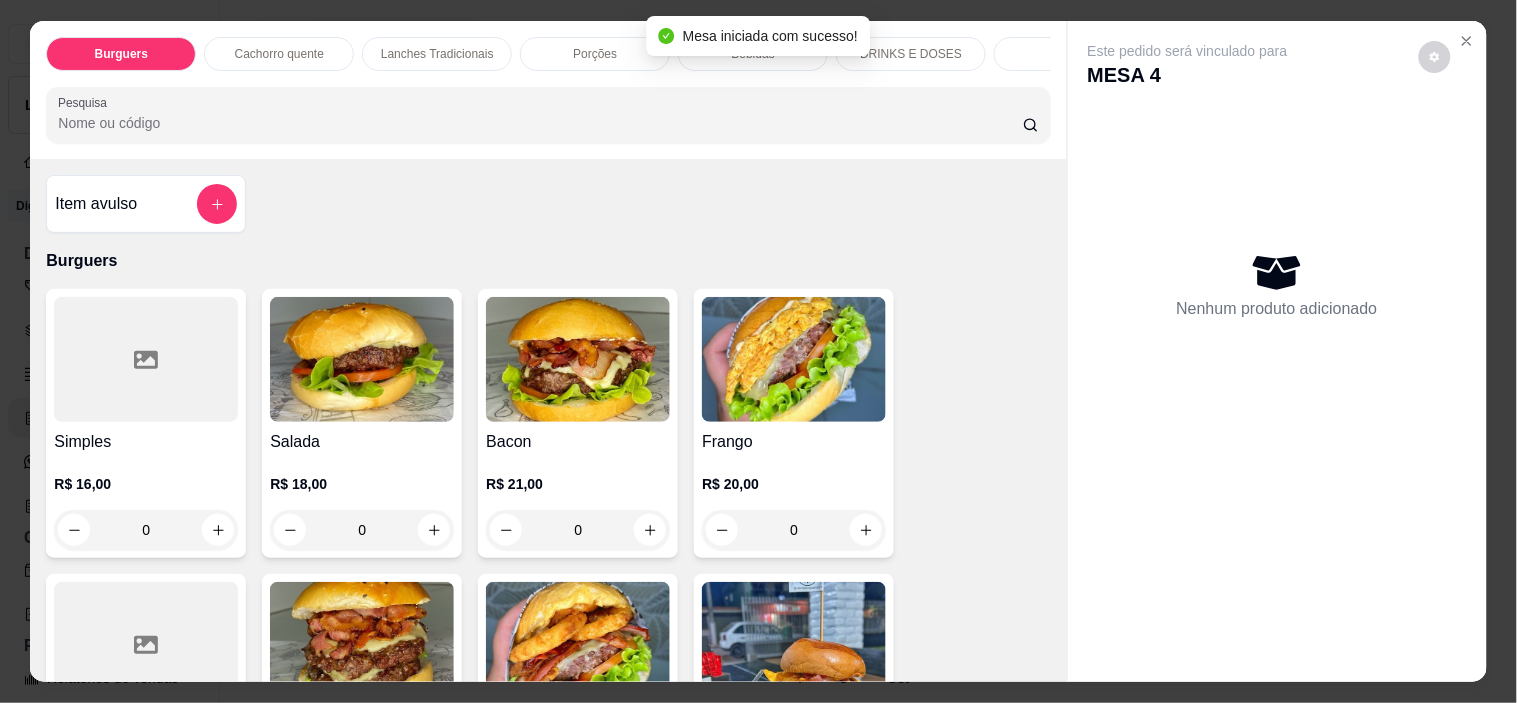click at bounding box center (146, 359) 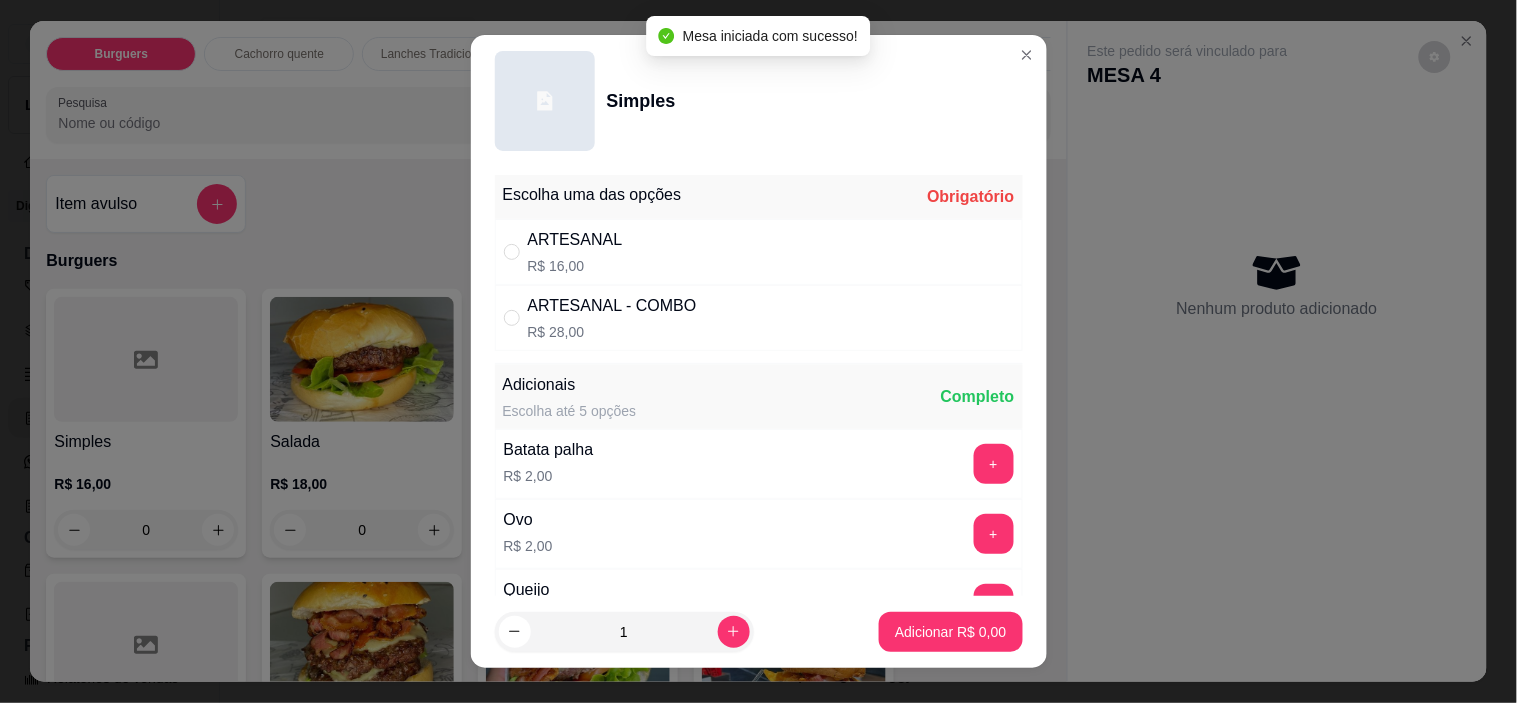 click on "ARTESANAL" at bounding box center [575, 240] 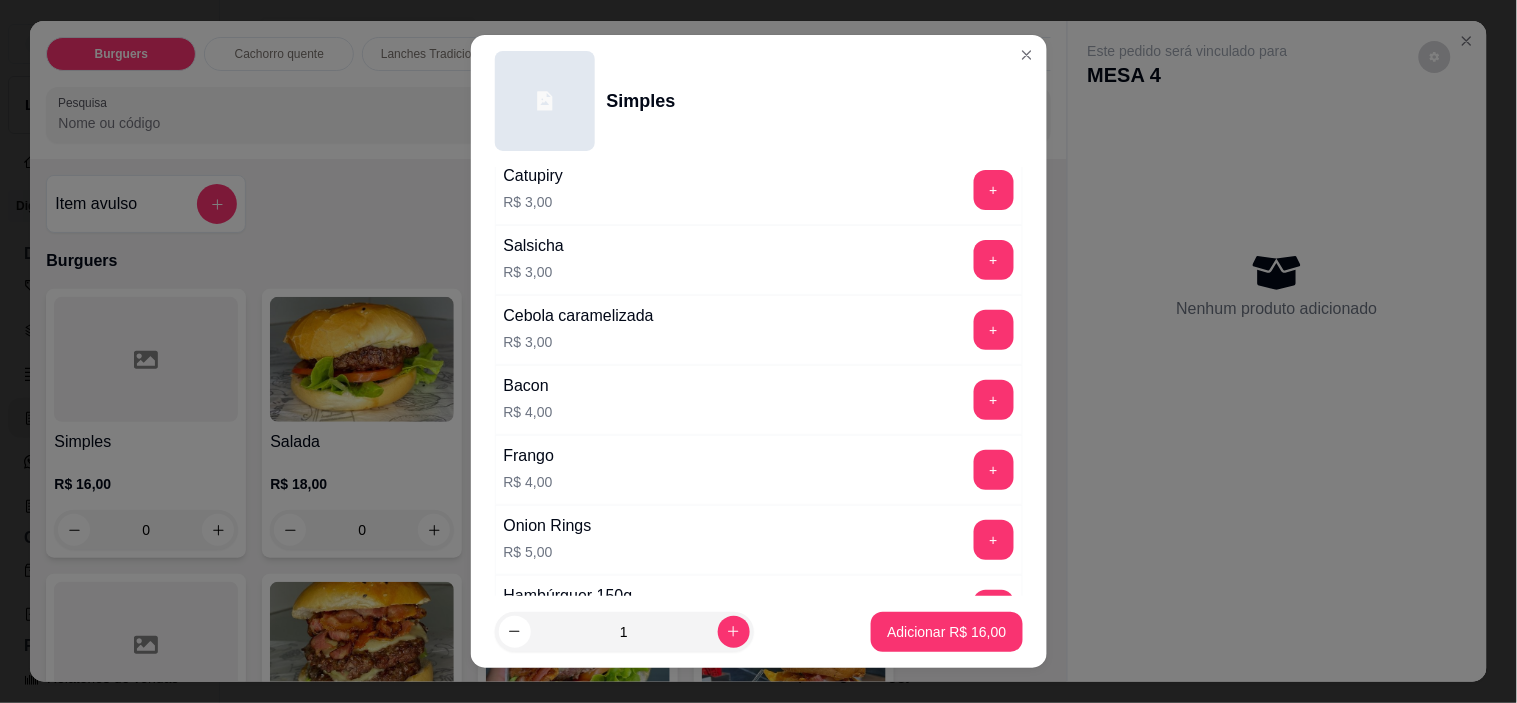 scroll, scrollTop: 555, scrollLeft: 0, axis: vertical 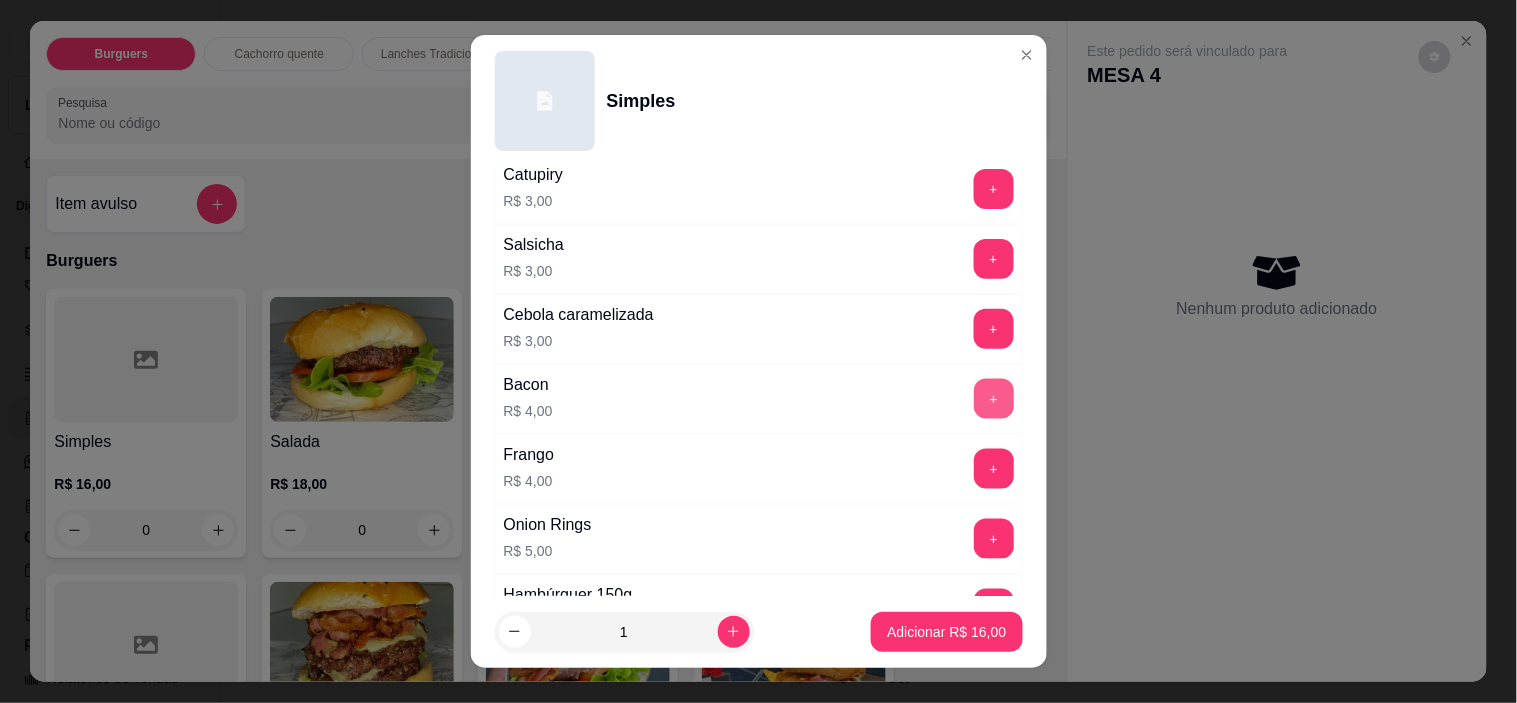 click on "+" at bounding box center (994, 399) 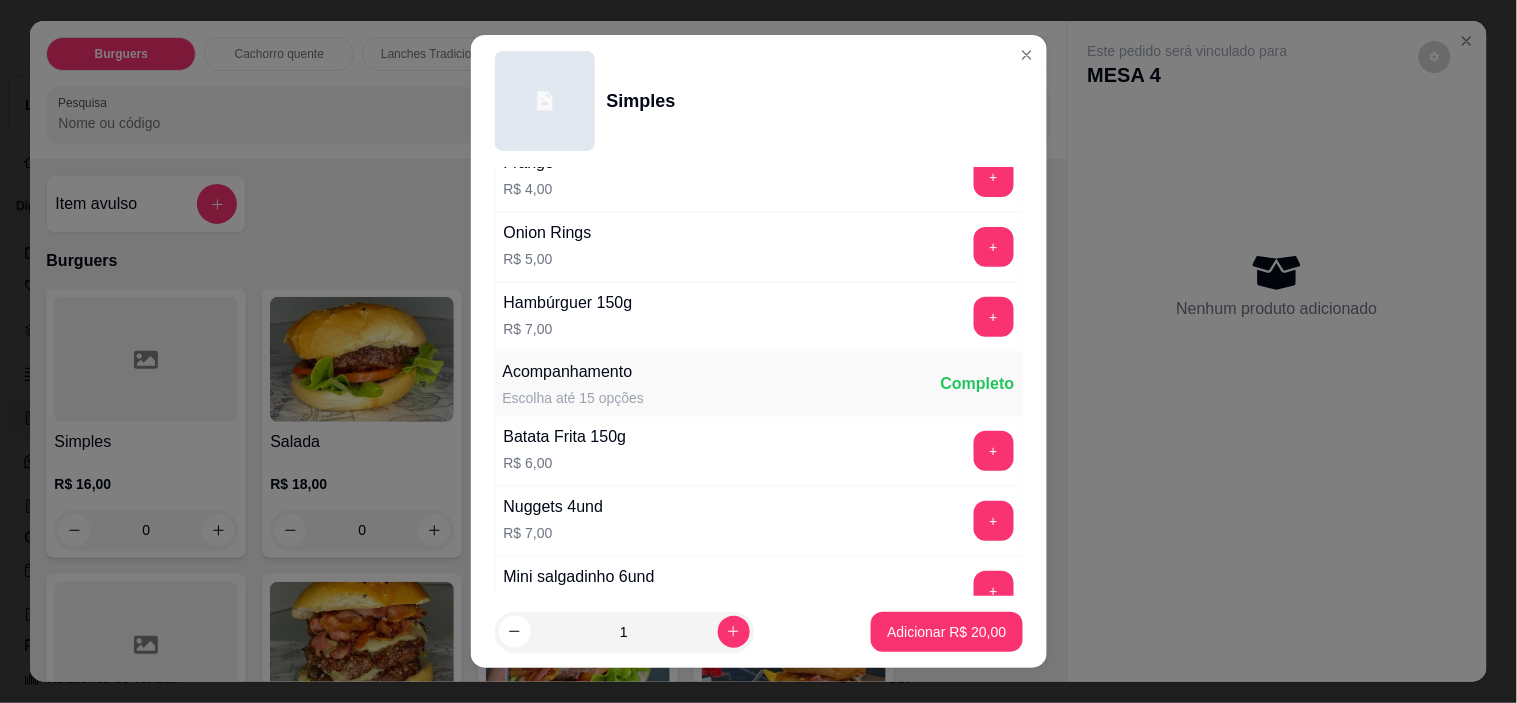 scroll, scrollTop: 777, scrollLeft: 0, axis: vertical 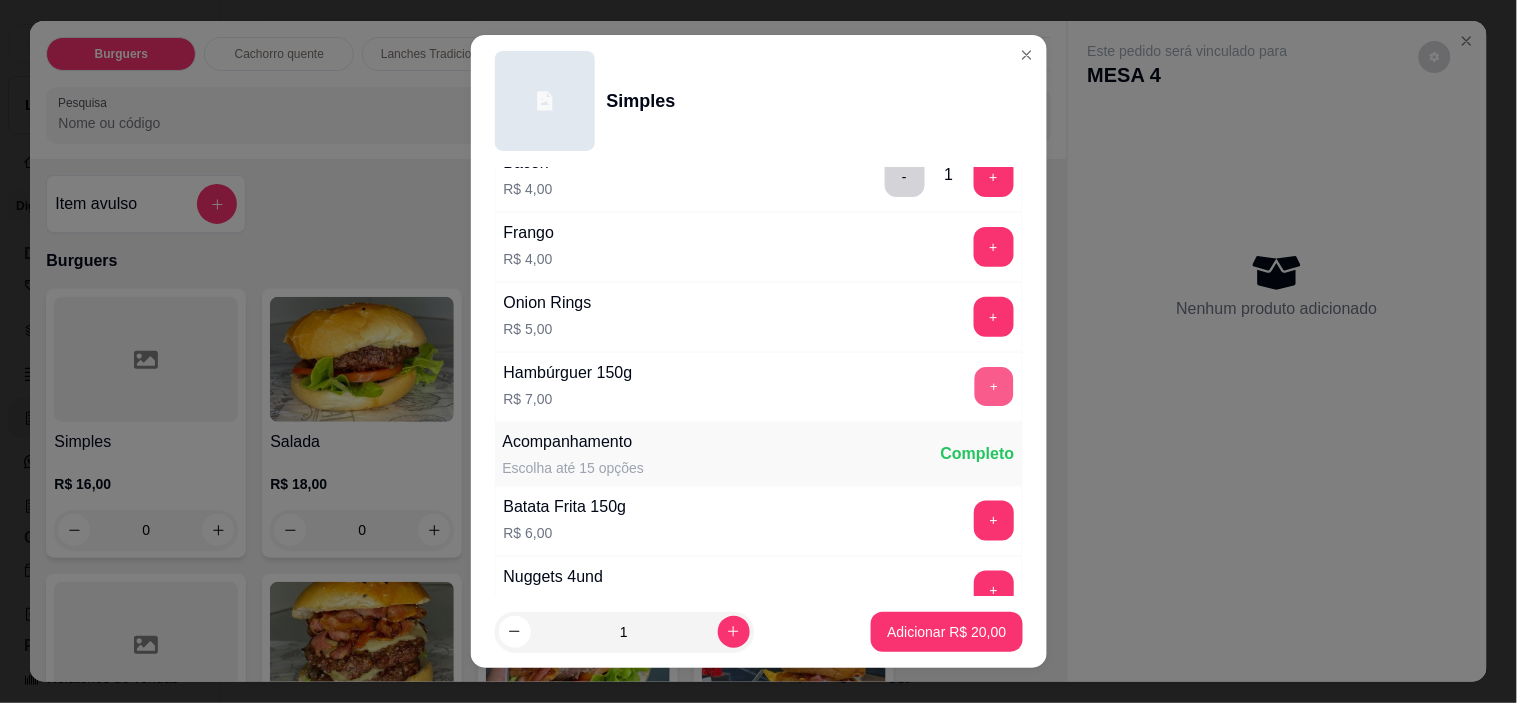 click on "+" at bounding box center (993, 387) 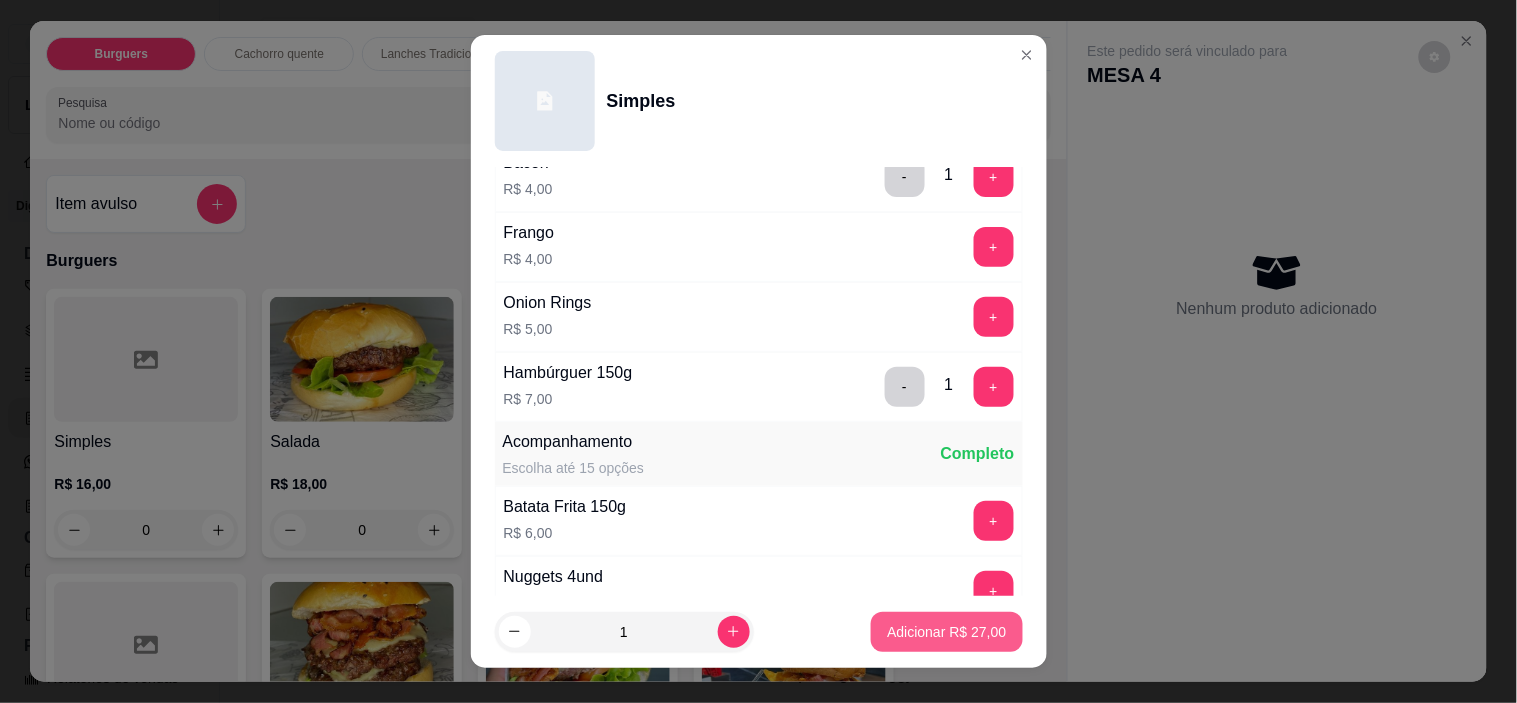 click on "Adicionar   R$ 27,00" at bounding box center [946, 632] 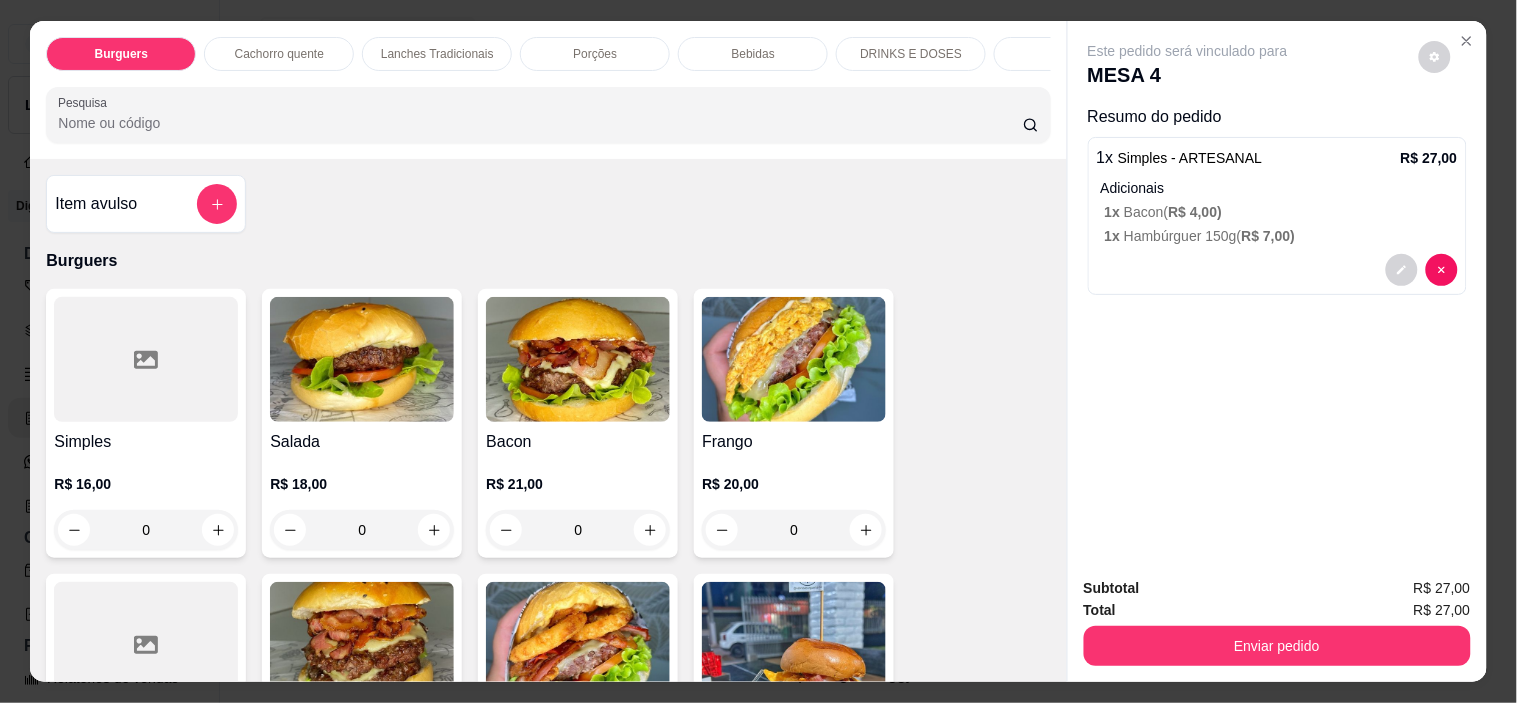 click at bounding box center (578, 359) 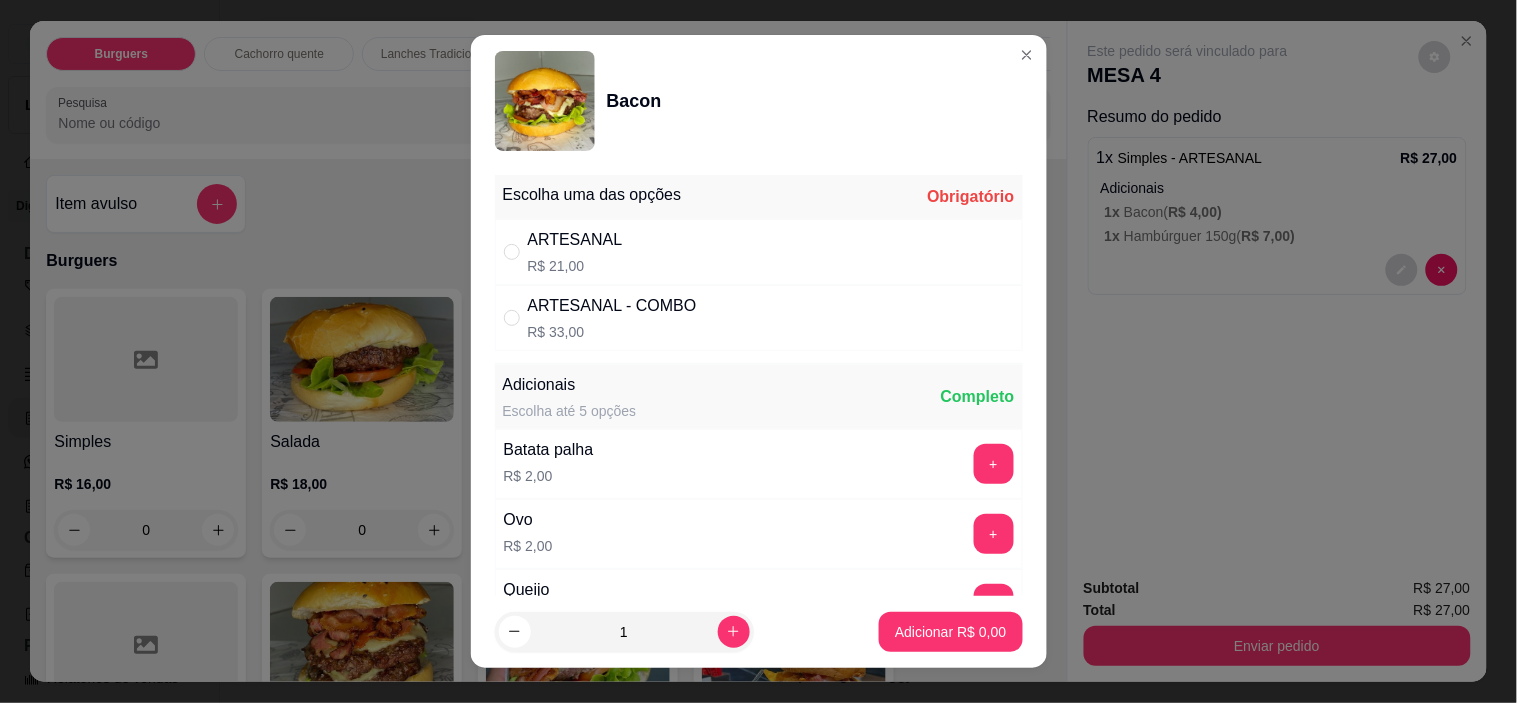 click on "ARTESANAL R$ 21,00" at bounding box center [759, 252] 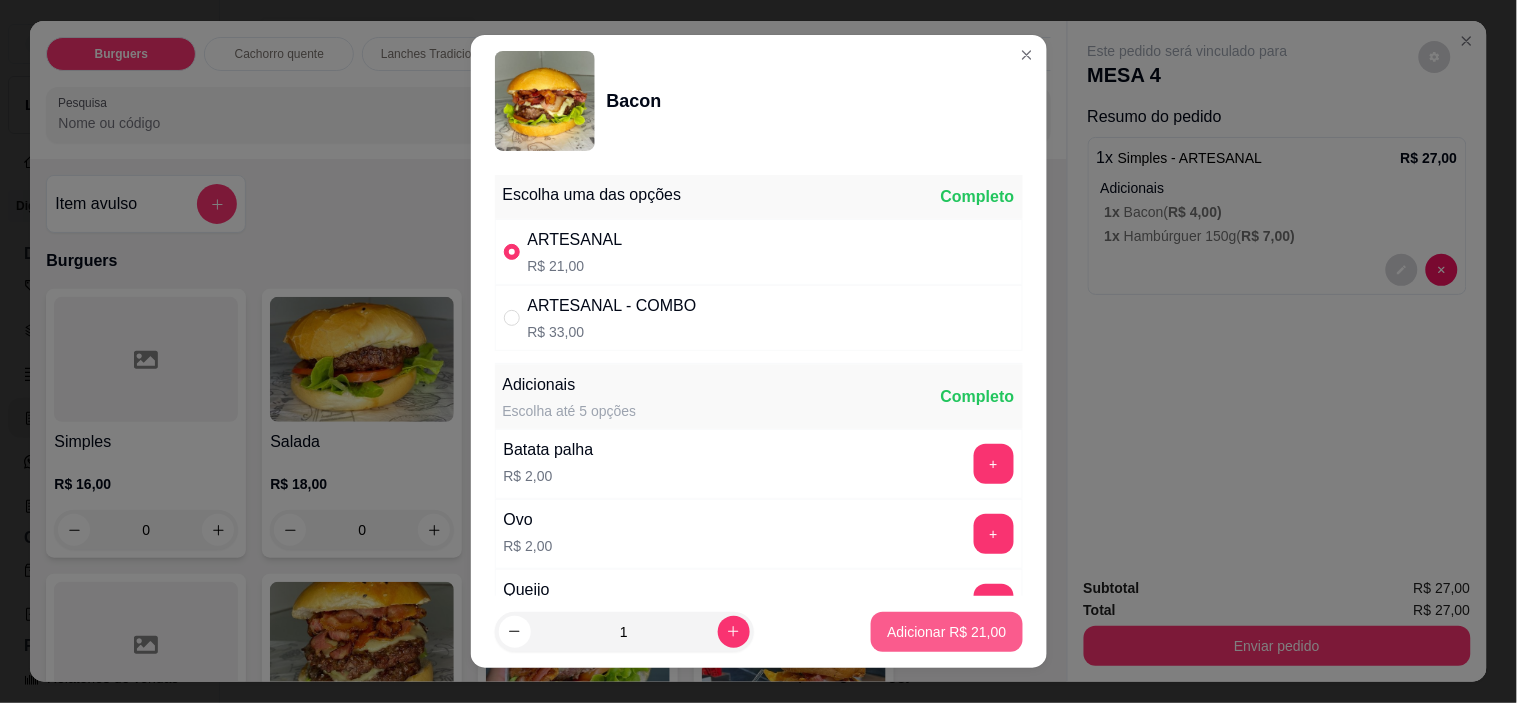 click on "Adicionar   R$ 21,00" at bounding box center (946, 632) 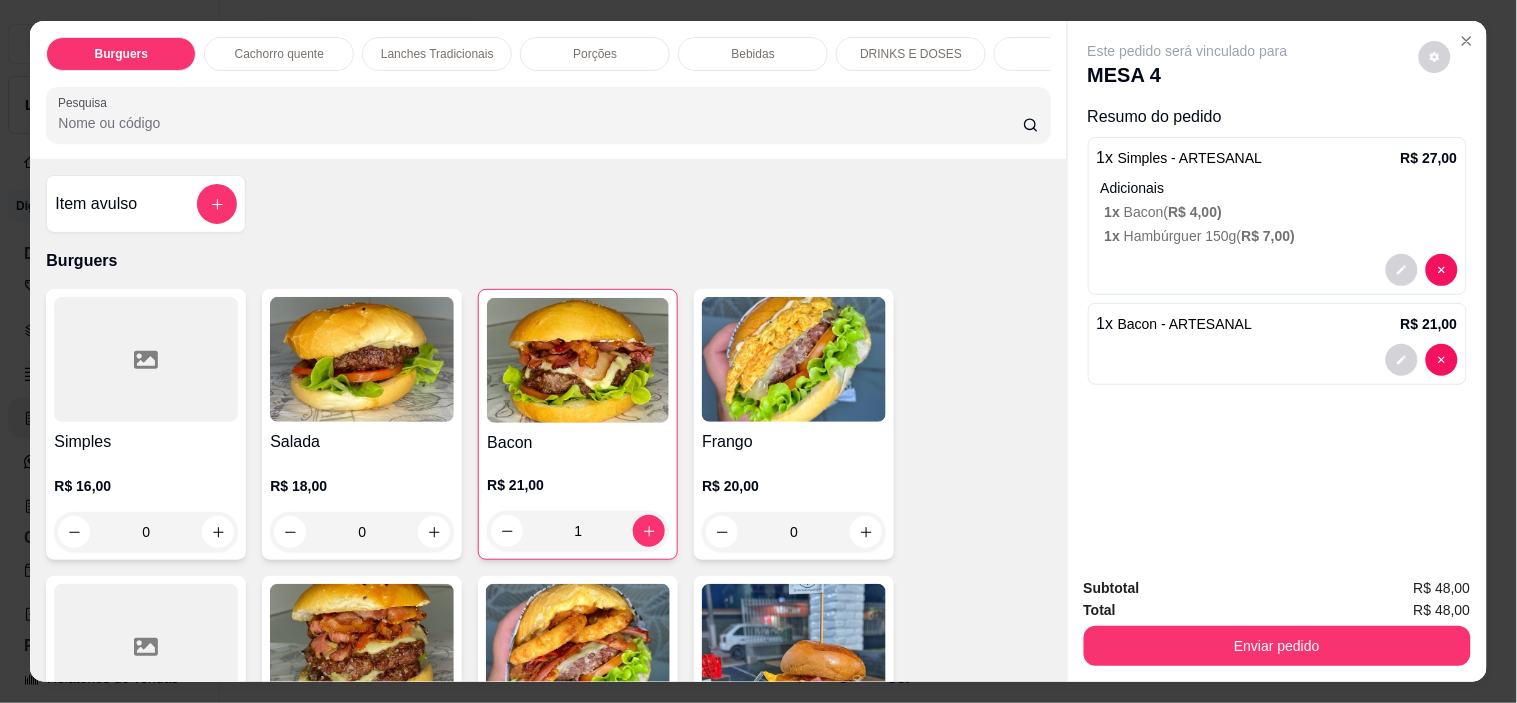 click on "Bebidas" at bounding box center (753, 54) 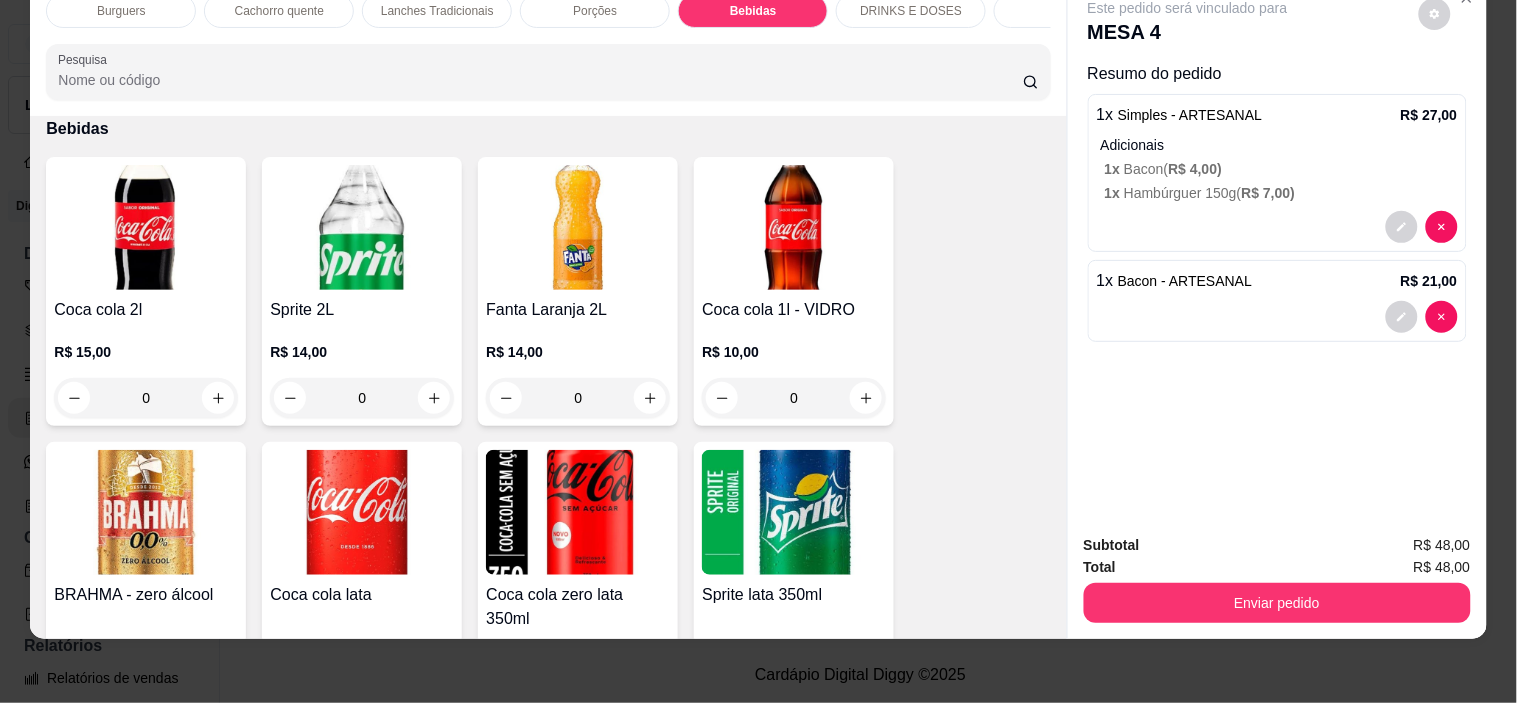 click at bounding box center (794, 227) 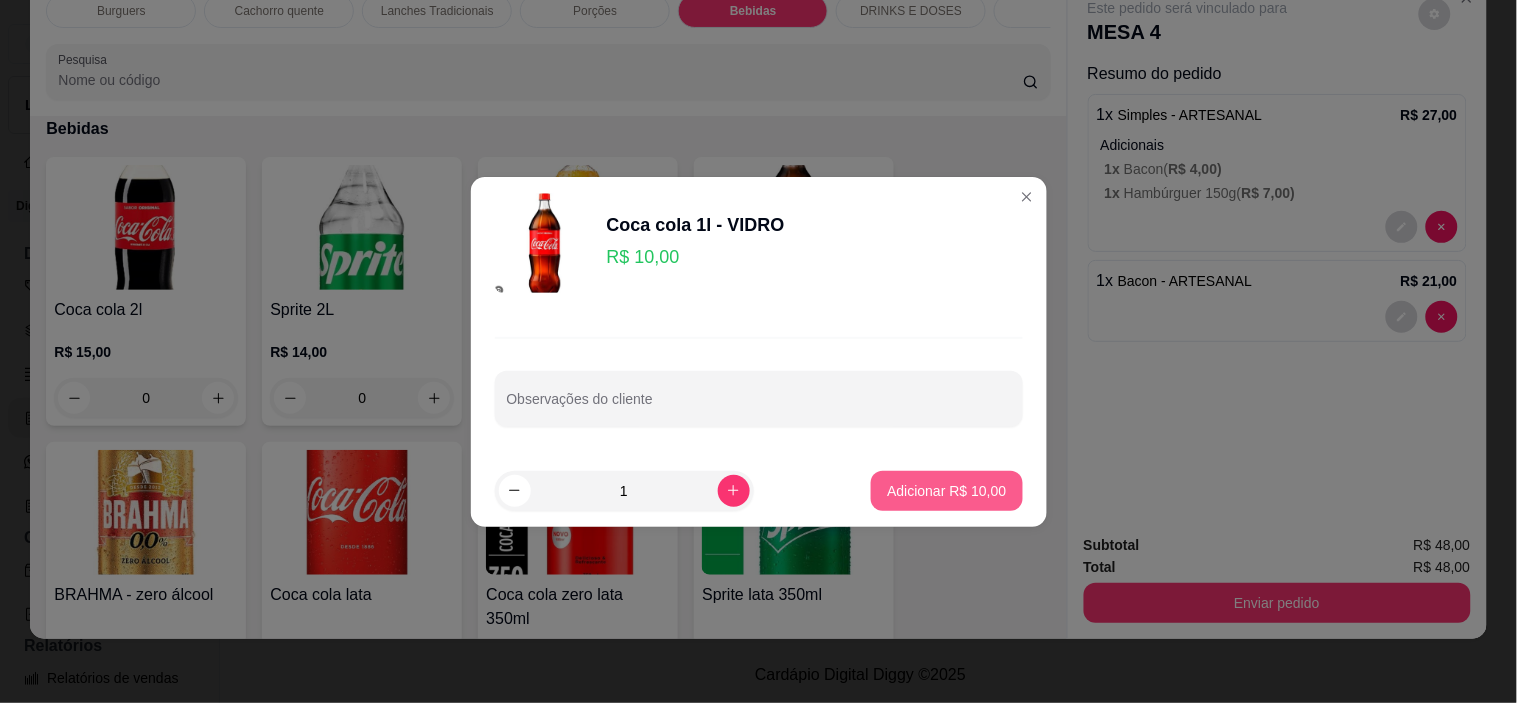 click on "Adicionar   R$ 10,00" at bounding box center [946, 491] 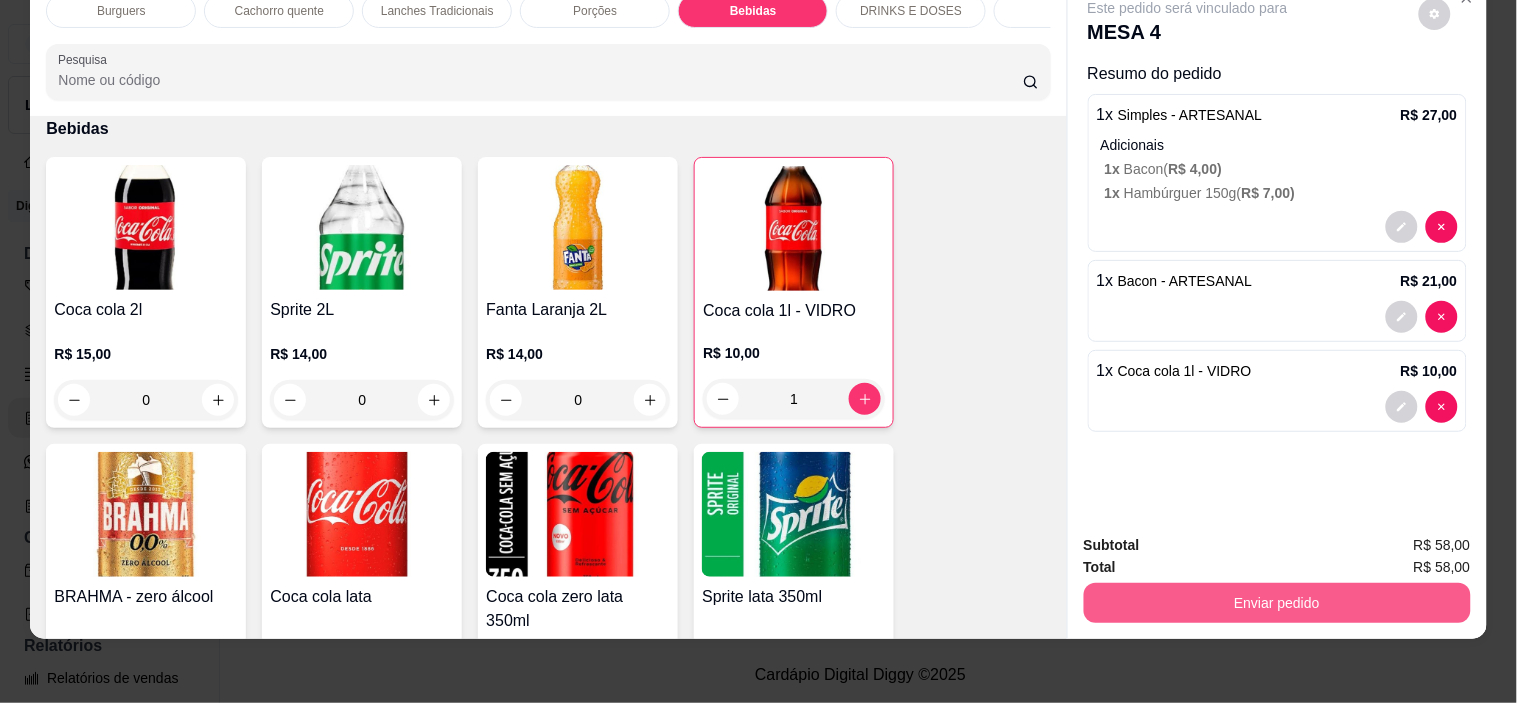 click on "Enviar pedido" at bounding box center (1277, 603) 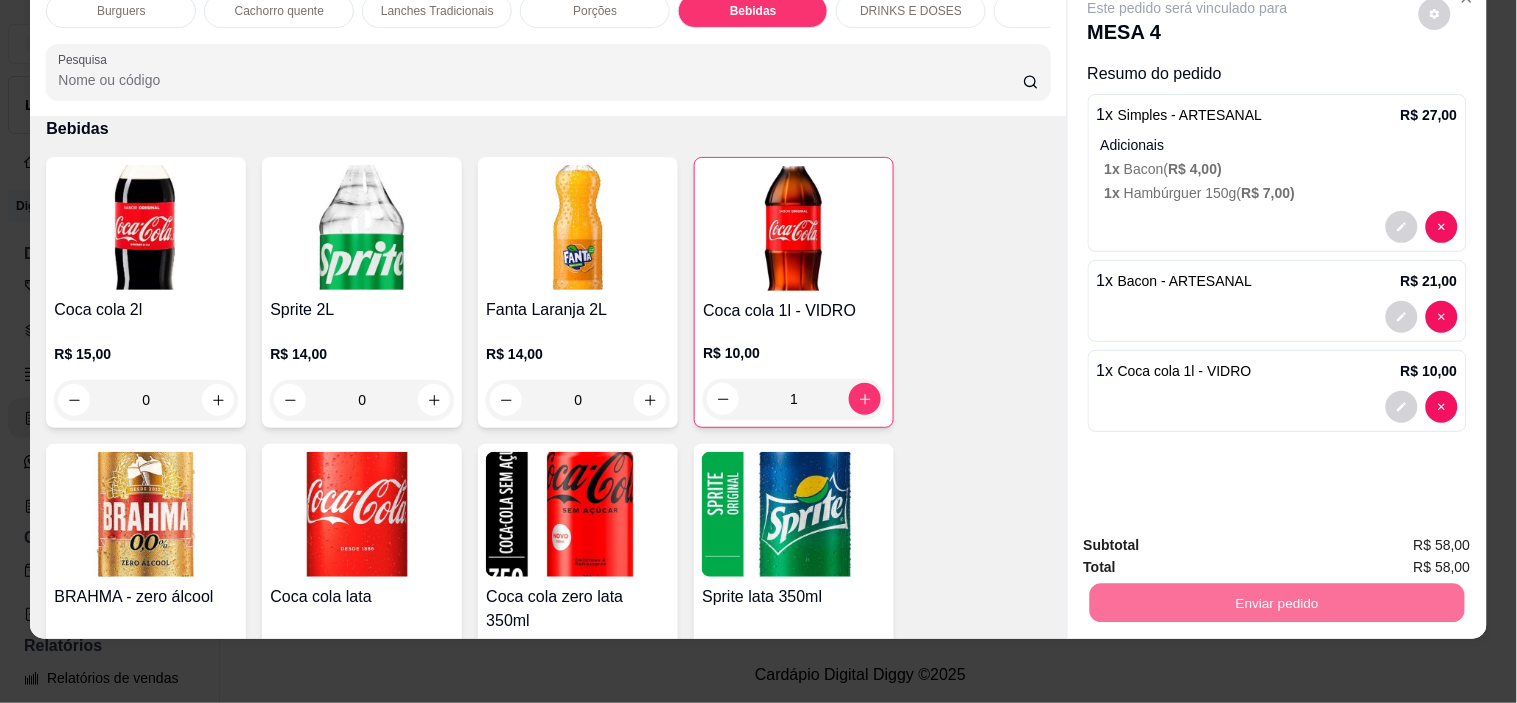 click on "Não registrar e enviar pedido" at bounding box center (1211, 537) 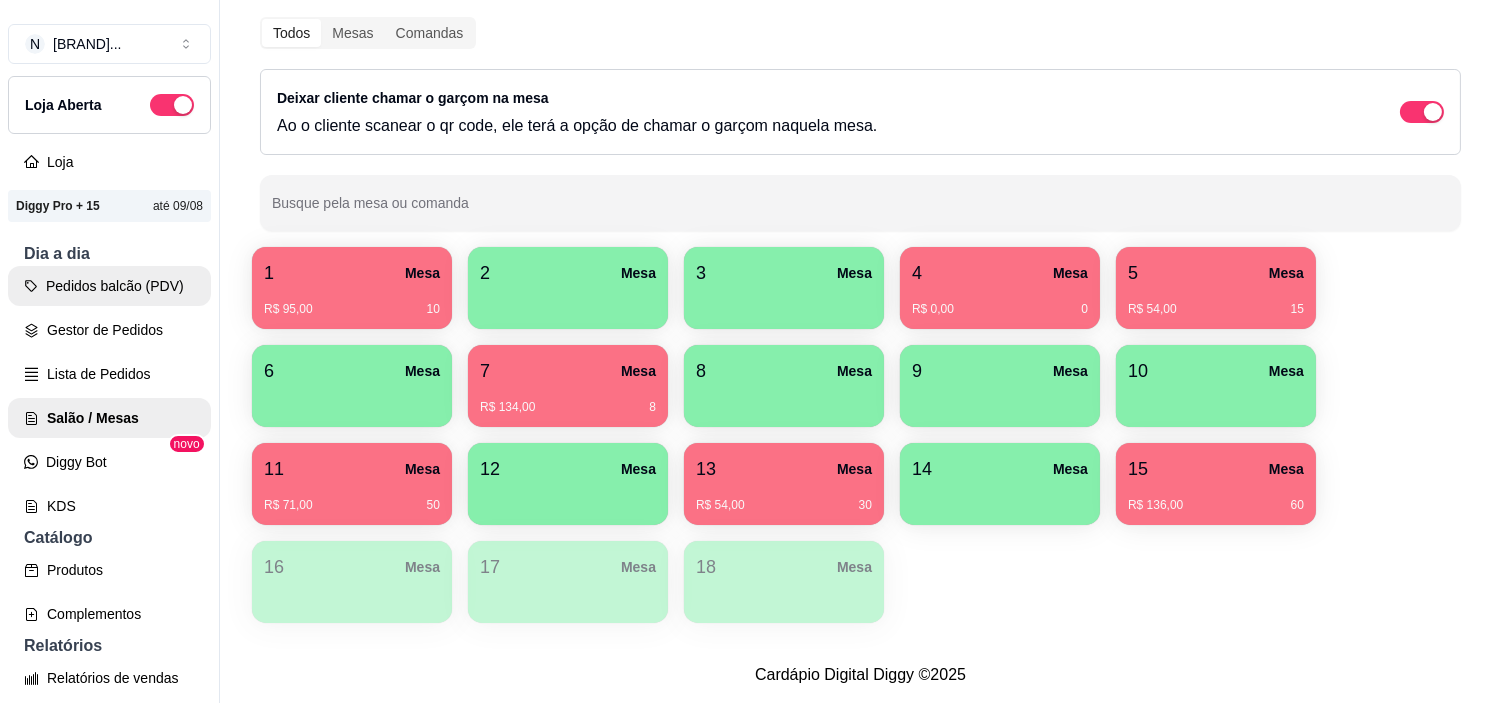 click on "Pedidos balcão (PDV)" at bounding box center [109, 286] 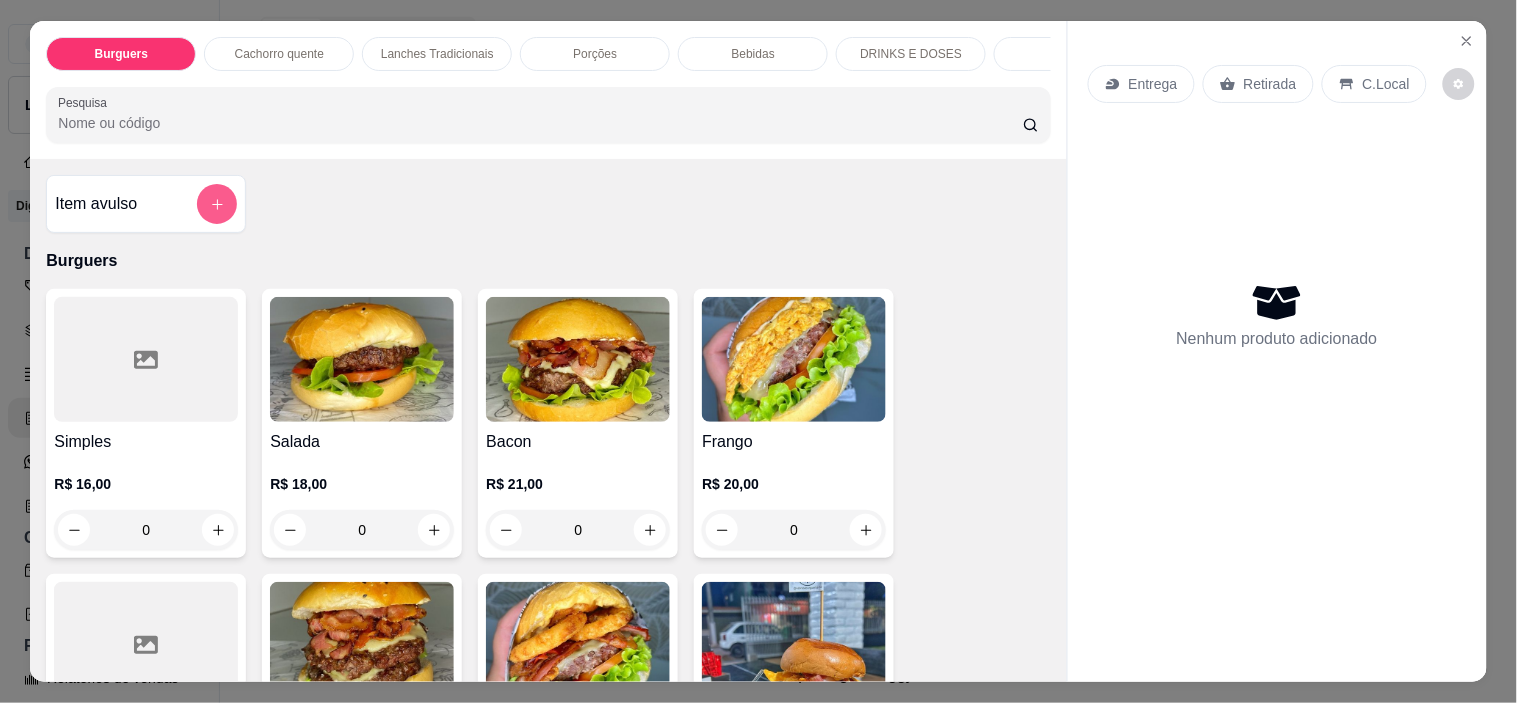 click 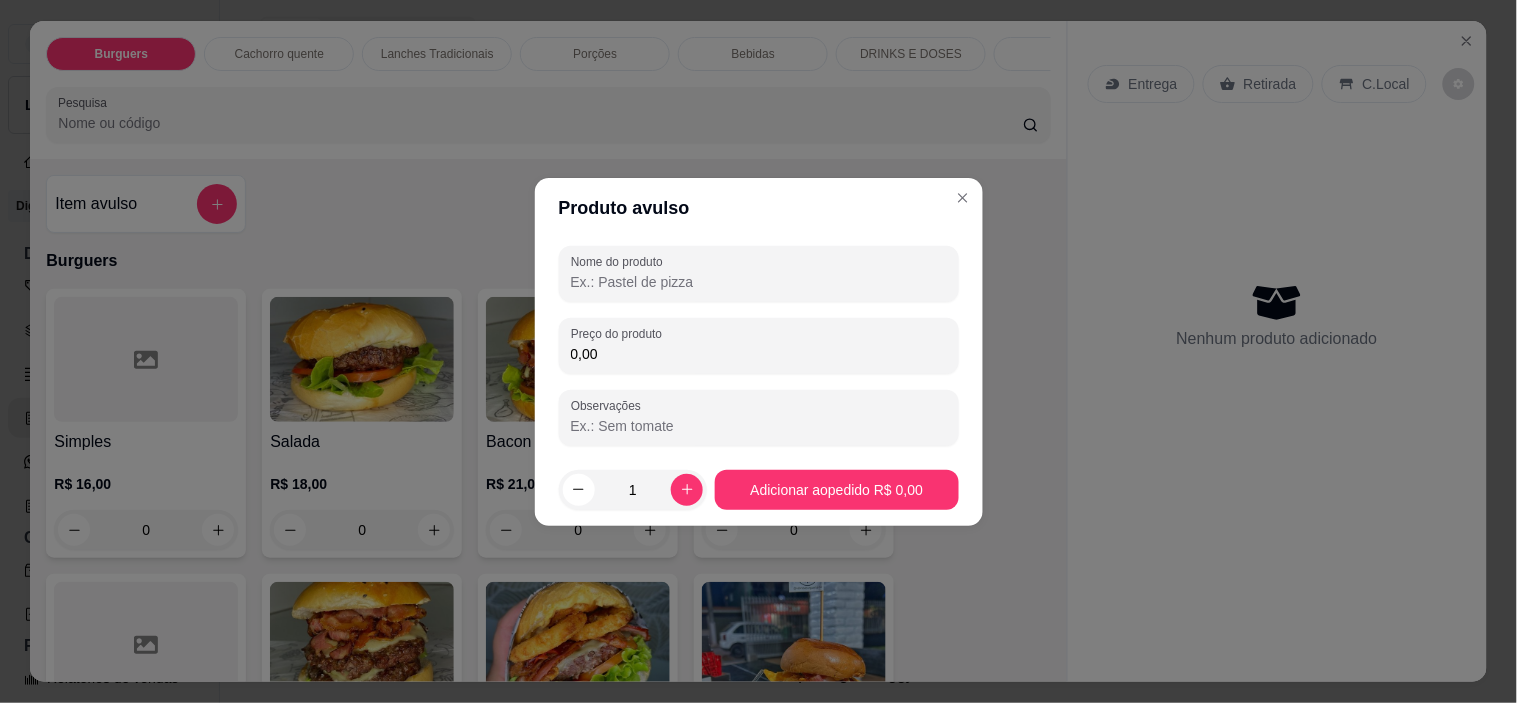 click on "Nome do produto" at bounding box center (759, 282) 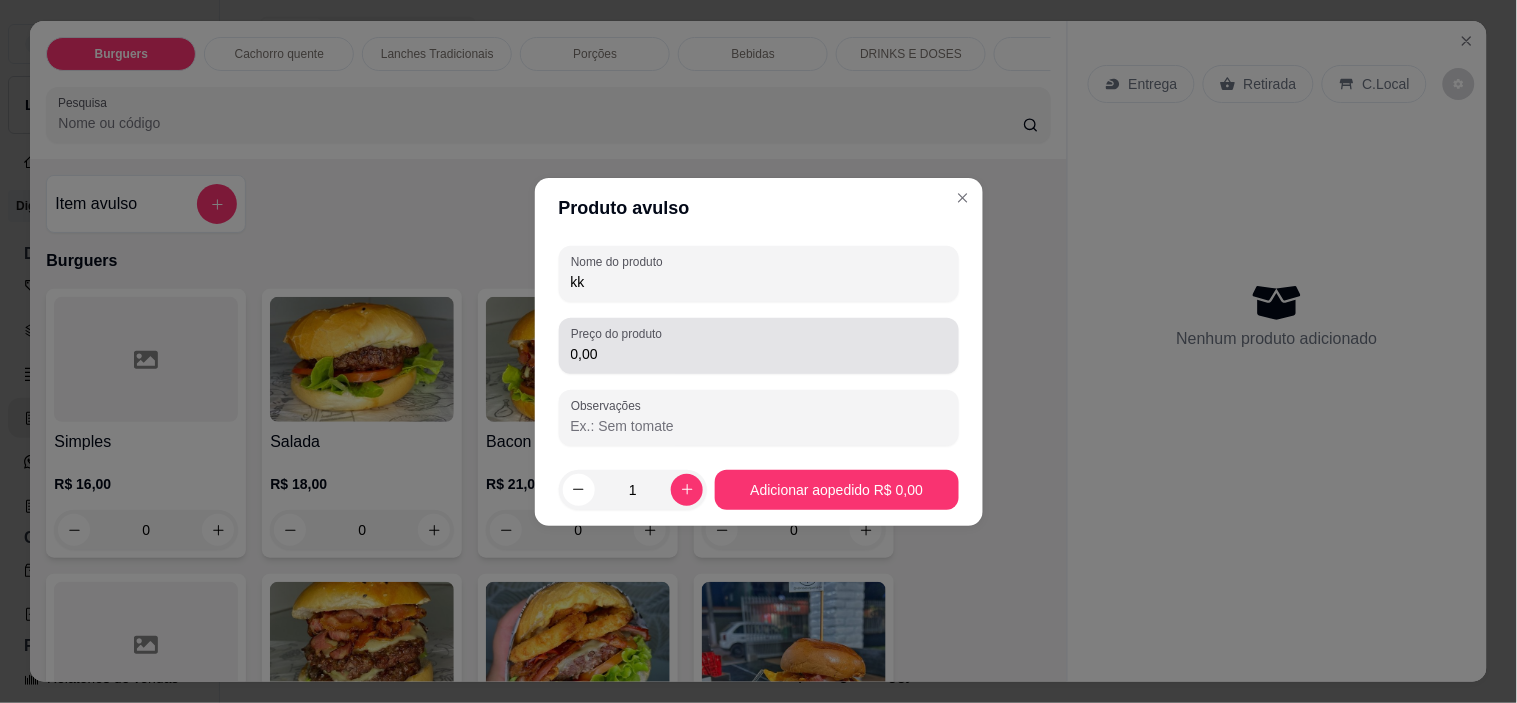 type on "kk" 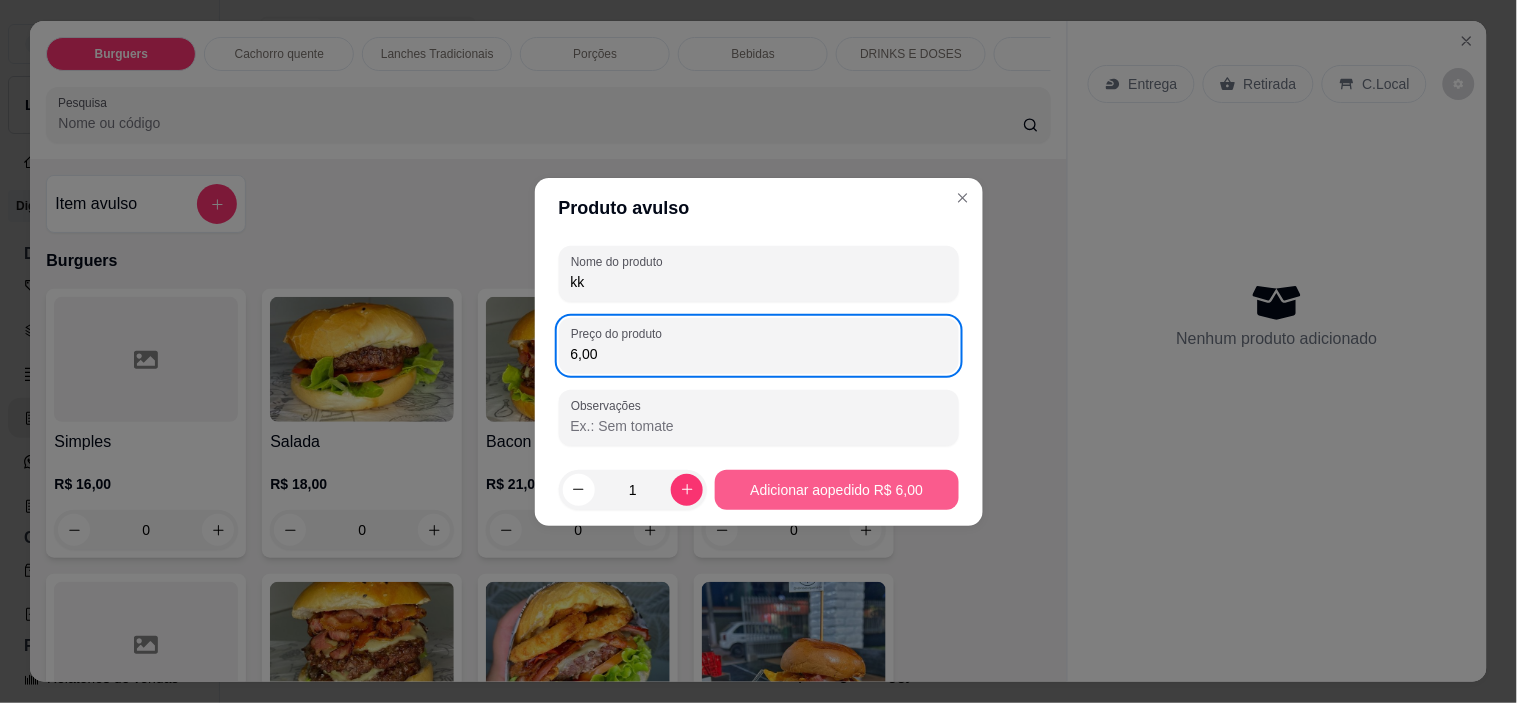 type on "6,00" 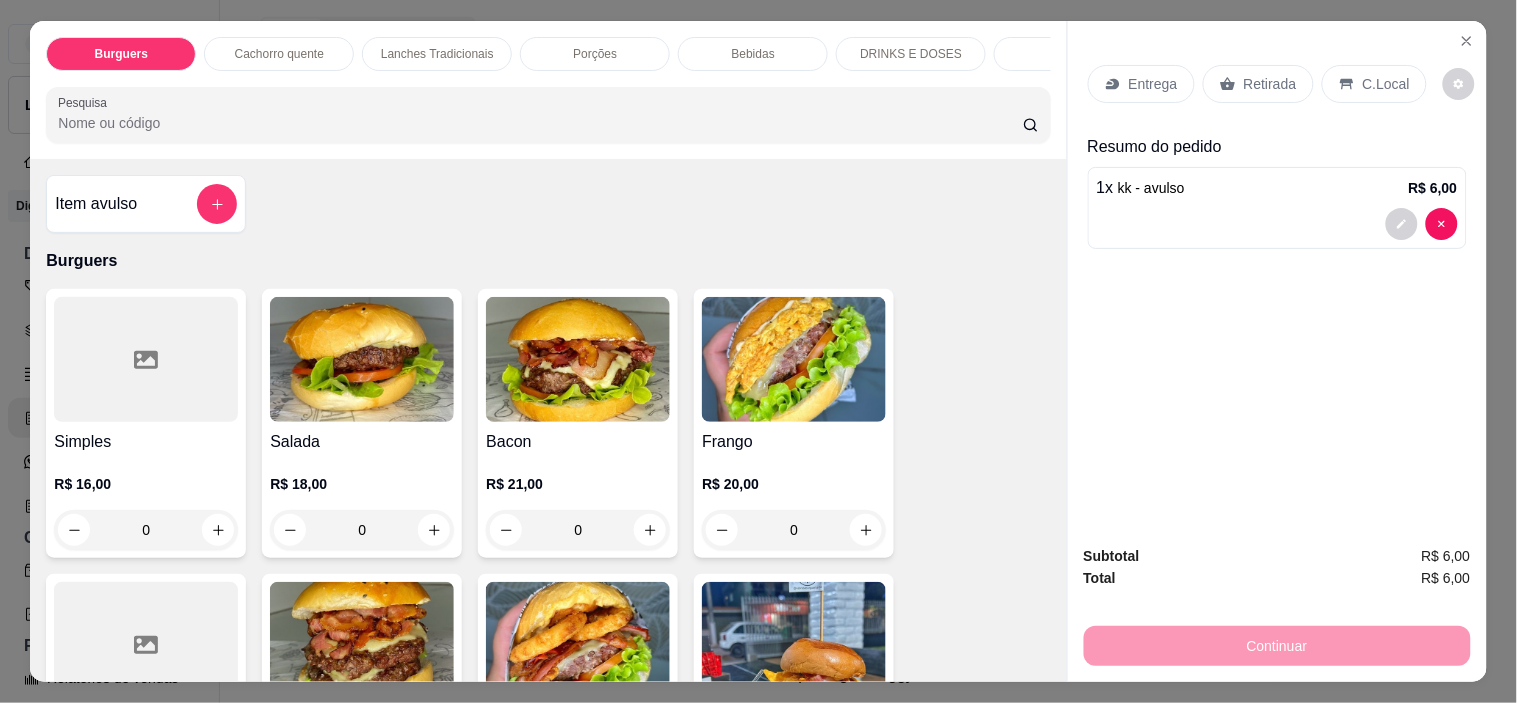 click on "Retirada" at bounding box center (1270, 84) 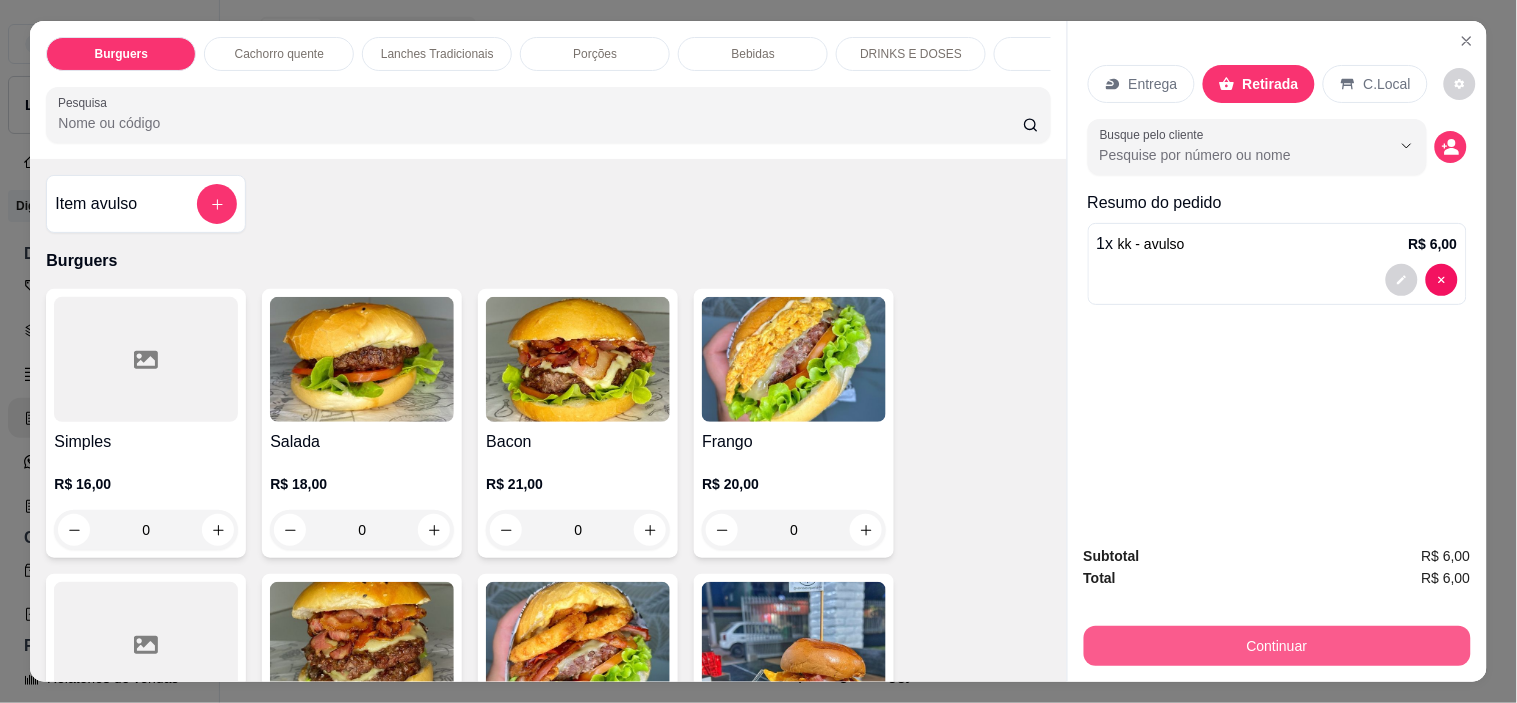 click on "Continuar" at bounding box center (1277, 646) 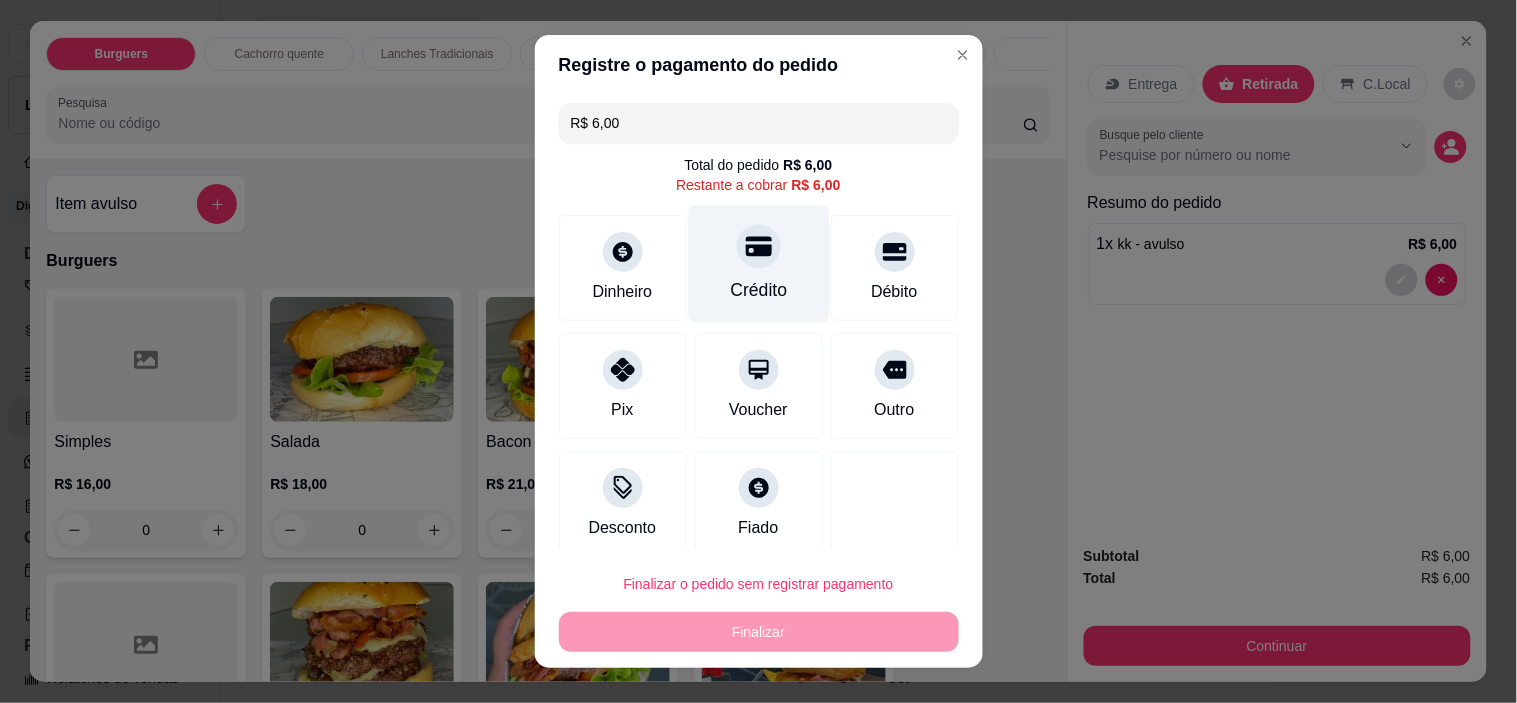 click on "Crédito" at bounding box center (758, 264) 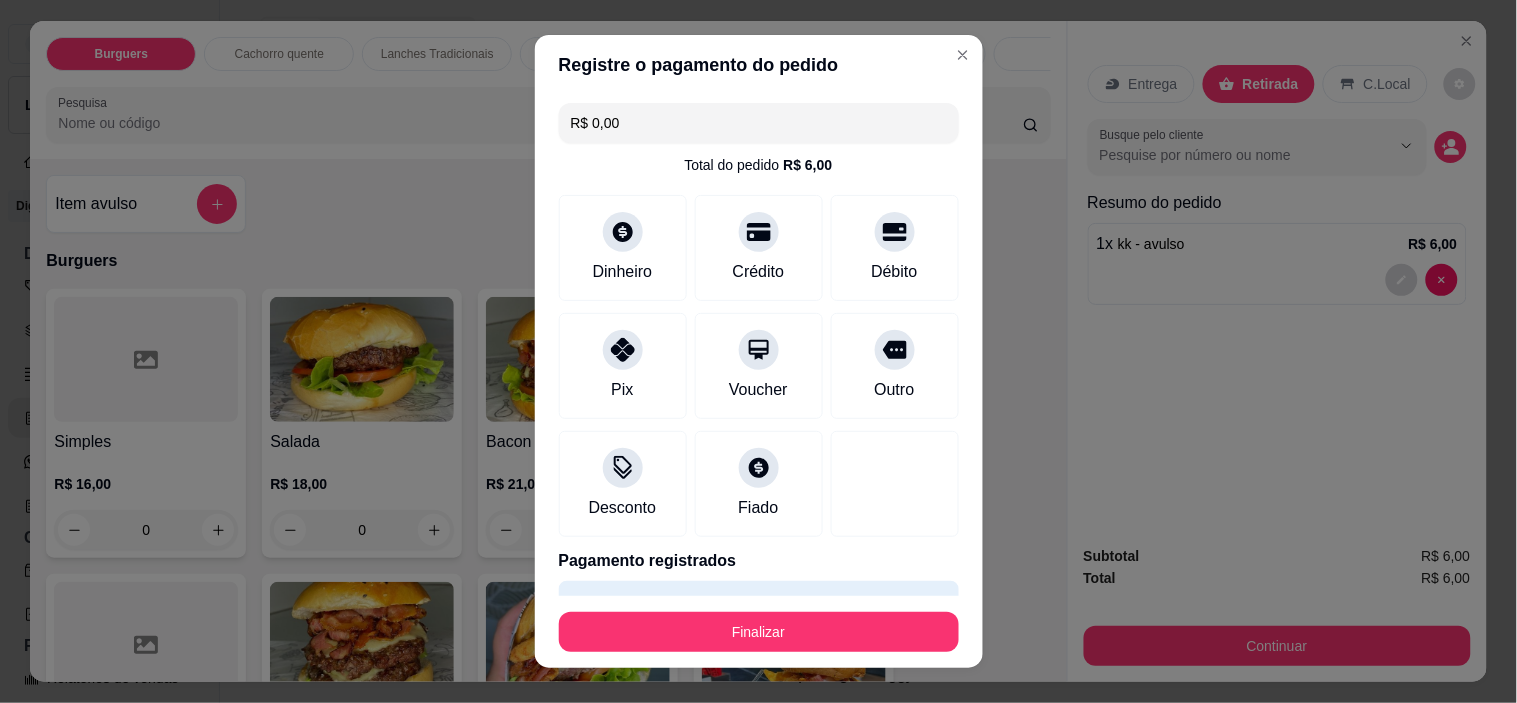 click on "Finalizar" at bounding box center [759, 632] 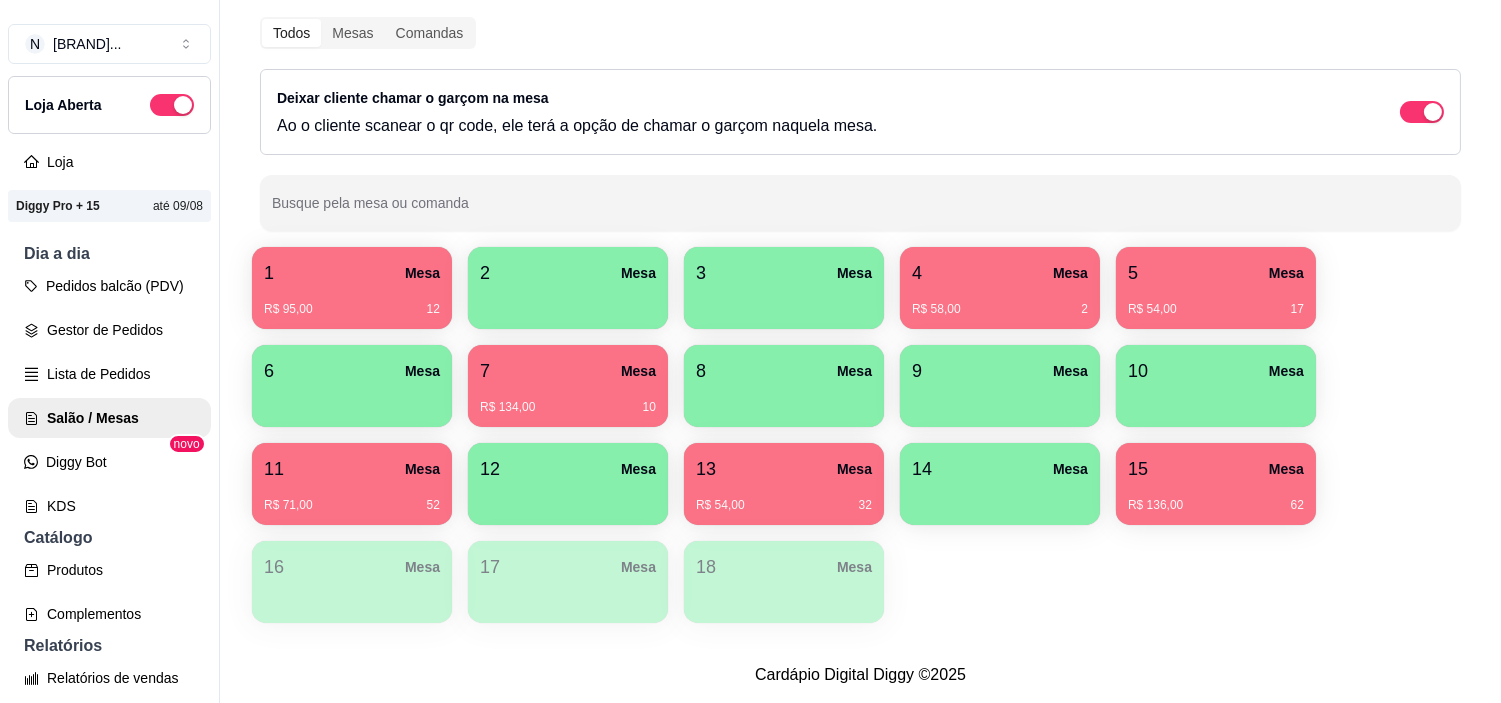 click on "R$ 54,00 17" at bounding box center (1216, 309) 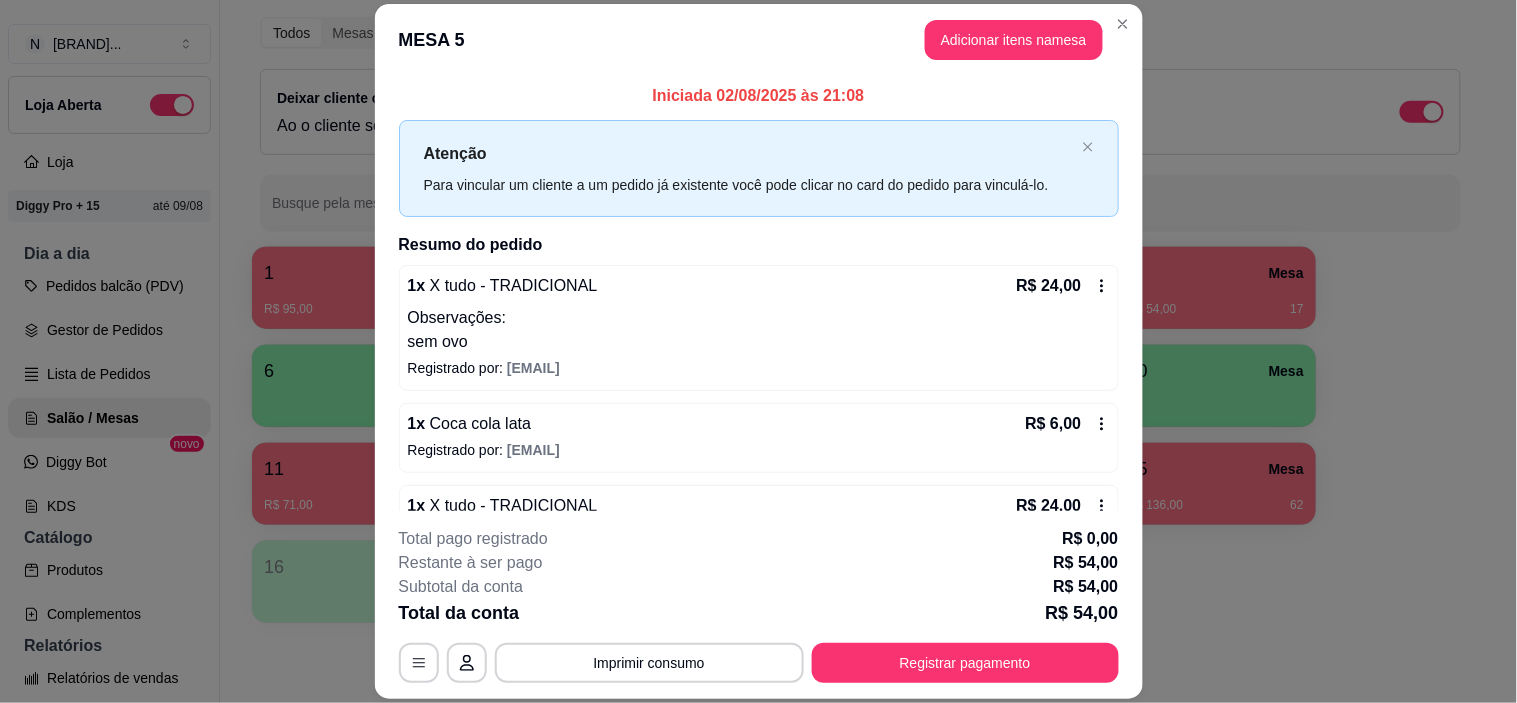 scroll, scrollTop: 51, scrollLeft: 0, axis: vertical 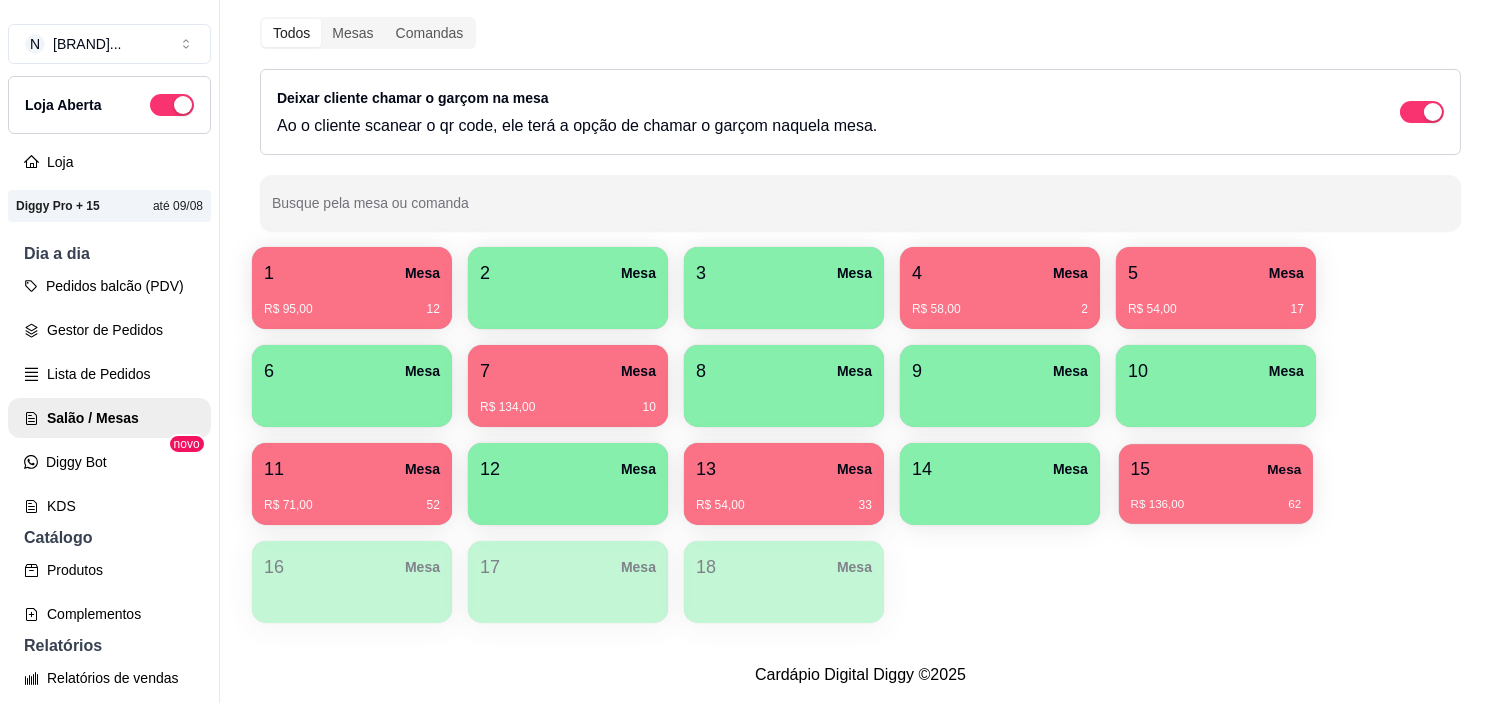click on "15 Mesa" at bounding box center (1216, 469) 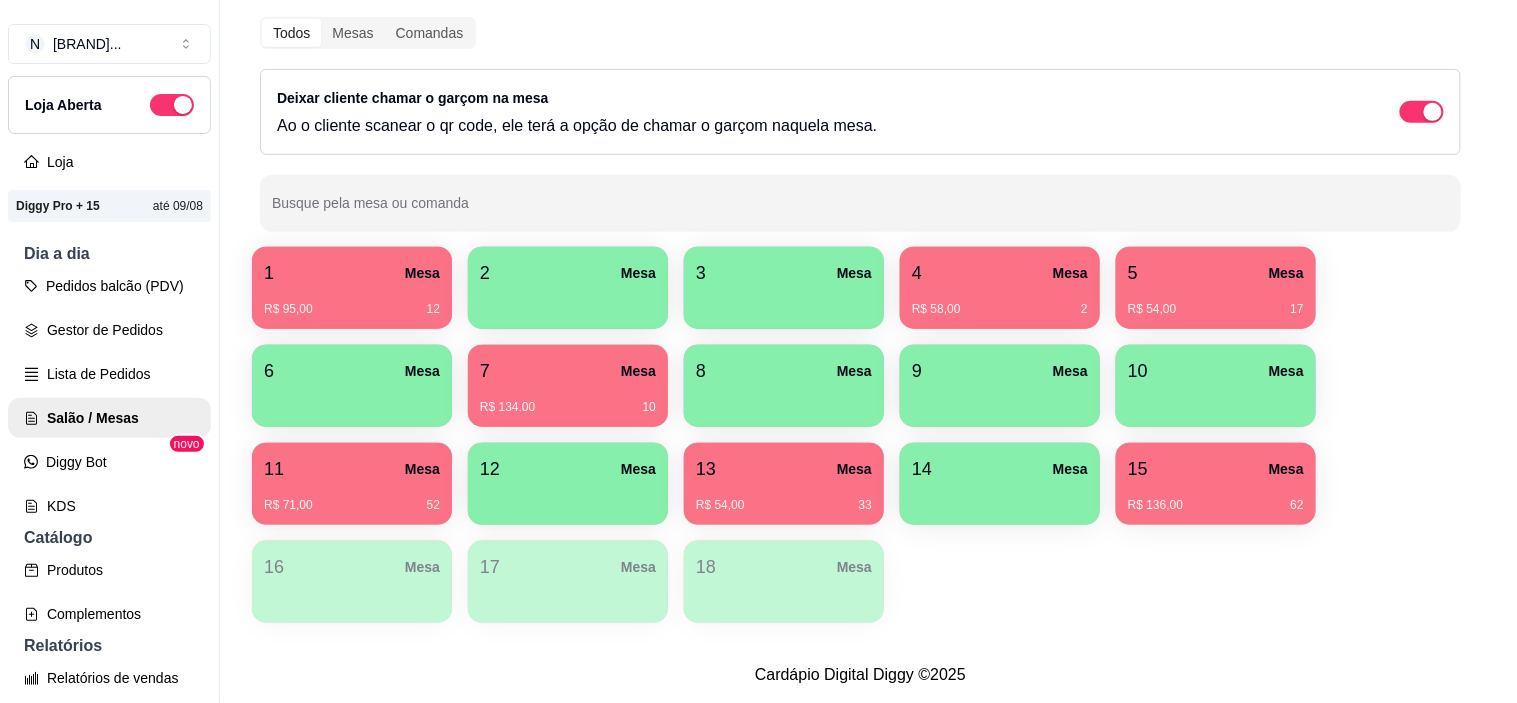 type 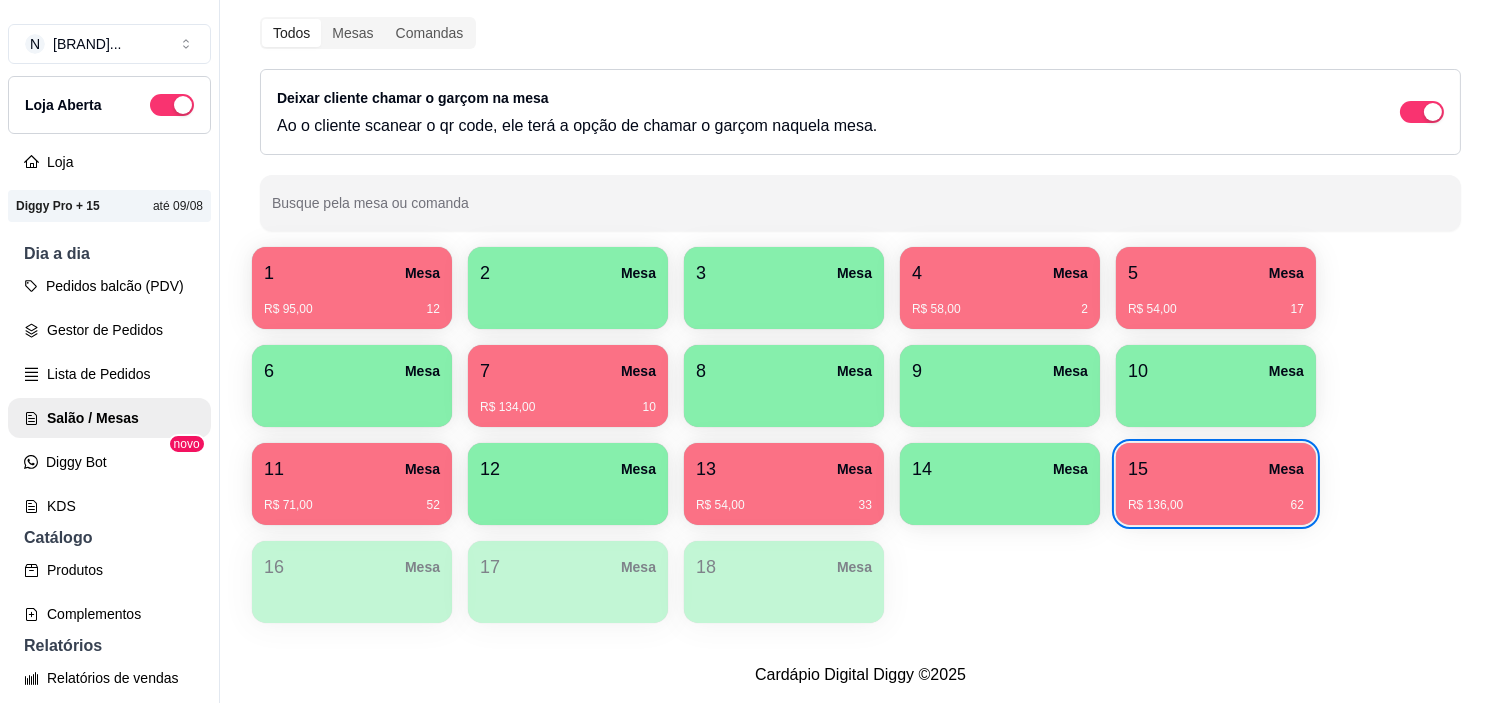 click on "R$ 58,00 2" at bounding box center [1000, 302] 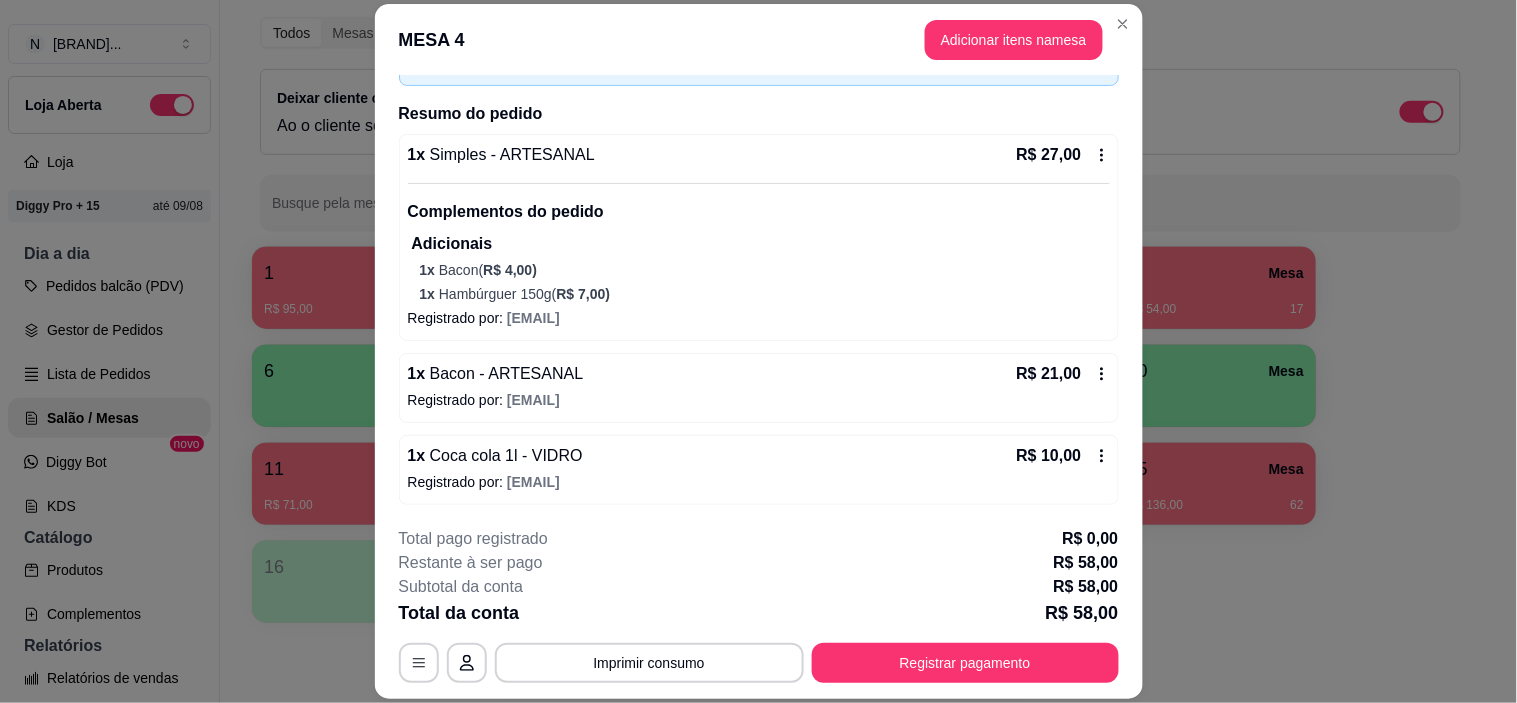 scroll, scrollTop: 132, scrollLeft: 0, axis: vertical 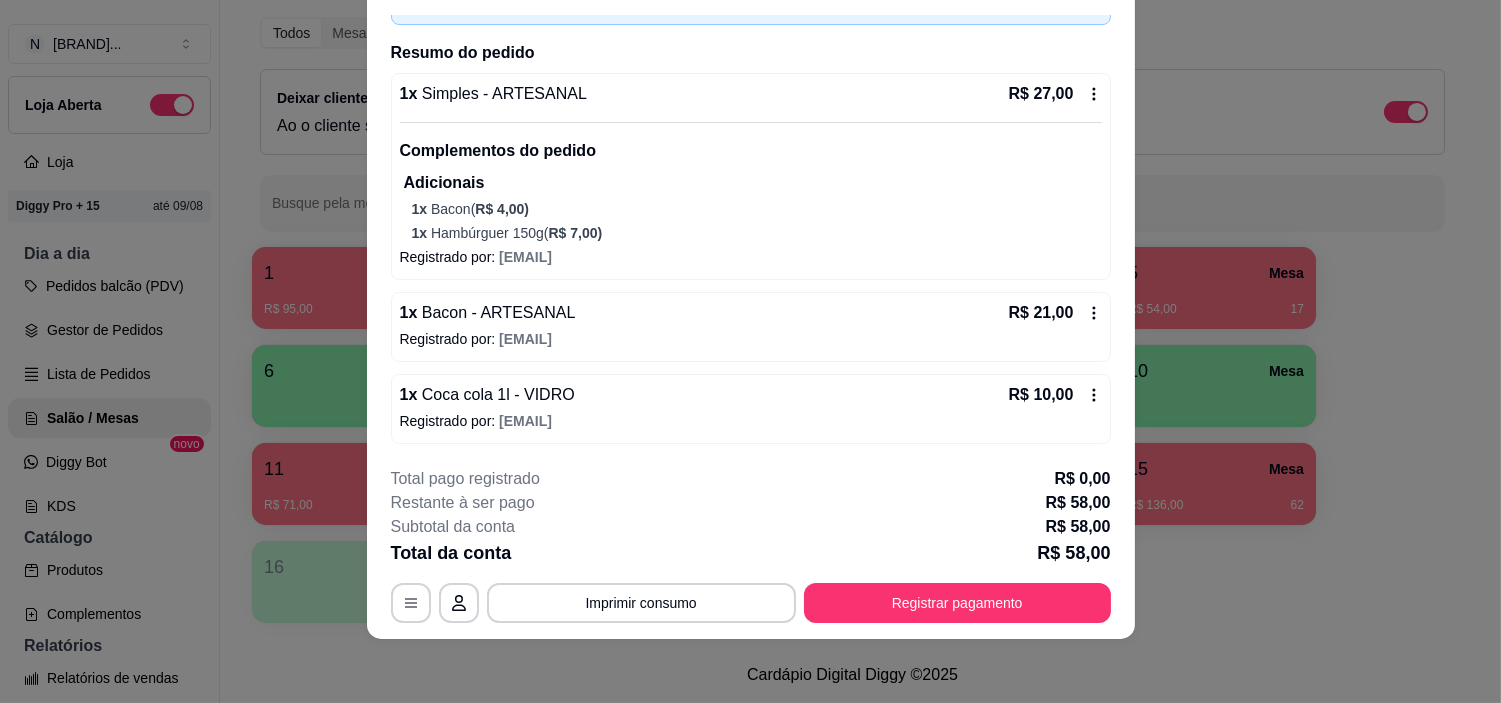 type 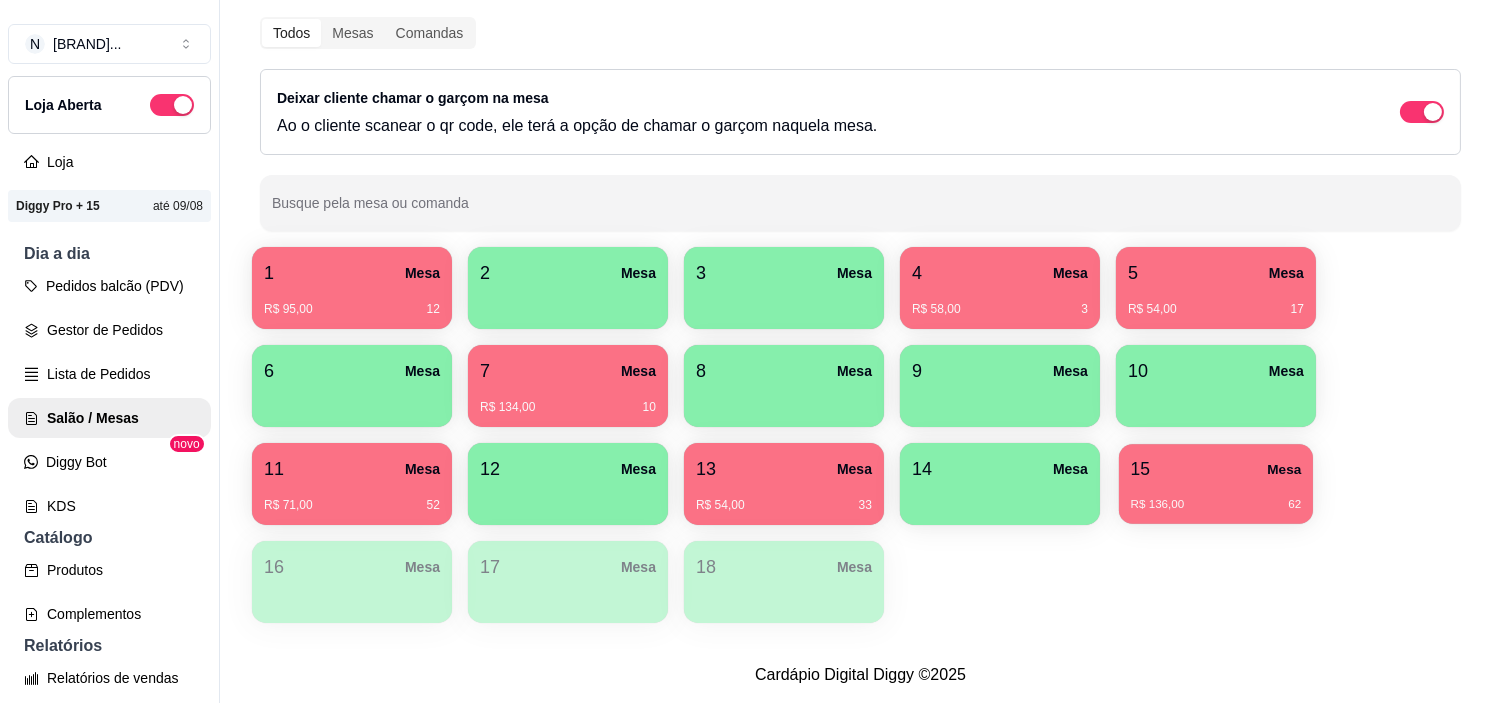 click on "R$ 136,00 62" at bounding box center (1216, 497) 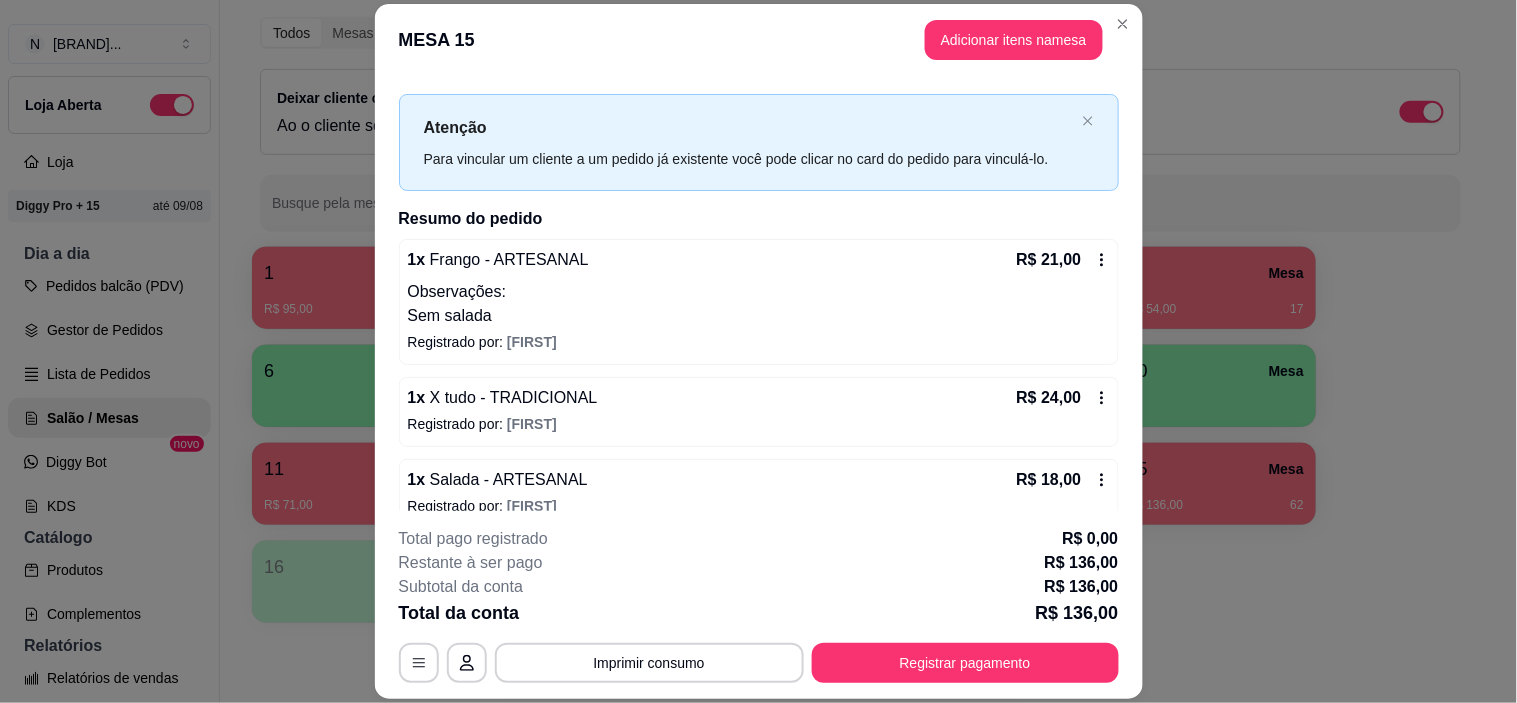 scroll, scrollTop: 0, scrollLeft: 0, axis: both 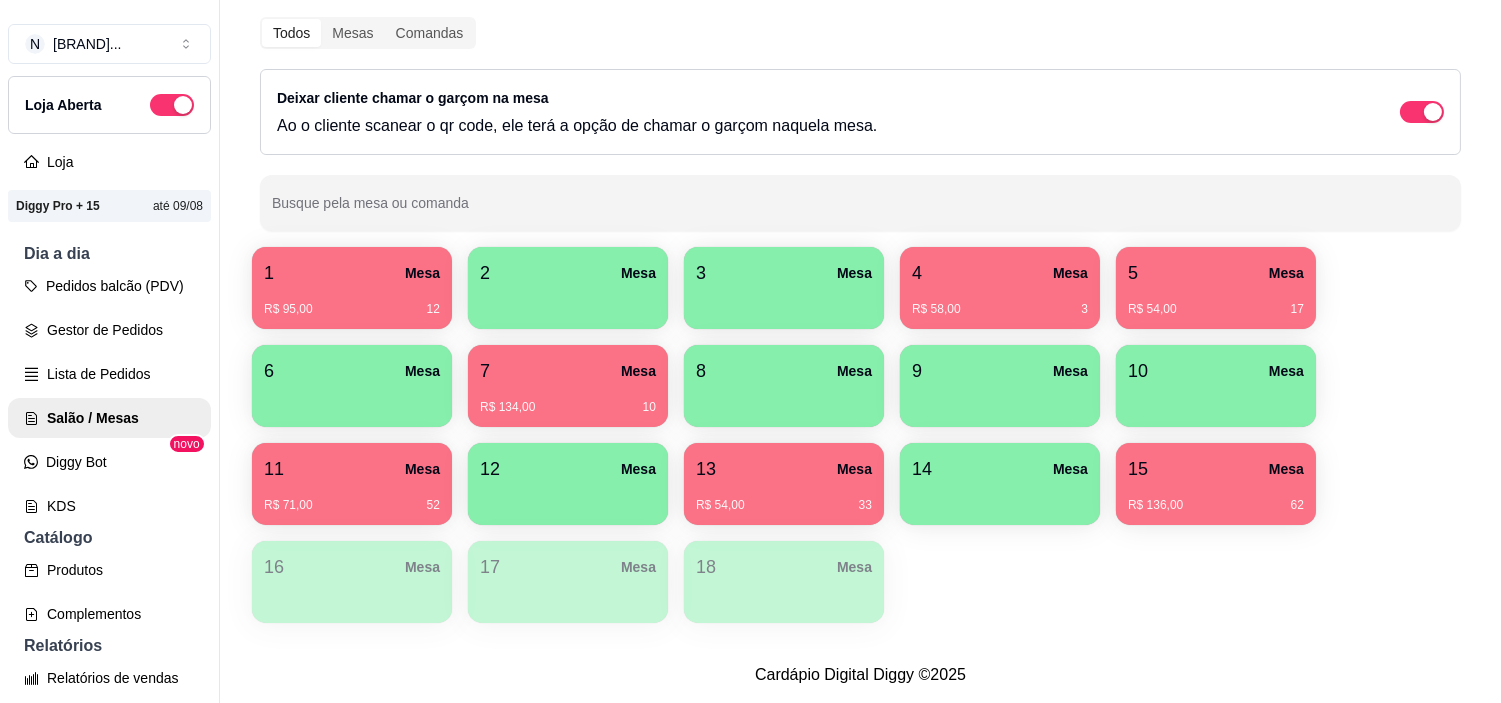 click on "13 Mesa" at bounding box center (784, 469) 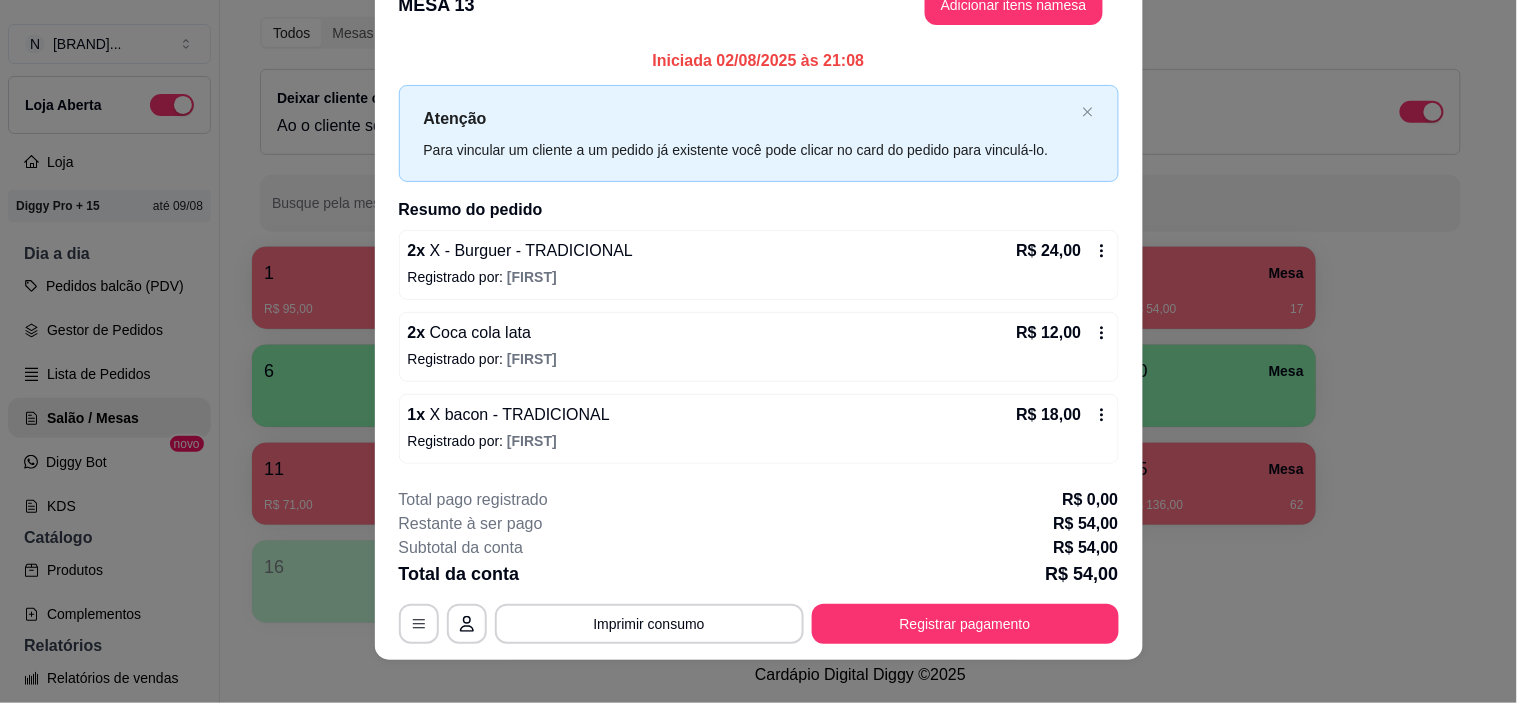 scroll, scrollTop: 57, scrollLeft: 0, axis: vertical 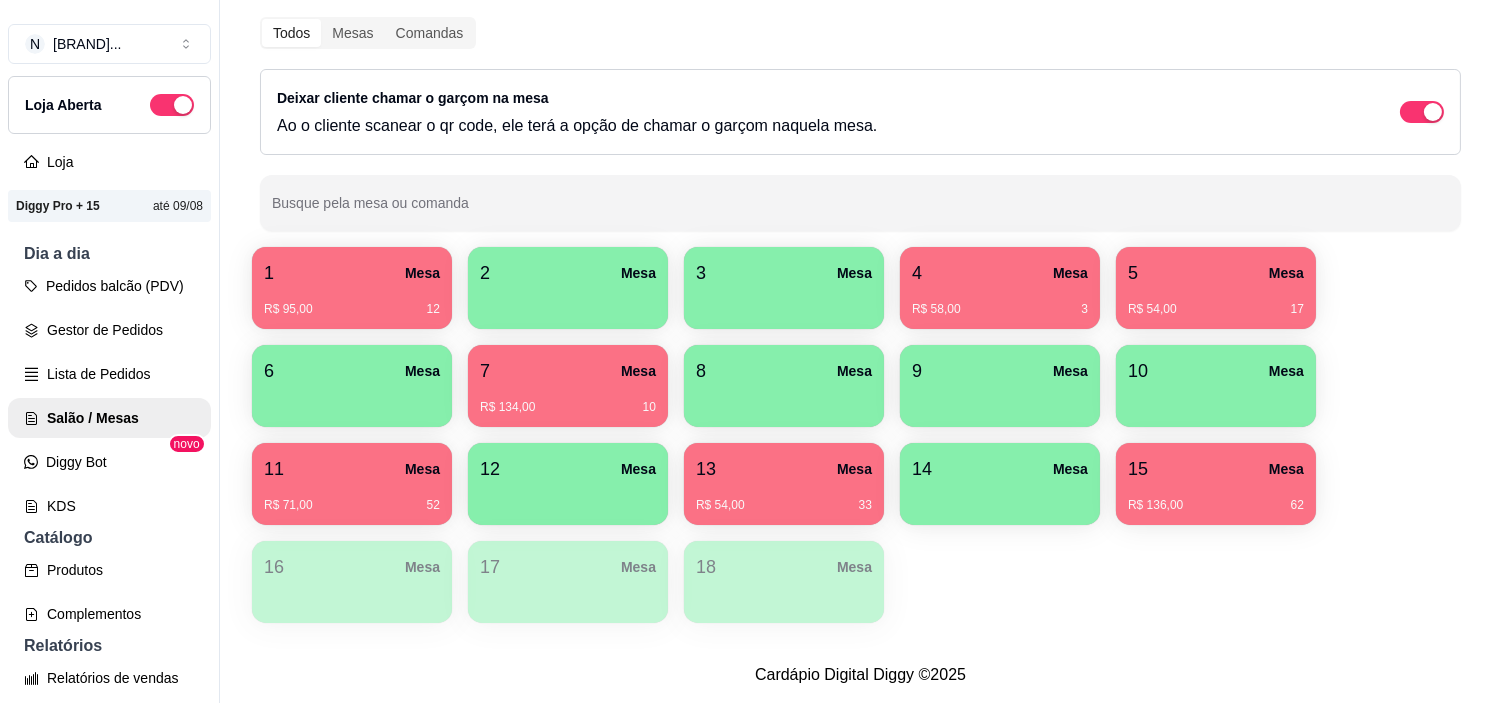 click on "Mesa" at bounding box center [422, 567] 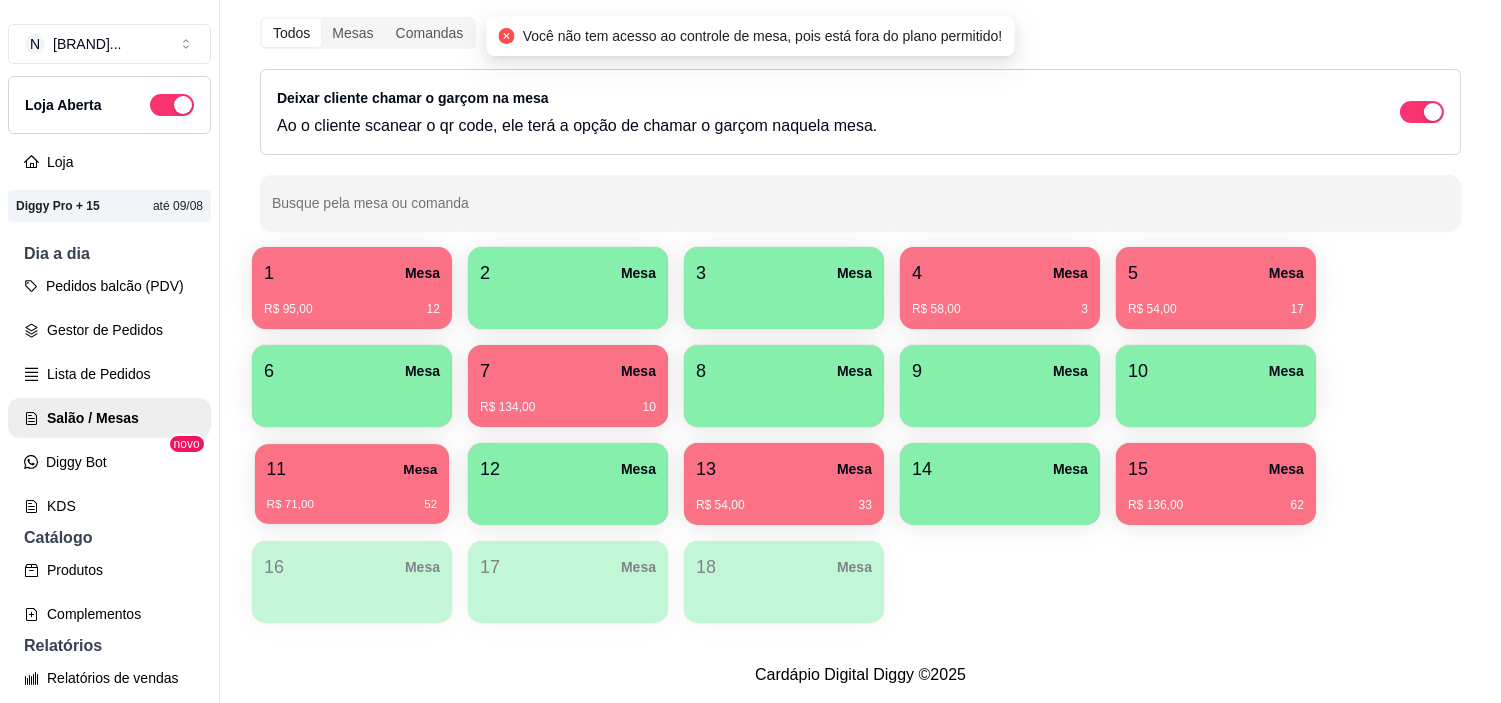 click on "R$ 71,00 52" at bounding box center (352, 505) 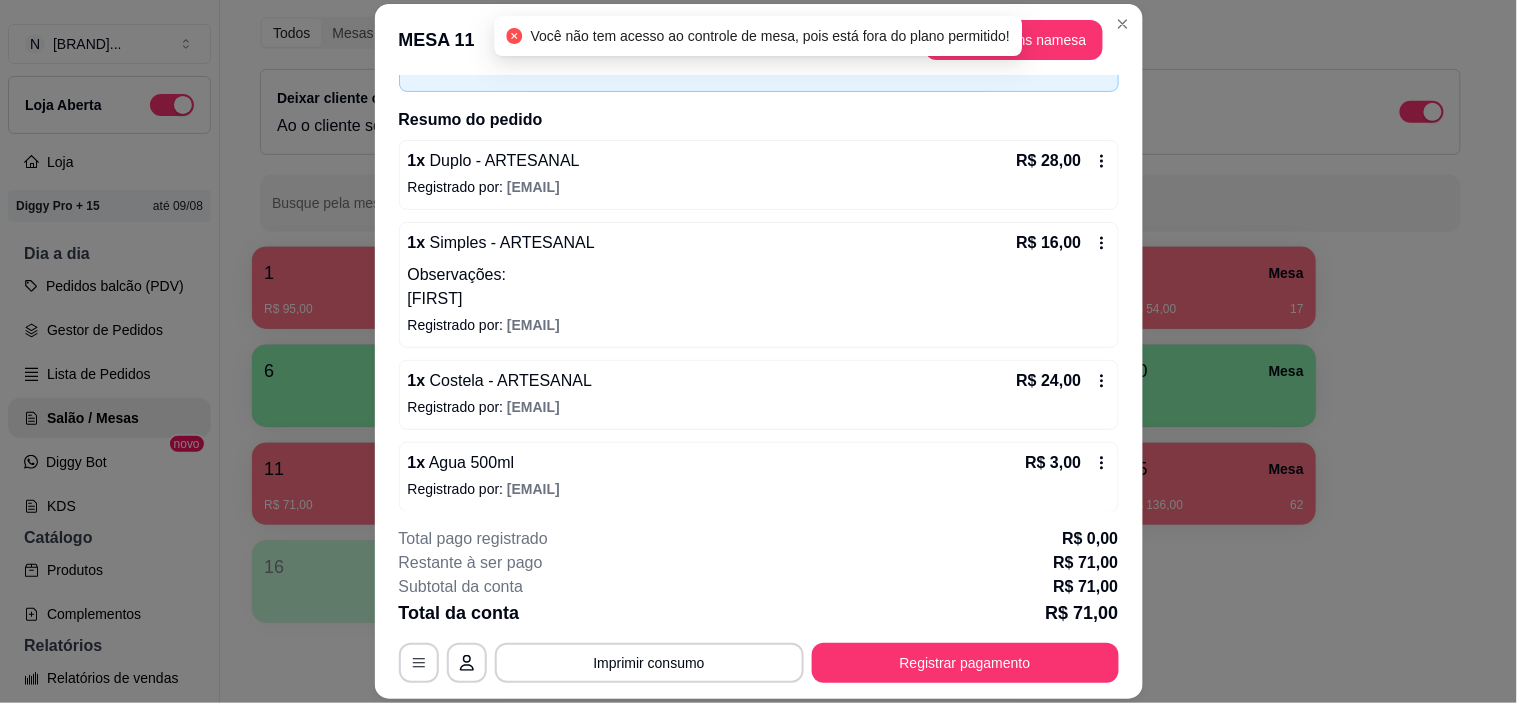 scroll, scrollTop: 133, scrollLeft: 0, axis: vertical 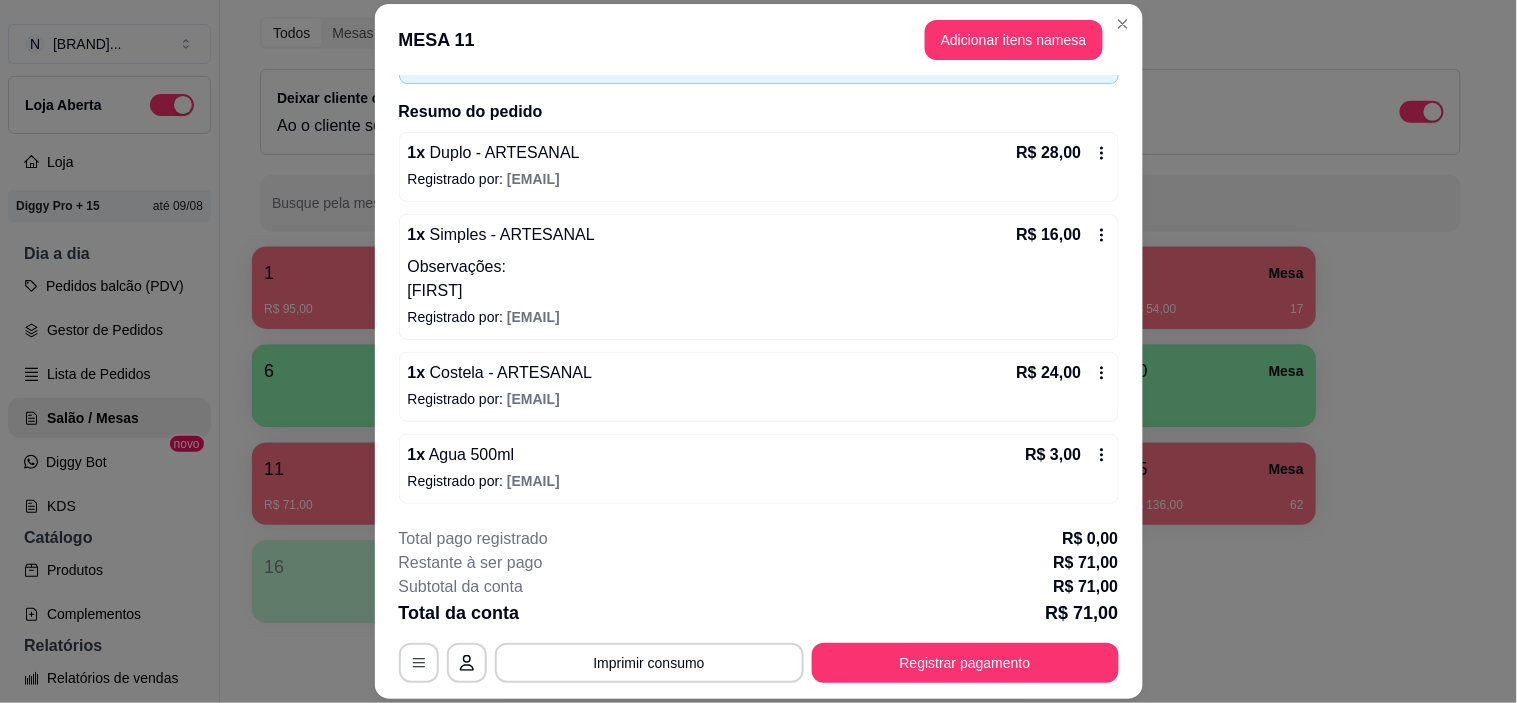 click on "Registrar pagamento" at bounding box center (965, 663) 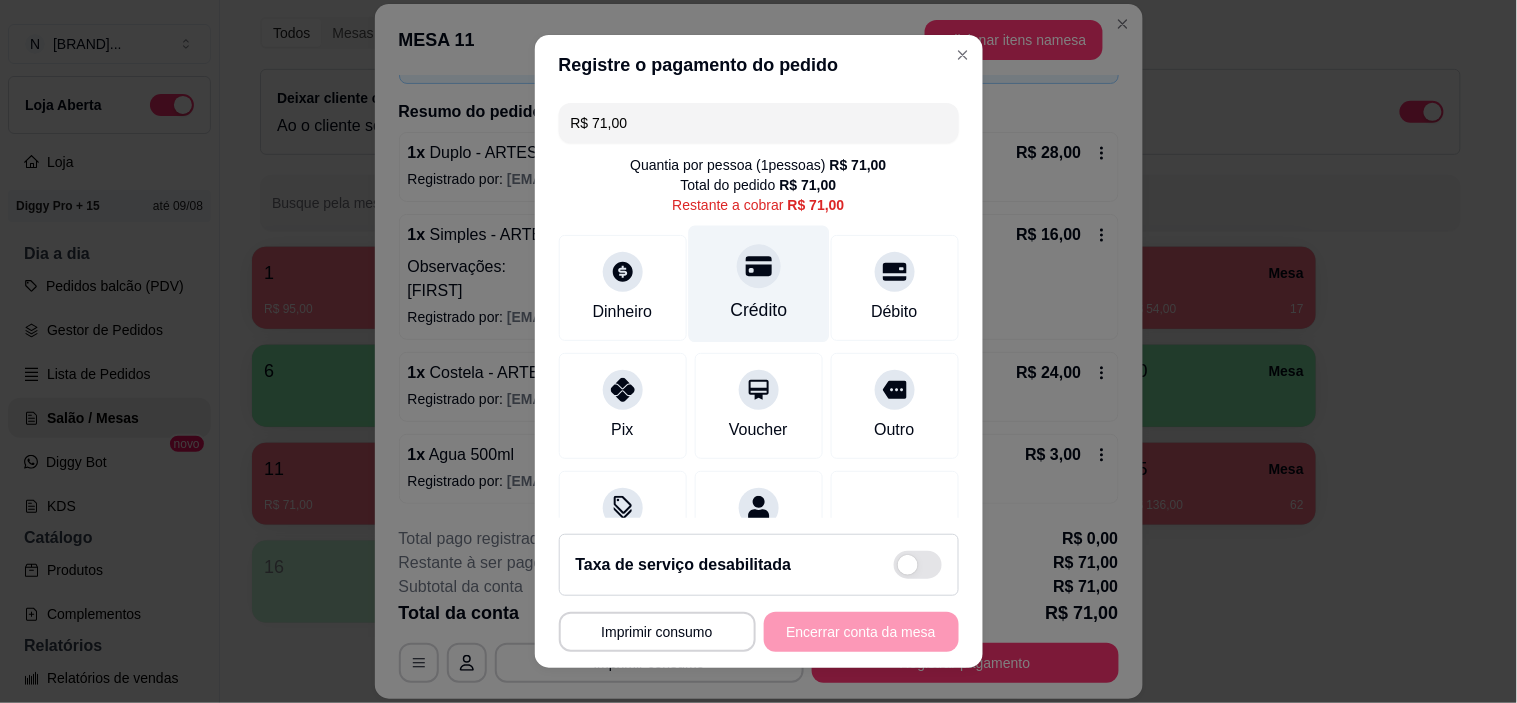 click on "Crédito" at bounding box center [758, 284] 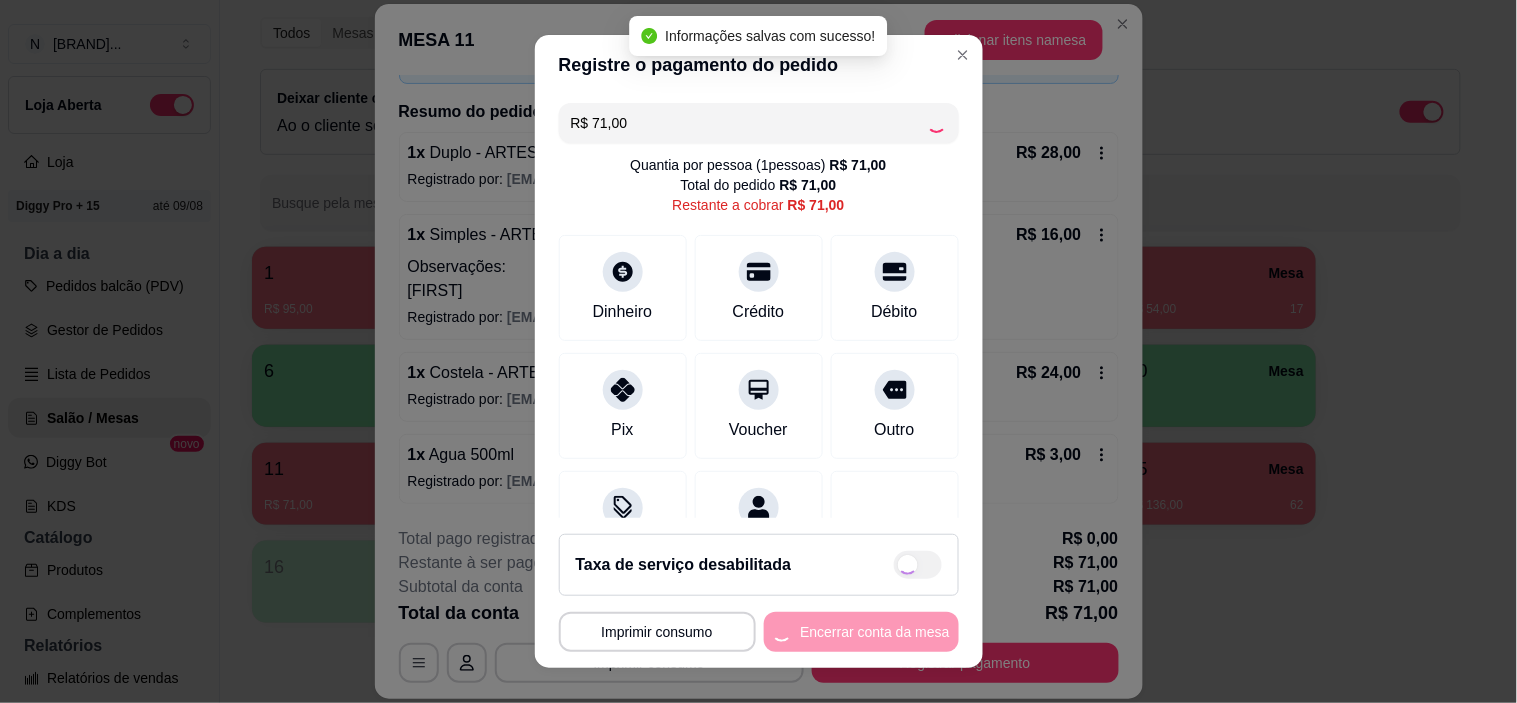 type on "R$ 0,00" 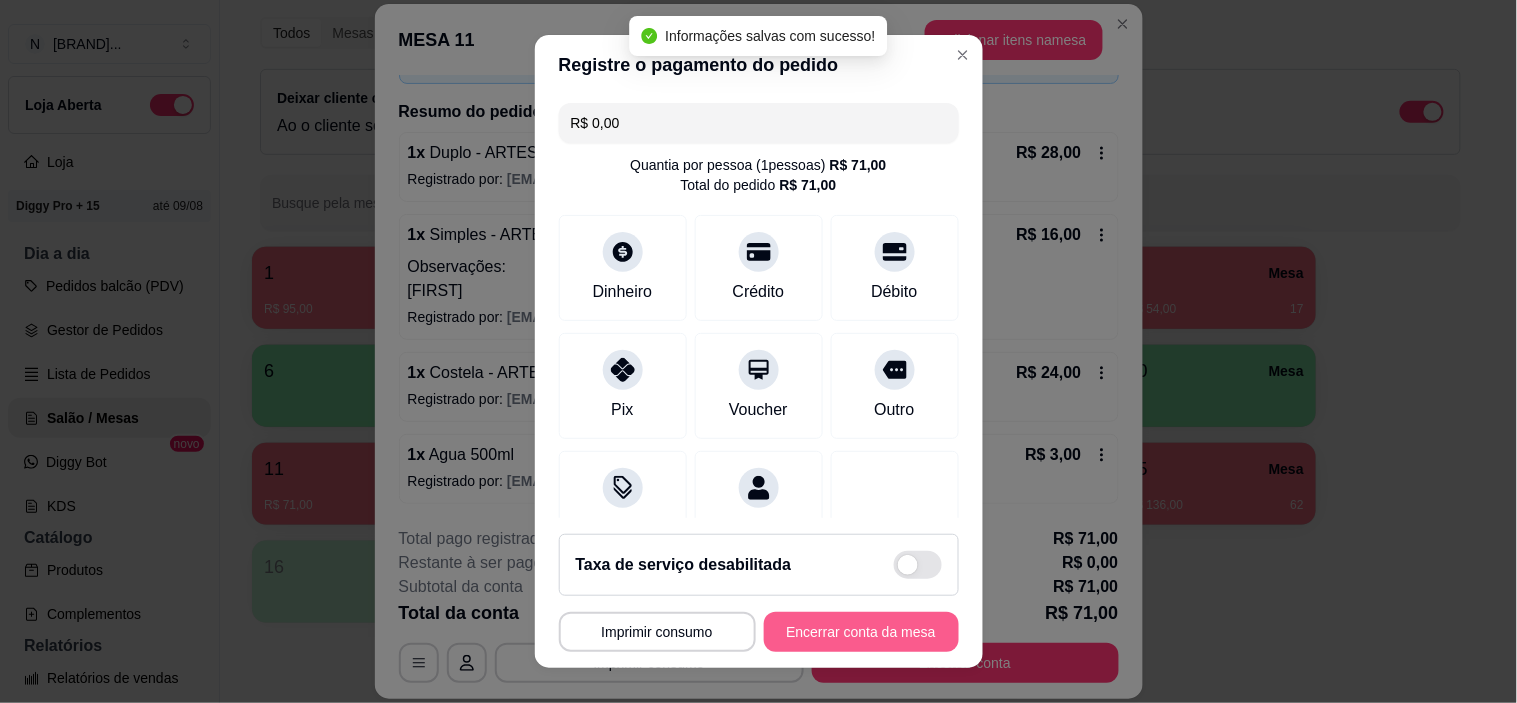 click on "Encerrar conta da mesa" at bounding box center [861, 632] 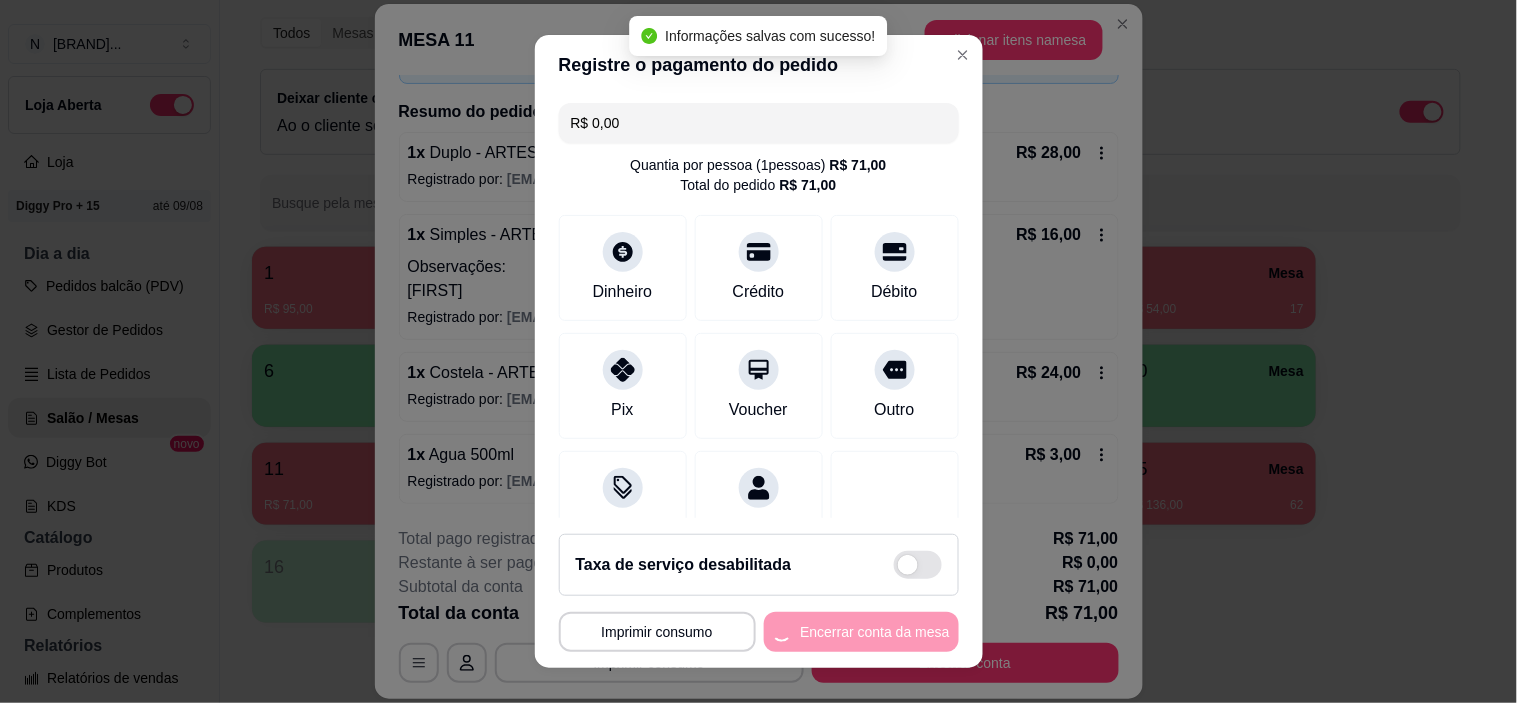 scroll, scrollTop: 0, scrollLeft: 0, axis: both 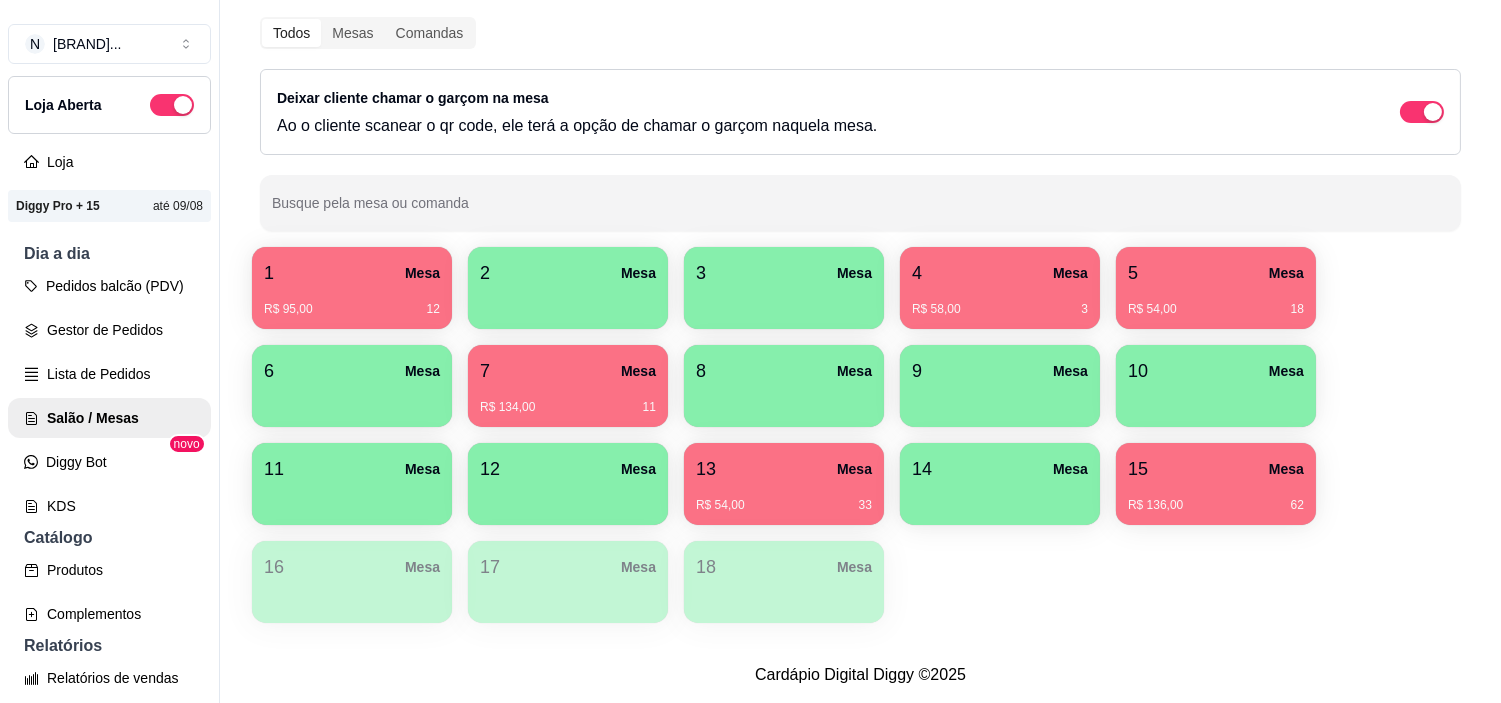 click on "R$ 95,00" at bounding box center [288, 309] 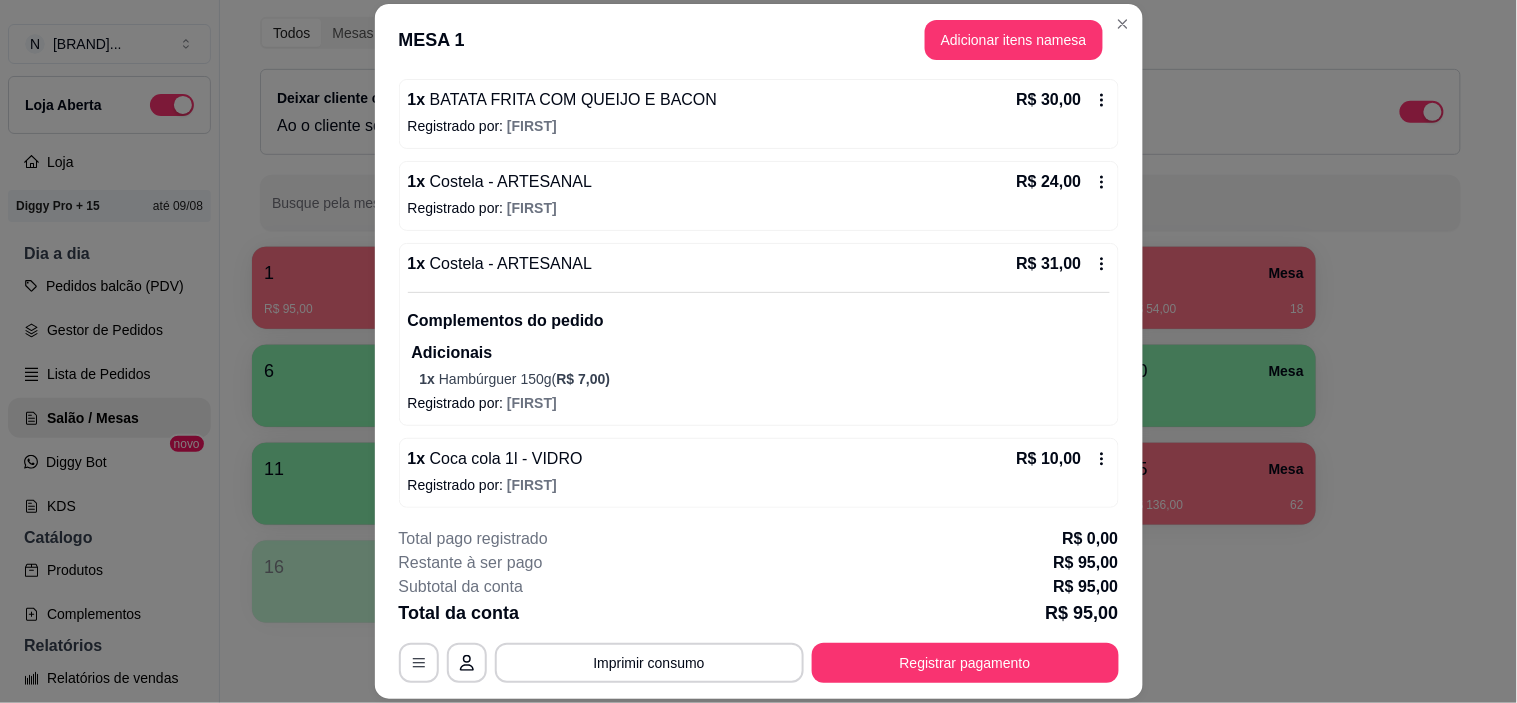 scroll, scrollTop: 190, scrollLeft: 0, axis: vertical 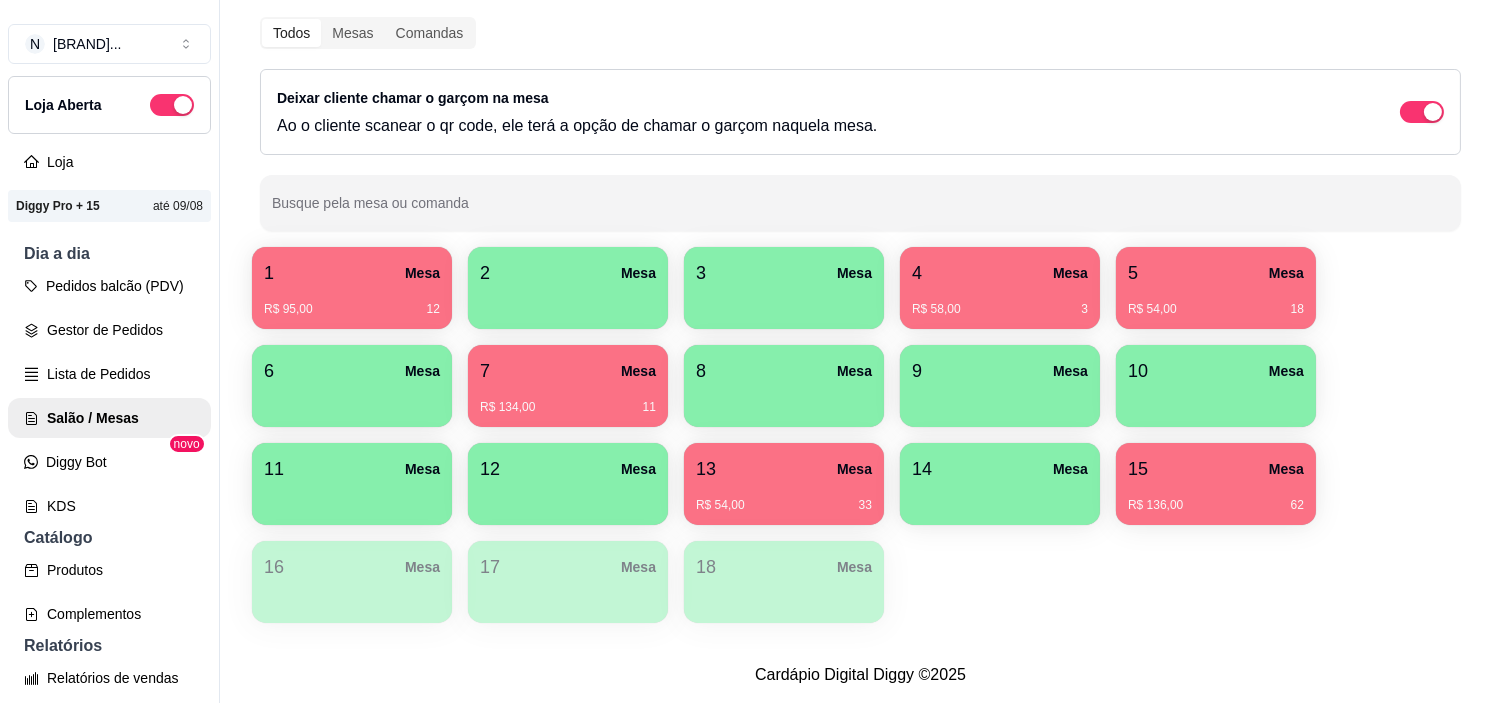 click on "7 Mesa R$ 134,00 11" at bounding box center [568, 386] 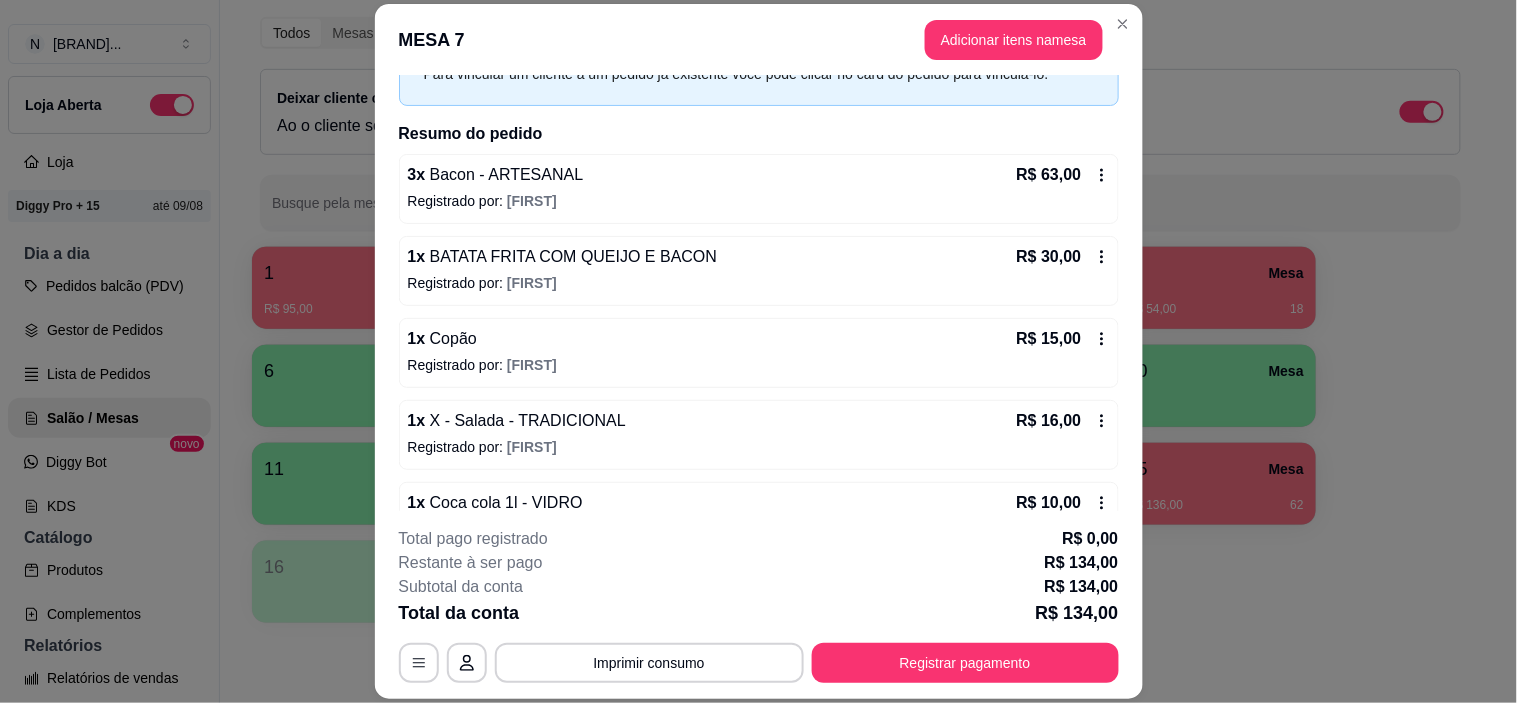 scroll, scrollTop: 160, scrollLeft: 0, axis: vertical 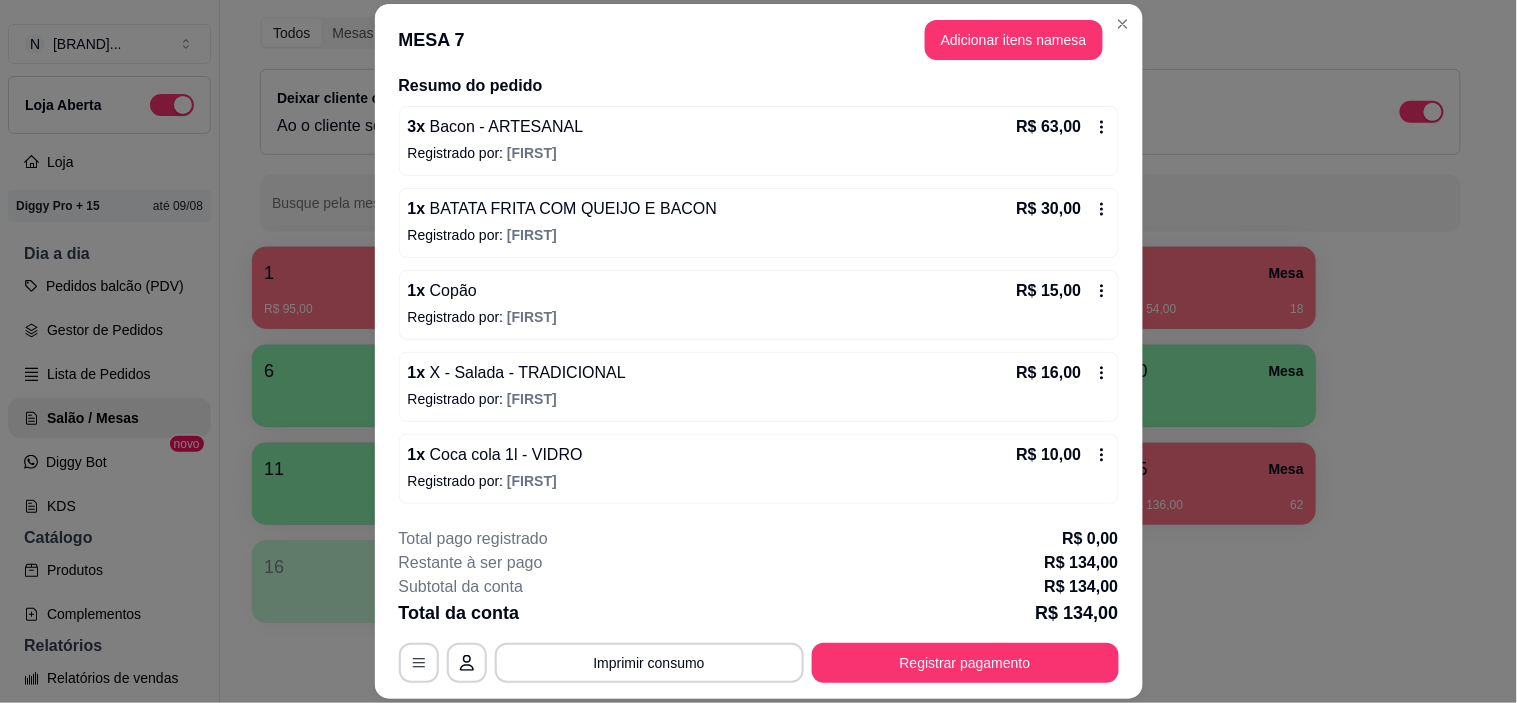 click on "R$ 15,00" at bounding box center (1063, 291) 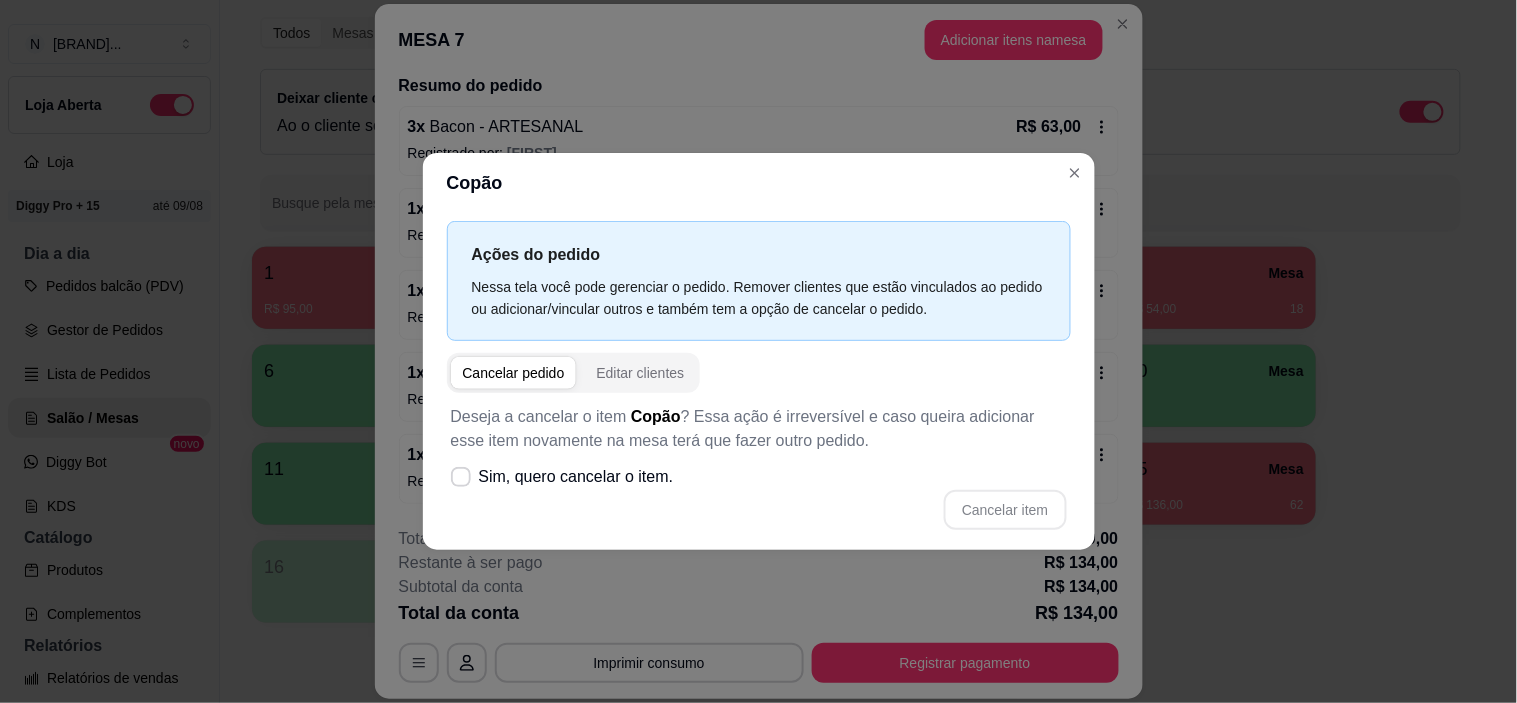 click on "Cancelar pedido" at bounding box center (514, 373) 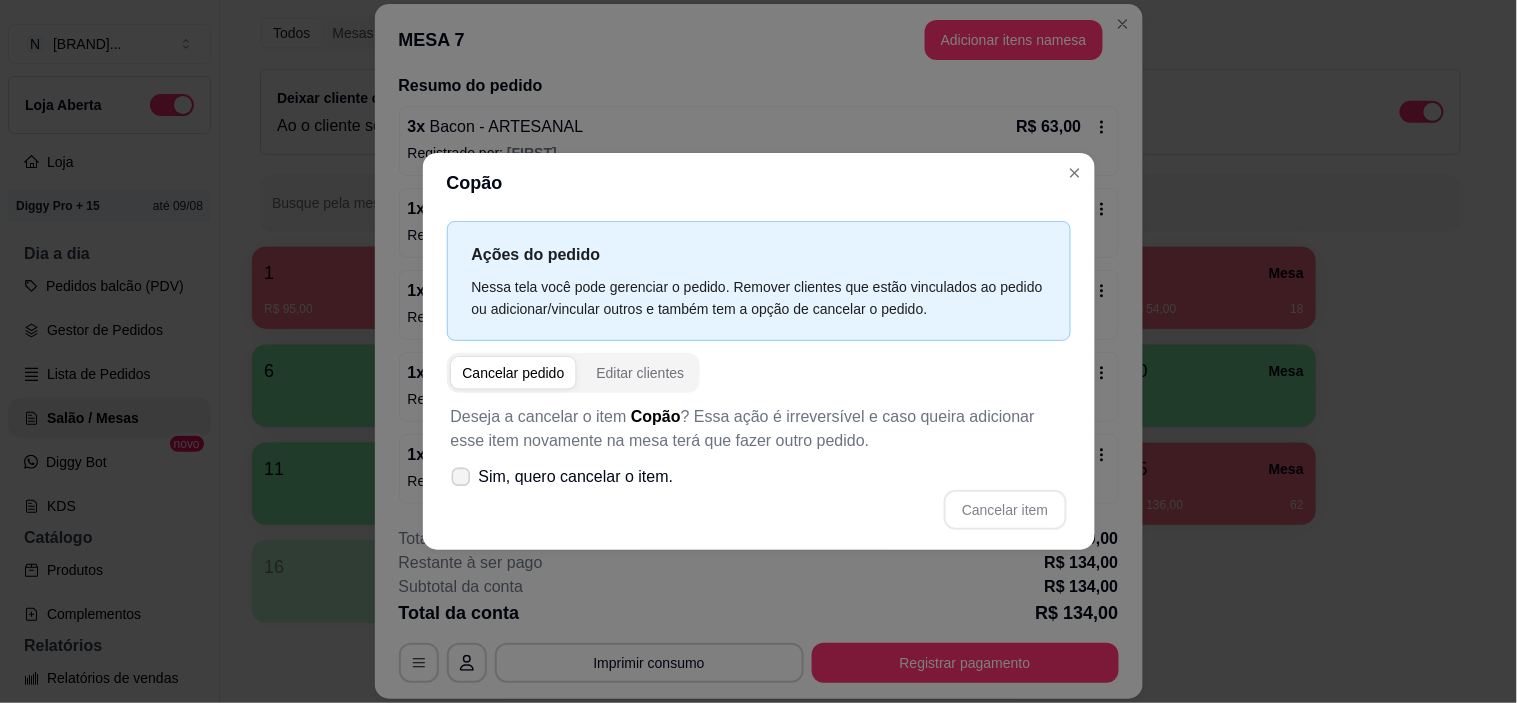 click on "Sim, quero cancelar o item." at bounding box center [576, 477] 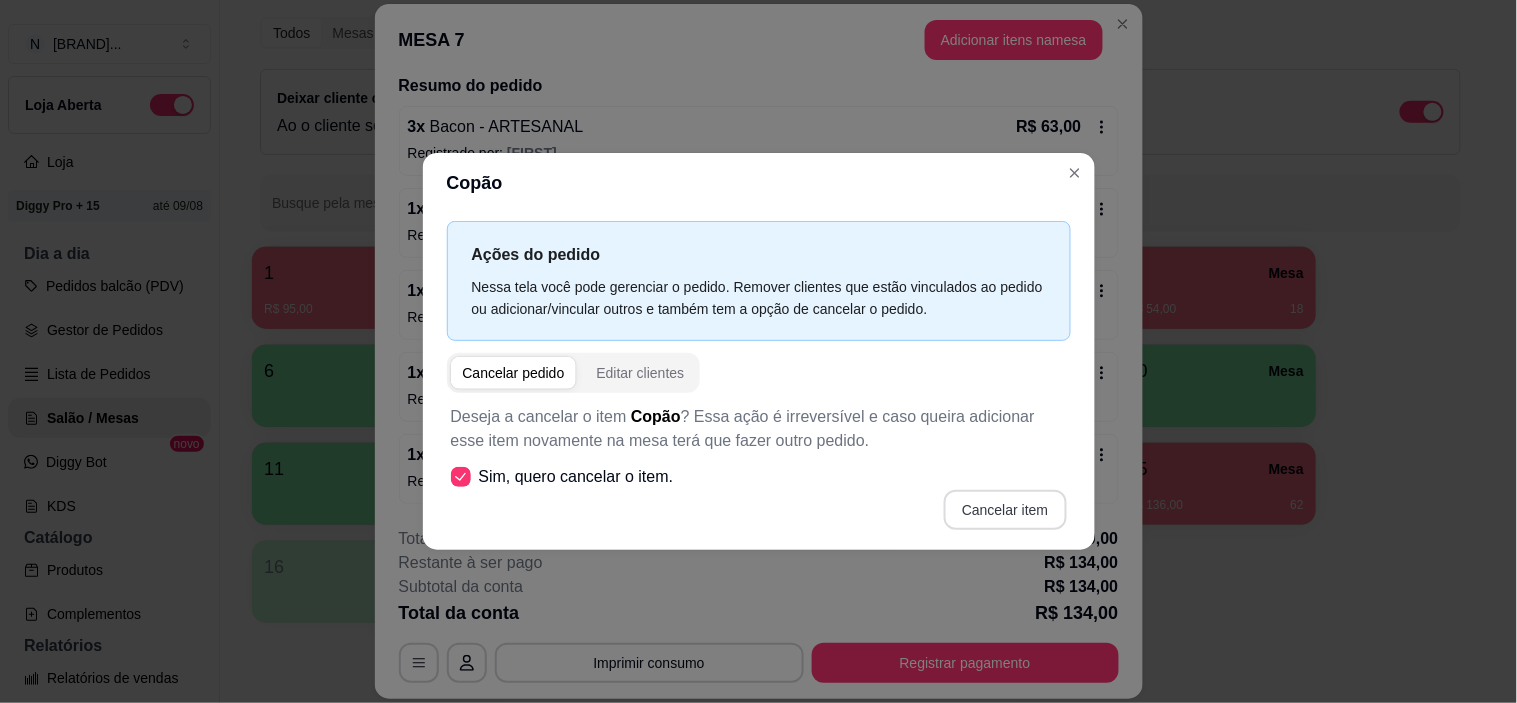 click on "Cancelar item" at bounding box center (1005, 510) 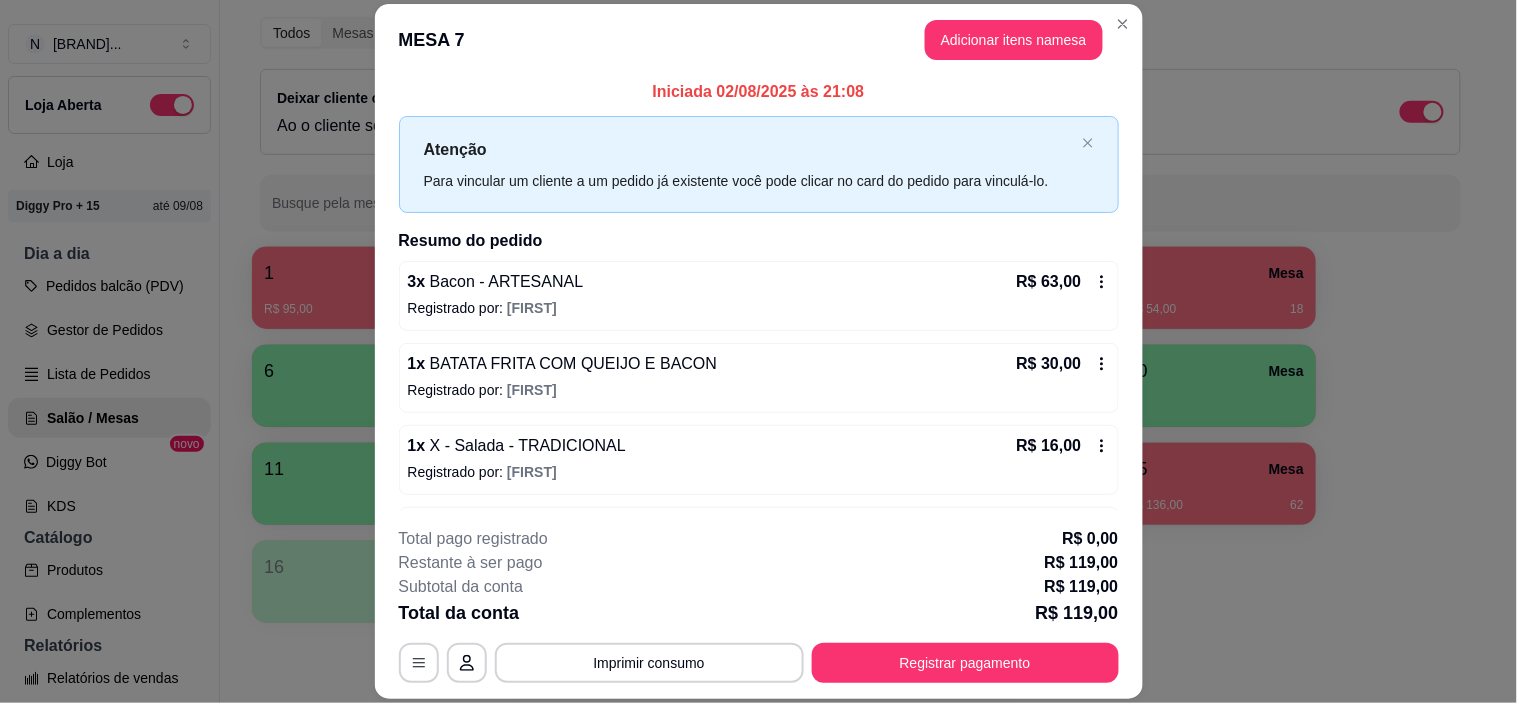 scroll, scrollTop: 0, scrollLeft: 0, axis: both 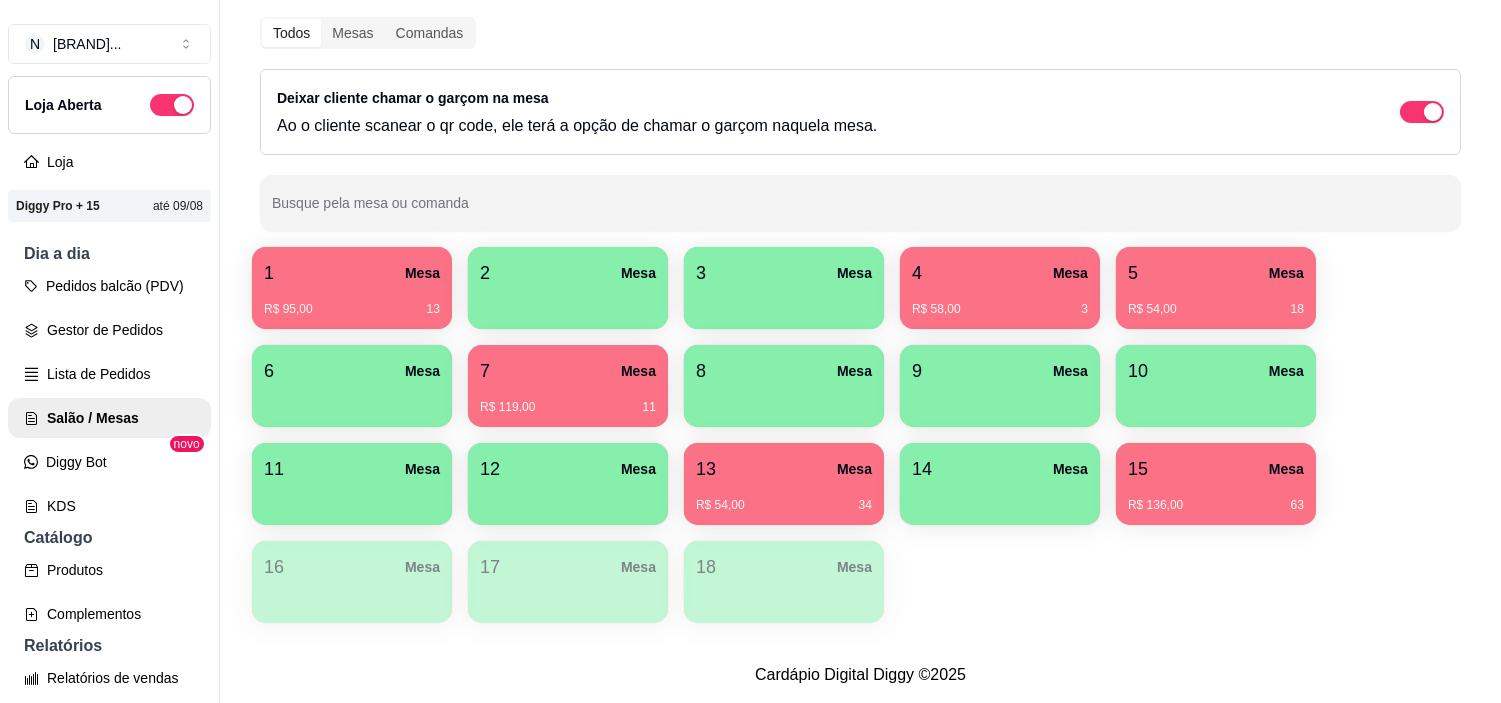 click on "5 Mesa" at bounding box center (1216, 273) 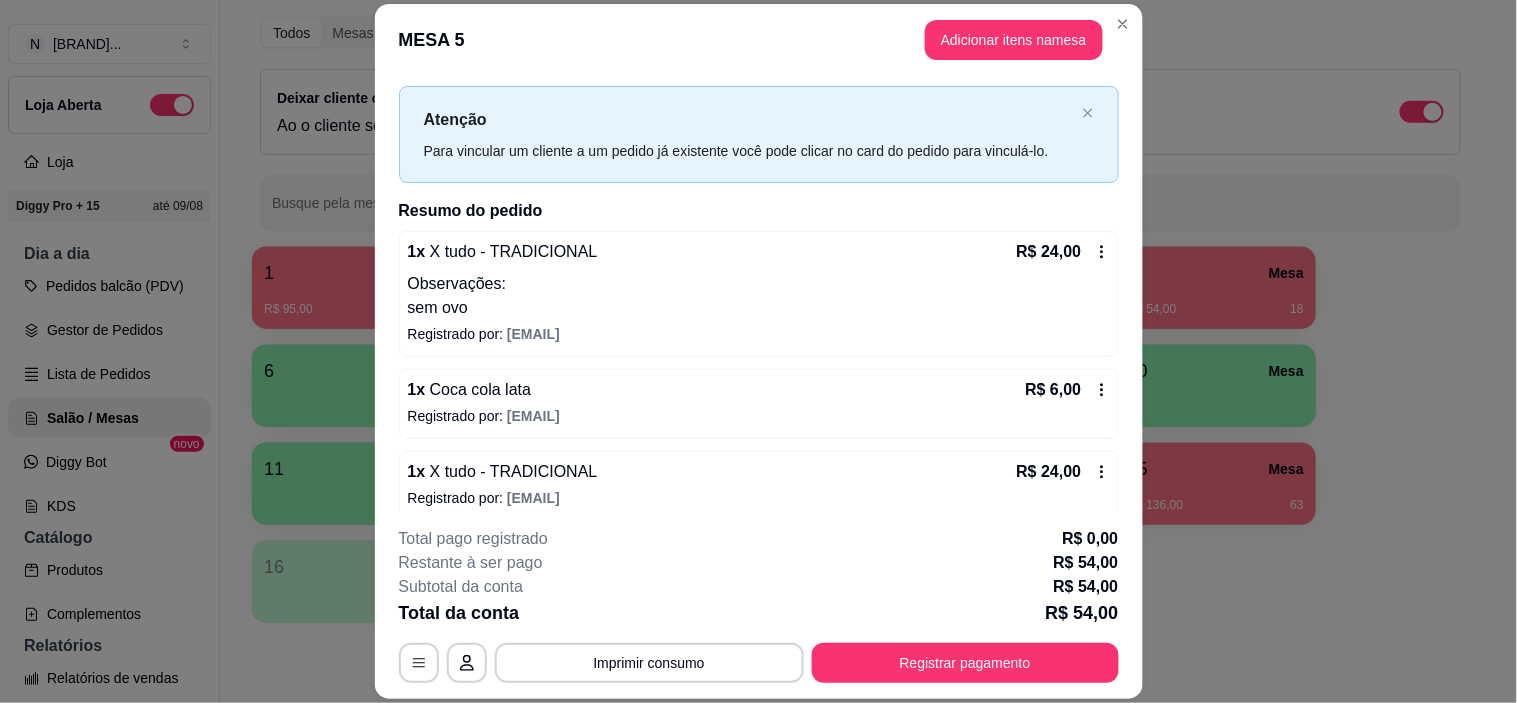 scroll, scrollTop: 51, scrollLeft: 0, axis: vertical 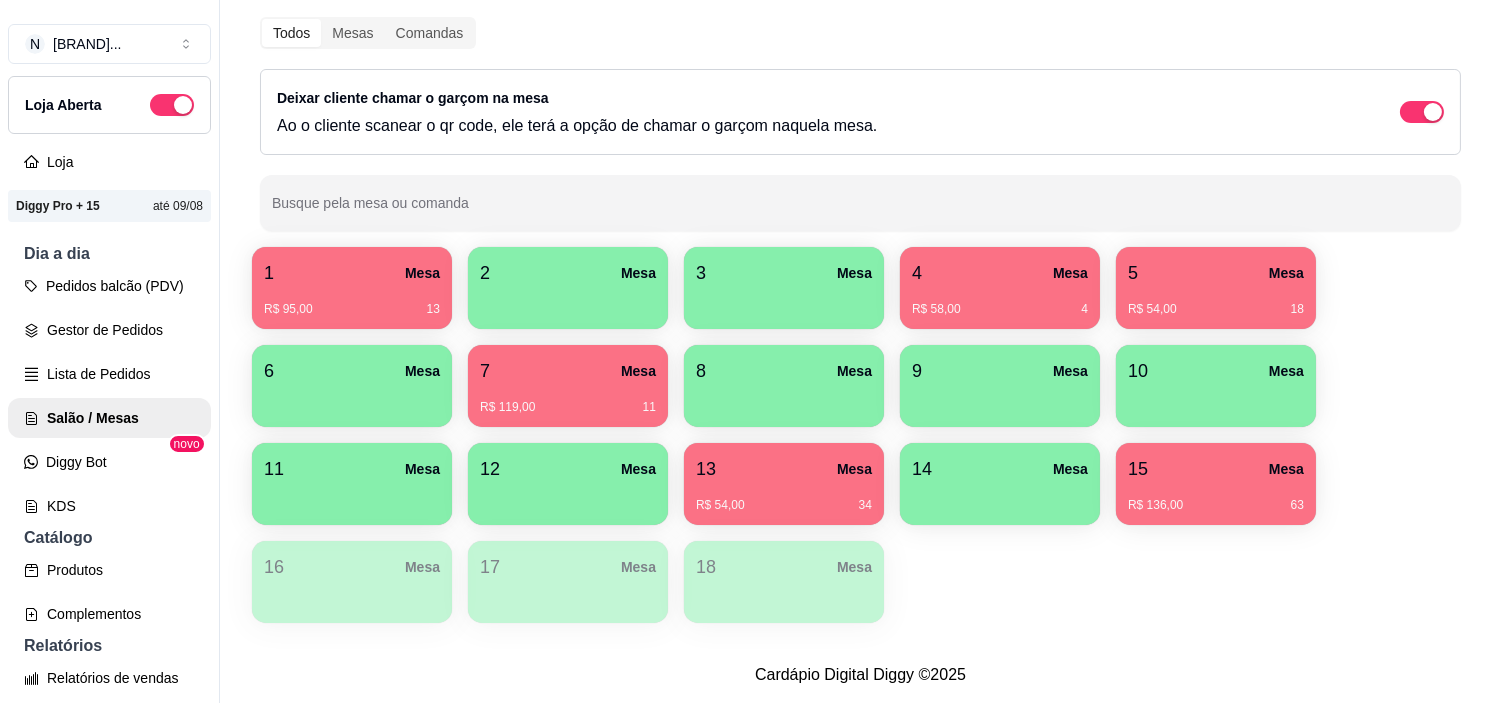 click on "15 Mesa" at bounding box center (1216, 469) 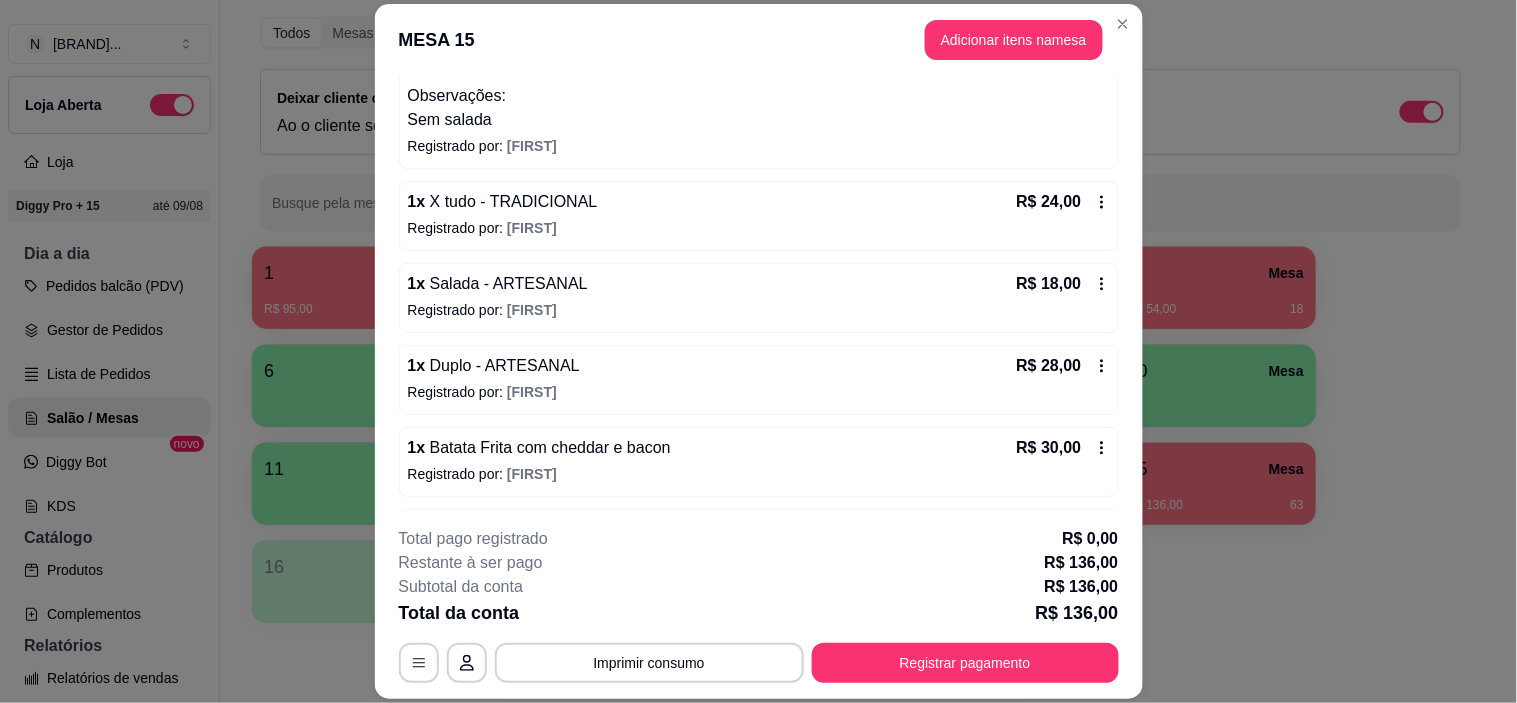 scroll, scrollTop: 297, scrollLeft: 0, axis: vertical 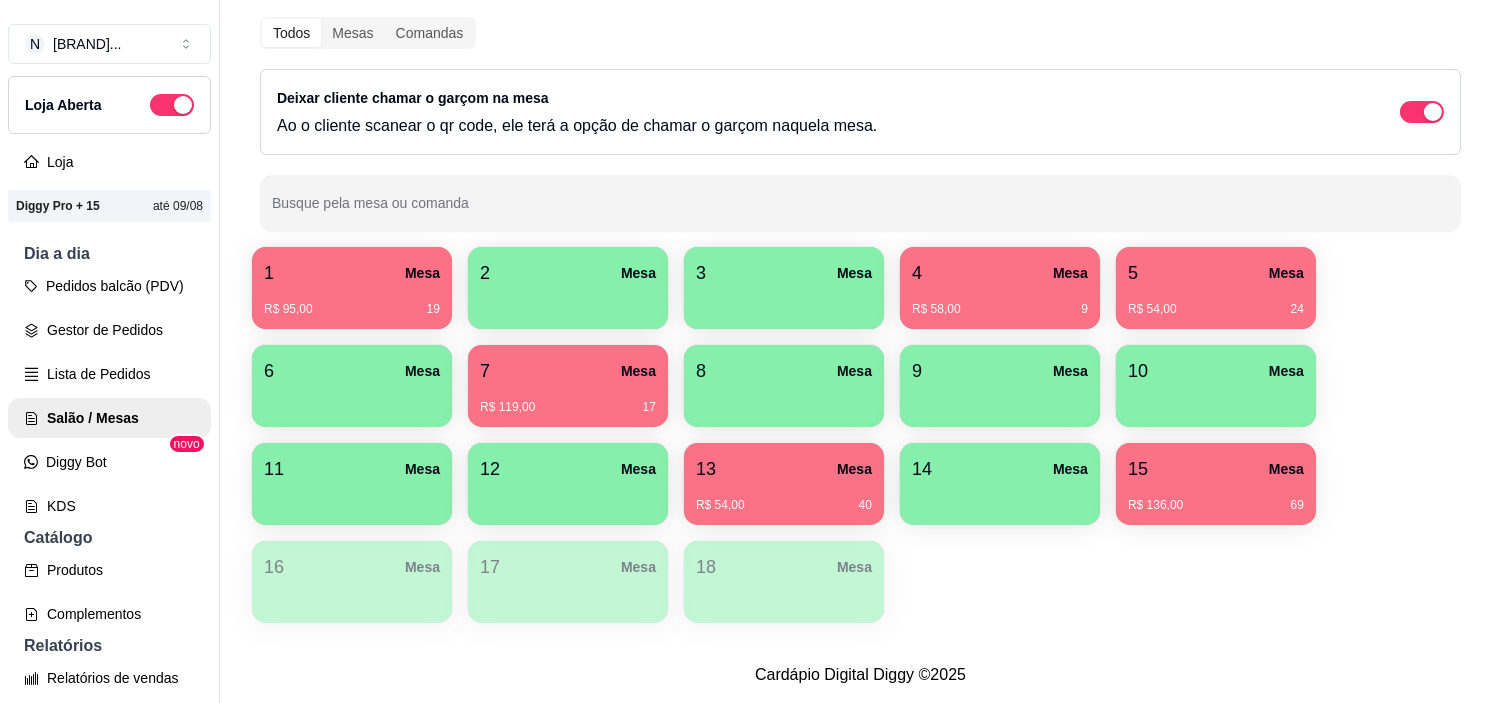click on "13 Mesa" at bounding box center [784, 469] 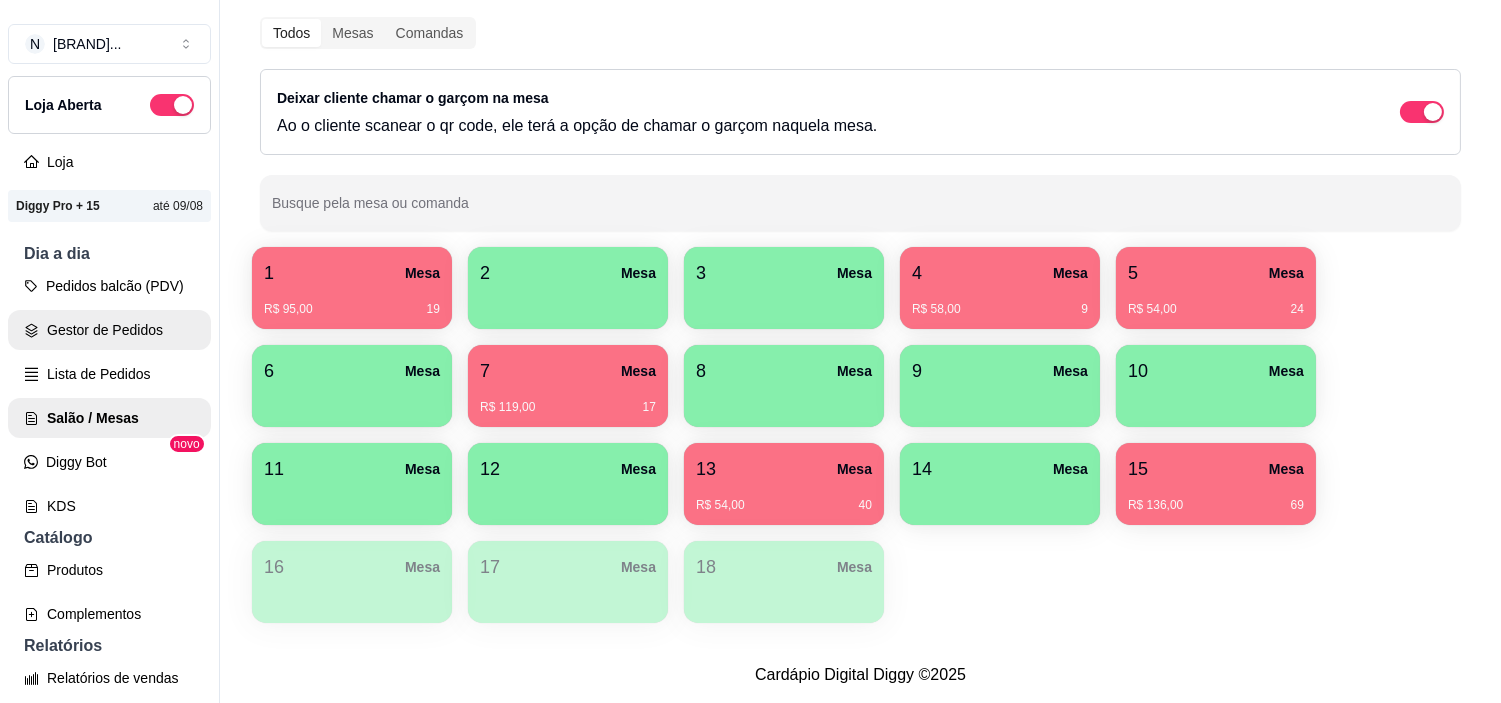 click on "Pedidos balcão (PDV)" at bounding box center [109, 286] 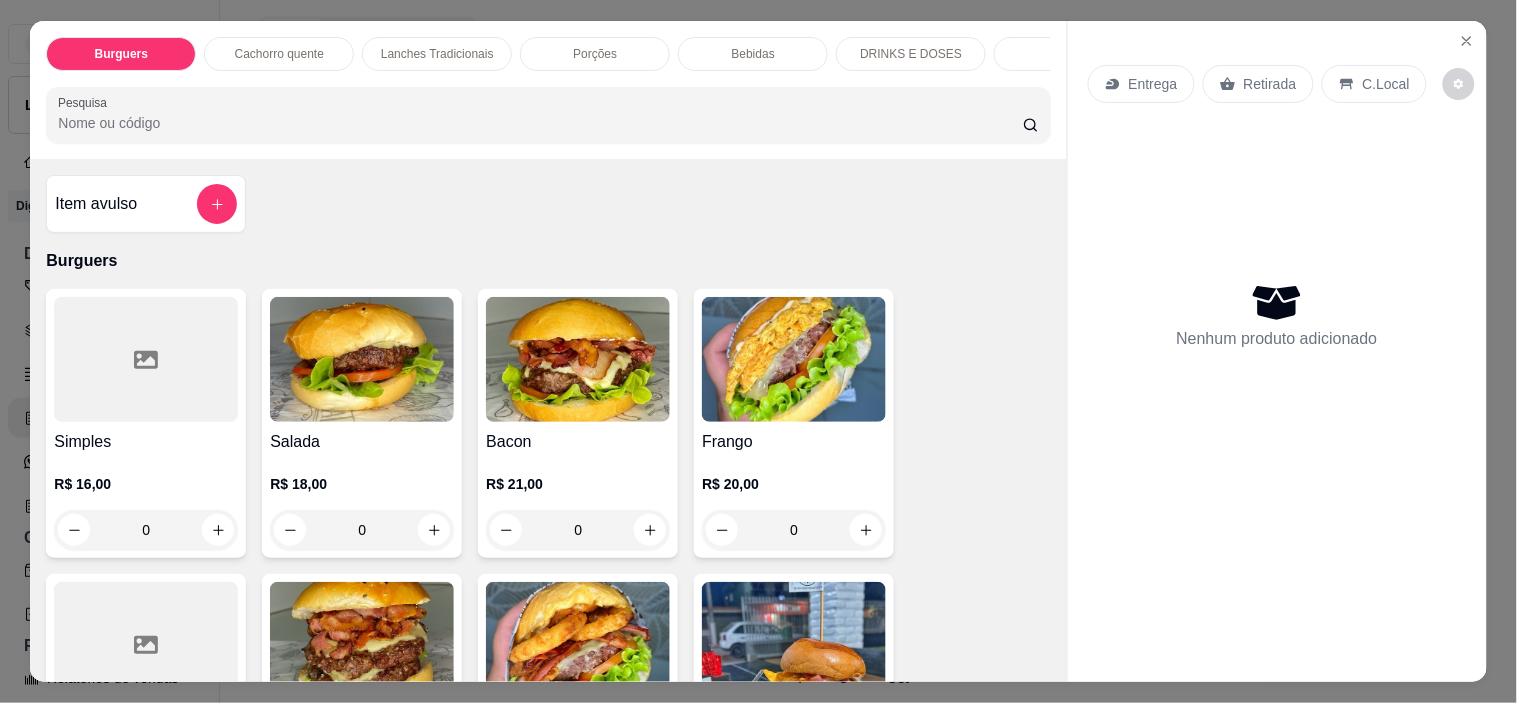 click on "Bebidas" at bounding box center (753, 54) 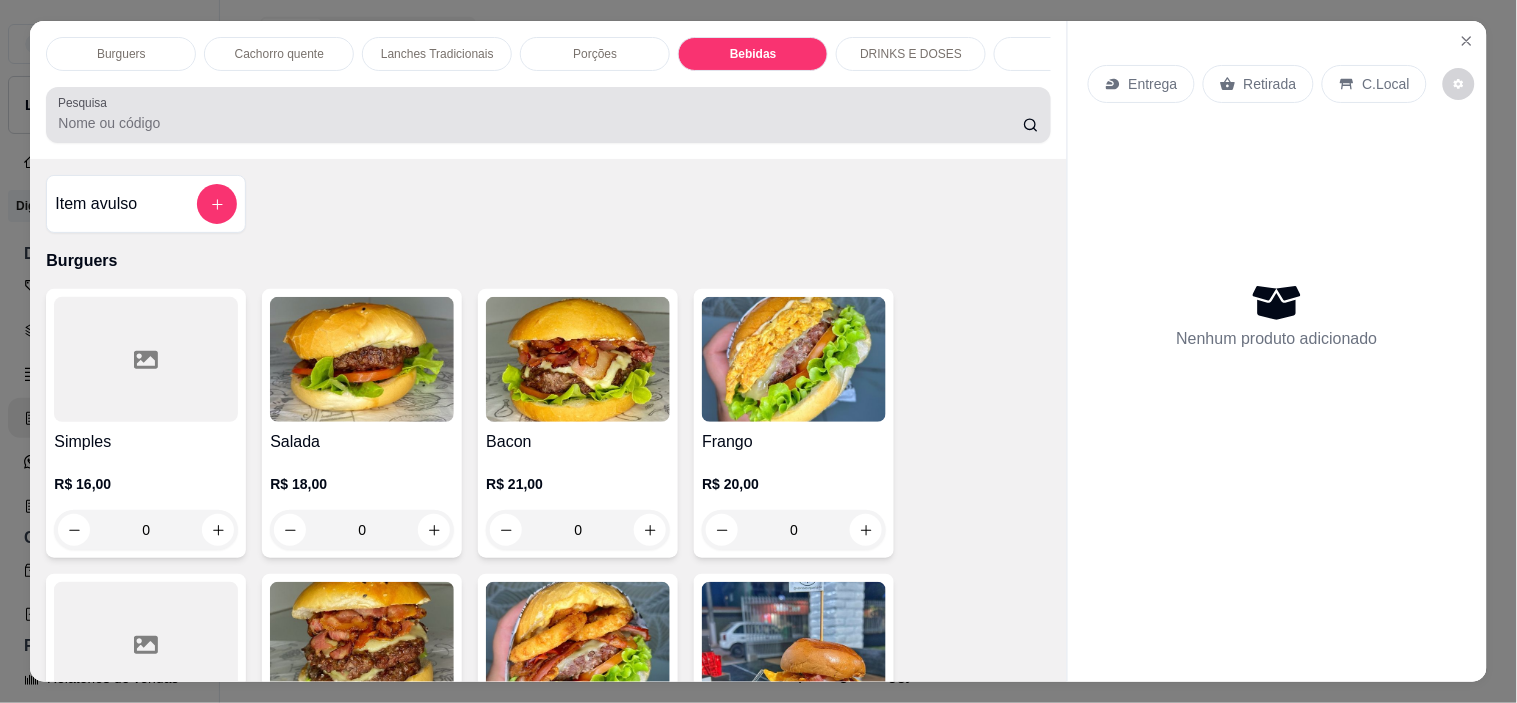 scroll, scrollTop: 2886, scrollLeft: 0, axis: vertical 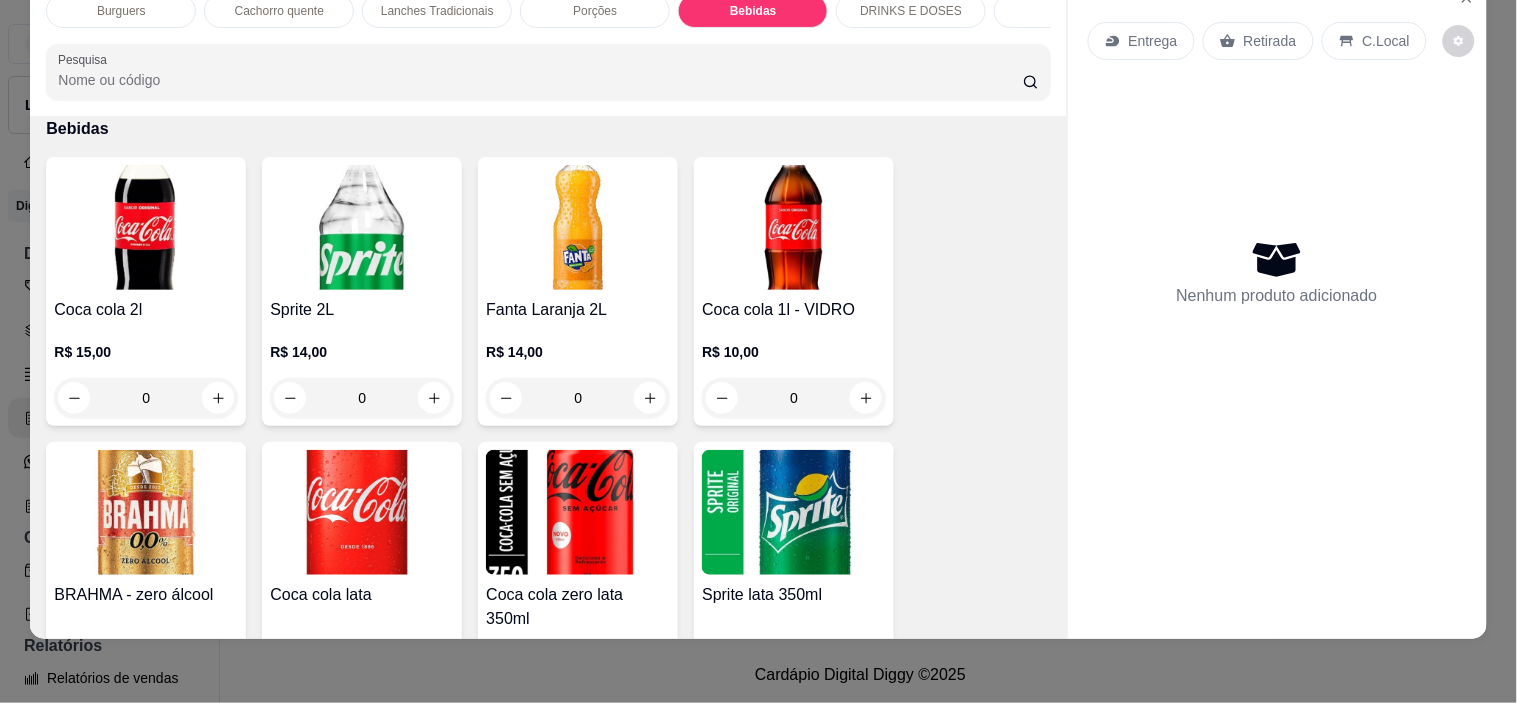 click at bounding box center (794, 227) 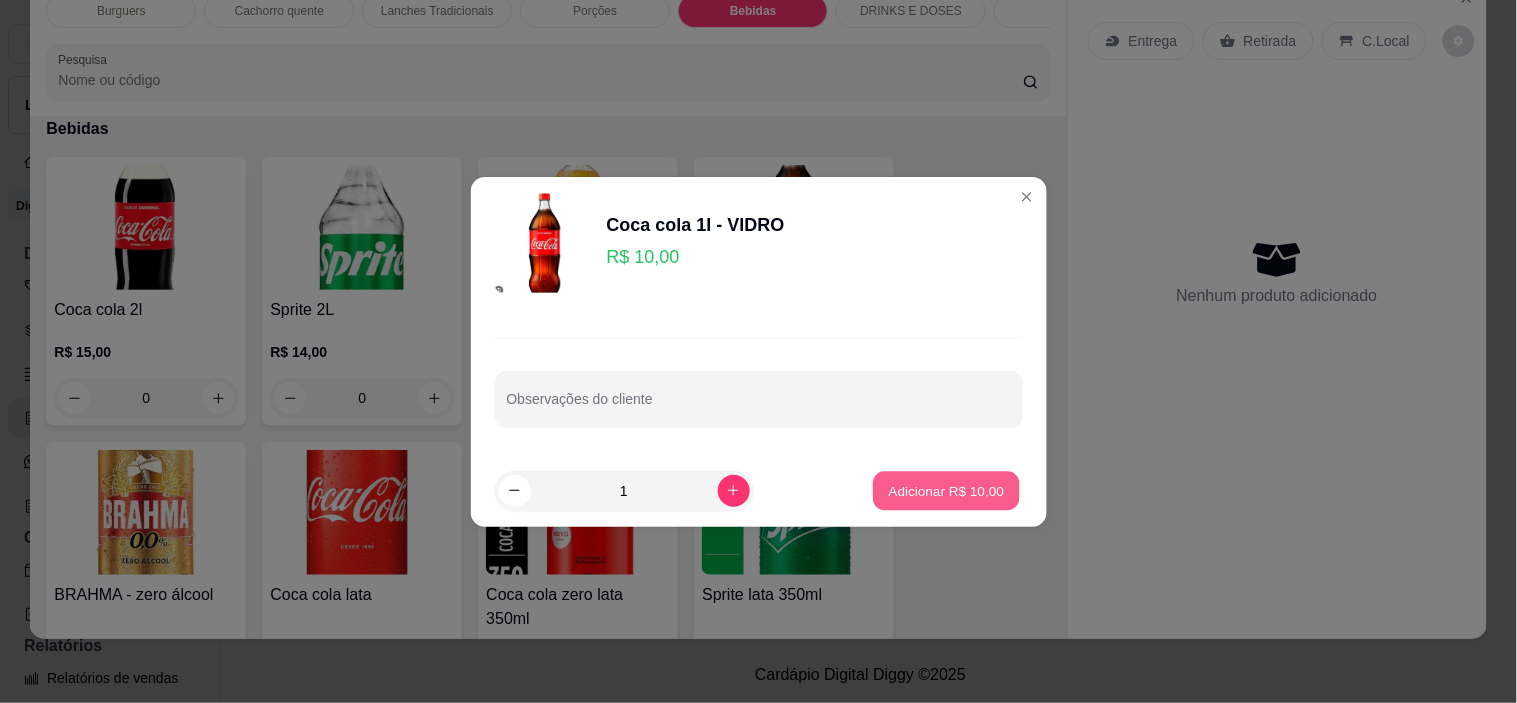click on "Adicionar   R$ 10,00" at bounding box center [947, 490] 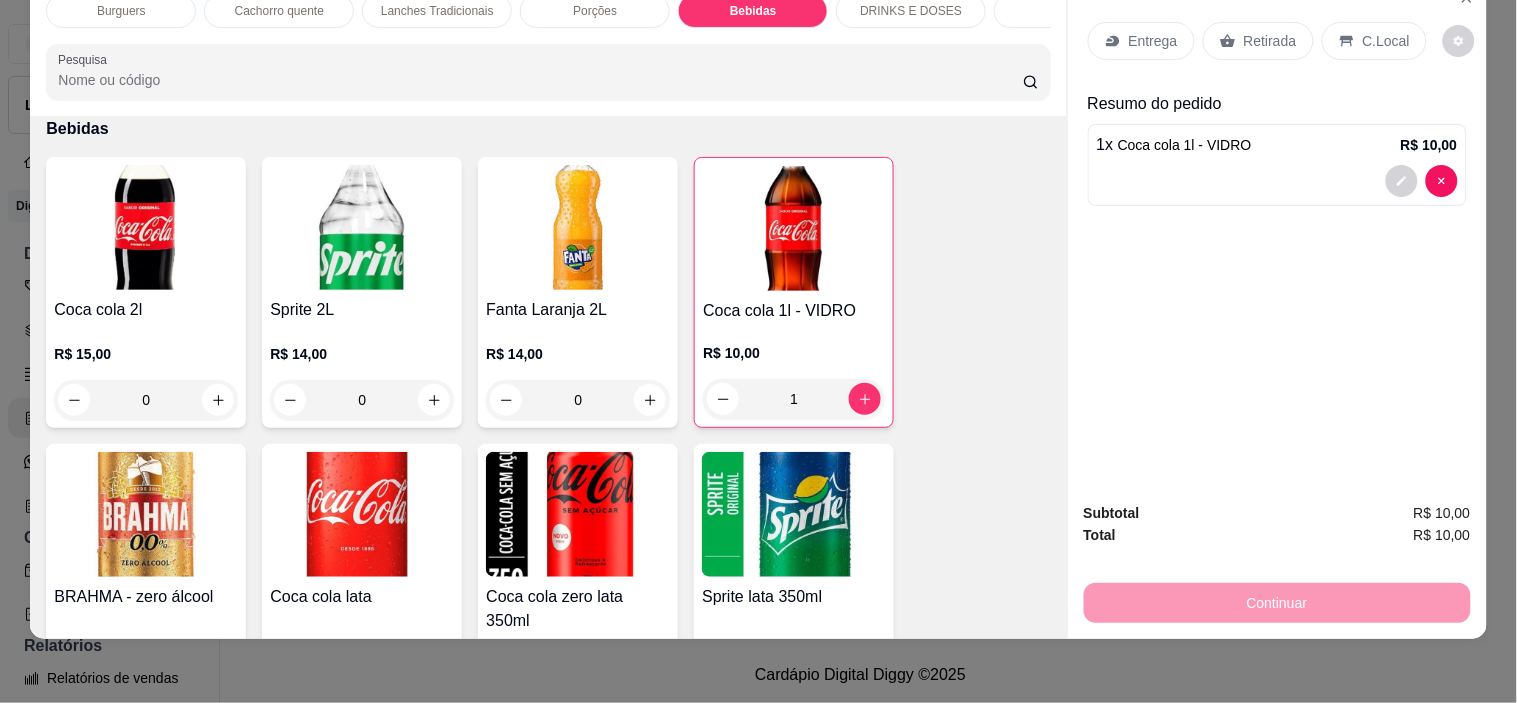 click on "Retirada" at bounding box center [1270, 41] 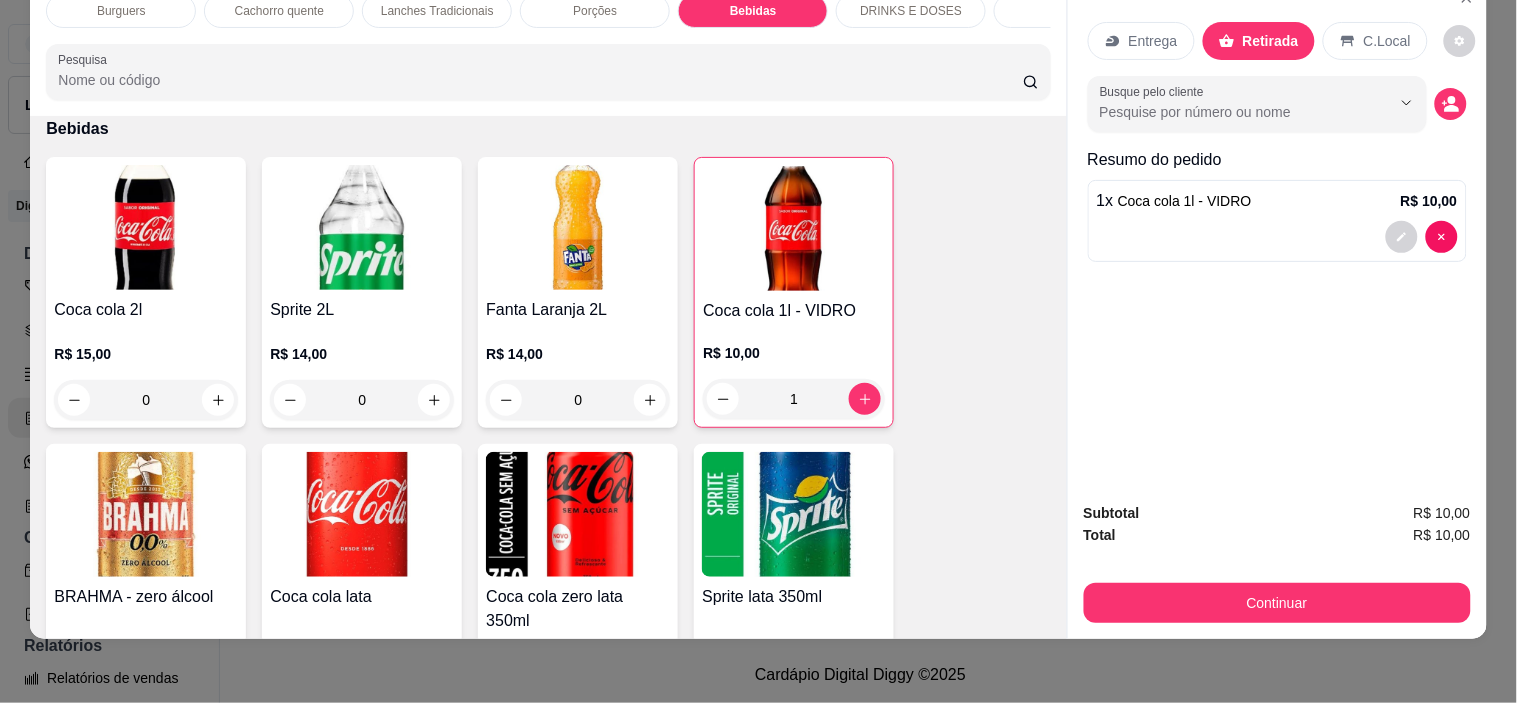 click on "Continuar" at bounding box center (1277, 603) 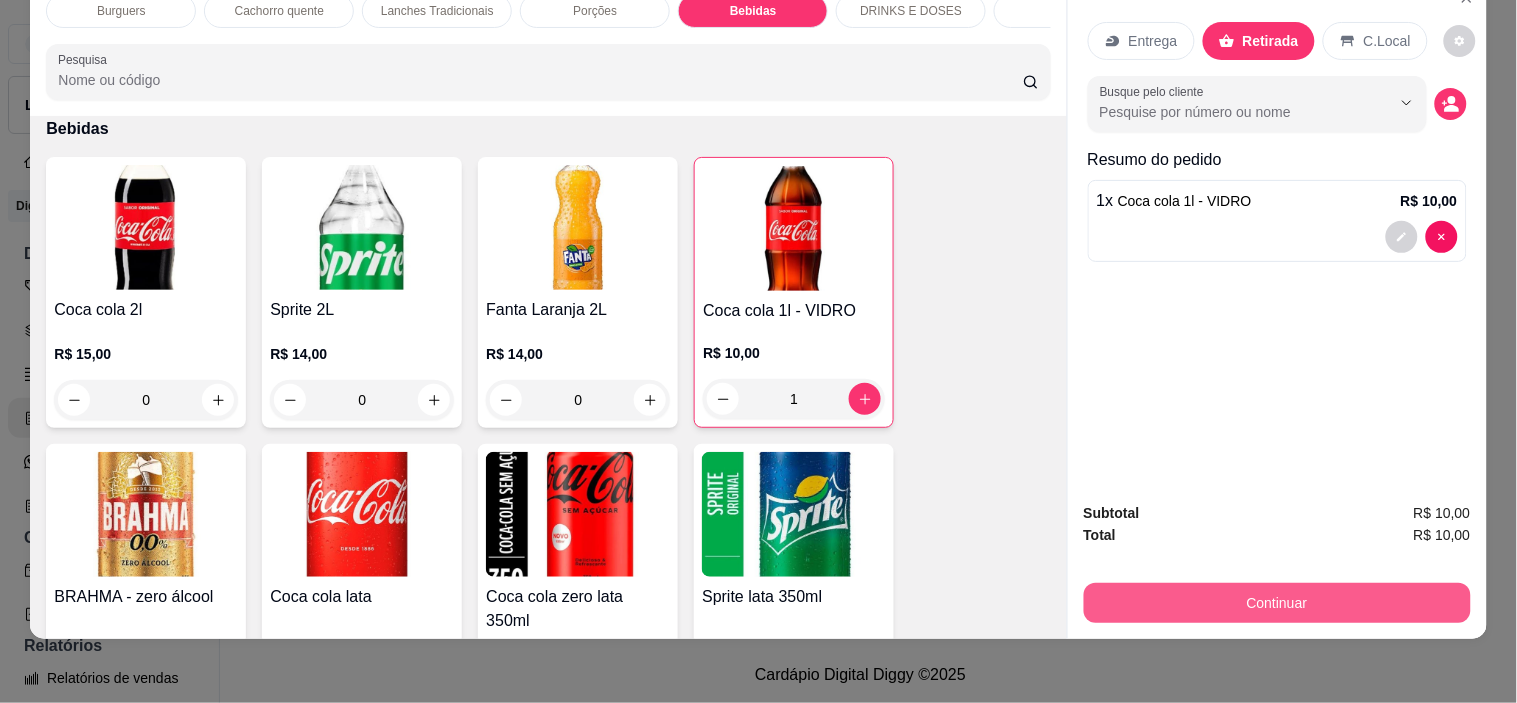 click on "Continuar" at bounding box center [1277, 603] 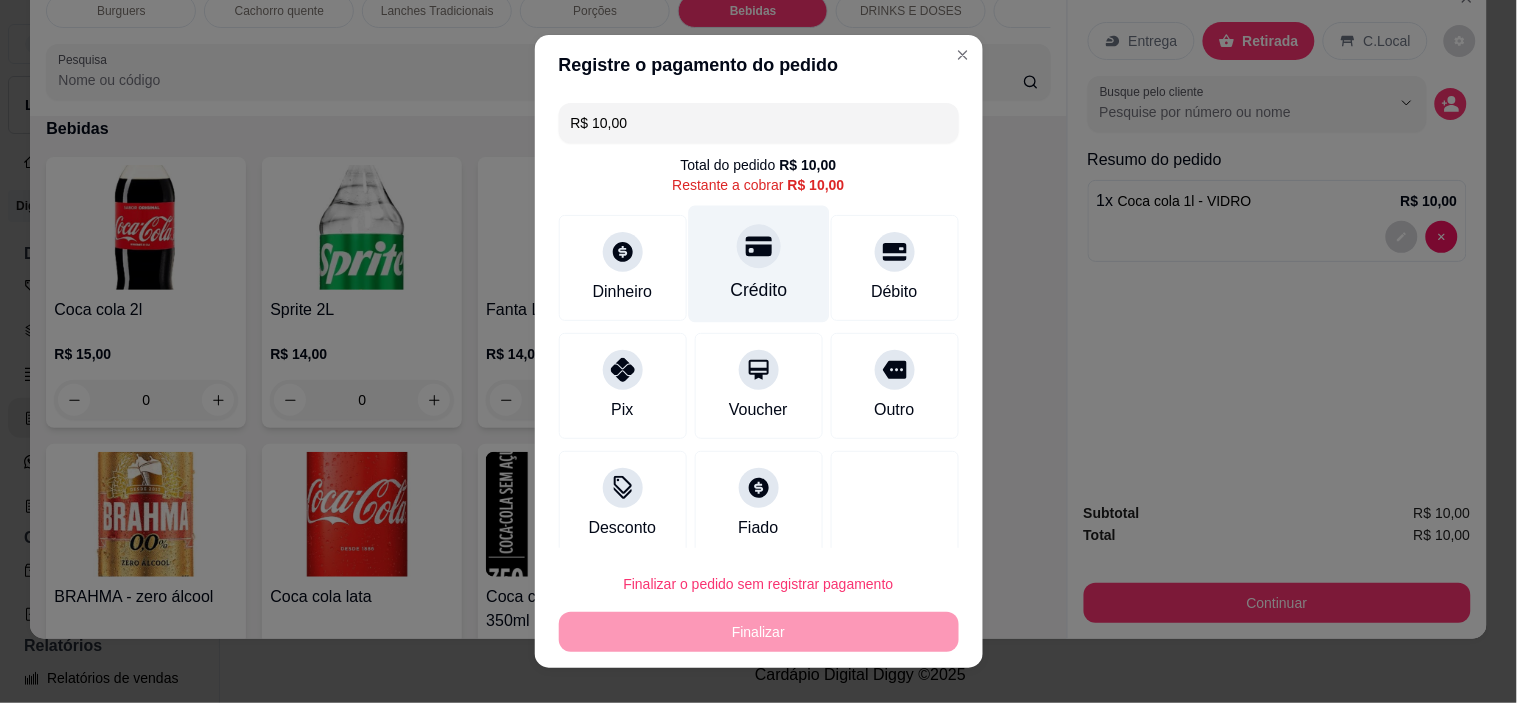 click on "Crédito" at bounding box center (758, 264) 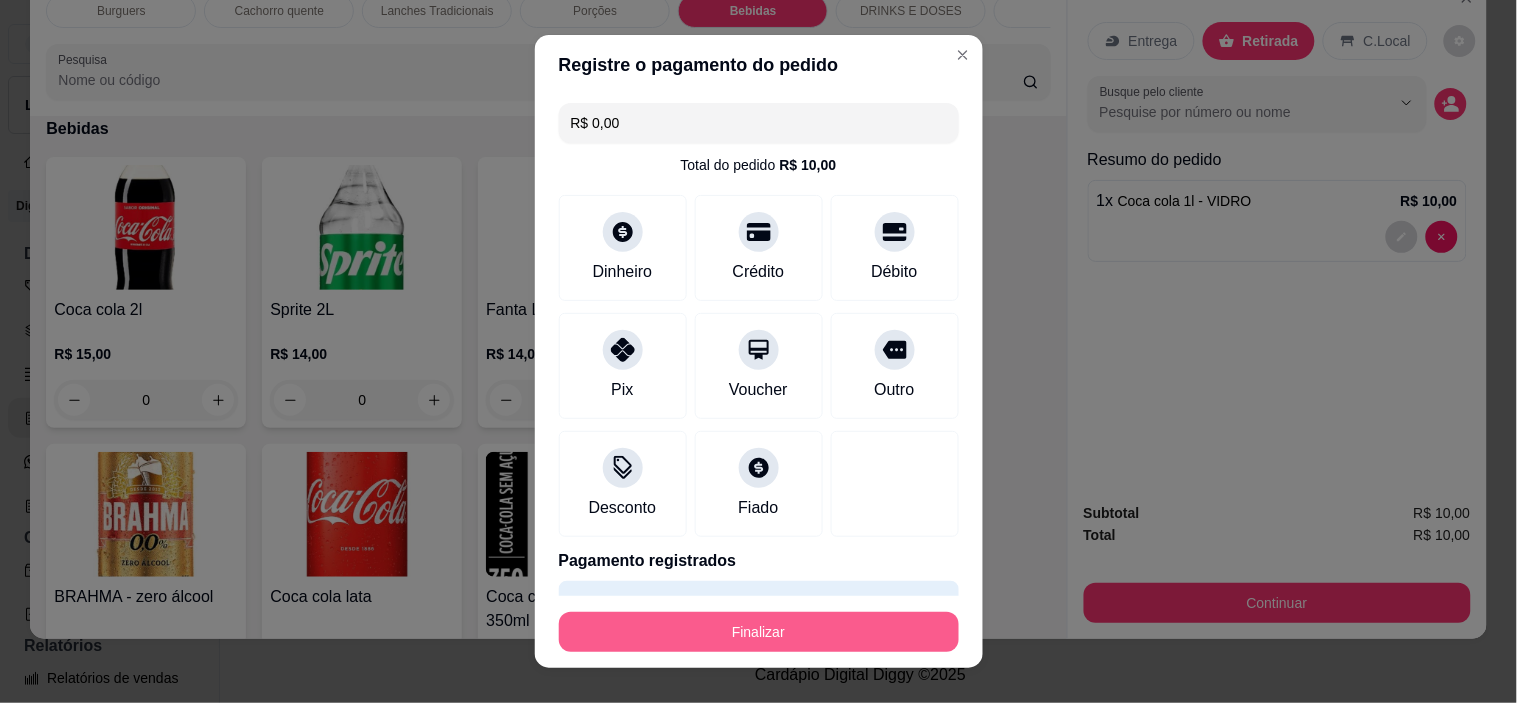 click on "Finalizar" at bounding box center [759, 632] 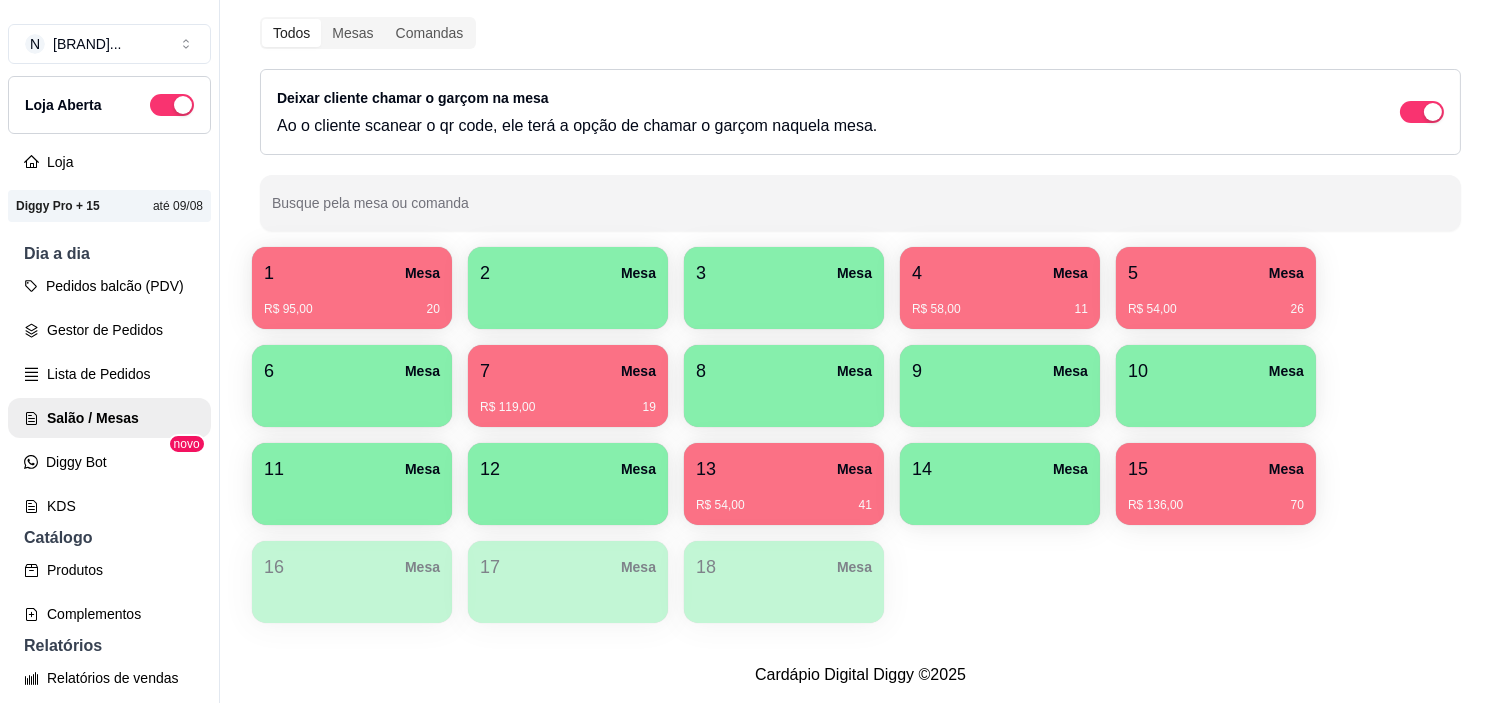 click on "R$ 136,00 70" at bounding box center (1216, 505) 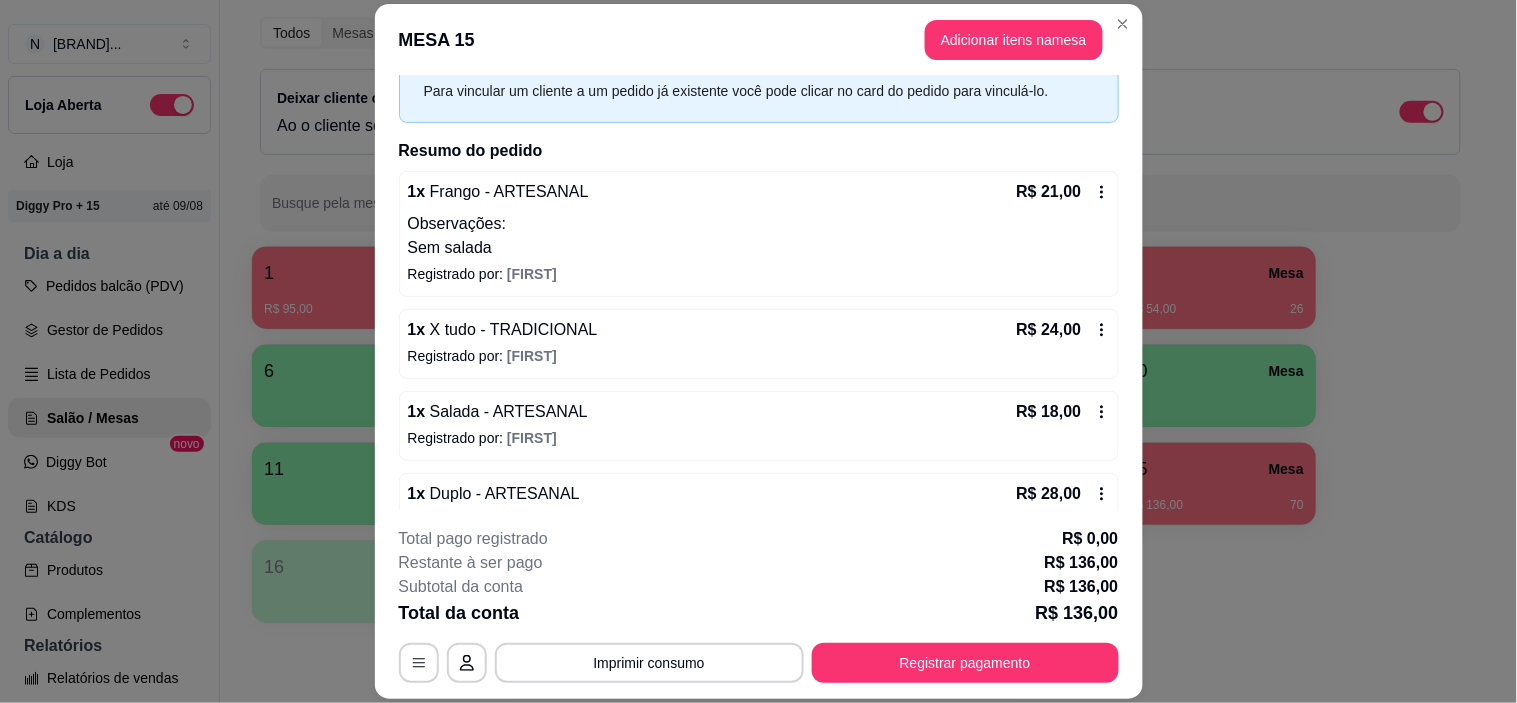 scroll, scrollTop: 297, scrollLeft: 0, axis: vertical 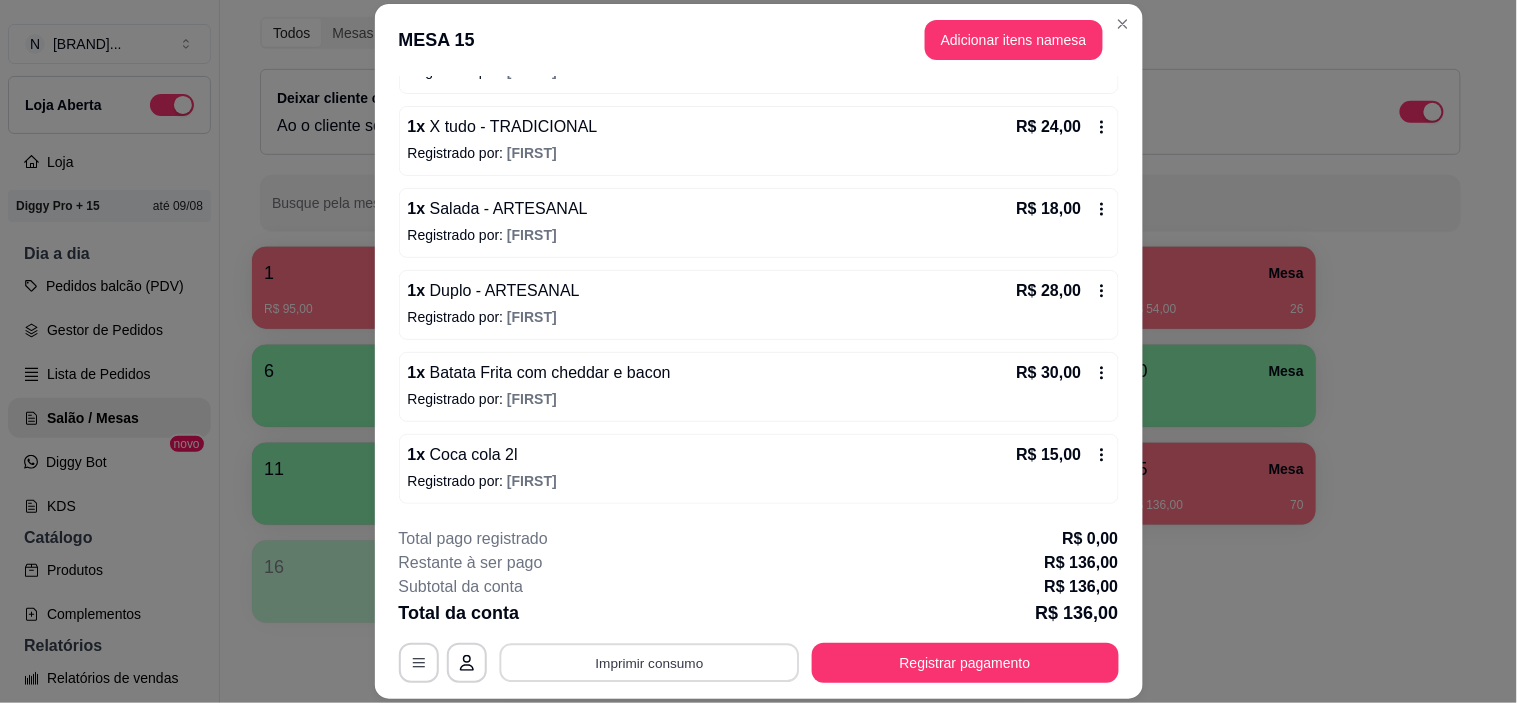 click on "Imprimir consumo" at bounding box center [649, 663] 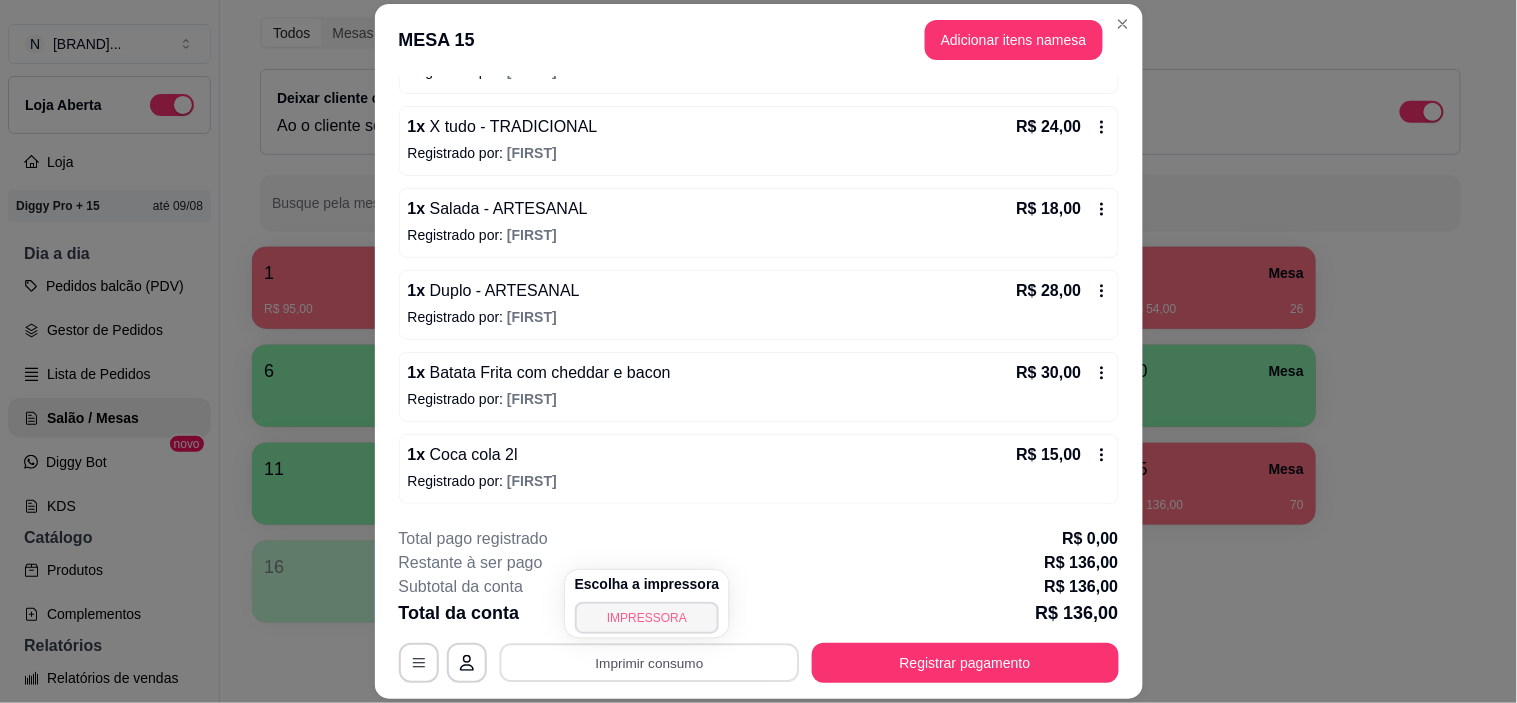 click on "IMPRESSORA" at bounding box center (647, 618) 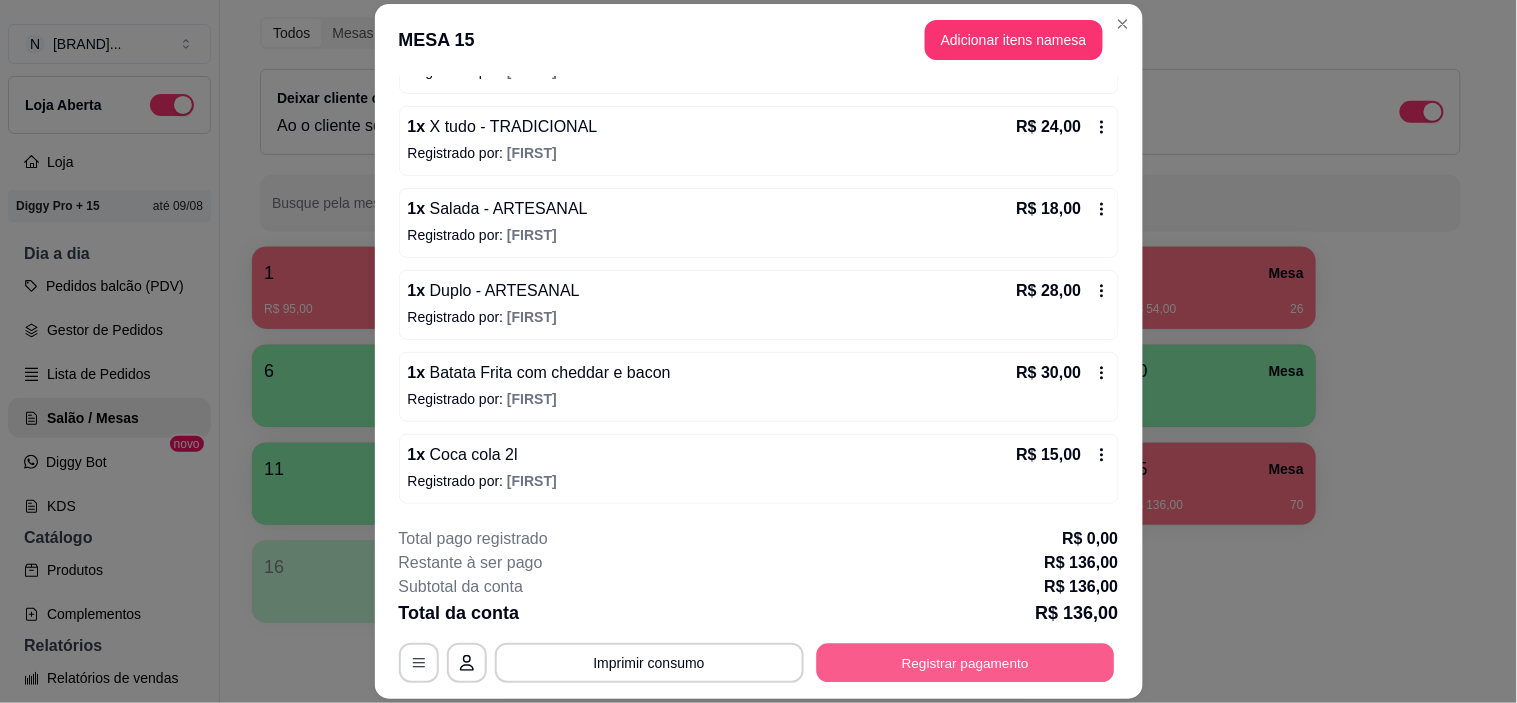 click on "Registrar pagamento" at bounding box center (965, 663) 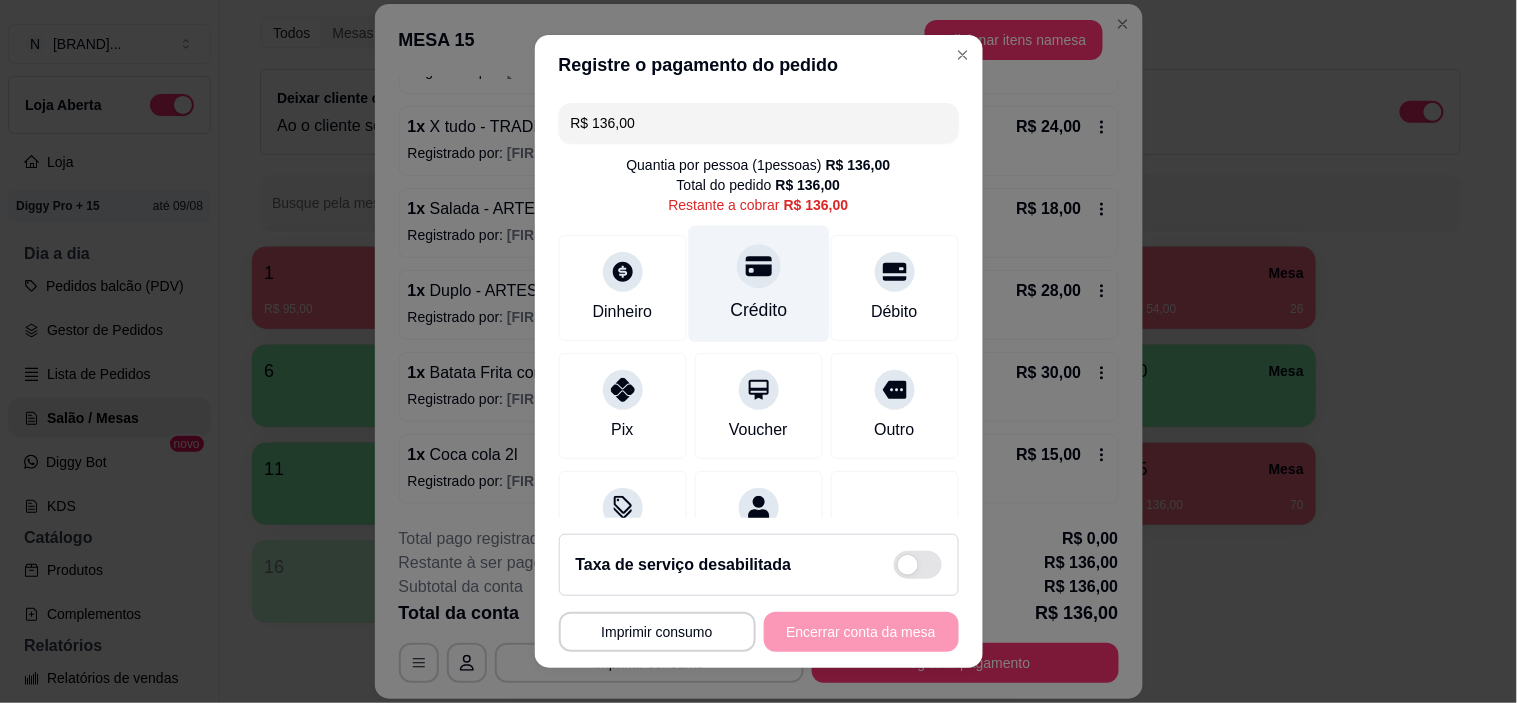 click at bounding box center [759, 267] 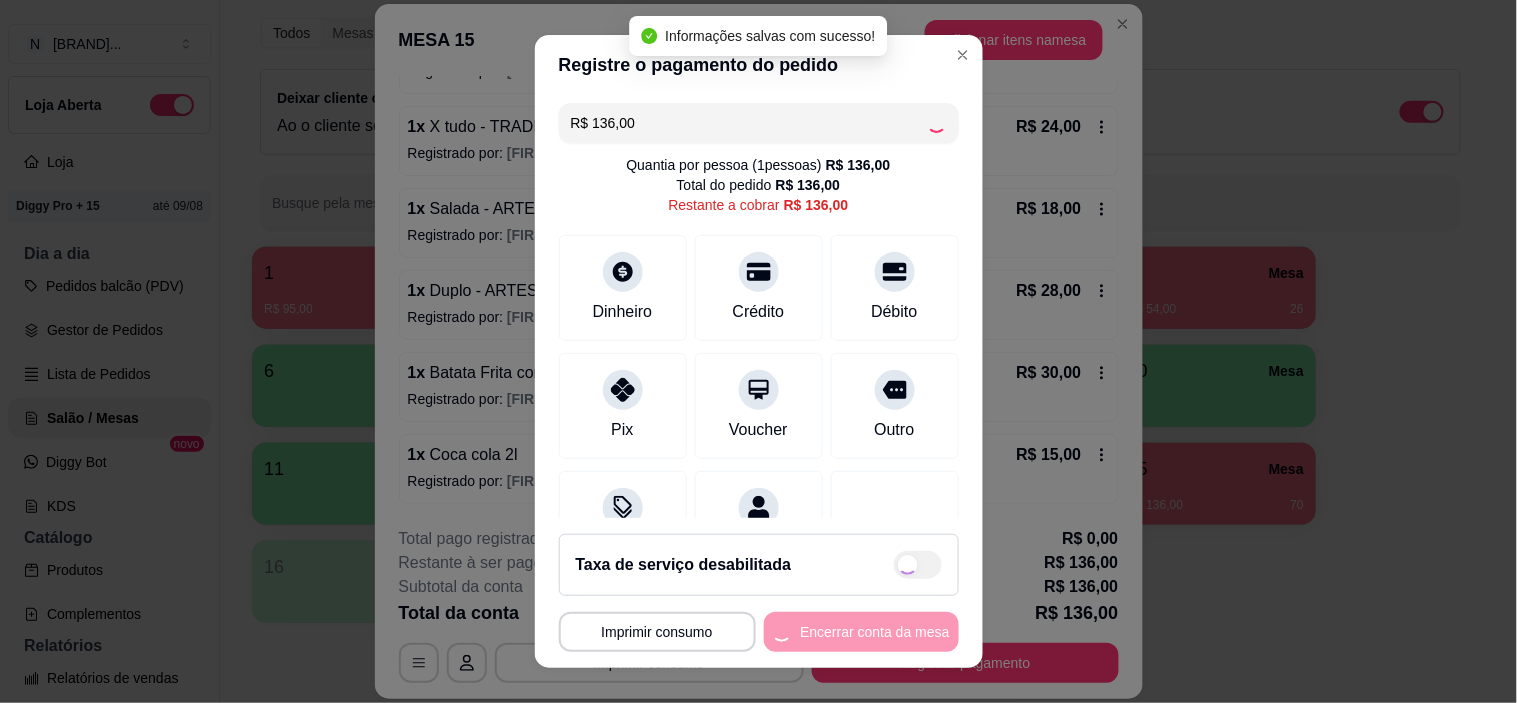 type on "R$ 0,00" 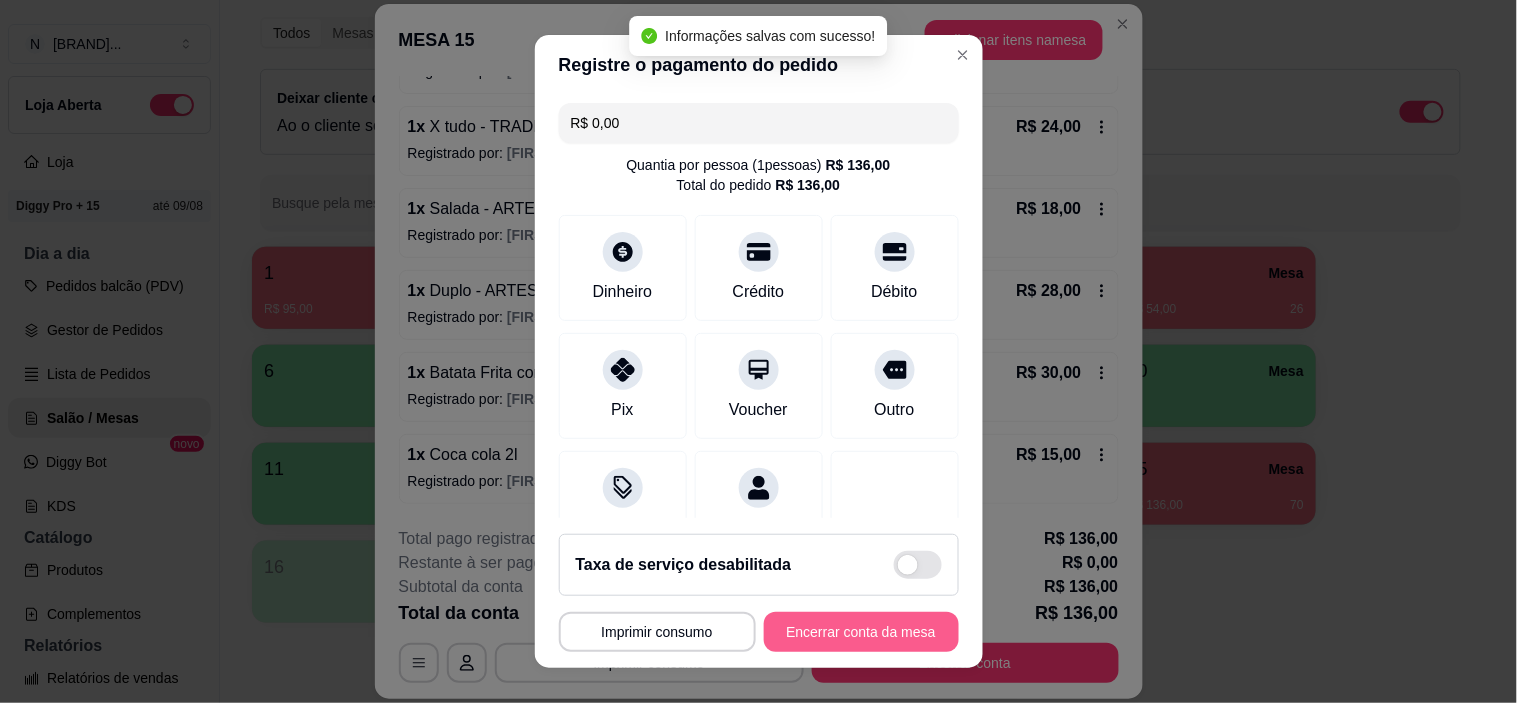 click on "Encerrar conta da mesa" at bounding box center [861, 632] 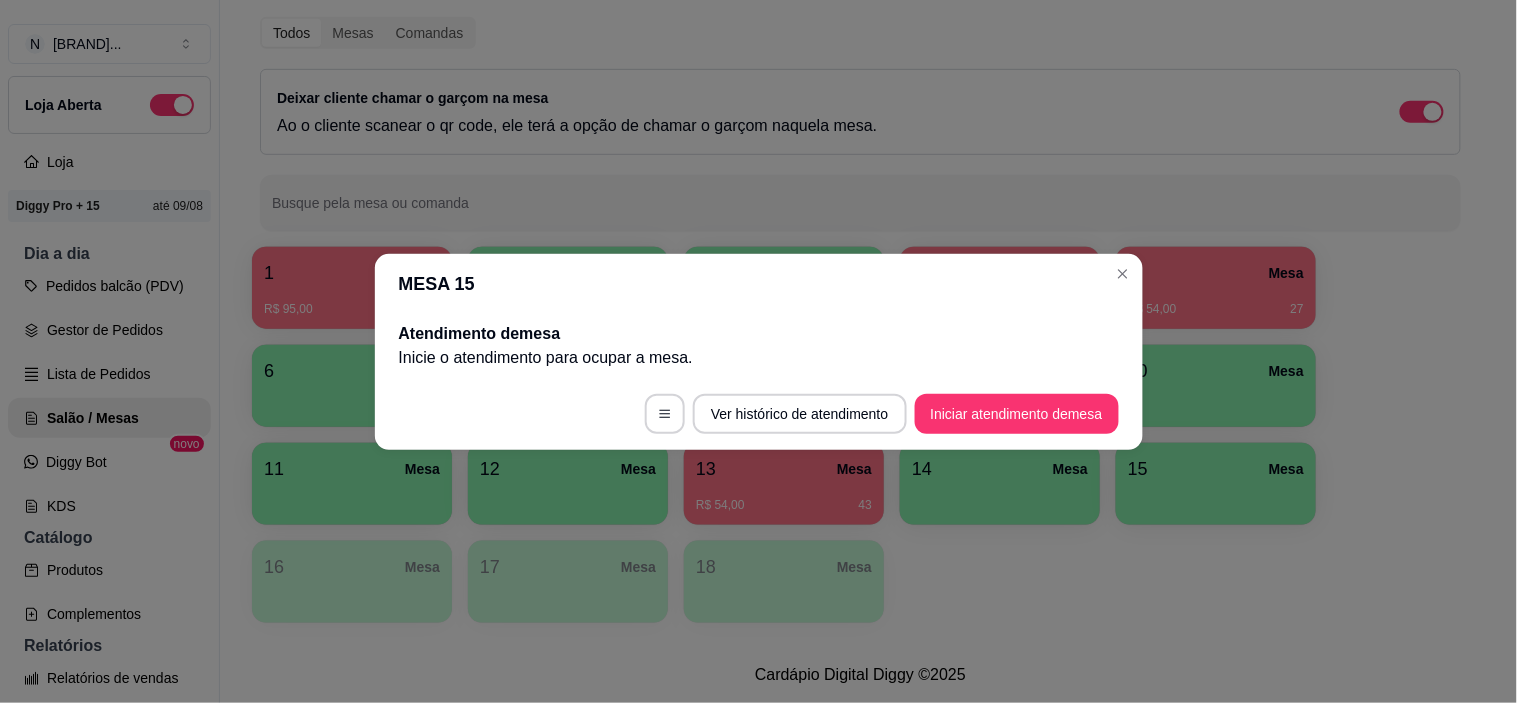 scroll, scrollTop: 0, scrollLeft: 0, axis: both 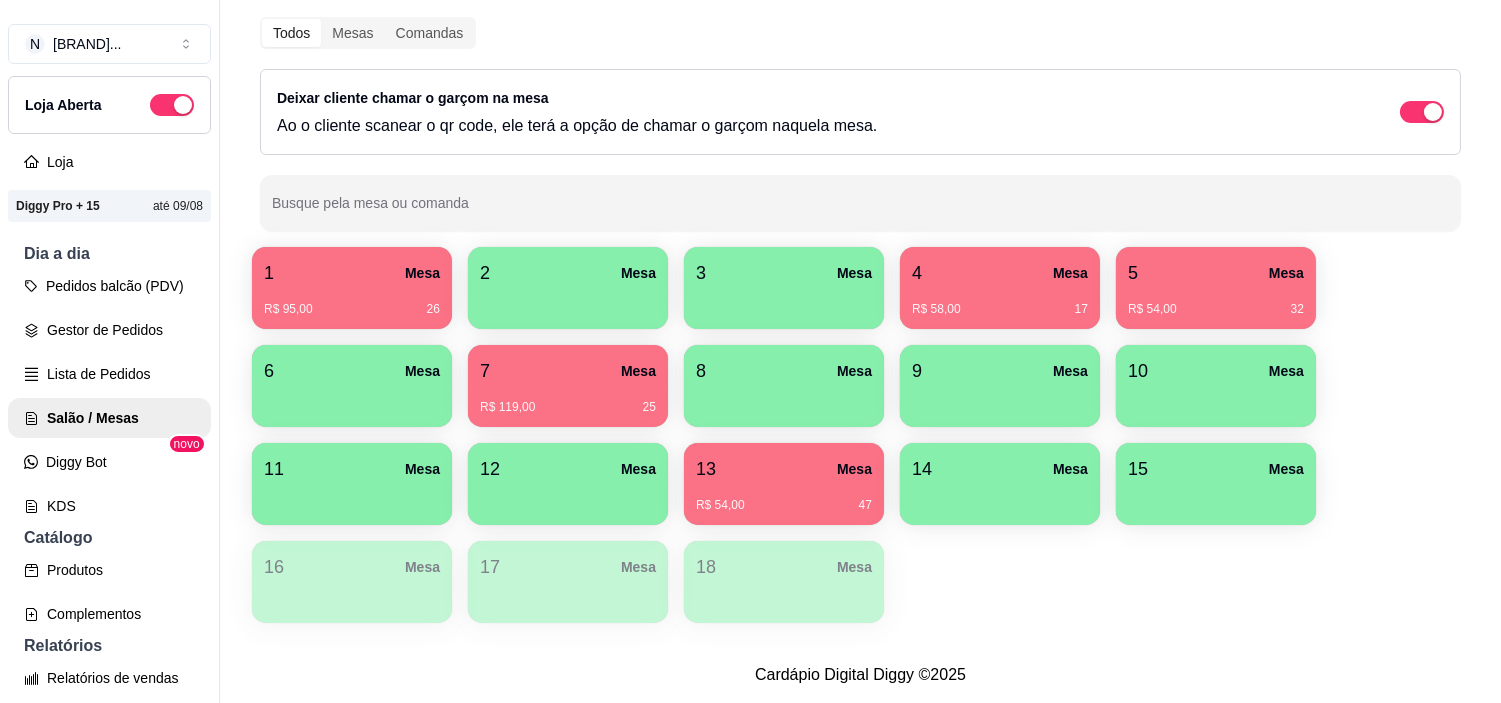 click on "13 Mesa R$ 54,00 47" at bounding box center [784, 484] 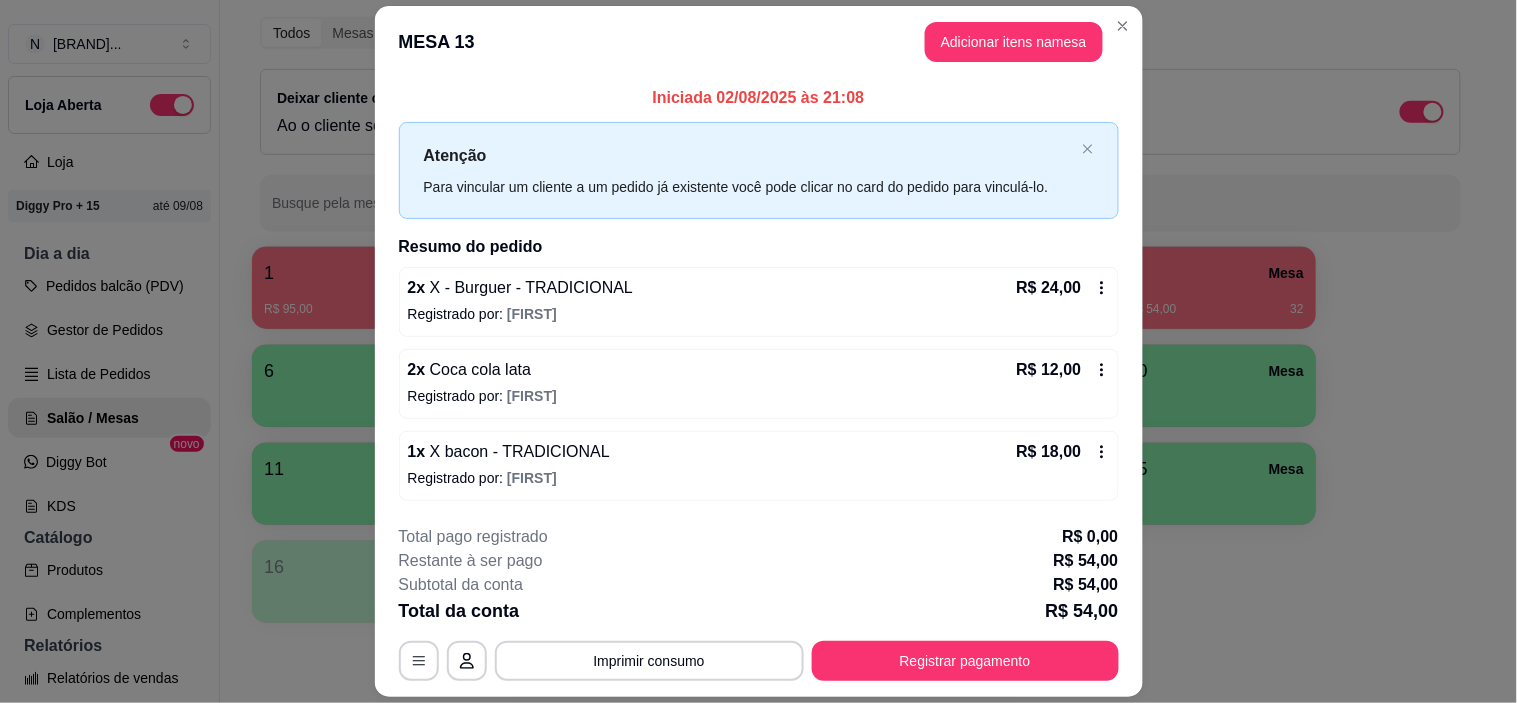scroll, scrollTop: 57, scrollLeft: 0, axis: vertical 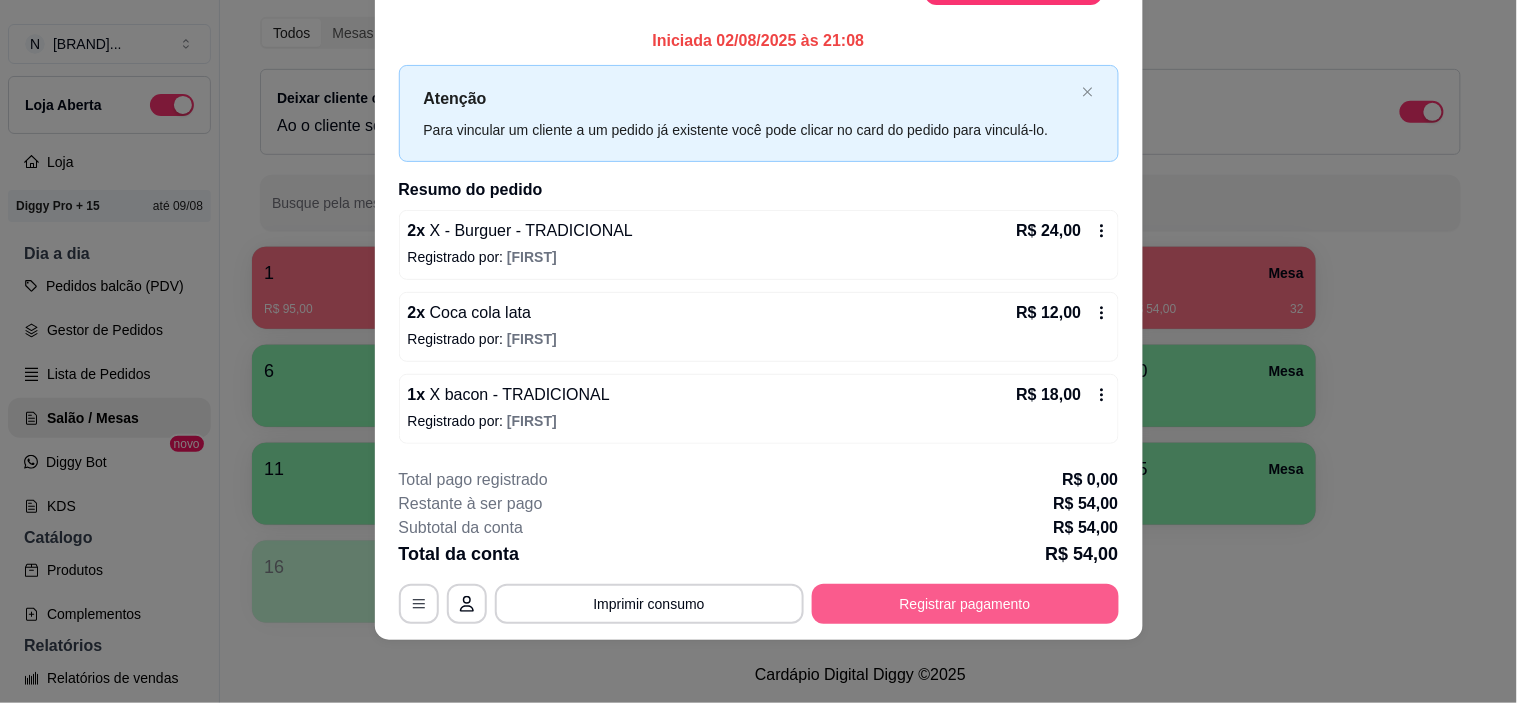 click on "Registrar pagamento" at bounding box center (965, 604) 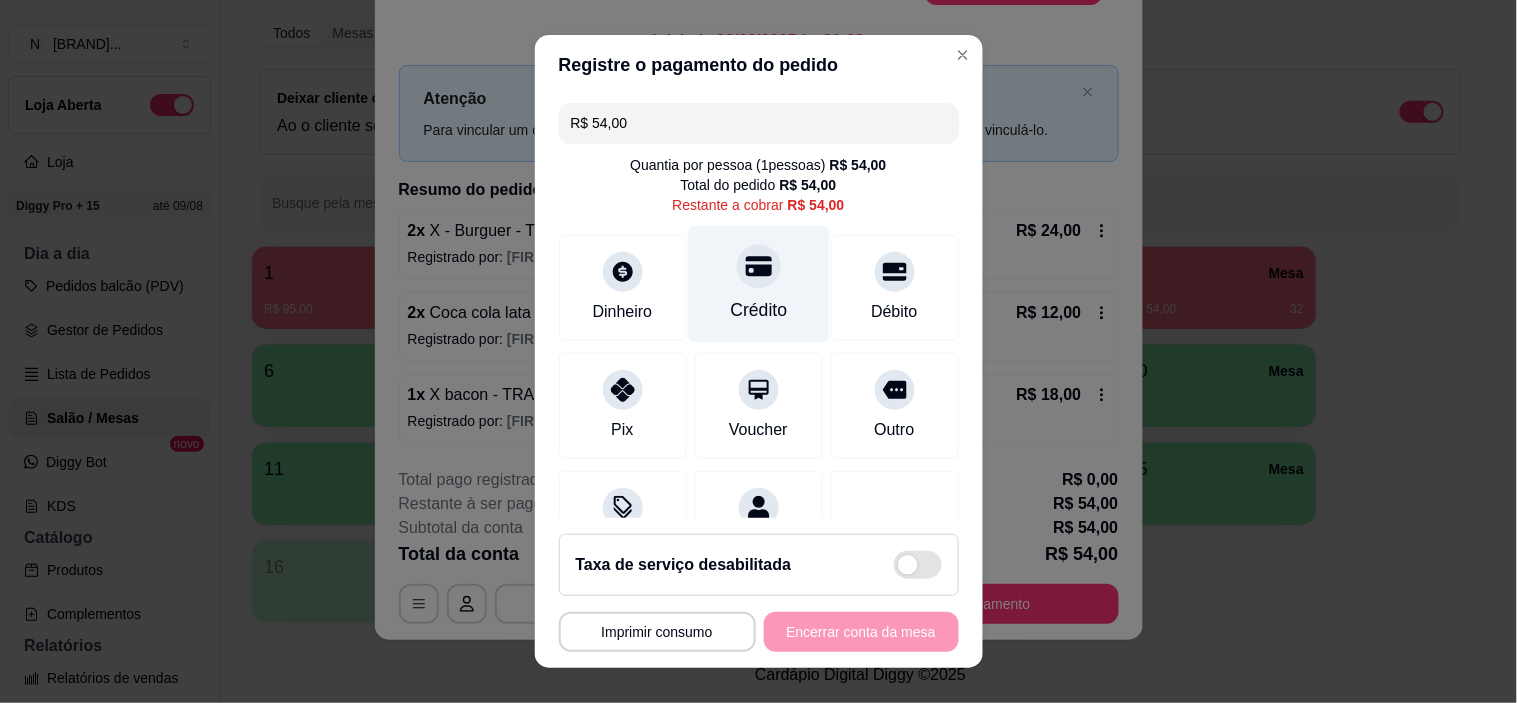 click on "Crédito" at bounding box center (758, 284) 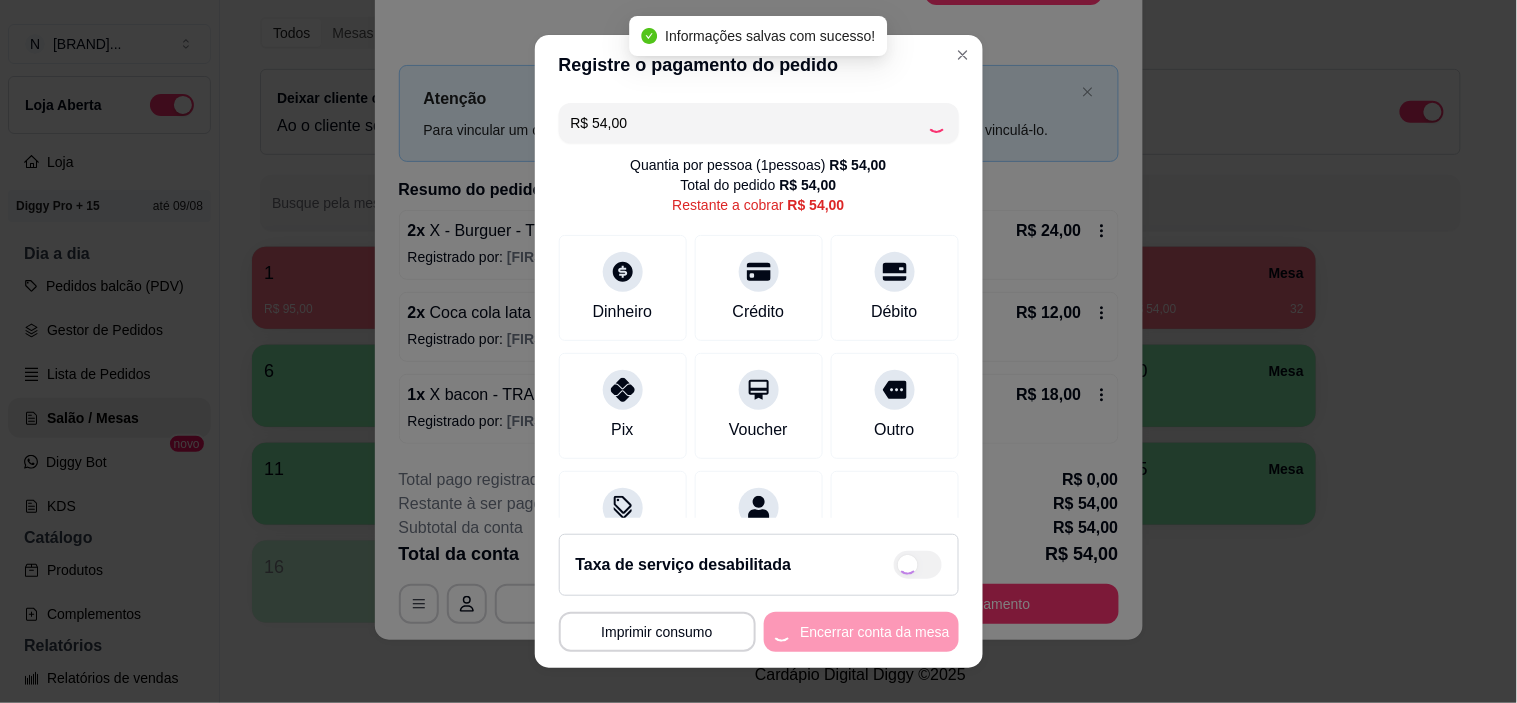 type on "R$ 0,00" 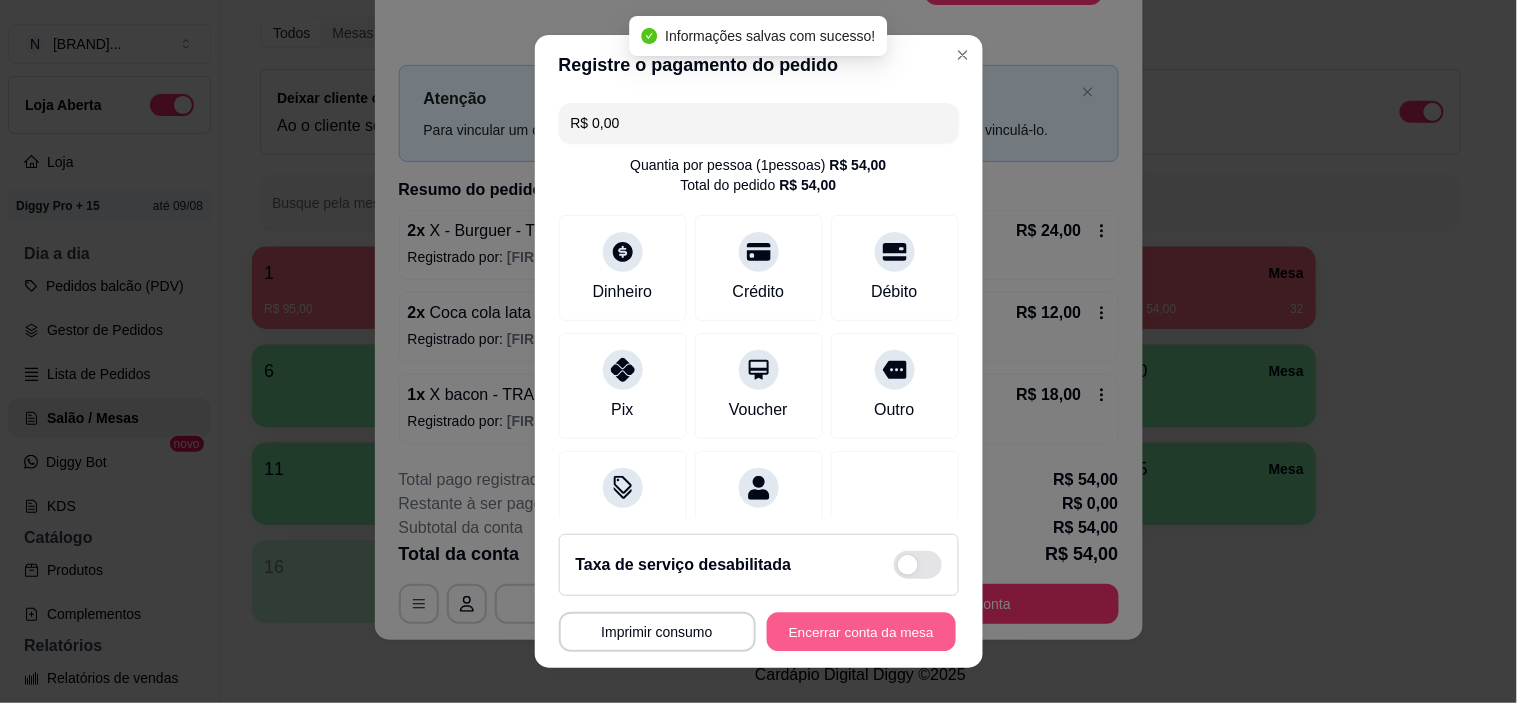 click on "Encerrar conta da mesa" at bounding box center (861, 631) 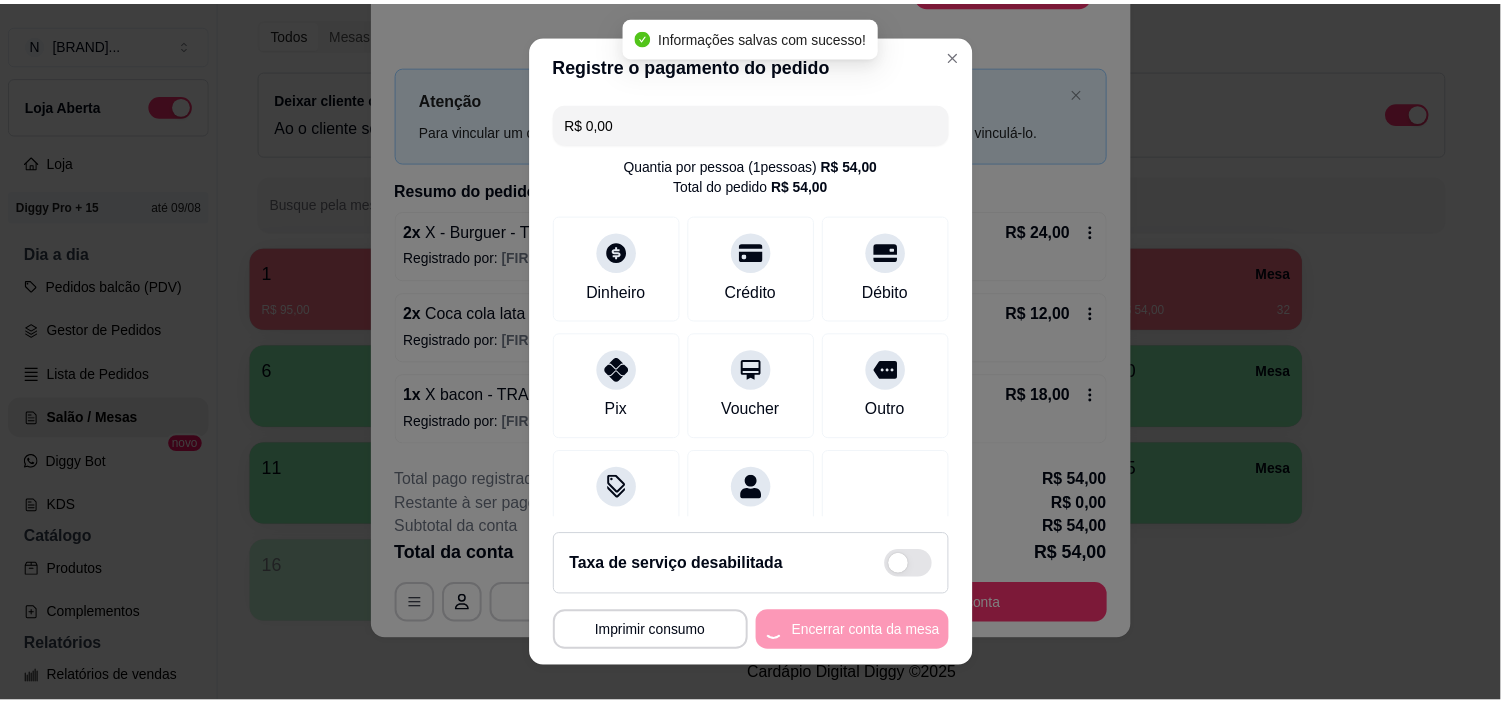 scroll, scrollTop: 0, scrollLeft: 0, axis: both 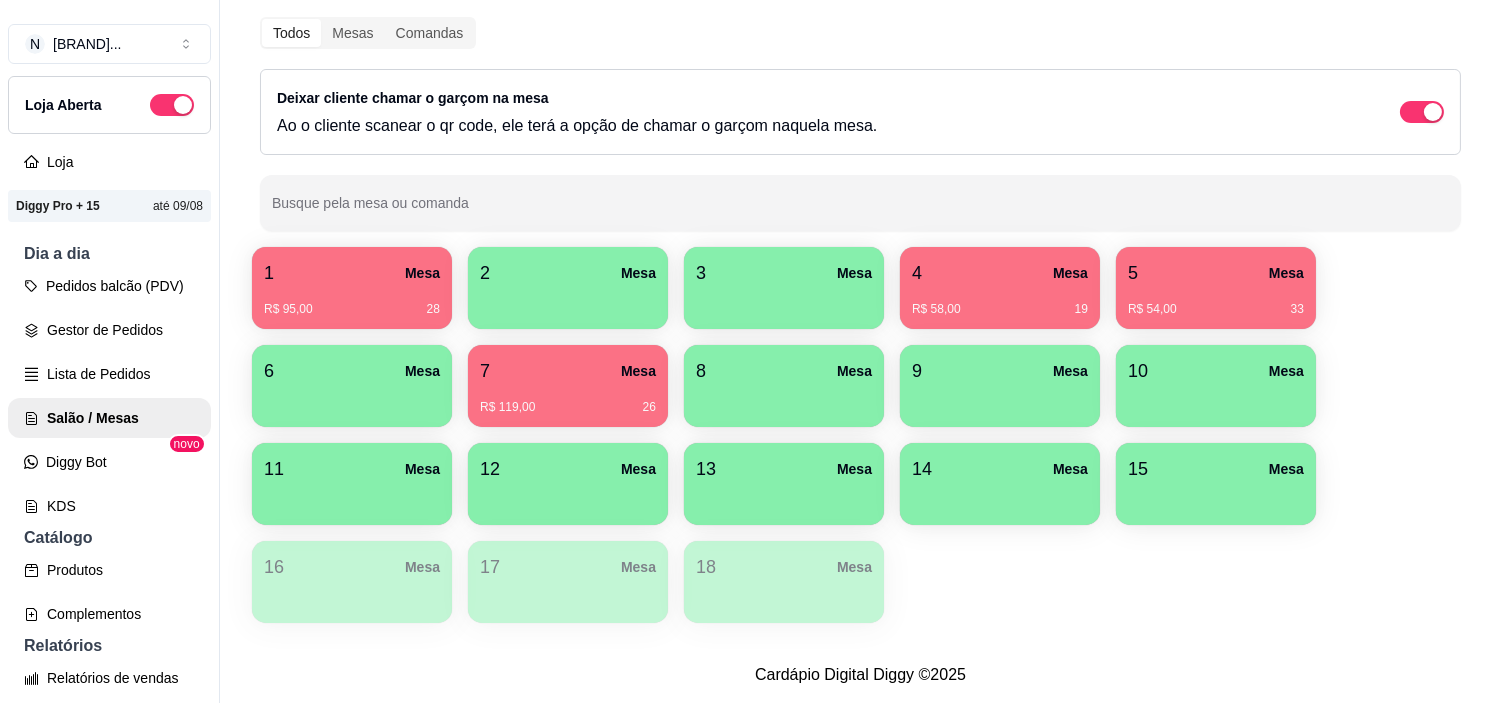 click on "Deixar cliente chamar o garçom na mesa Ao o cliente scanear o qr code, ele terá a opção de chamar o garçom naquela mesa." at bounding box center (860, 112) 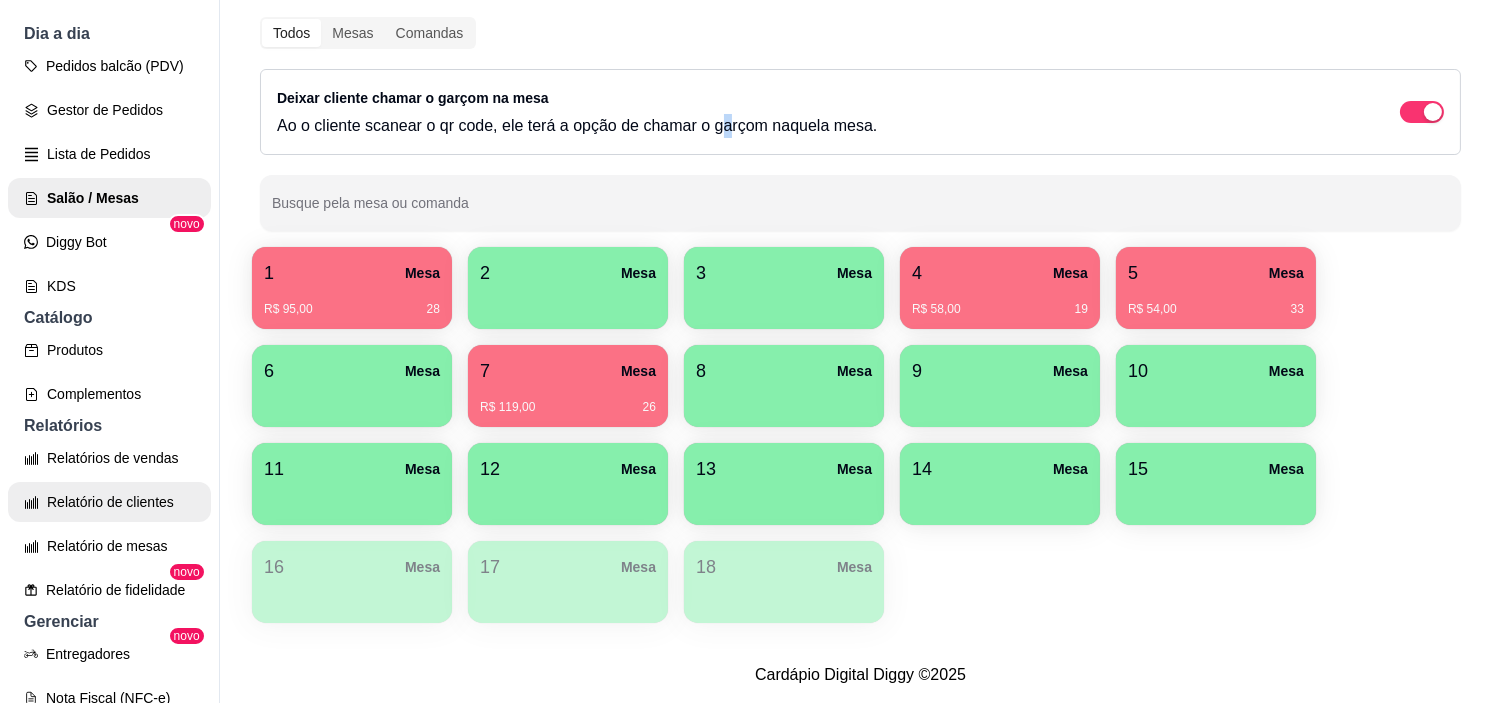 scroll, scrollTop: 222, scrollLeft: 0, axis: vertical 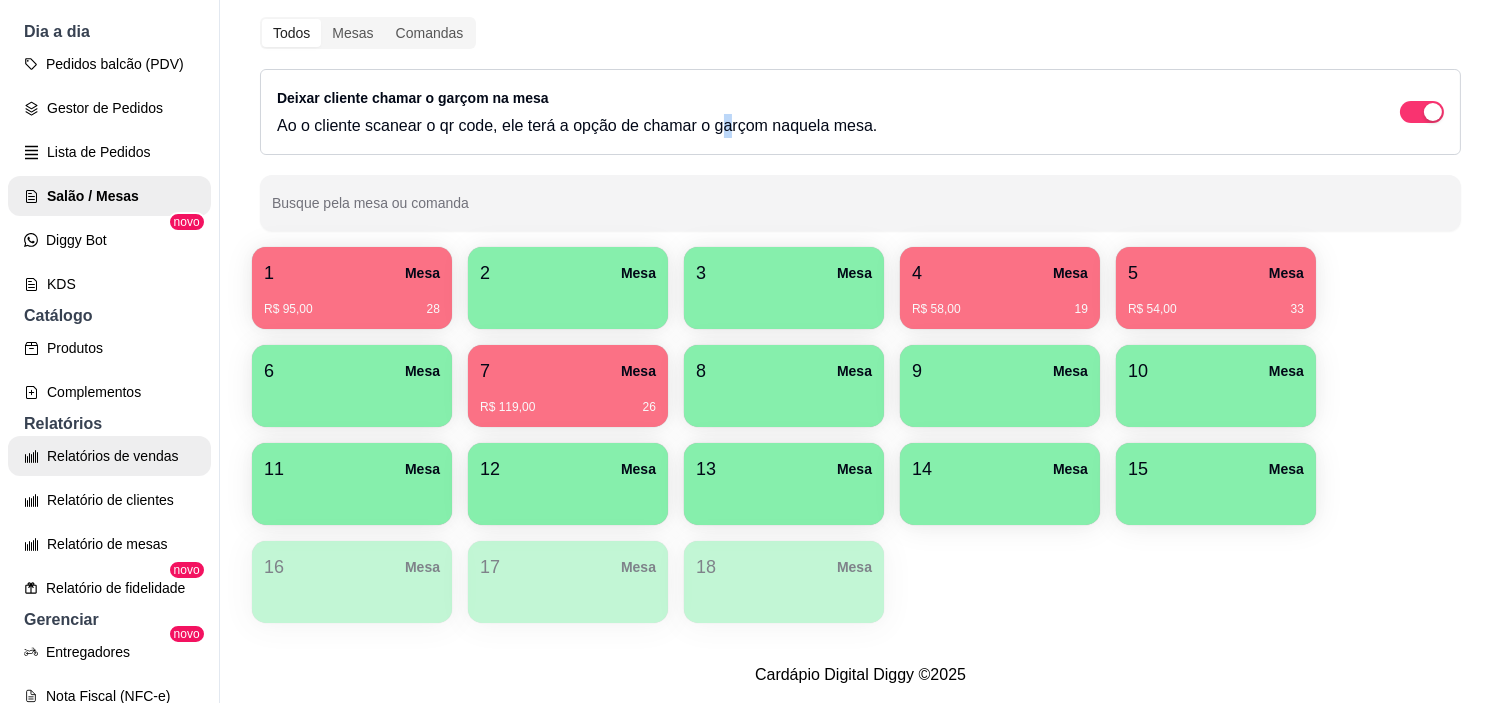 click on "Relatórios de vendas" at bounding box center (109, 456) 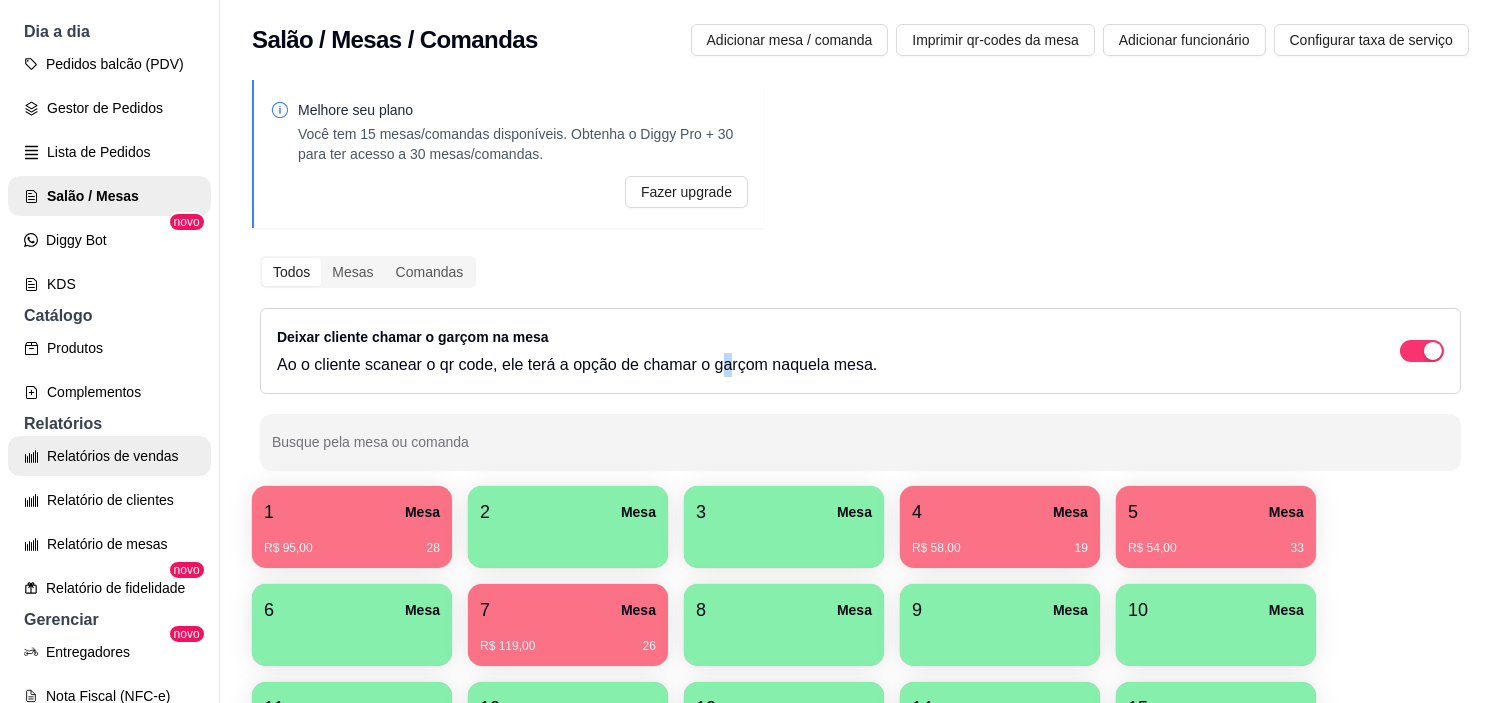 select on "ALL" 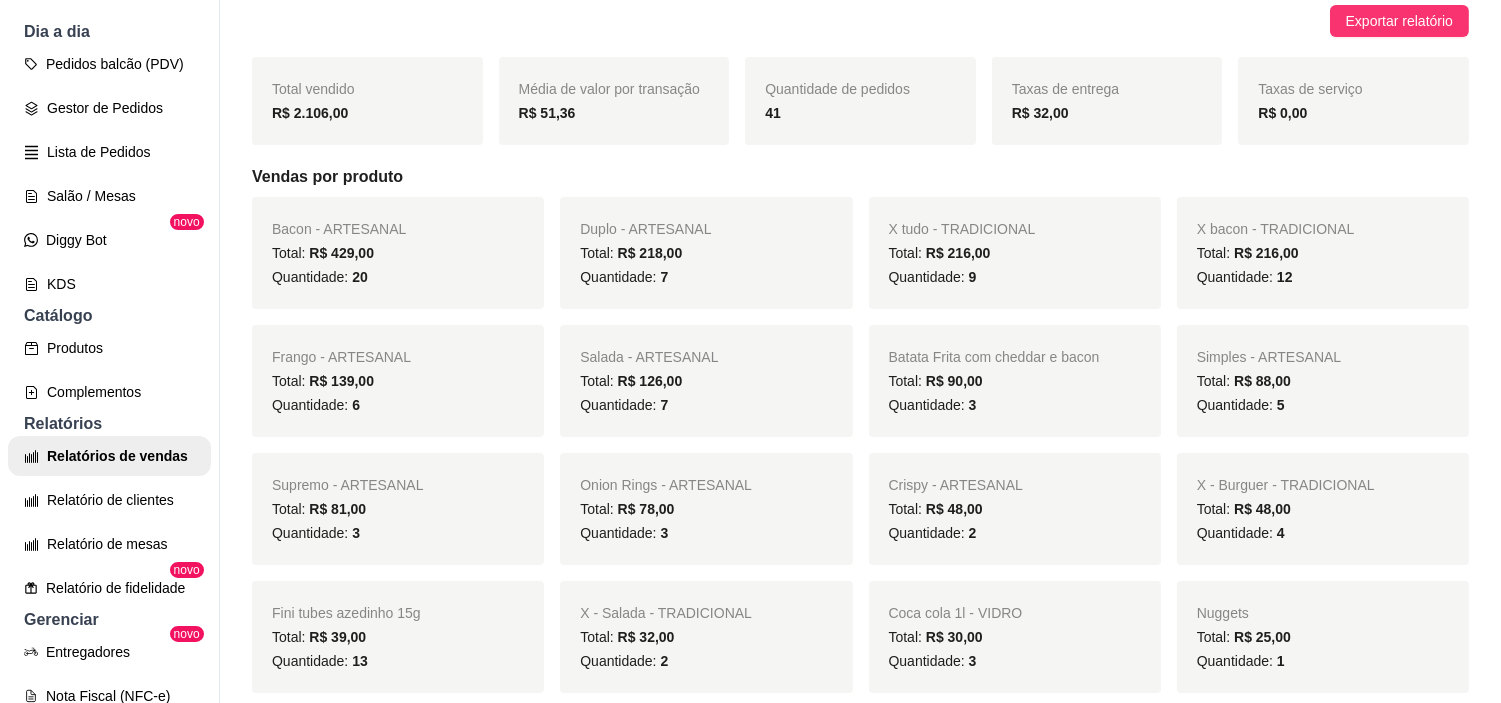 scroll, scrollTop: 237, scrollLeft: 0, axis: vertical 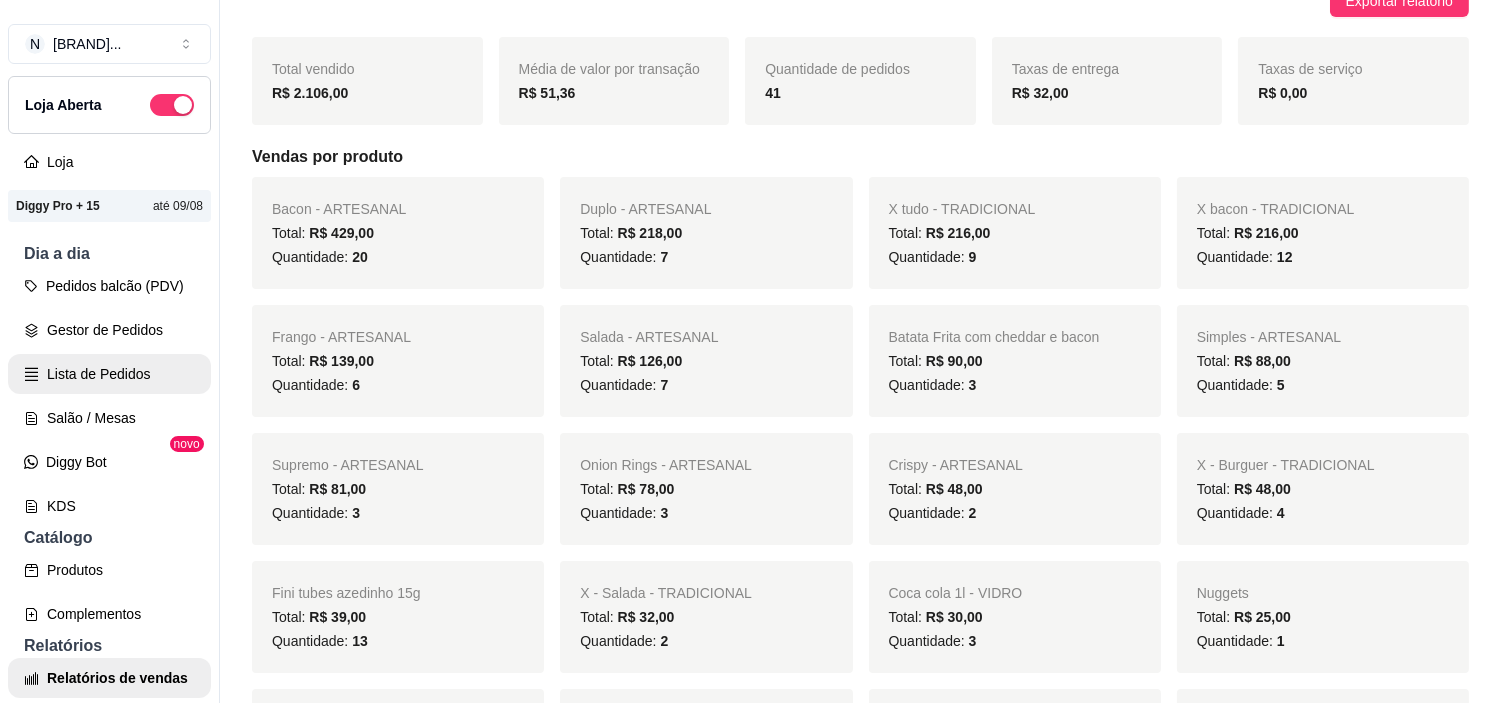 click on "Lista de Pedidos" at bounding box center [109, 374] 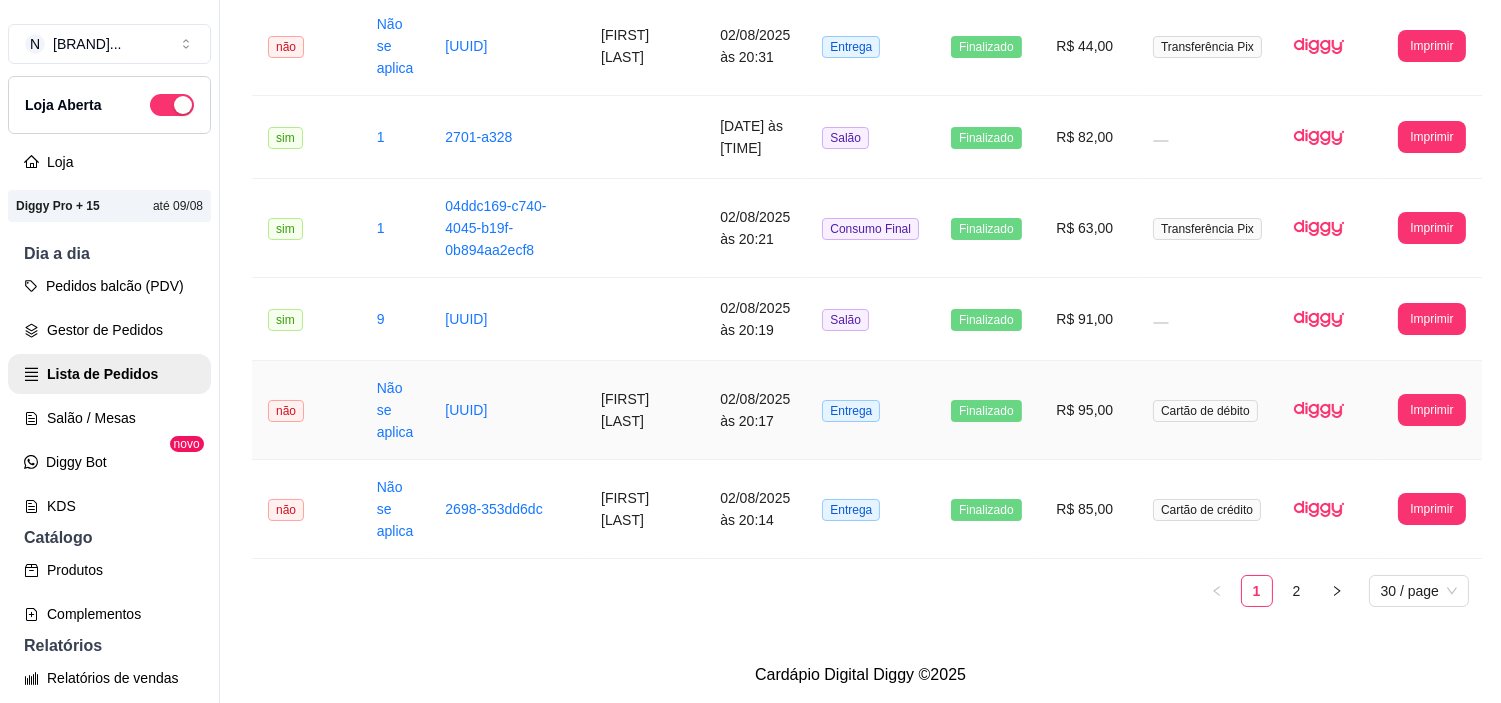 scroll, scrollTop: 2477, scrollLeft: 0, axis: vertical 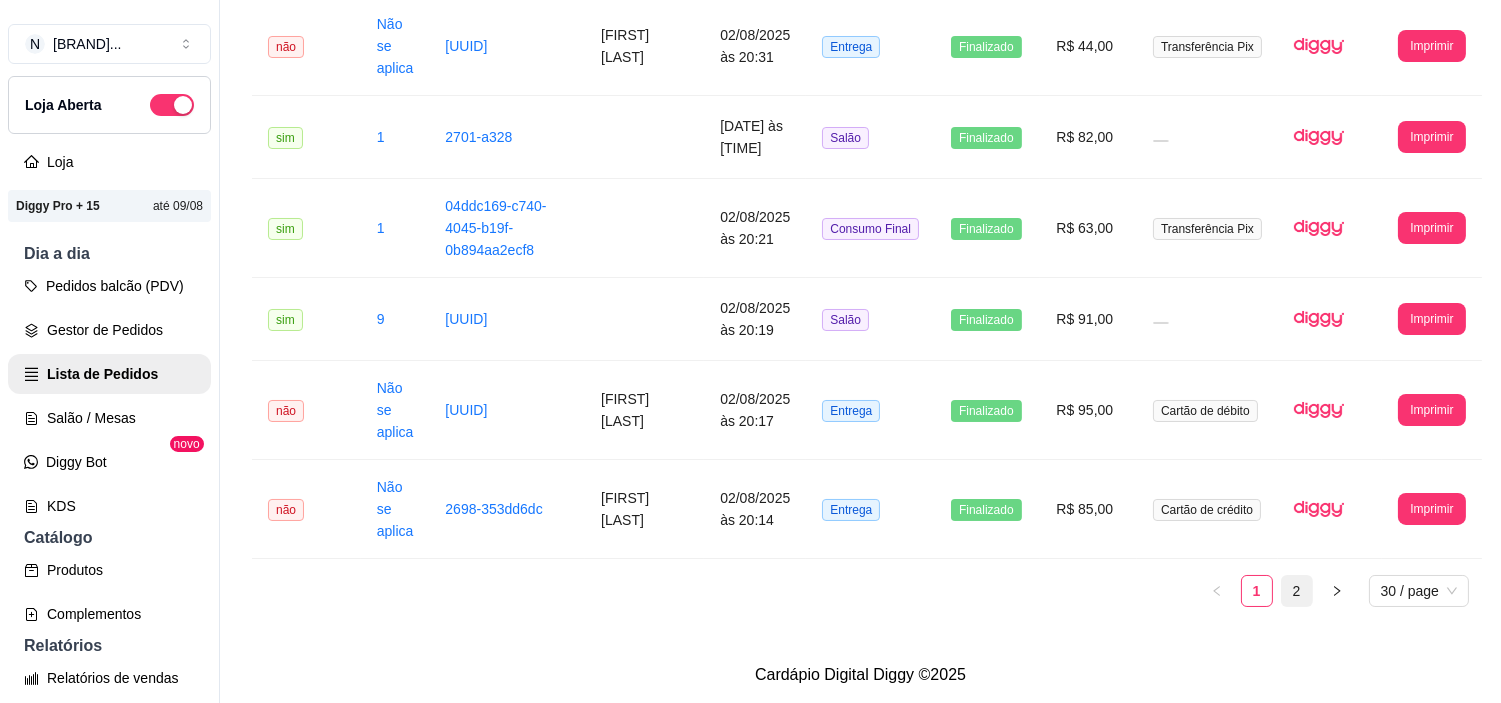 click on "2" at bounding box center [1297, 591] 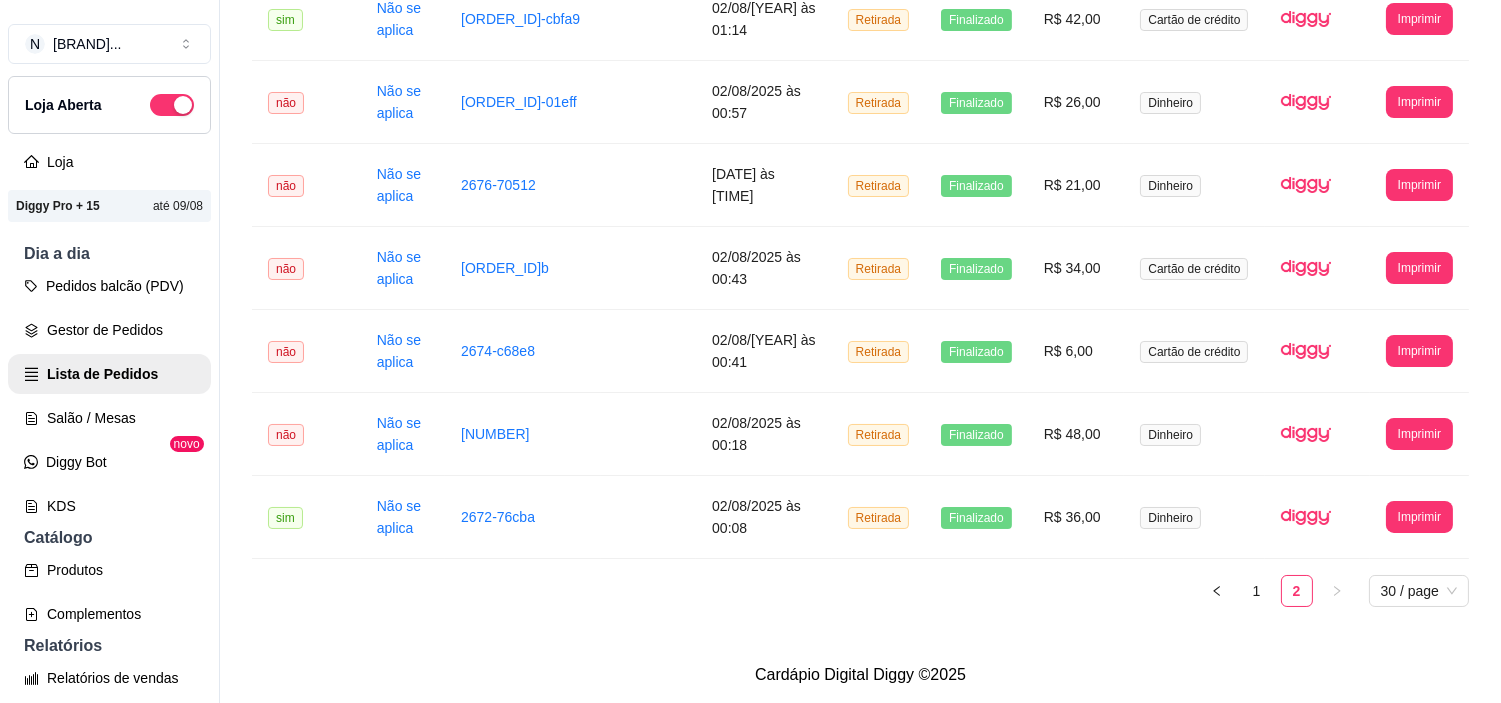 scroll, scrollTop: 1852, scrollLeft: 0, axis: vertical 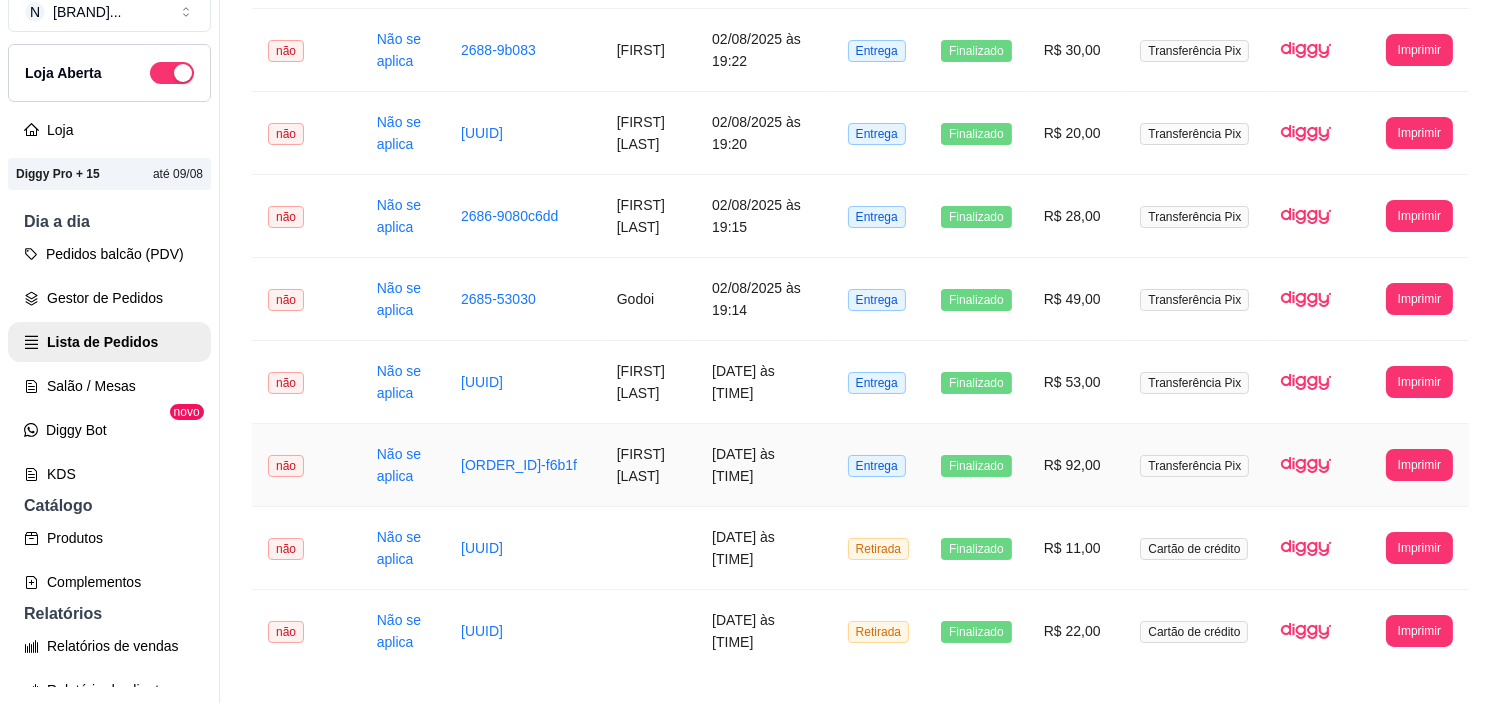 click on "[DATE] às [TIME]" at bounding box center [764, 465] 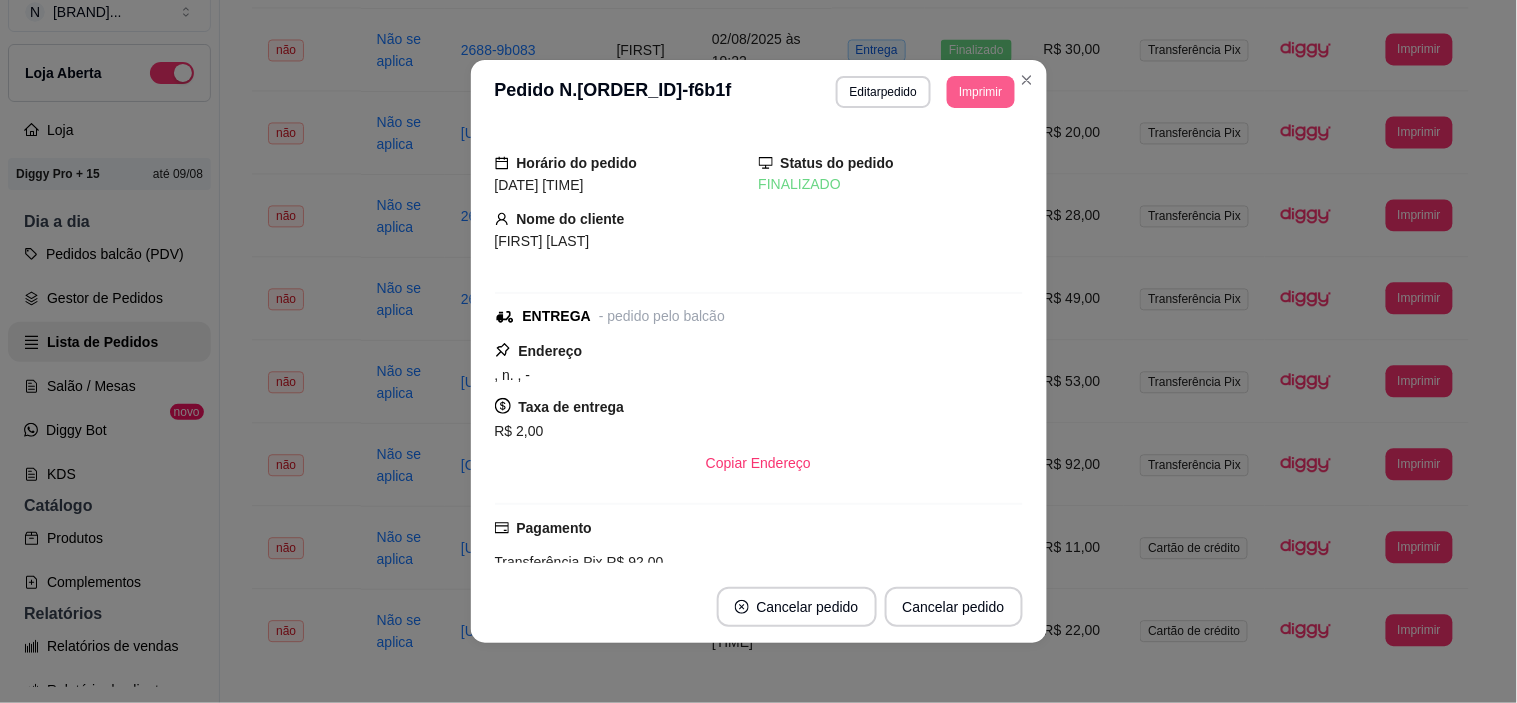 click on "Imprimir" at bounding box center (980, 92) 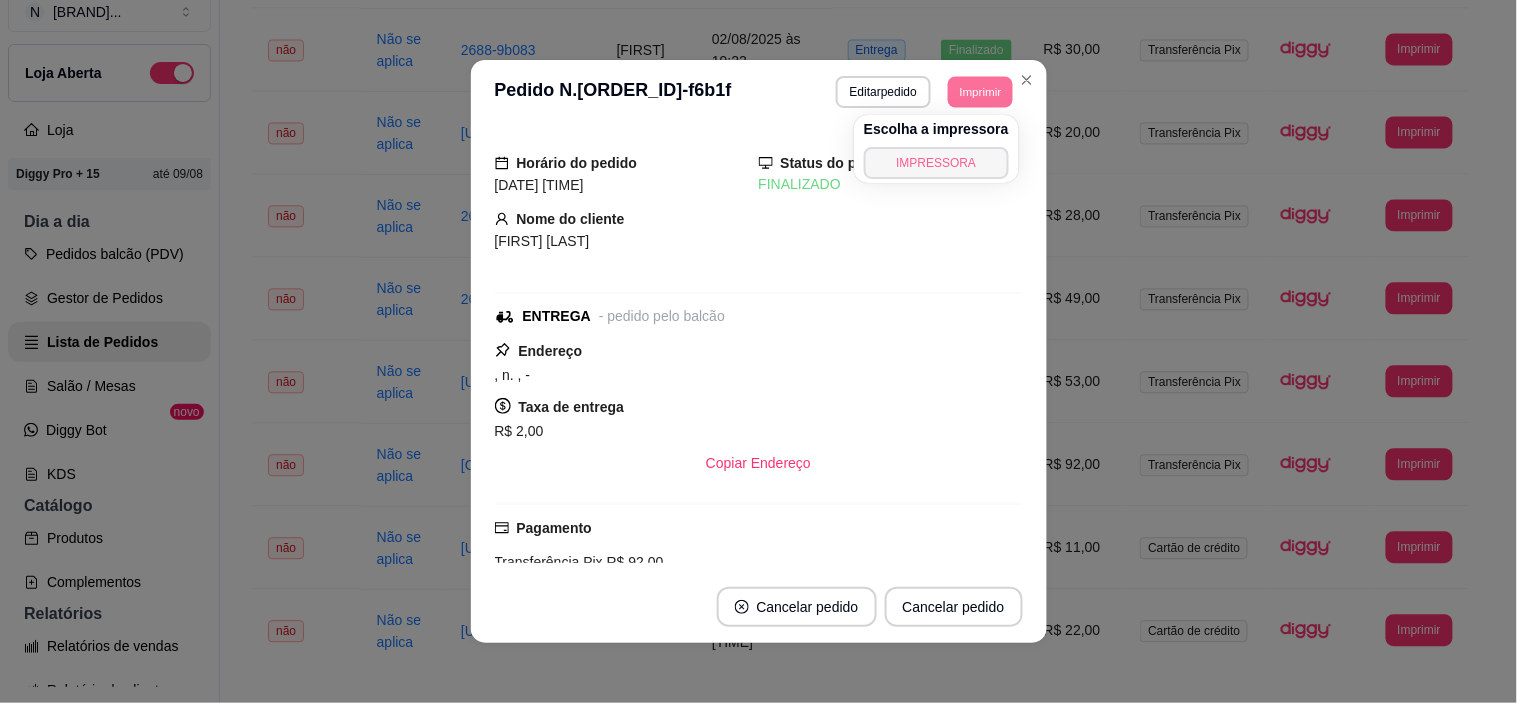 click on "IMPRESSORA" at bounding box center [936, 163] 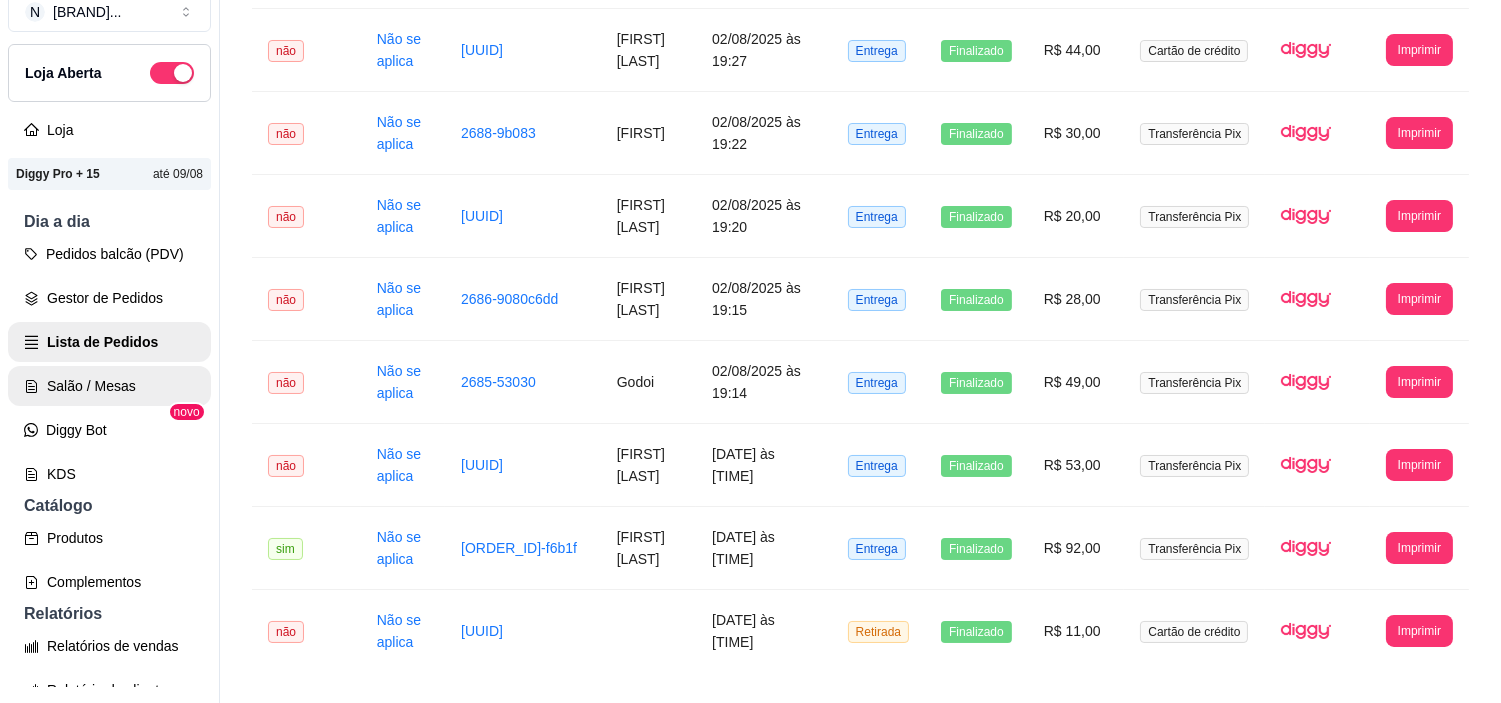 click on "Salão / Mesas" at bounding box center [109, 386] 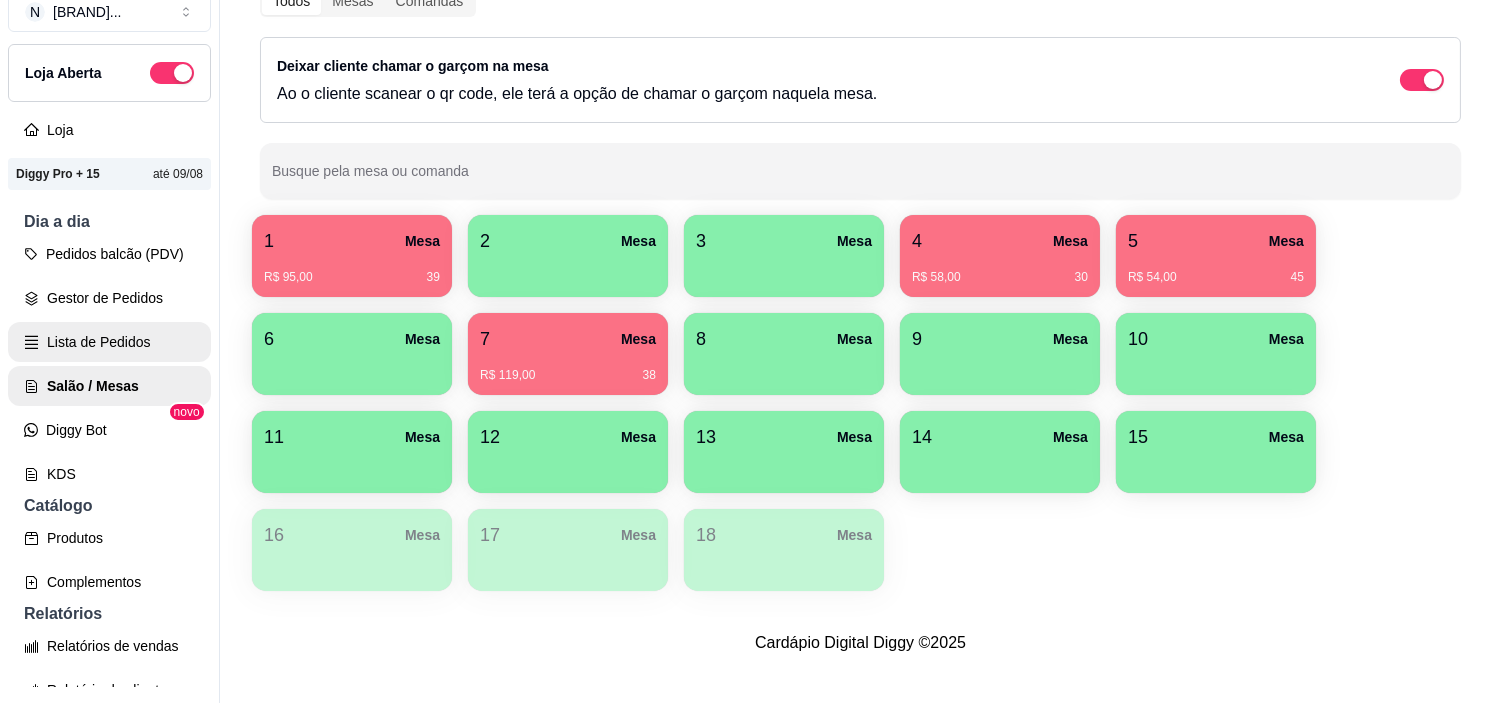 scroll, scrollTop: 0, scrollLeft: 0, axis: both 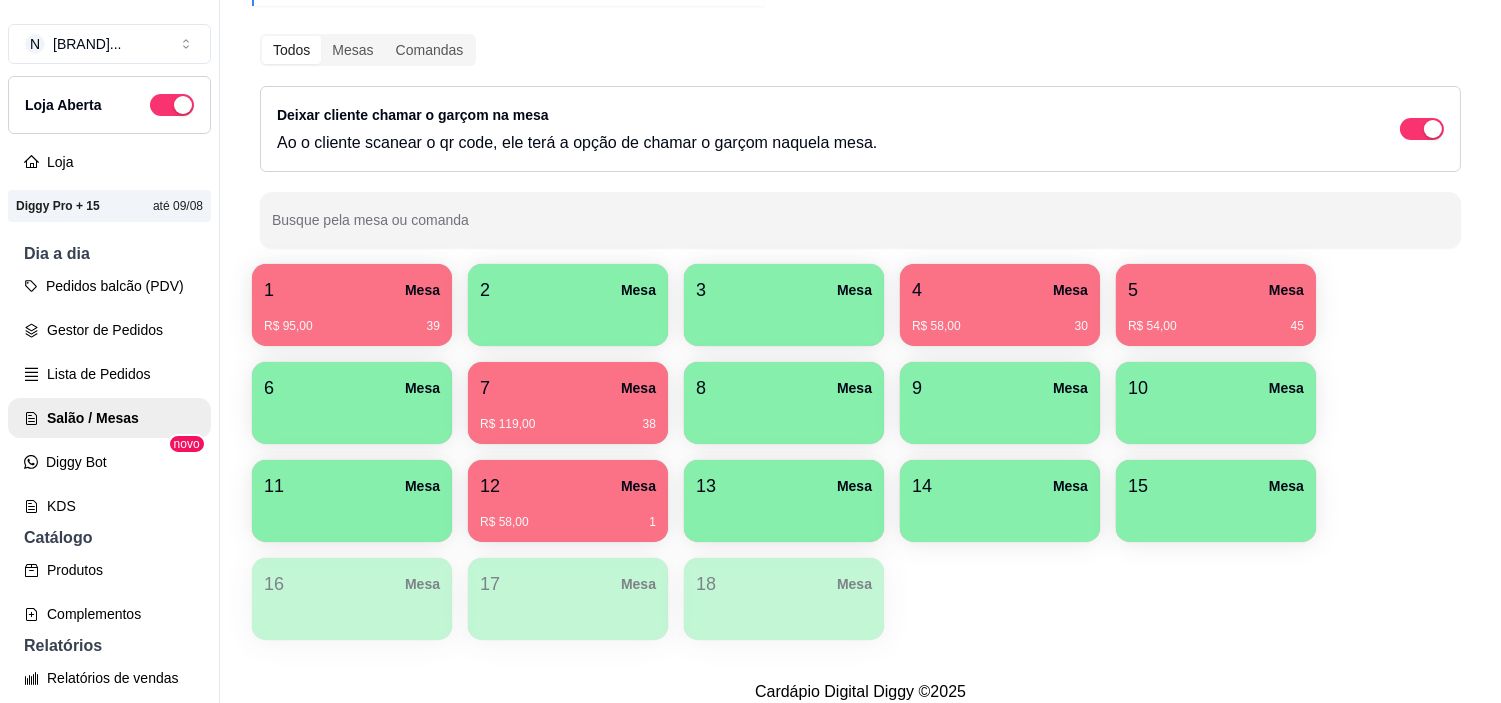 click on "7 Mesa R$ 119,00 38" at bounding box center [568, 403] 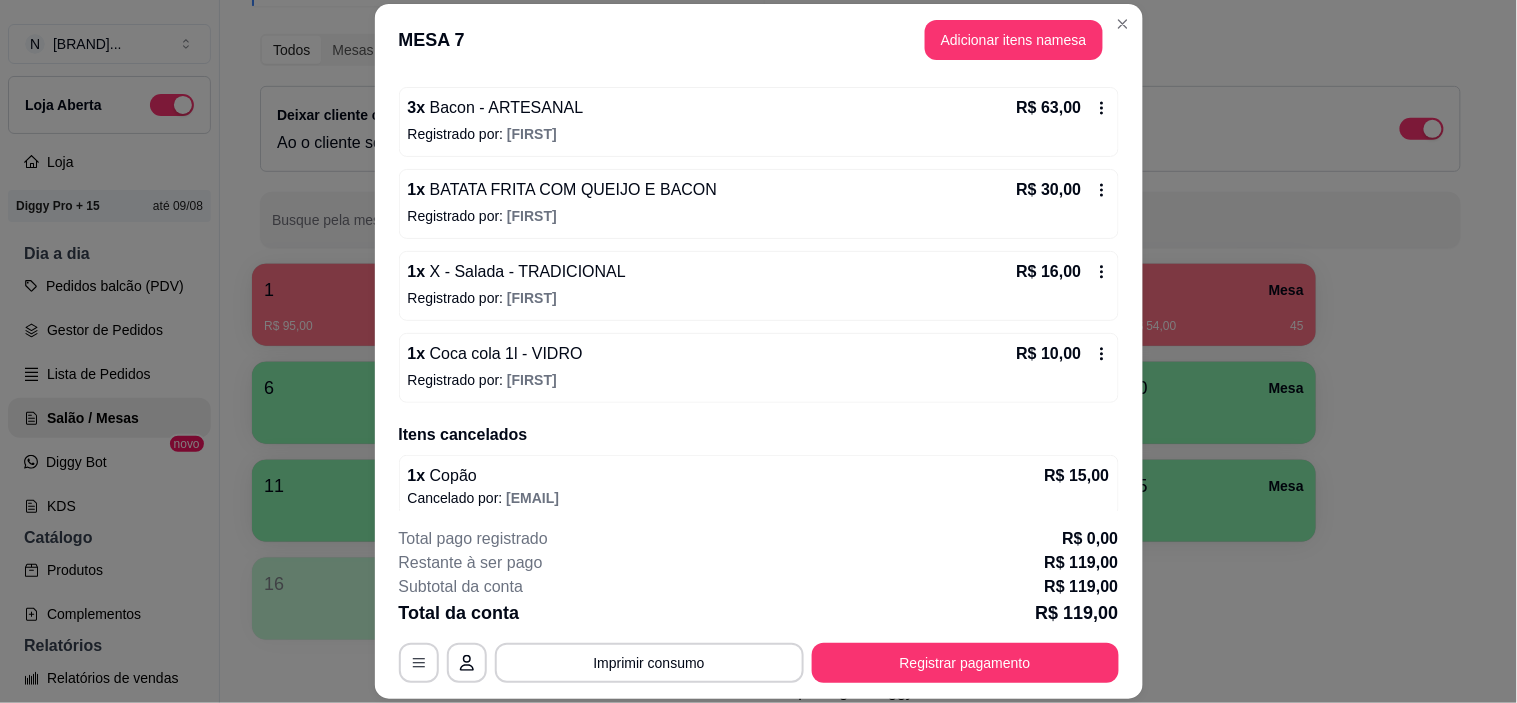 scroll, scrollTop: 191, scrollLeft: 0, axis: vertical 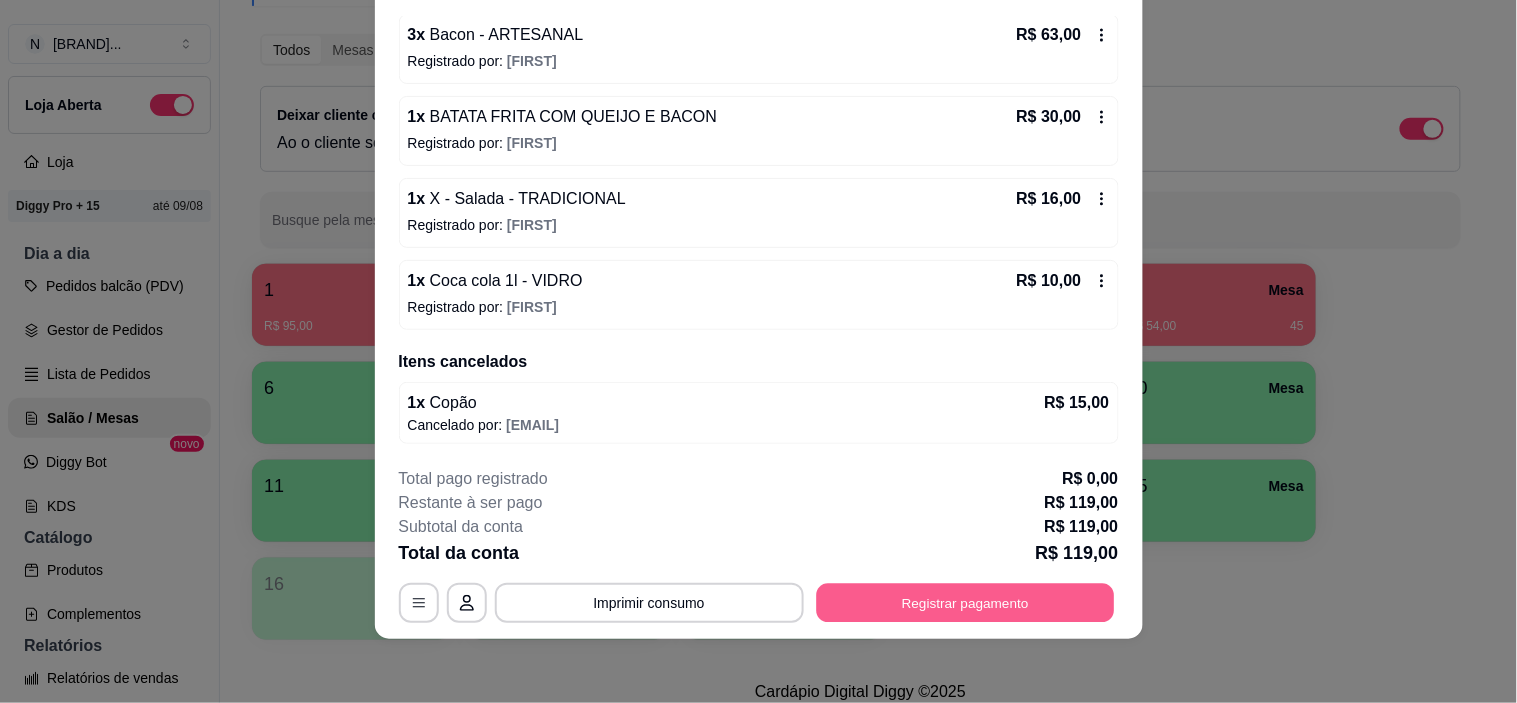 click on "Registrar pagamento" at bounding box center [965, 603] 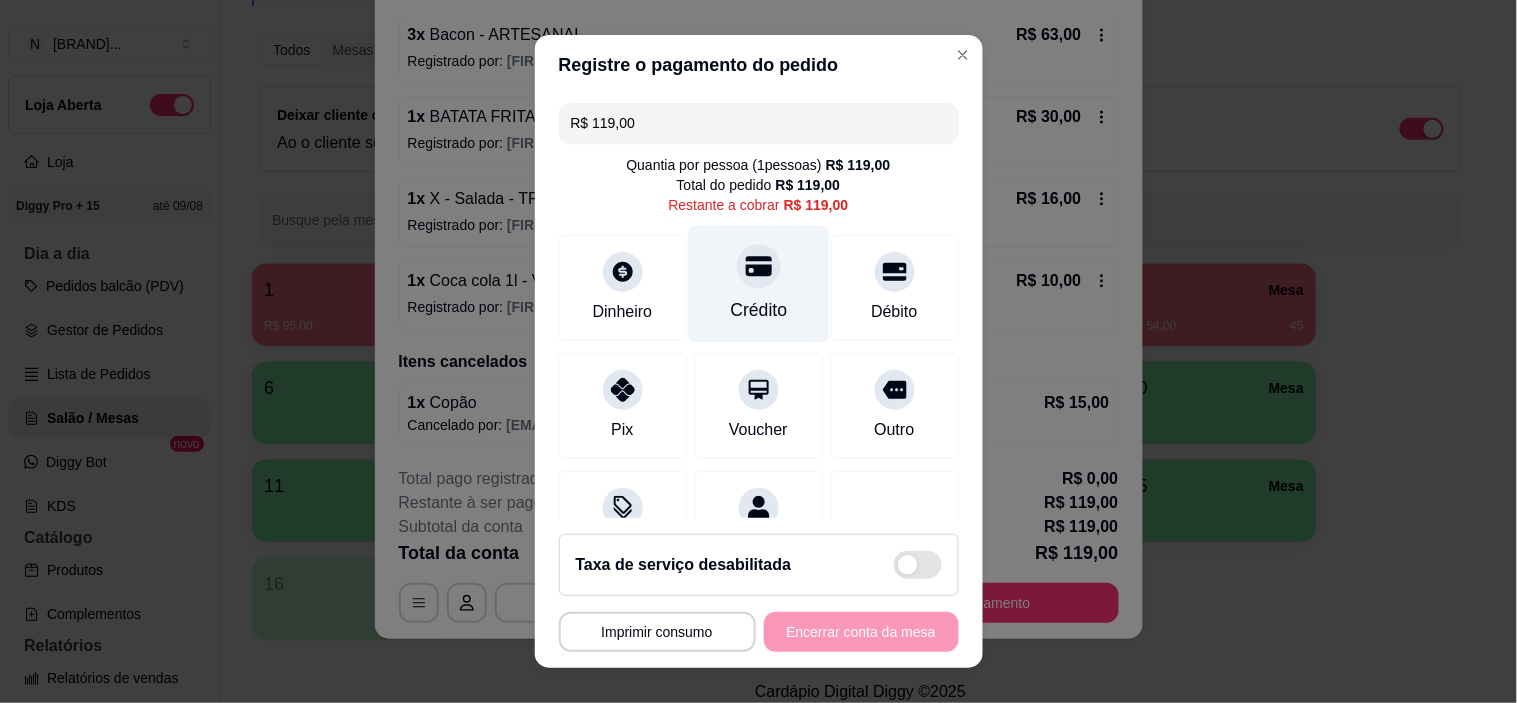click on "Crédito" at bounding box center (758, 284) 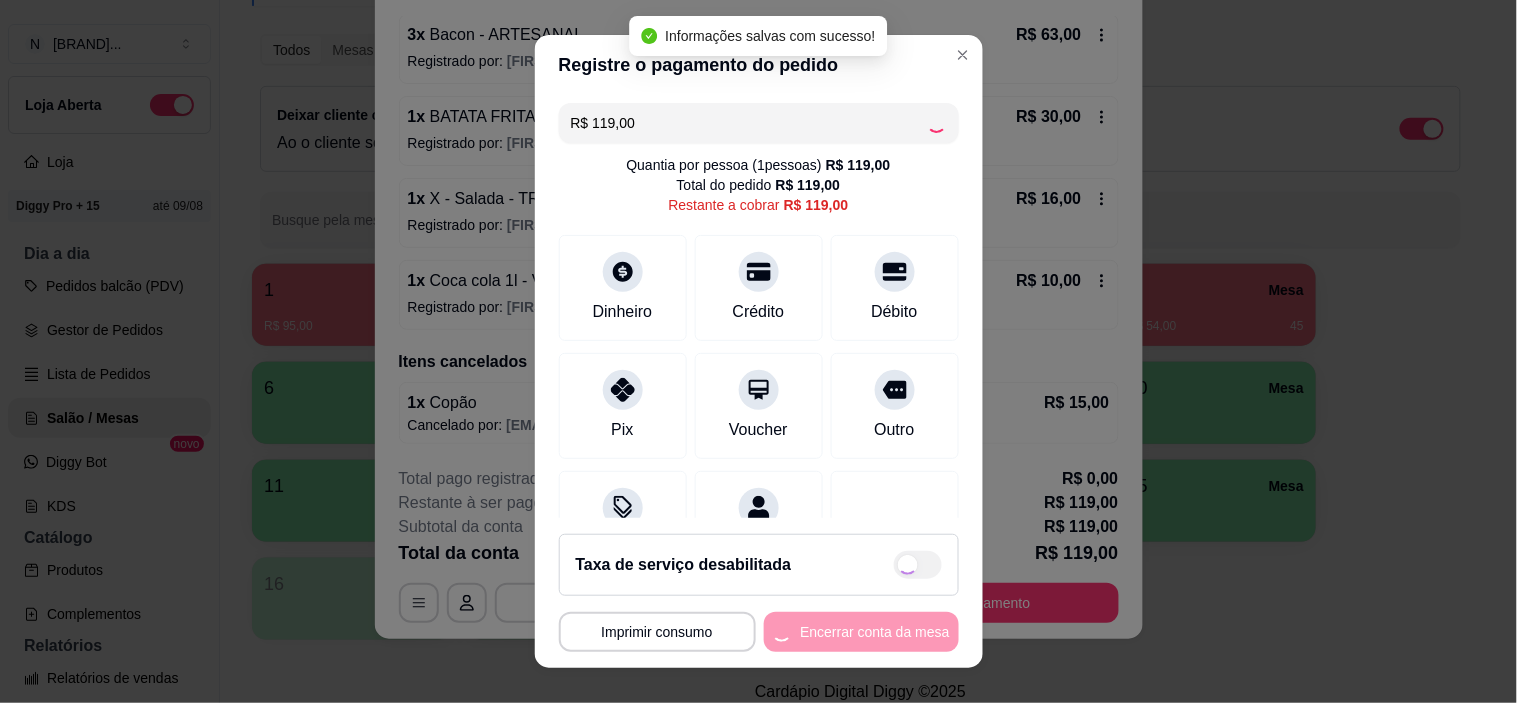 type on "R$ 0,00" 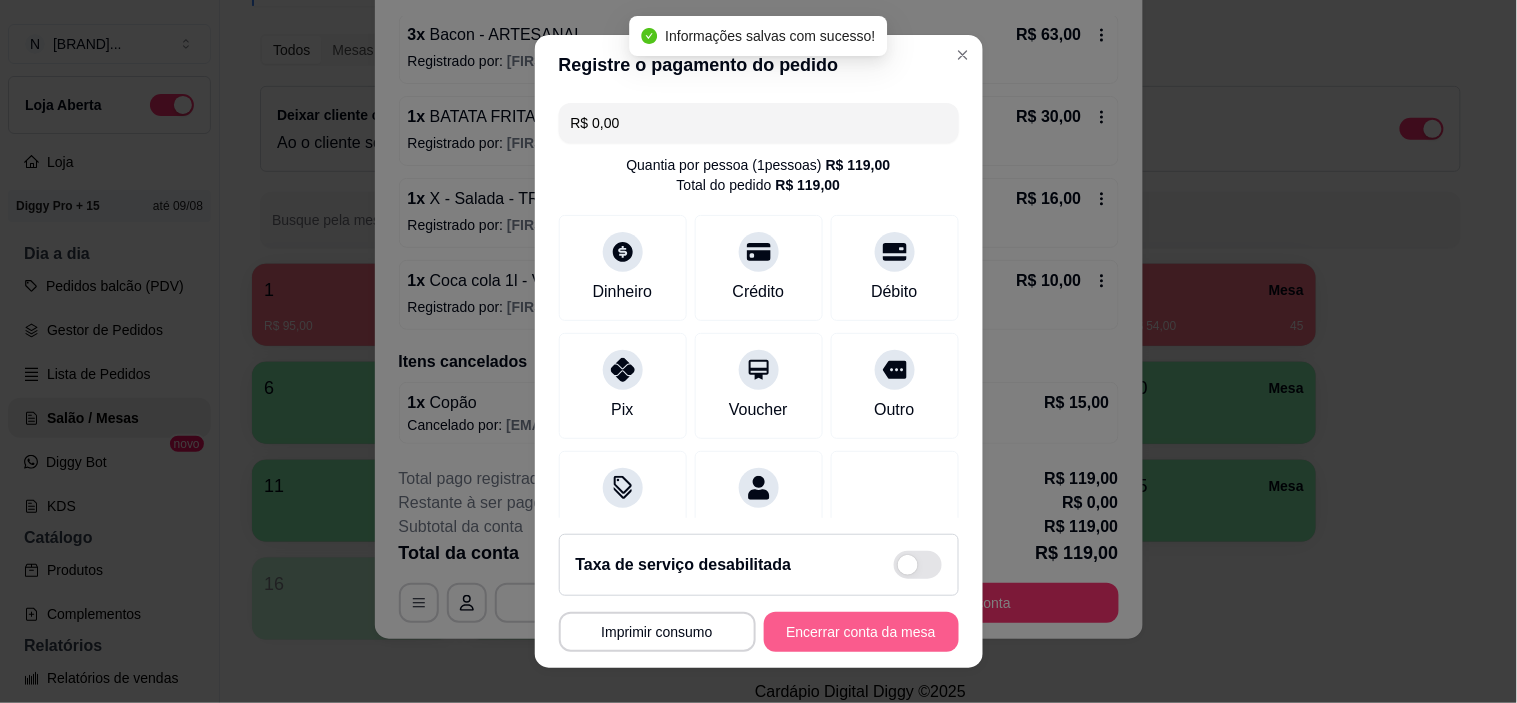 click on "Encerrar conta da mesa" at bounding box center [861, 632] 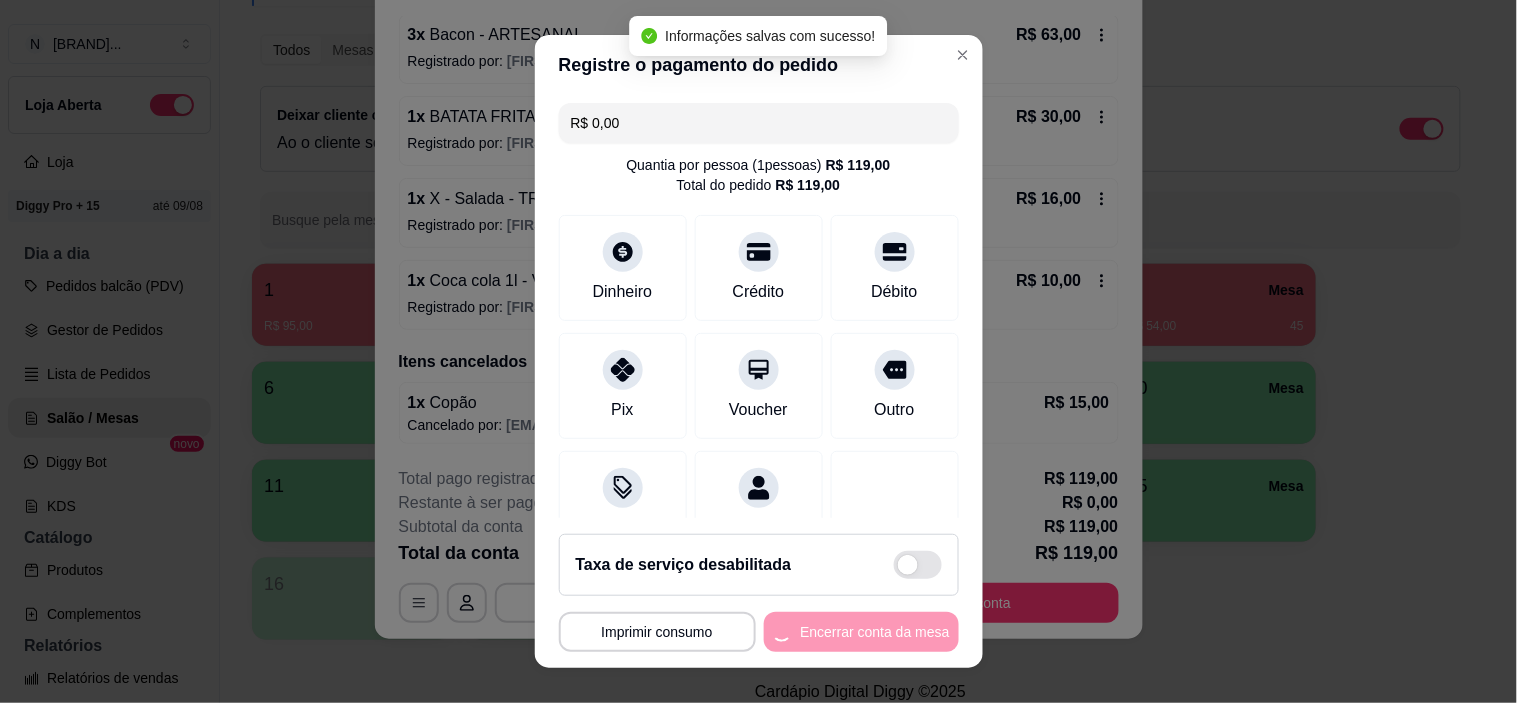 scroll, scrollTop: 0, scrollLeft: 0, axis: both 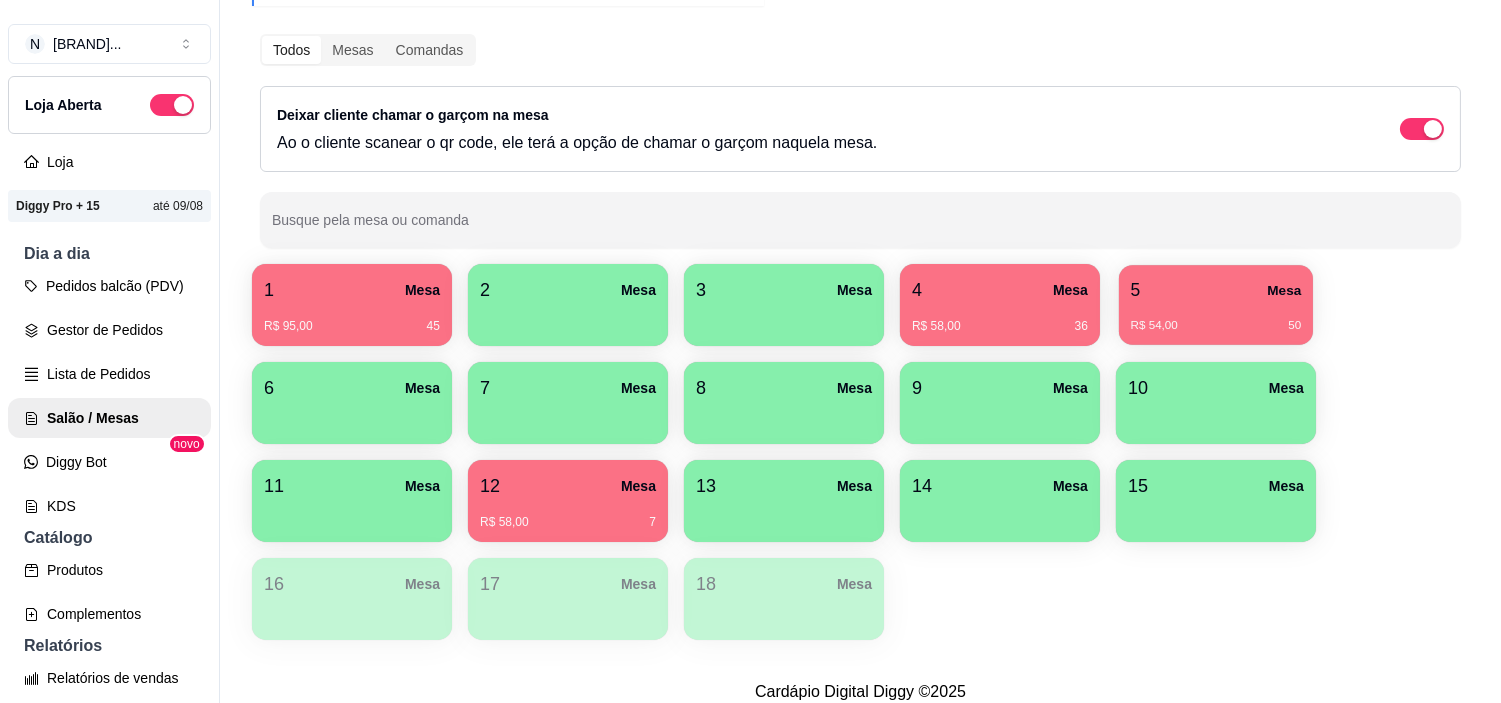 click on "5 Mesa" at bounding box center (1216, 290) 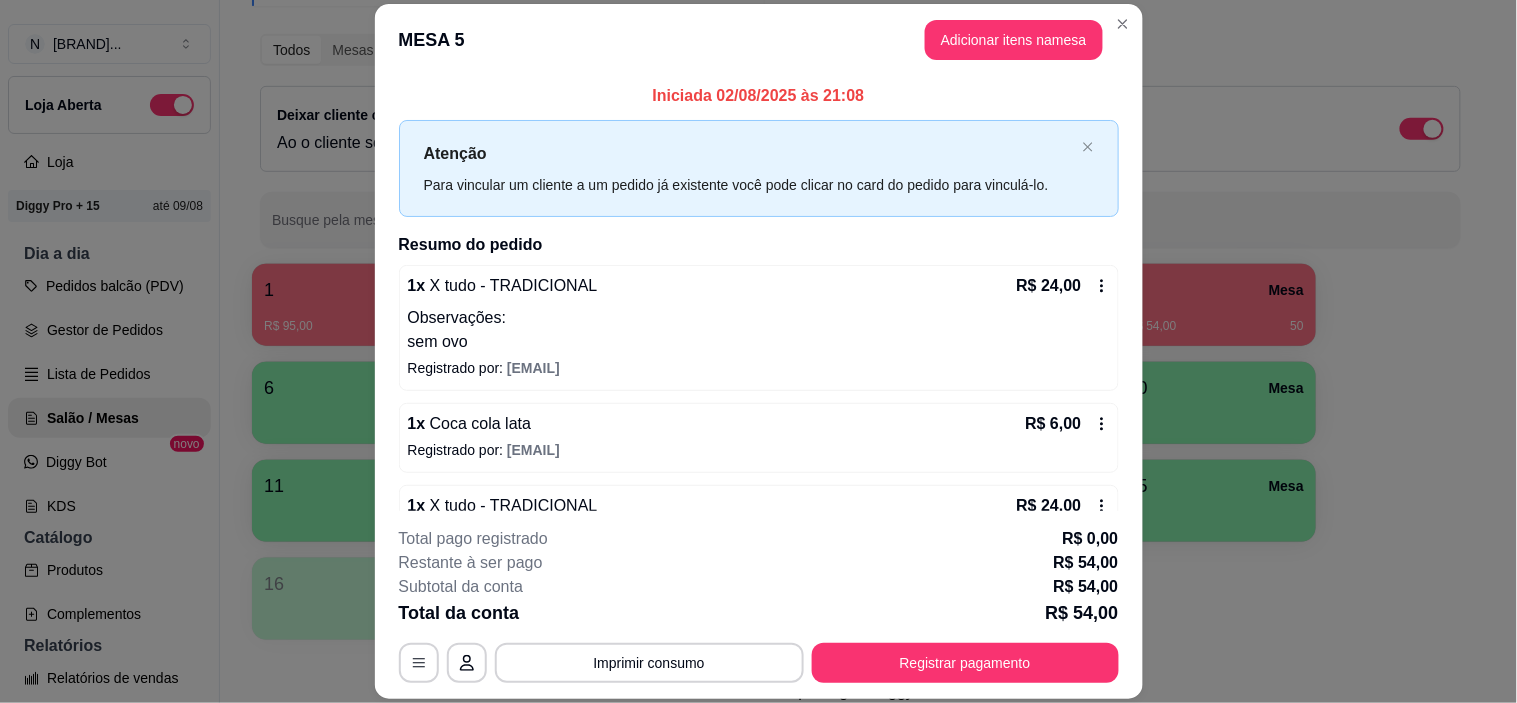 scroll, scrollTop: 51, scrollLeft: 0, axis: vertical 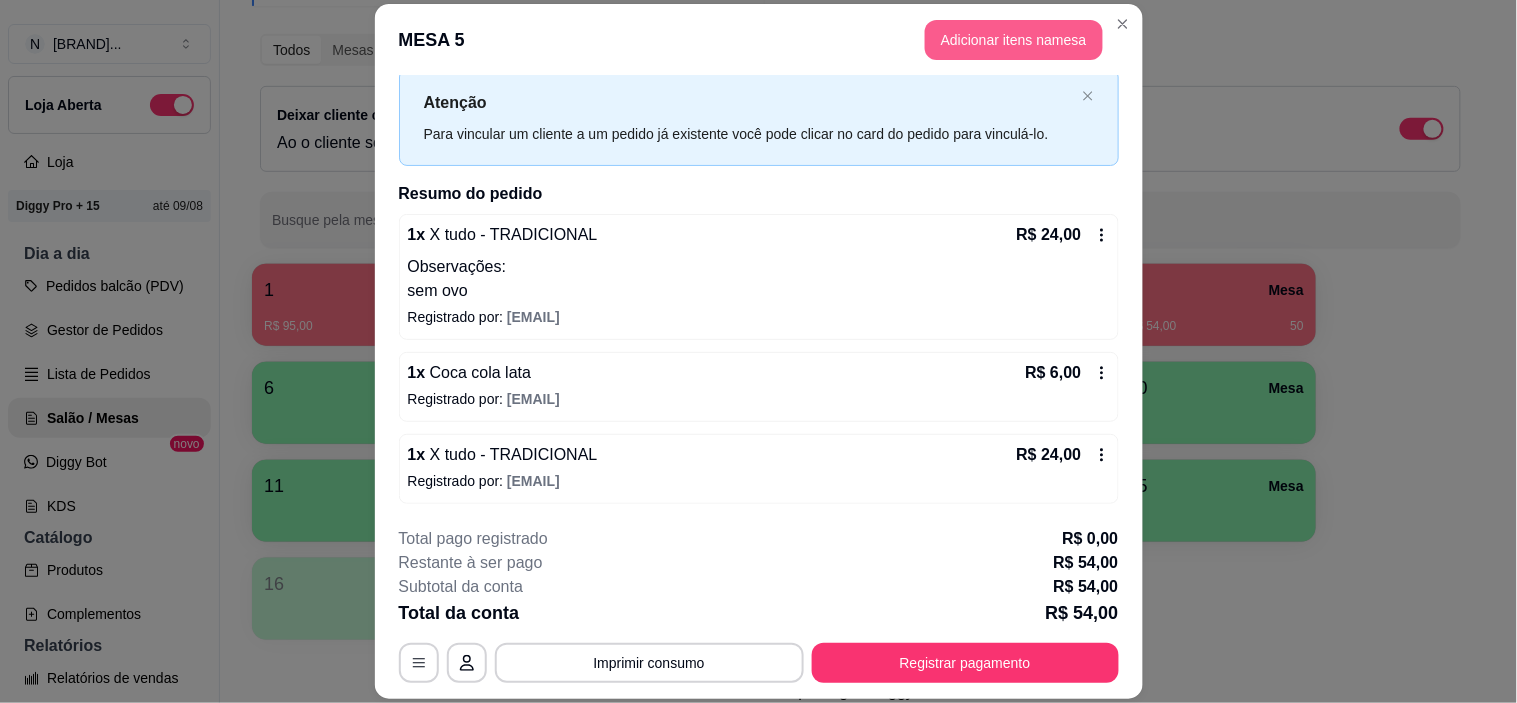 click on "Adicionar itens na  mesa" at bounding box center (1014, 40) 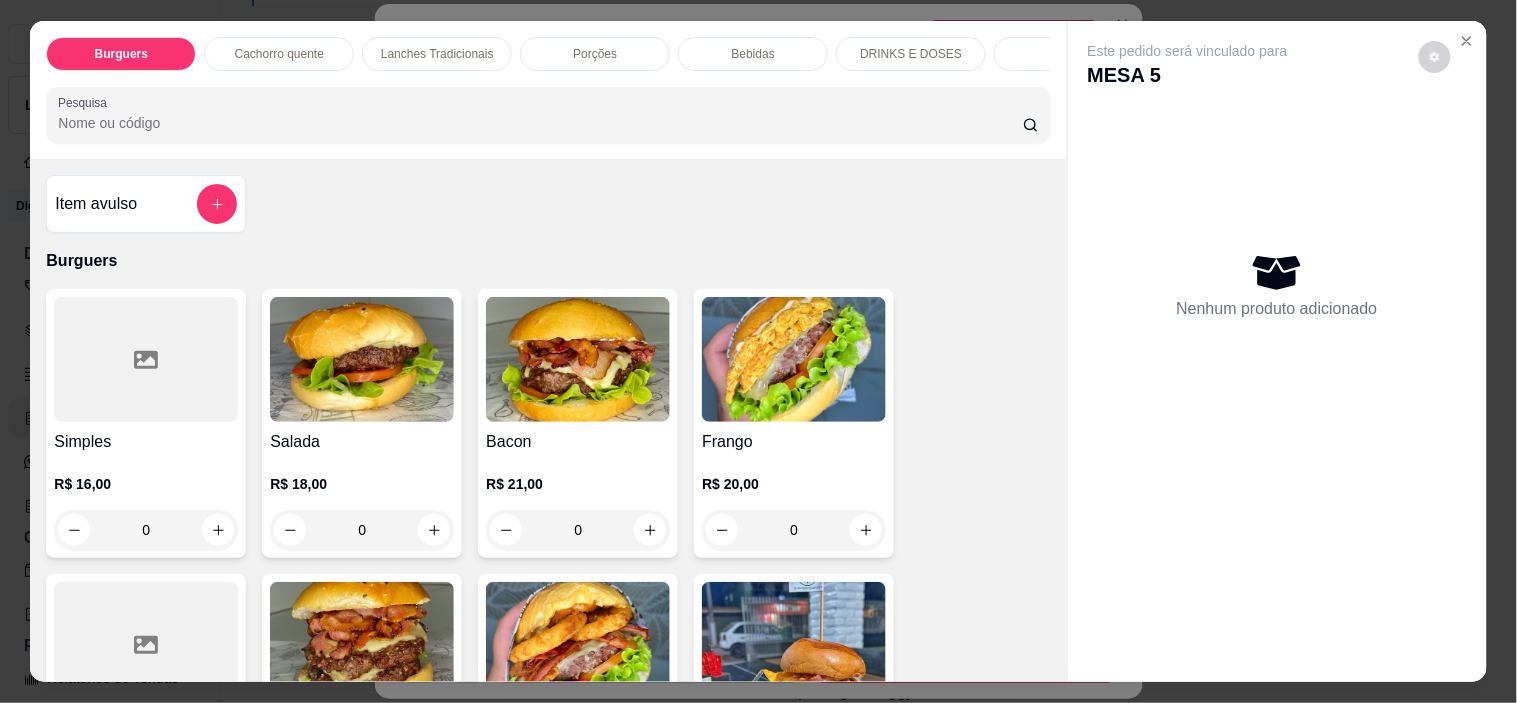 click on "Bebidas" at bounding box center [753, 54] 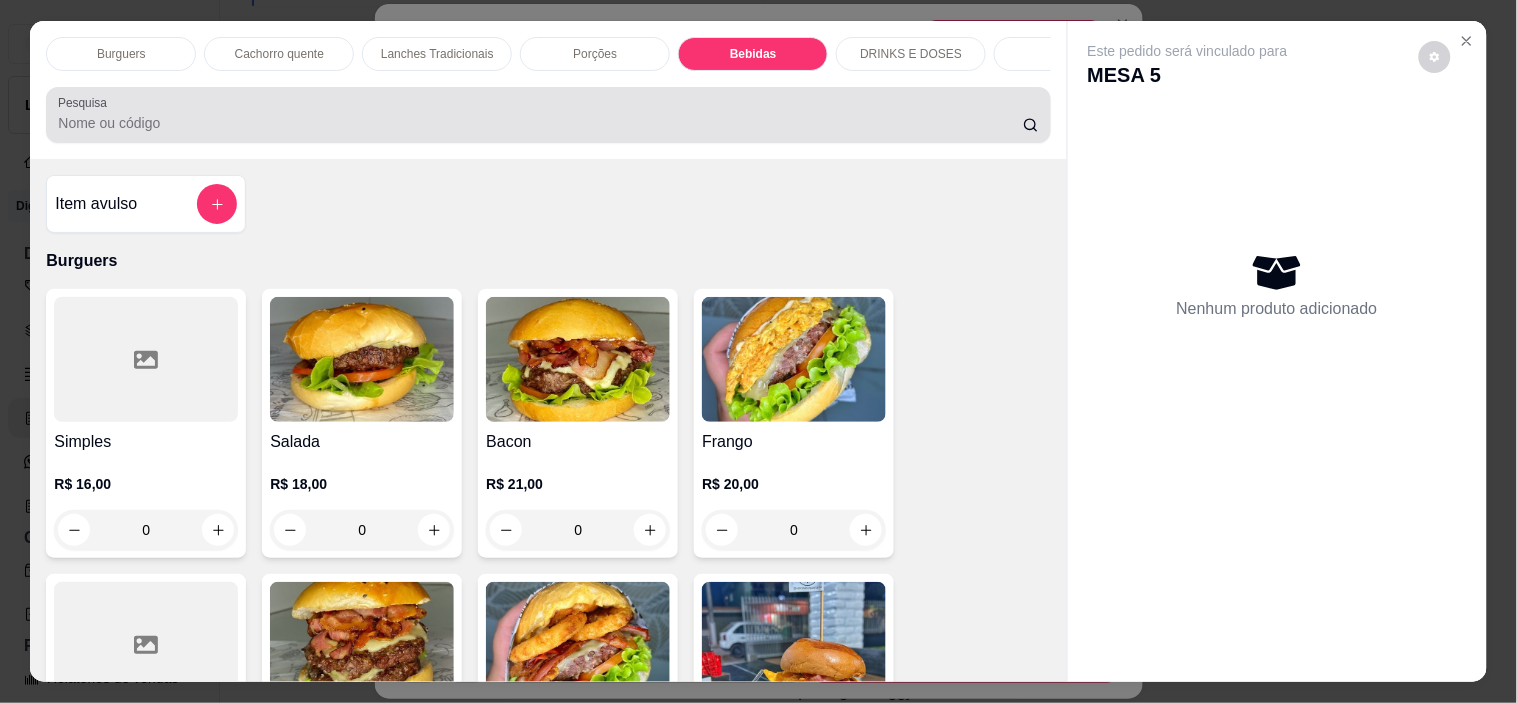 scroll, scrollTop: 2886, scrollLeft: 0, axis: vertical 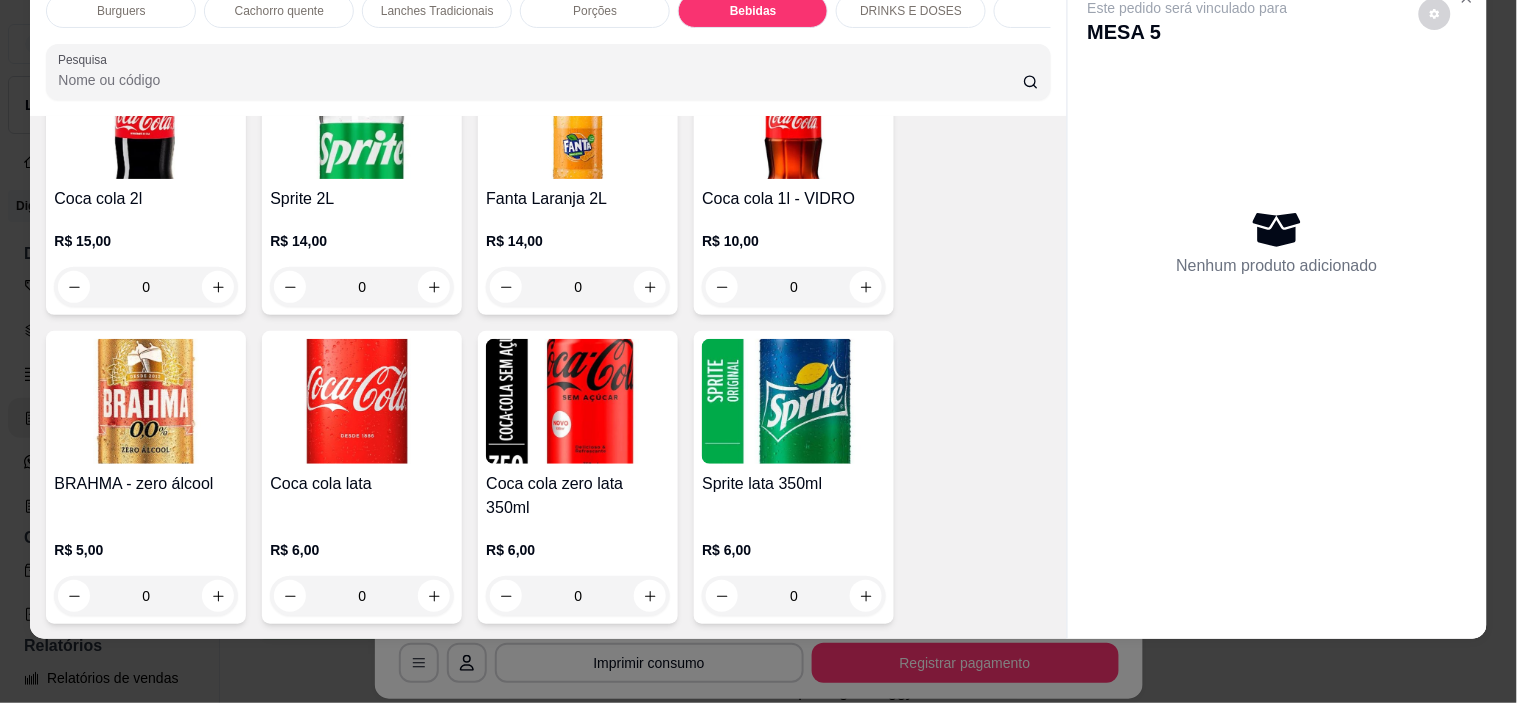 click at bounding box center (362, 401) 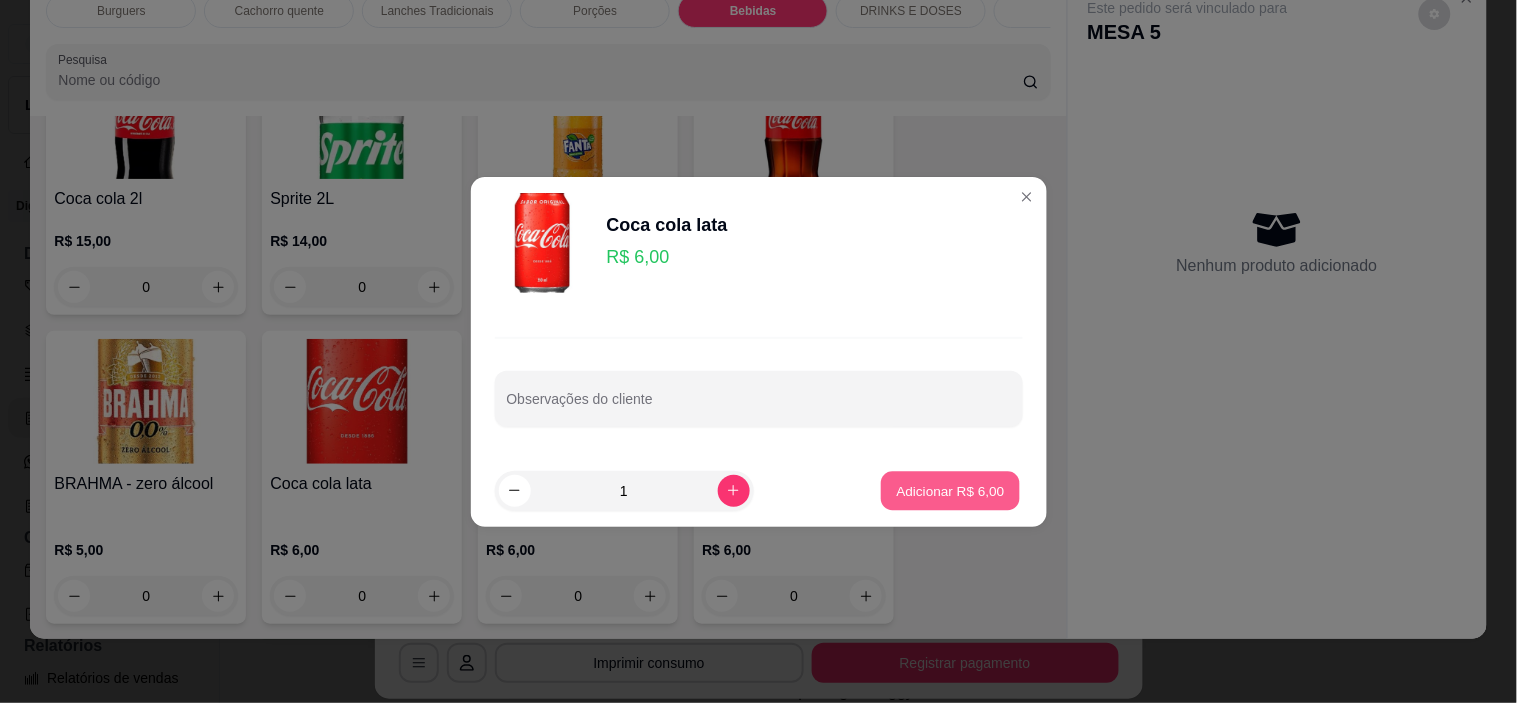 click on "Adicionar   R$ 6,00" at bounding box center (951, 490) 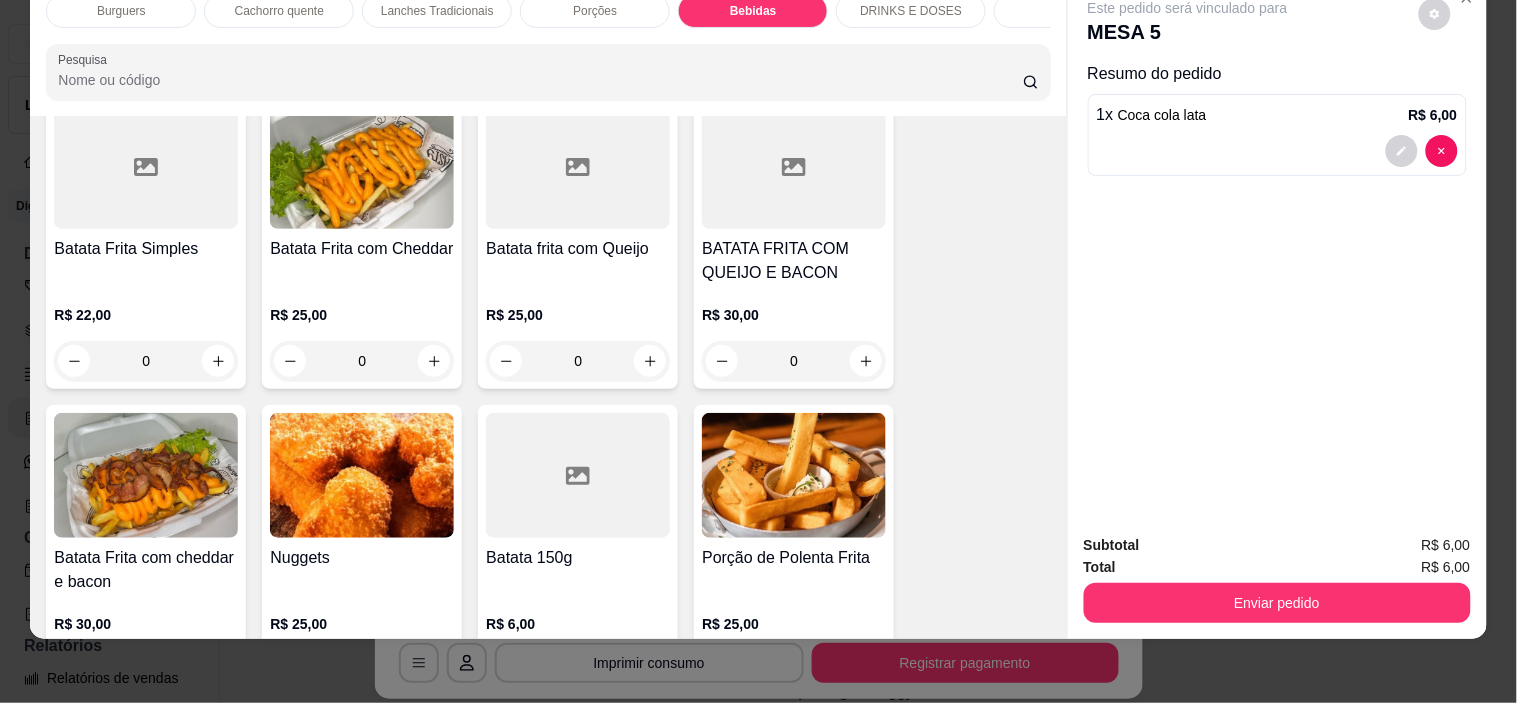 scroll, scrollTop: 1997, scrollLeft: 0, axis: vertical 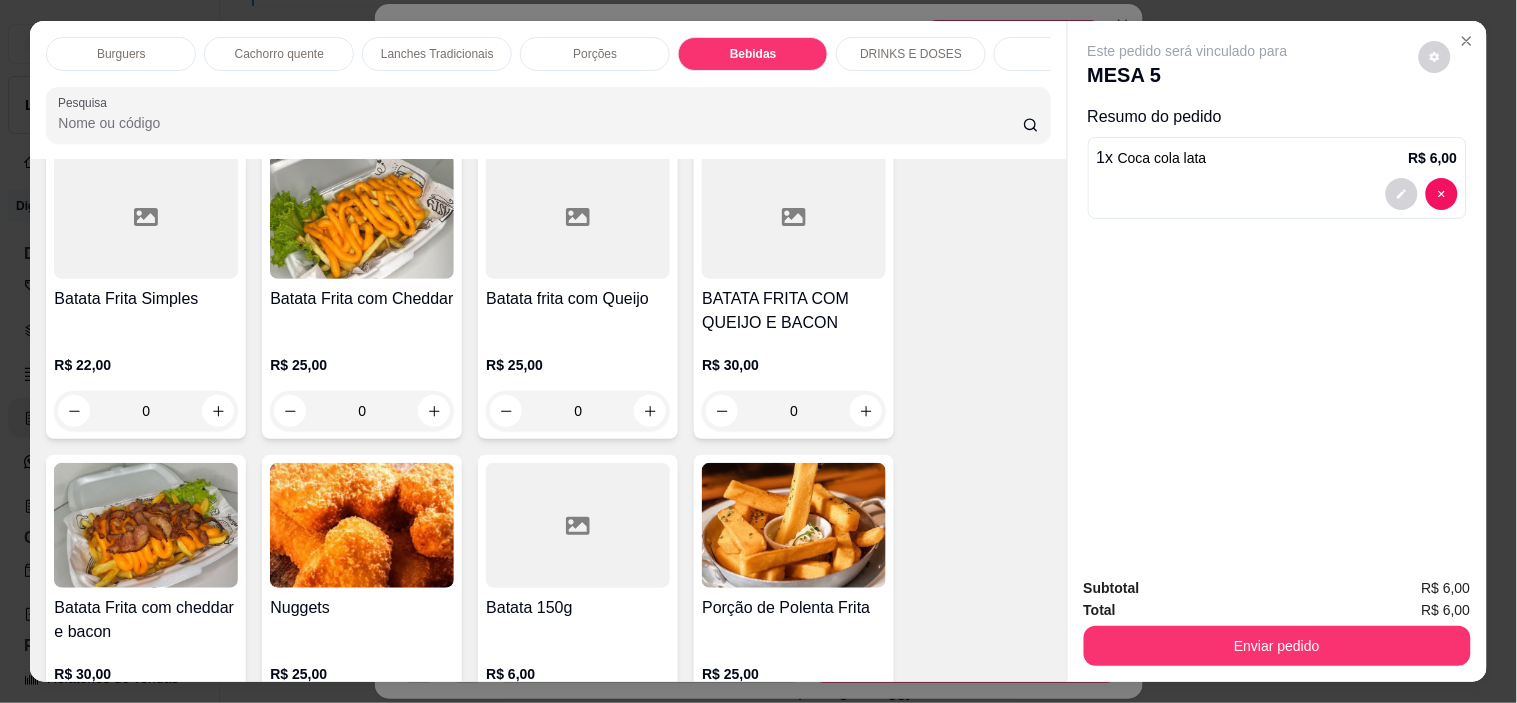 click on "DRINKS E DOSES" at bounding box center (911, 54) 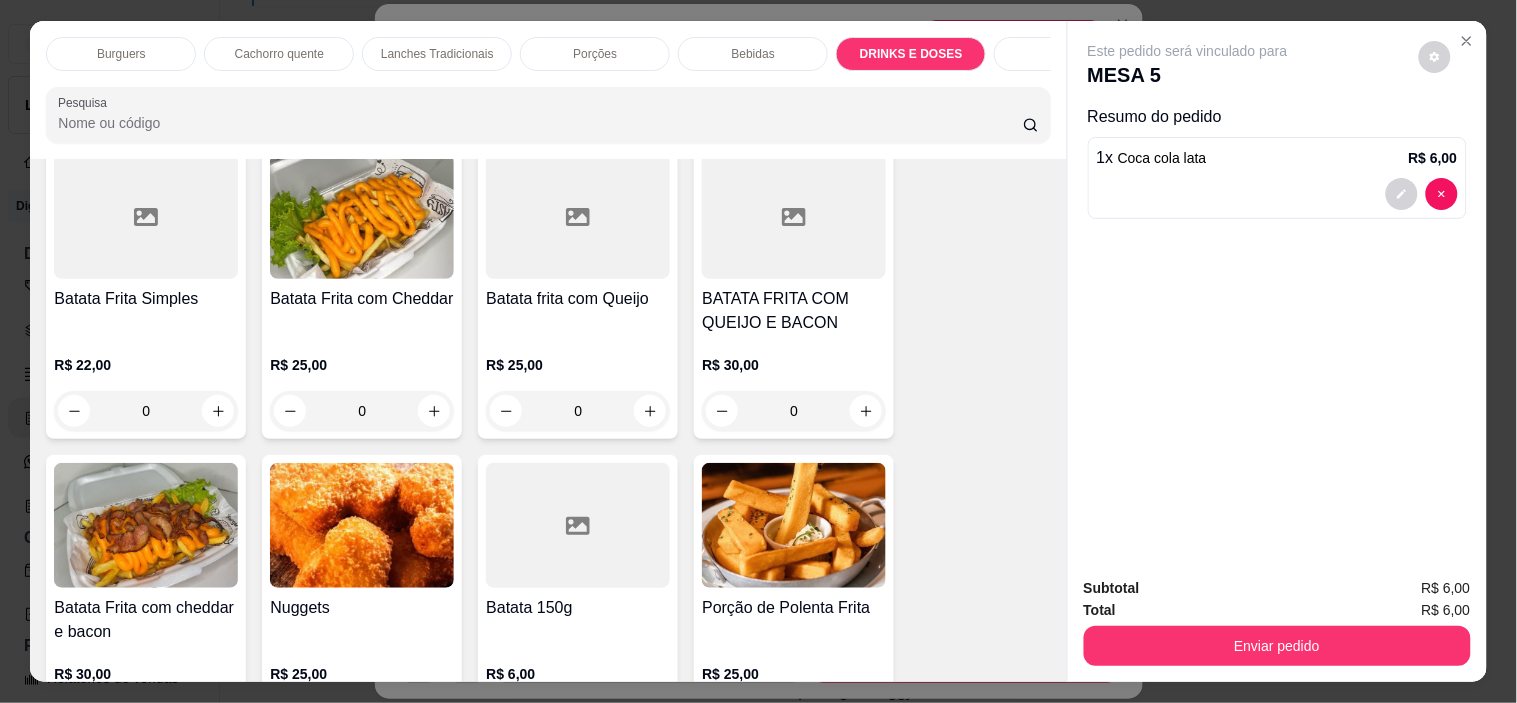 scroll, scrollTop: 4377, scrollLeft: 0, axis: vertical 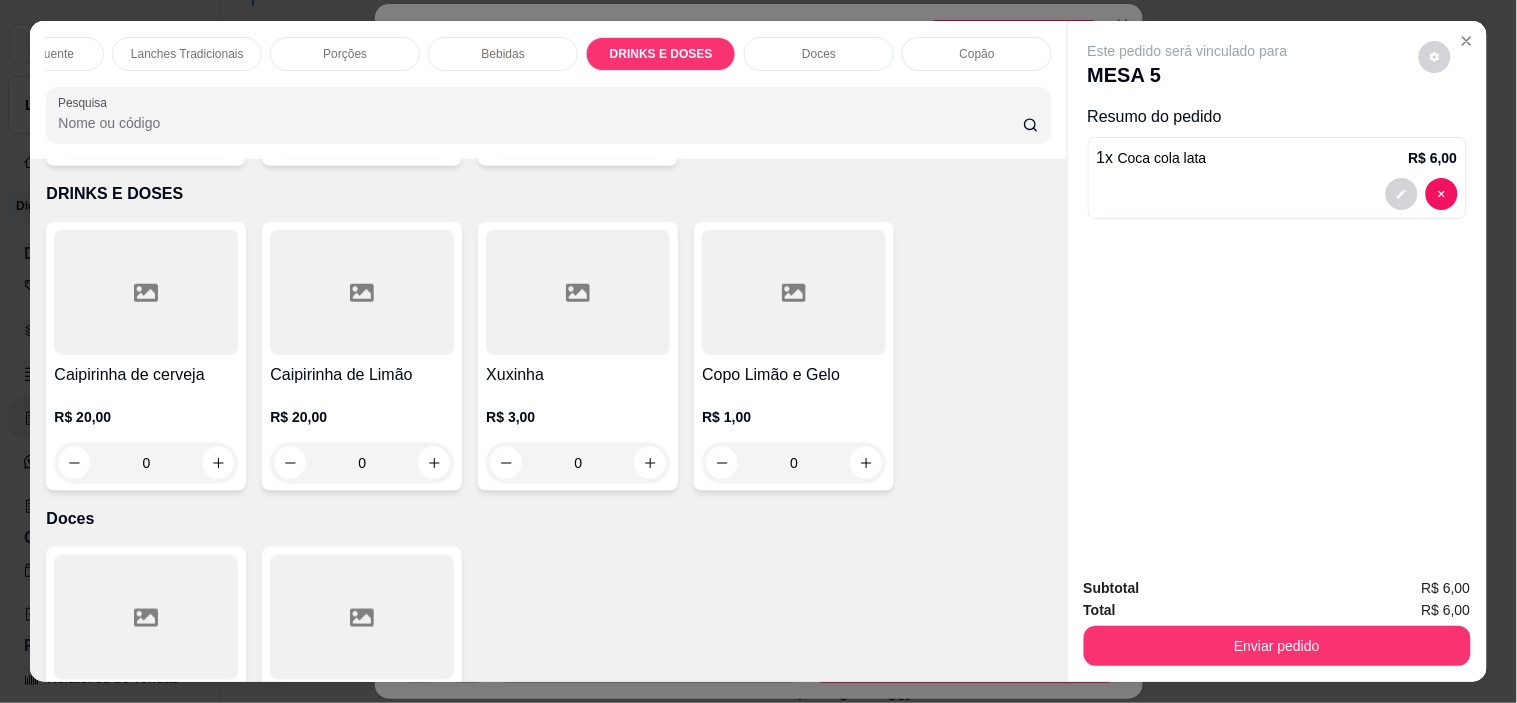 click on "Doces" at bounding box center (819, 54) 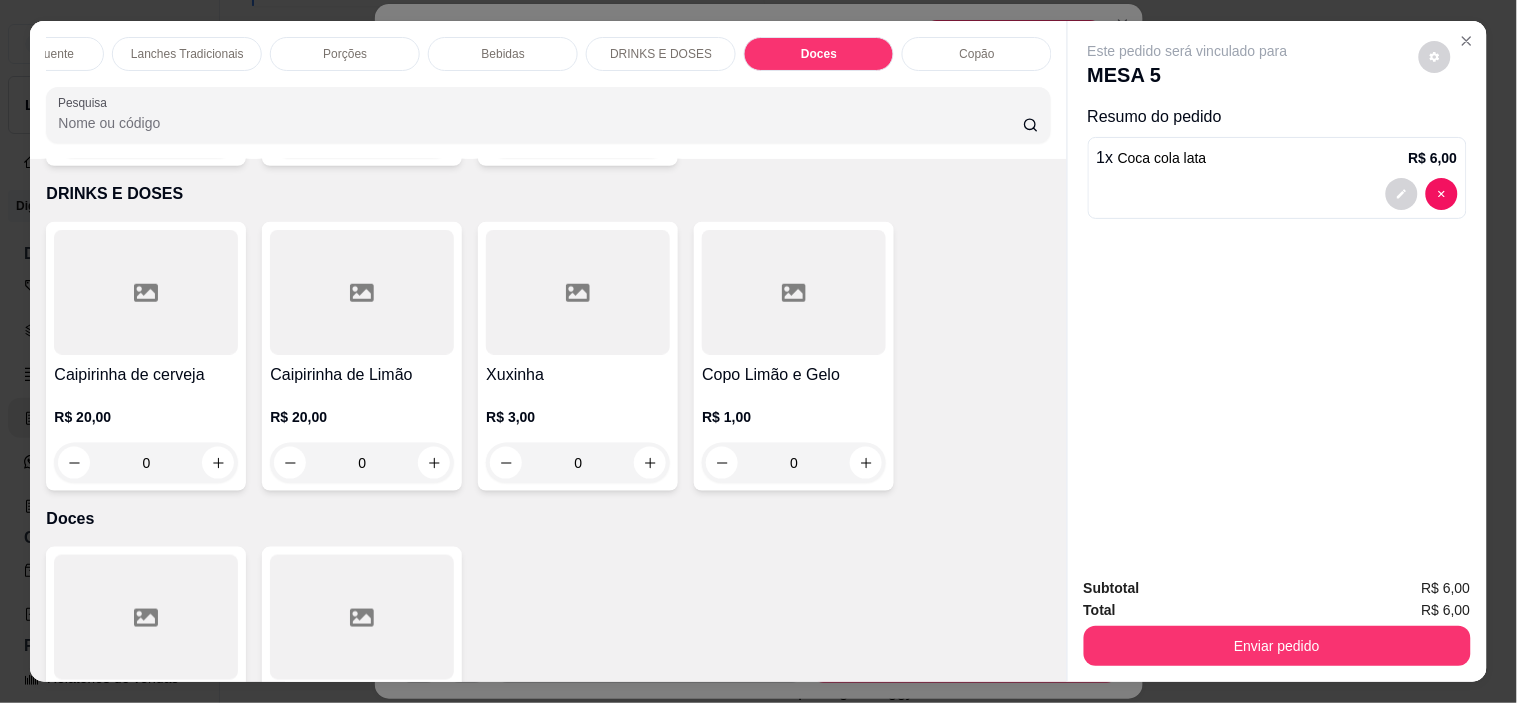 scroll, scrollTop: 4702, scrollLeft: 0, axis: vertical 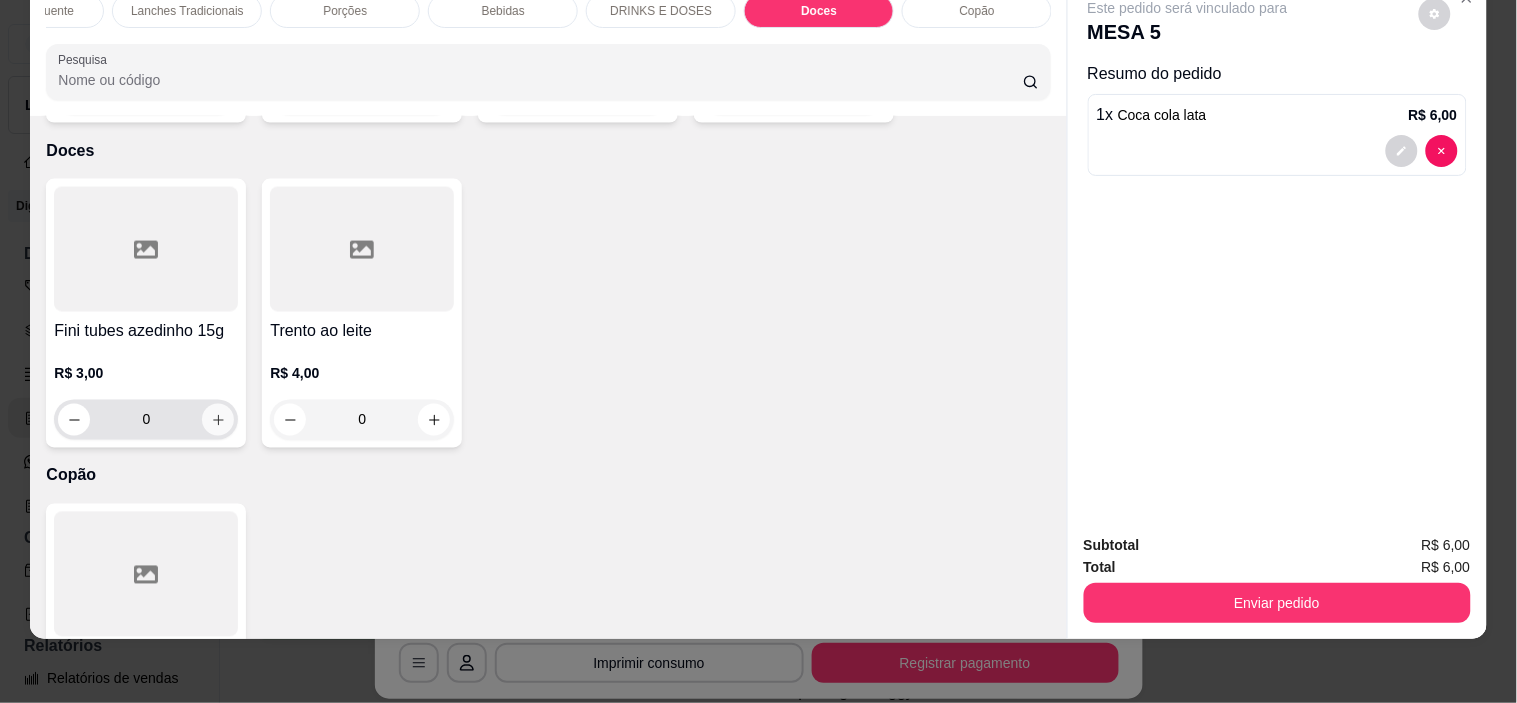 click at bounding box center (218, 420) 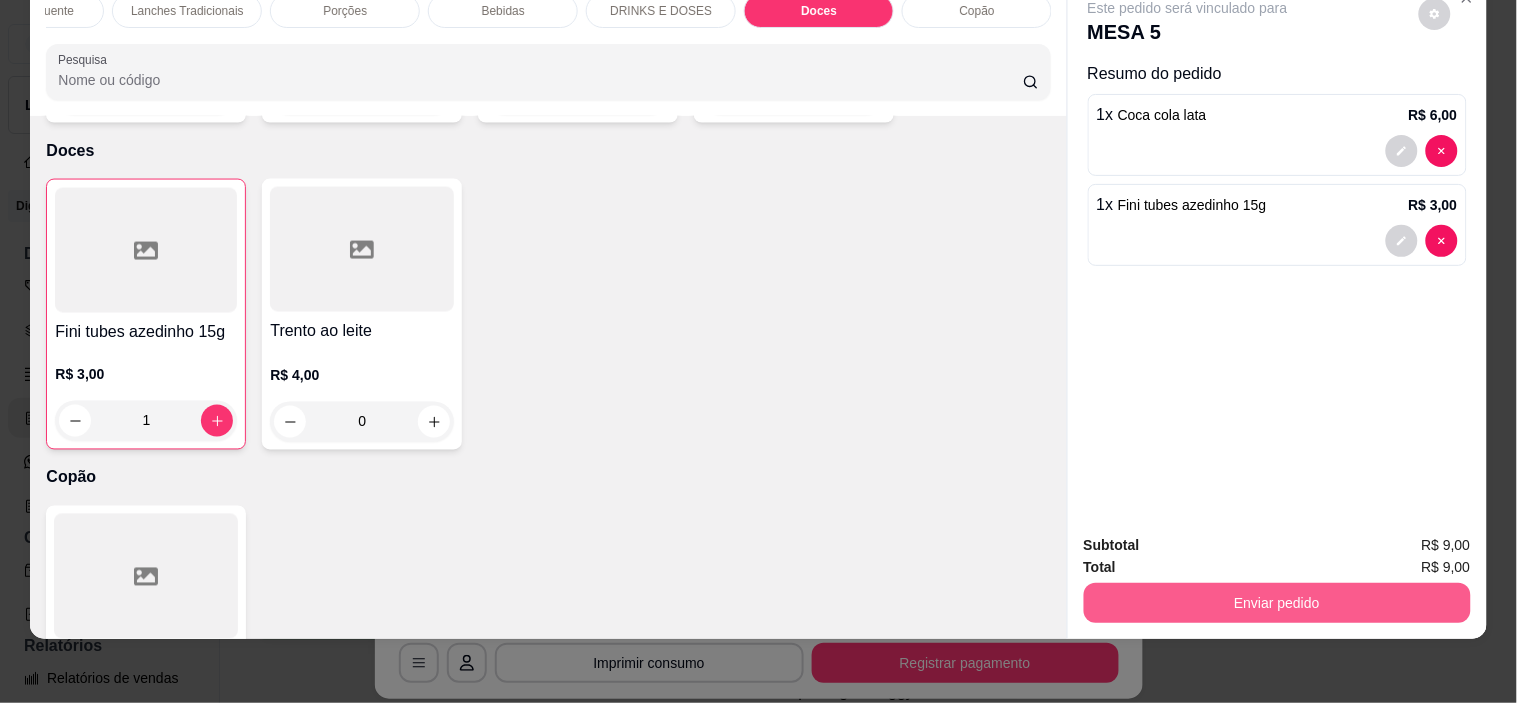 click on "Enviar pedido" at bounding box center [1277, 603] 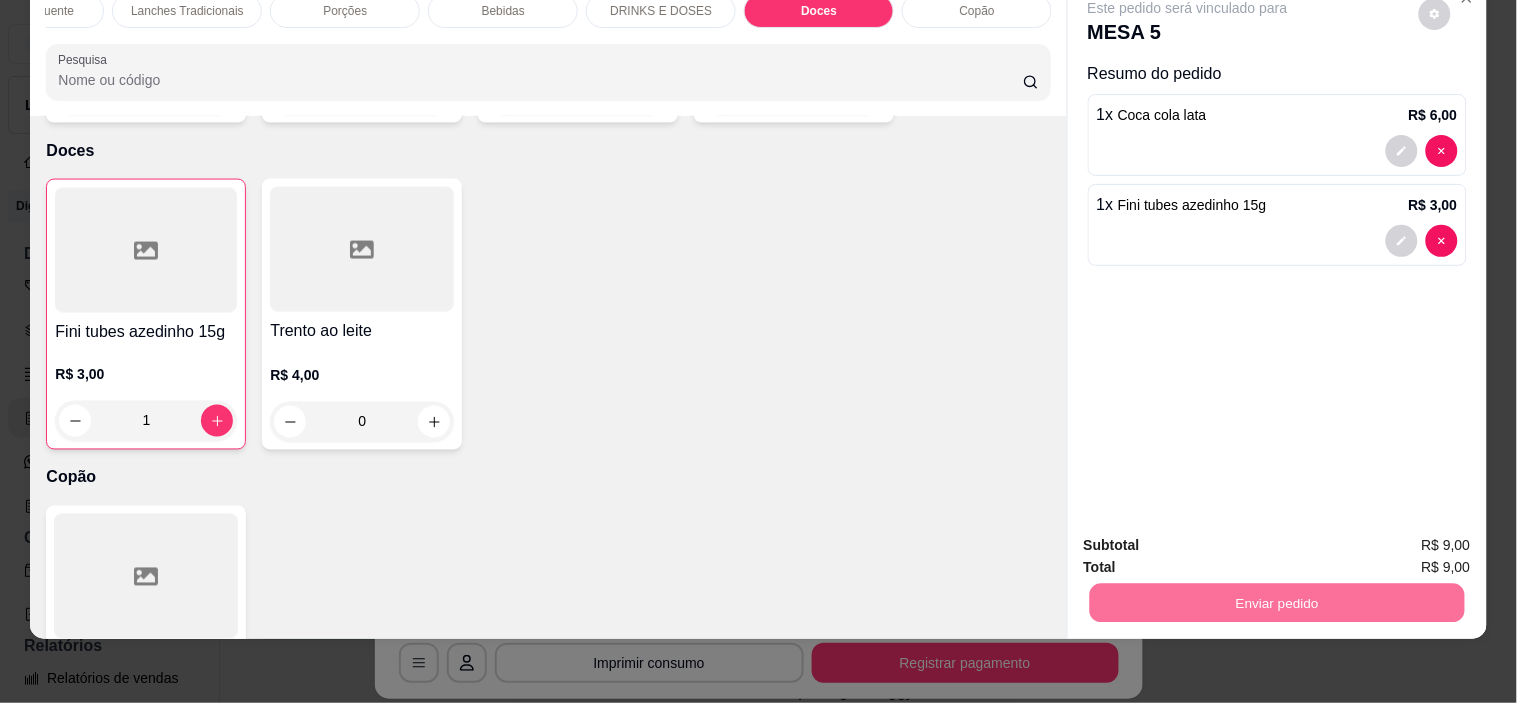 click on "Não registrar e enviar pedido" at bounding box center [1211, 537] 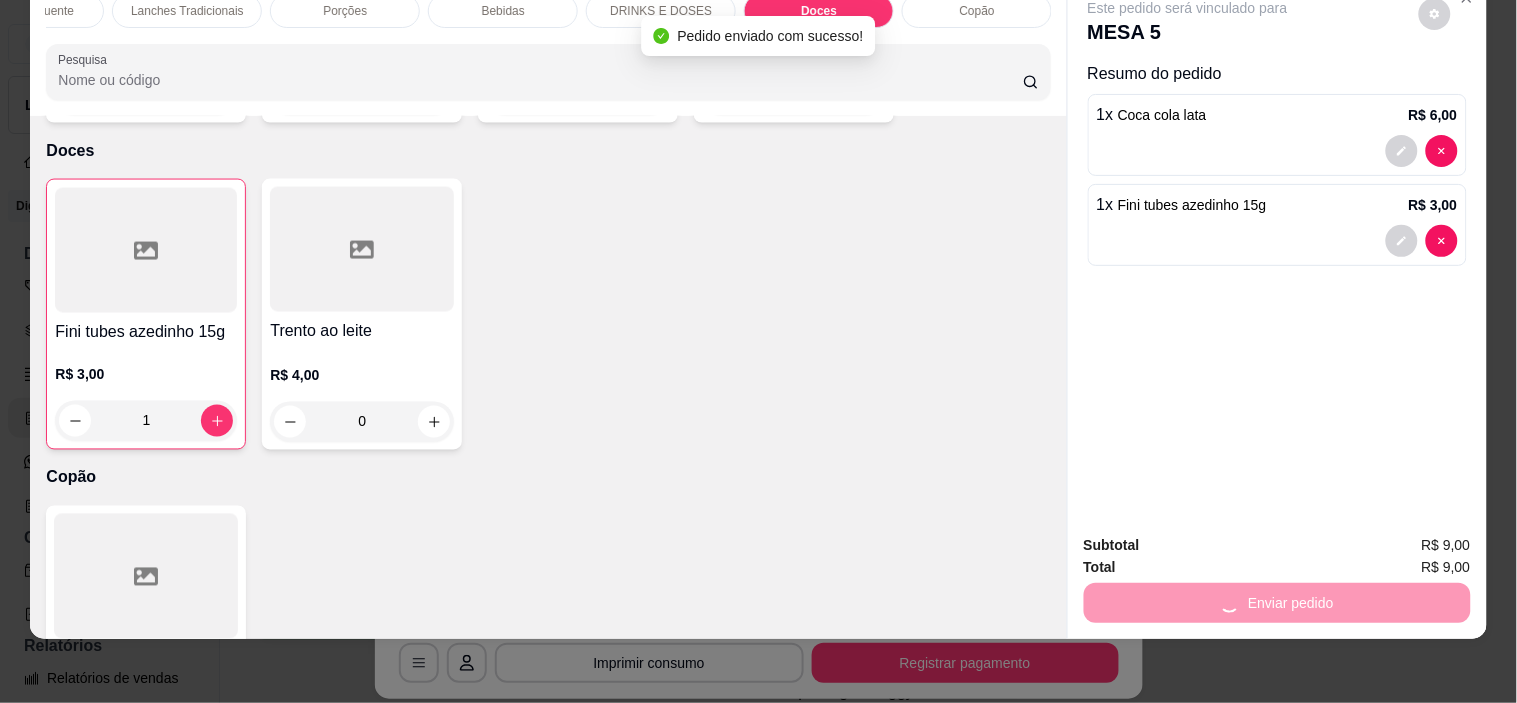 click on "Burguers Cachorro quente  Lanches Tradicionais  Porções  Bebidas DRINKS E DOSES Doces Copão Pesquisa Item avulso Burguers Simples   R$ 16,00 0 Salada   R$ 18,00 0 Bacon   R$ 21,00 0 Frango   R$ 20,00 0 Melt   R$ 20,00 0 Duplo   R$ 30,00 0 Onion Rings    R$ 25,00 0 Doritos    R$ 24,00 0 Supremo   R$ 0,00 0 Costela   R$ 0,00 0 Piscininha de cheddar   R$ 28,00 0 Chicken    R$ 21,00 0 Cachorro quente  Cachorro quente - Simples    R$ 15,00 0 Cachorro quente - Especial   R$ 18,00 0 Cachorro quente - completo   R$ 20,00 0 Lanches Tradicionais  X - Burguer   R$ 0,00 0 X - Salada   R$ 0,00 0 X bacon   R$ 0,00 0 X Frango   R$ 0,00 0 X tudo   R$ 0,00 0 Porções  Batata Frita Simples   R$ 22,00 0 Batata Frita com Cheddar   R$ 25,00 0 Batata frita com Queijo   R$ 25,00 0 BATATA FRITA COM QUEIJO E BACON   R$ 30,00 0 Batata Frita com cheddar e bacon   R$ 30,00 0 Nuggets    R$ 25,00 0 Batata 150g   R$ 6,00 0 Porção de Polenta Frita    R$ 25,00 0 Calabresa acebolada    R$ 35,00 0 Bebidas   0" at bounding box center [758, 351] 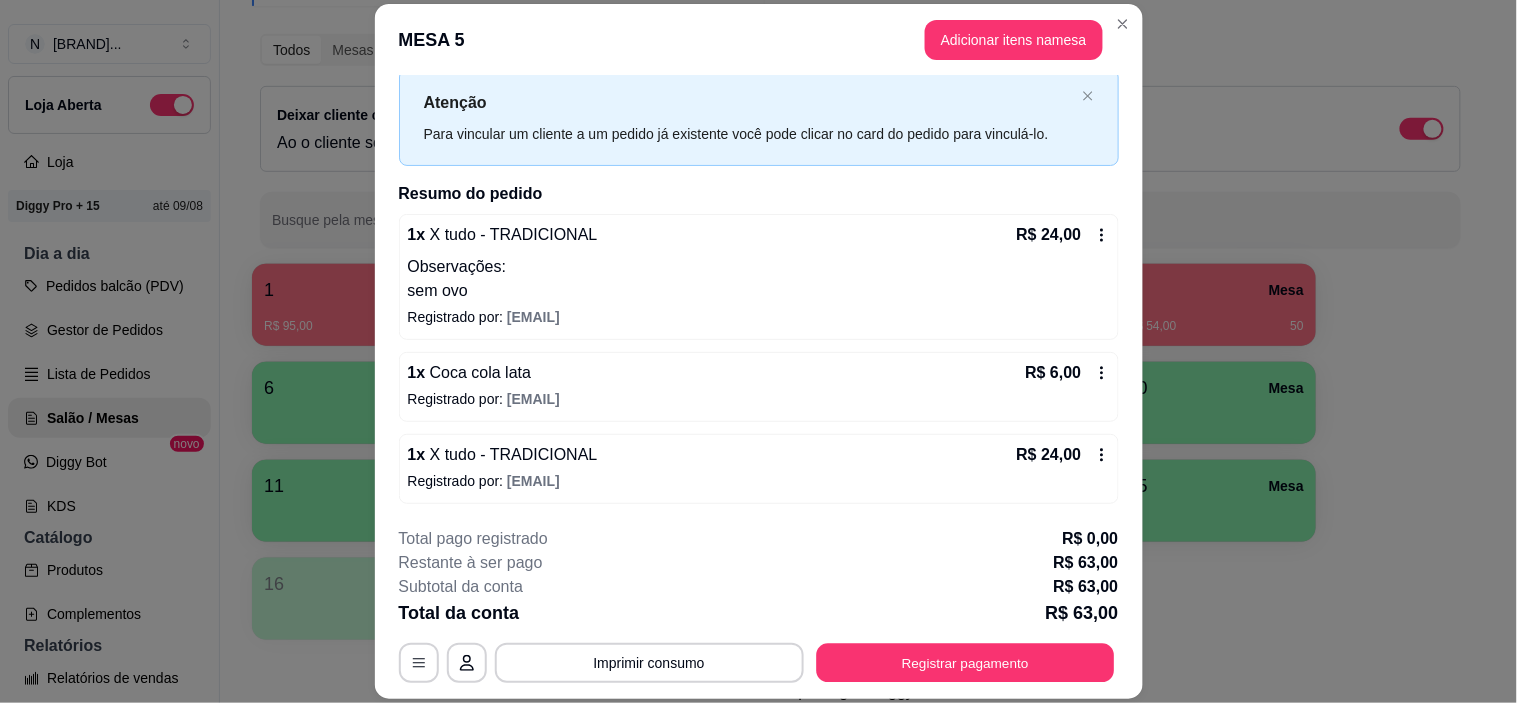 click on "Registrar pagamento" at bounding box center [965, 663] 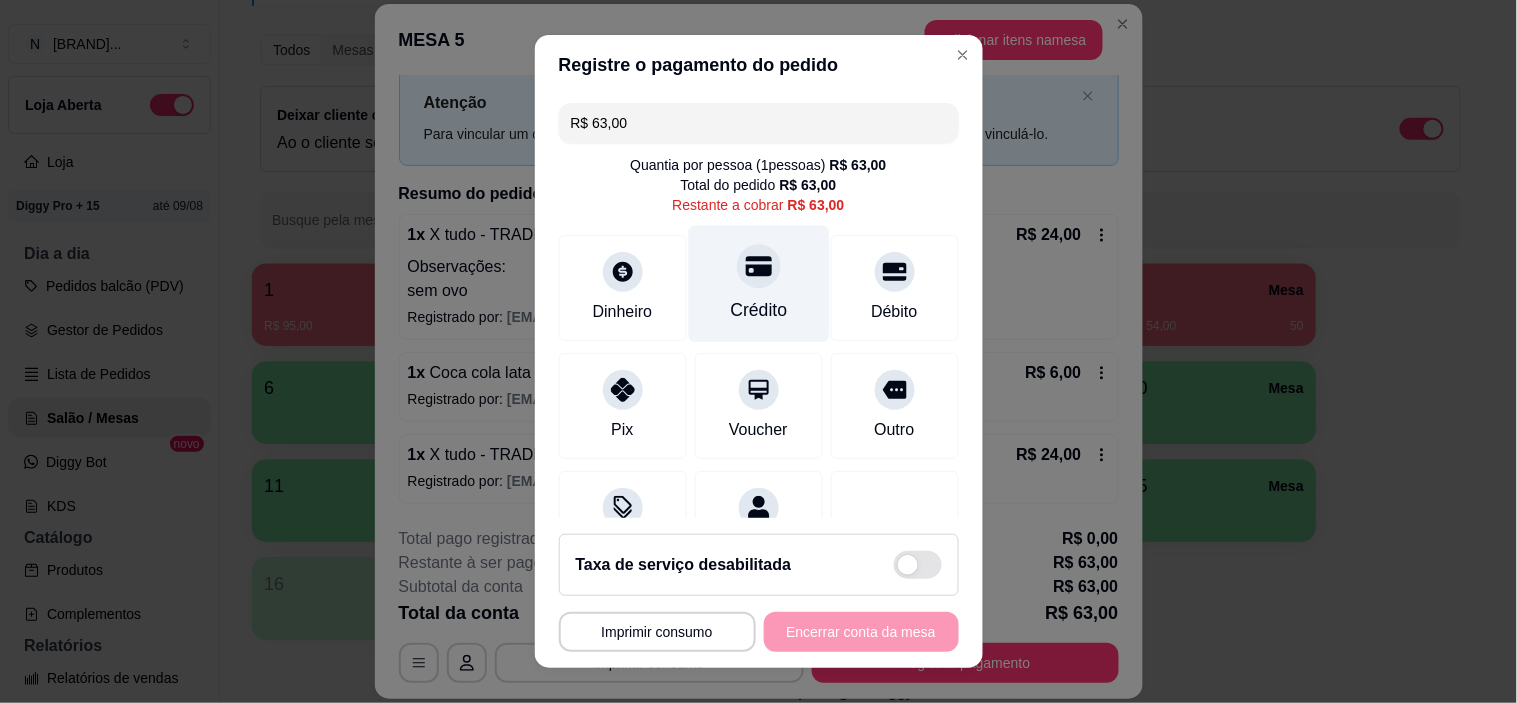 click on "Total do pedido   R$ 63,00" at bounding box center (759, 185) 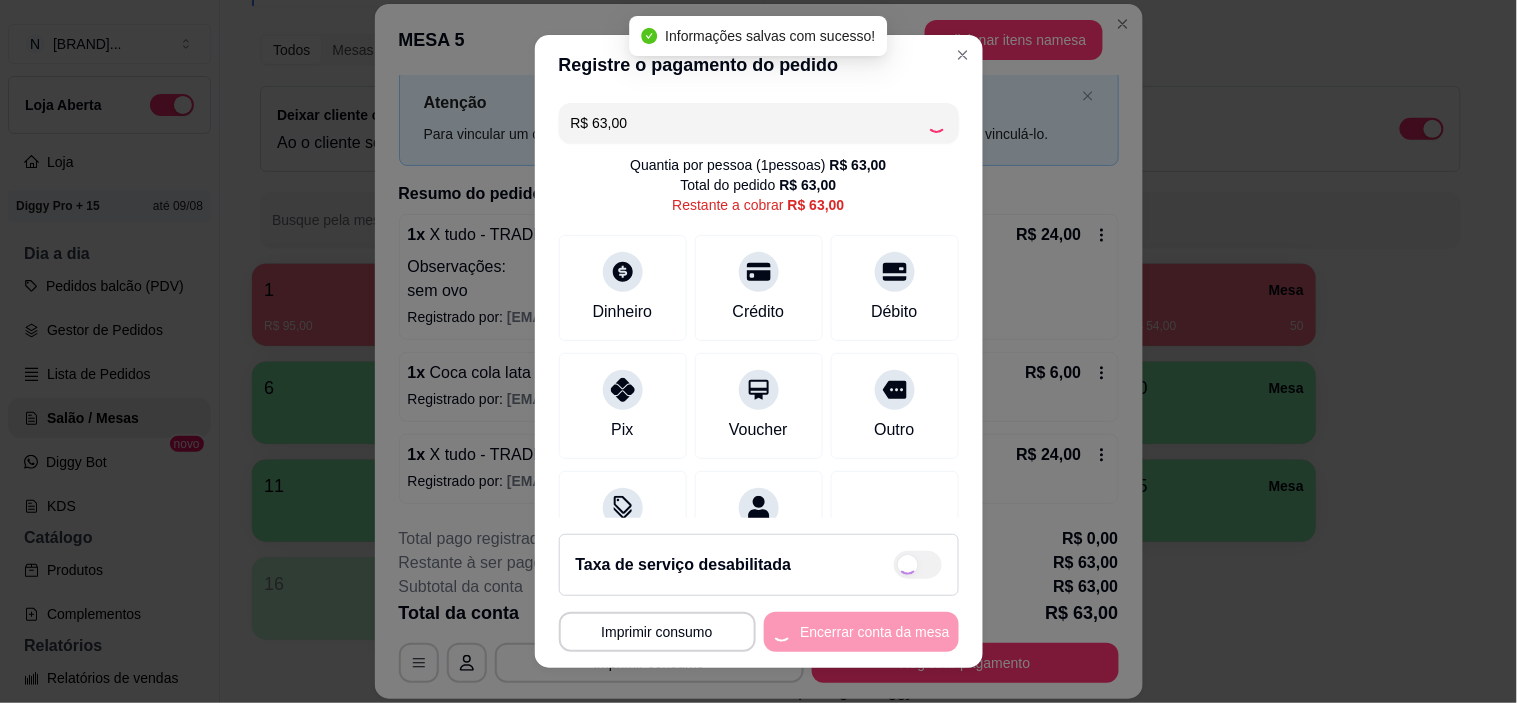 type on "R$ 0,00" 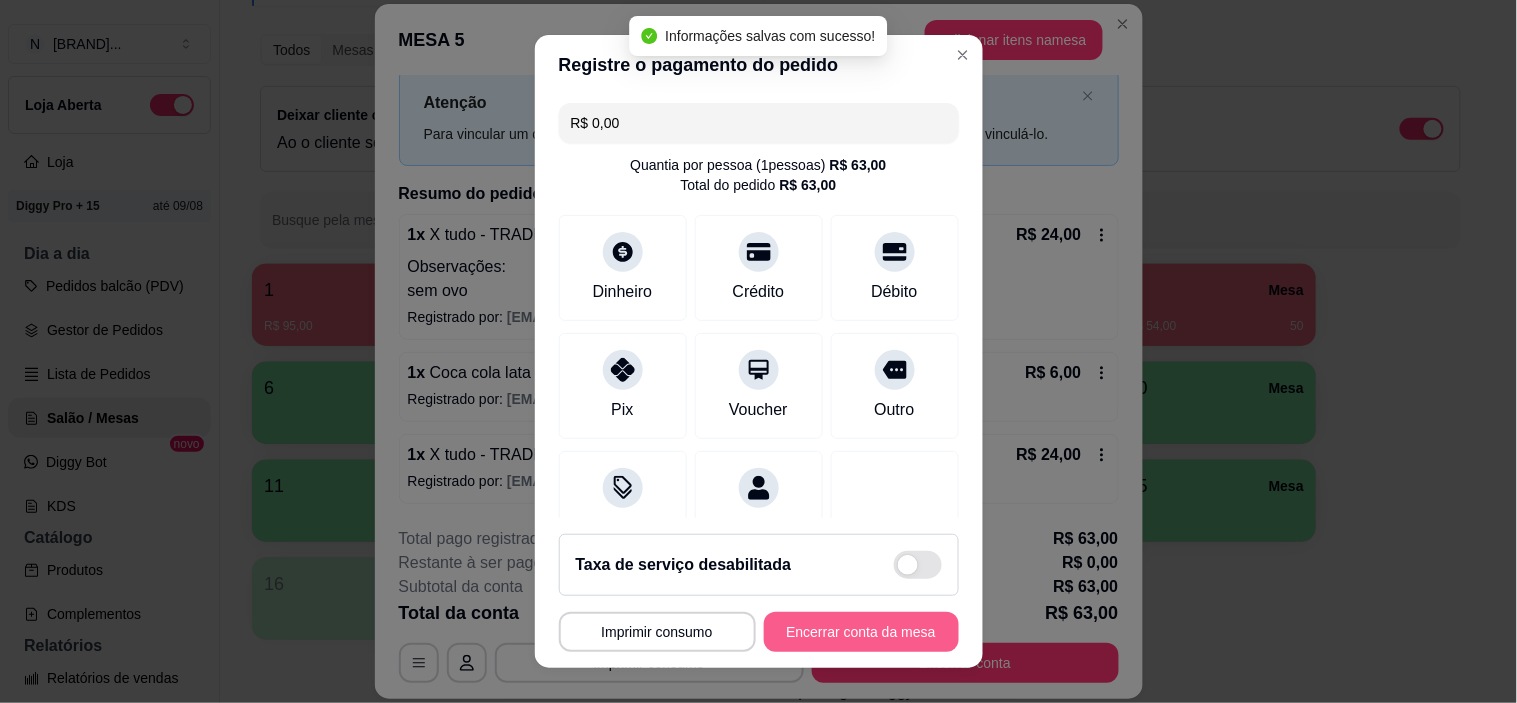 click on "Encerrar conta da mesa" at bounding box center (861, 632) 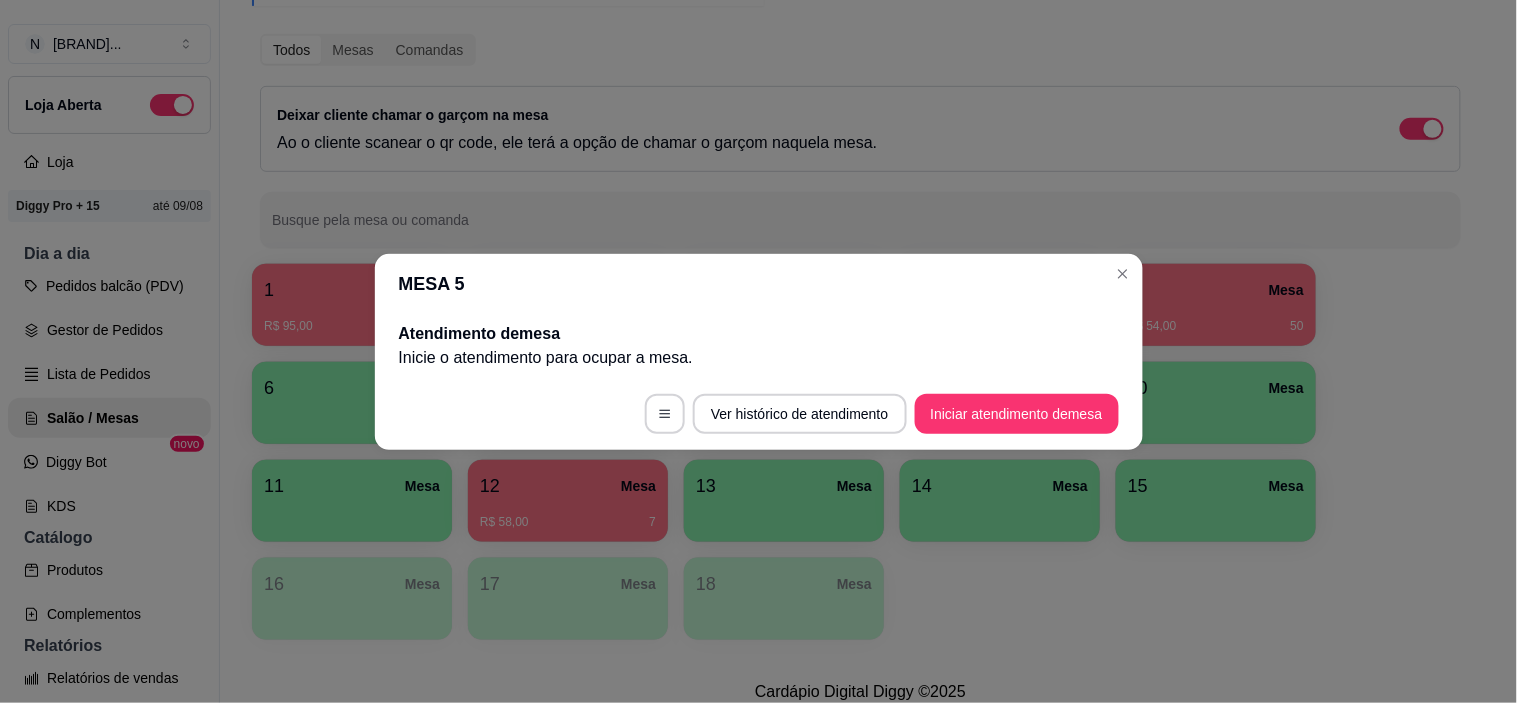 scroll, scrollTop: 0, scrollLeft: 0, axis: both 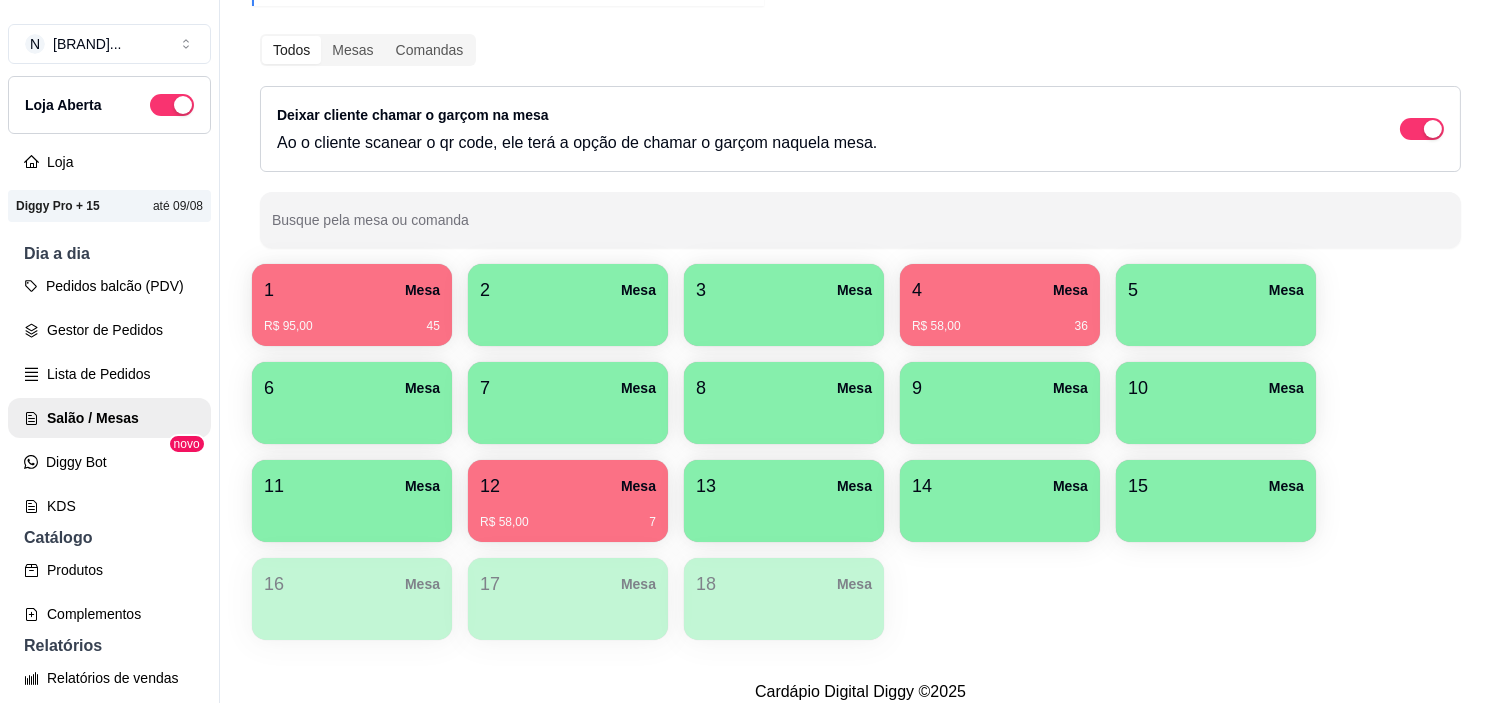click on "12 Mesa R$ 58,00 7" at bounding box center (568, 501) 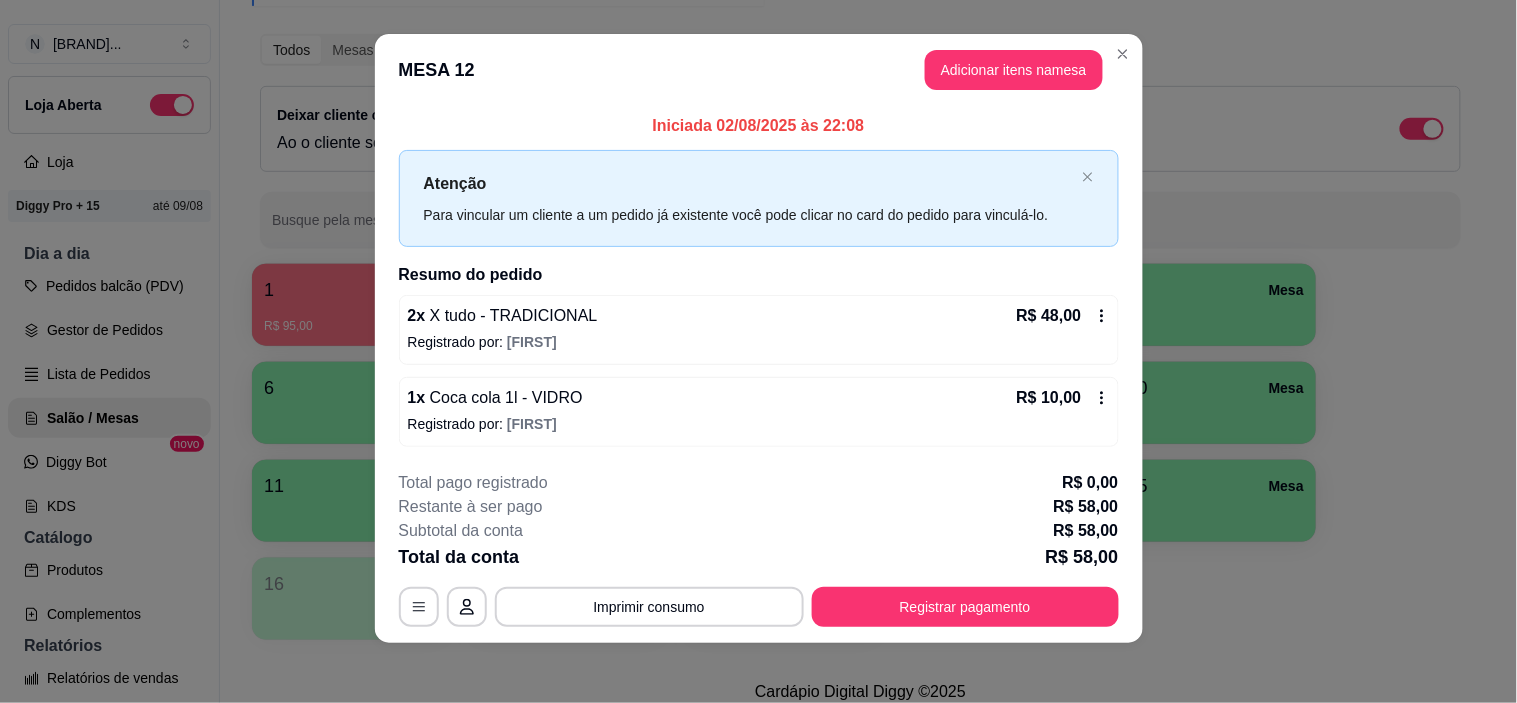 scroll, scrollTop: 16, scrollLeft: 0, axis: vertical 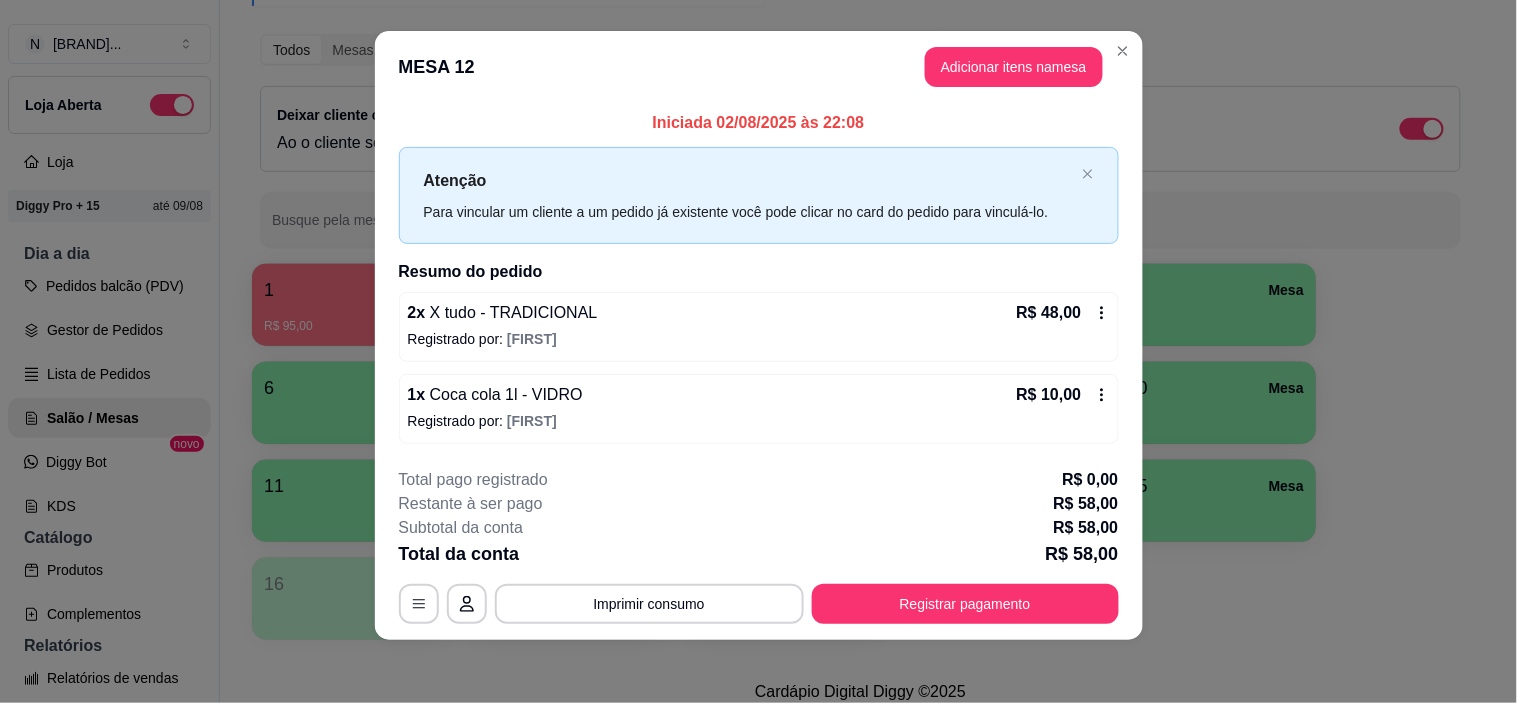 type 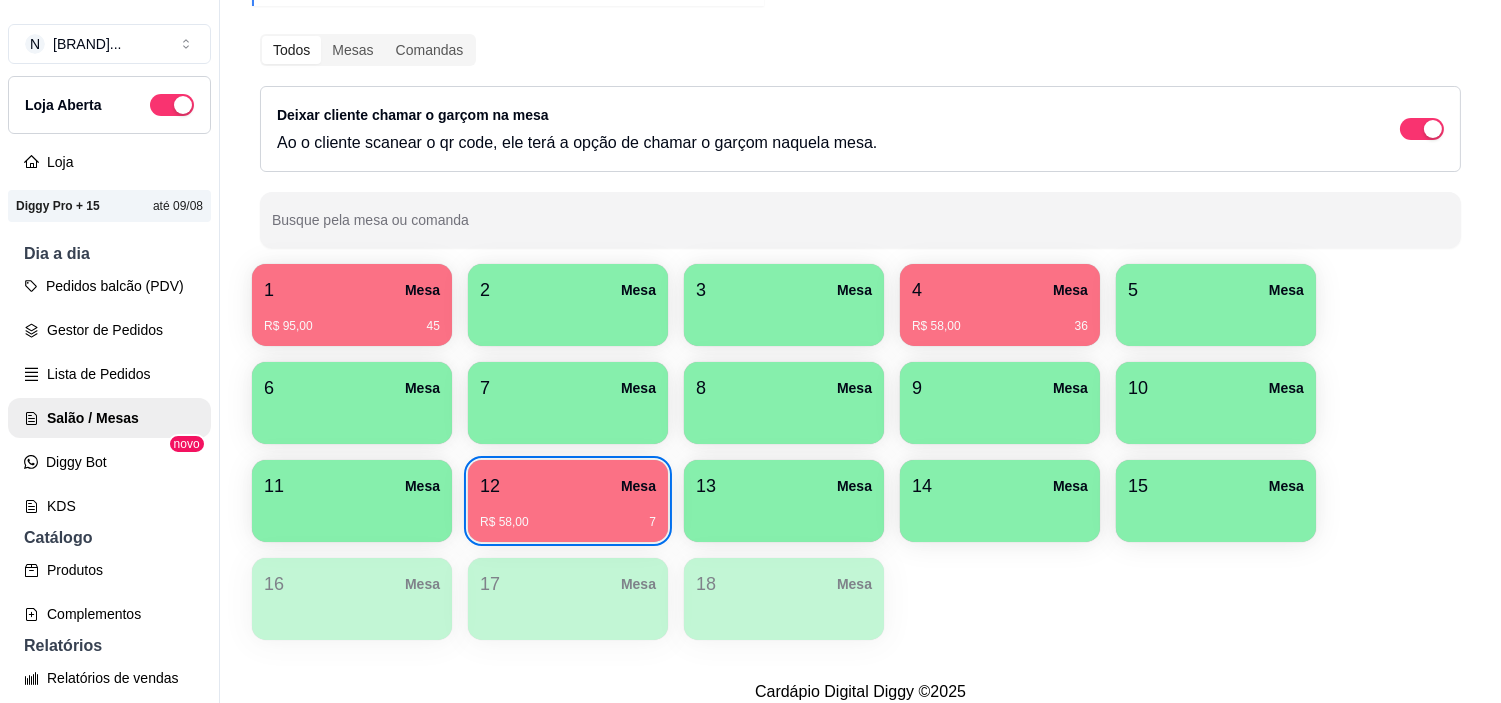 click on "4 Mesa R$ 58,00 36" at bounding box center (1000, 305) 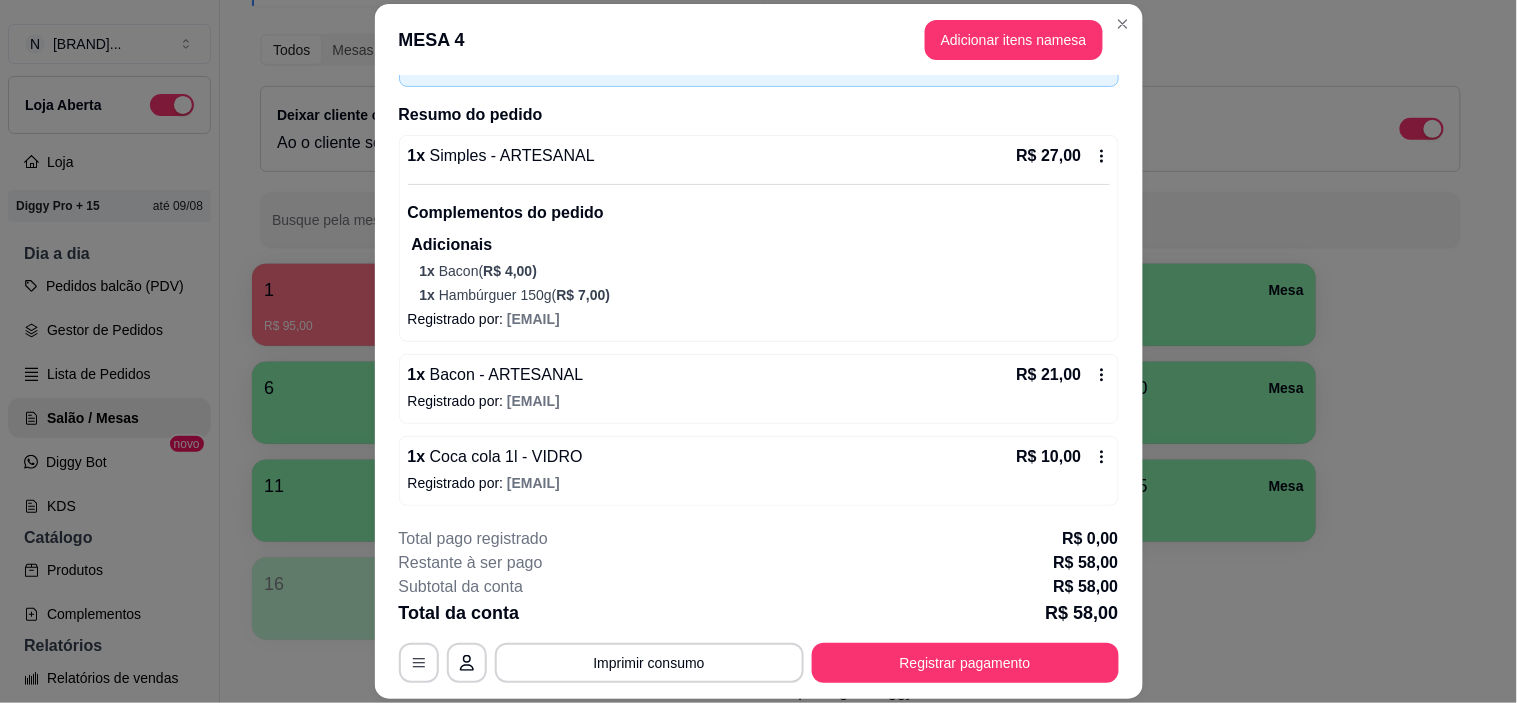 scroll, scrollTop: 132, scrollLeft: 0, axis: vertical 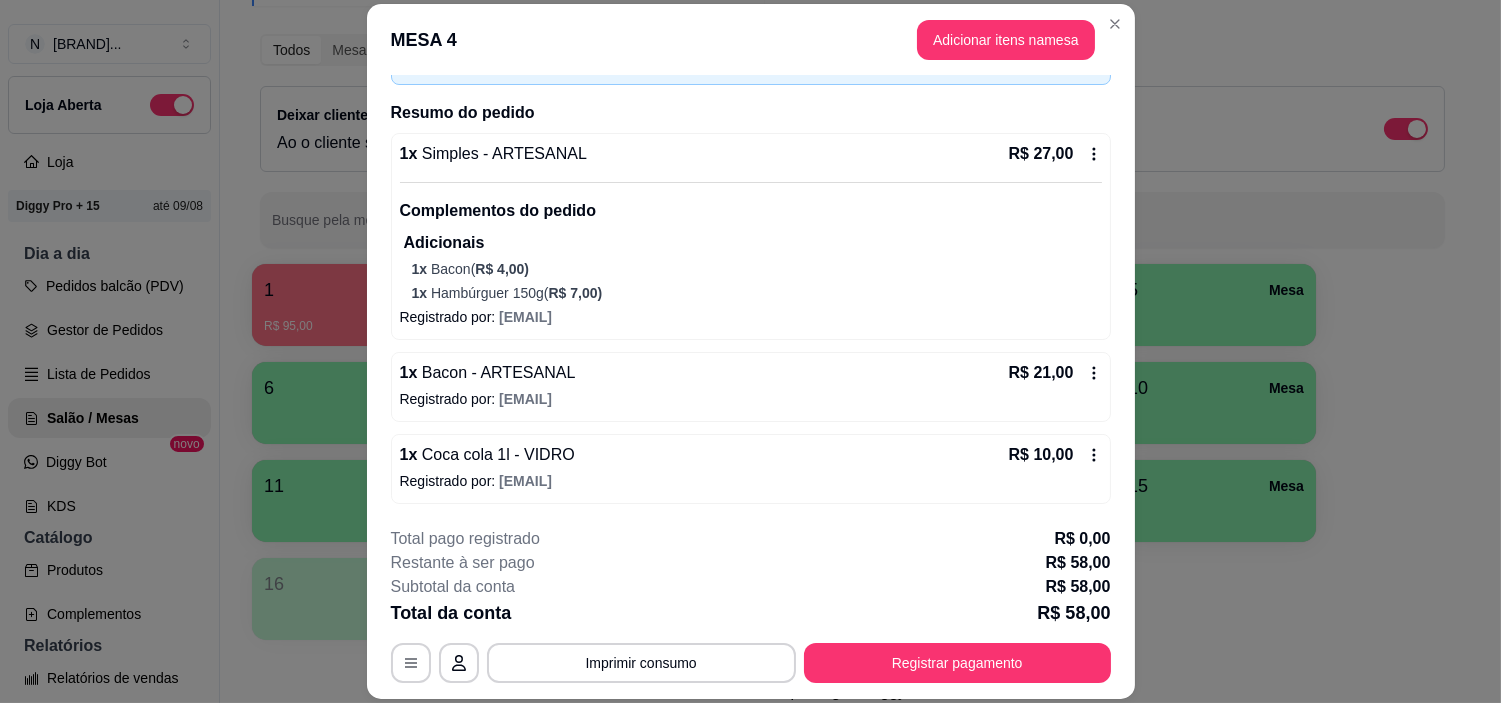 type 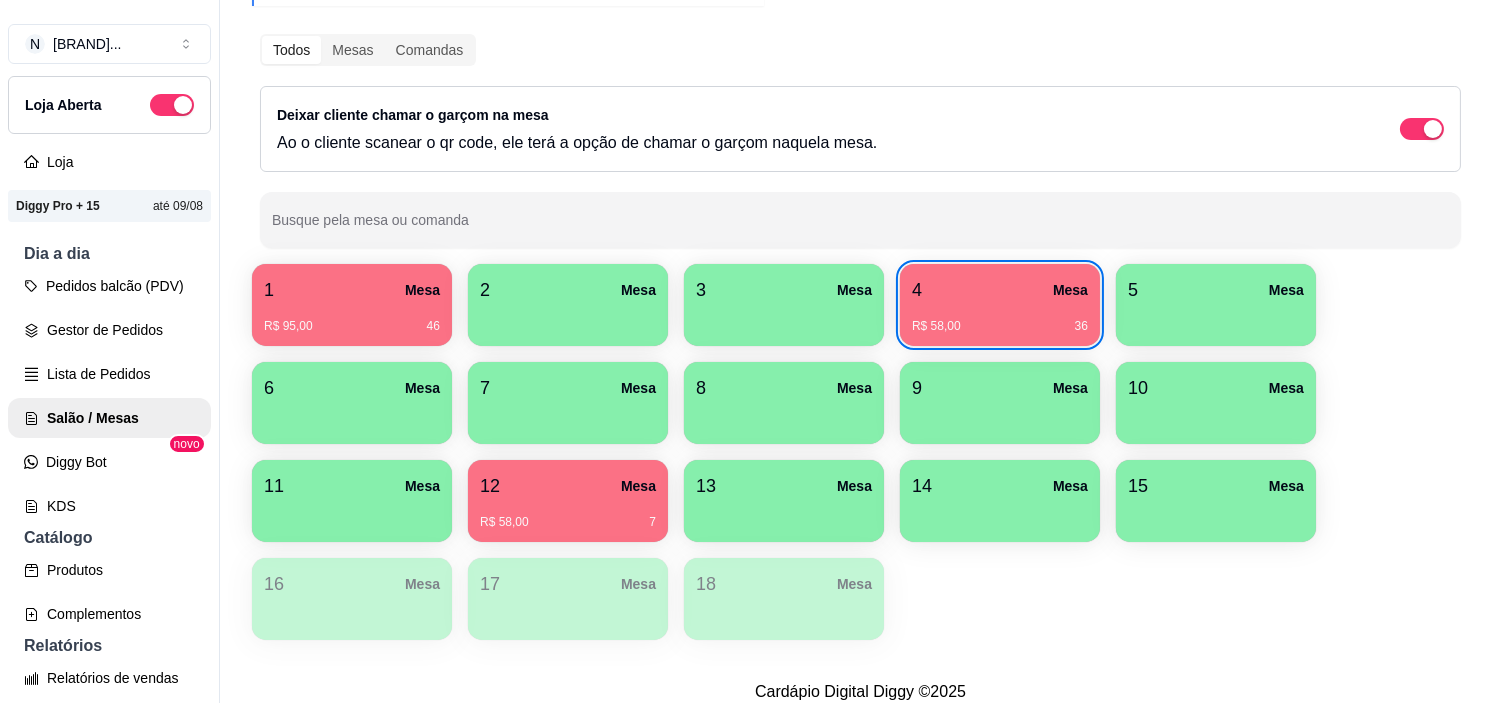 click on "Mesa" at bounding box center [422, 290] 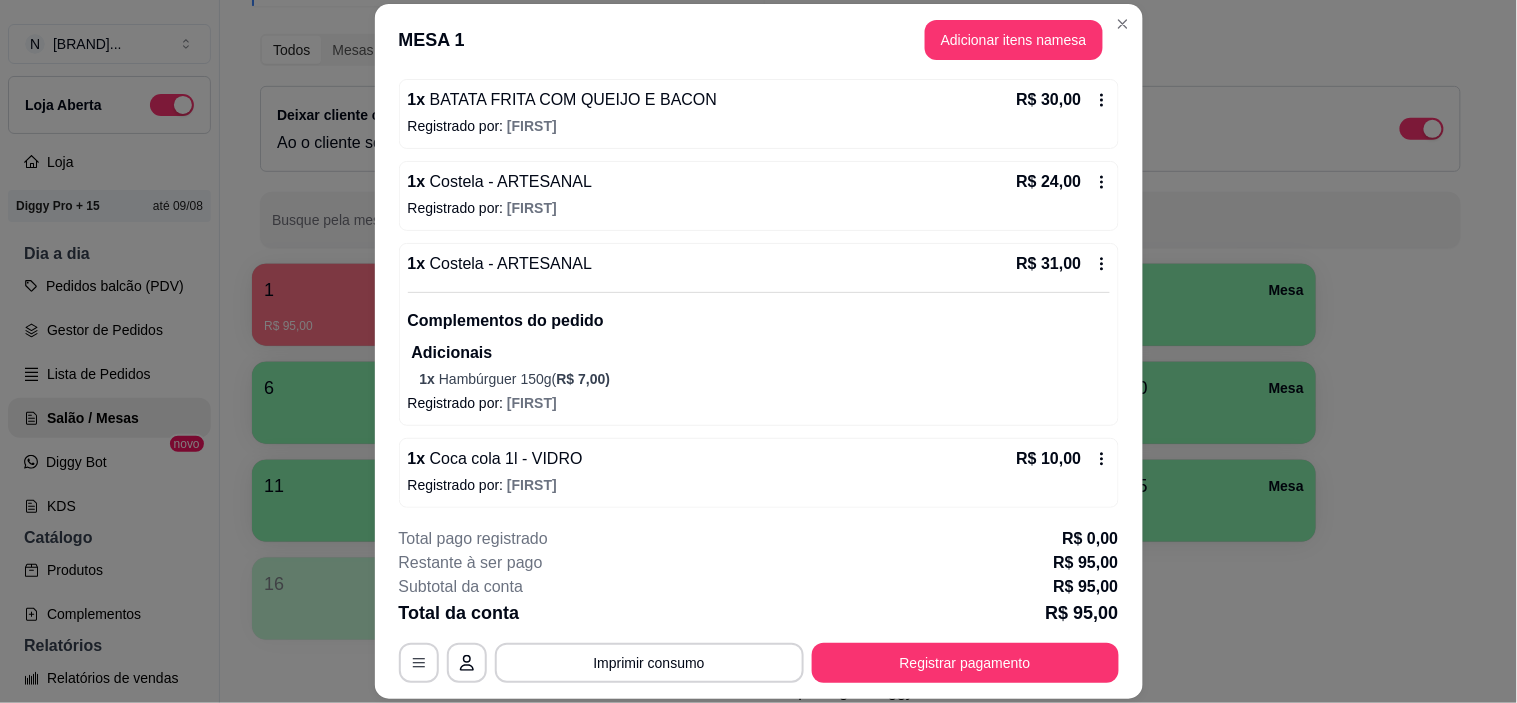scroll, scrollTop: 190, scrollLeft: 0, axis: vertical 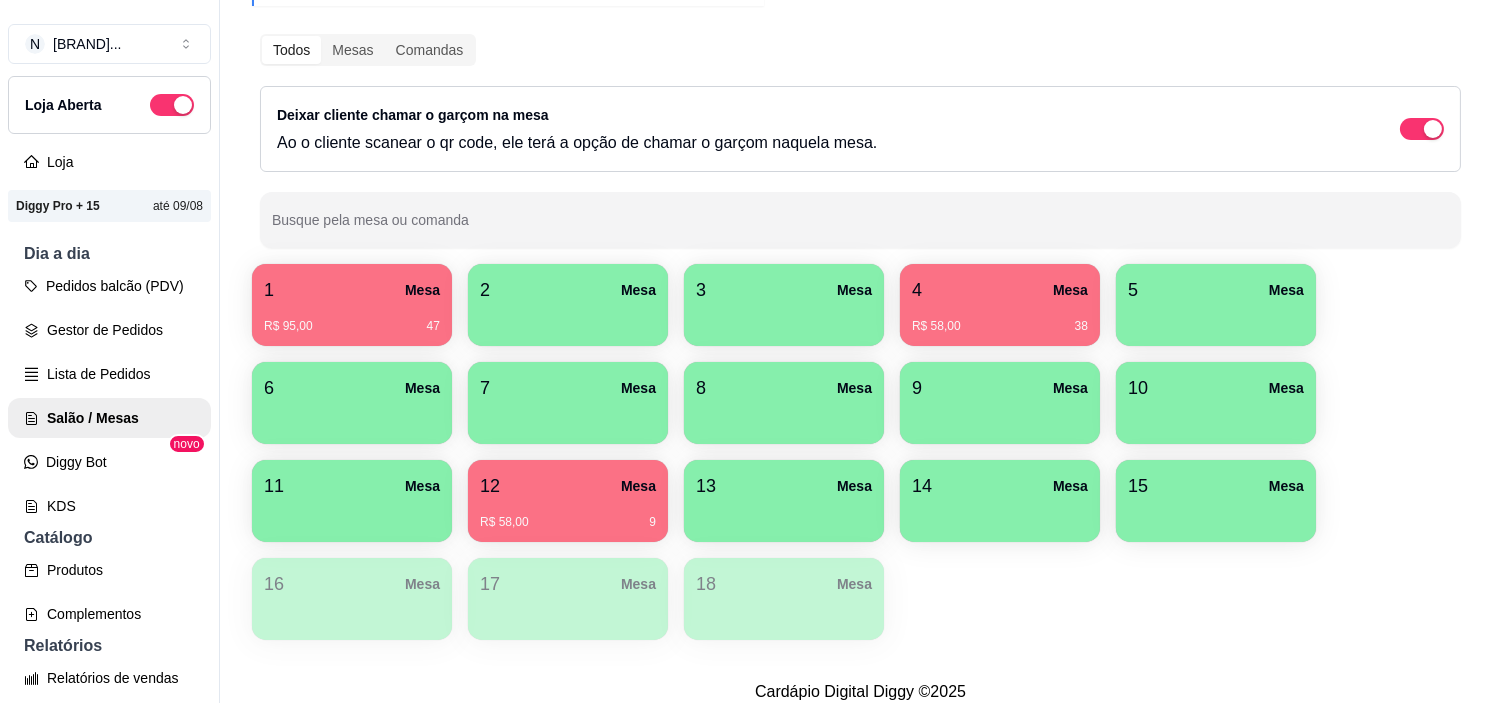 click on "1 Mesa" at bounding box center (352, 290) 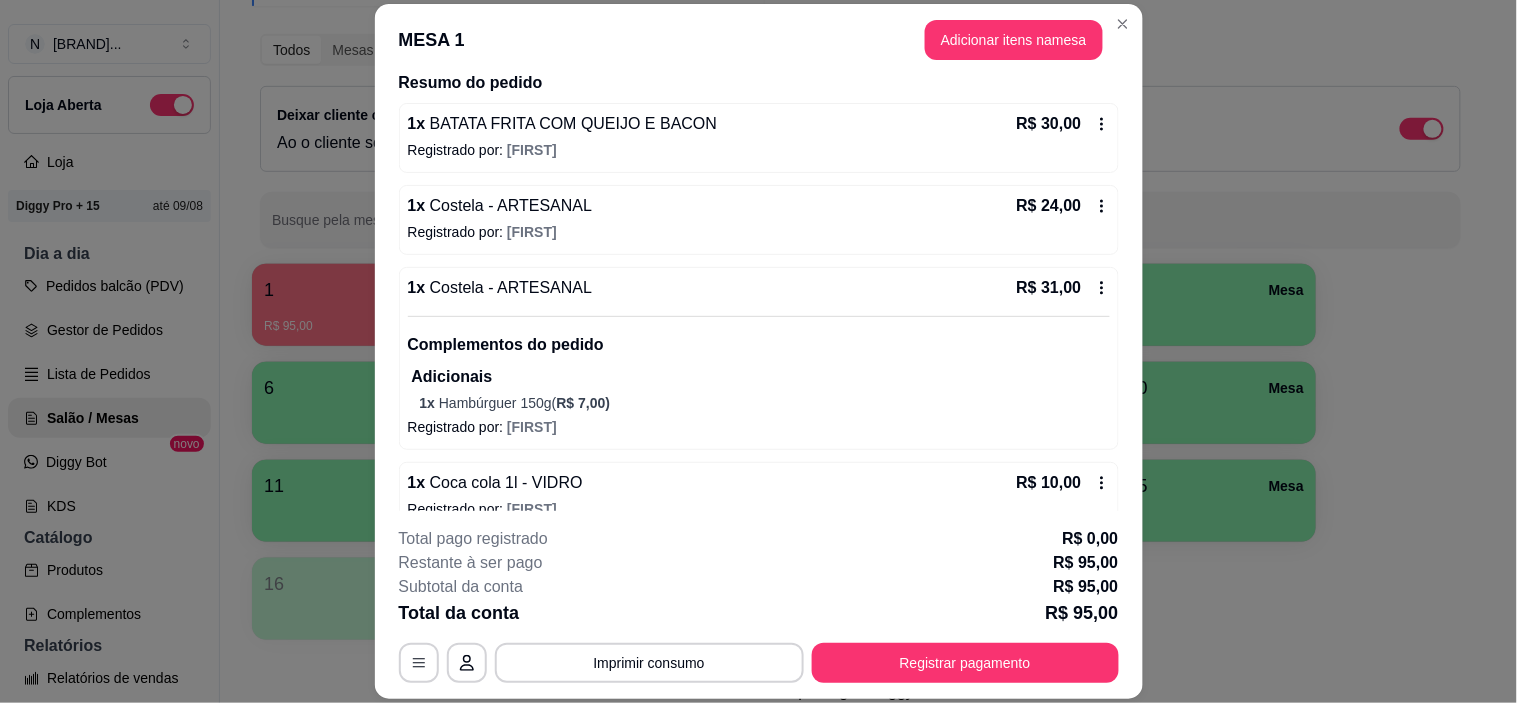 scroll, scrollTop: 190, scrollLeft: 0, axis: vertical 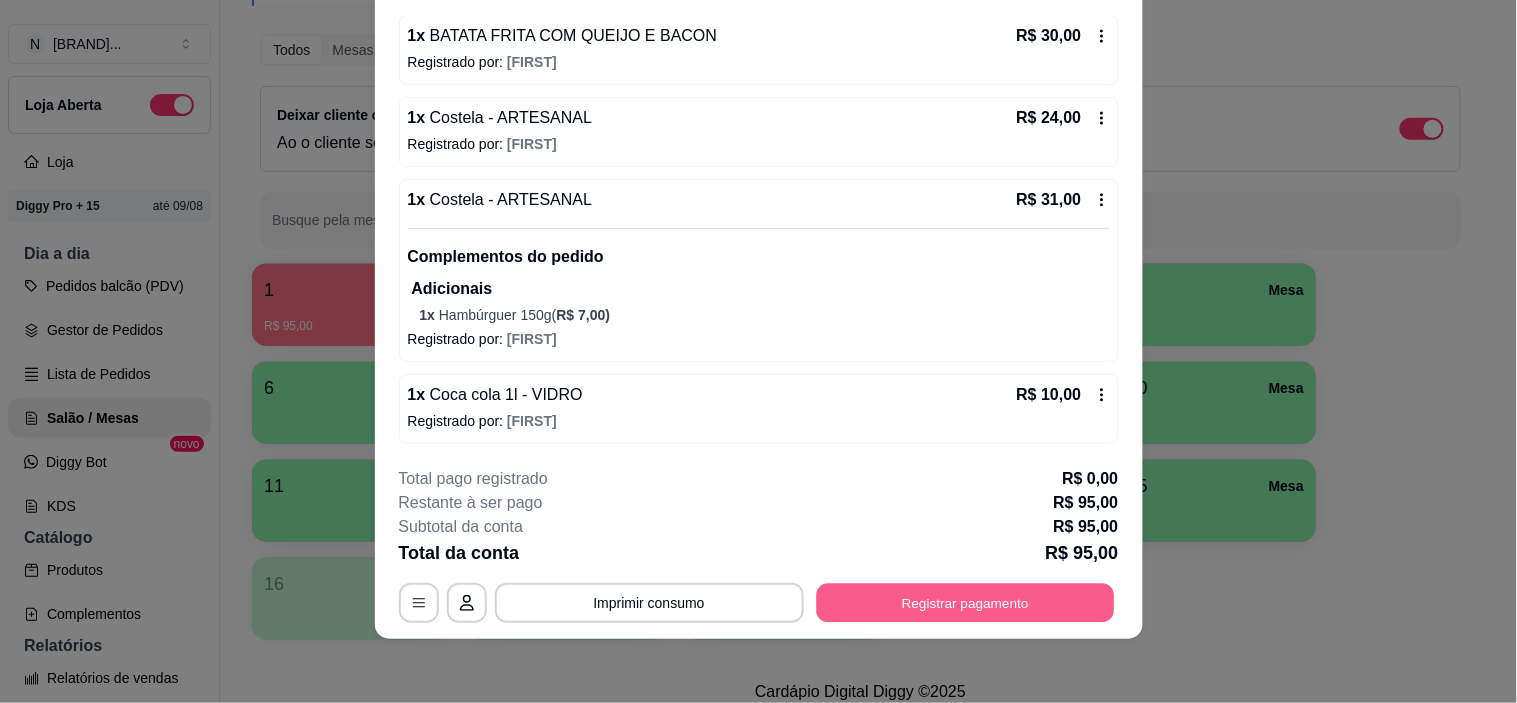 click on "Registrar pagamento" at bounding box center [965, 603] 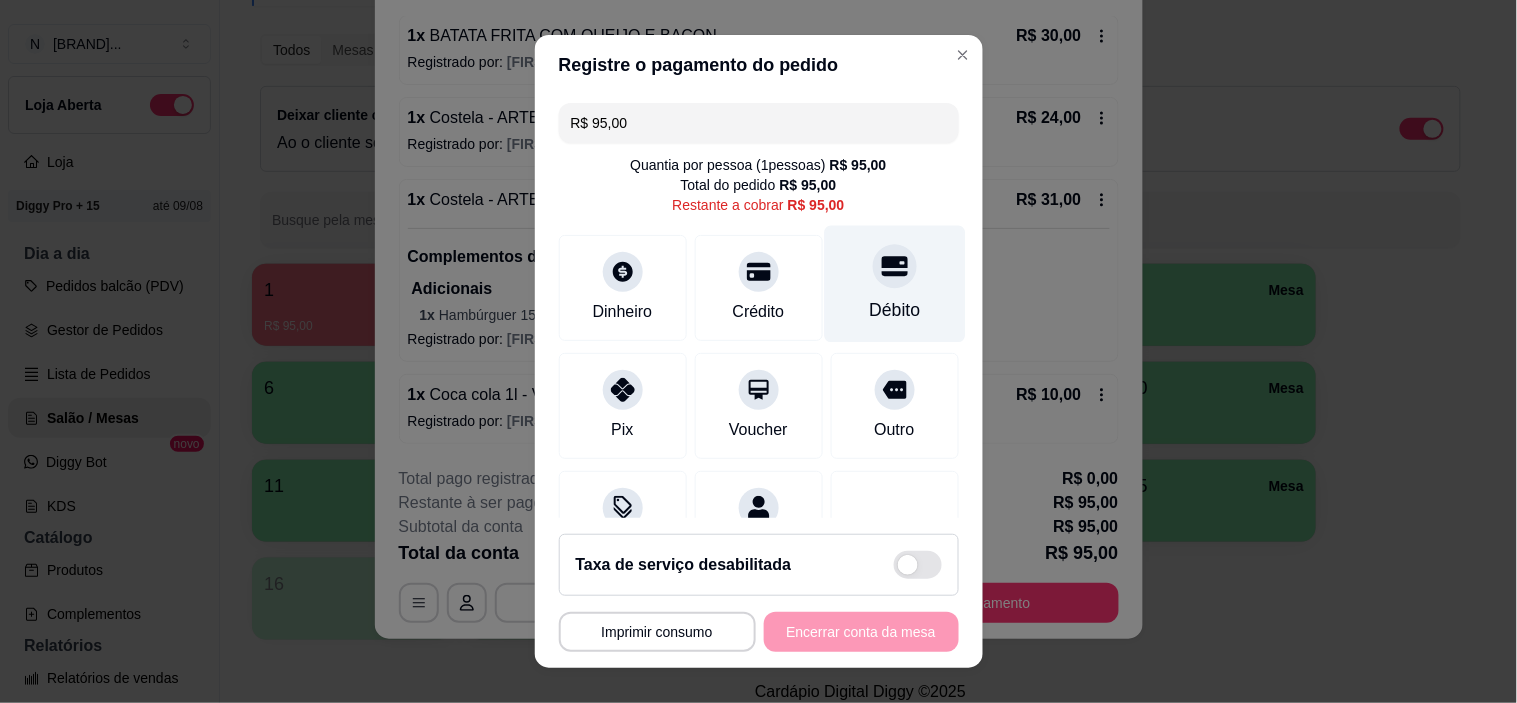 click at bounding box center (895, 267) 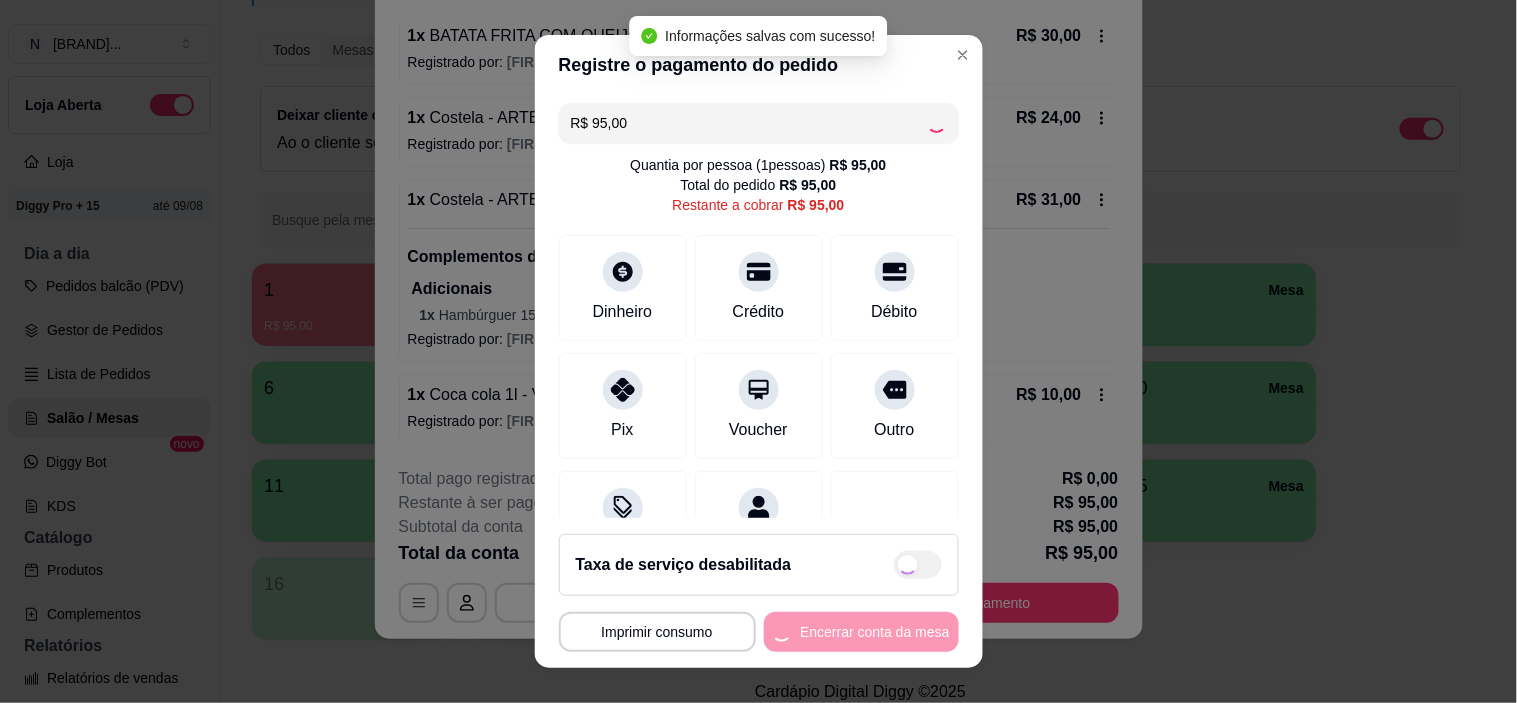 type on "R$ 0,00" 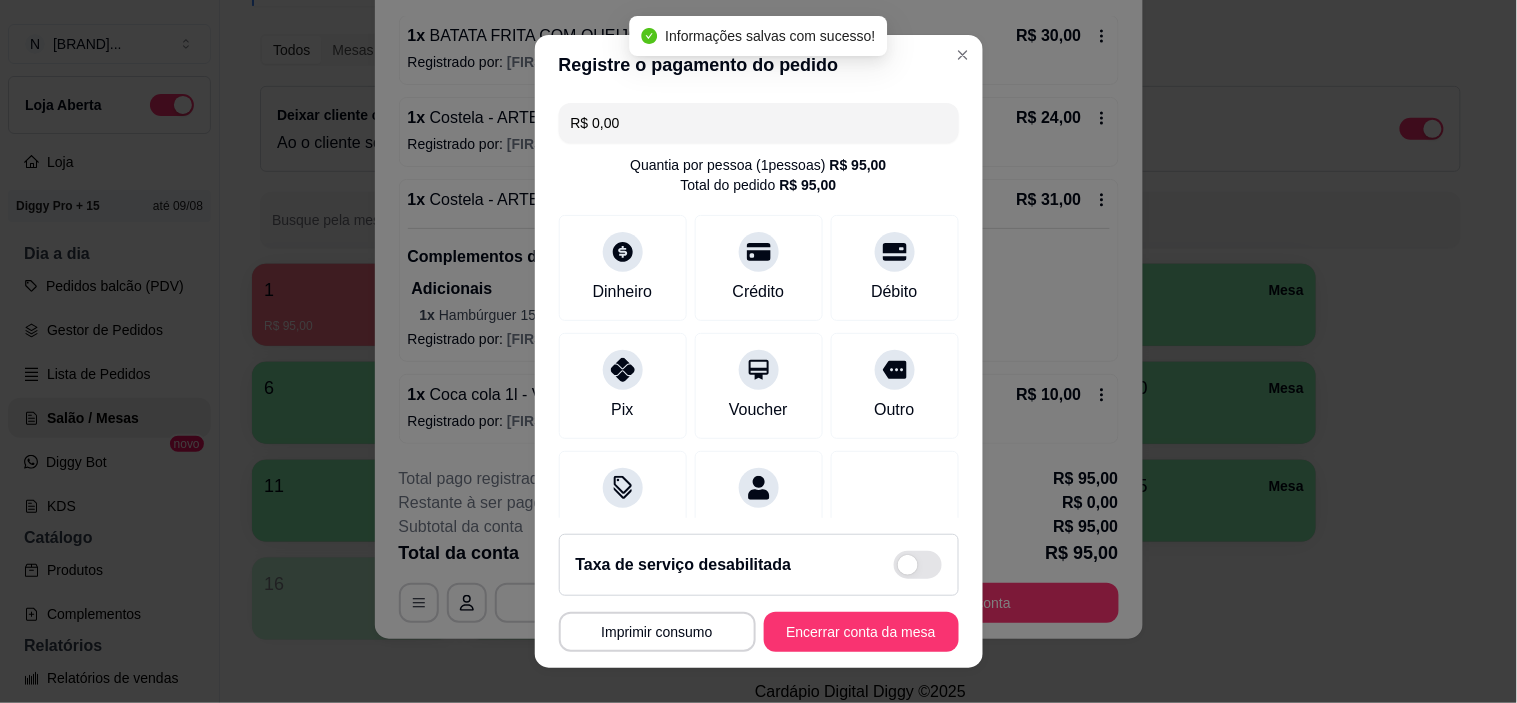 click on "Encerrar conta da mesa" at bounding box center (861, 632) 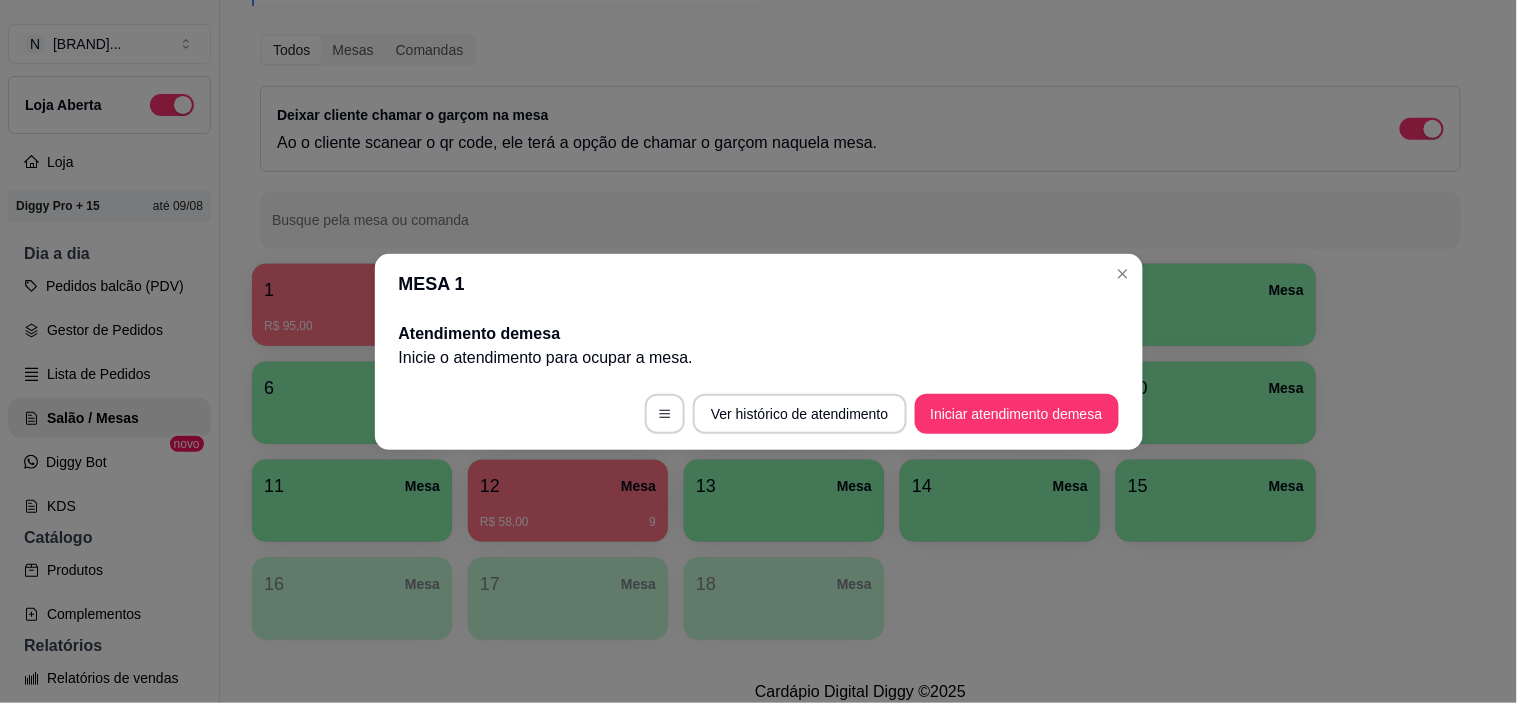 scroll, scrollTop: 0, scrollLeft: 0, axis: both 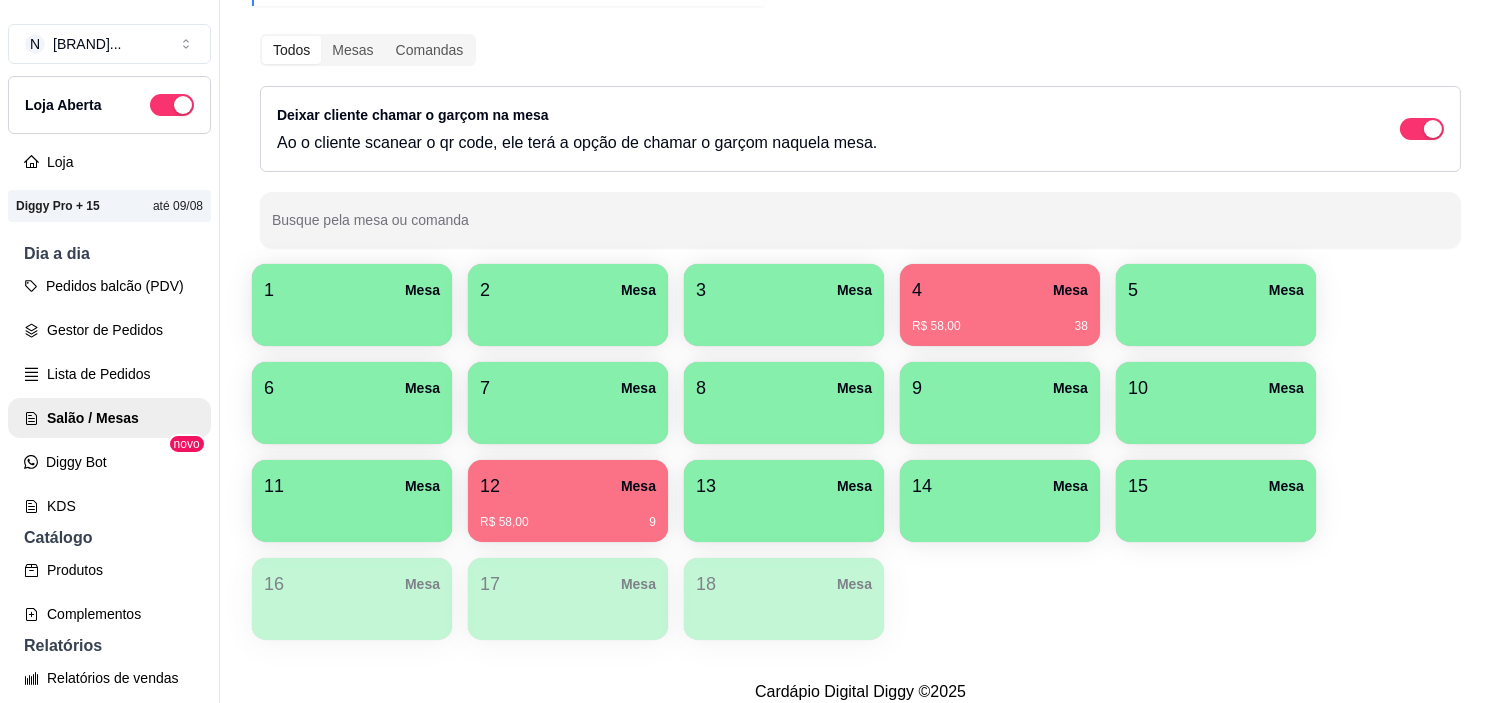 click on "Melhore seu plano
Você tem 15 mesas/comandas disponíveis. Obtenha o Diggy Pro + 30 para ter acesso a 30 mesas/comandas. Fazer upgrade Todos Mesas Comandas Deixar cliente chamar o garçom na mesa Ao o cliente scanear o qr code, ele terá a opção de chamar o garçom naquela mesa. Busque pela mesa ou comanda
1 Mesa 2 Mesa 3 Mesa 4 Mesa R$ 58,00 38 5 Mesa 6 Mesa 7 Mesa 8 Mesa 9 Mesa 10 Mesa 11 Mesa 12 Mesa R$ 58,00 9 13 Mesa 14 Mesa 15 Mesa 16 Mesa 17 Mesa 18 Mesa" at bounding box center (860, 255) 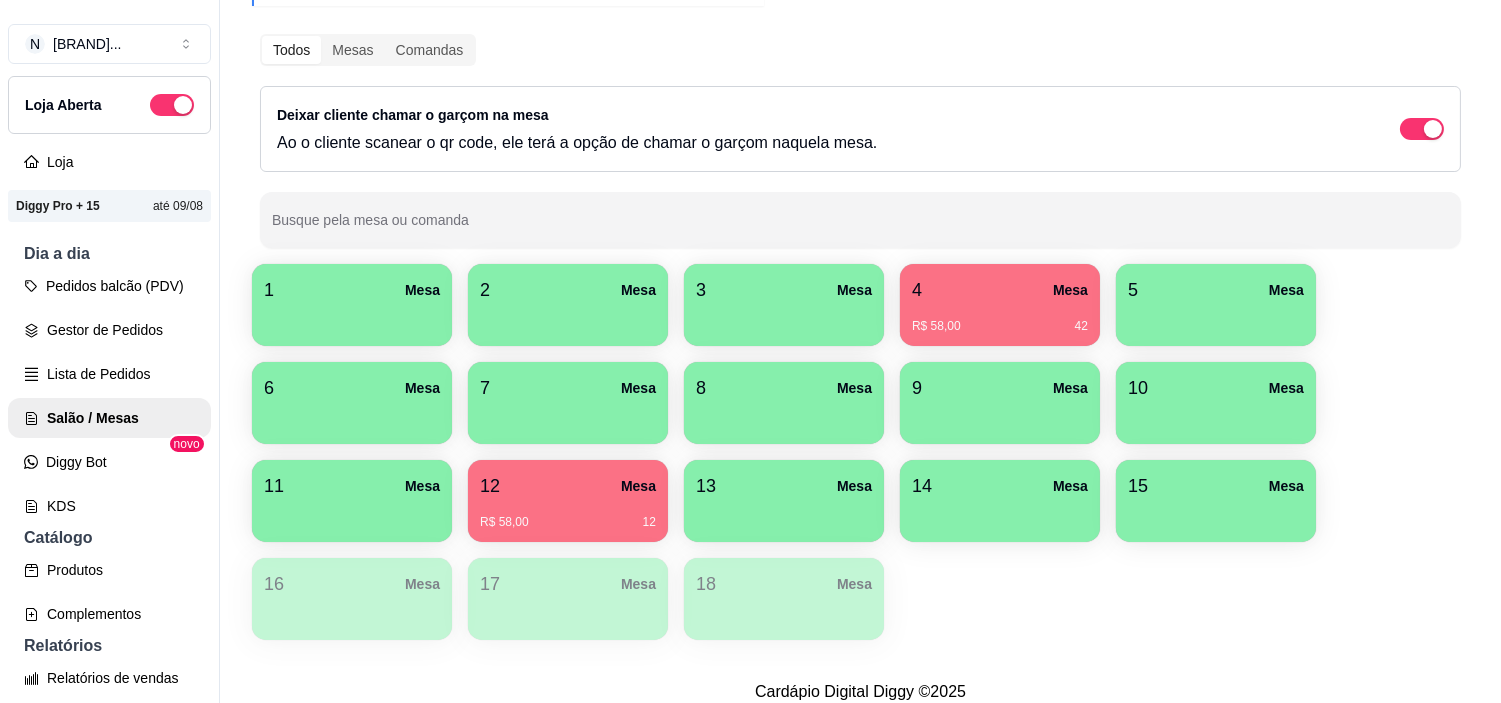 click on "Busque pela mesa ou comanda" at bounding box center [860, 228] 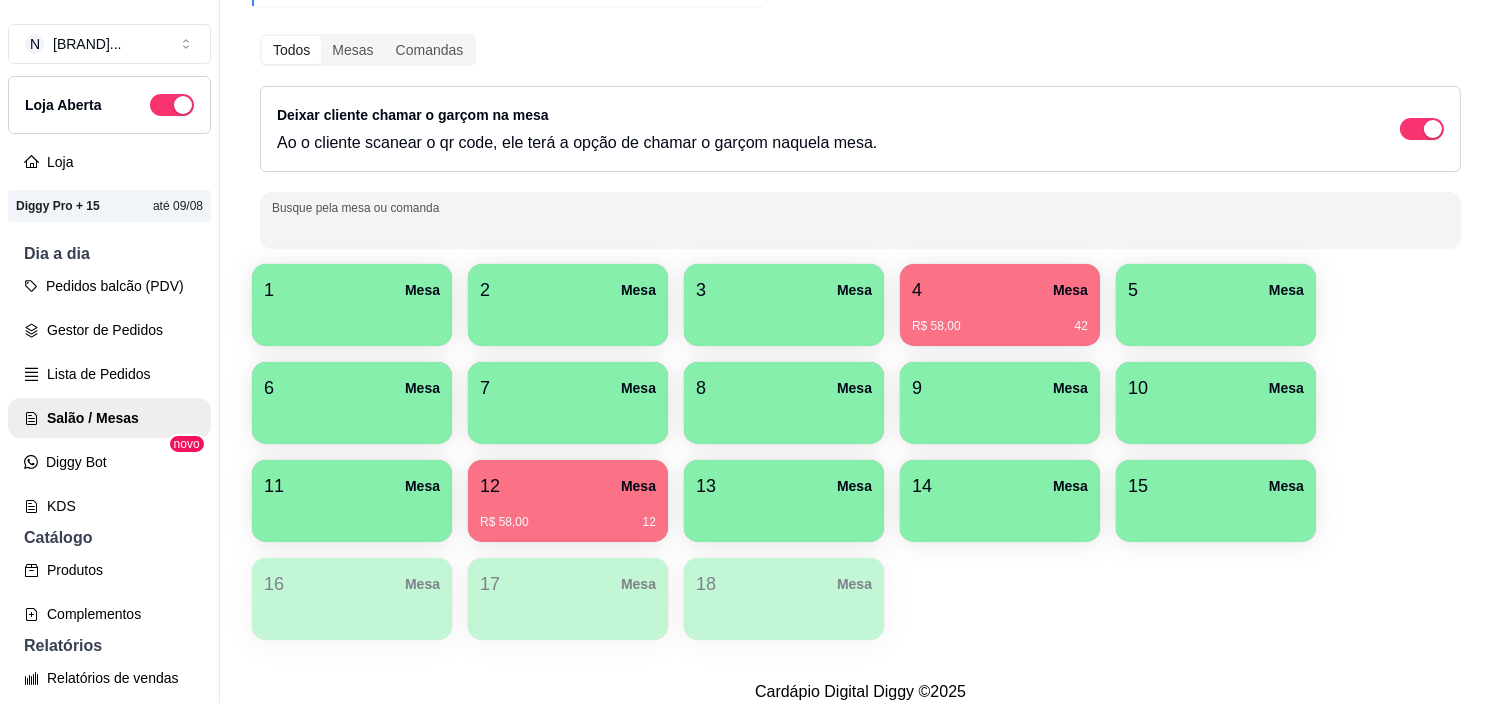 click on "4 Mesa R$ 58,00 42" at bounding box center (1000, 305) 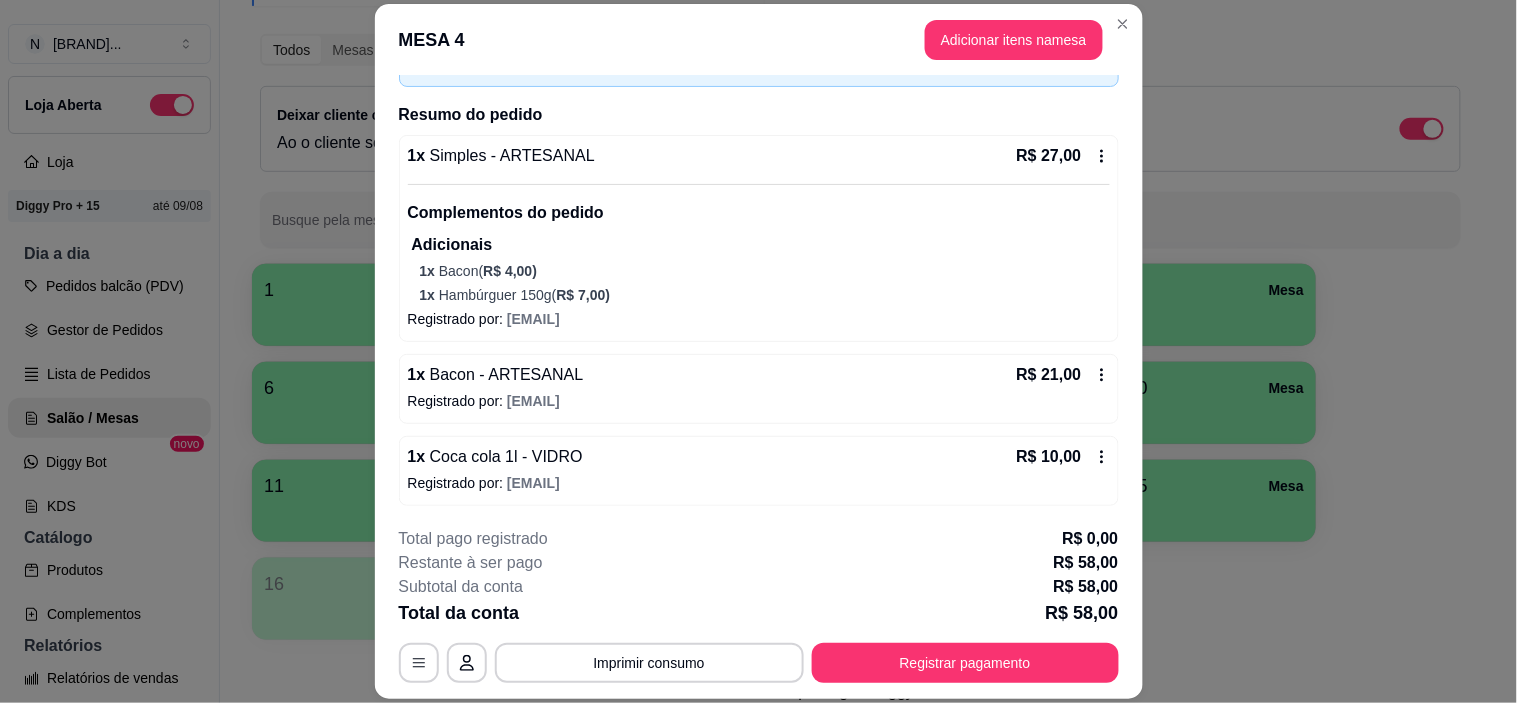 scroll, scrollTop: 132, scrollLeft: 0, axis: vertical 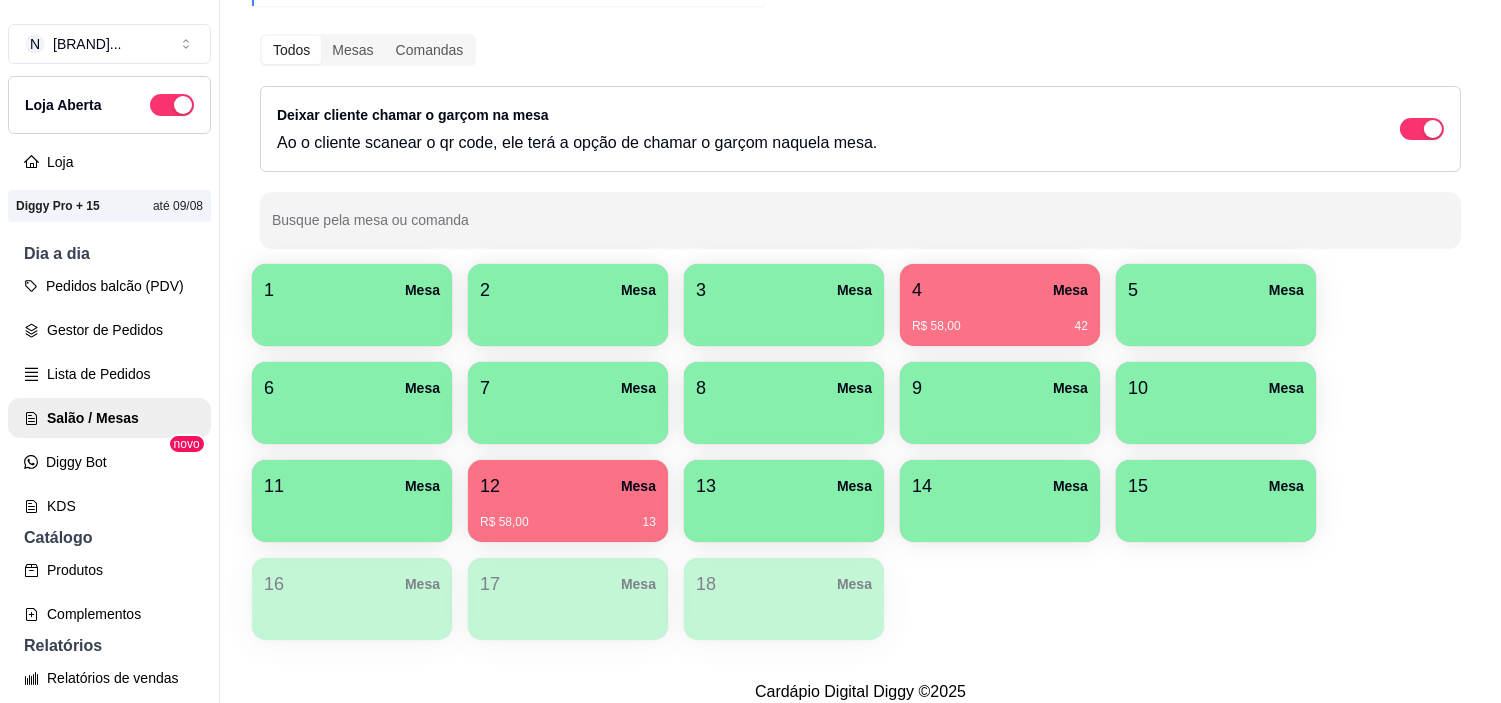 click on "R$ 58,00 42" at bounding box center (1000, 326) 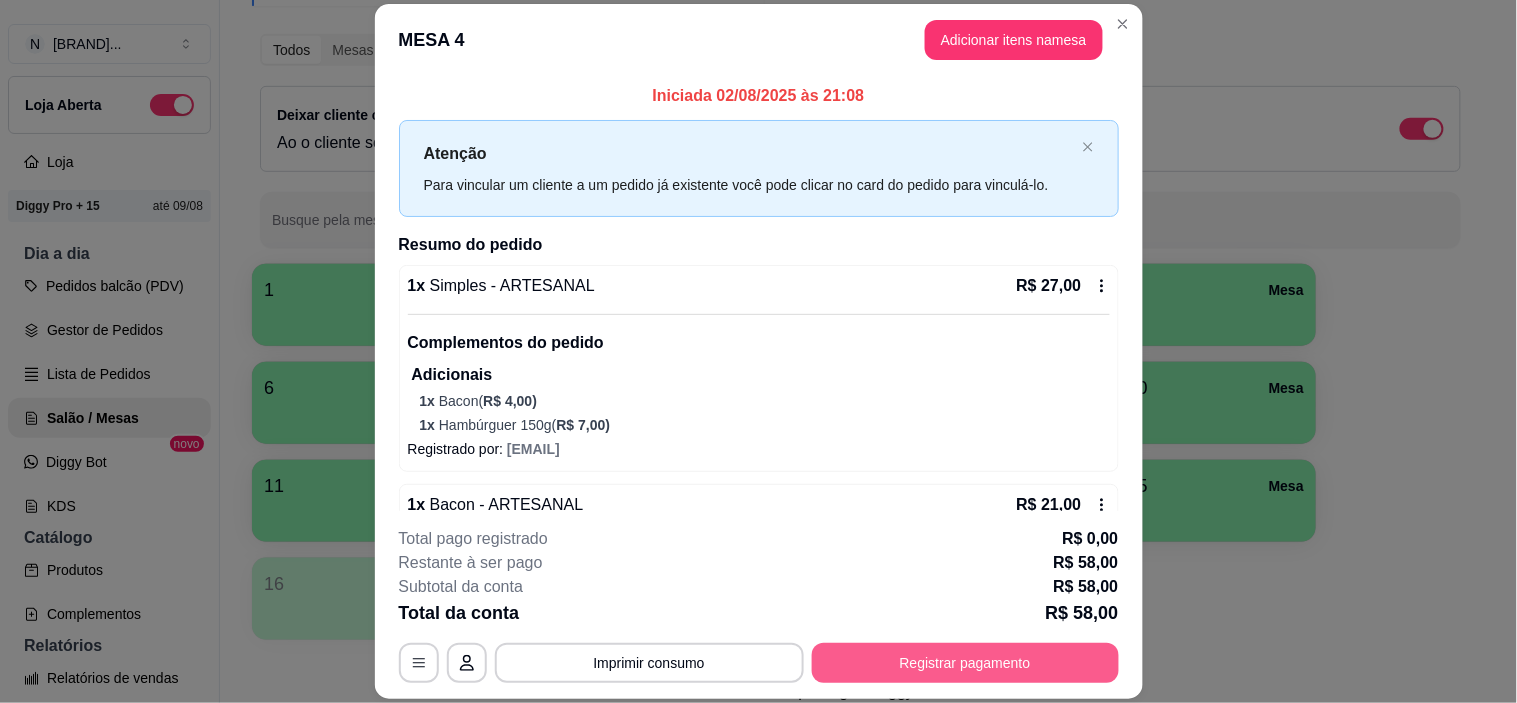 click on "Registrar pagamento" at bounding box center (965, 663) 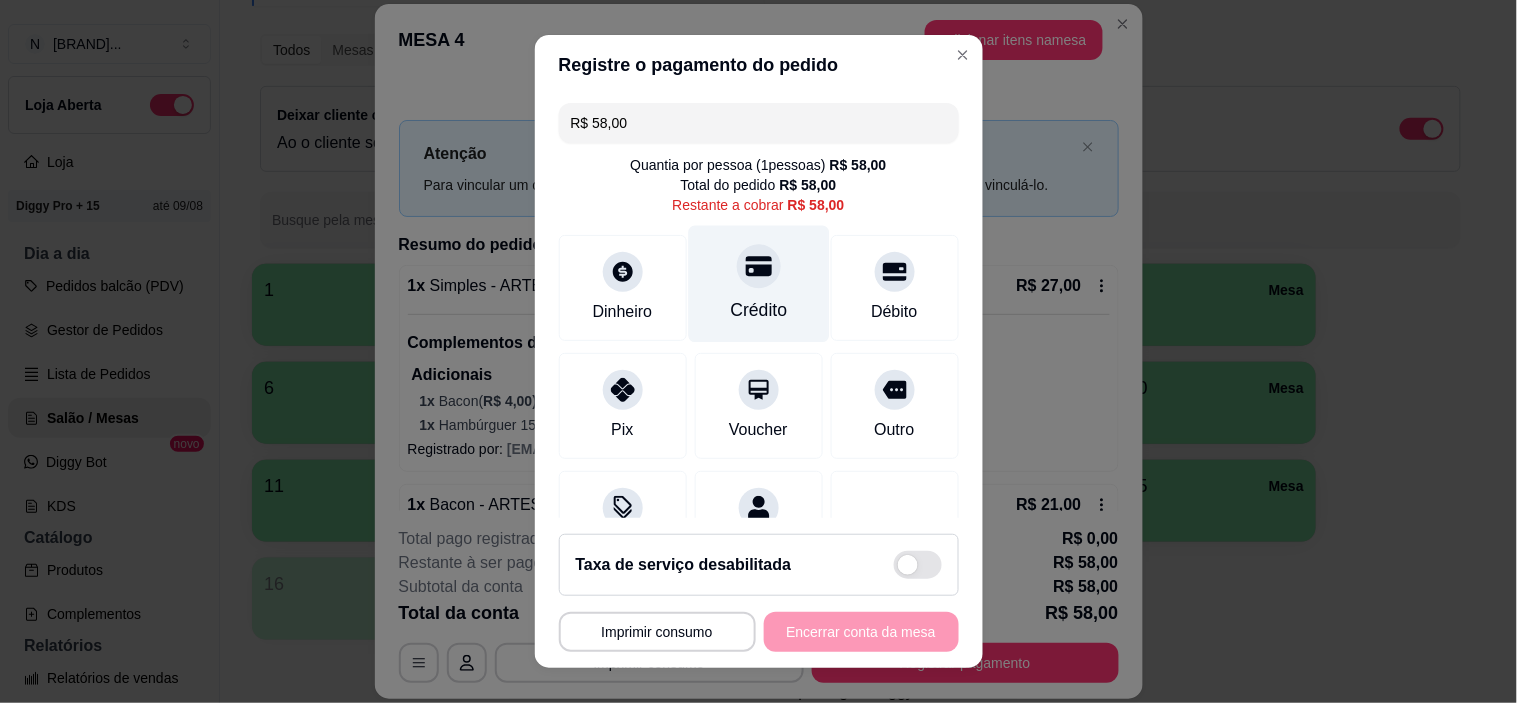 click on "Crédito" at bounding box center (758, 310) 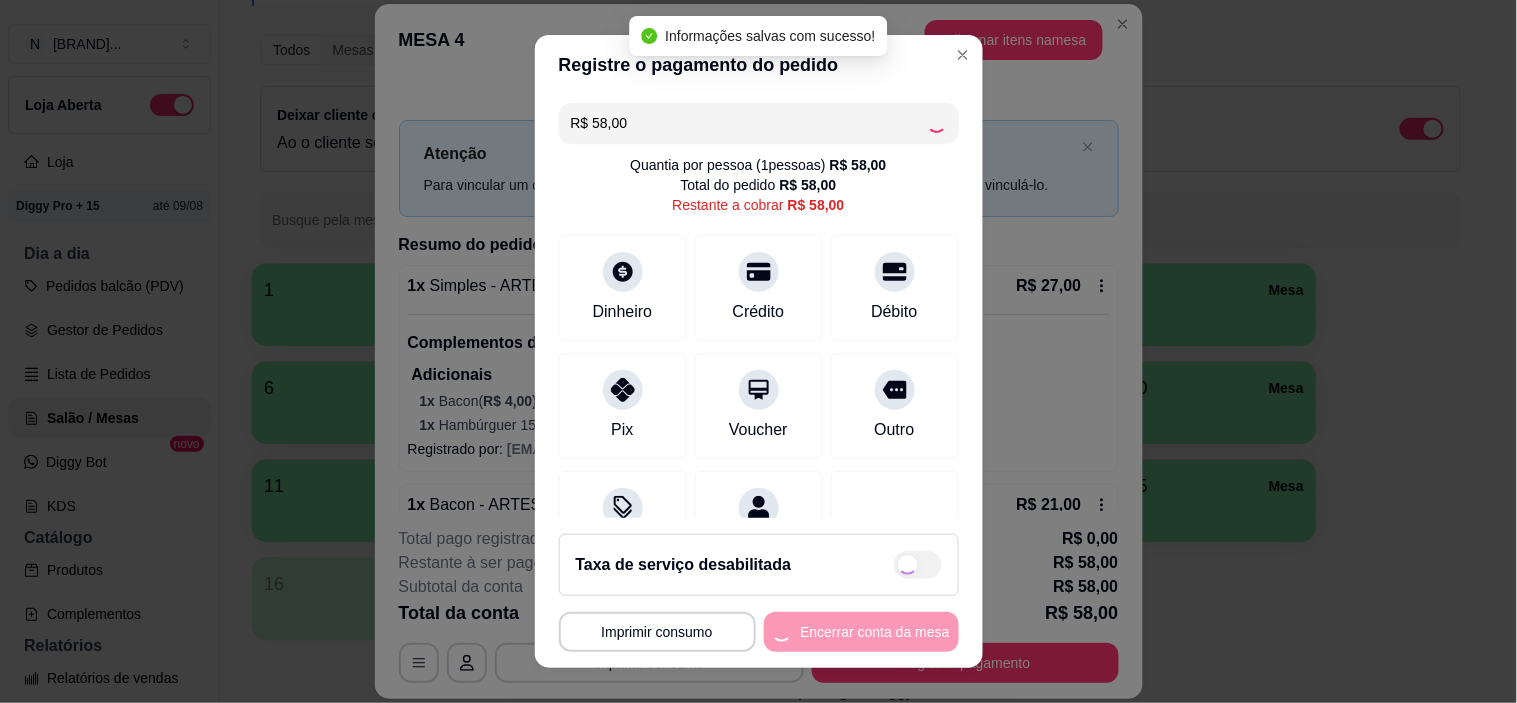 type on "R$ 0,00" 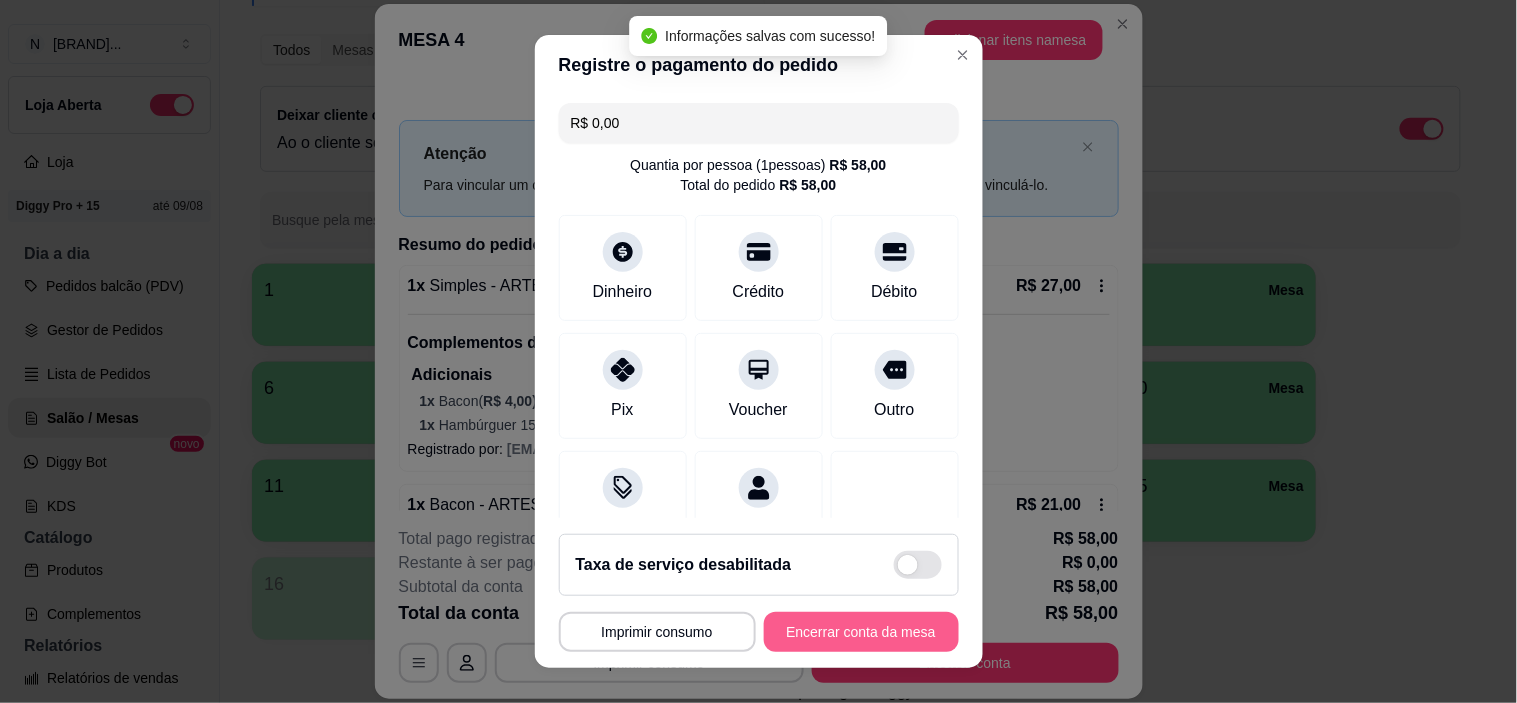 click on "Encerrar conta da mesa" at bounding box center (861, 632) 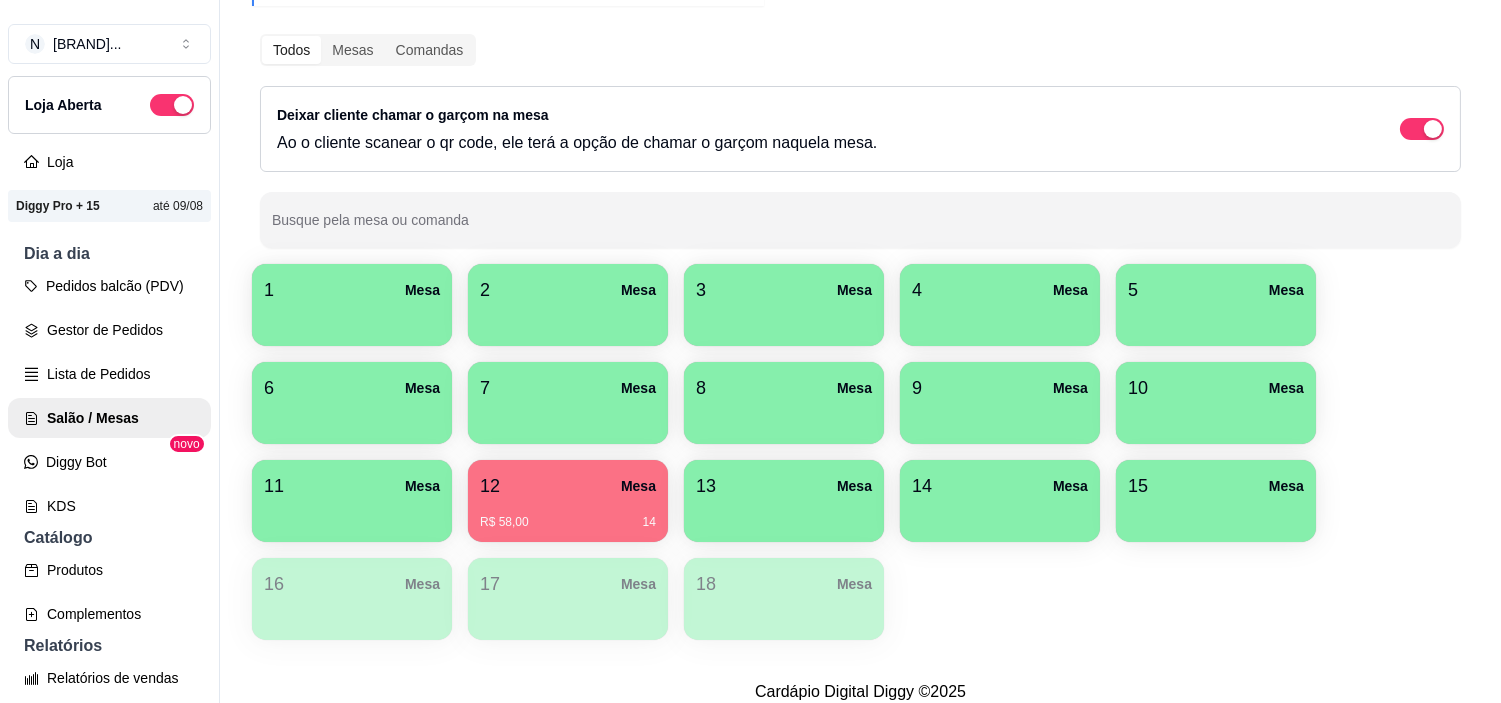 click on "12 Mesa R$ 58,00 14" at bounding box center (568, 501) 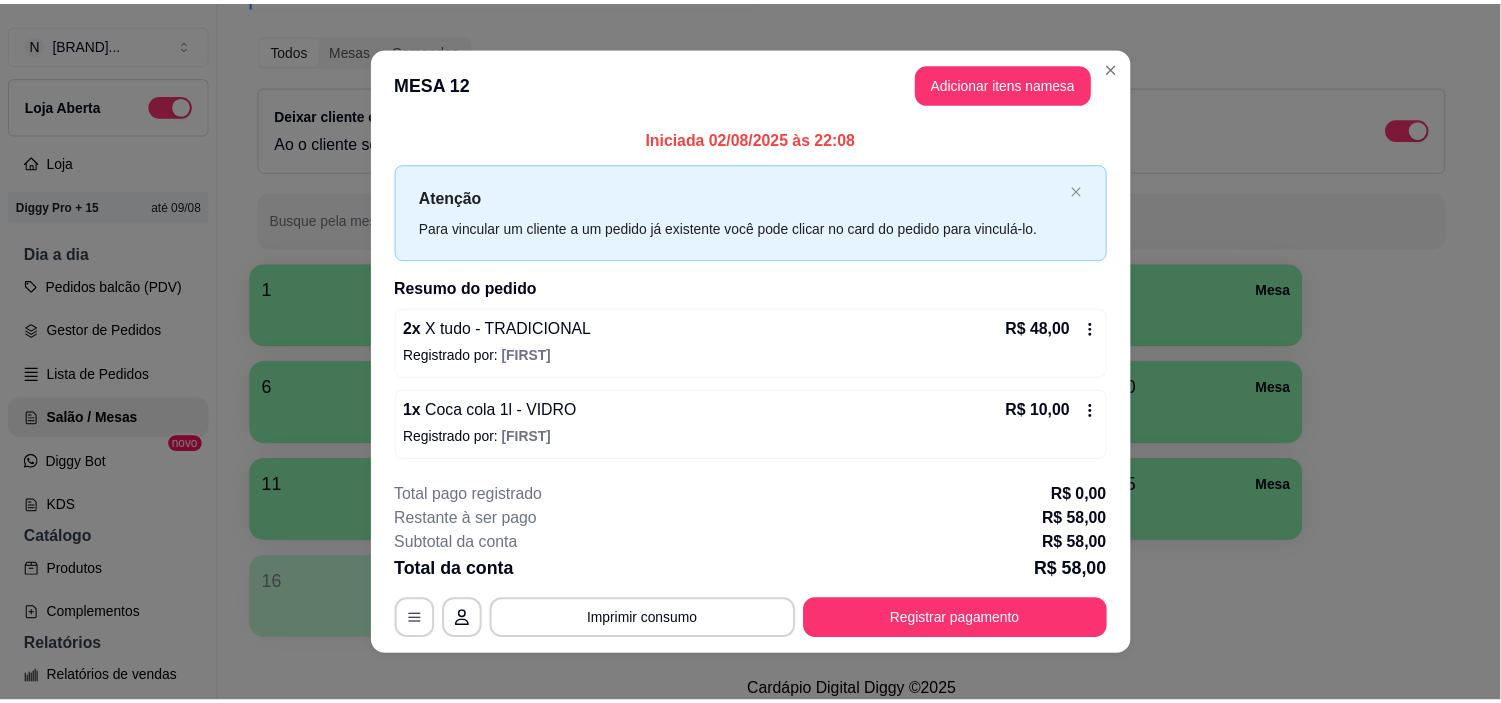 scroll, scrollTop: 16, scrollLeft: 0, axis: vertical 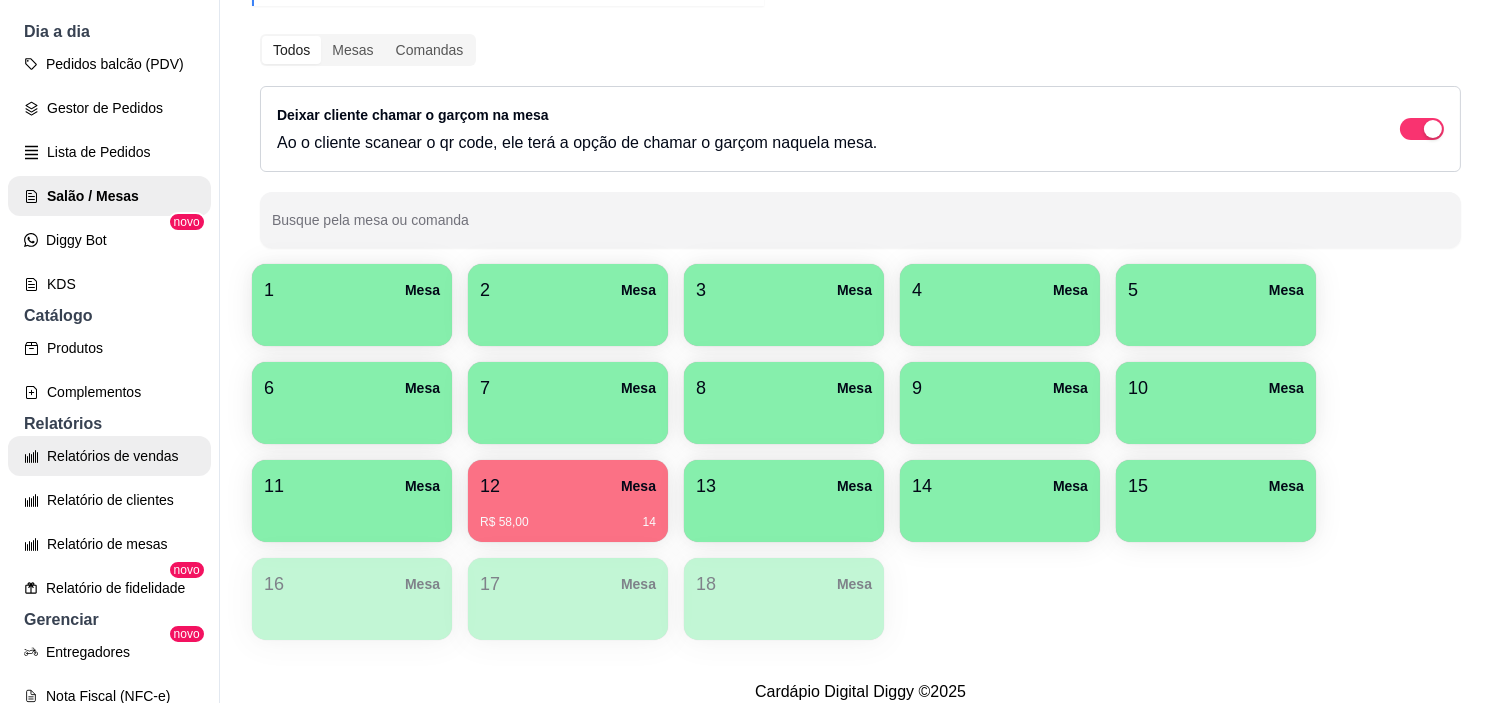 click on "Relatórios de vendas" at bounding box center (109, 456) 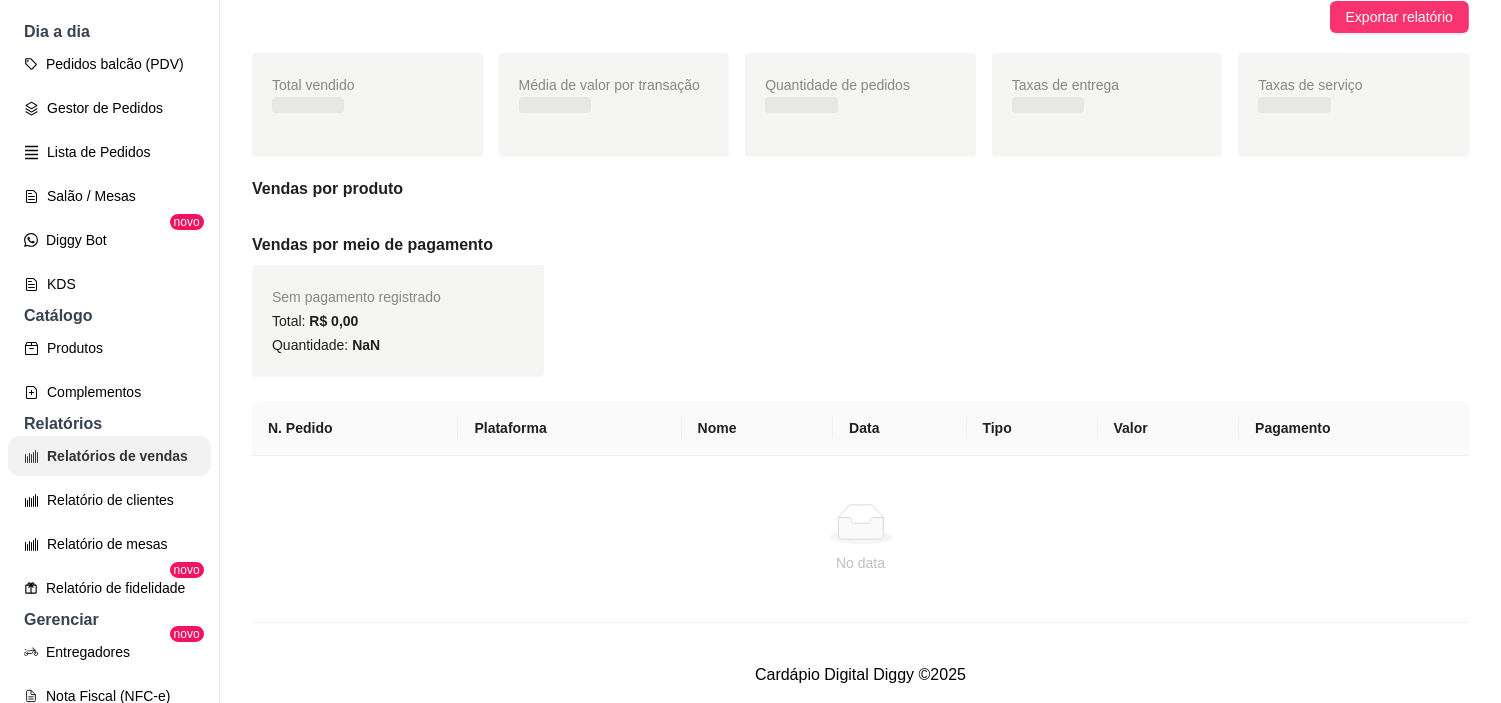 scroll, scrollTop: 0, scrollLeft: 0, axis: both 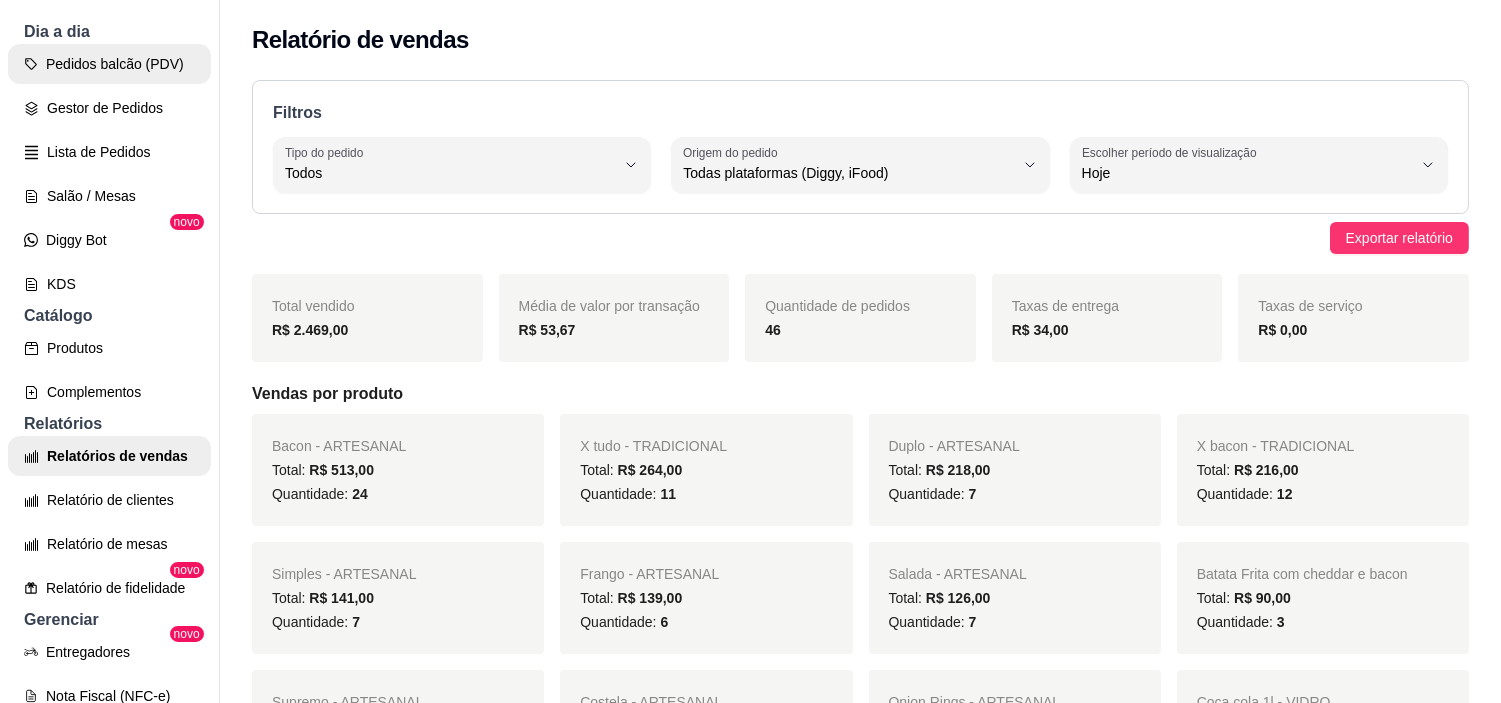 click on "Pedidos balcão (PDV)" at bounding box center (109, 64) 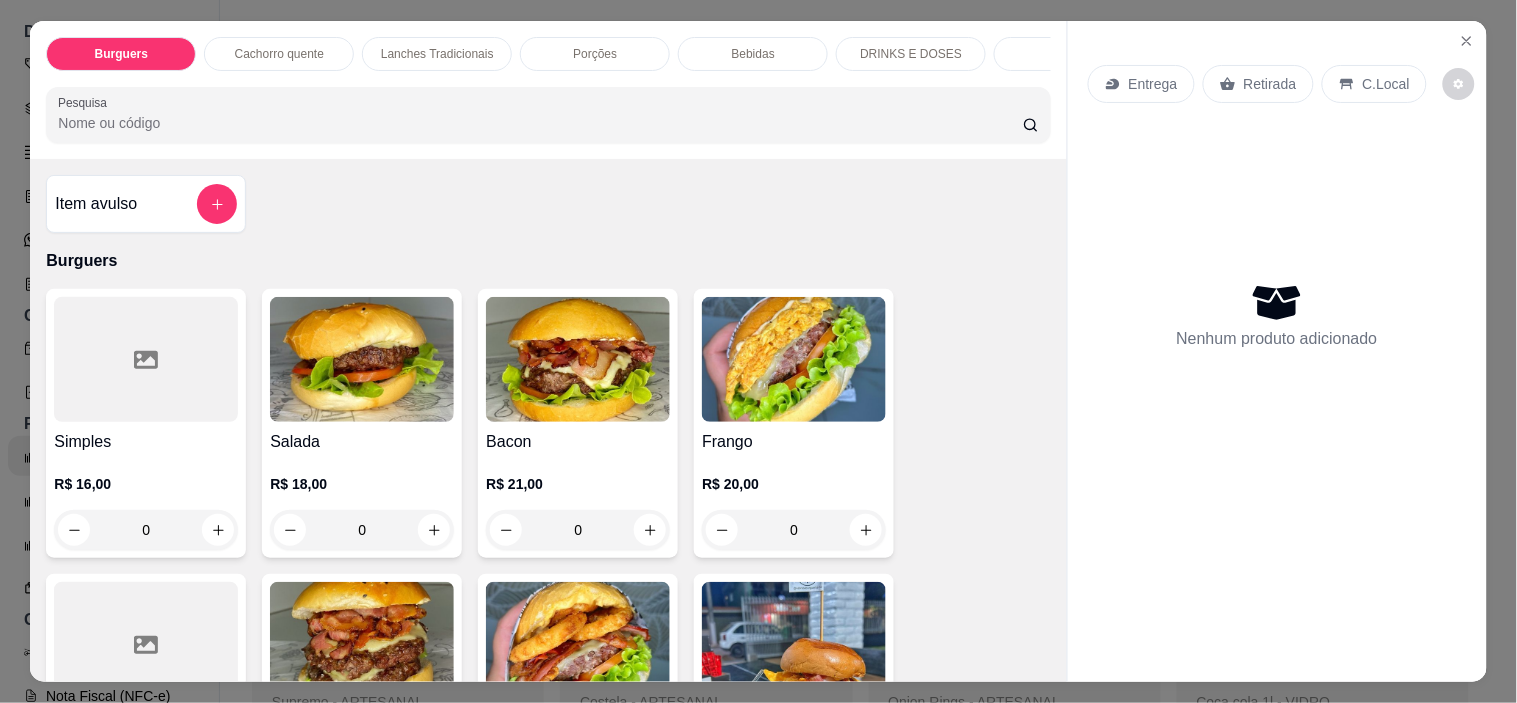 click at bounding box center (362, 359) 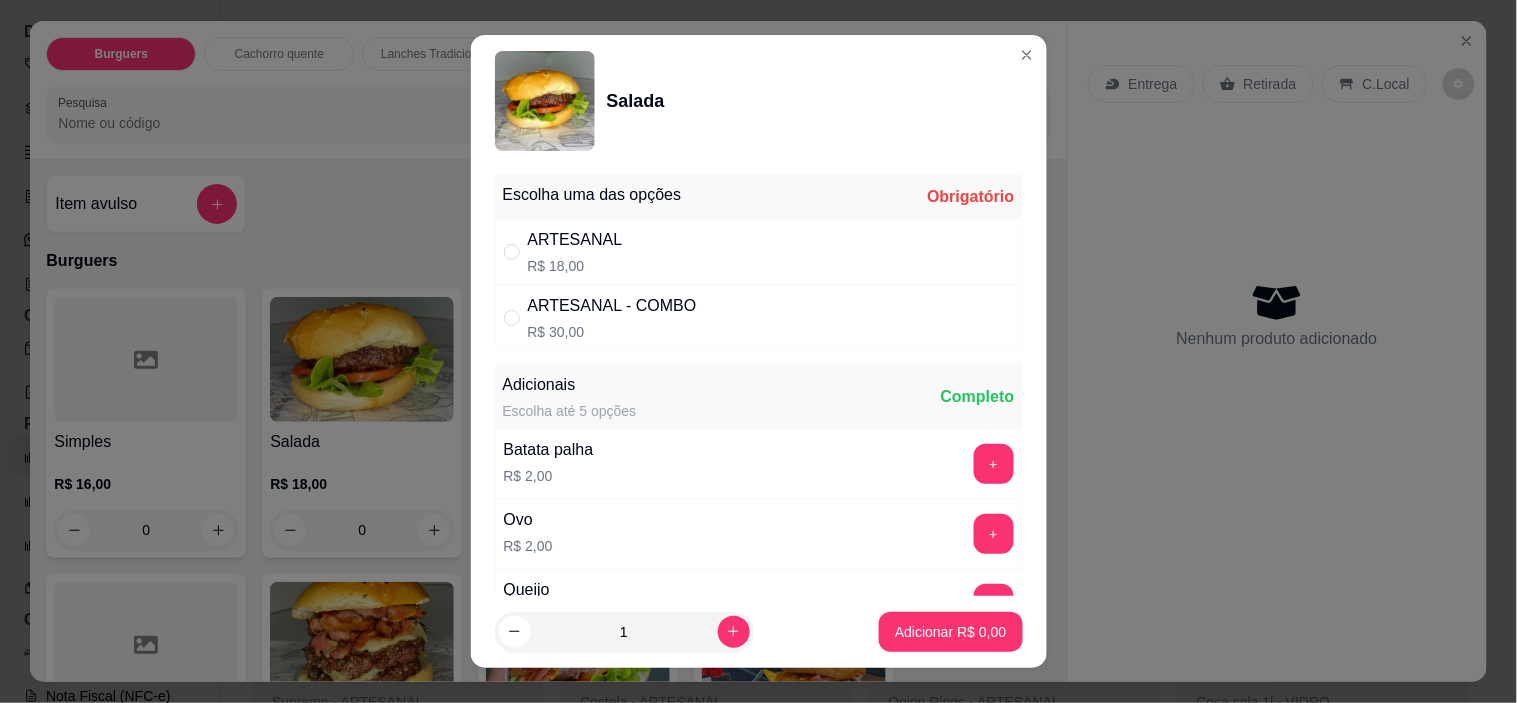 click on "ARTESANAL R$ 18,00" at bounding box center (759, 252) 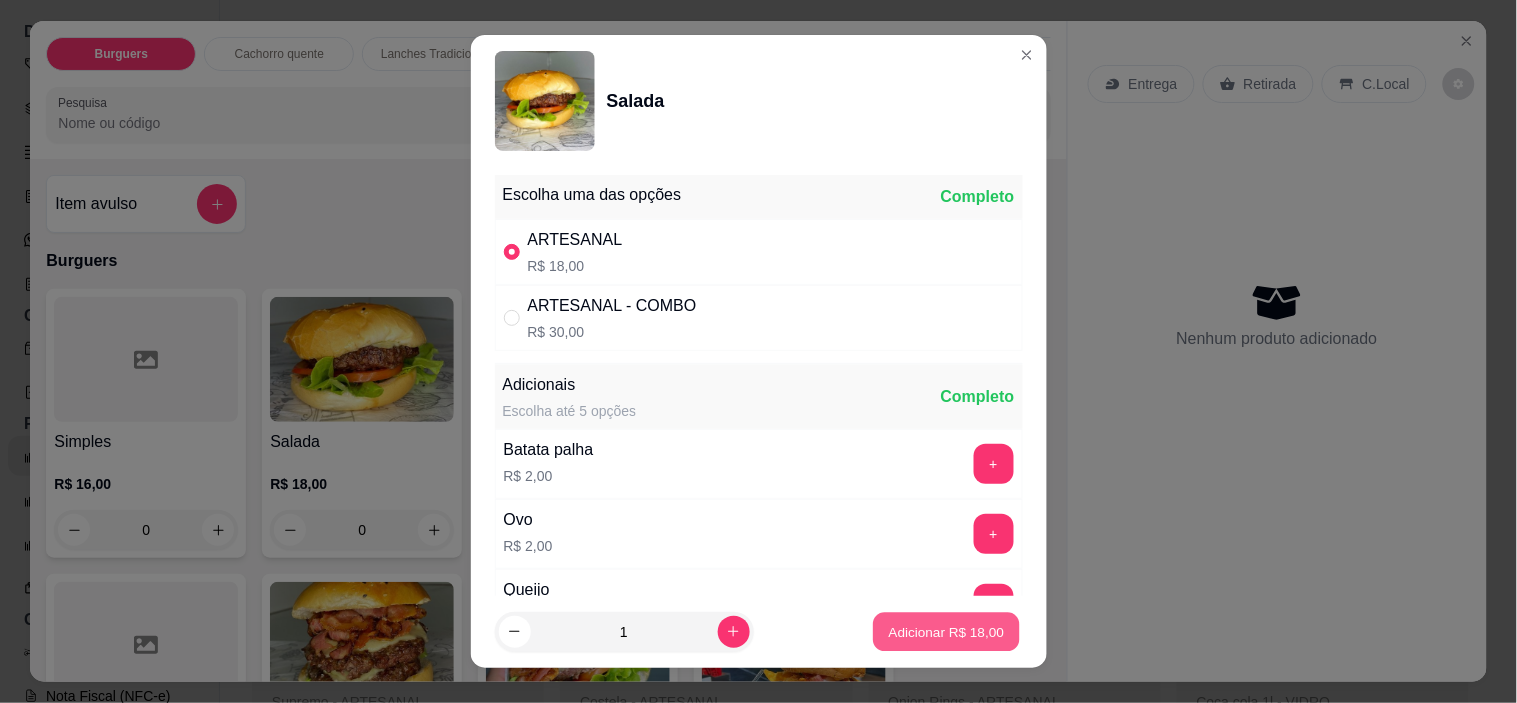 click on "Adicionar   R$ 18,00" at bounding box center (947, 631) 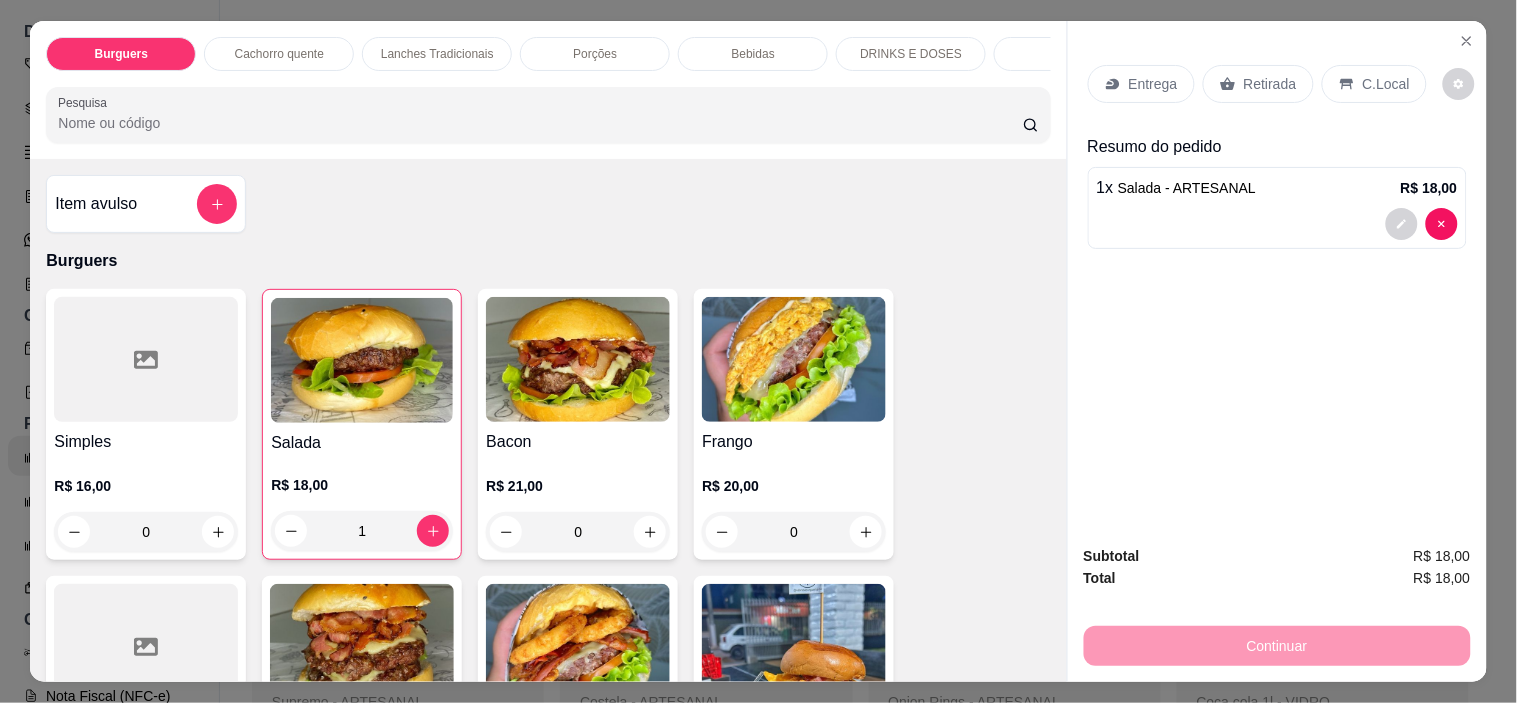 click on "Retirada" at bounding box center (1270, 84) 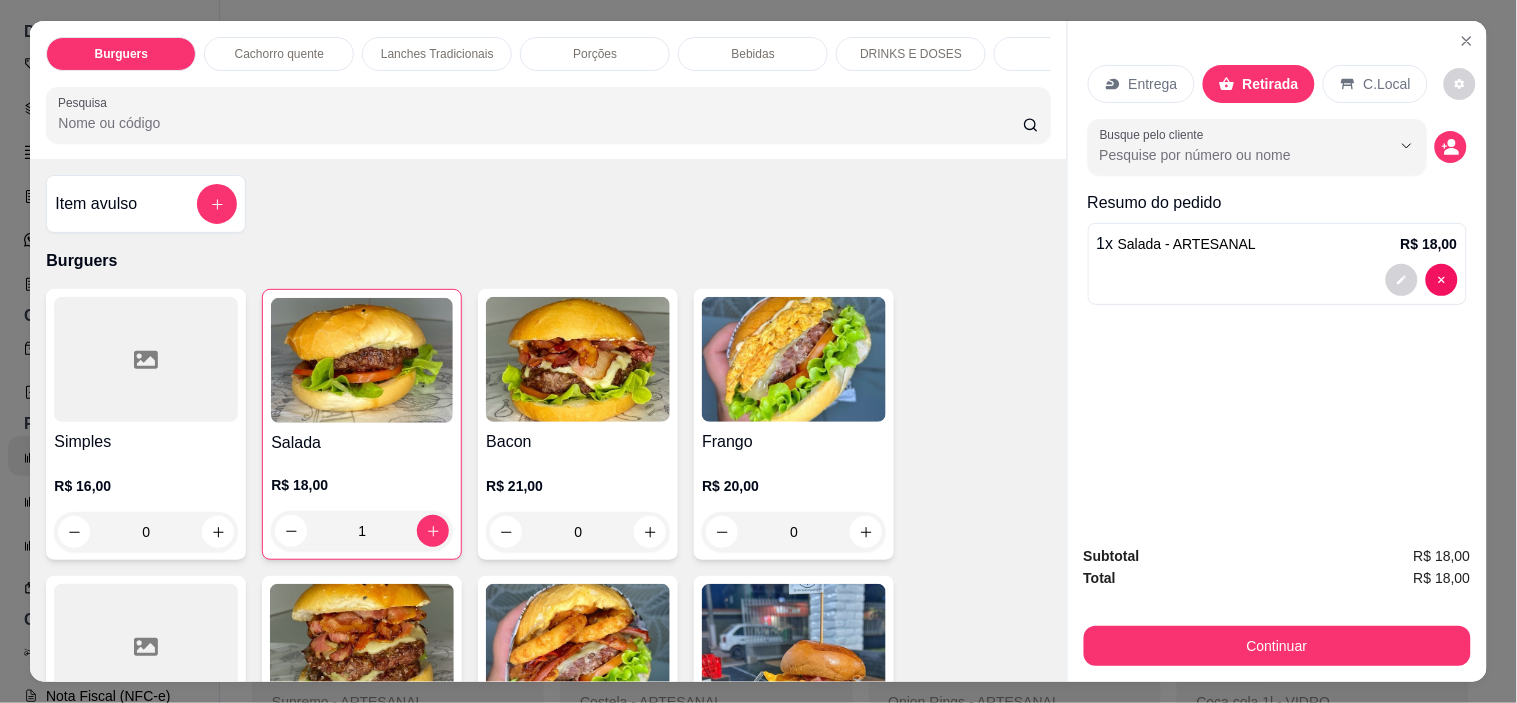 click on "Continuar" at bounding box center [1277, 643] 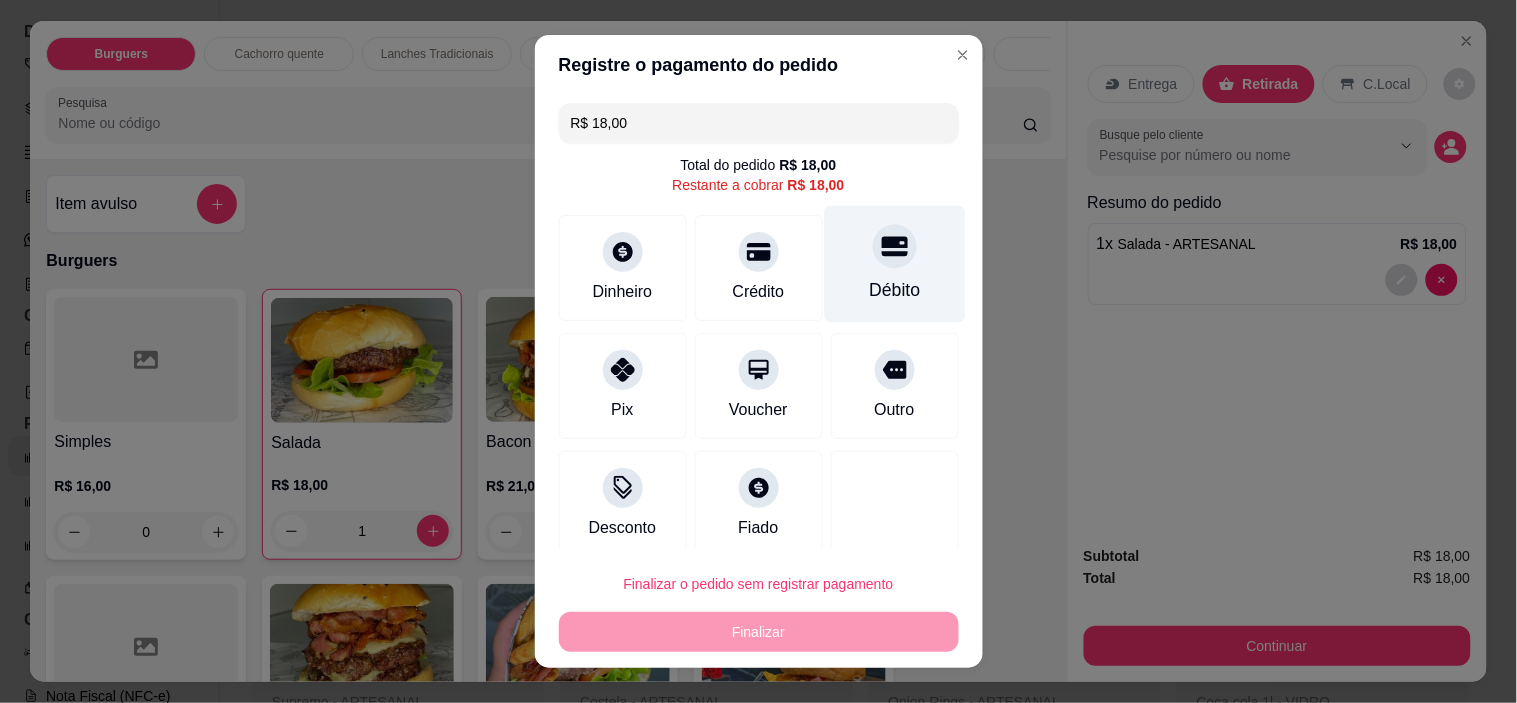 click 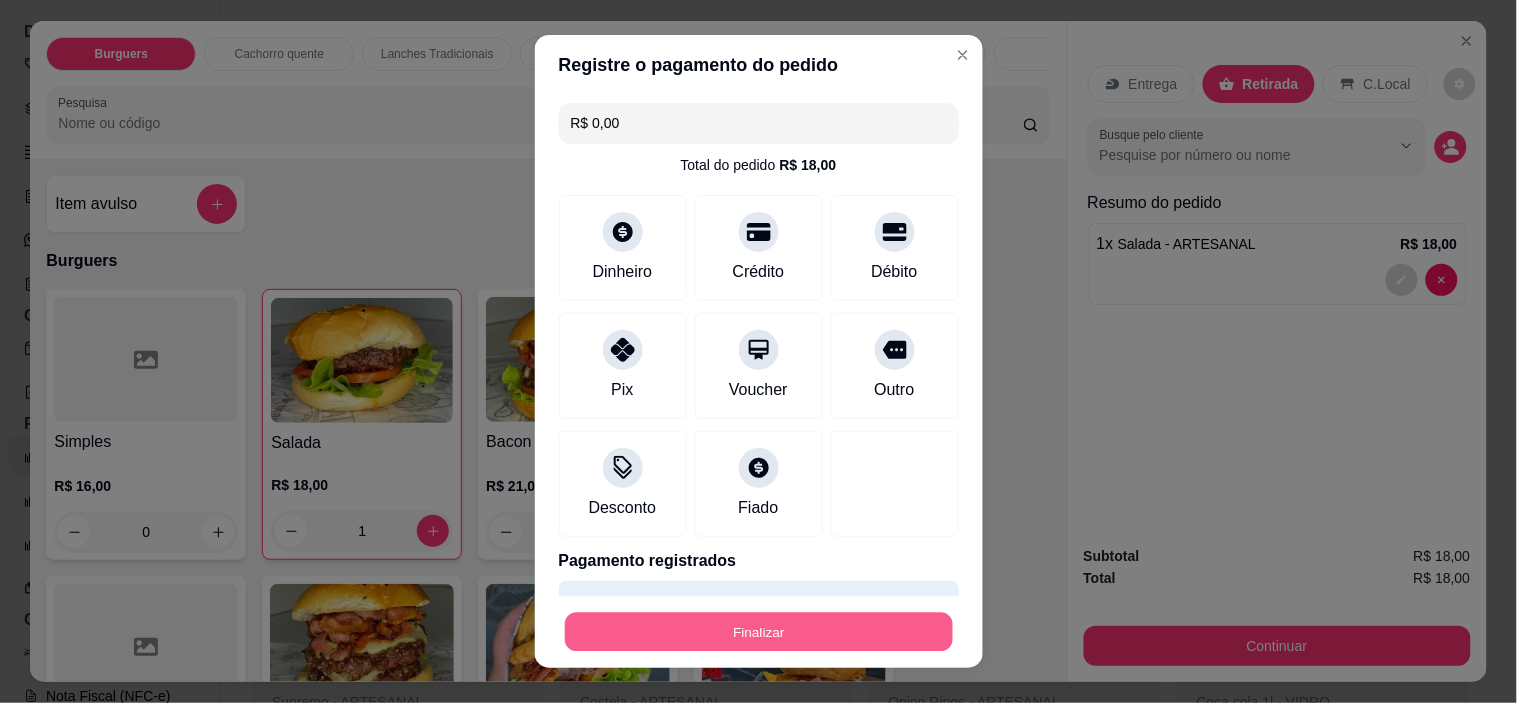 click on "Finalizar" at bounding box center [759, 631] 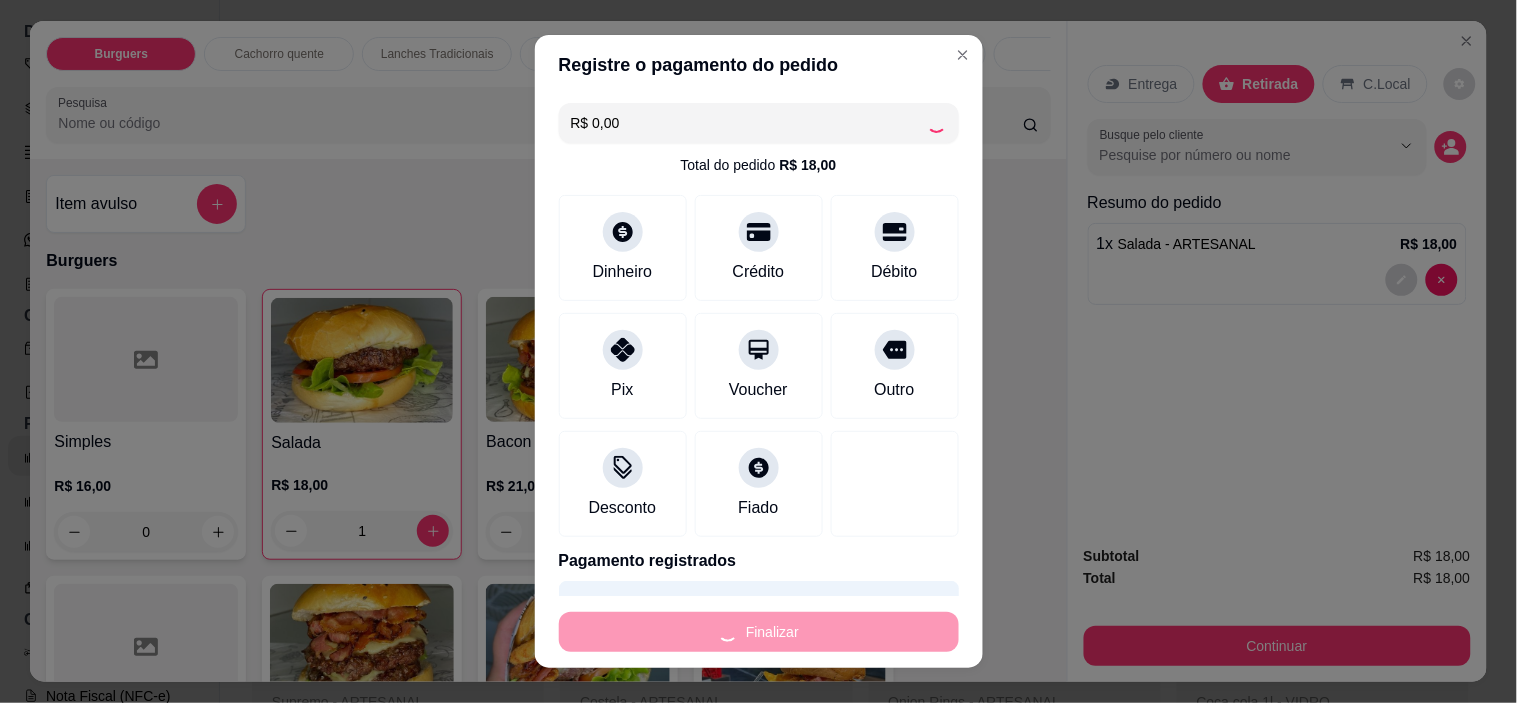 type on "0" 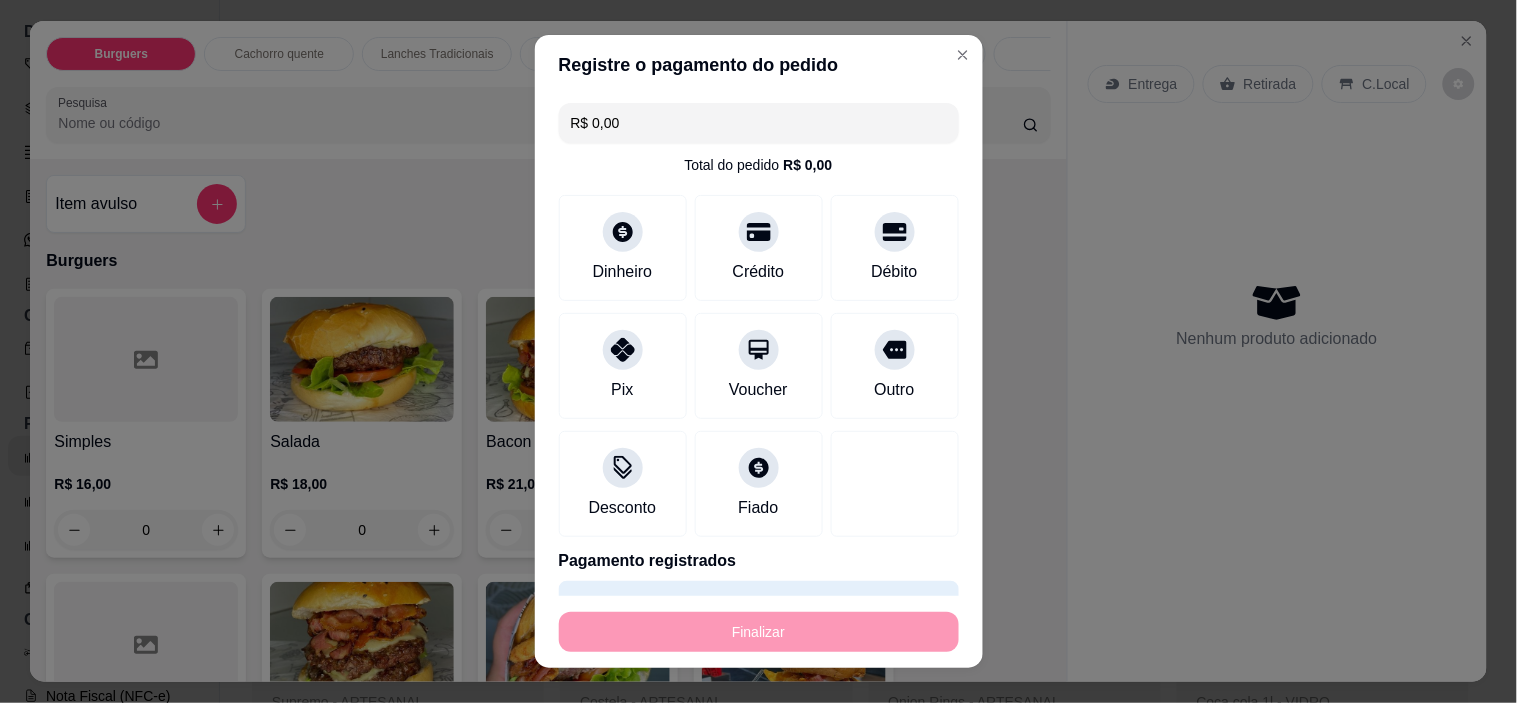 type on "-R$ 18,00" 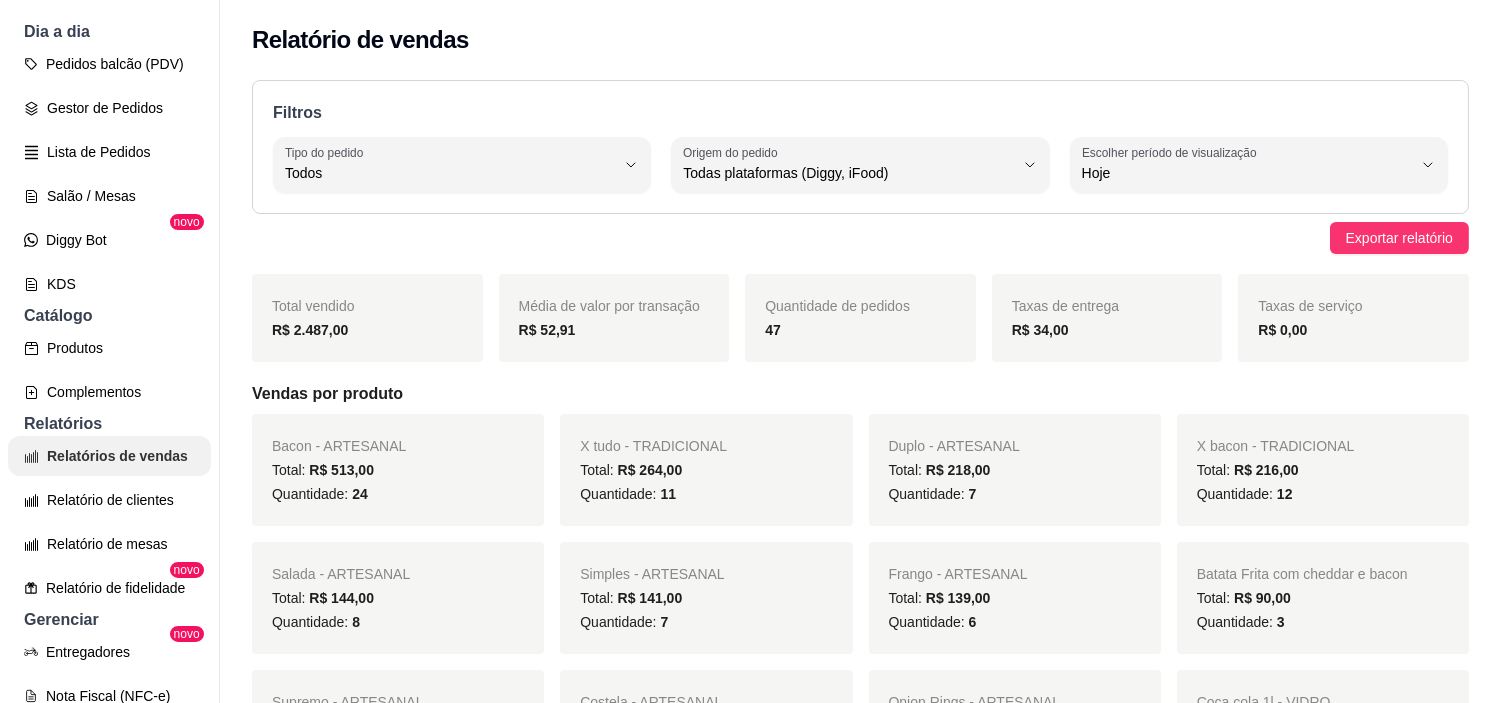 click on "Relatórios de vendas" at bounding box center (109, 456) 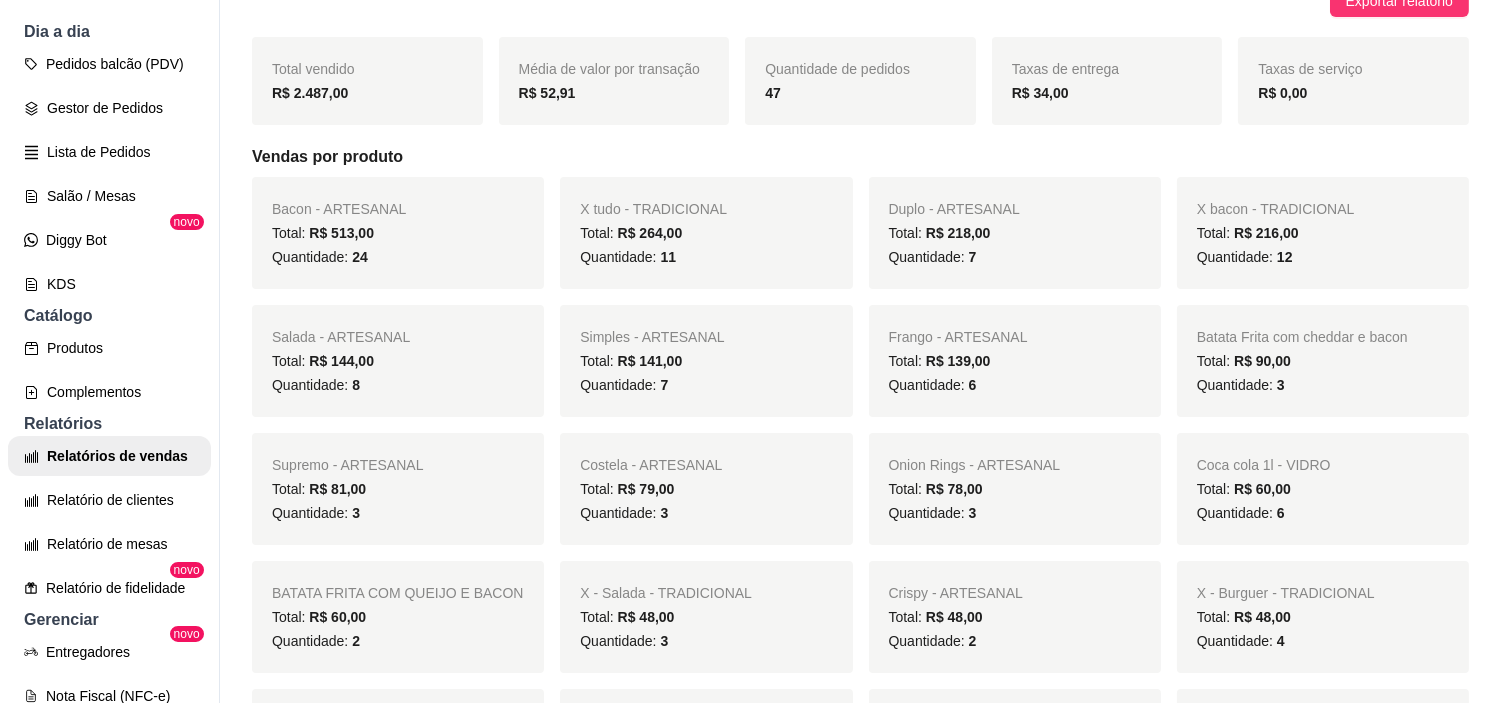 scroll, scrollTop: 0, scrollLeft: 0, axis: both 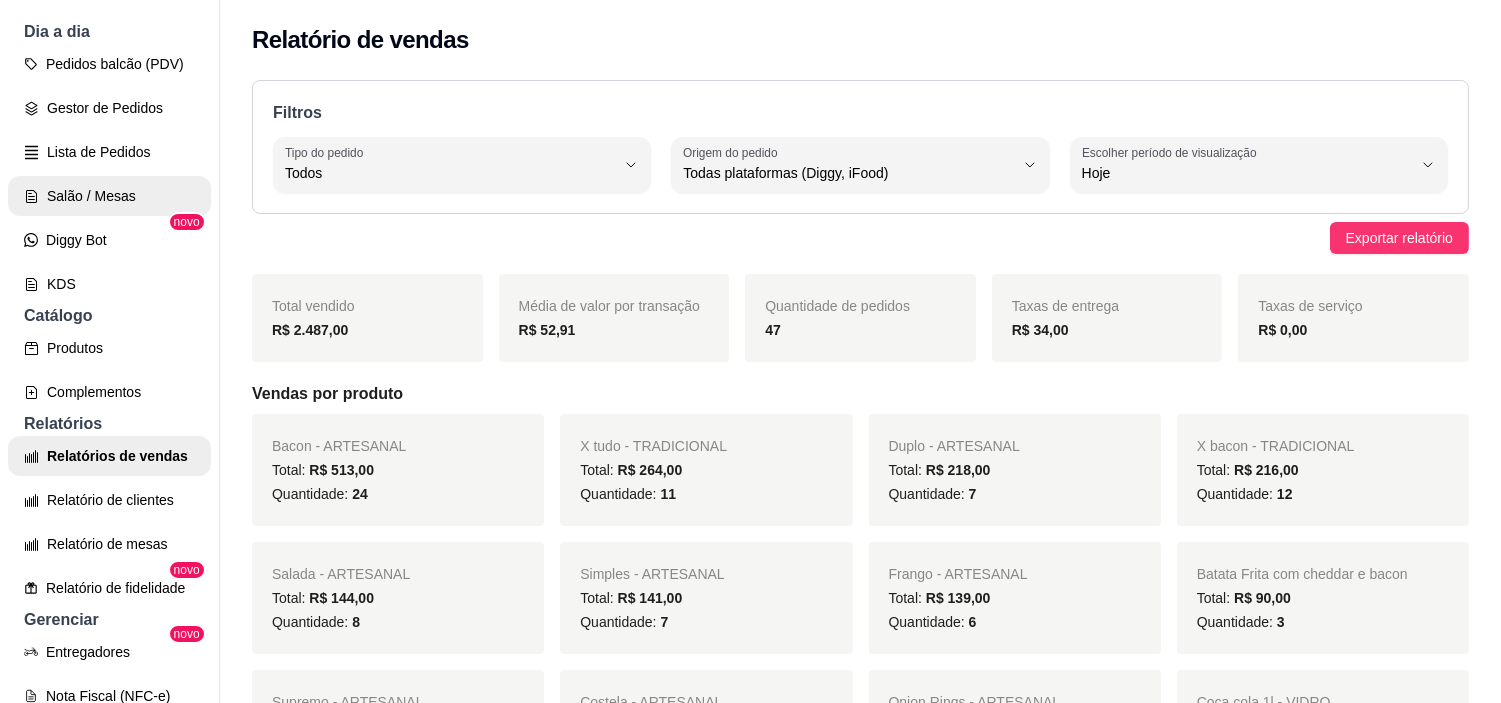 click on "Salão / Mesas" at bounding box center (109, 196) 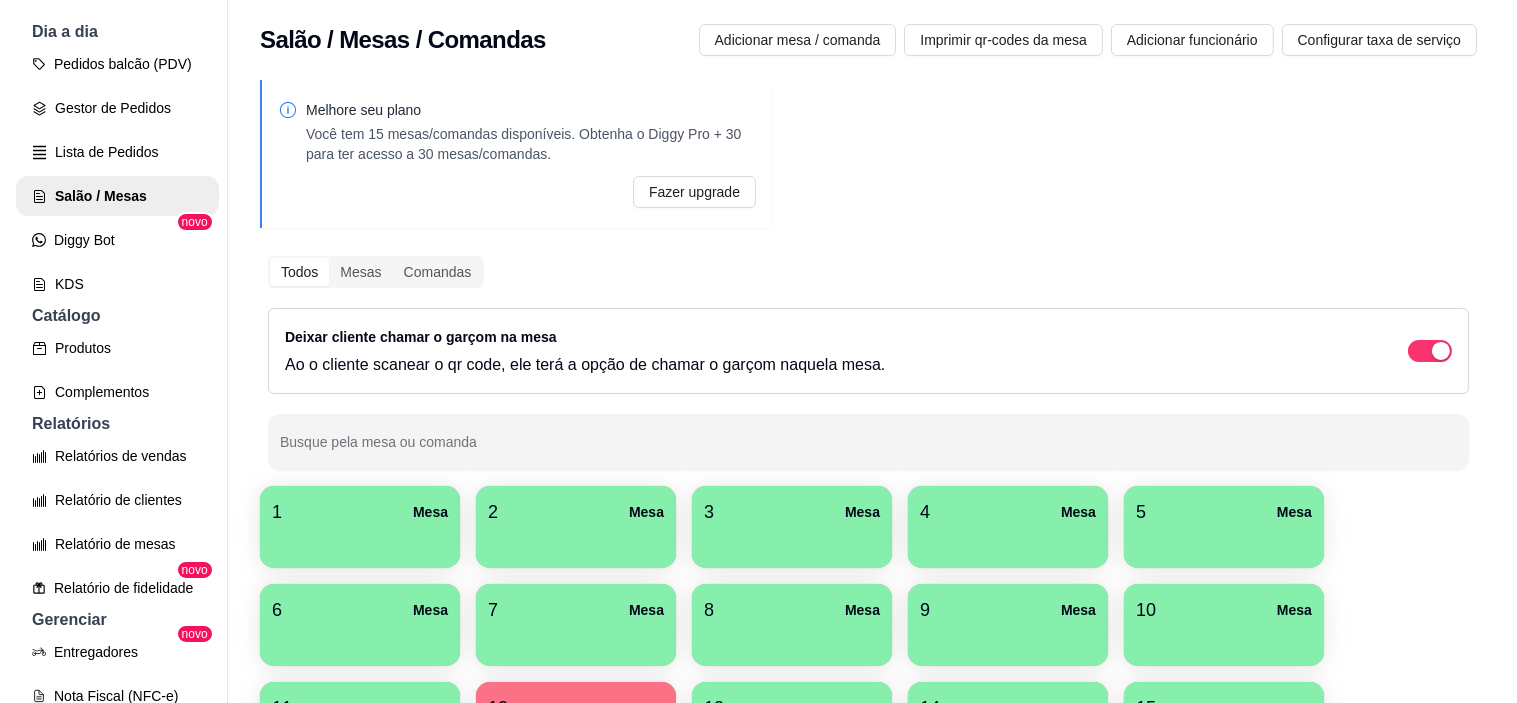 scroll, scrollTop: 222, scrollLeft: 0, axis: vertical 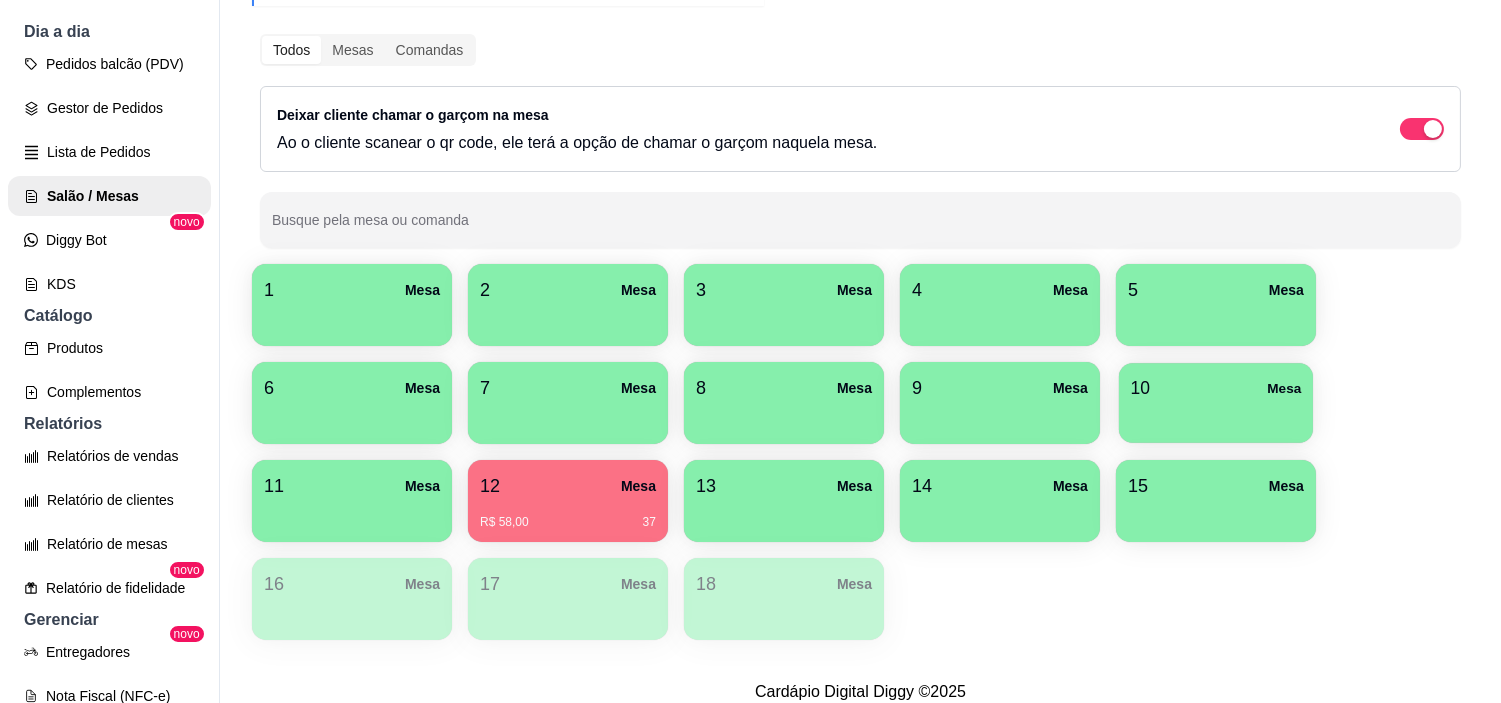 click on "10 Mesa" at bounding box center (1216, 403) 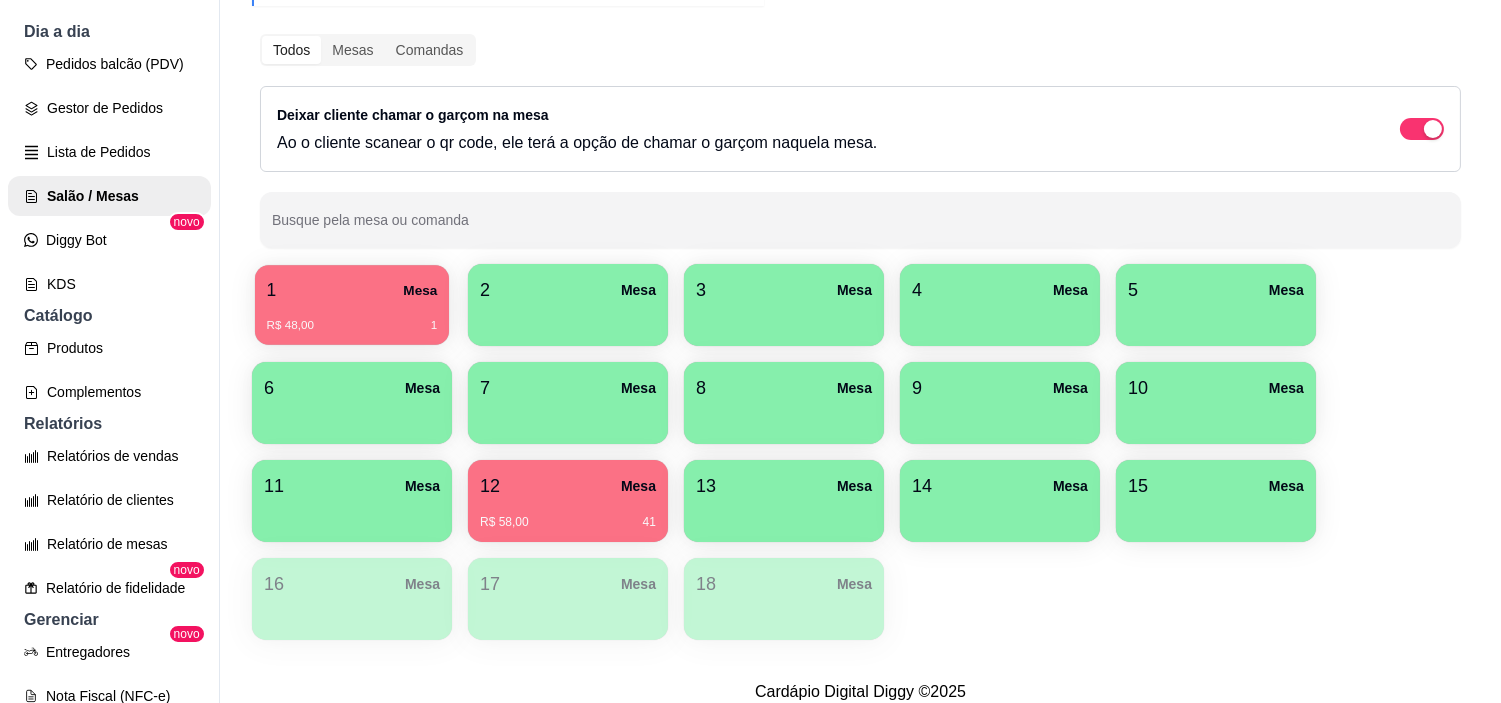 click on "R$ 48,00 1" at bounding box center (352, 326) 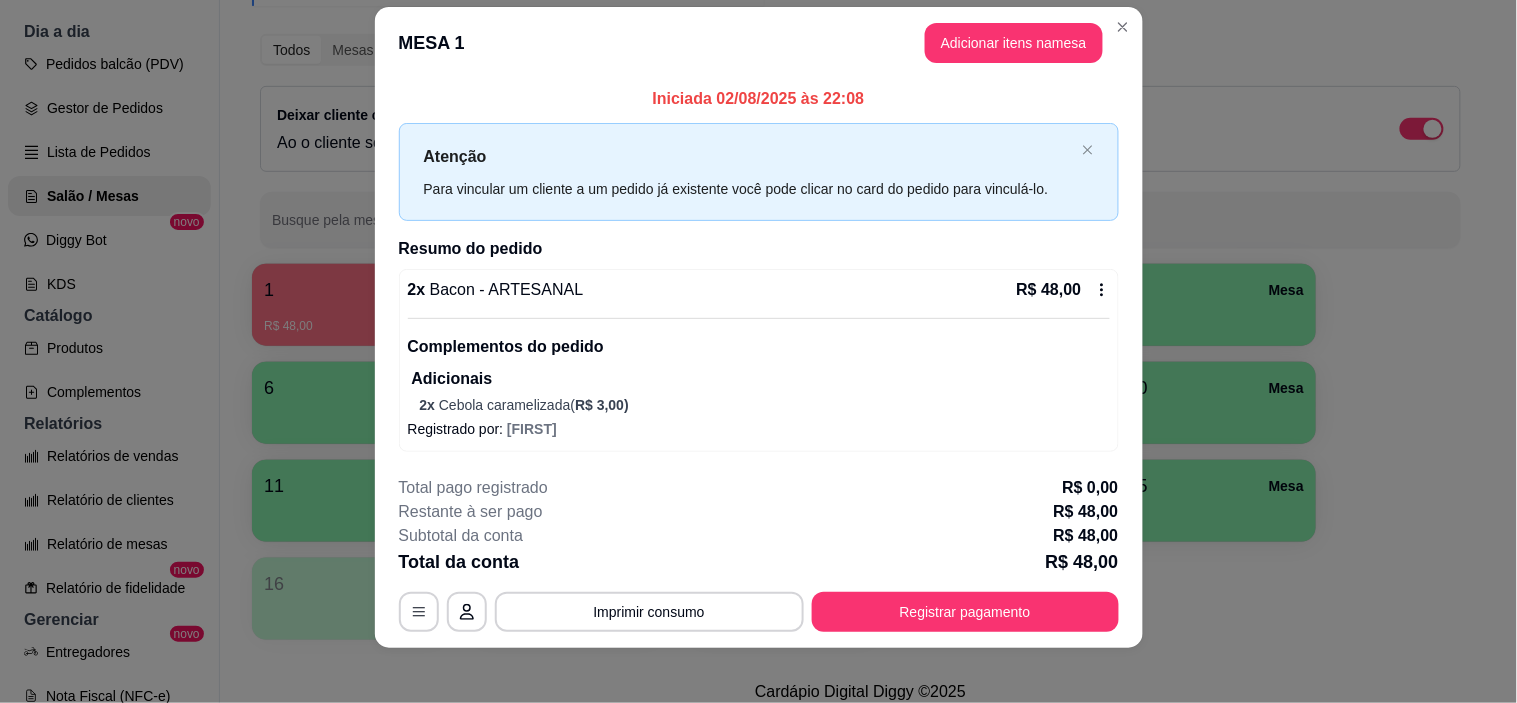 scroll, scrollTop: 32, scrollLeft: 0, axis: vertical 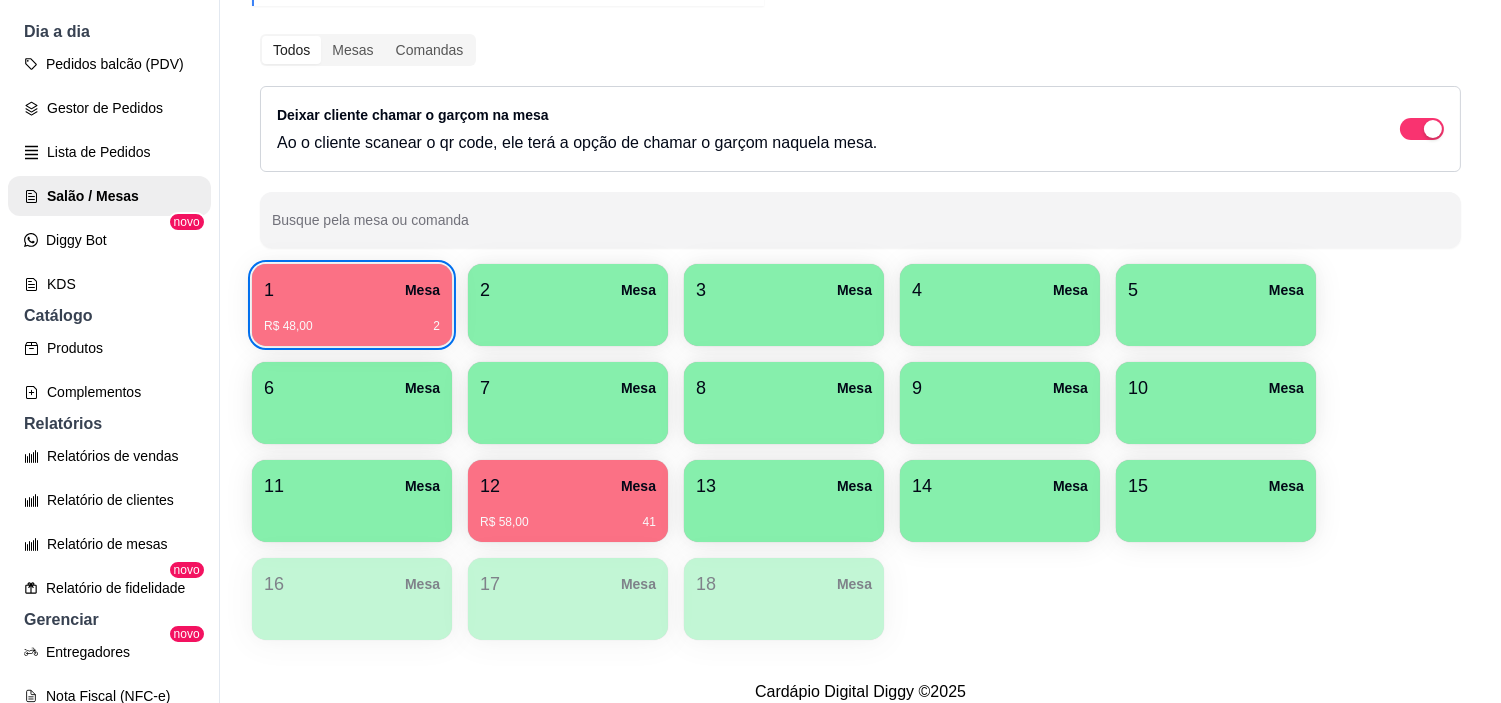 type 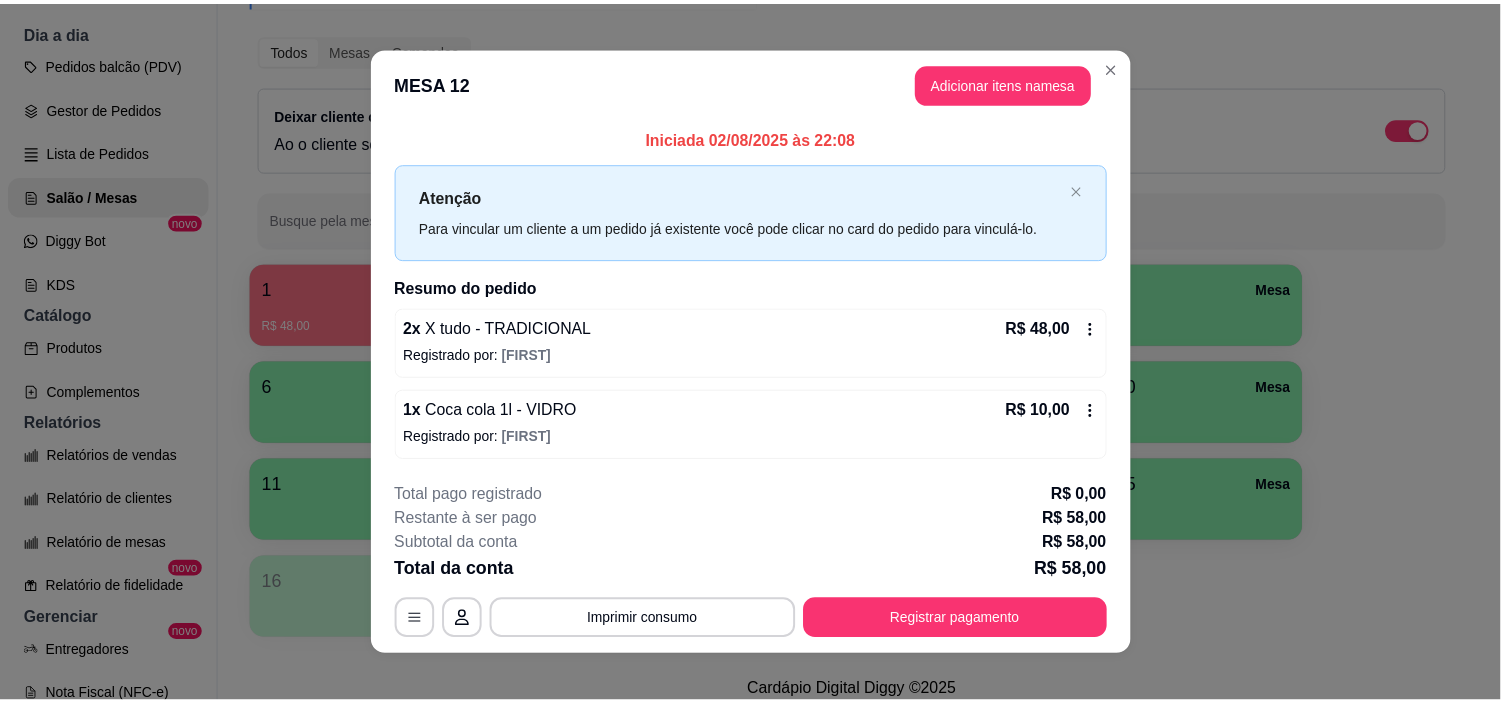 scroll, scrollTop: 16, scrollLeft: 0, axis: vertical 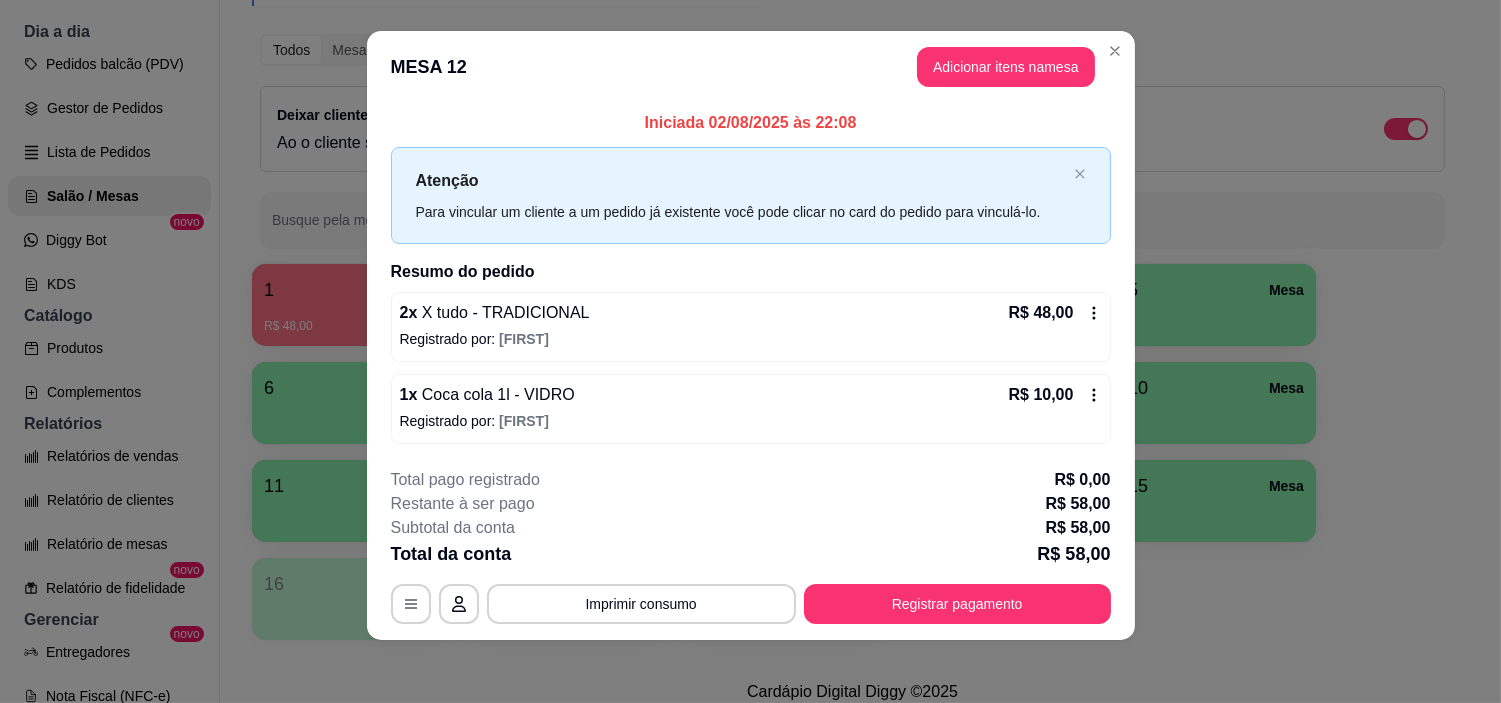 type 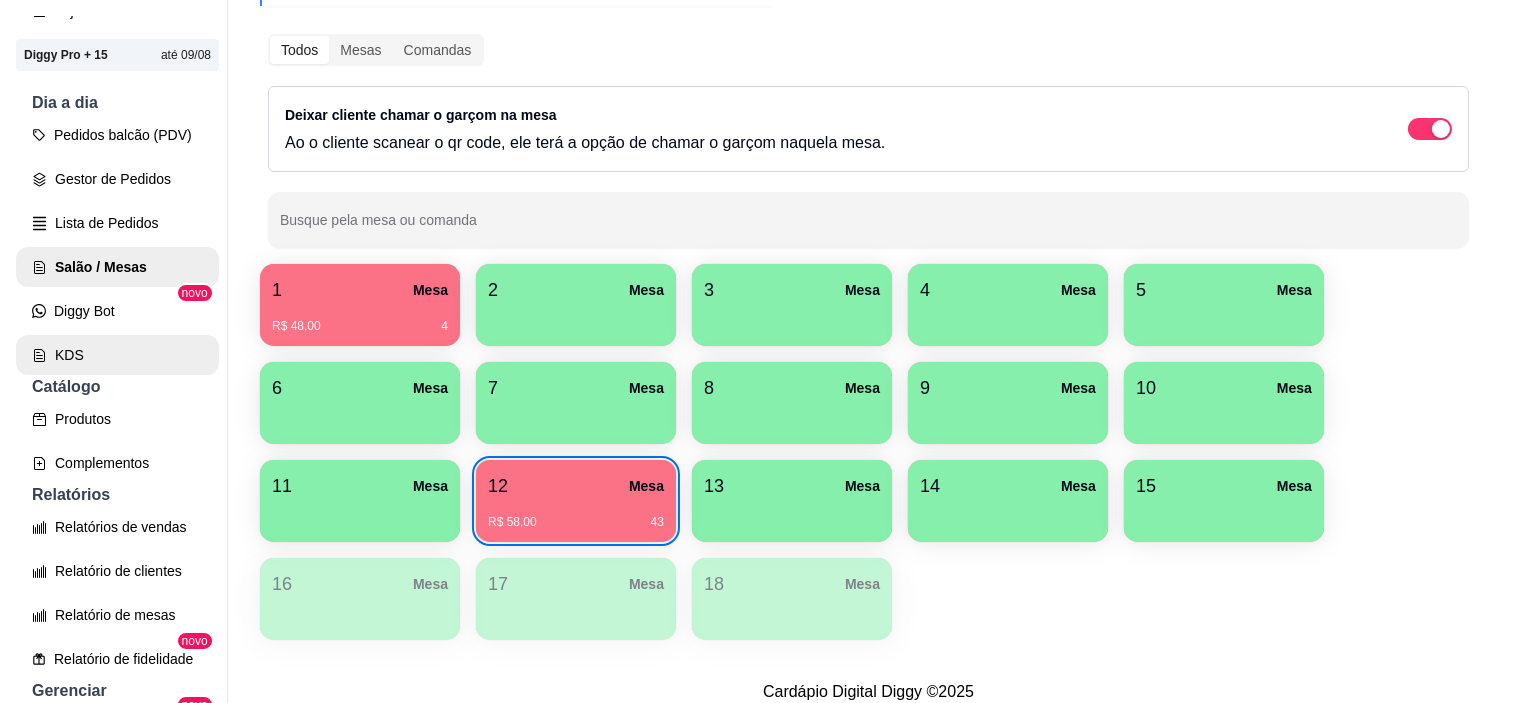 scroll, scrollTop: 111, scrollLeft: 0, axis: vertical 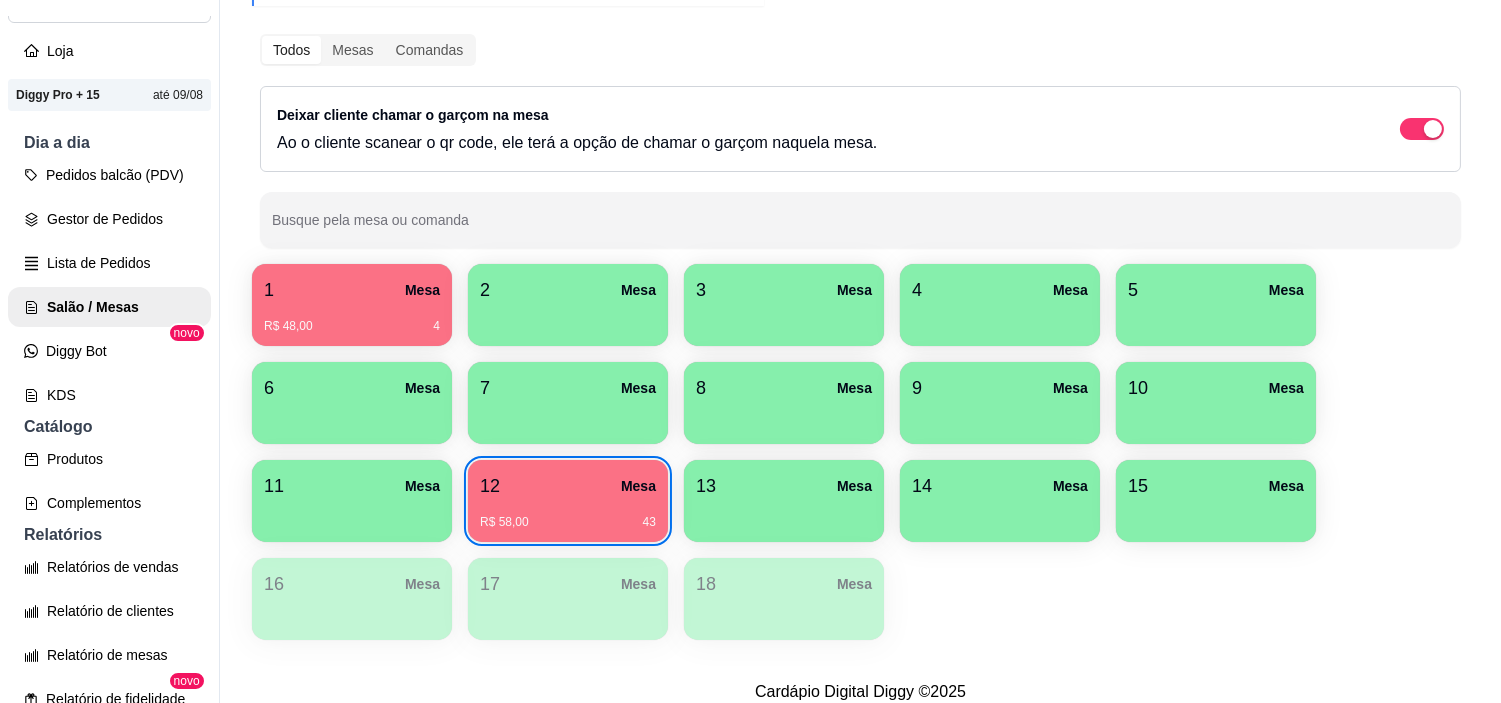 click on "Dia a dia" at bounding box center [109, 143] 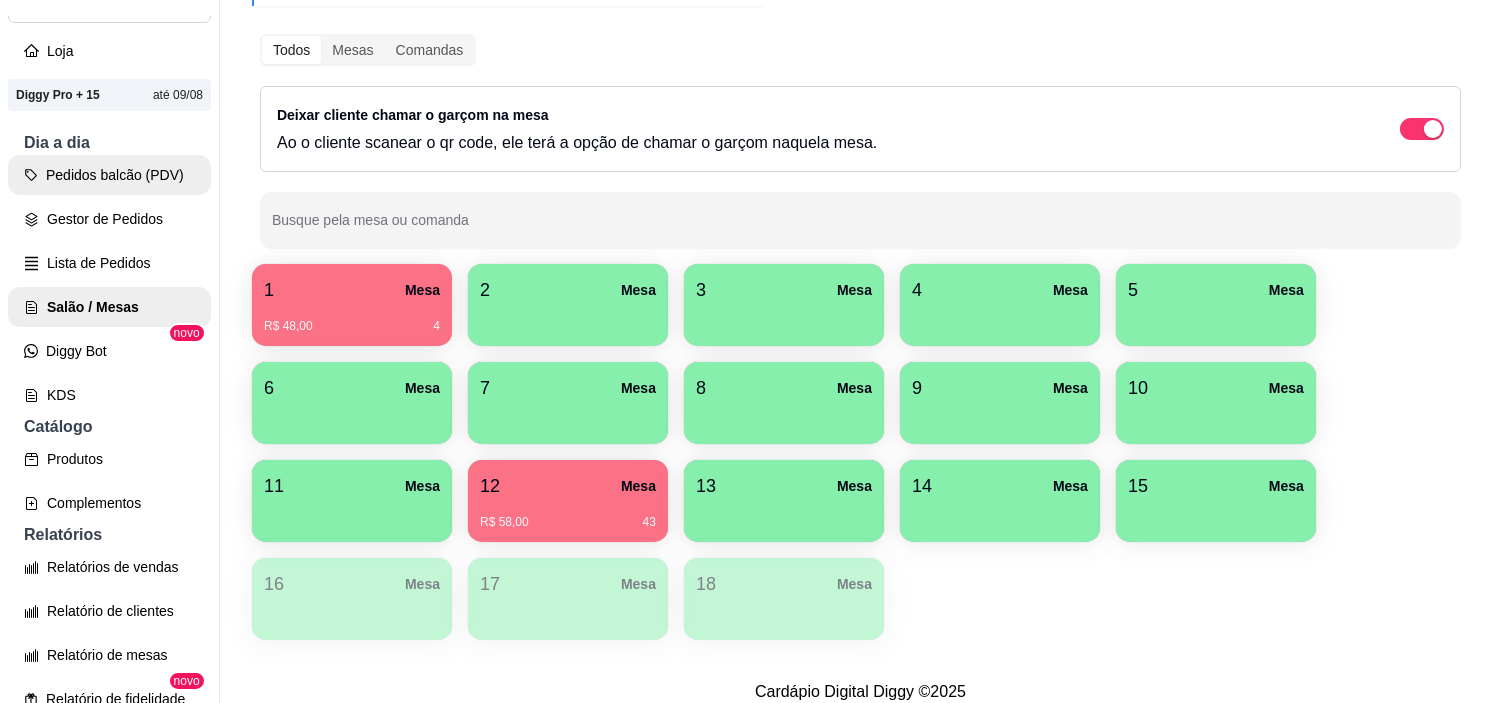 click on "Pedidos balcão (PDV)" at bounding box center (109, 175) 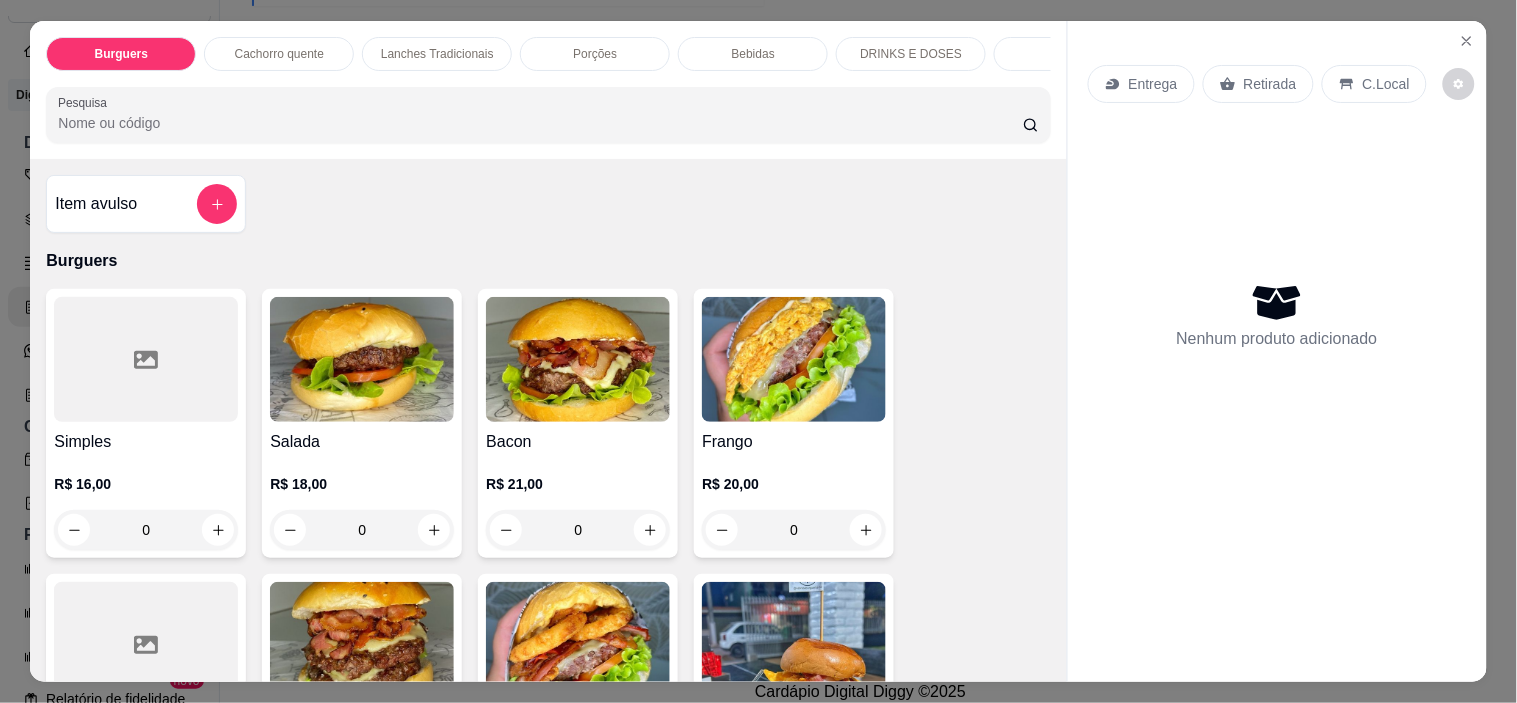 click at bounding box center [578, 359] 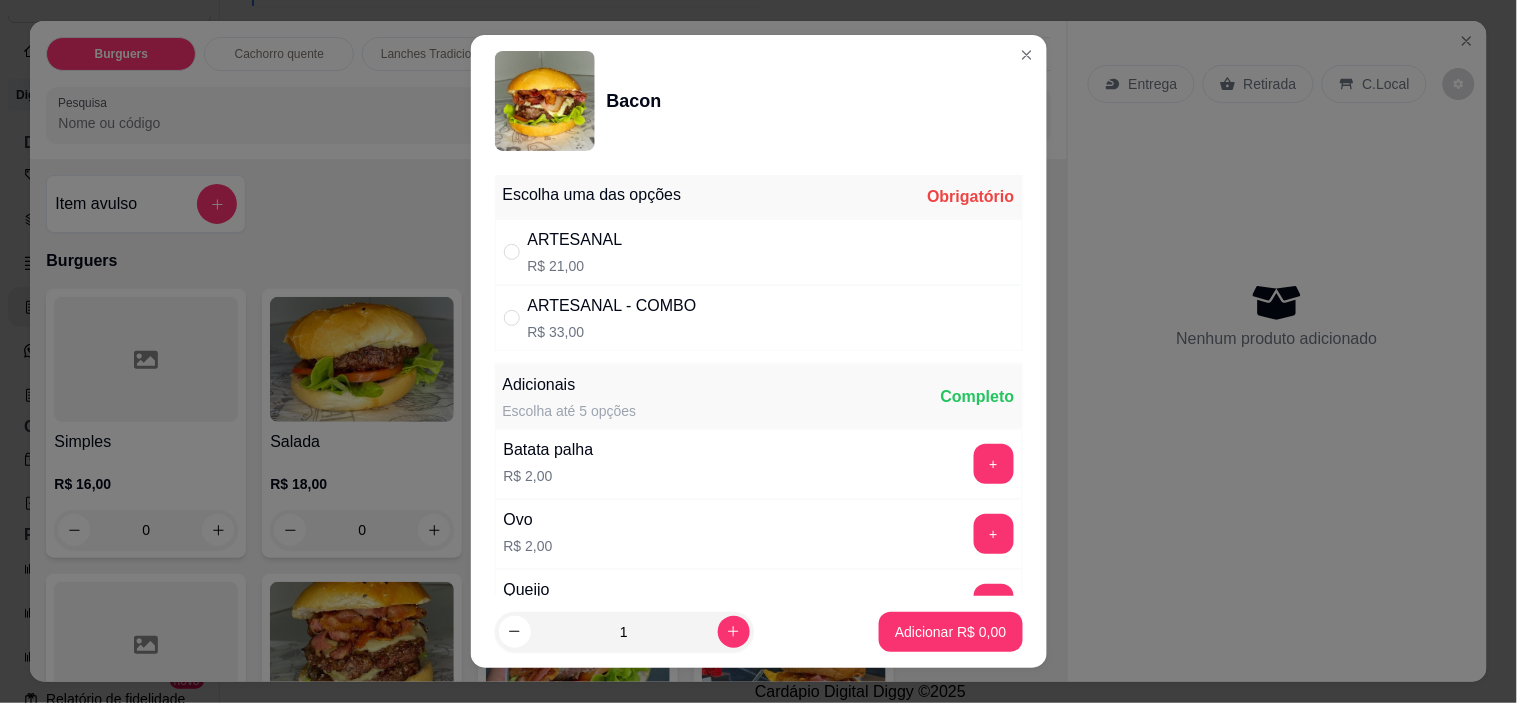 click on "R$ 21,00" at bounding box center [575, 266] 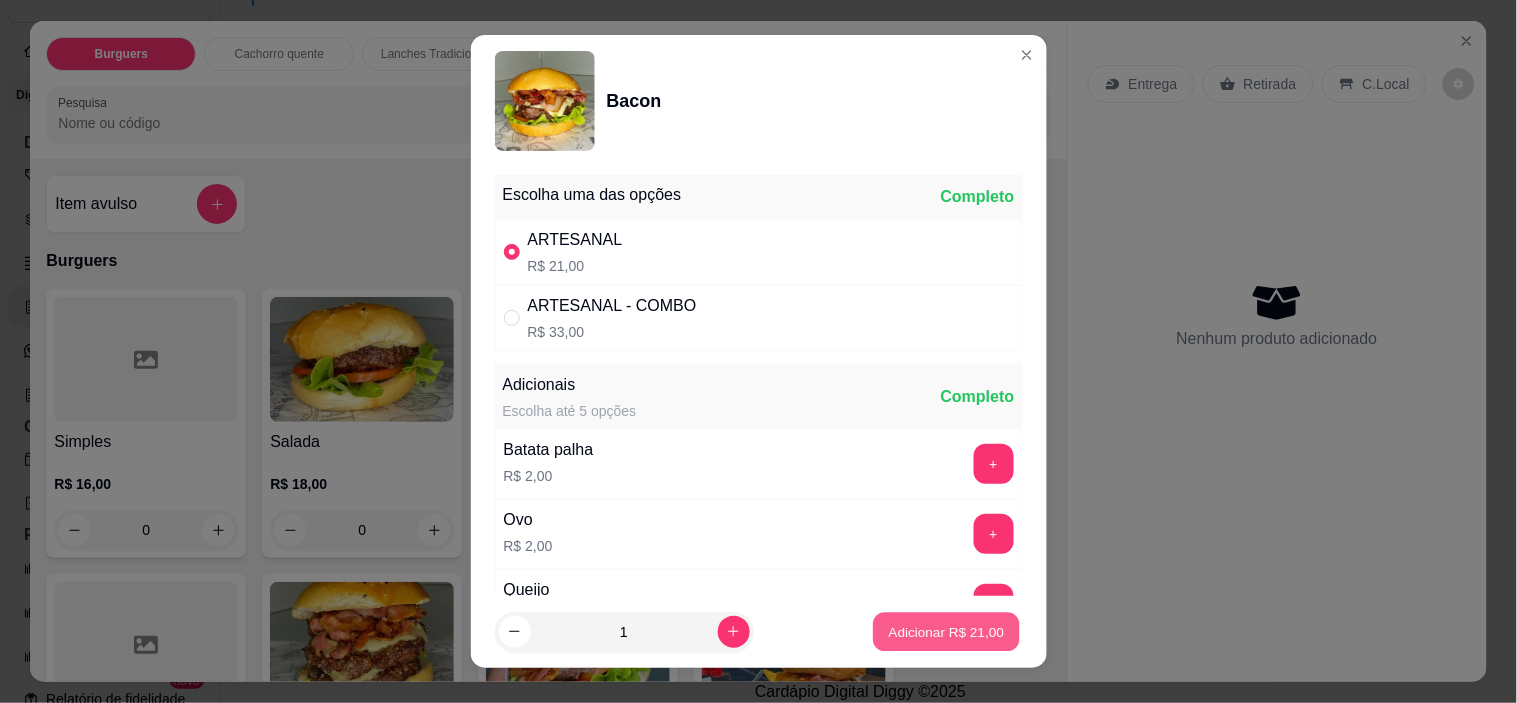 click on "Adicionar   R$ 21,00" at bounding box center [947, 631] 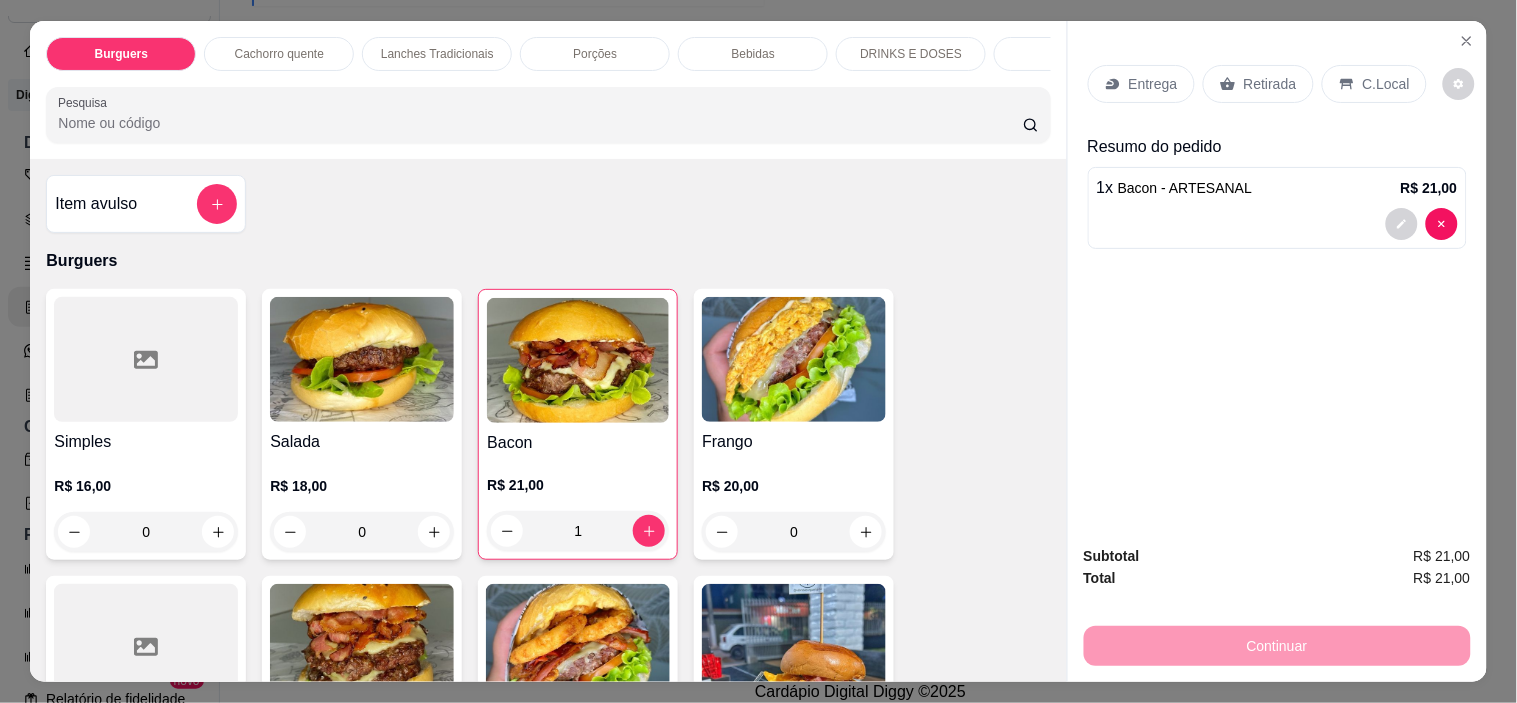 click at bounding box center (794, 359) 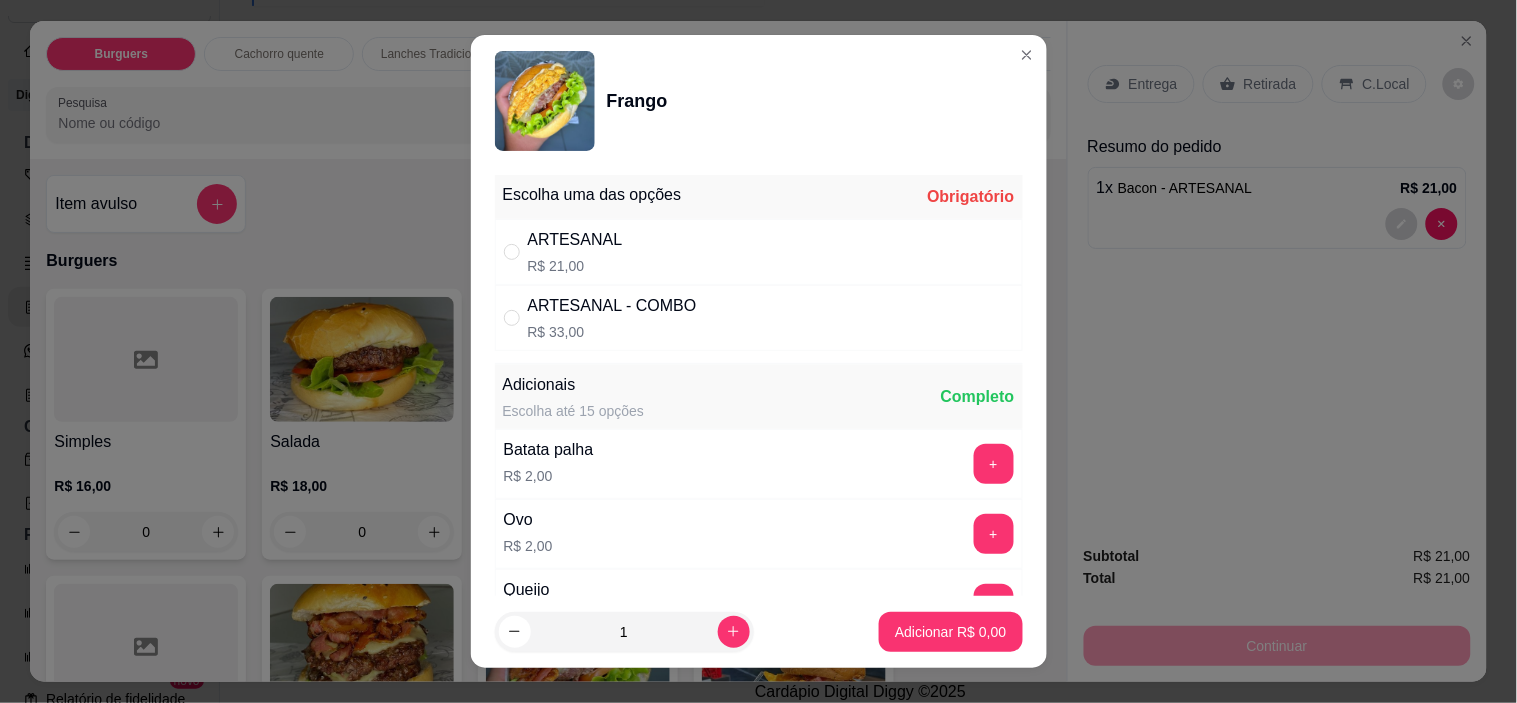 click on "ARTESANAL R$ 21,00" at bounding box center [759, 252] 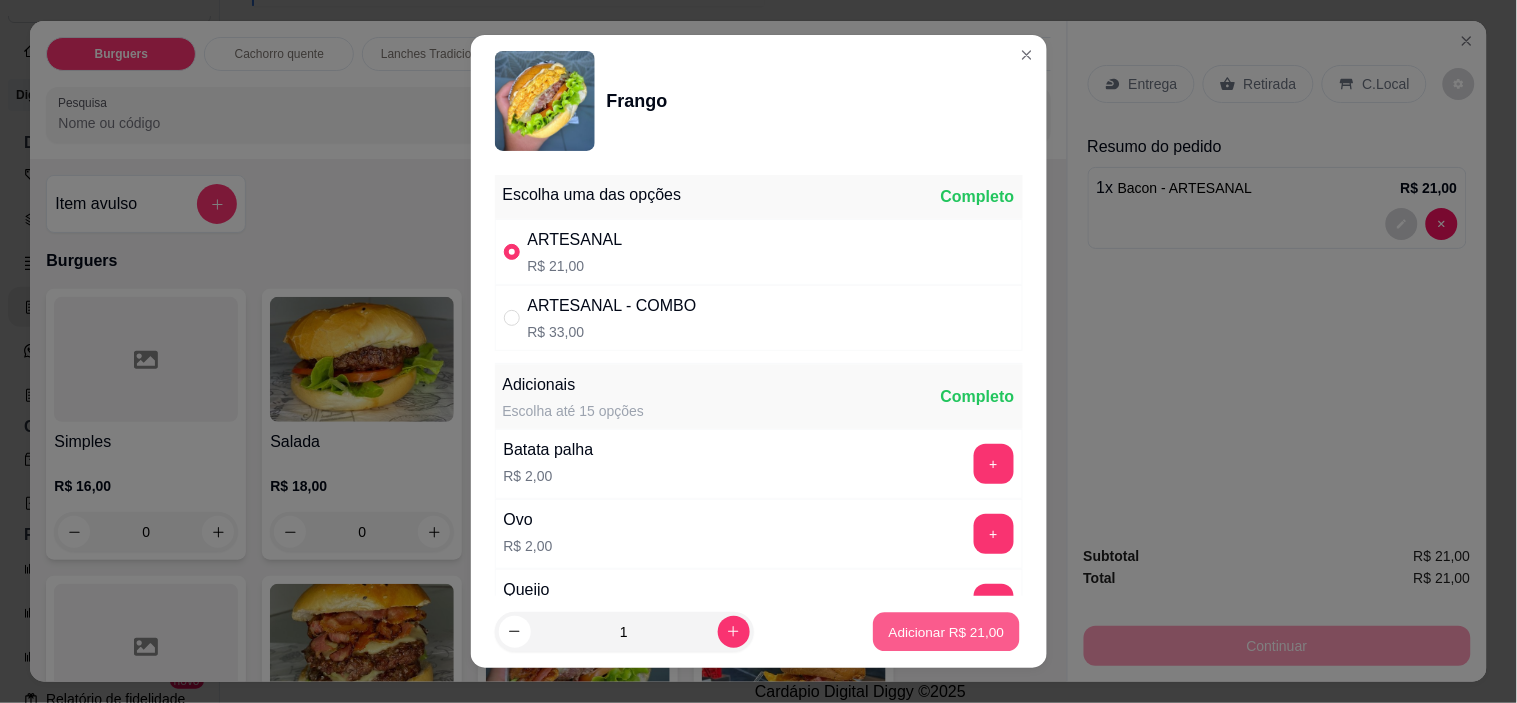 click on "Adicionar   R$ 21,00" at bounding box center [947, 631] 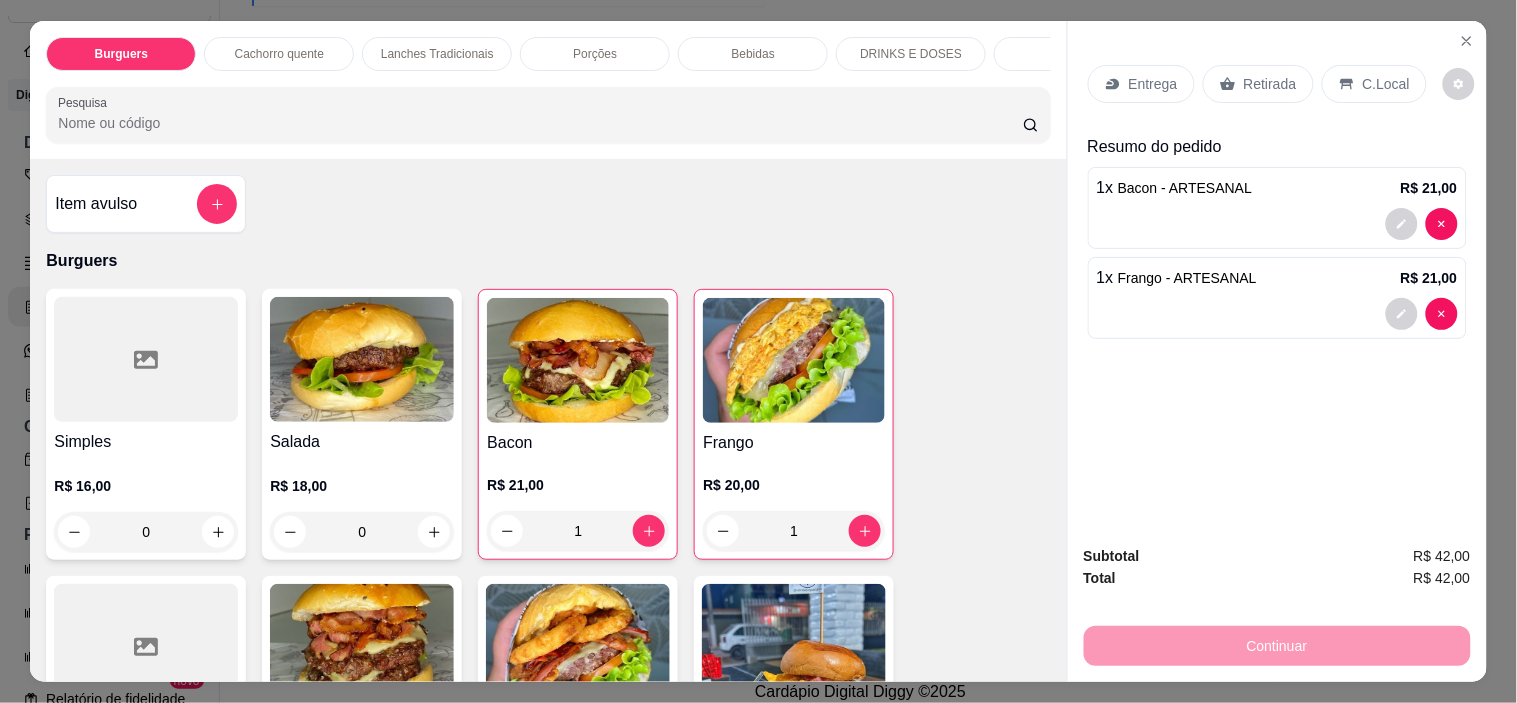 click 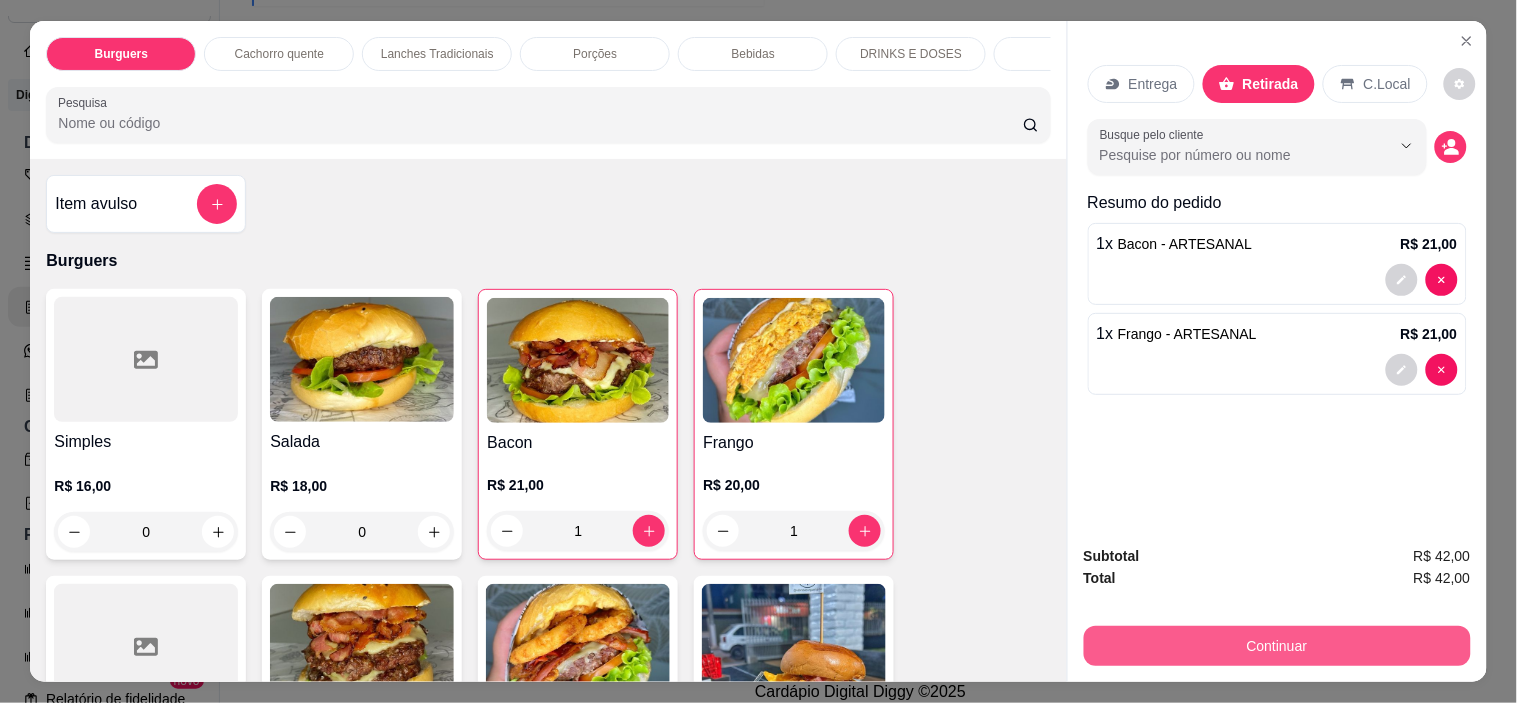 click on "Continuar" at bounding box center [1277, 646] 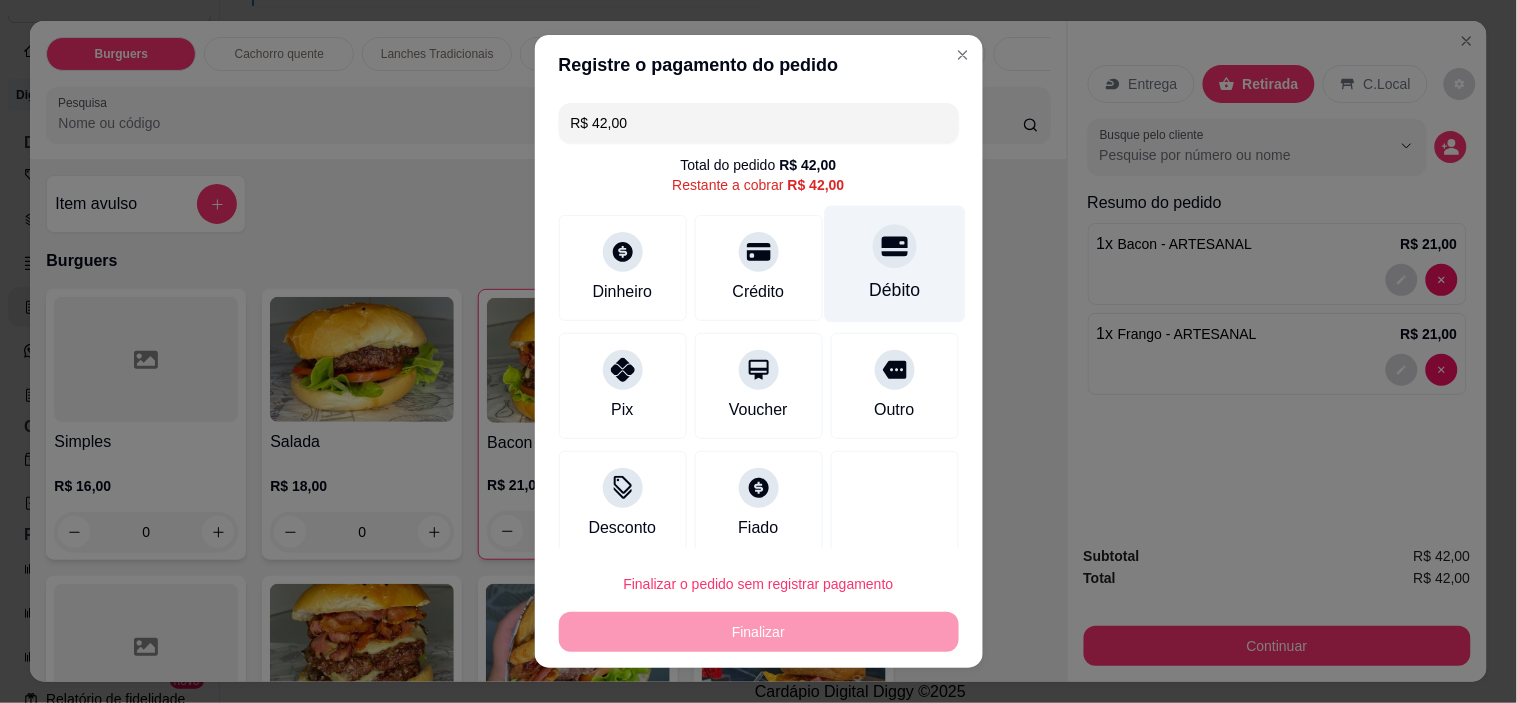 click on "Débito" at bounding box center [894, 264] 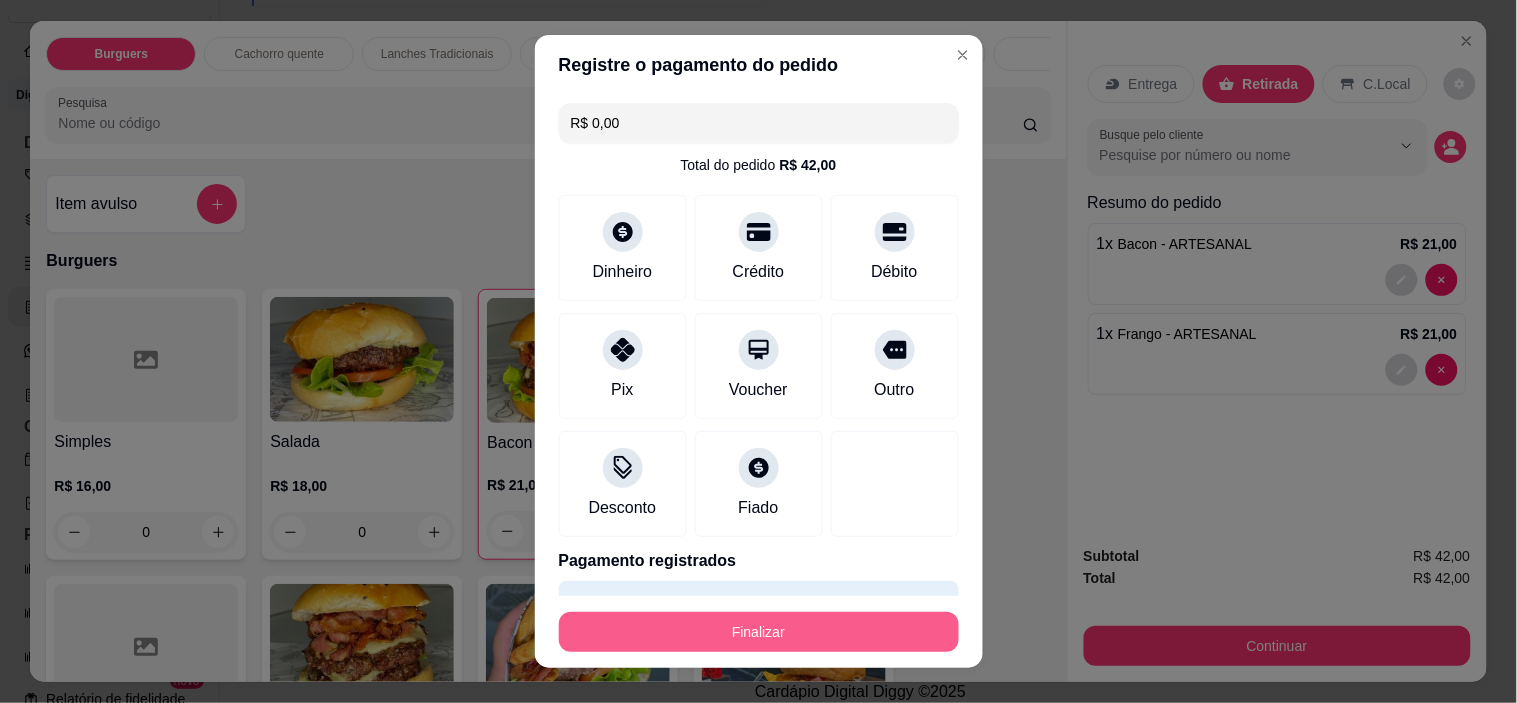 click on "Finalizar" at bounding box center (759, 632) 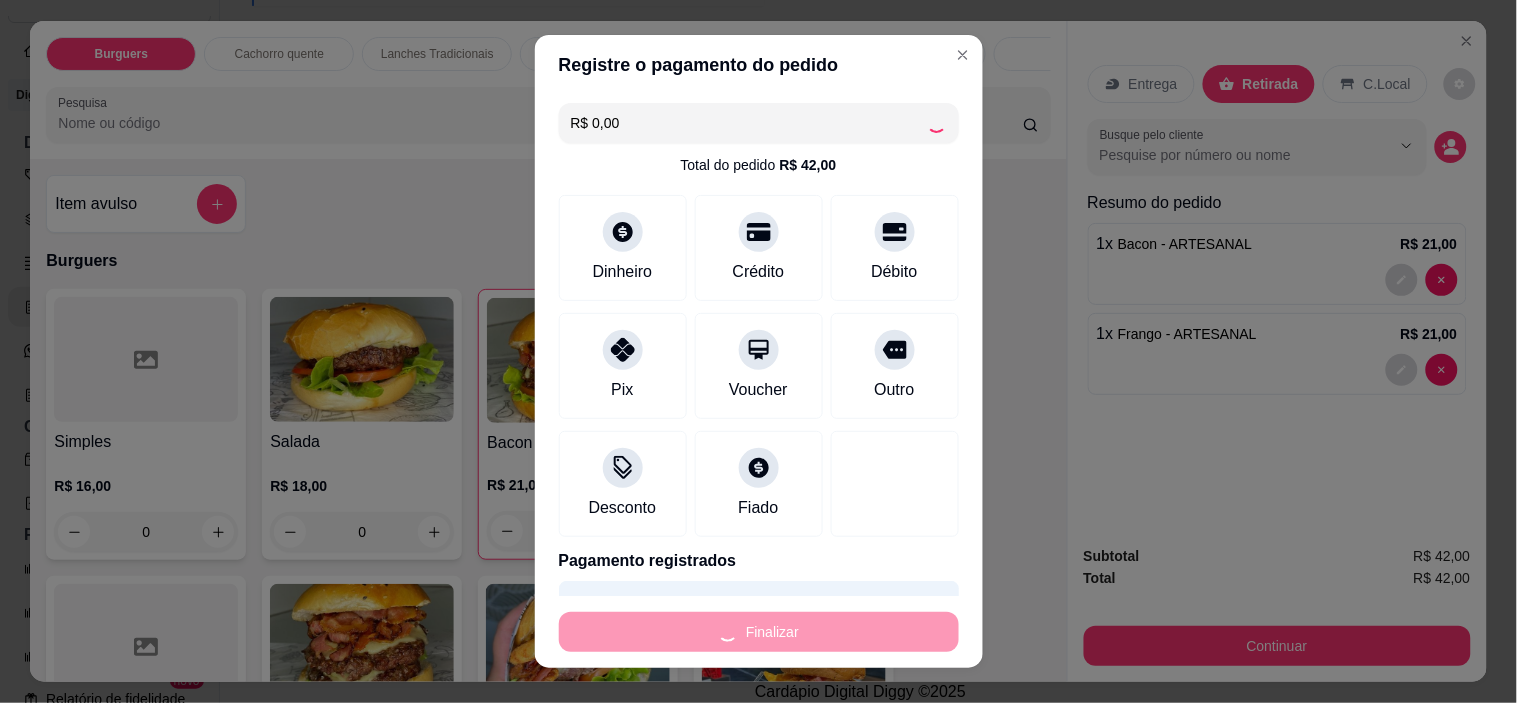 type on "0" 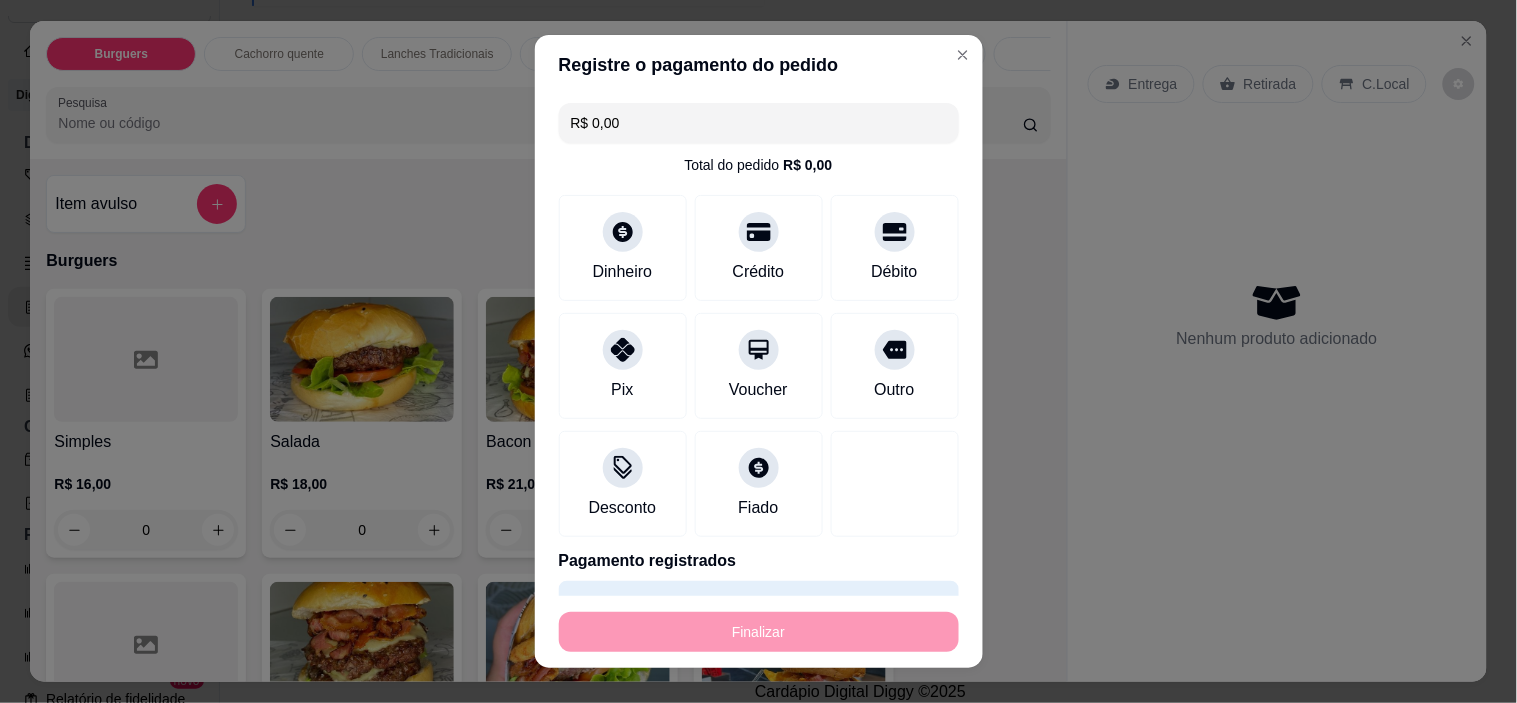 type on "-R$ 42,00" 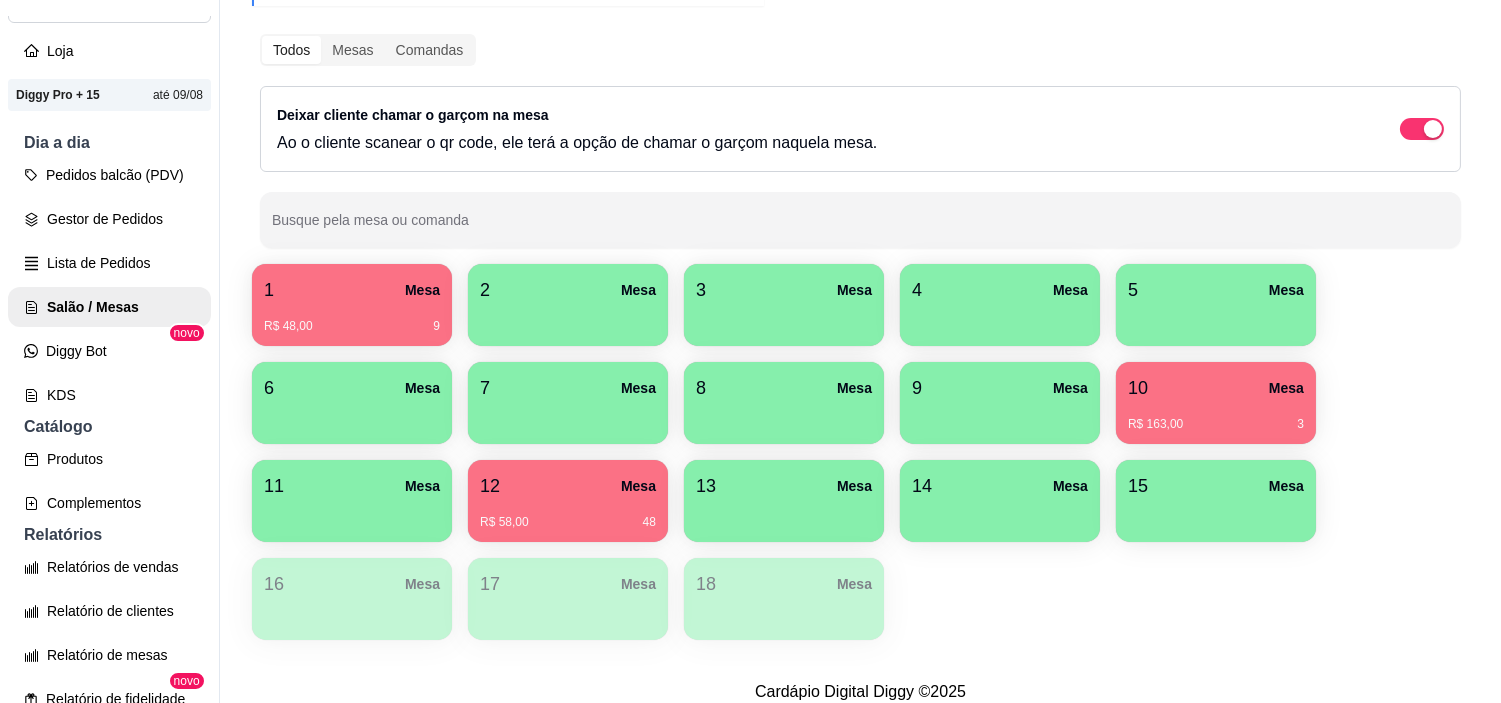 click on "1 Mesa" at bounding box center (352, 290) 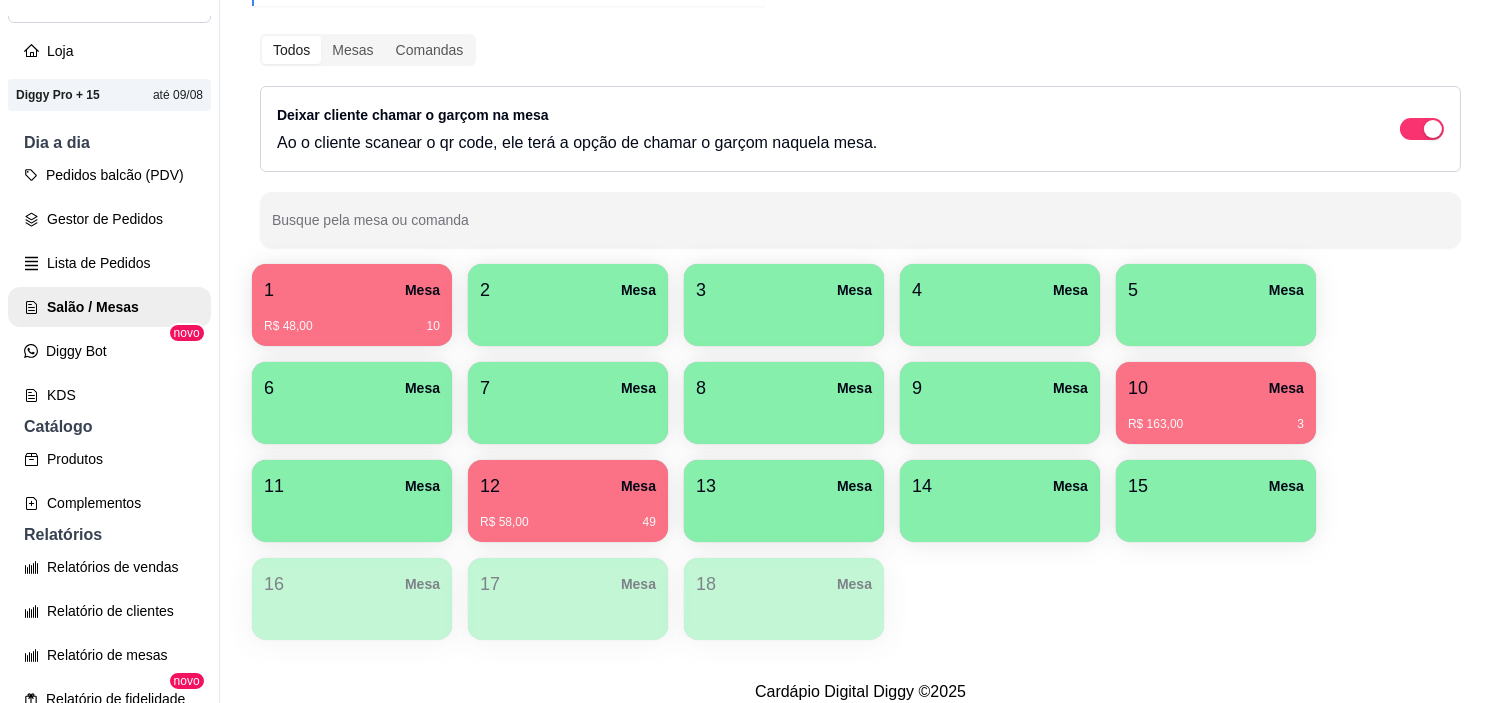 click on "R$ 48,00 10" at bounding box center [352, 319] 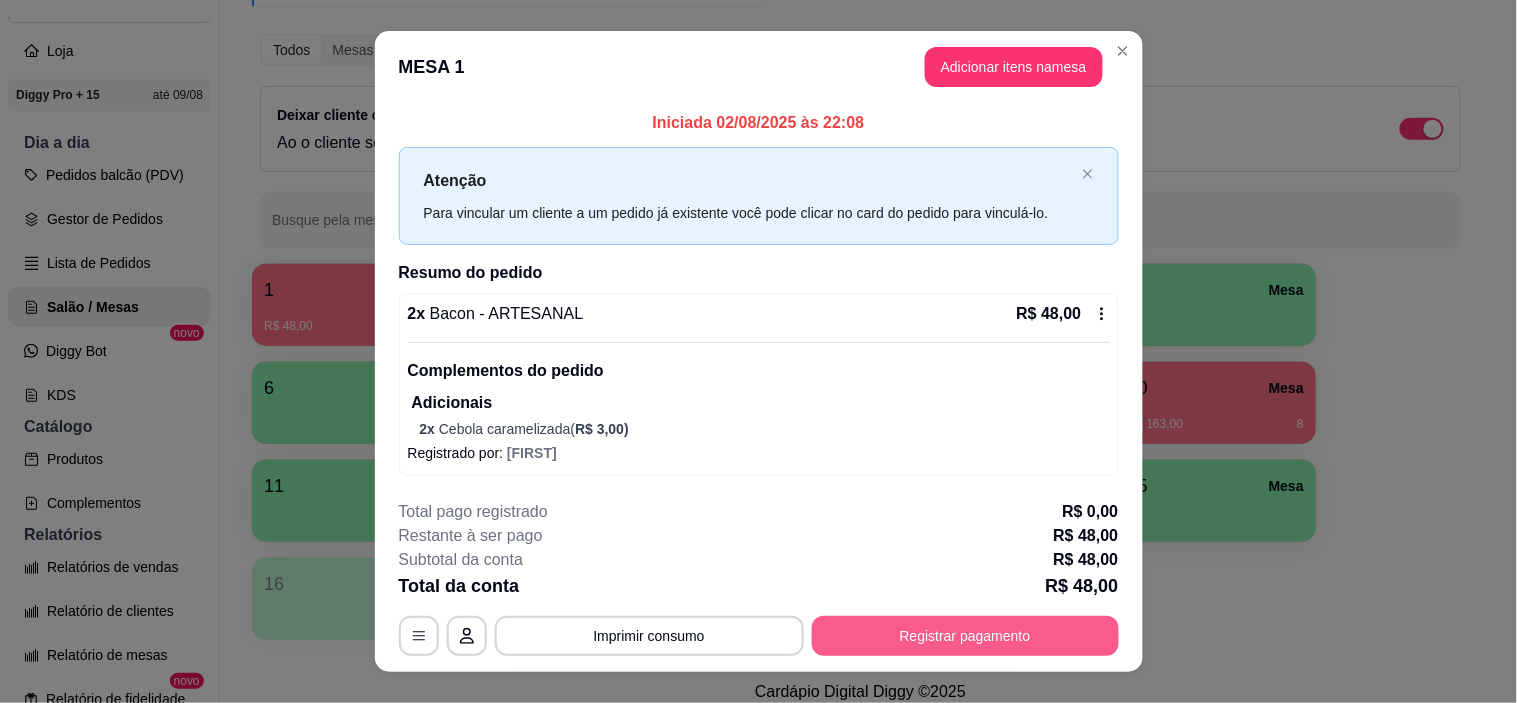 click on "Registrar pagamento" at bounding box center (965, 636) 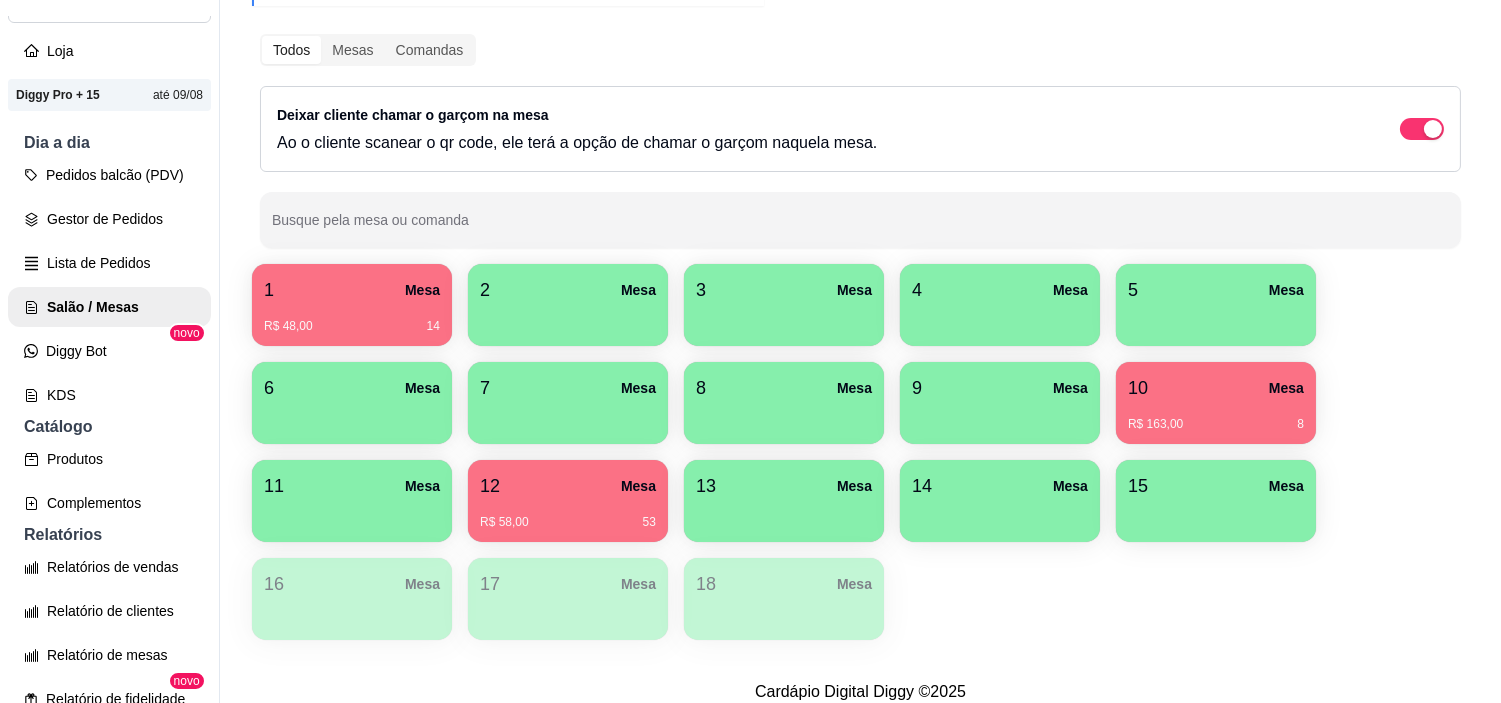 click on "R$ 58,00 53" at bounding box center [568, 522] 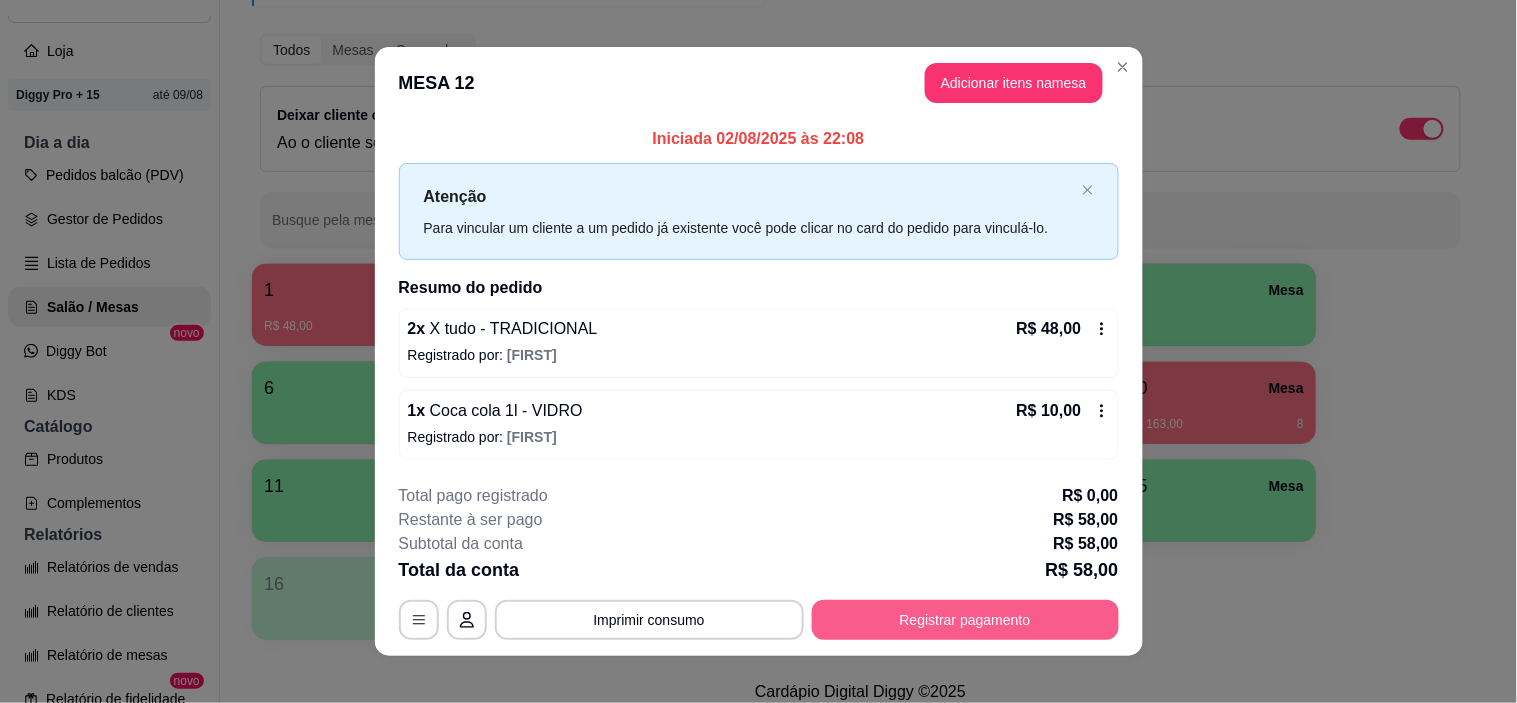 click on "Registrar pagamento" at bounding box center (965, 620) 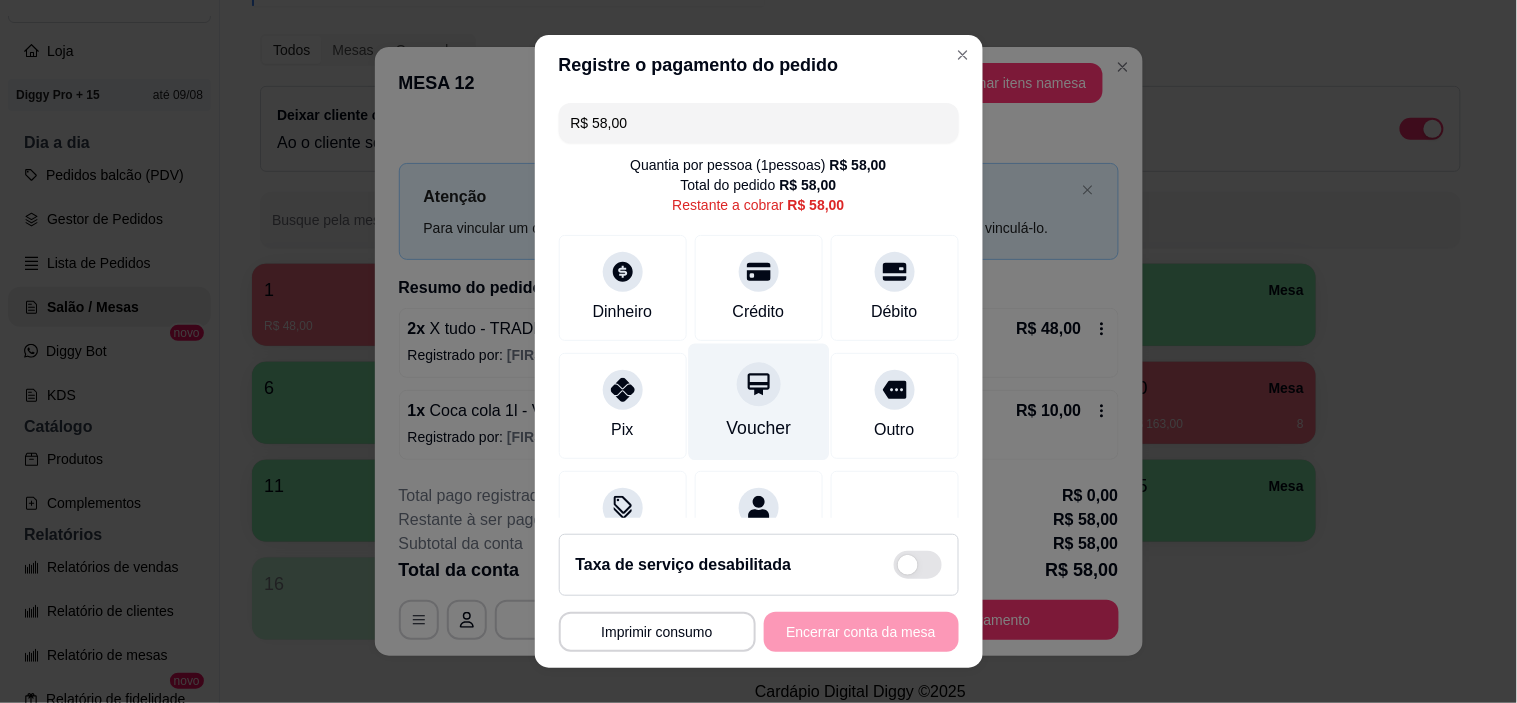 click on "Voucher" at bounding box center [758, 402] 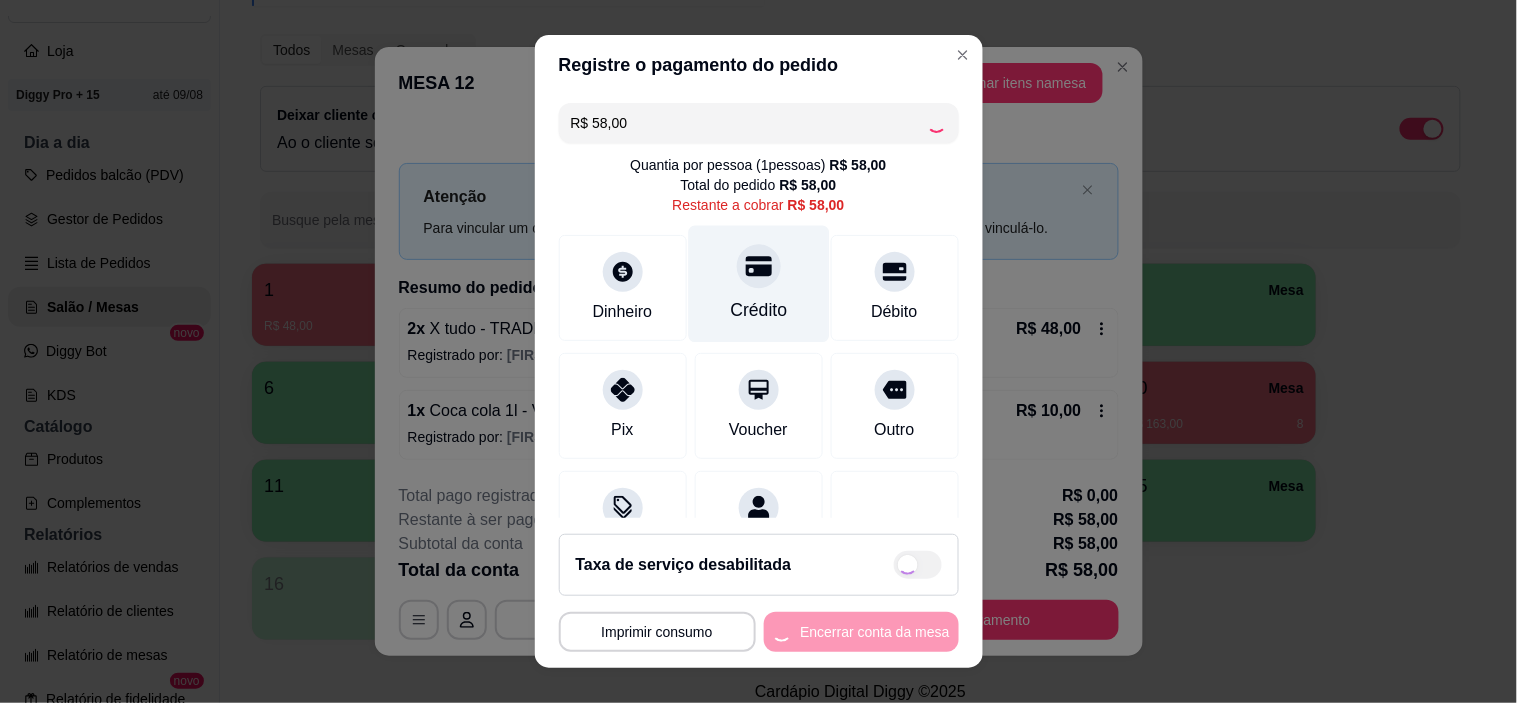 click on "Crédito" at bounding box center [758, 310] 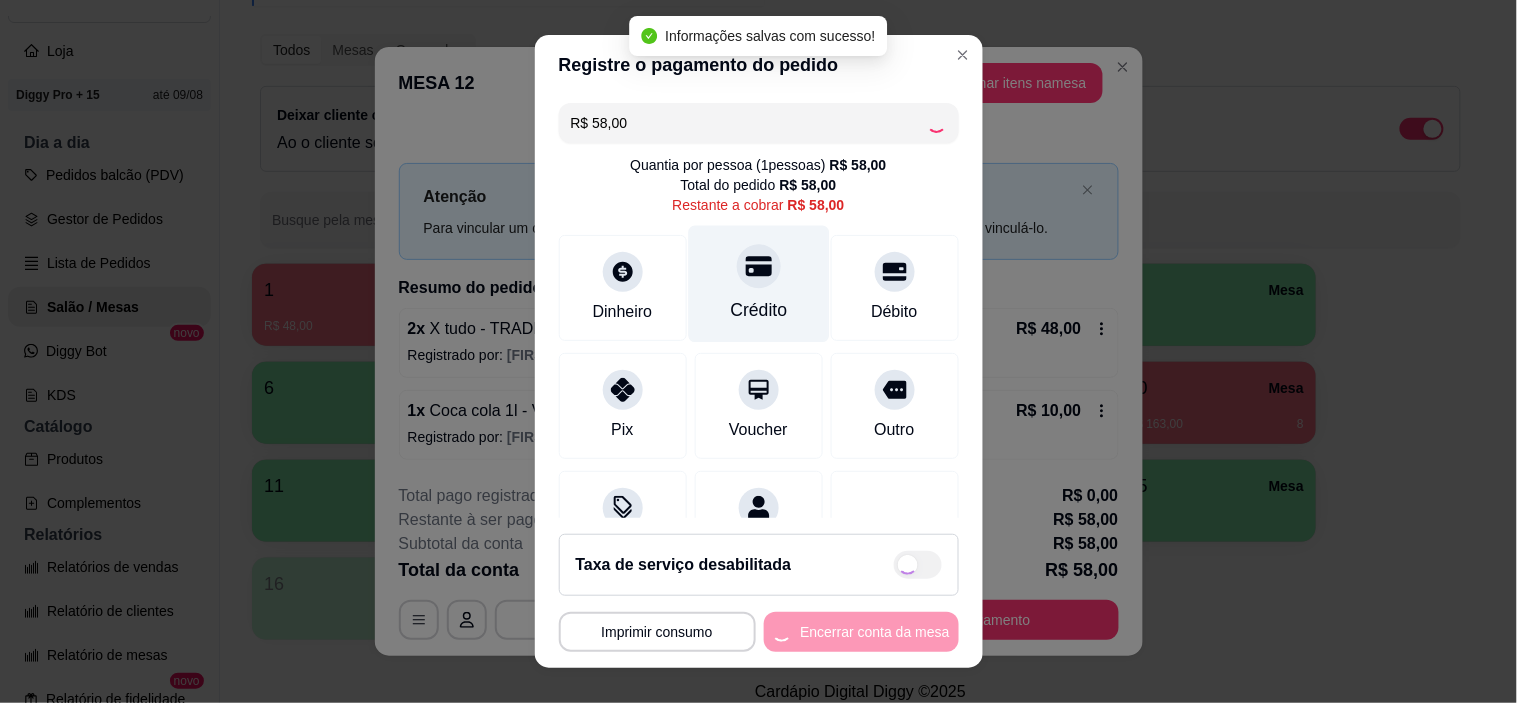 type on "R$ 0,00" 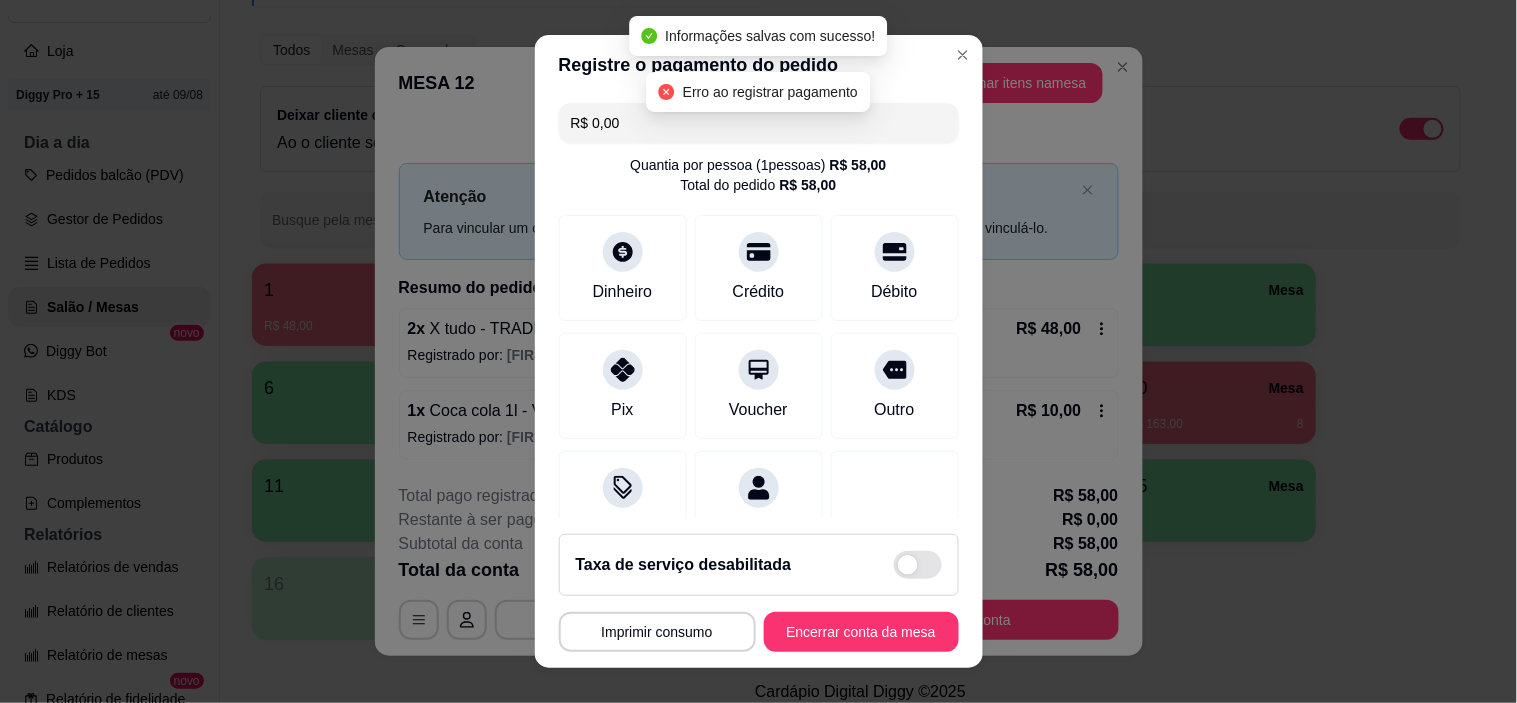 click on "**********" at bounding box center [759, 593] 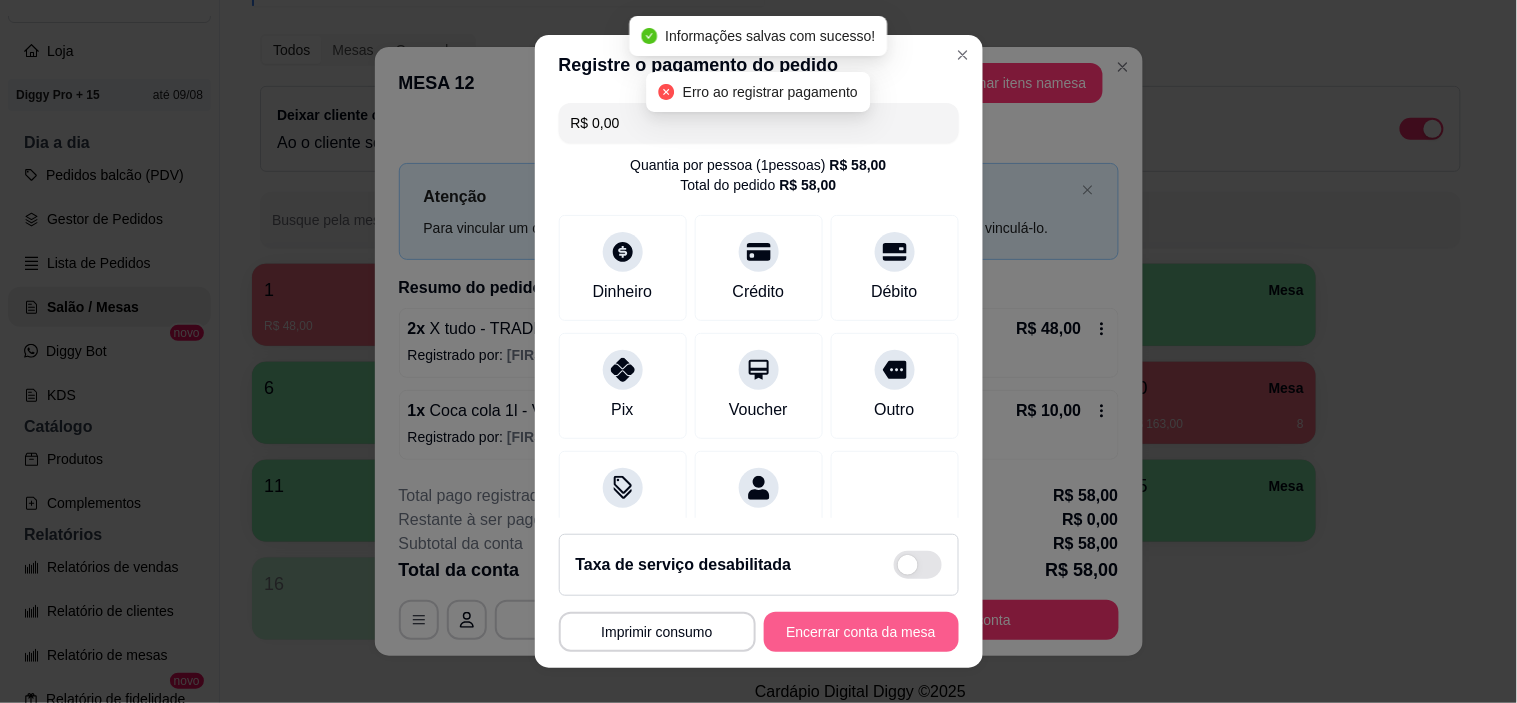 click on "Encerrar conta da mesa" at bounding box center [861, 632] 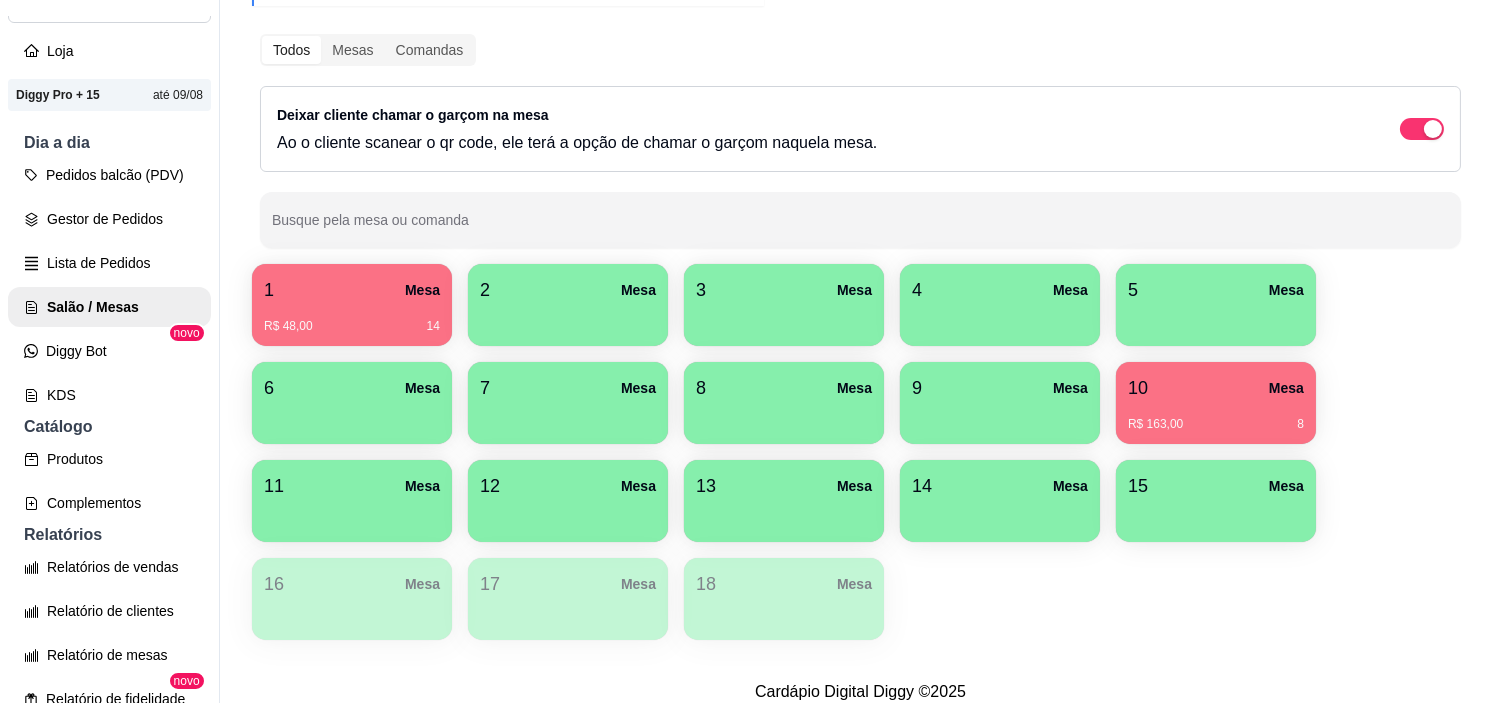 click on "Todos Mesas Comandas Deixar cliente chamar o garçom na mesa Ao o cliente scanear o qr code, ele terá a opção de chamar o garçom naquela mesa. Busque pela mesa ou comanda" at bounding box center (860, 141) 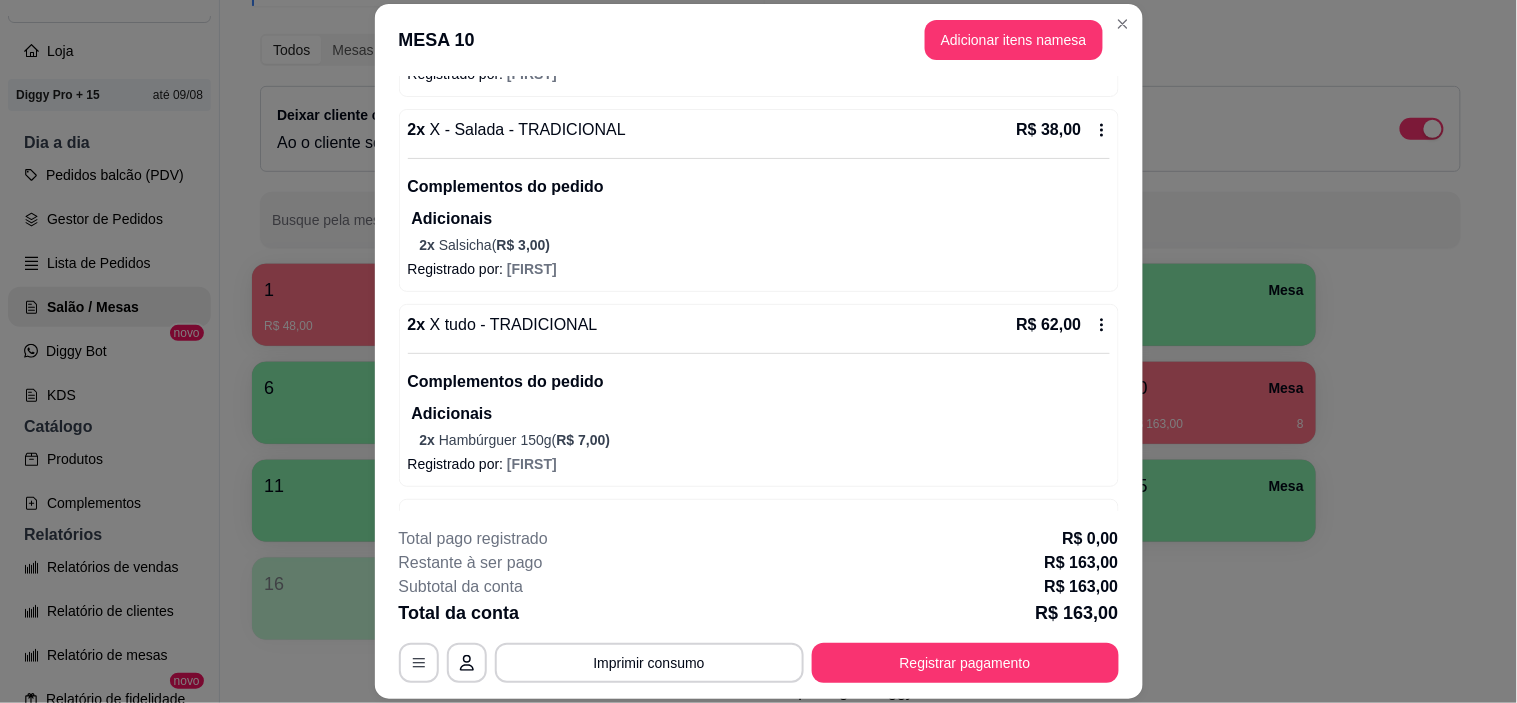 scroll, scrollTop: 358, scrollLeft: 0, axis: vertical 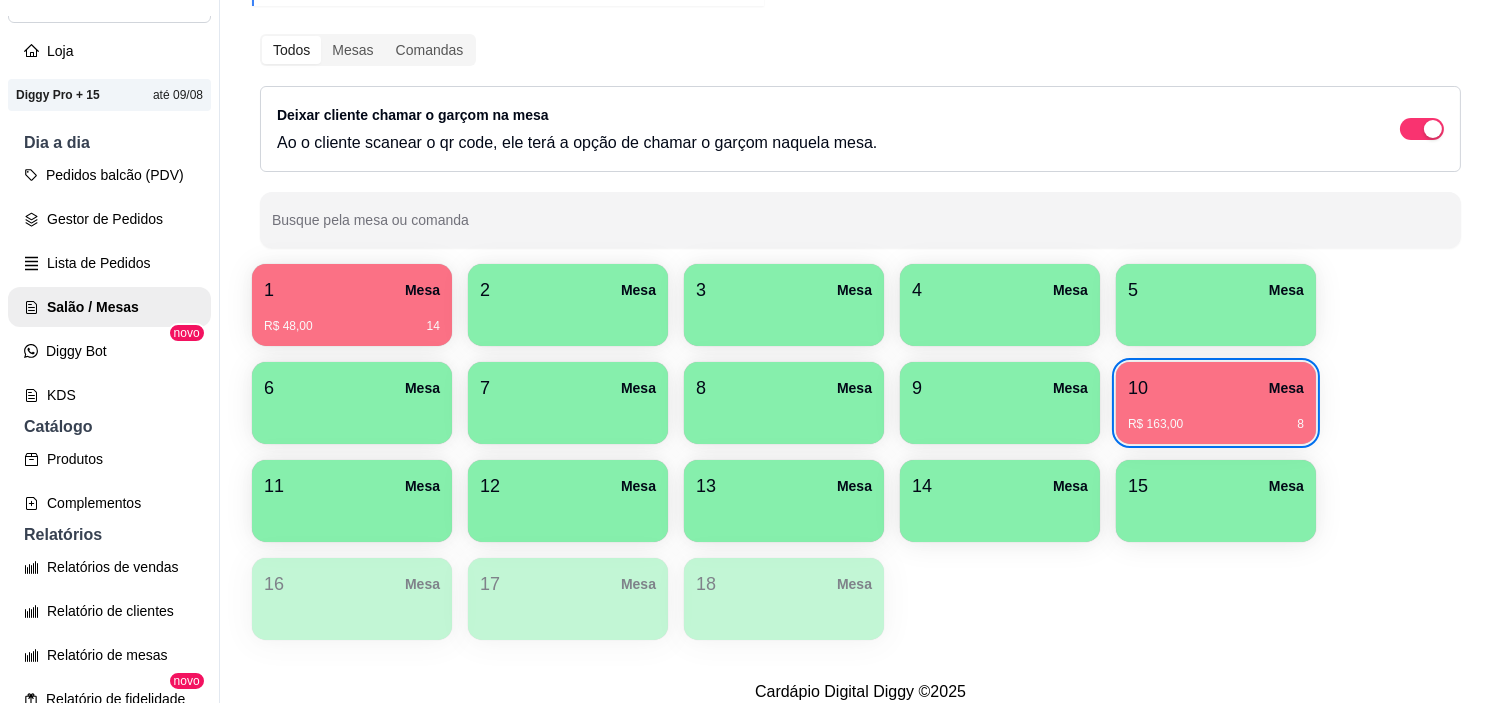 type 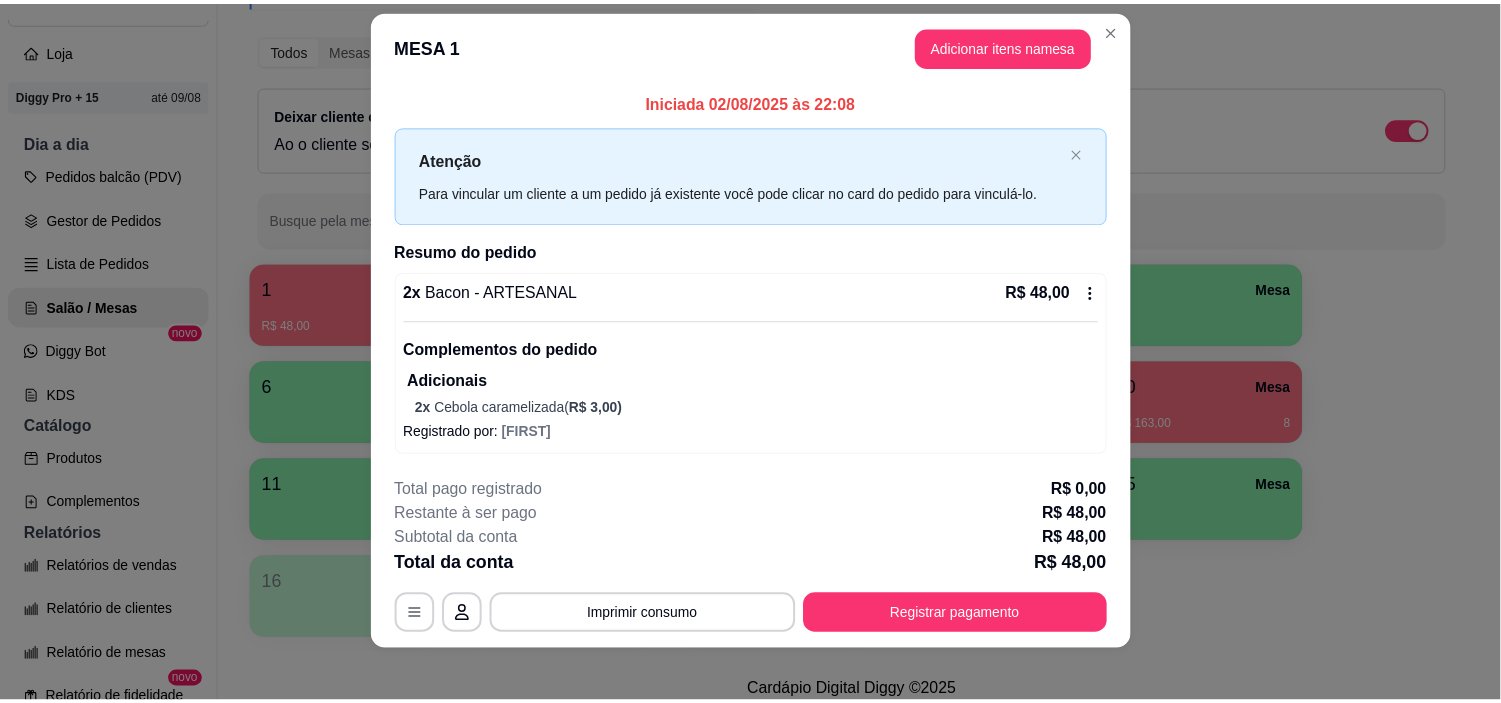 scroll, scrollTop: 32, scrollLeft: 0, axis: vertical 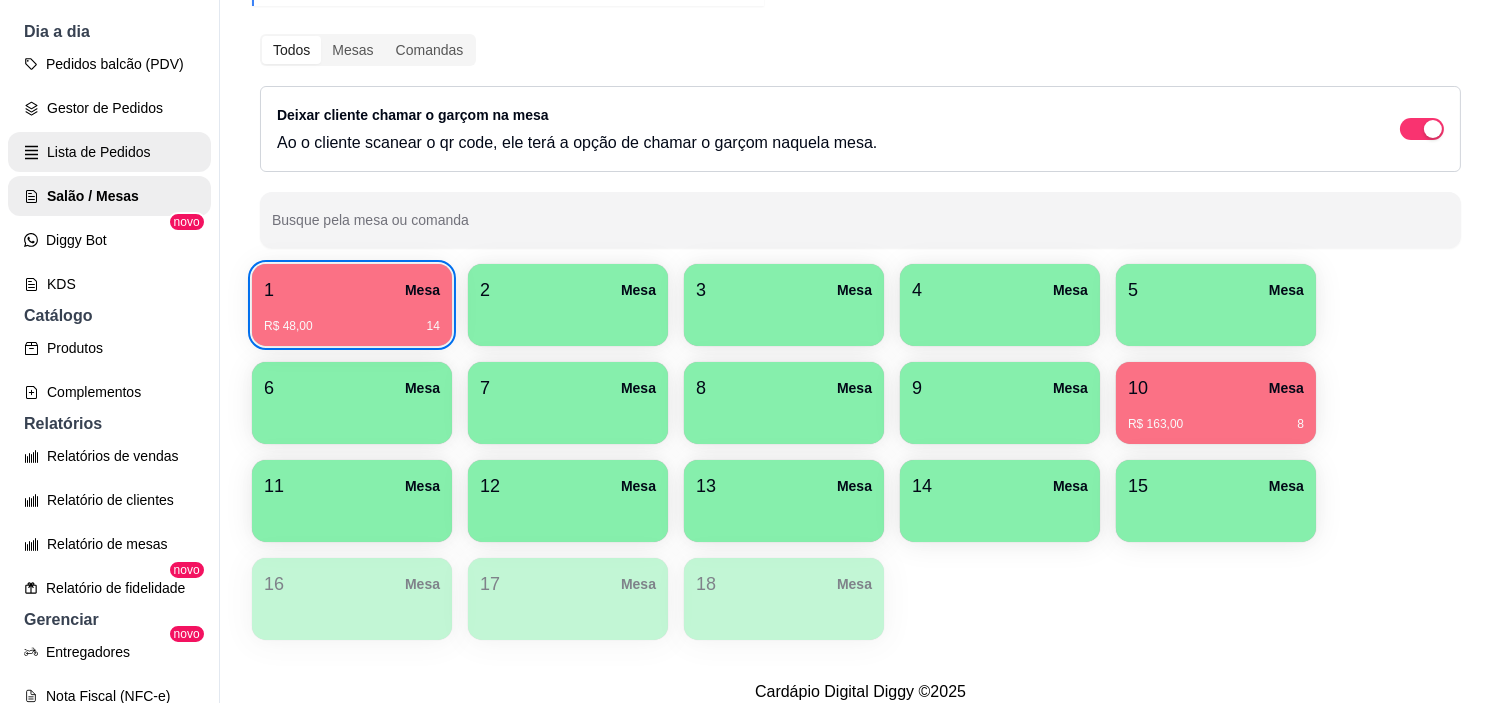 click on "Lista de Pedidos" at bounding box center [109, 152] 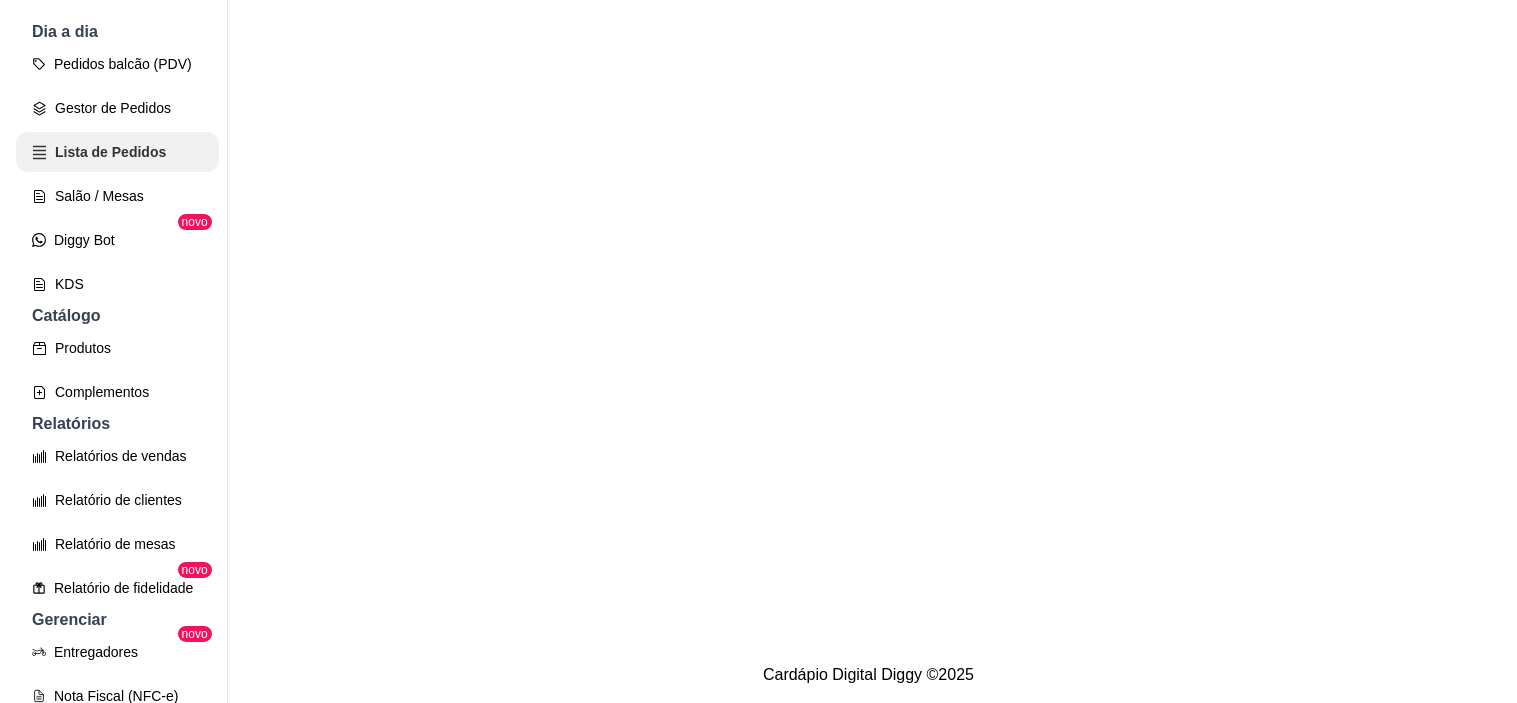 scroll, scrollTop: 0, scrollLeft: 0, axis: both 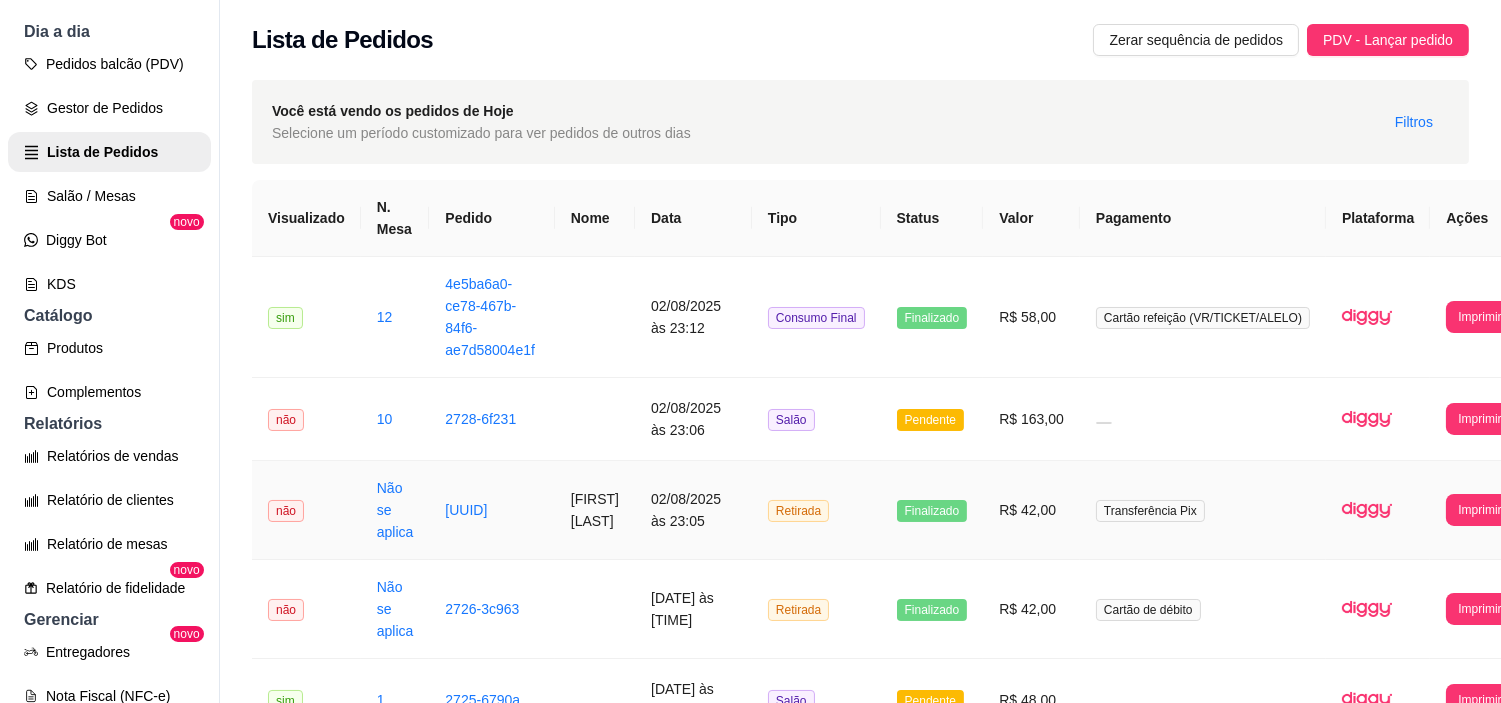 click on "02/08/2025 às 23:05" at bounding box center (693, 510) 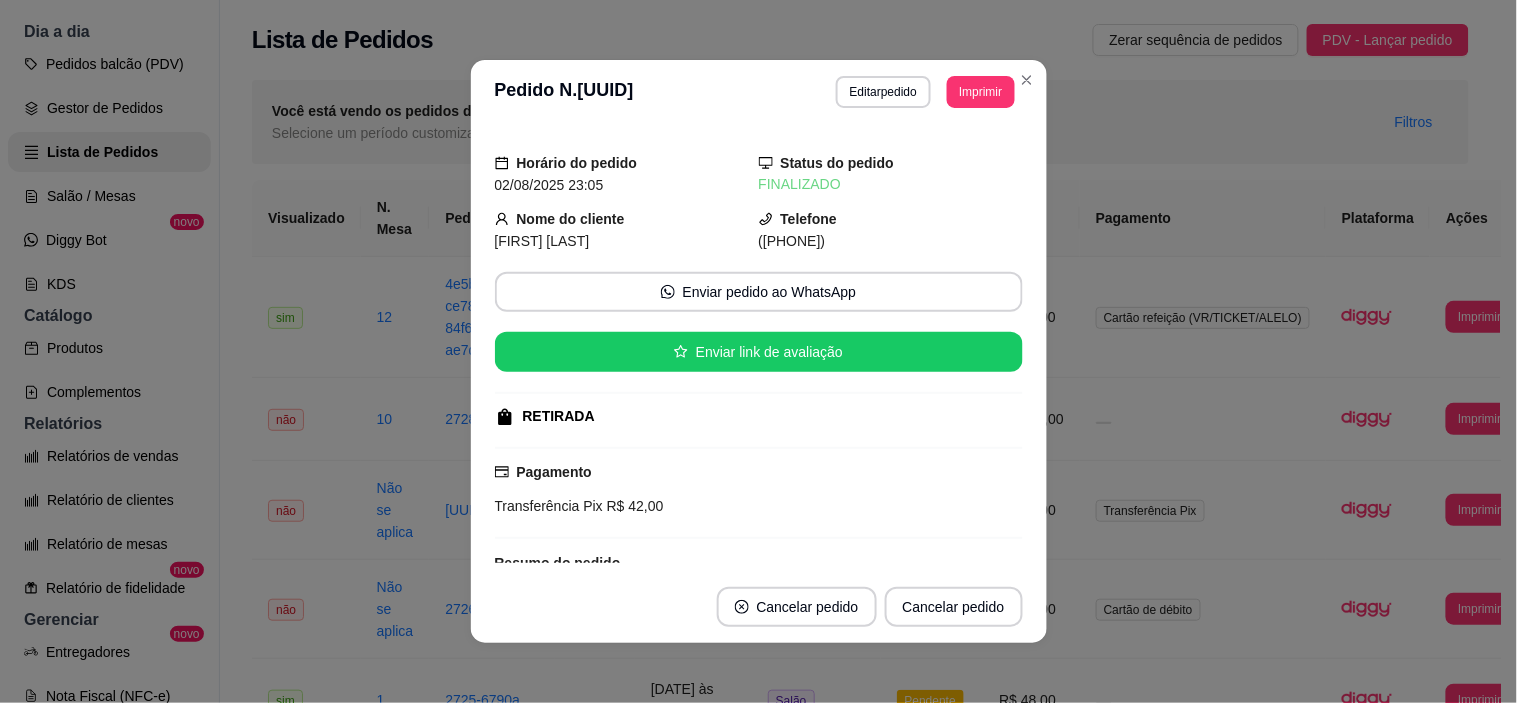 click on "Editar  pedido" at bounding box center [883, 92] 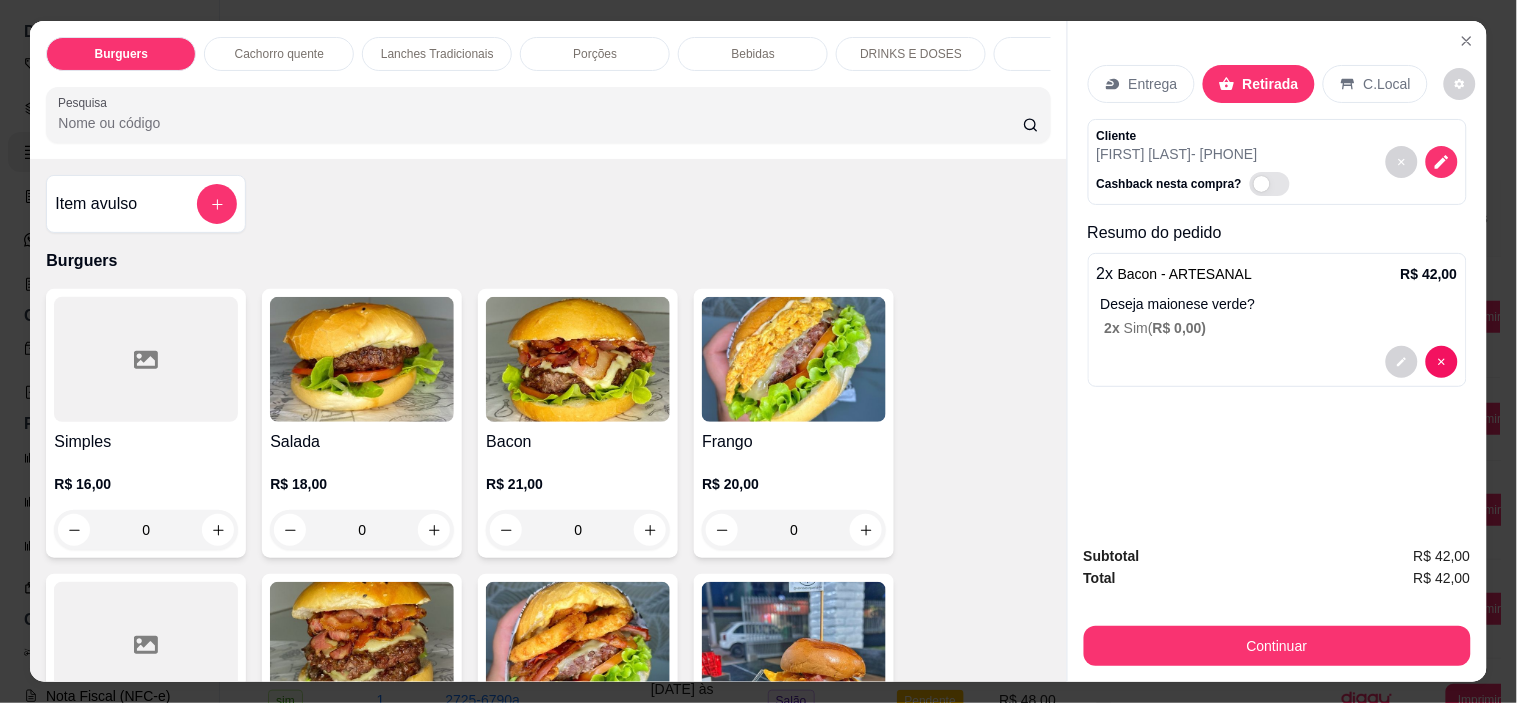 click on "Bebidas" at bounding box center [753, 54] 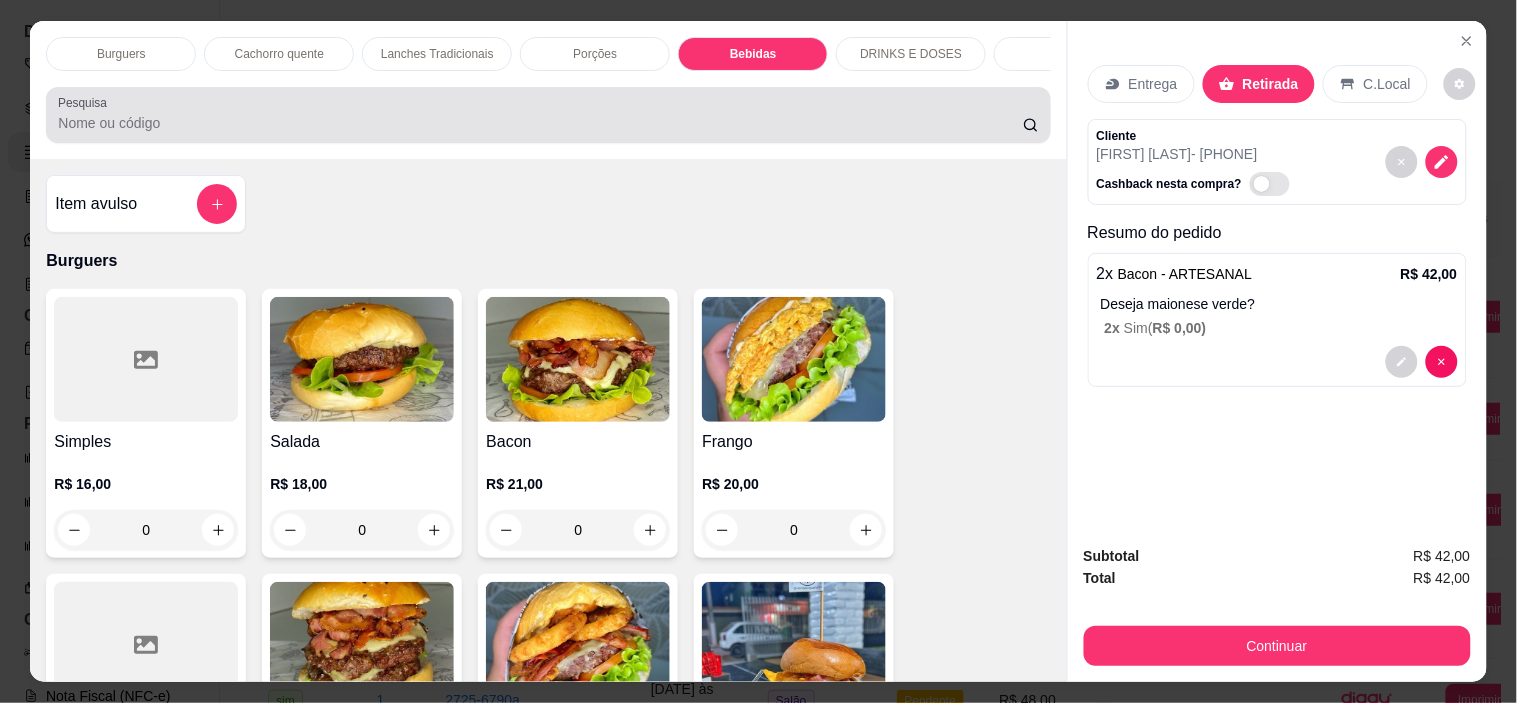 scroll, scrollTop: 2886, scrollLeft: 0, axis: vertical 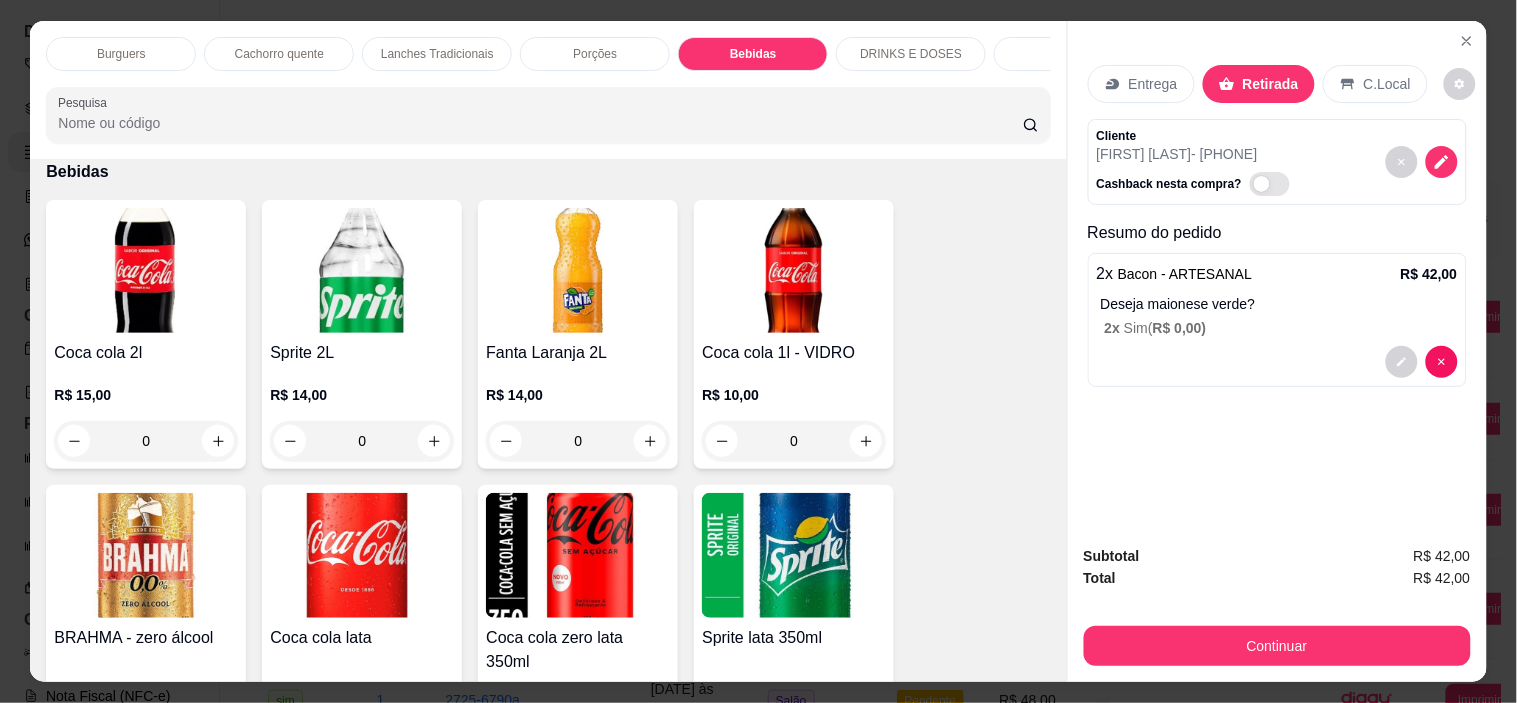 click on "Burguers" at bounding box center [121, 54] 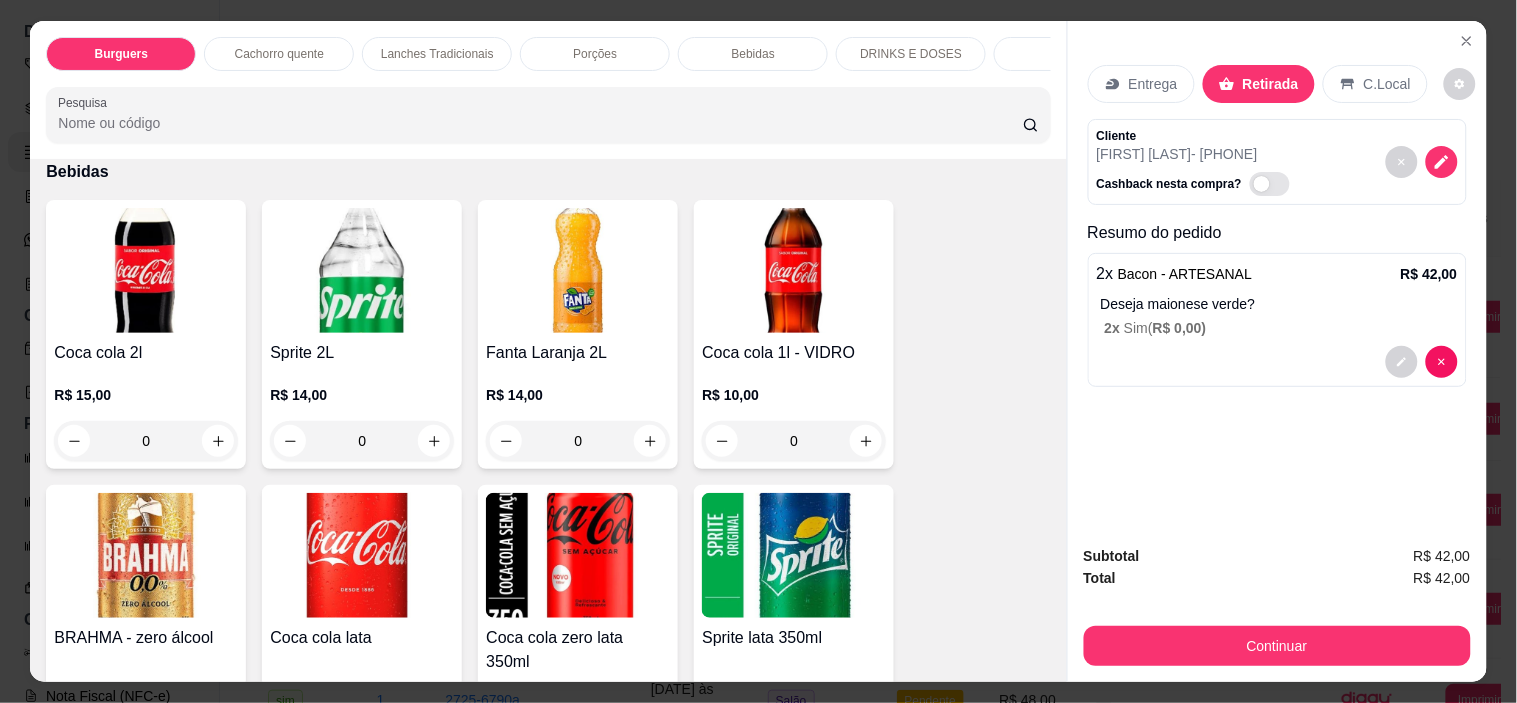 scroll, scrollTop: 90, scrollLeft: 0, axis: vertical 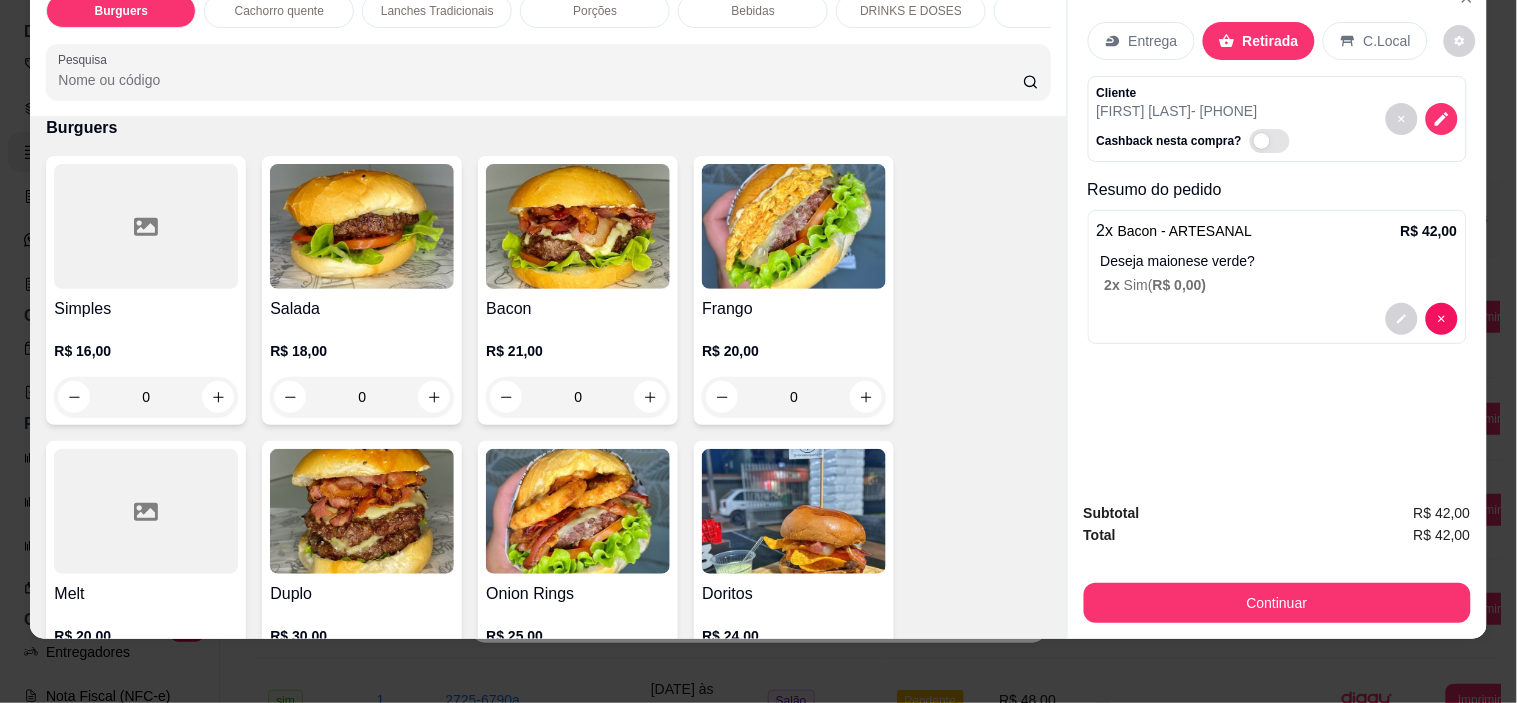click at bounding box center (578, 226) 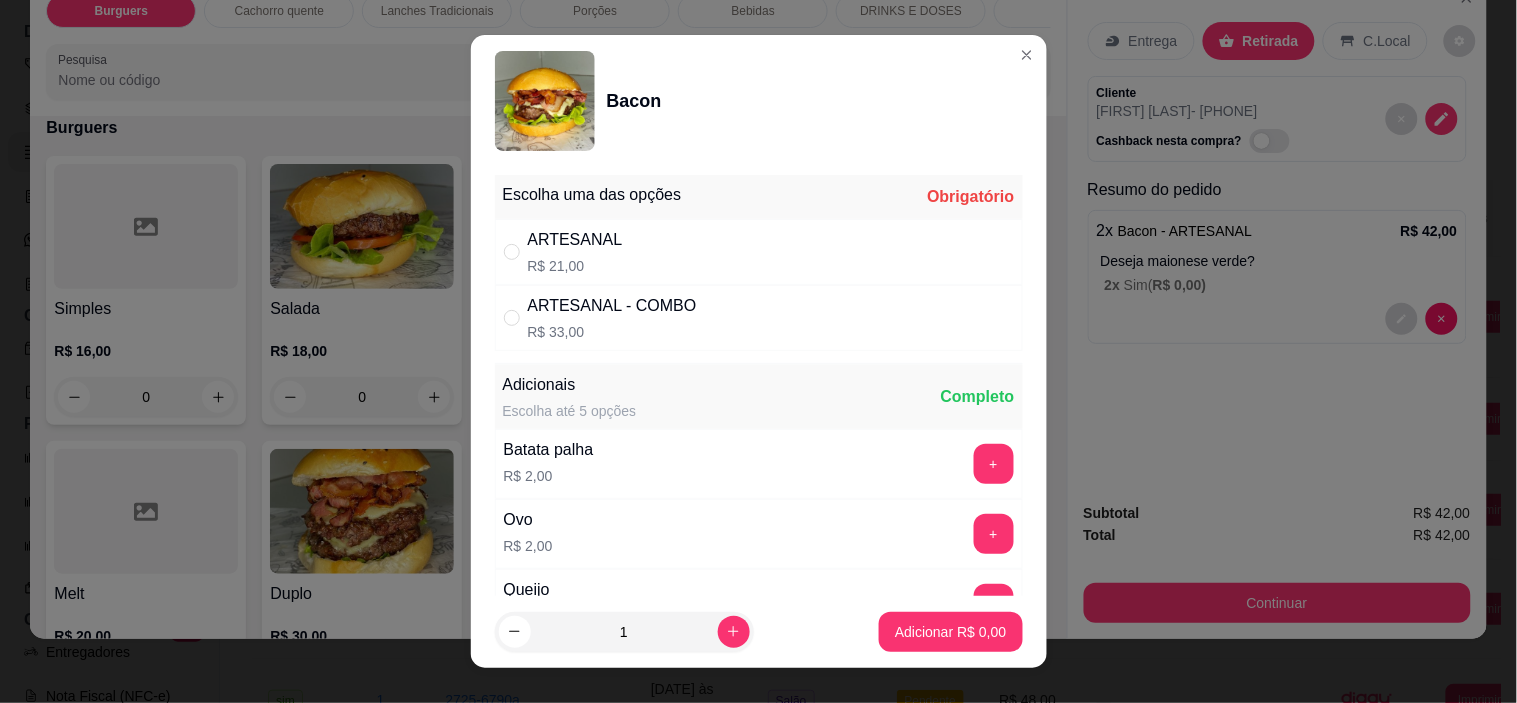 click on "ARTESANAL R$ 21,00" at bounding box center [759, 252] 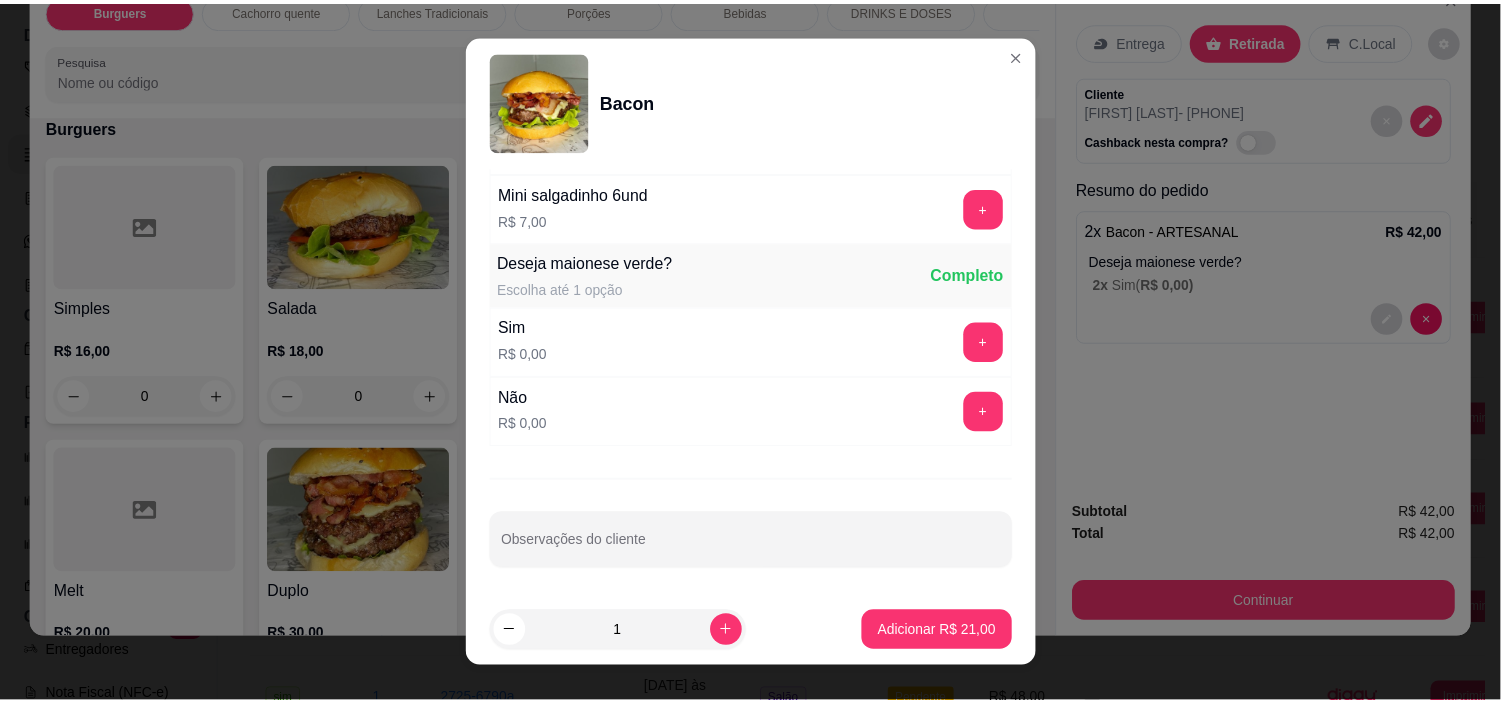 scroll, scrollTop: 1234, scrollLeft: 0, axis: vertical 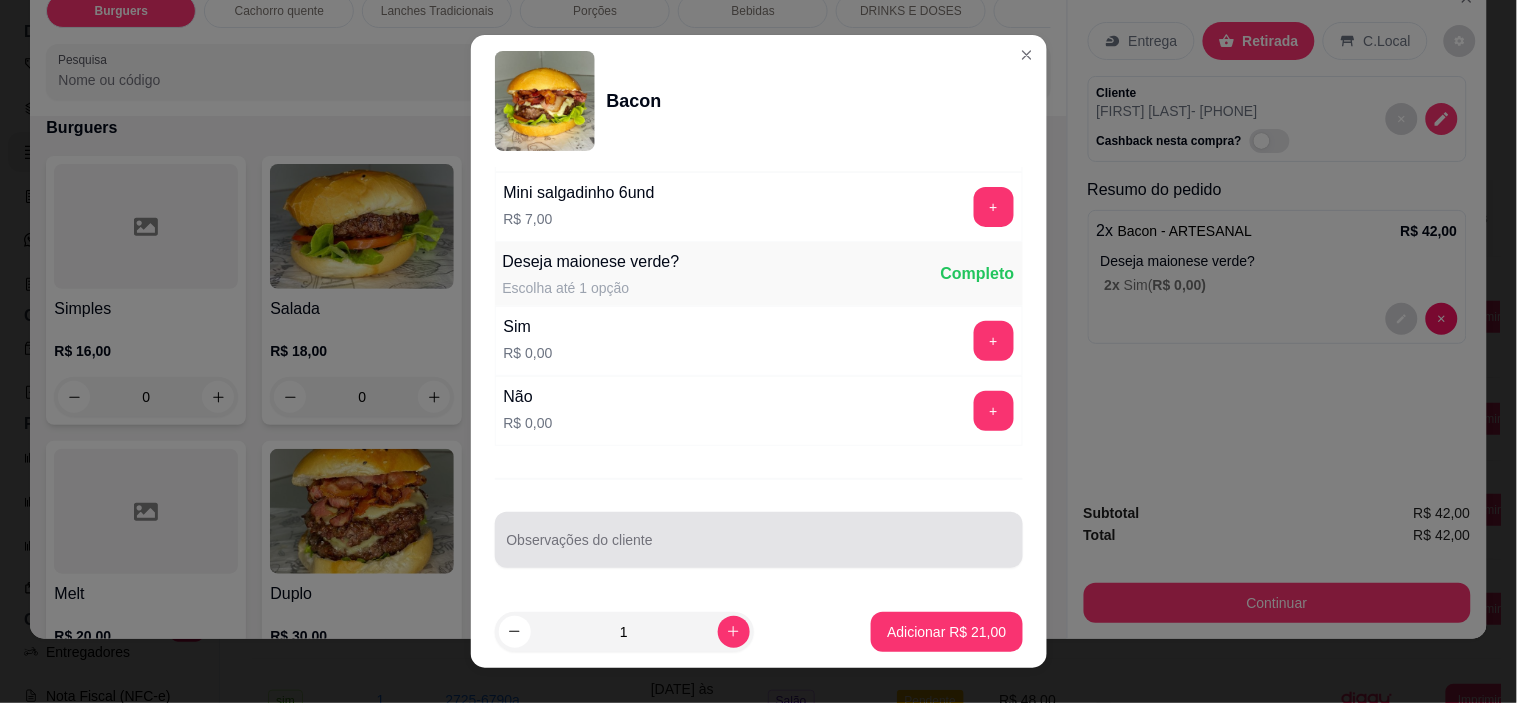 click at bounding box center [759, 540] 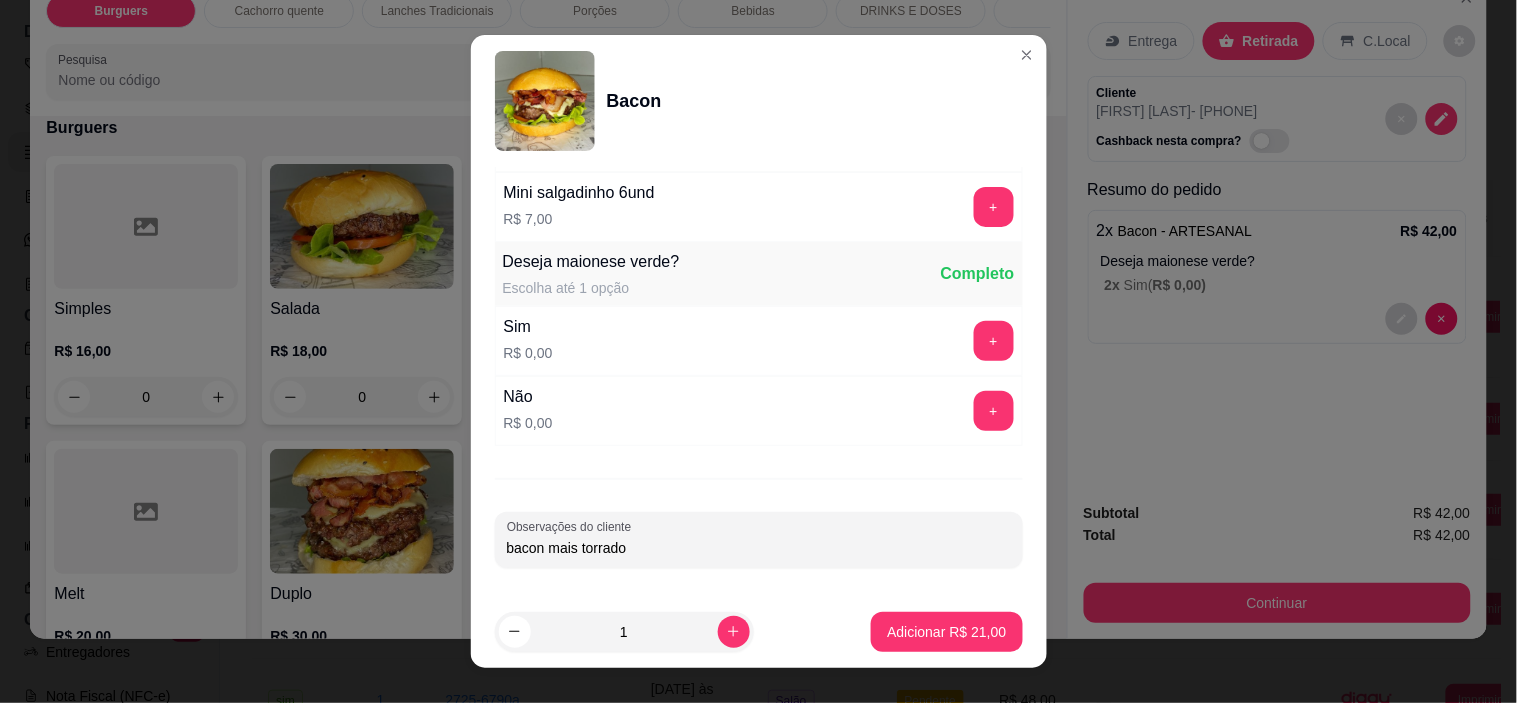 type on "bacon mais torrado" 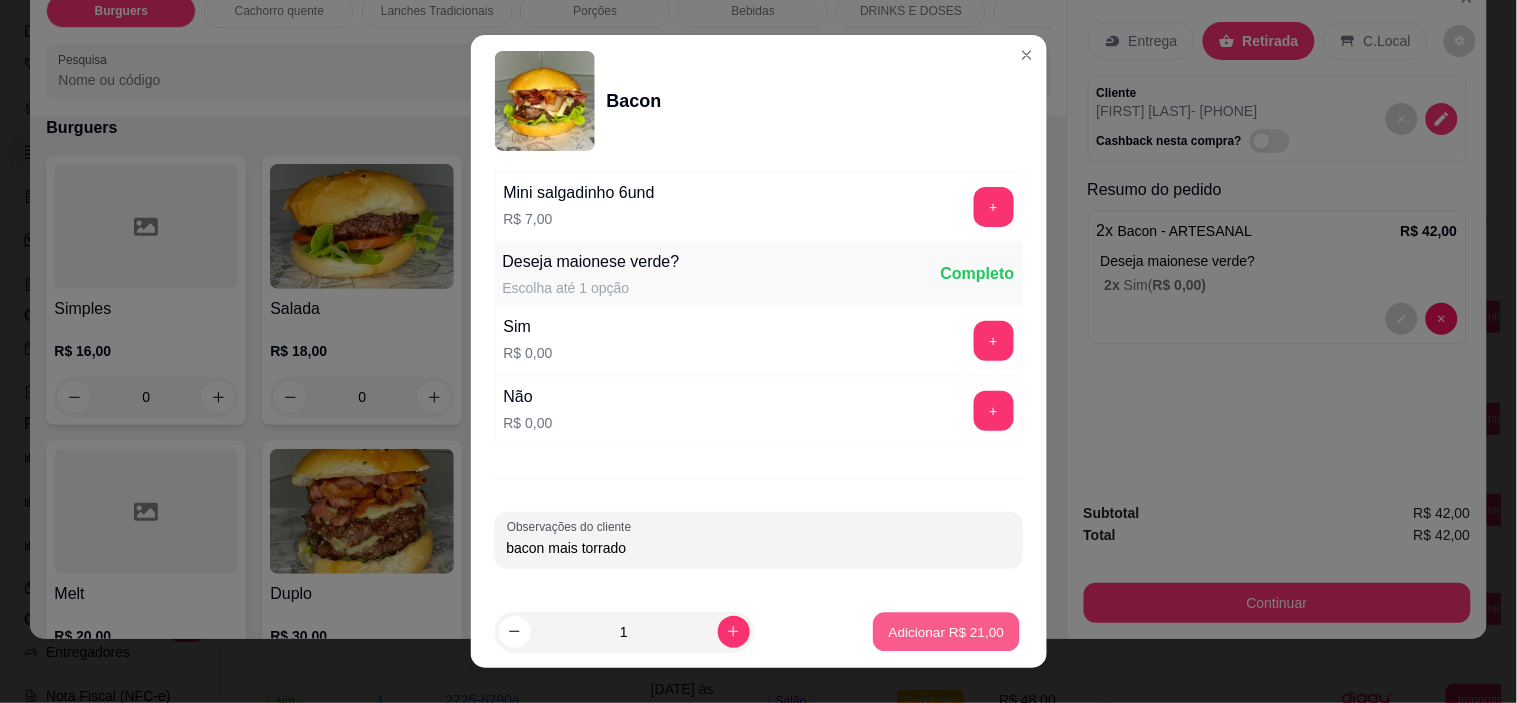click on "Adicionar   R$ 21,00" at bounding box center [947, 631] 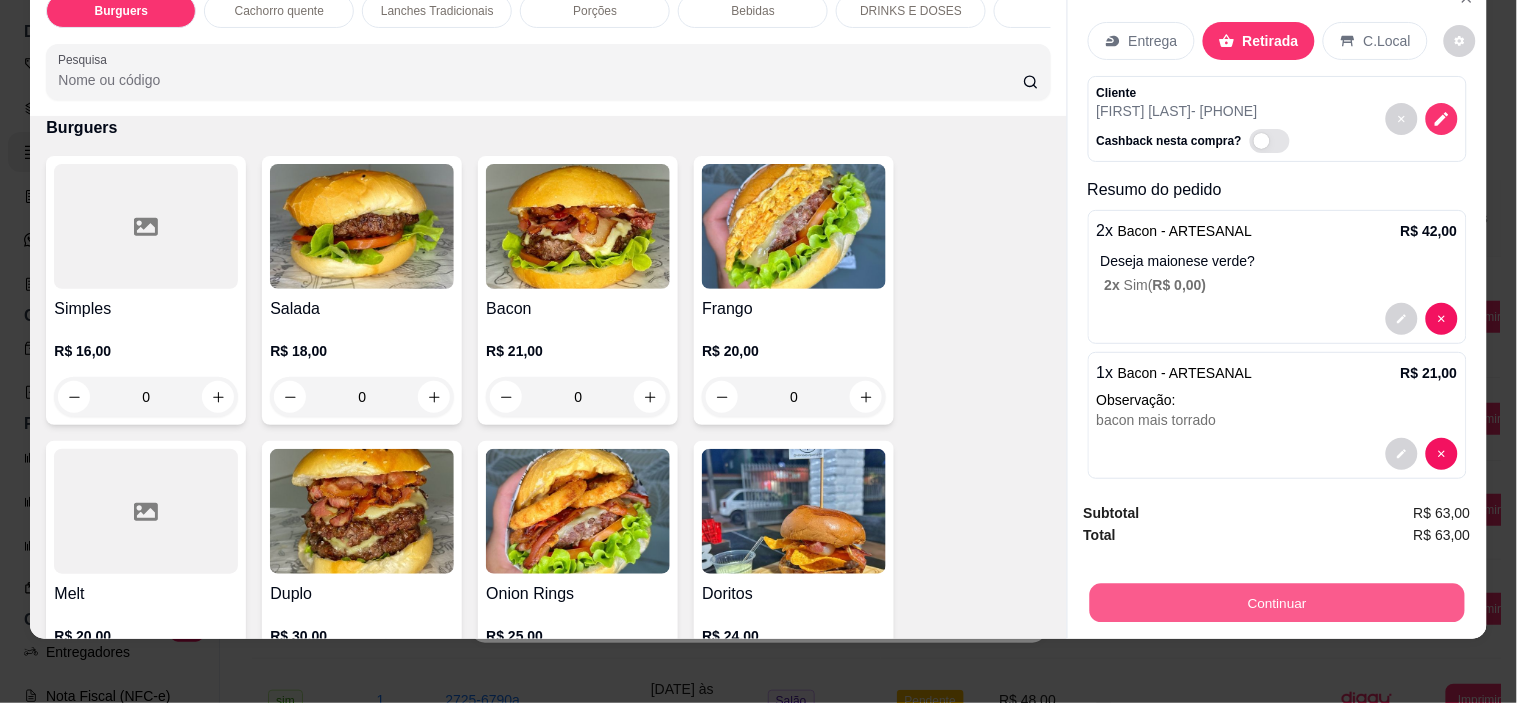 click on "Continuar" at bounding box center [1276, 603] 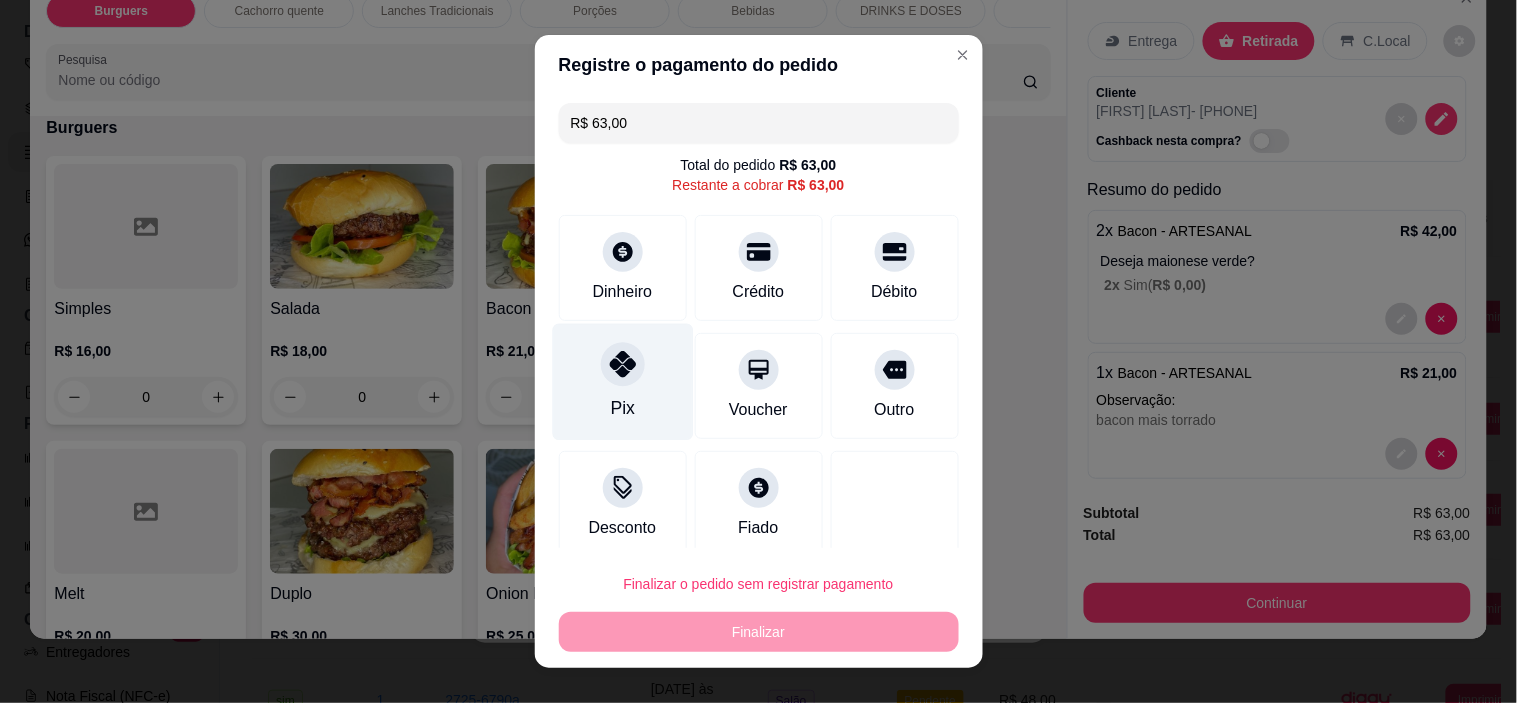 click on "Pix" at bounding box center [622, 408] 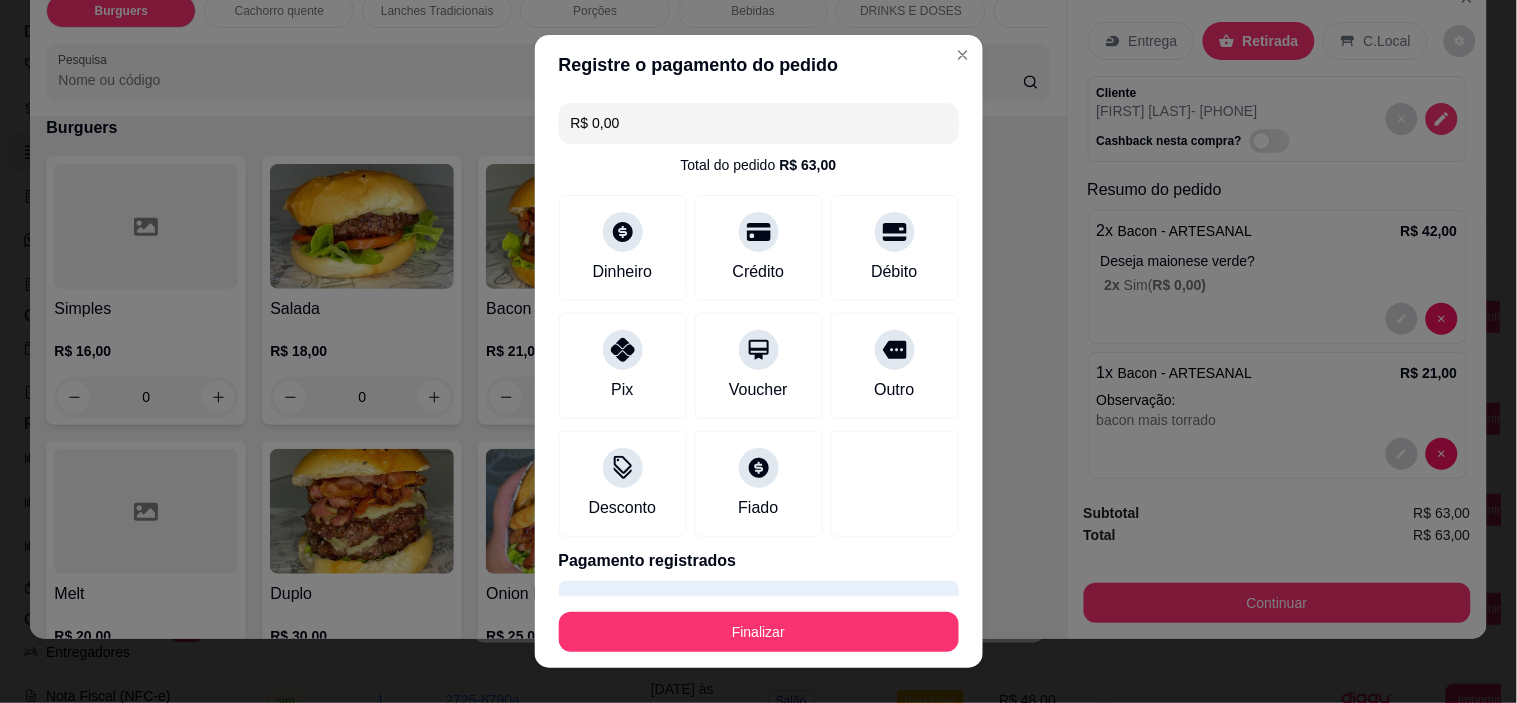 click on "Finalizar" at bounding box center [759, 632] 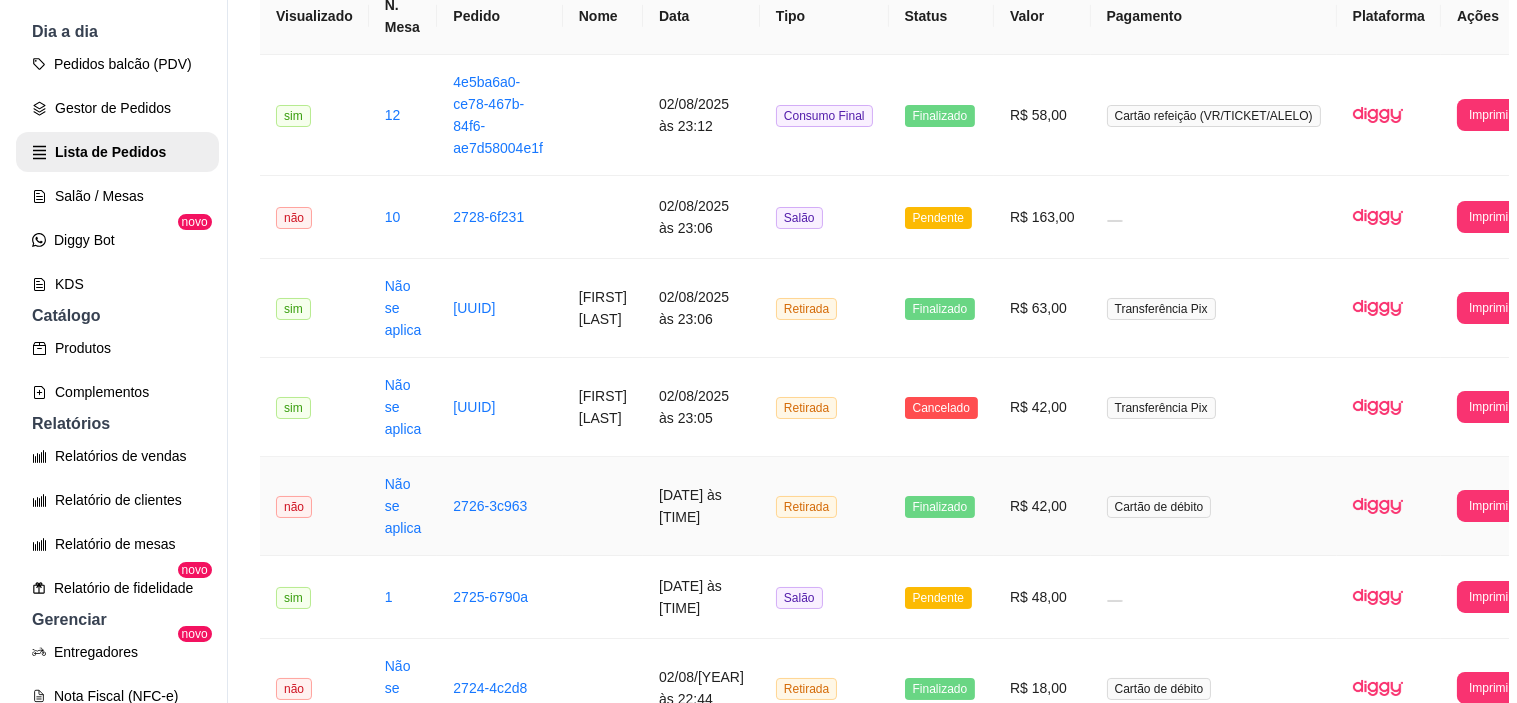 scroll, scrollTop: 222, scrollLeft: 0, axis: vertical 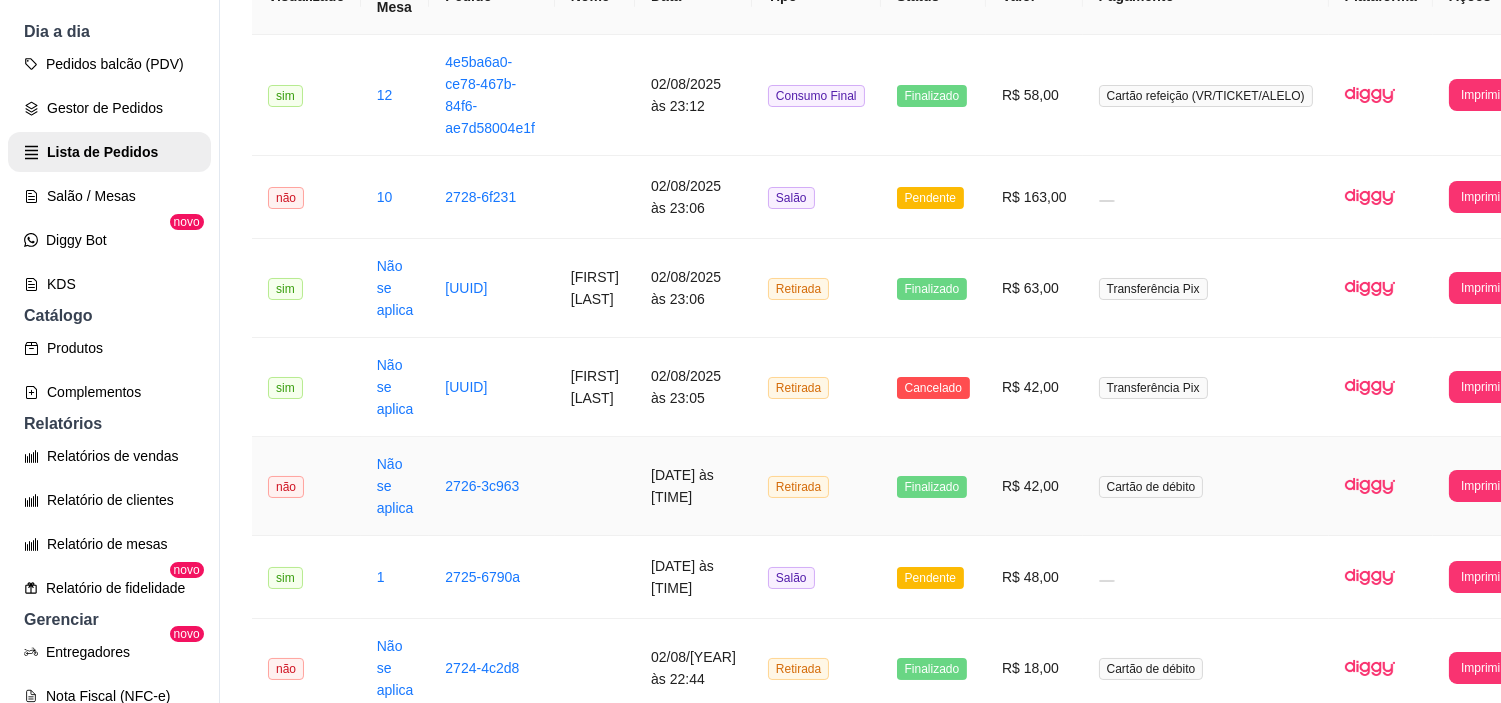 click at bounding box center (595, 486) 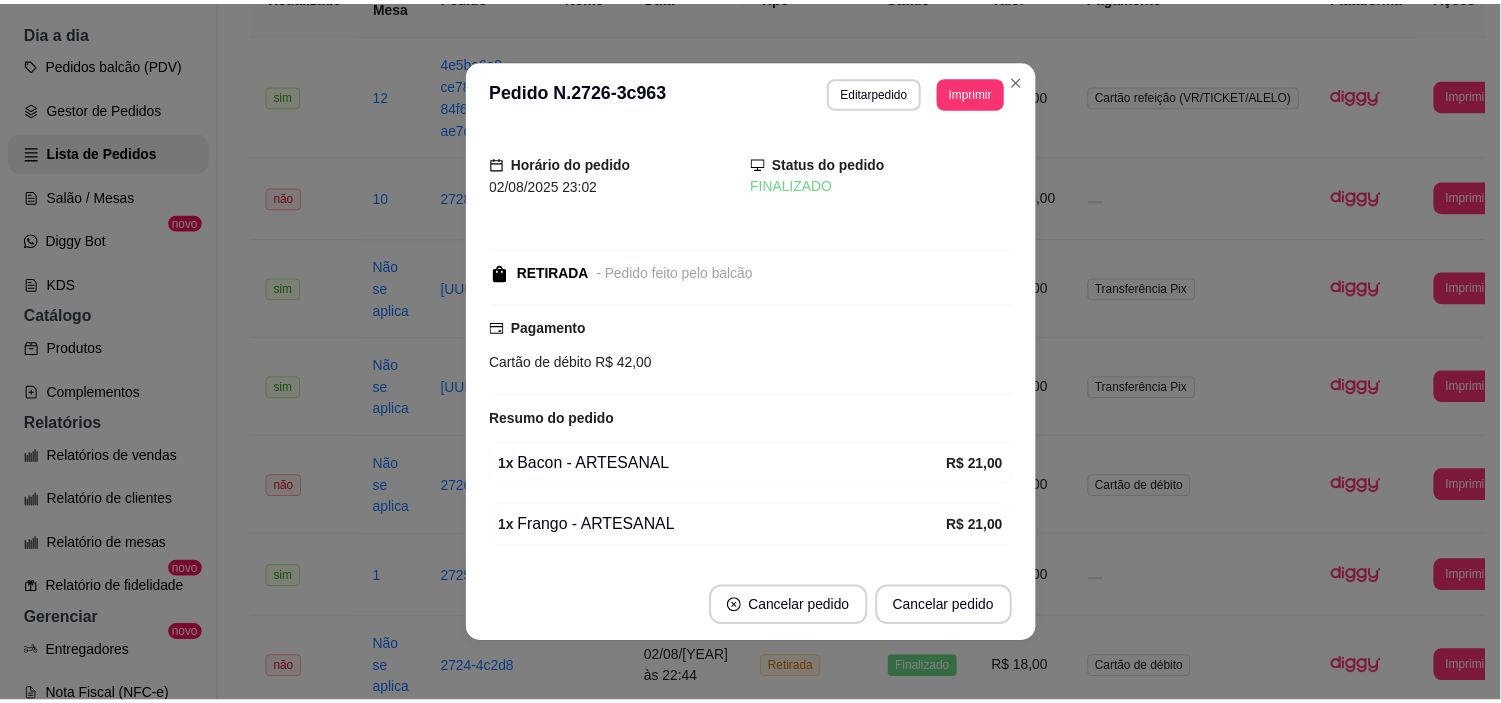 scroll, scrollTop: 64, scrollLeft: 0, axis: vertical 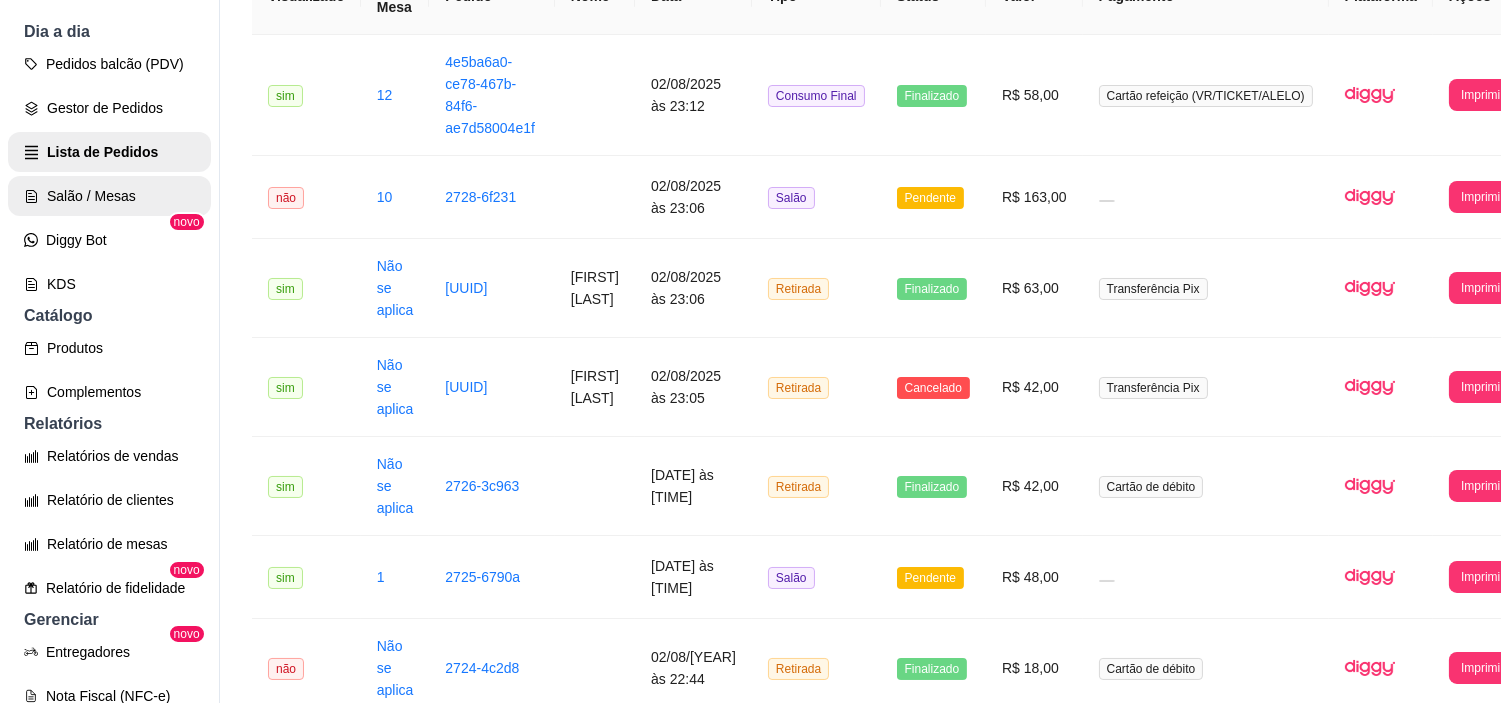 click on "Salão / Mesas" at bounding box center [109, 196] 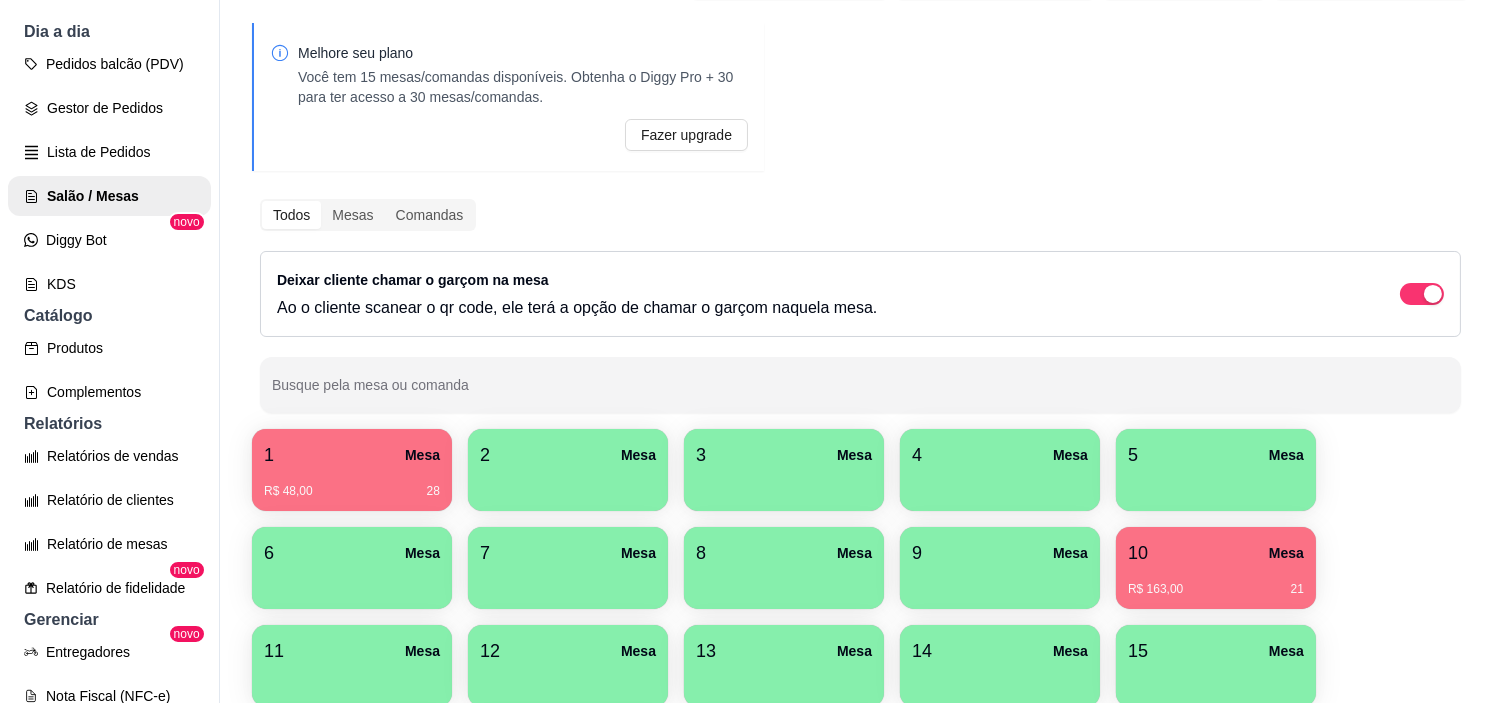 scroll, scrollTop: 111, scrollLeft: 0, axis: vertical 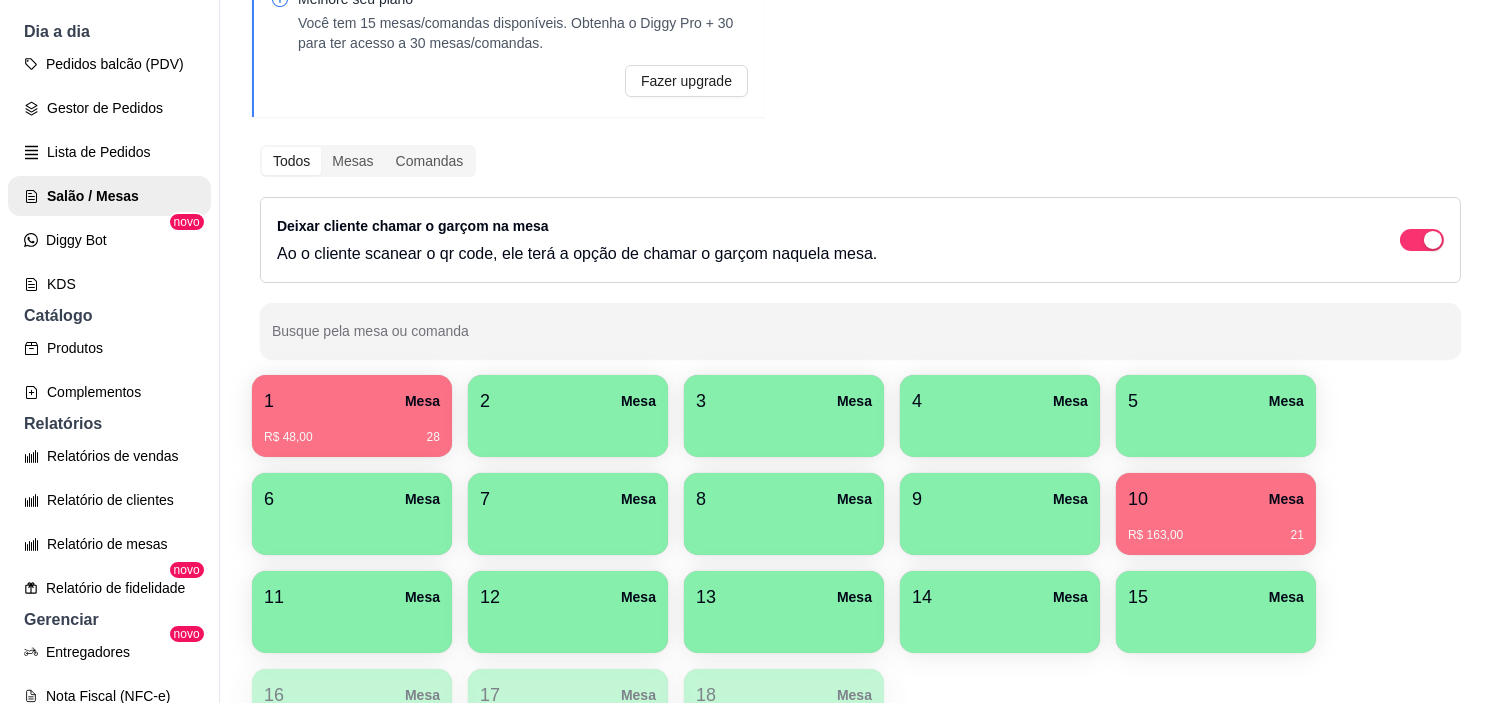 click on "R$ 48,00 28" at bounding box center [352, 437] 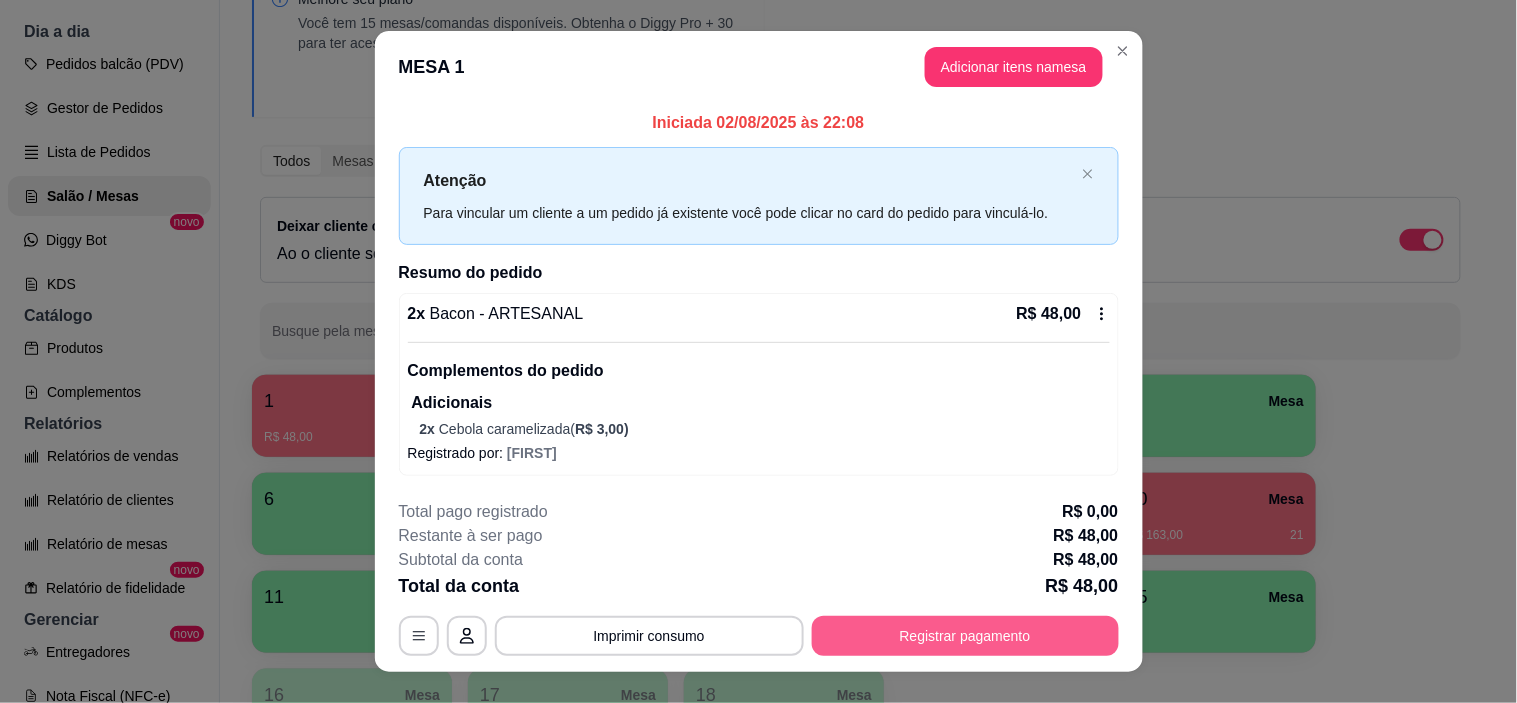 click on "Registrar pagamento" at bounding box center [965, 636] 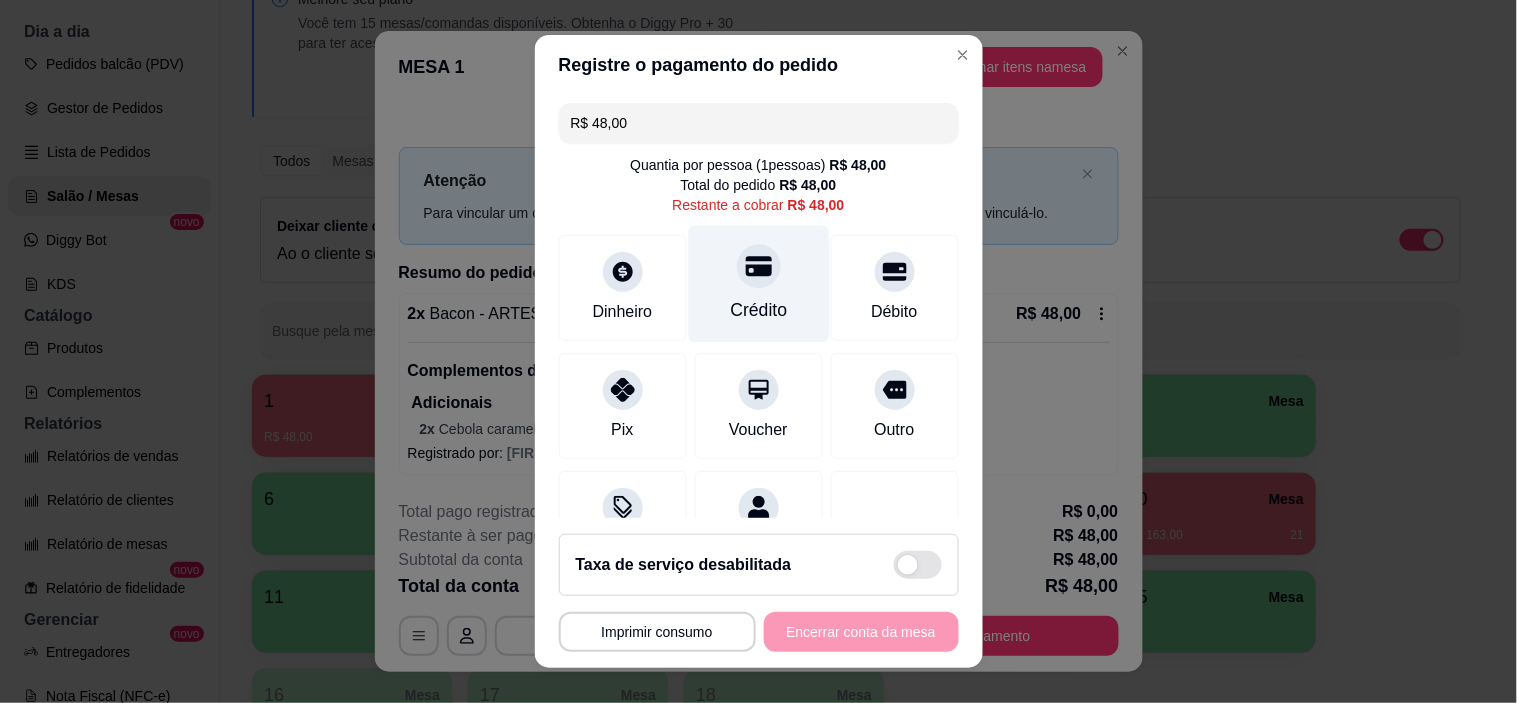 click on "Crédito" at bounding box center (758, 284) 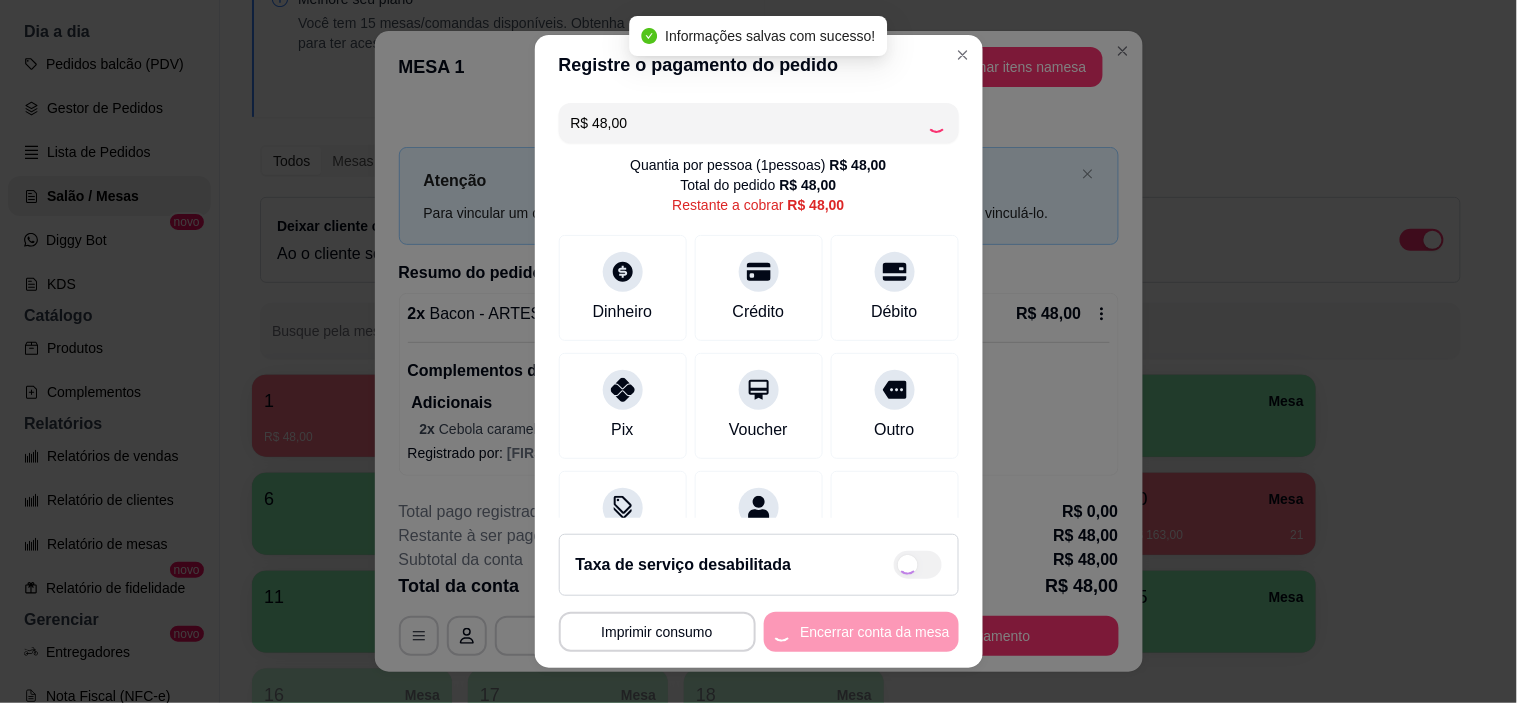 click on "**********" at bounding box center (759, 632) 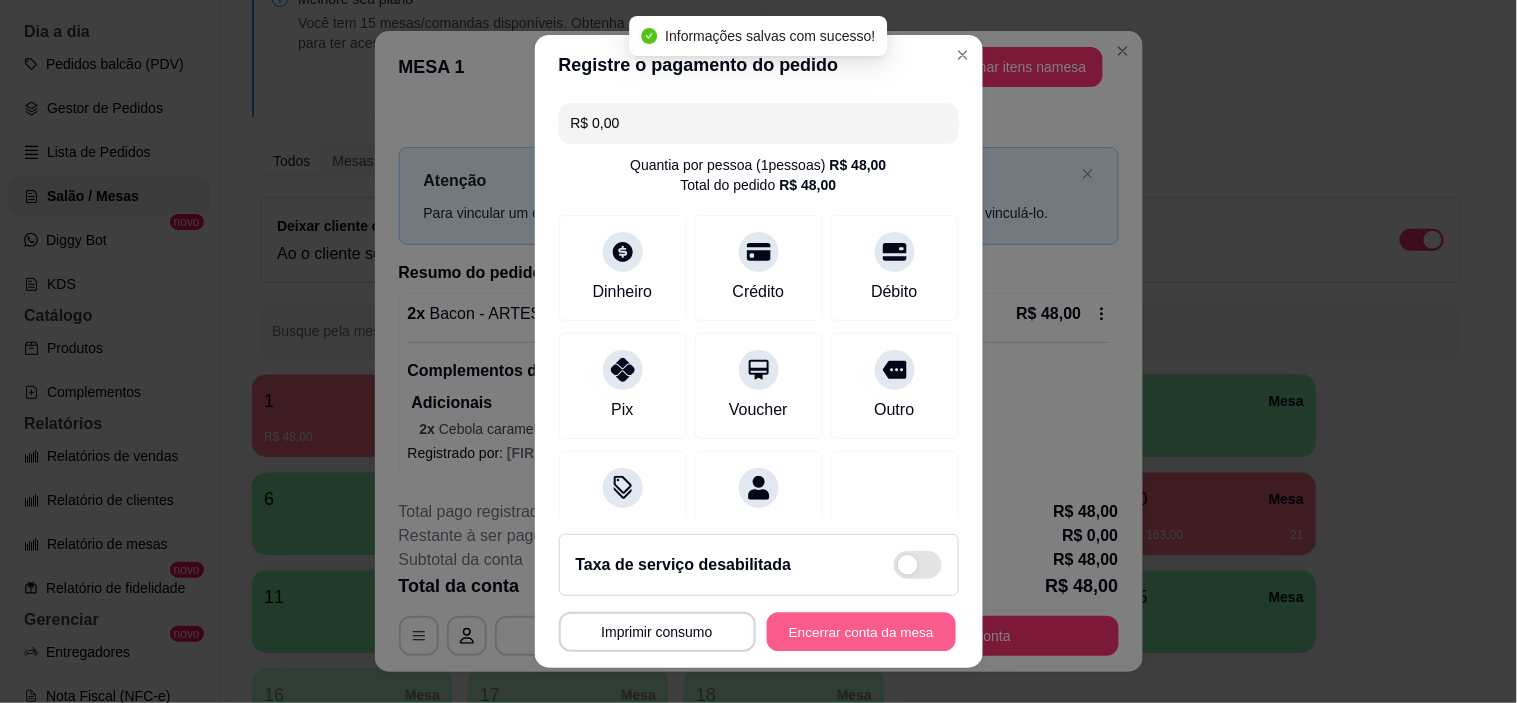 click on "Encerrar conta da mesa" at bounding box center (861, 631) 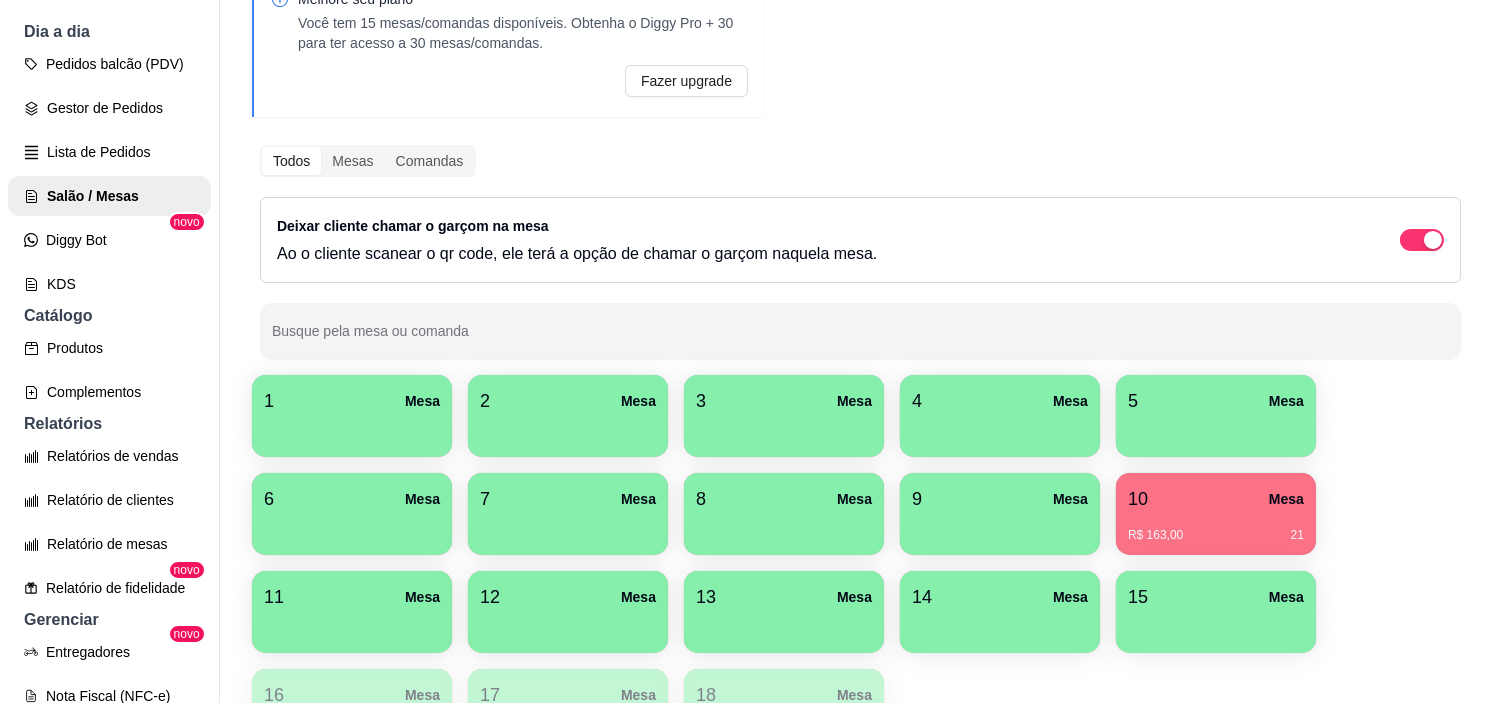 click on "R$ 163,00 21" at bounding box center (1216, 535) 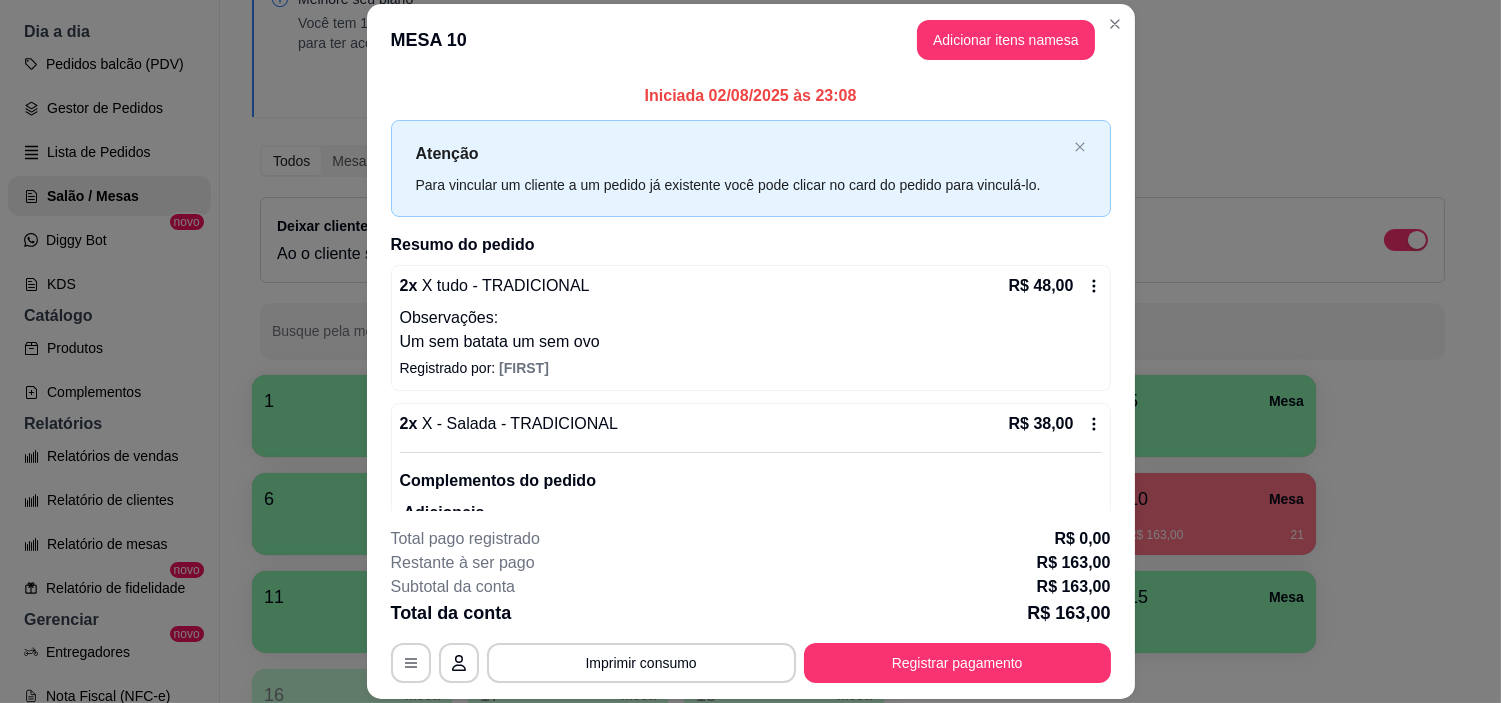type 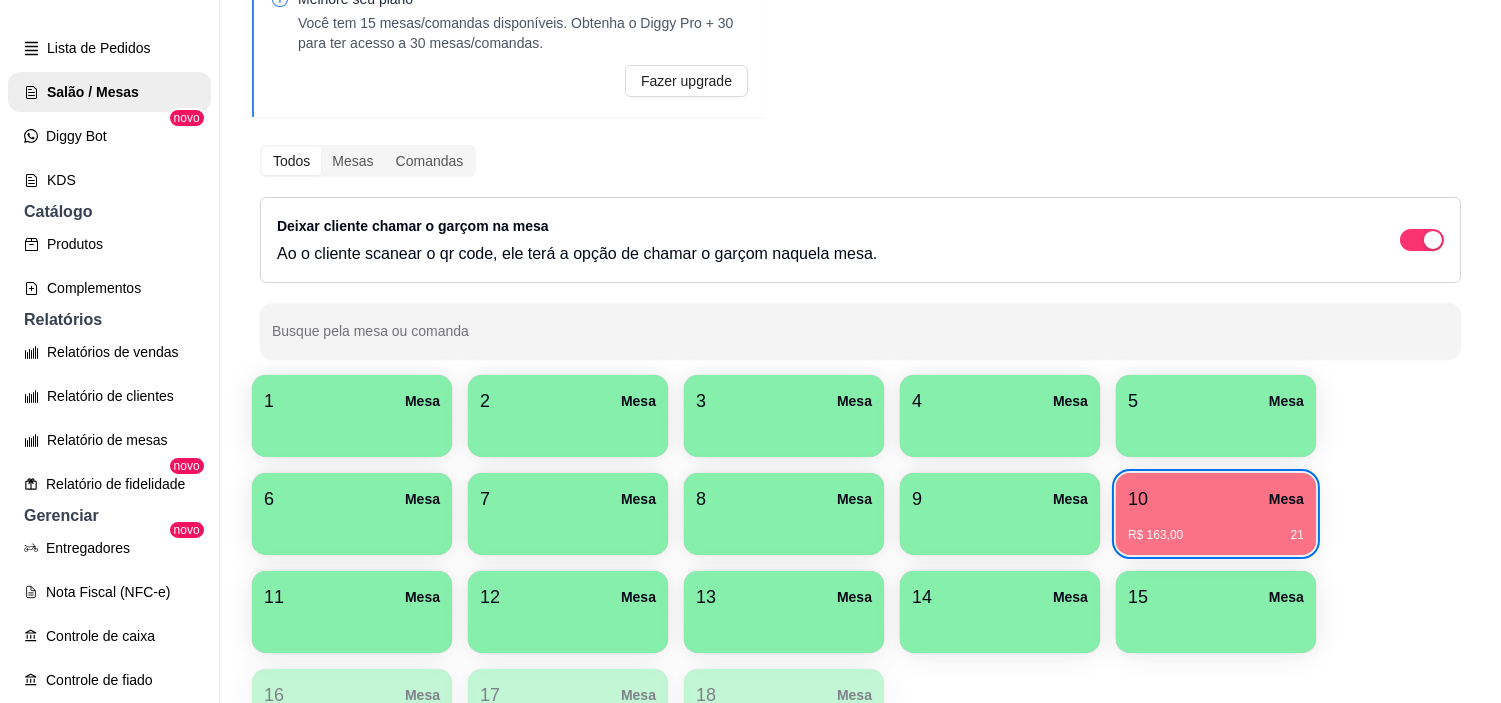 scroll, scrollTop: 444, scrollLeft: 0, axis: vertical 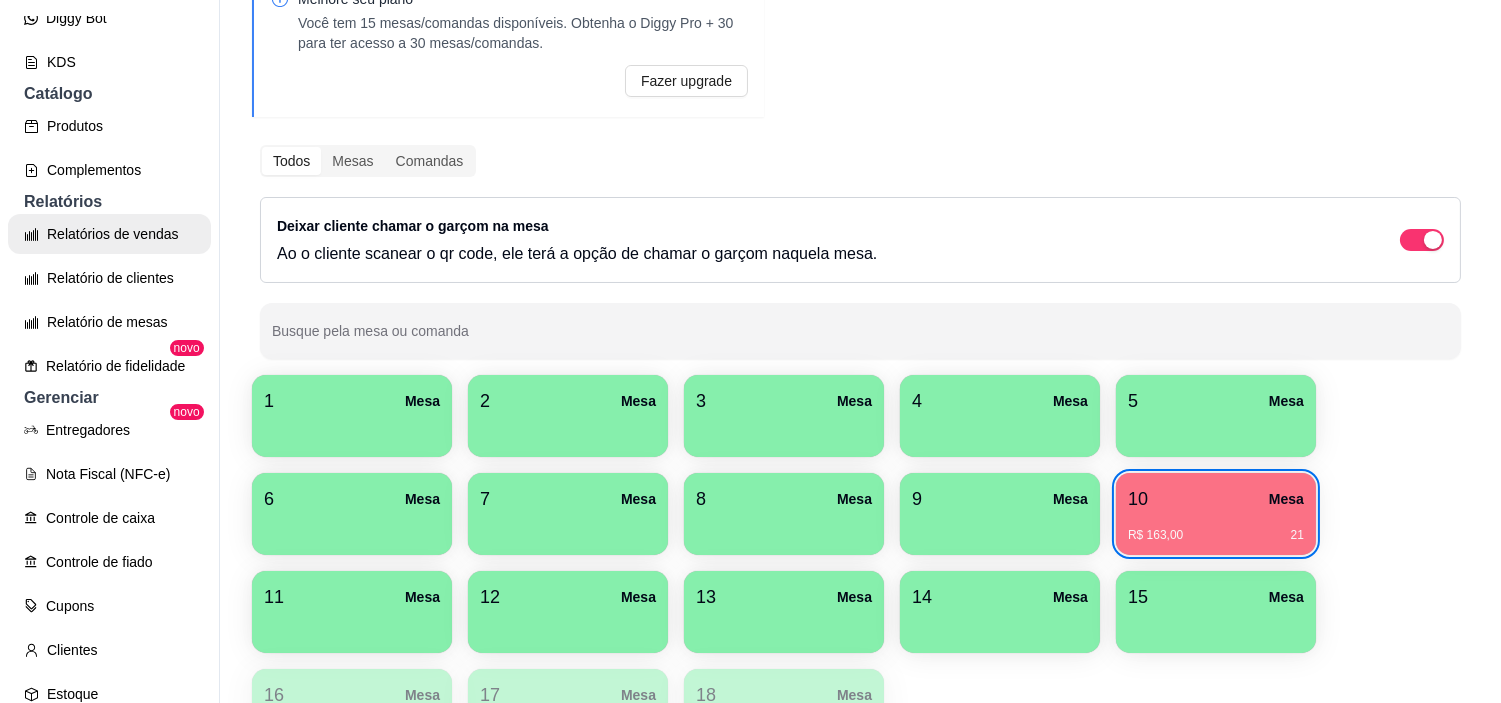 click on "Relatórios de vendas" at bounding box center (109, 234) 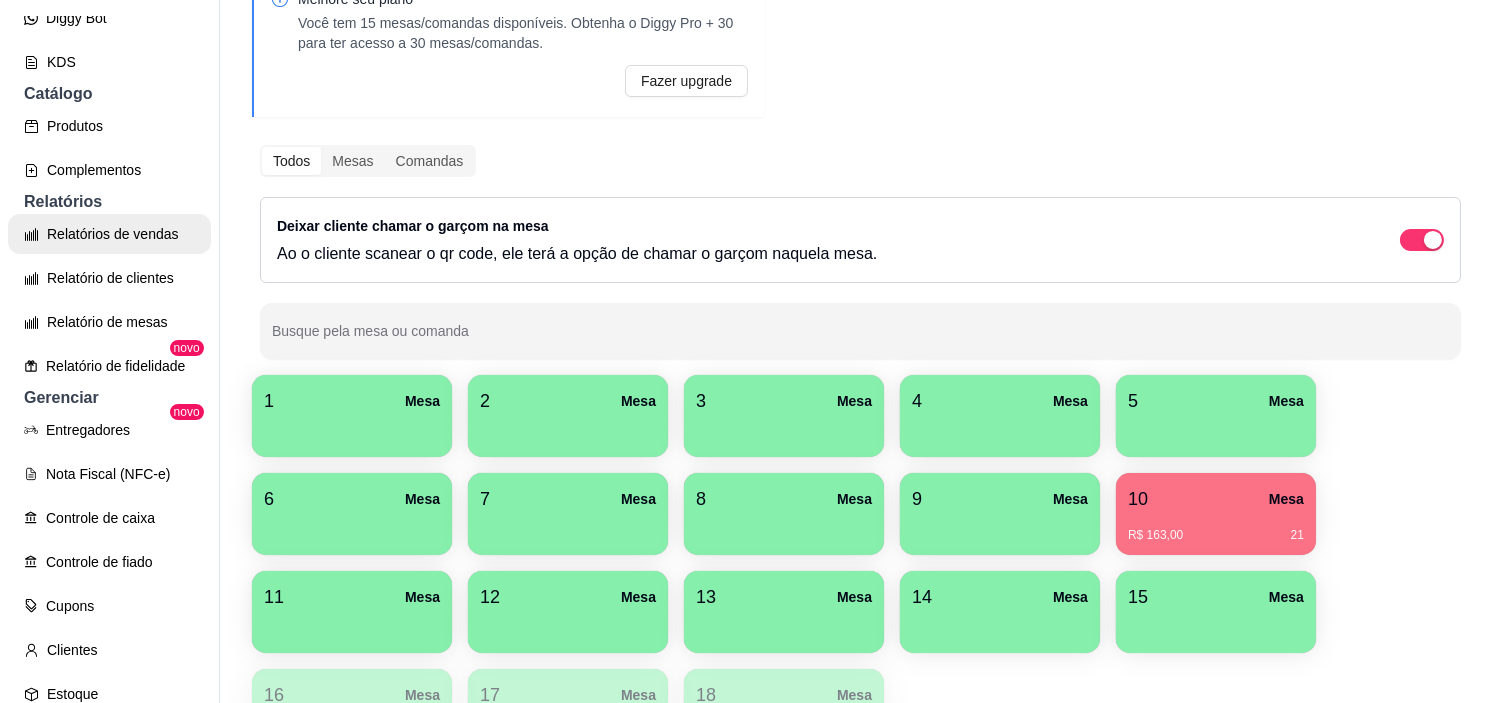 select on "ALL" 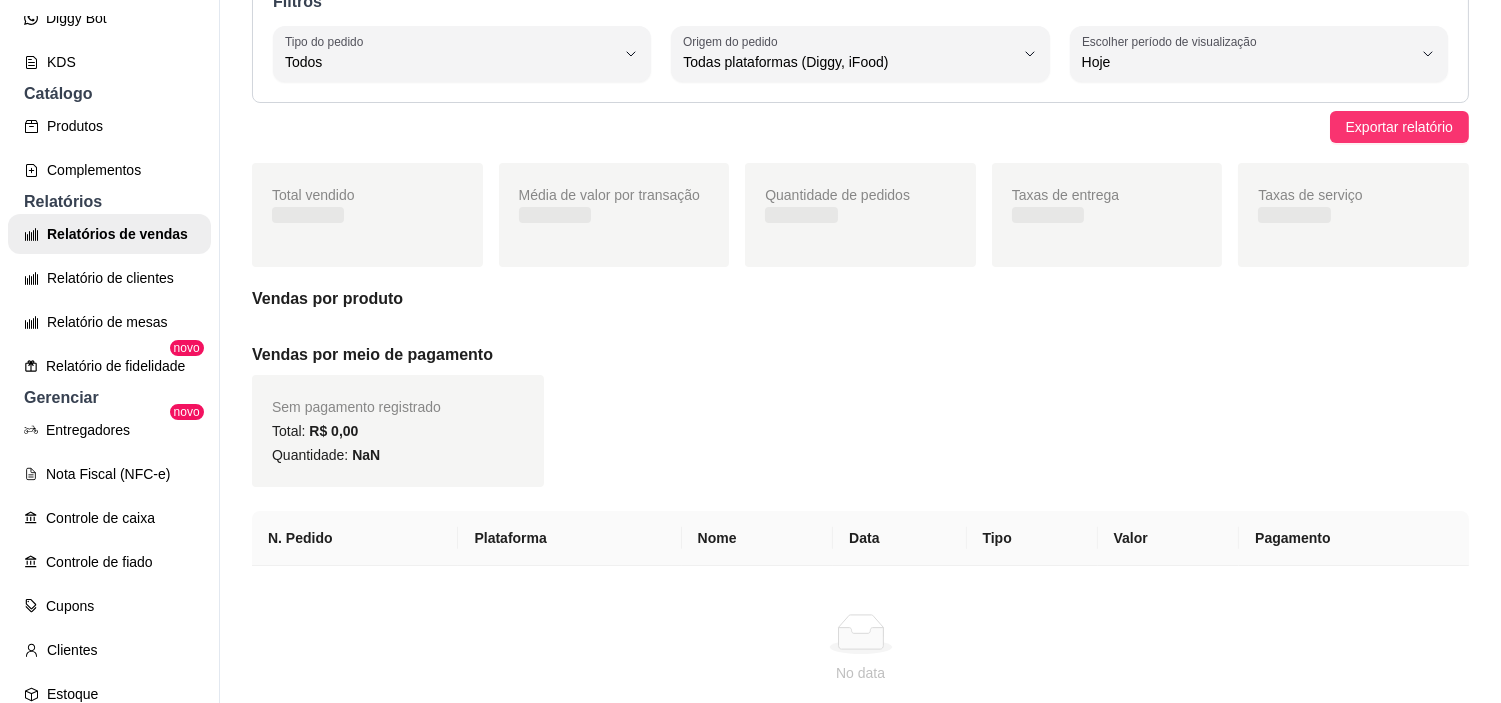 scroll, scrollTop: 0, scrollLeft: 0, axis: both 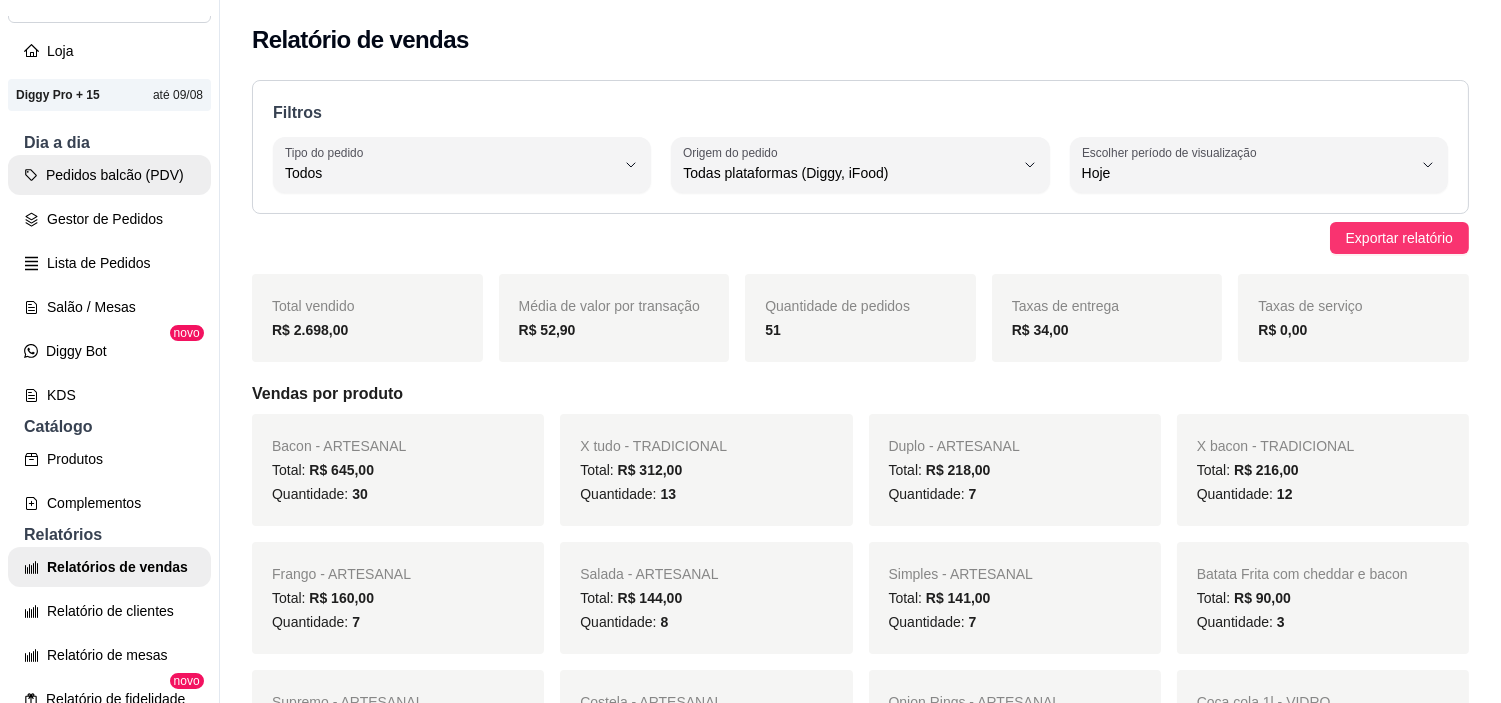 click on "Pedidos balcão (PDV)" at bounding box center [109, 175] 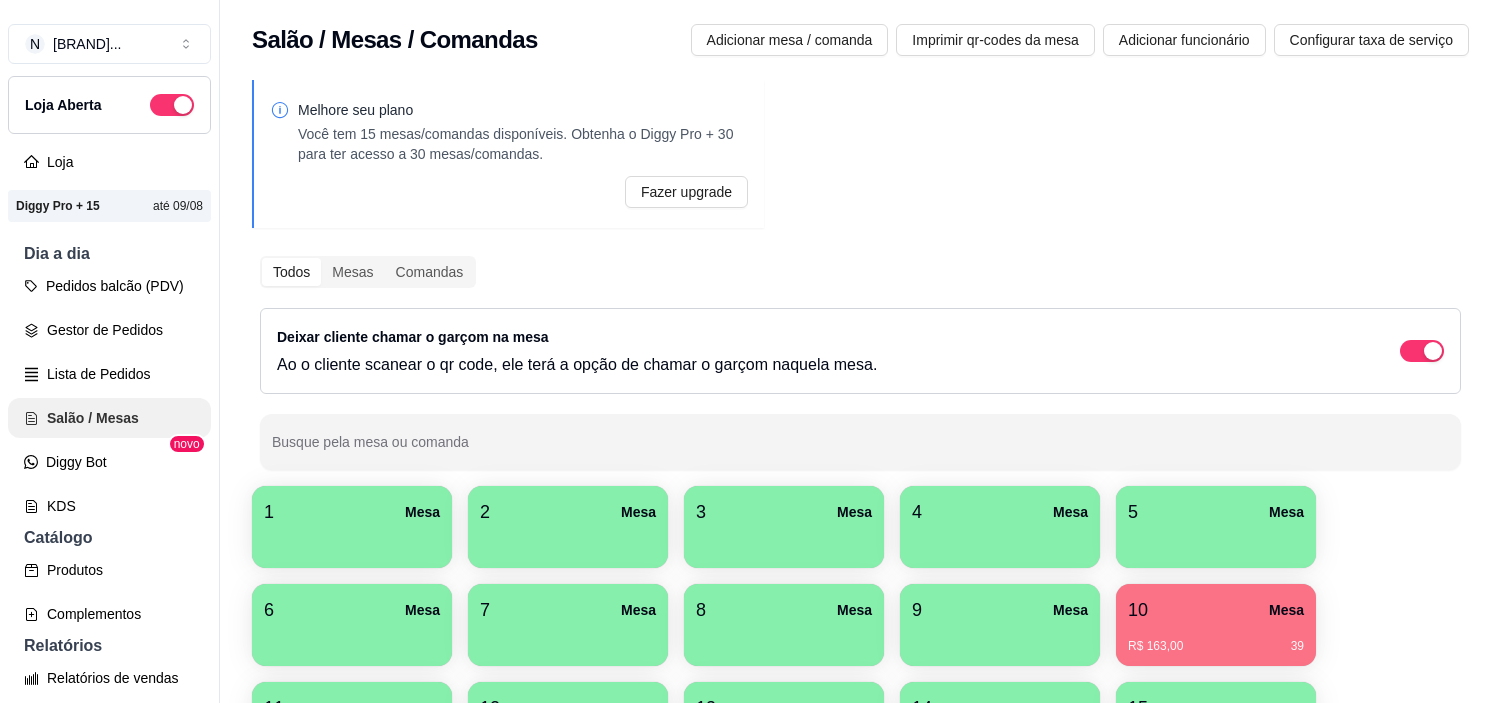 scroll, scrollTop: 0, scrollLeft: 0, axis: both 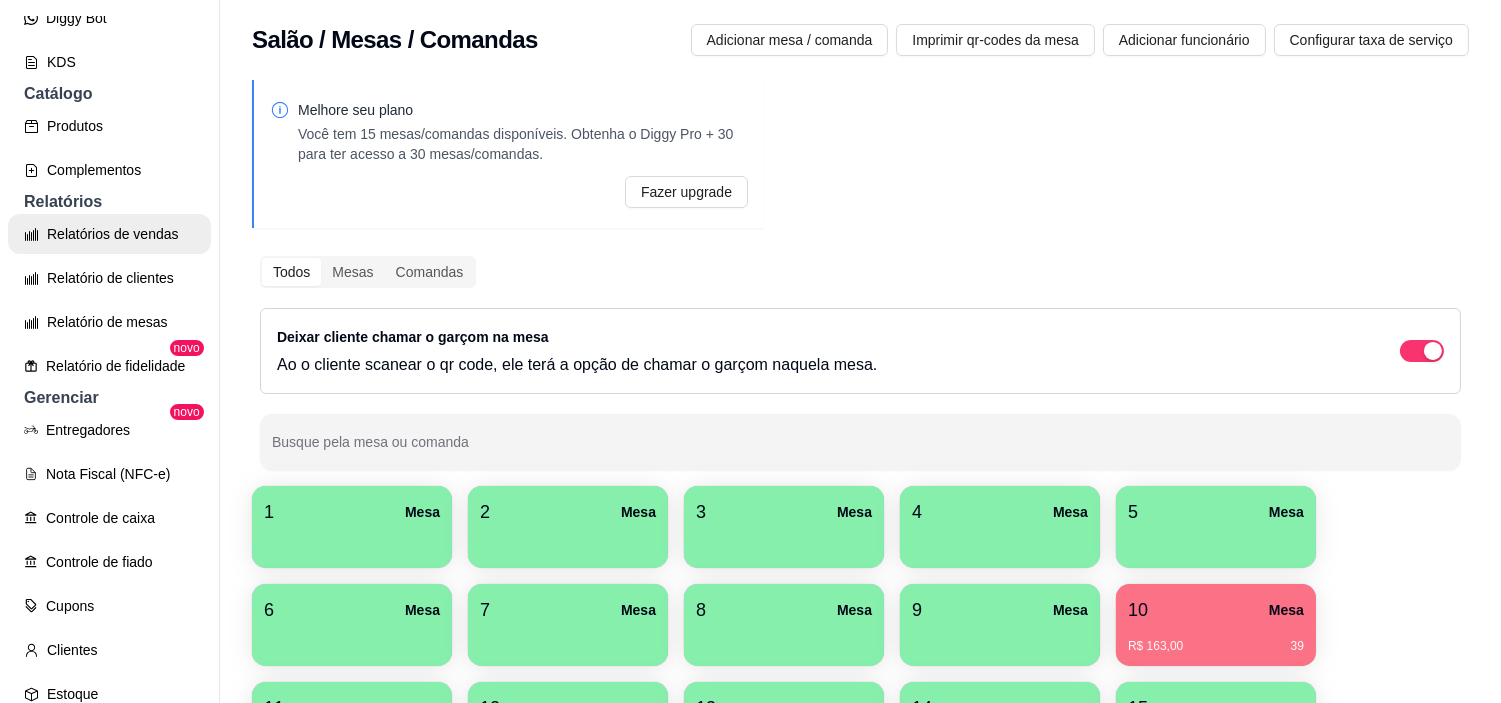 click on "Relatórios de vendas" at bounding box center [109, 234] 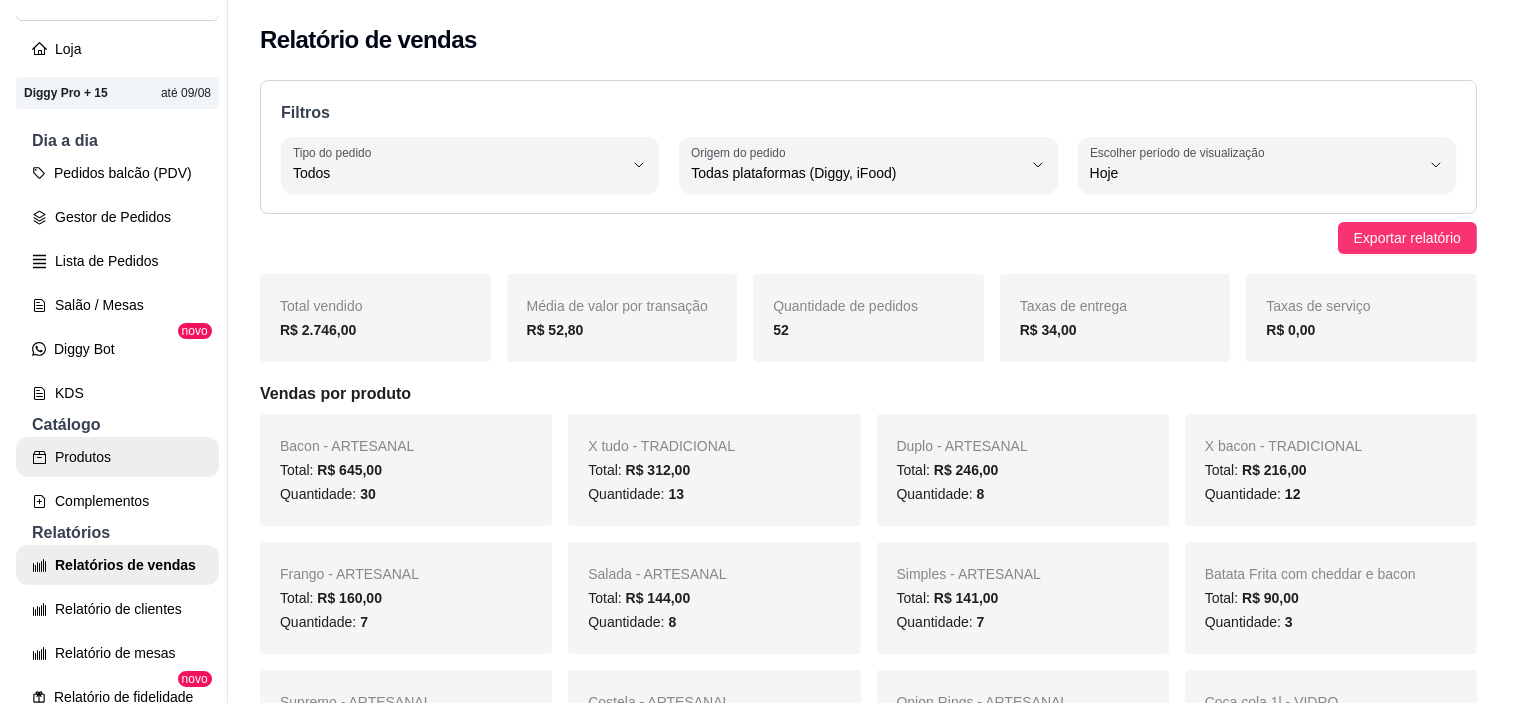 scroll, scrollTop: 111, scrollLeft: 0, axis: vertical 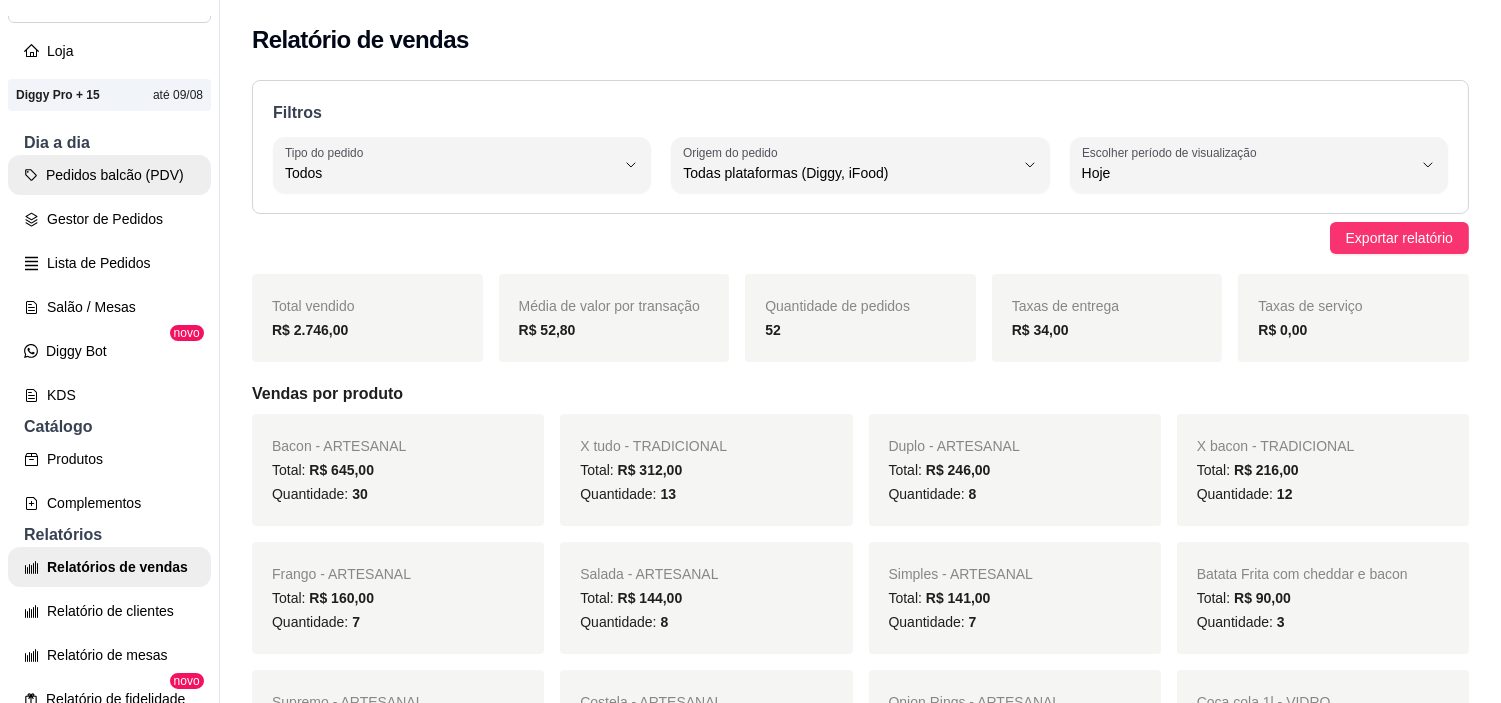click on "Pedidos balcão (PDV)" at bounding box center [109, 175] 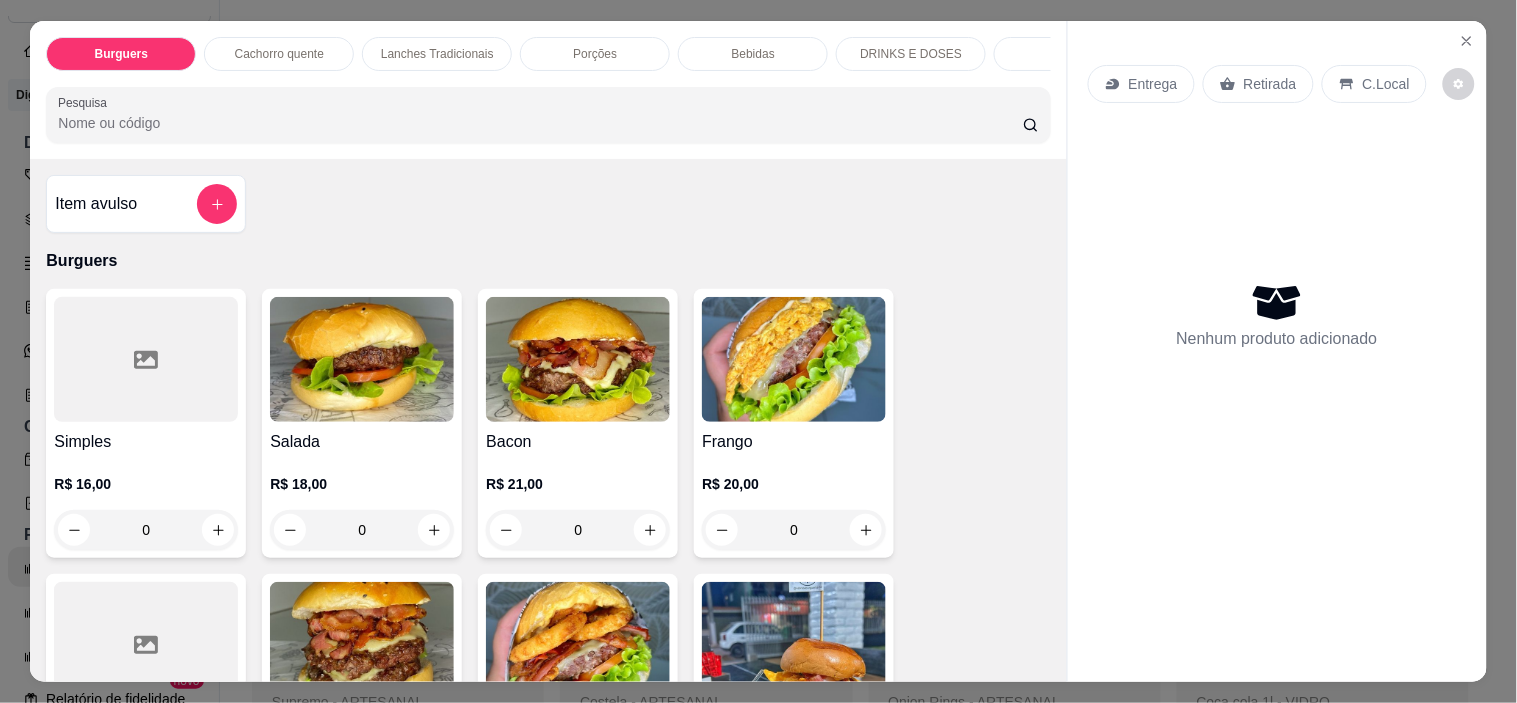 click on "Bebidas" at bounding box center [753, 54] 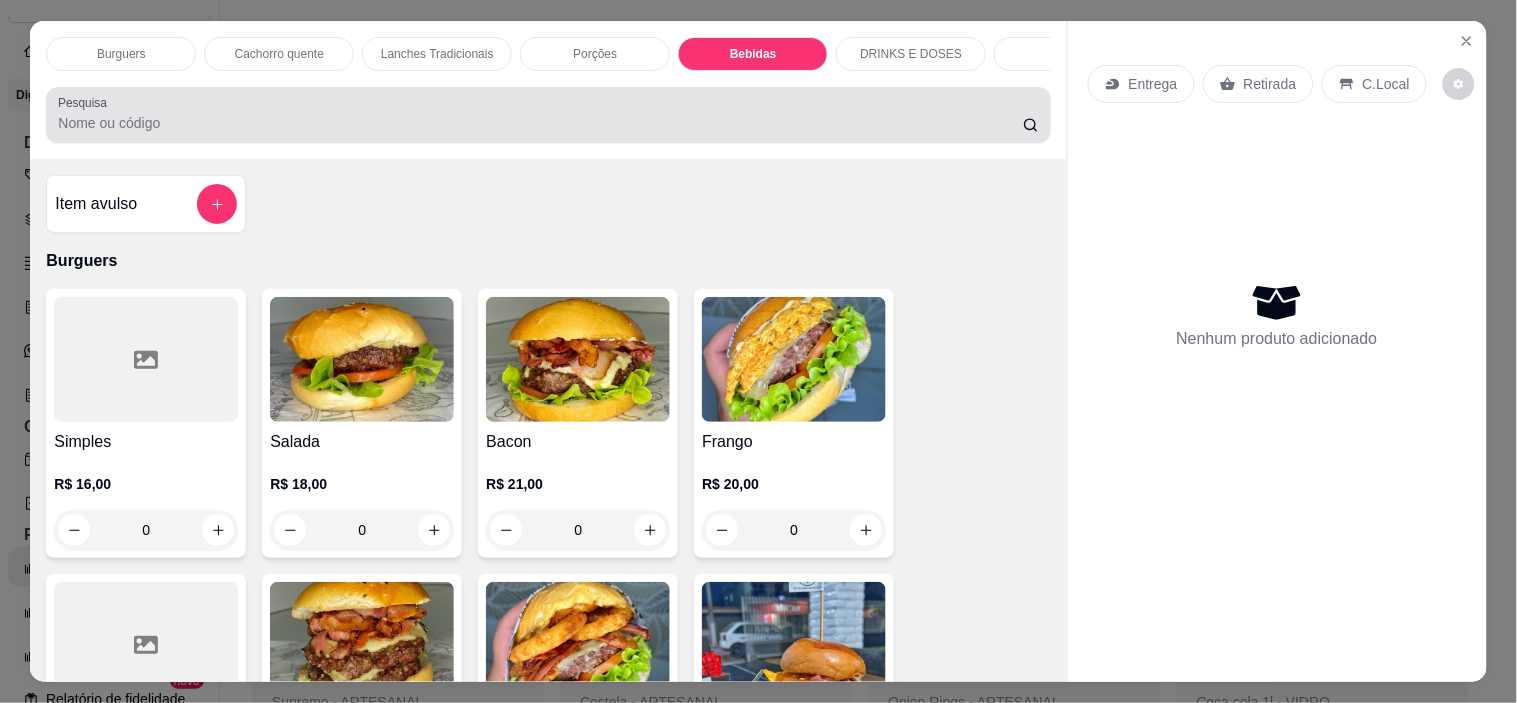 scroll, scrollTop: 2886, scrollLeft: 0, axis: vertical 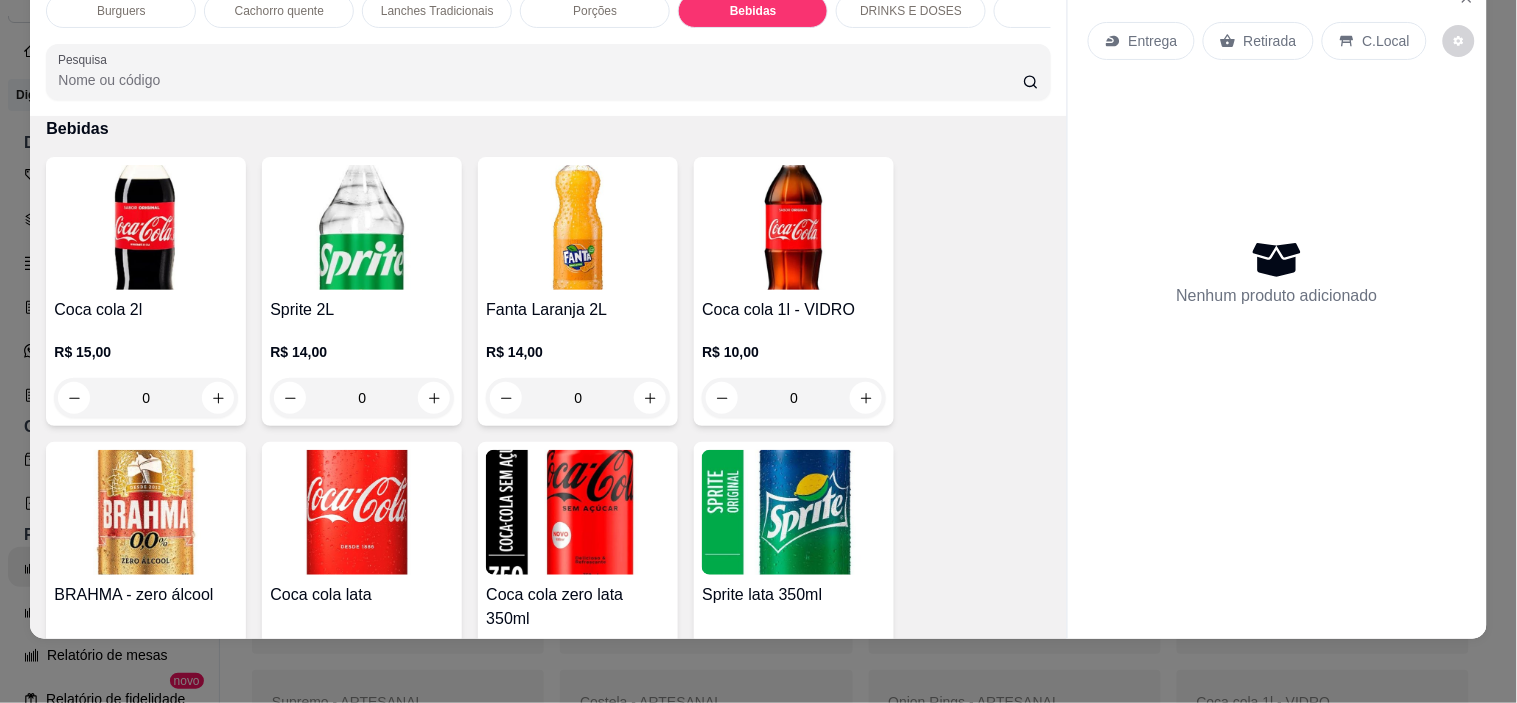 click at bounding box center [362, 512] 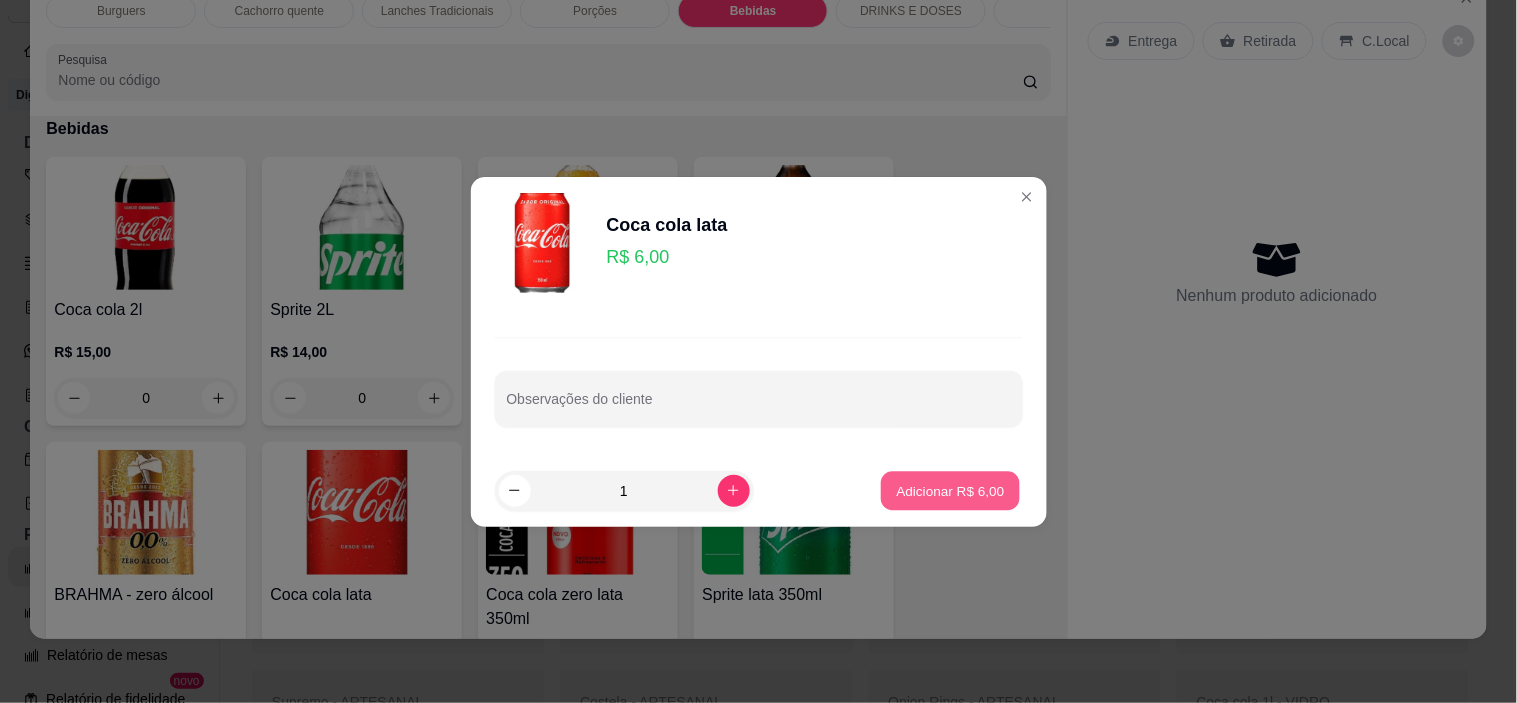 click on "Adicionar   R$ 6,00" at bounding box center [951, 490] 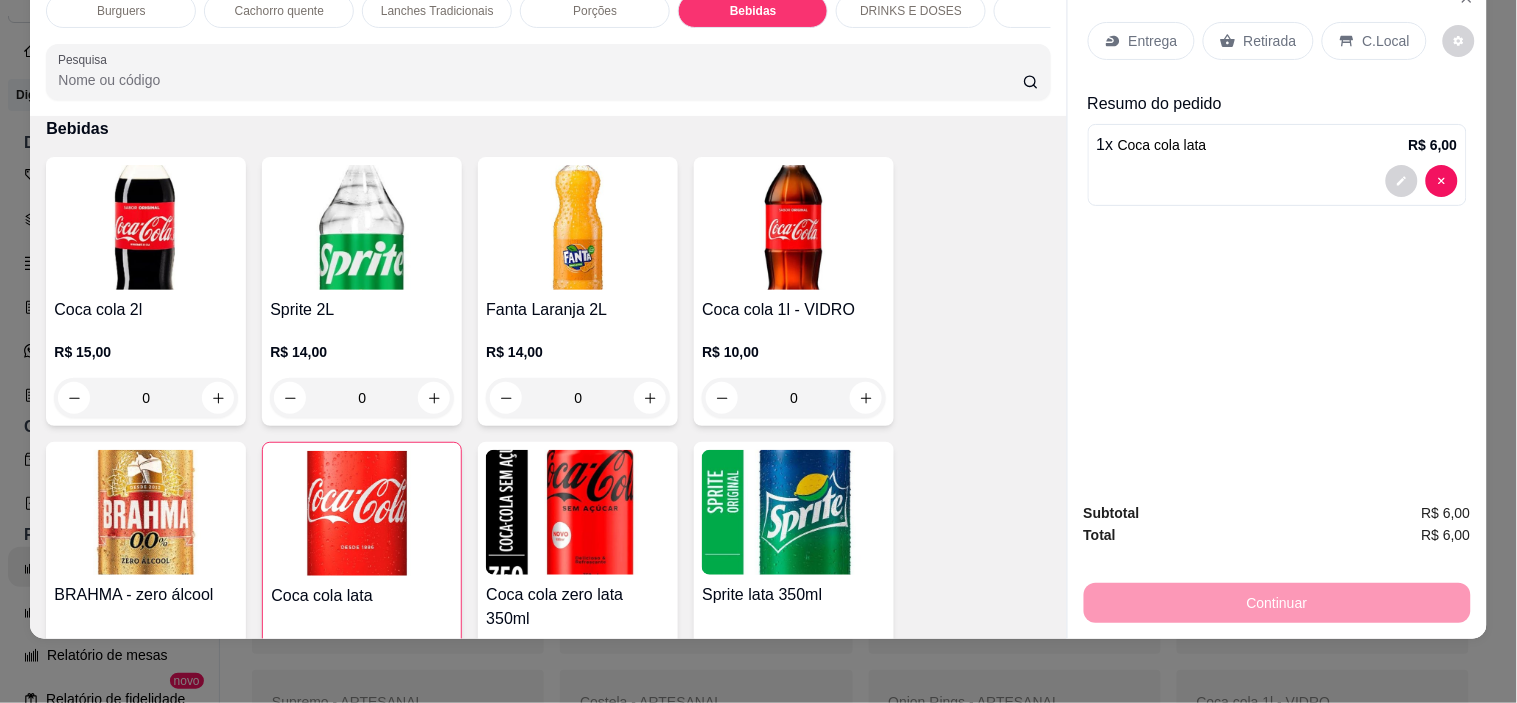click on "Retirada" at bounding box center [1258, 41] 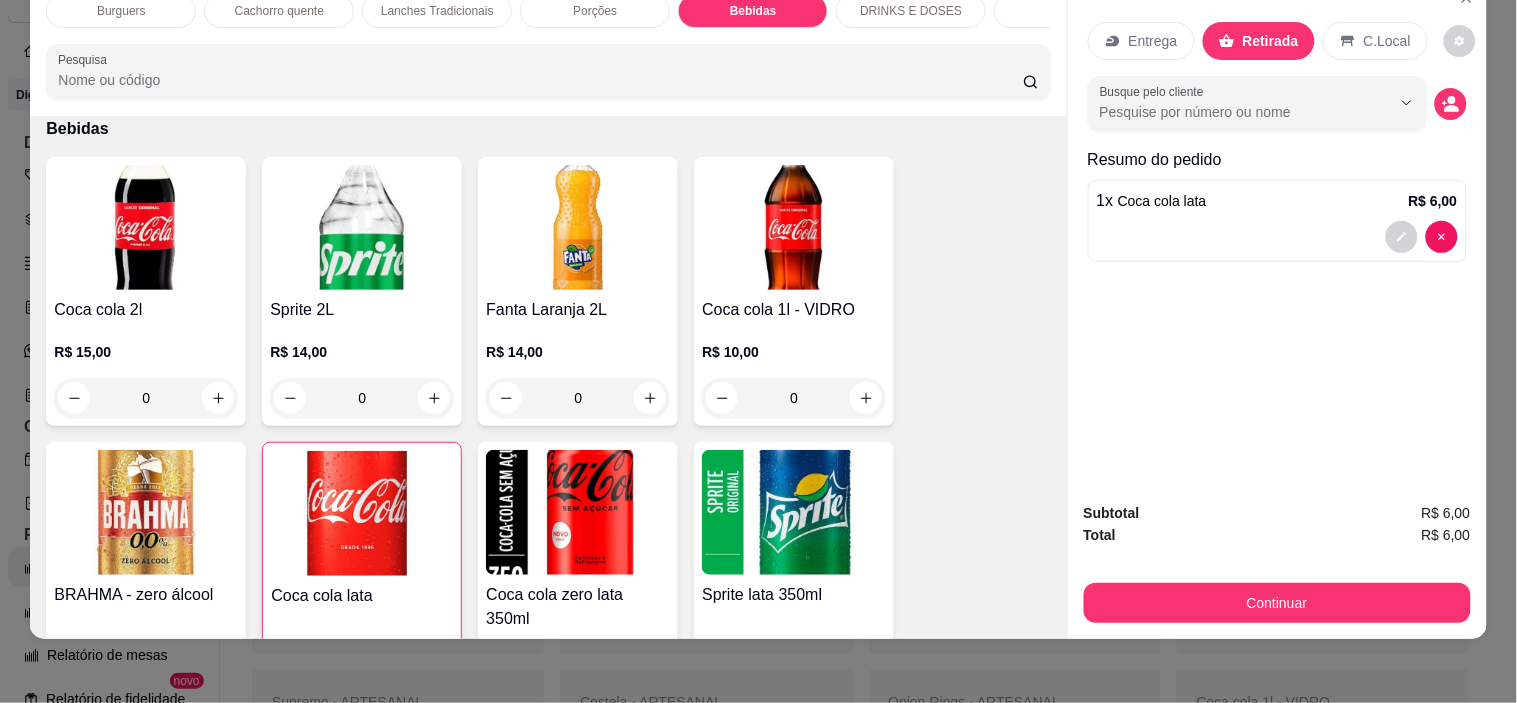 click on "Continuar" at bounding box center (1277, 603) 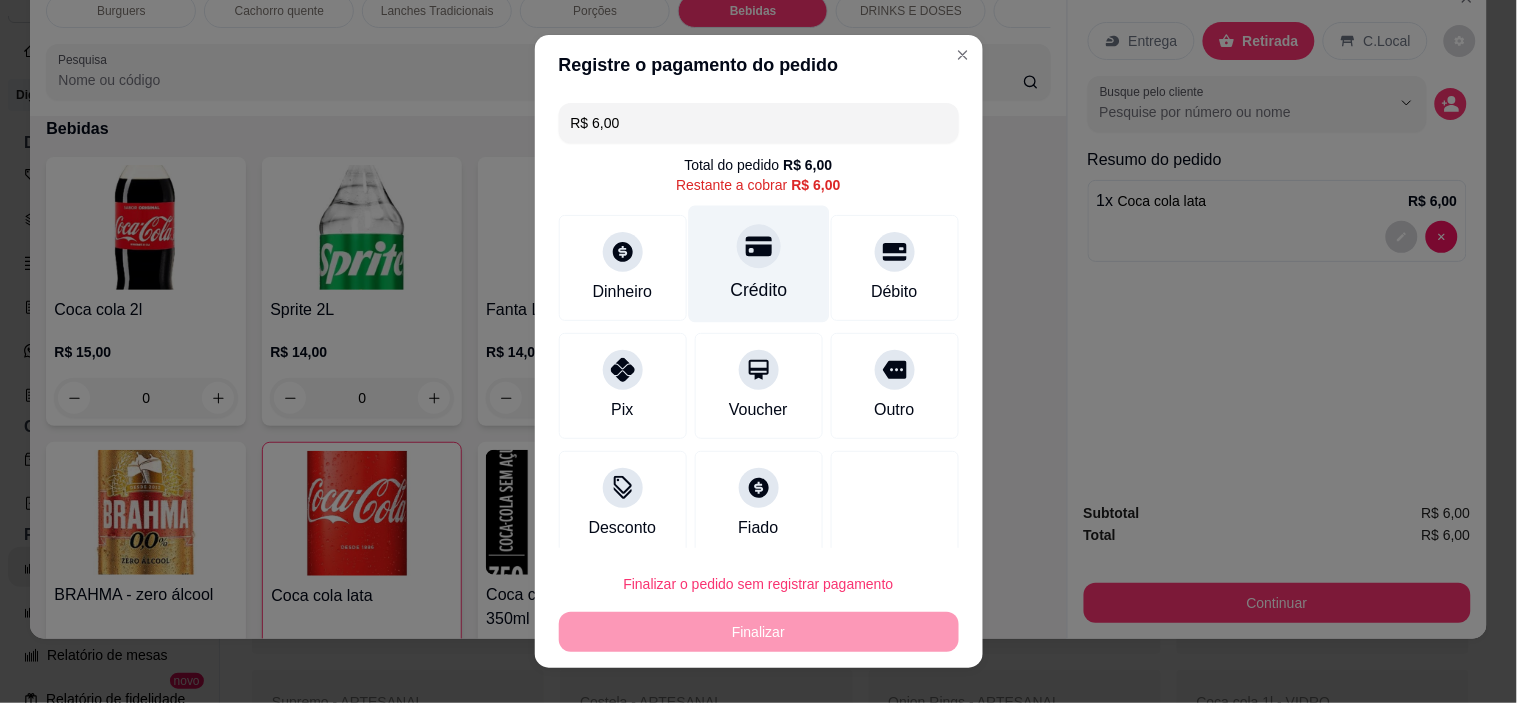 click at bounding box center [759, 247] 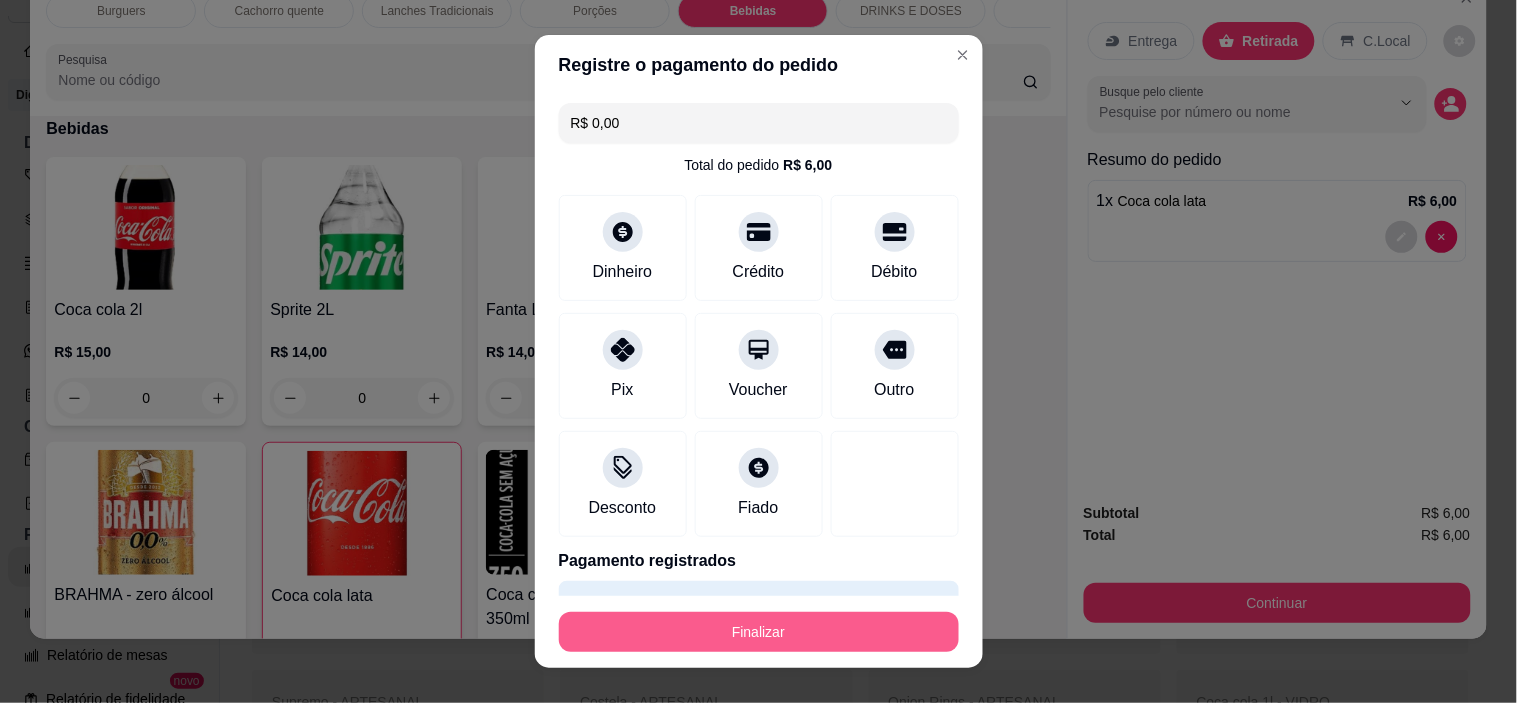 click on "Finalizar" at bounding box center (759, 632) 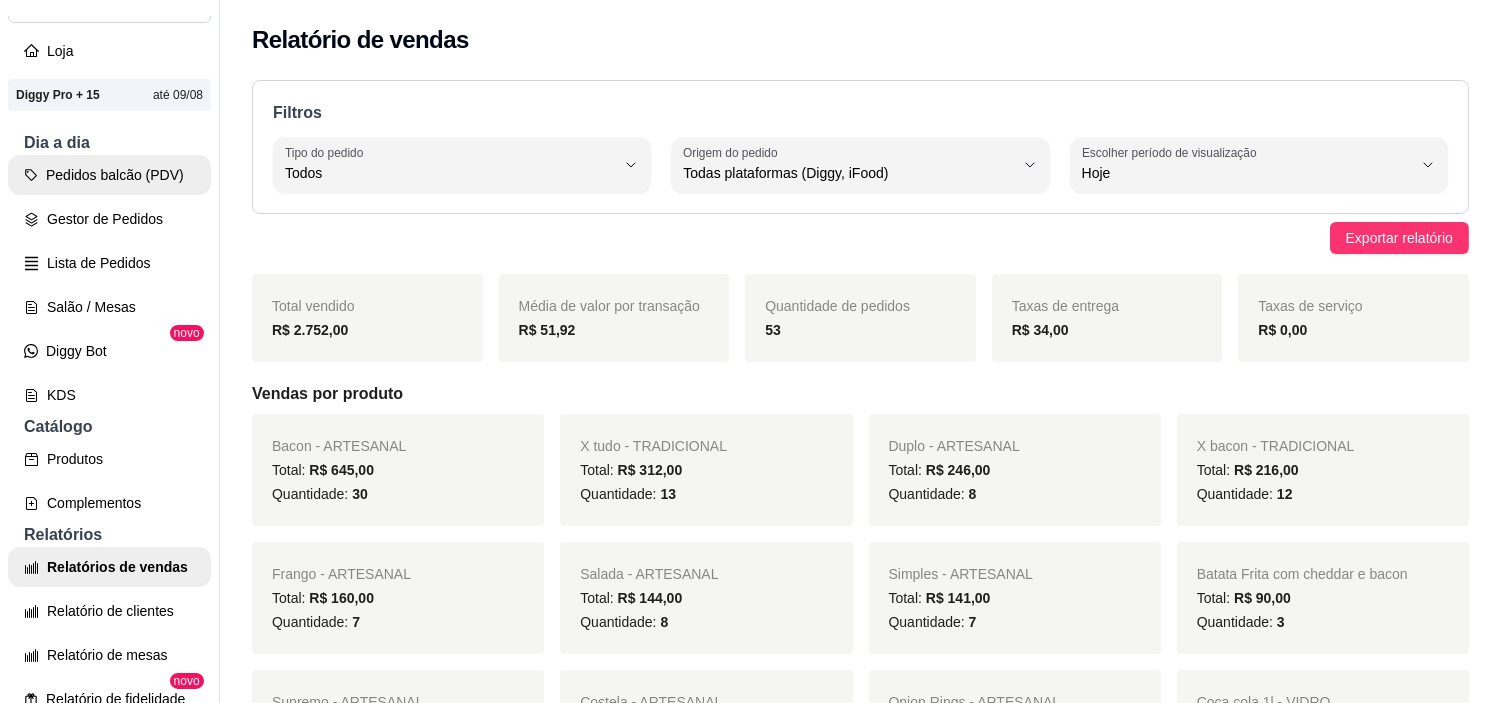 click on "Pedidos balcão (PDV)" at bounding box center [109, 175] 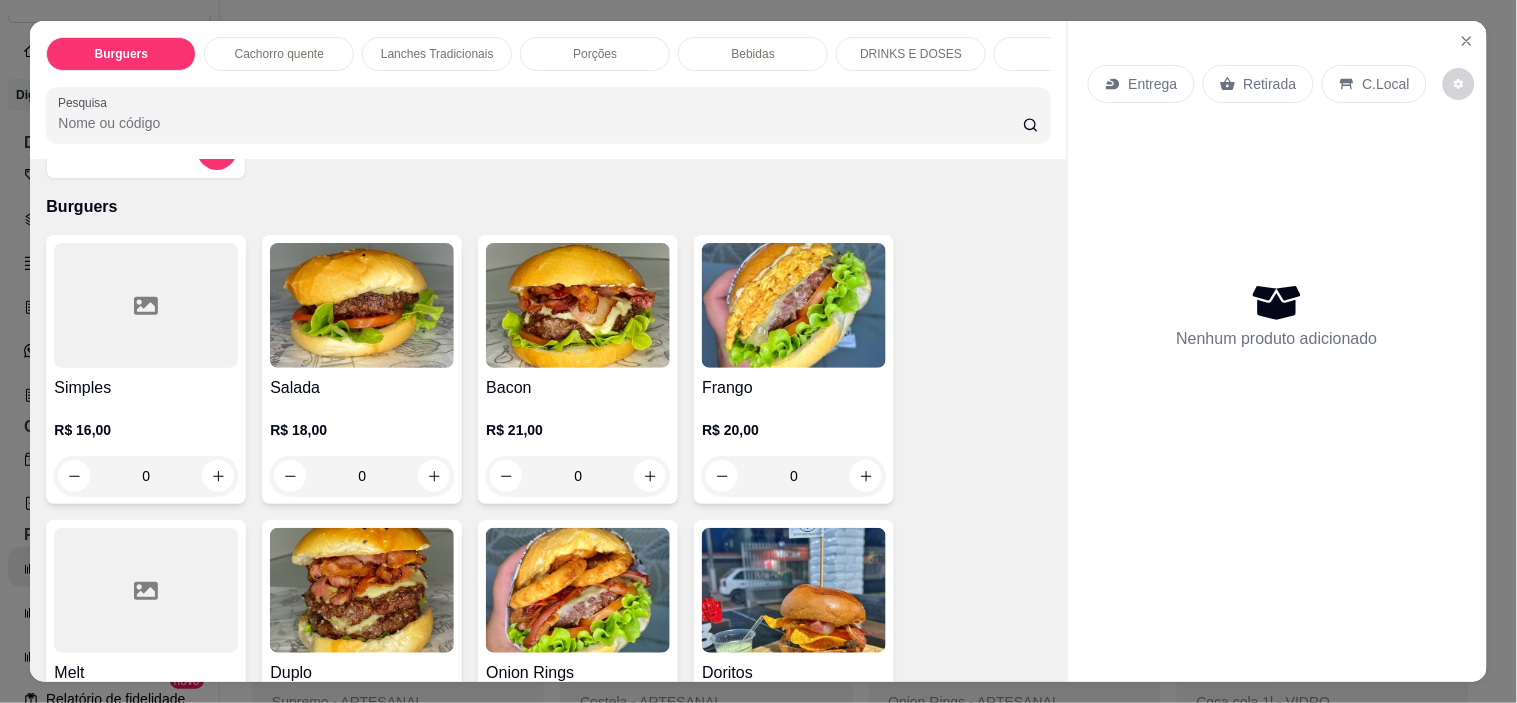 scroll, scrollTop: 0, scrollLeft: 0, axis: both 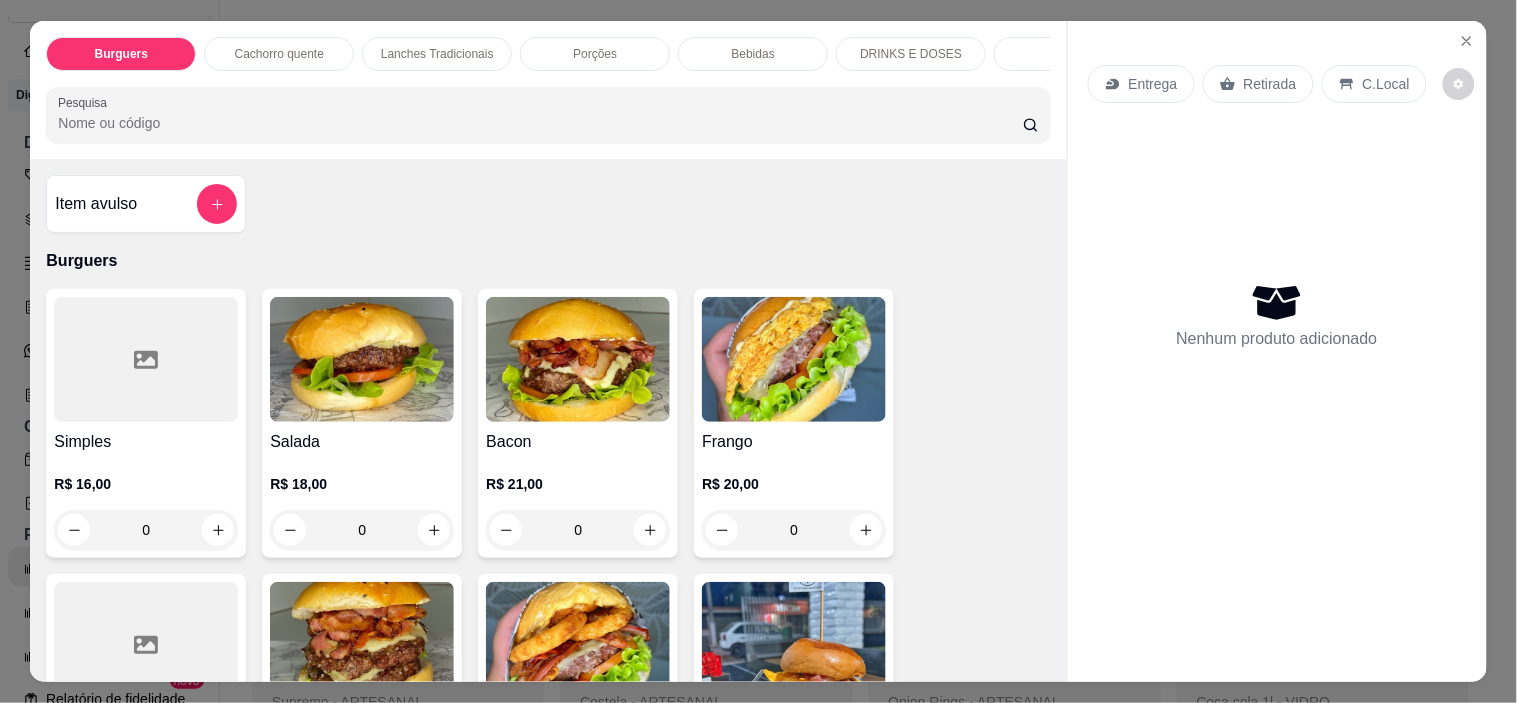 click on "Salada" at bounding box center (362, 442) 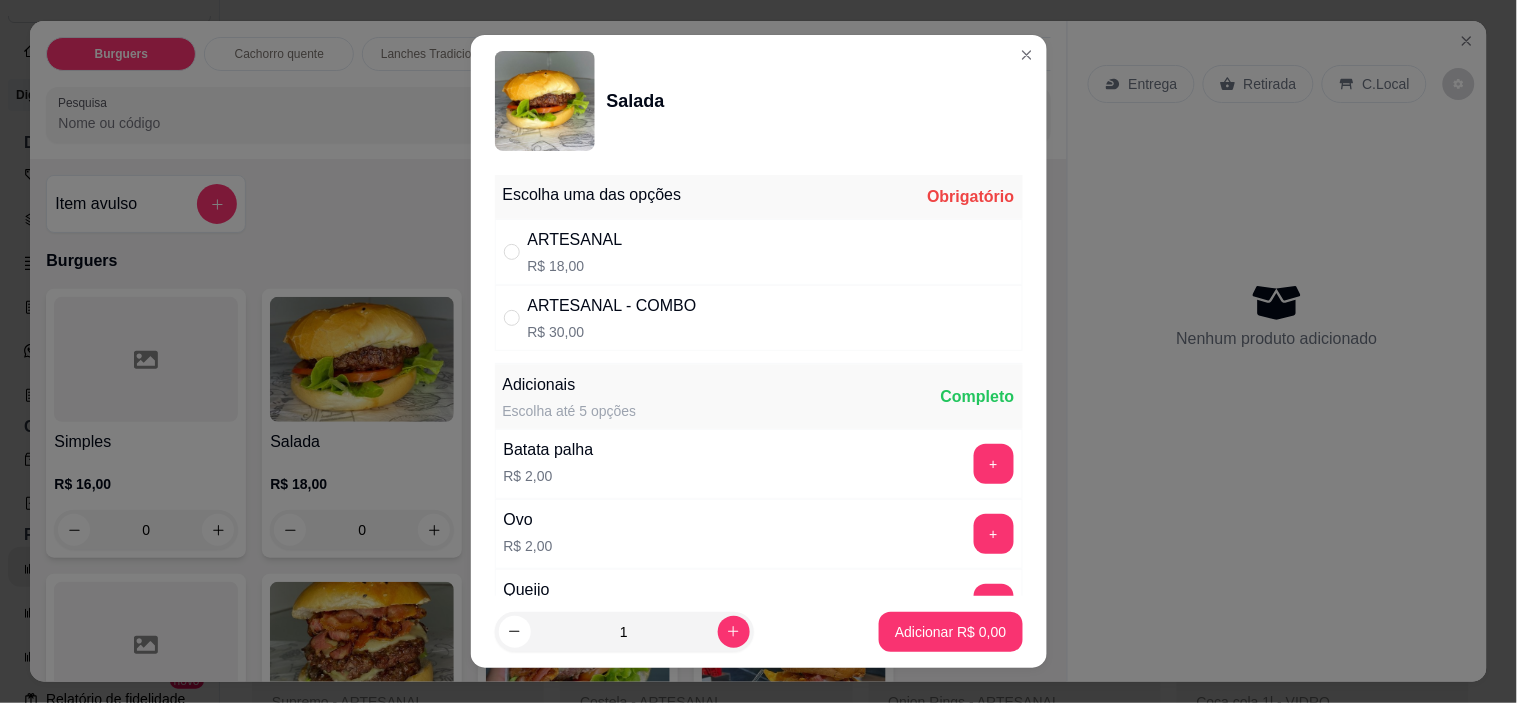 click on "R$ 18,00" at bounding box center [575, 266] 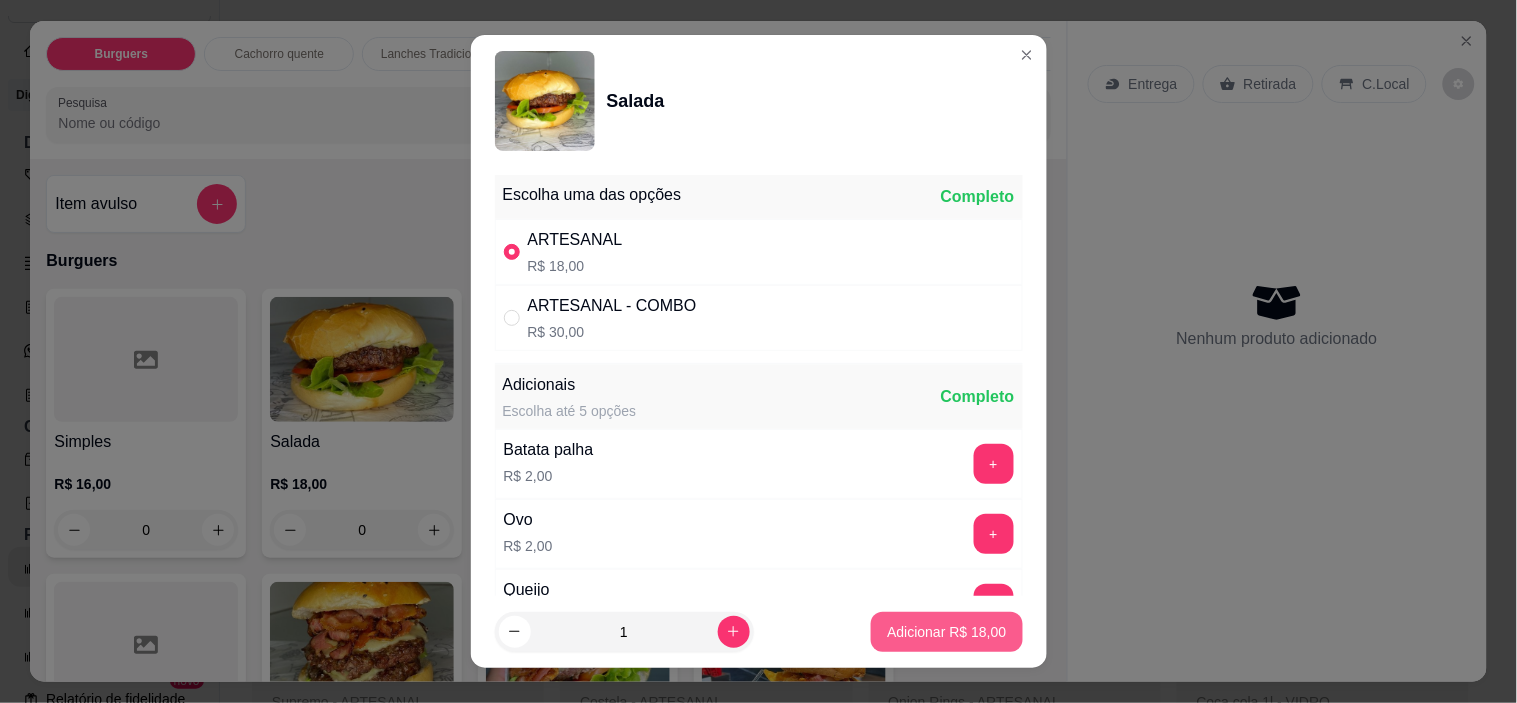 click on "Adicionar   R$ 18,00" at bounding box center [946, 632] 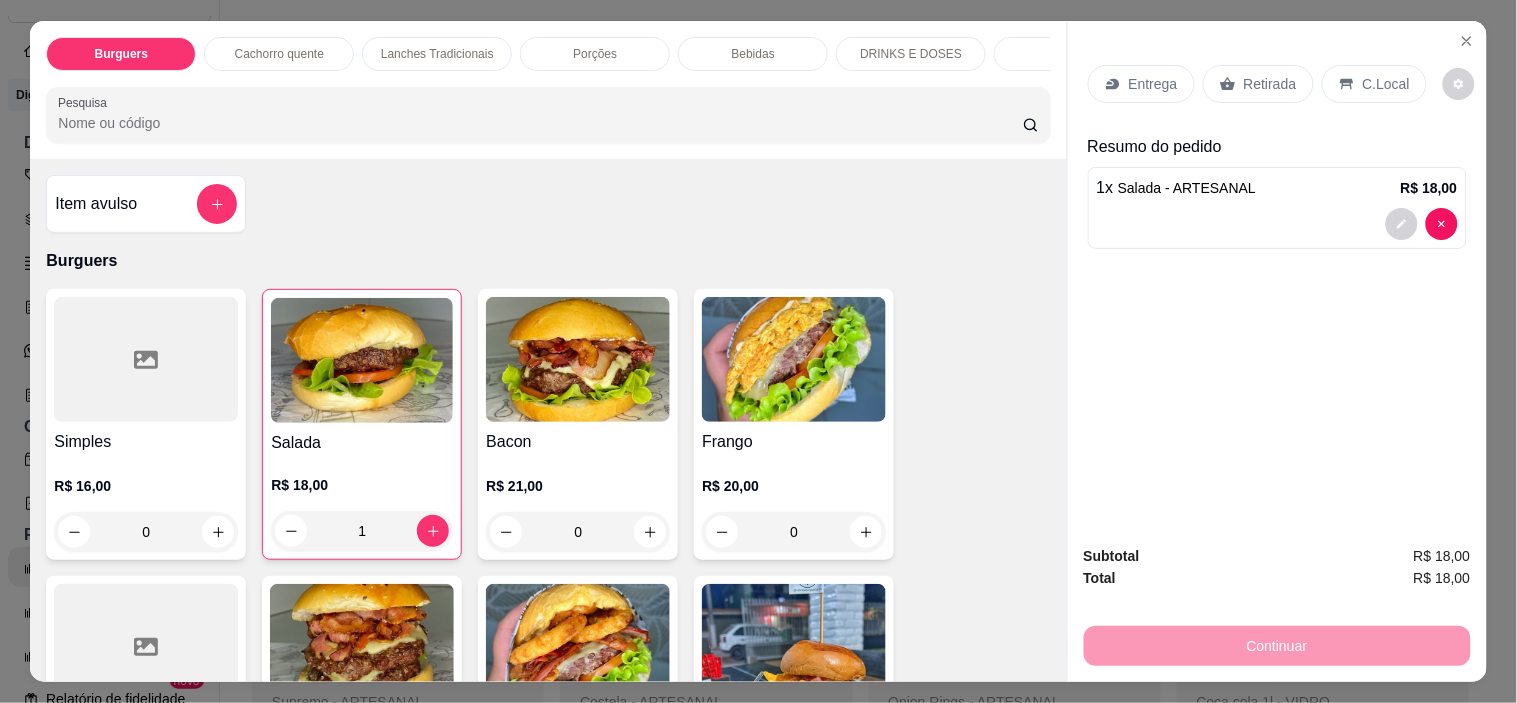 click on "Retirada" at bounding box center [1270, 84] 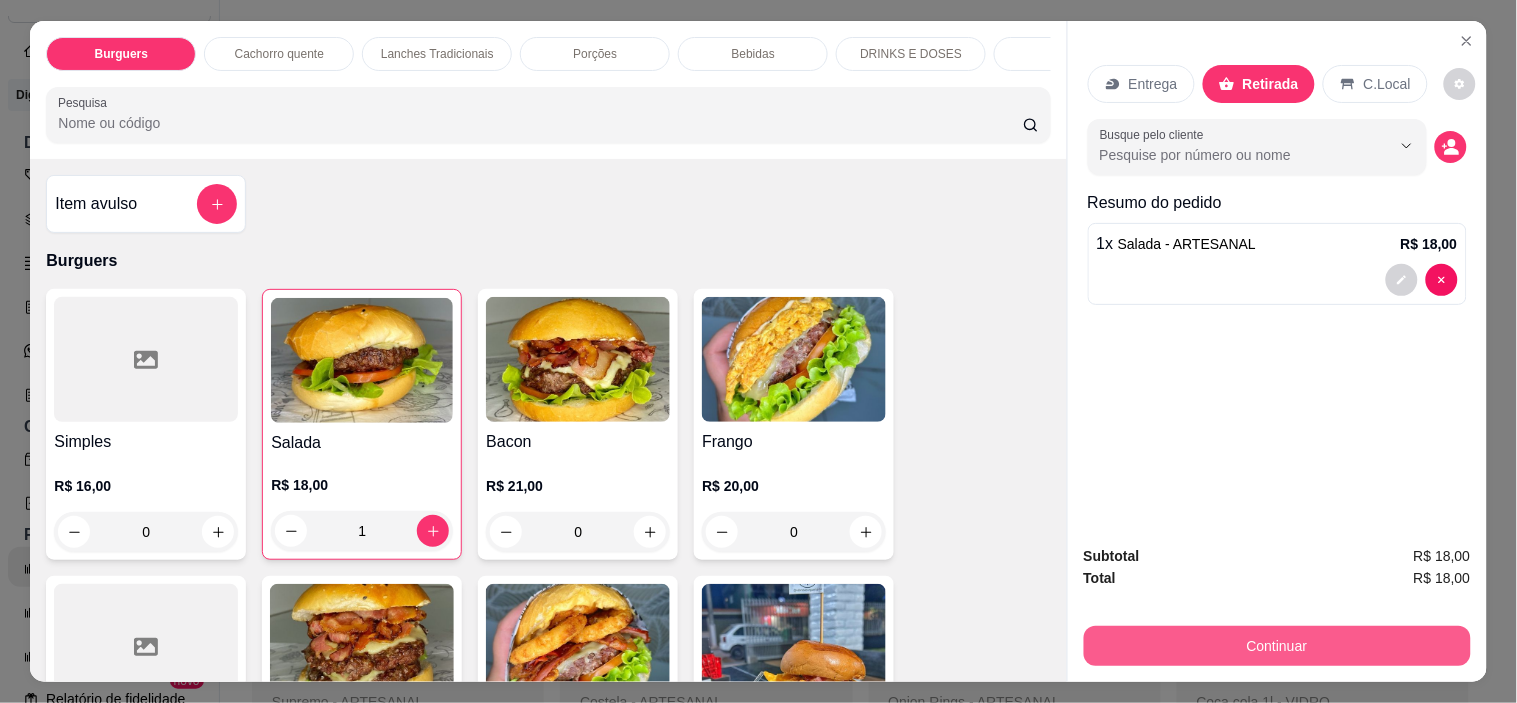 click on "Continuar" at bounding box center (1277, 646) 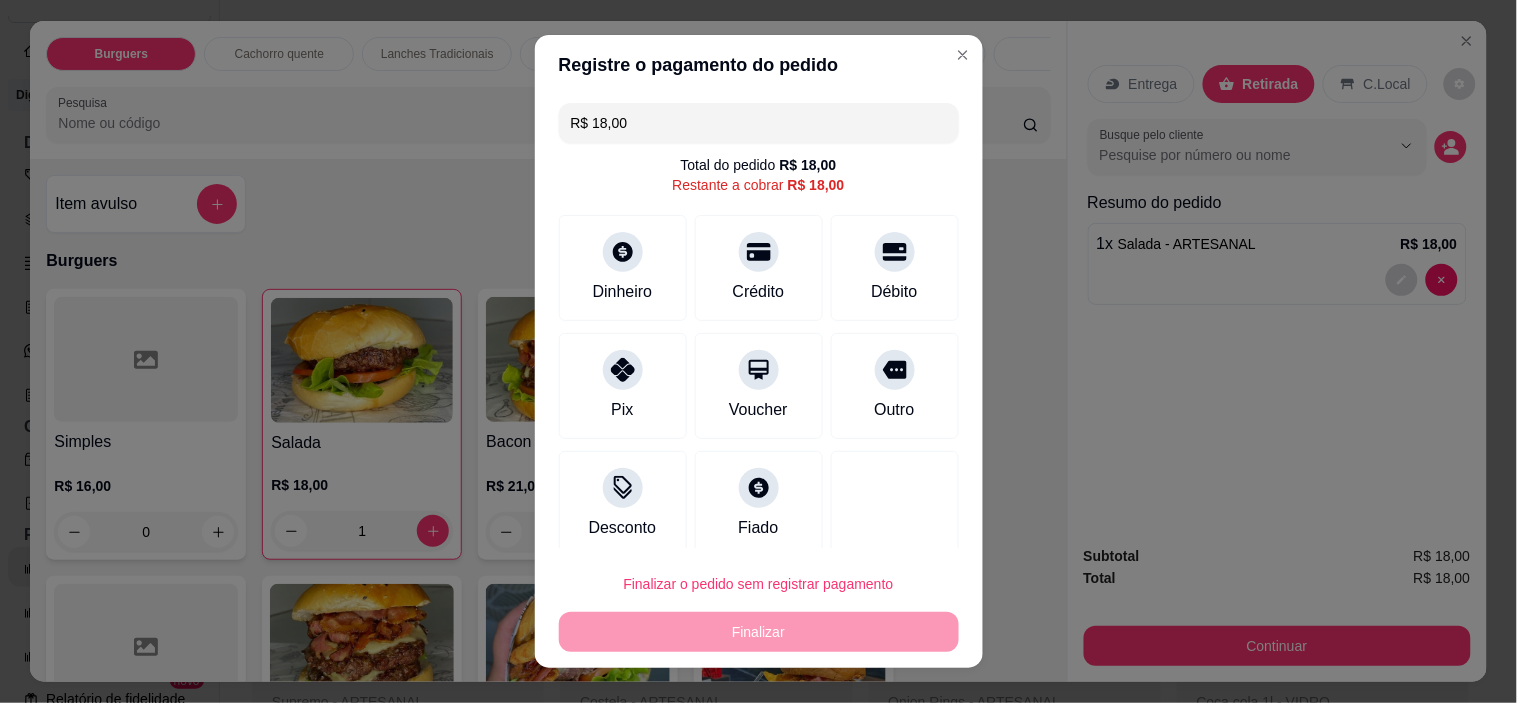 click on "Pix Voucher Outro" at bounding box center (759, 386) 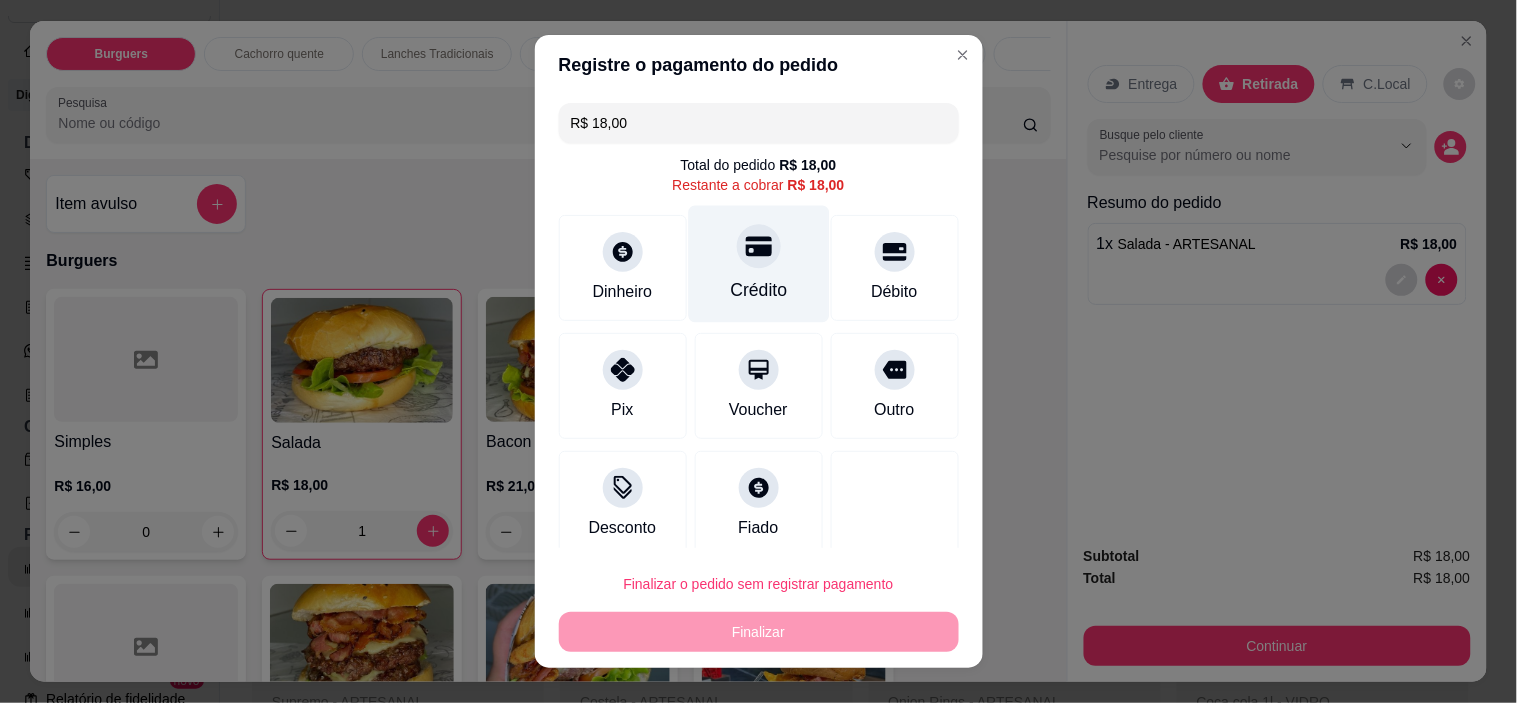click on "Crédito" at bounding box center (758, 290) 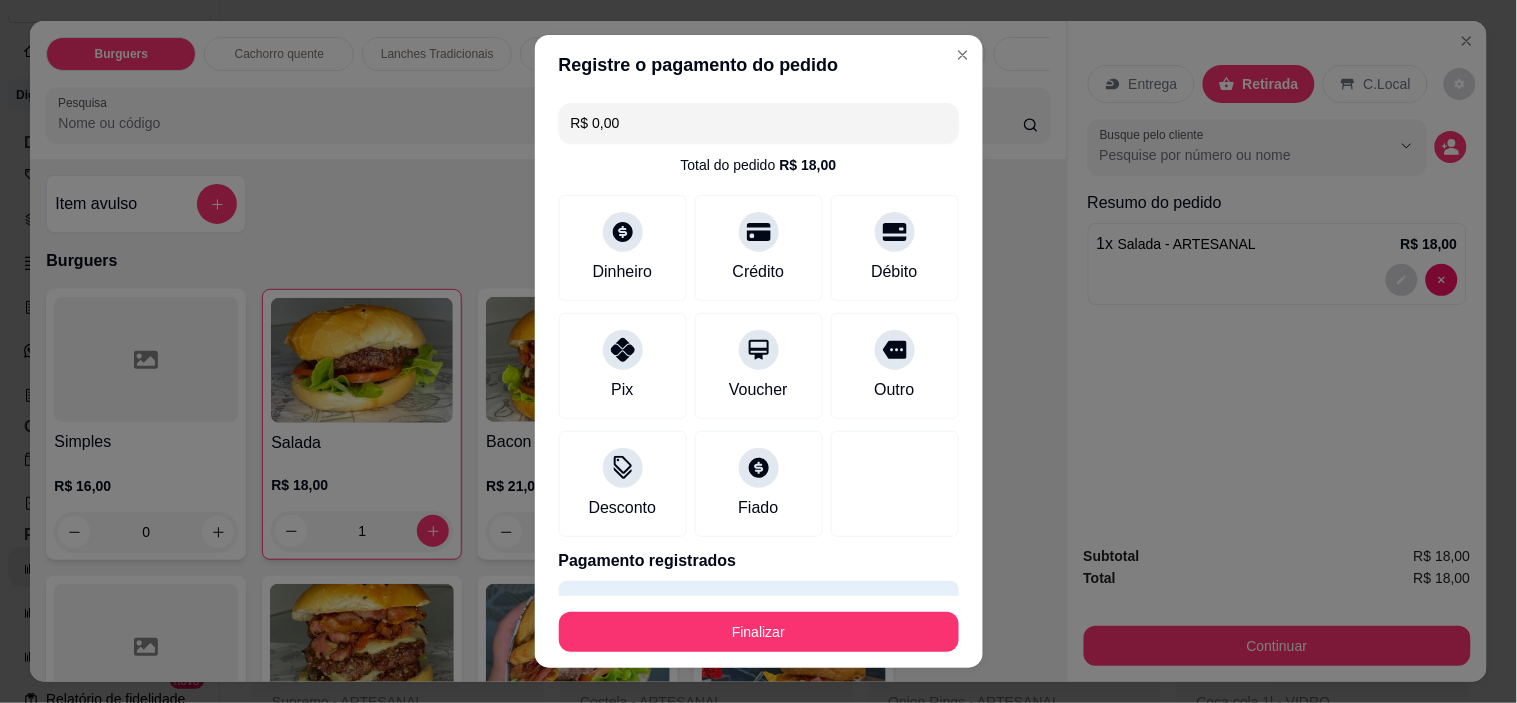 type 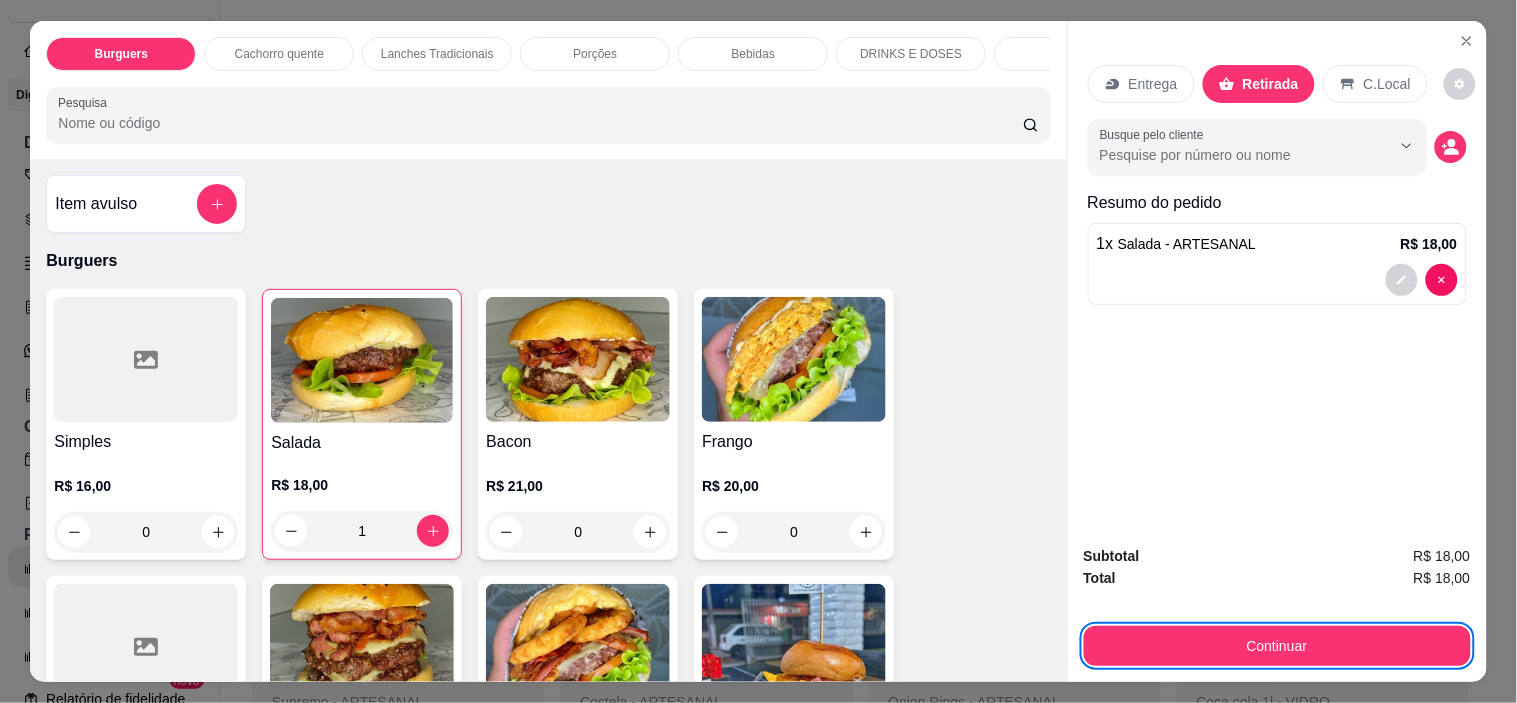 type on "0" 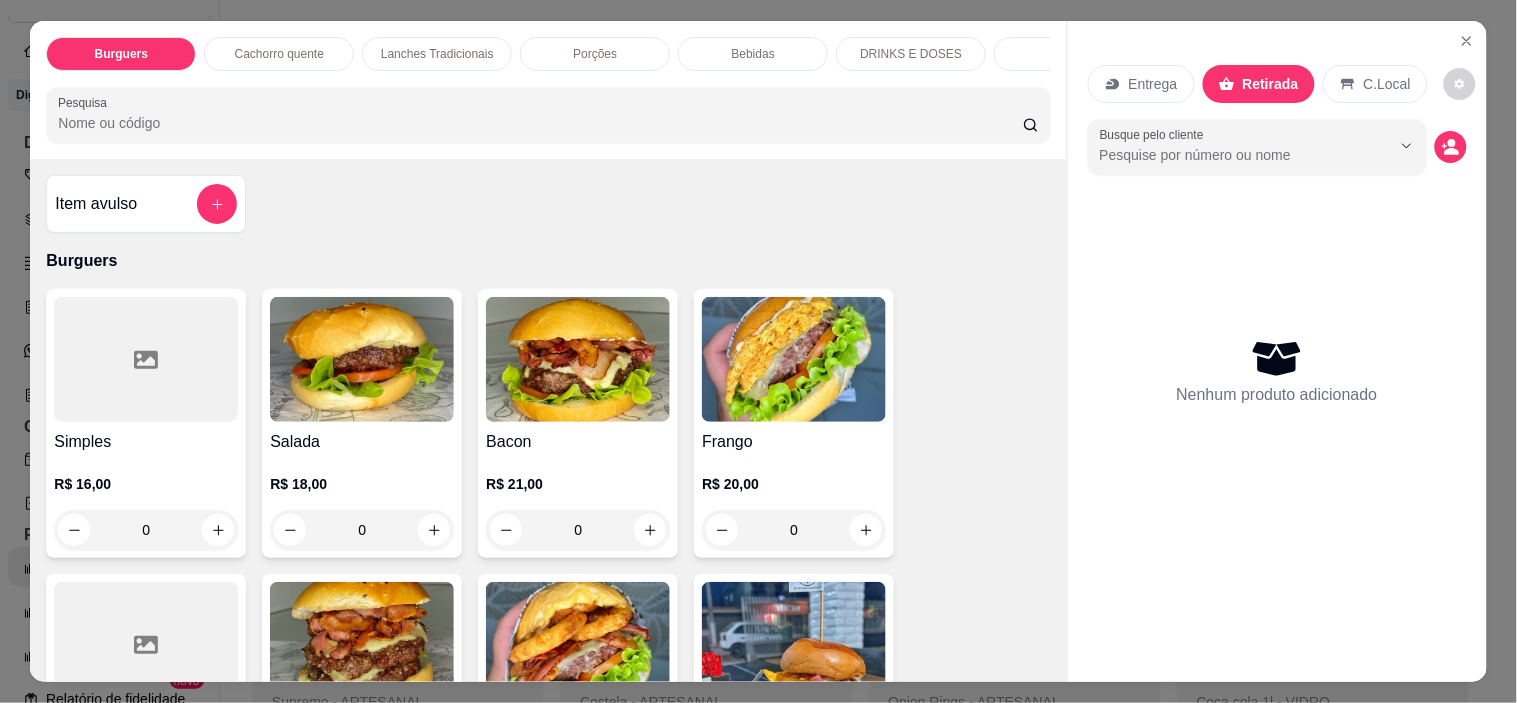 click at bounding box center (578, 359) 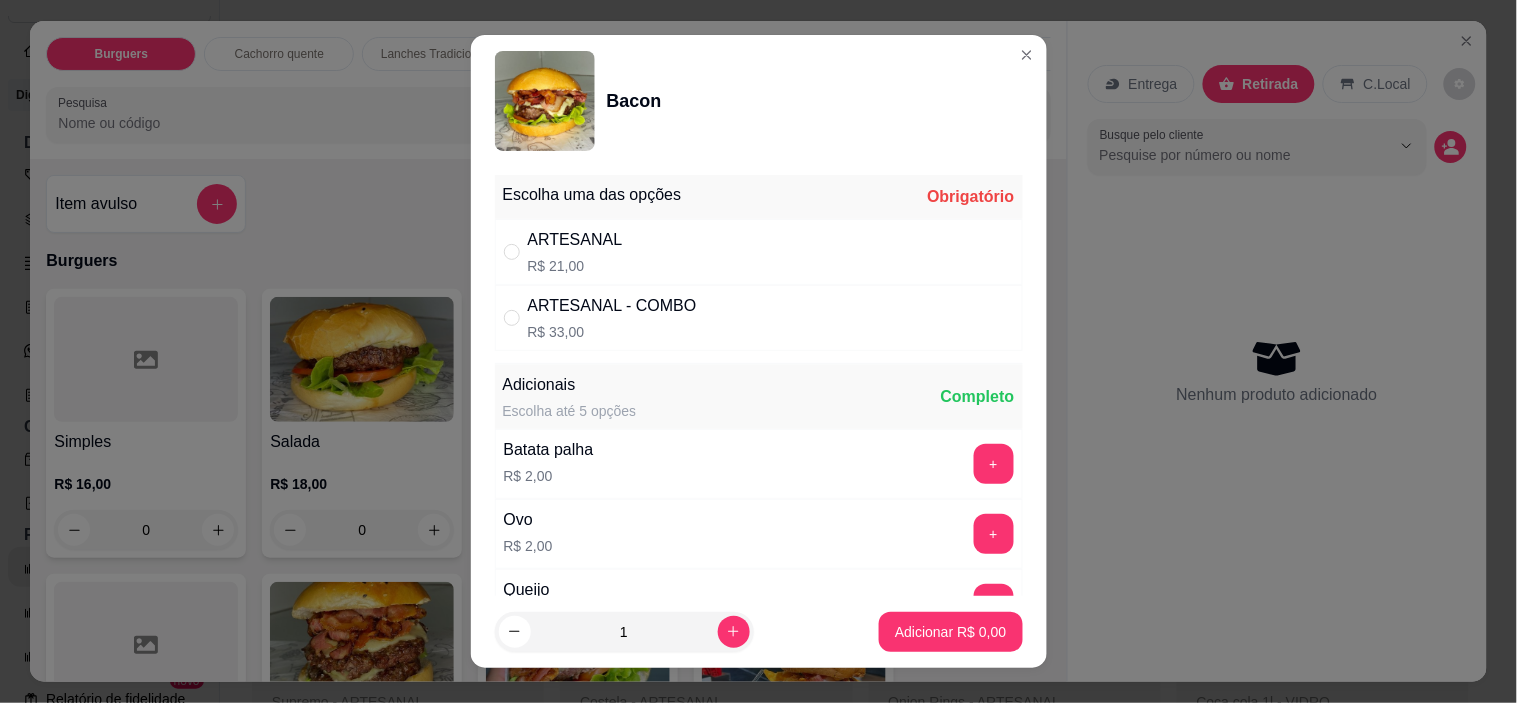 click on "ARTESANAL - COMBO R$ 33,00" at bounding box center [759, 318] 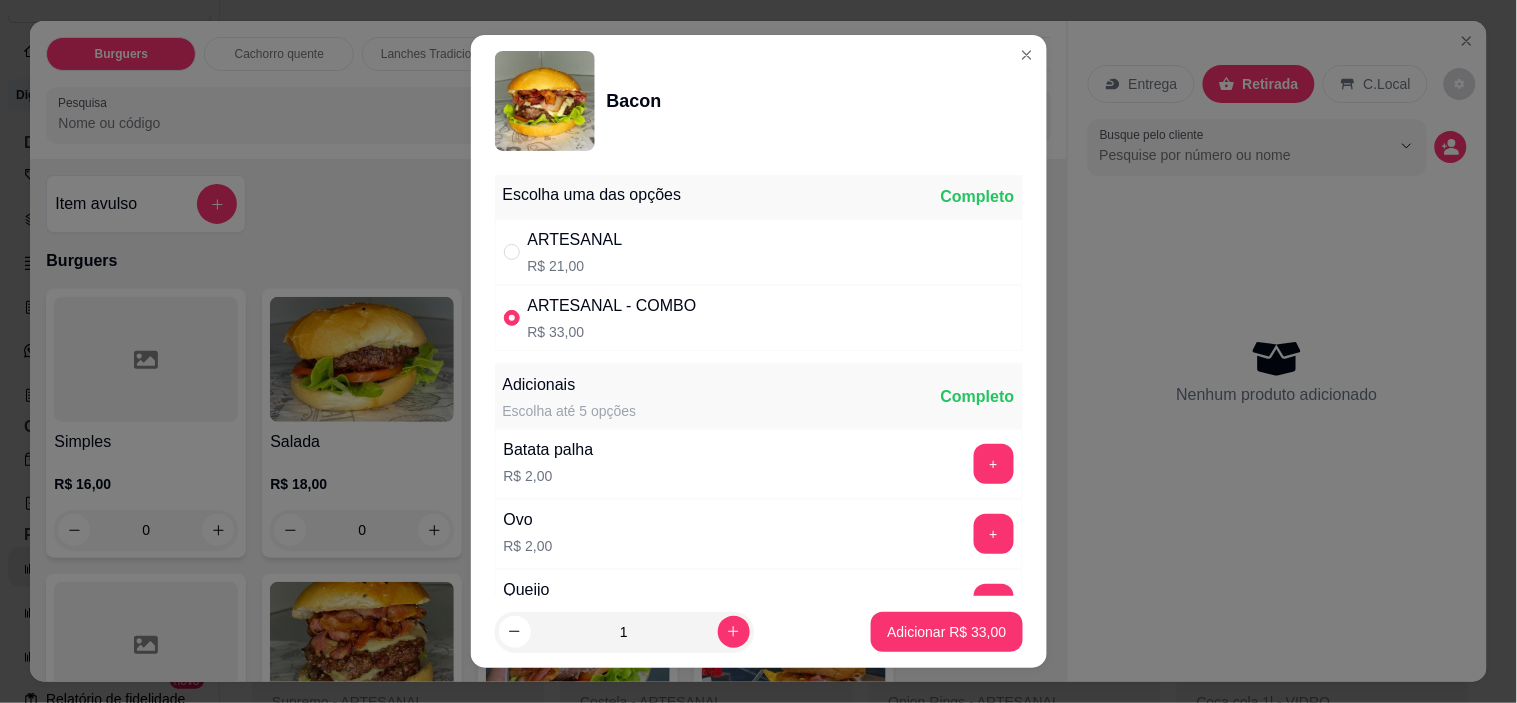 click on "ARTESANAL R$ 21,00" at bounding box center [759, 252] 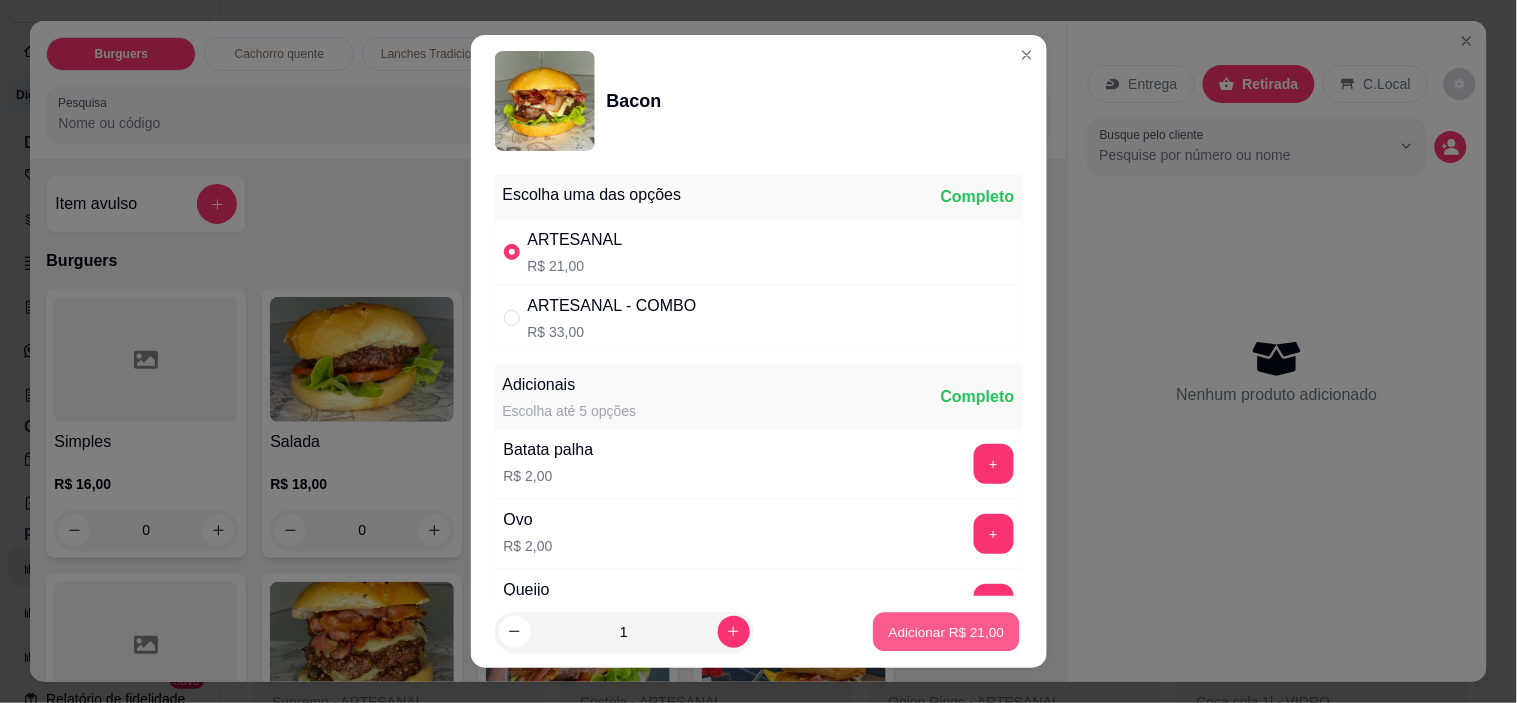 click on "Adicionar   R$ 21,00" at bounding box center (947, 631) 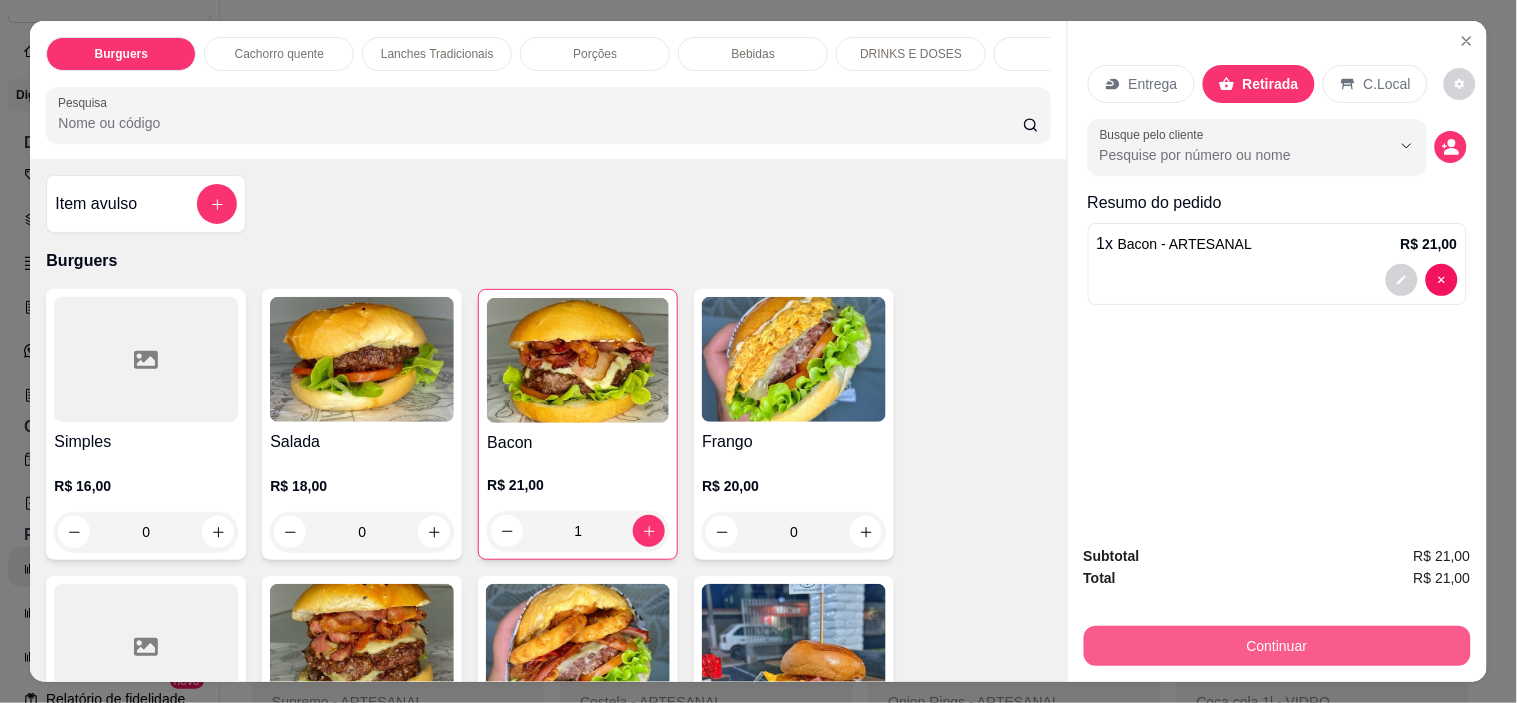 click on "Continuar" at bounding box center (1277, 646) 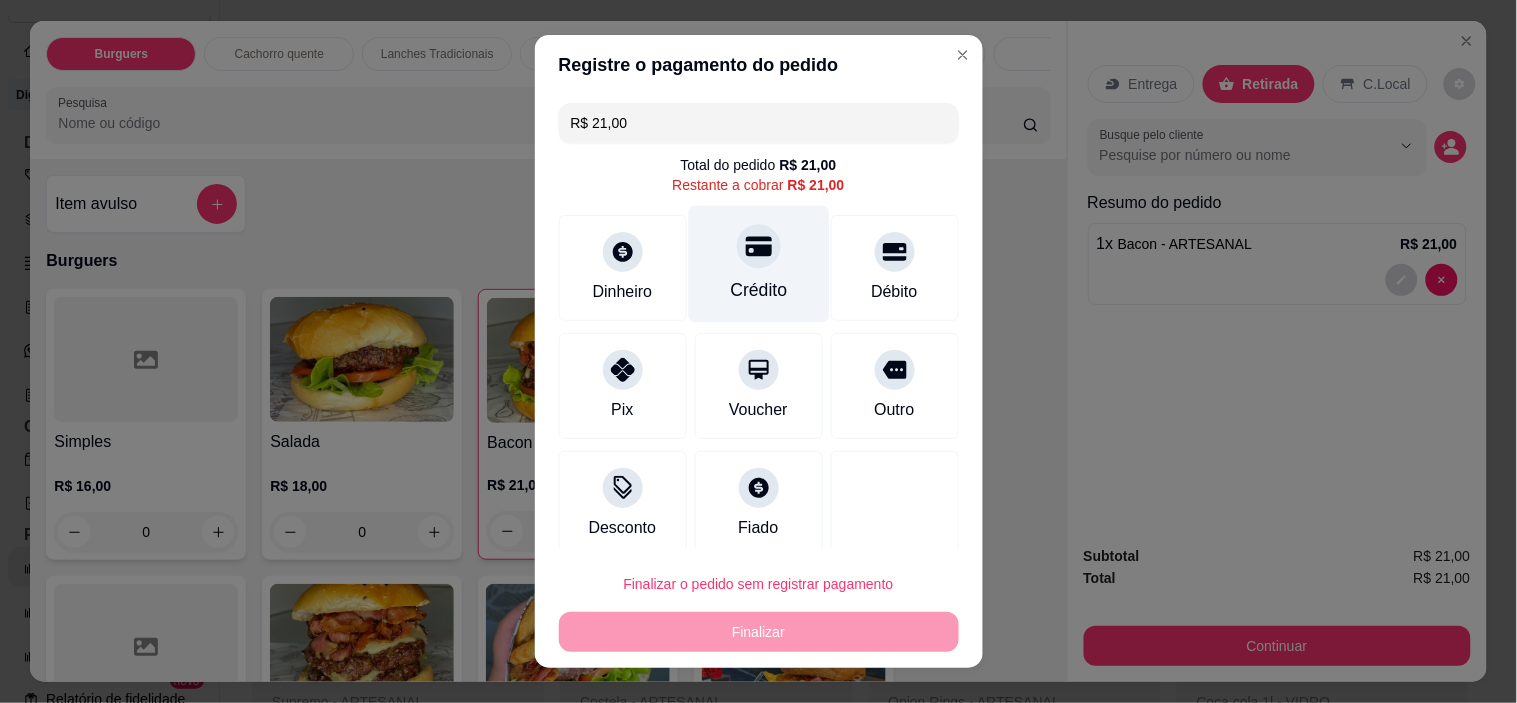 click on "Crédito" at bounding box center (758, 264) 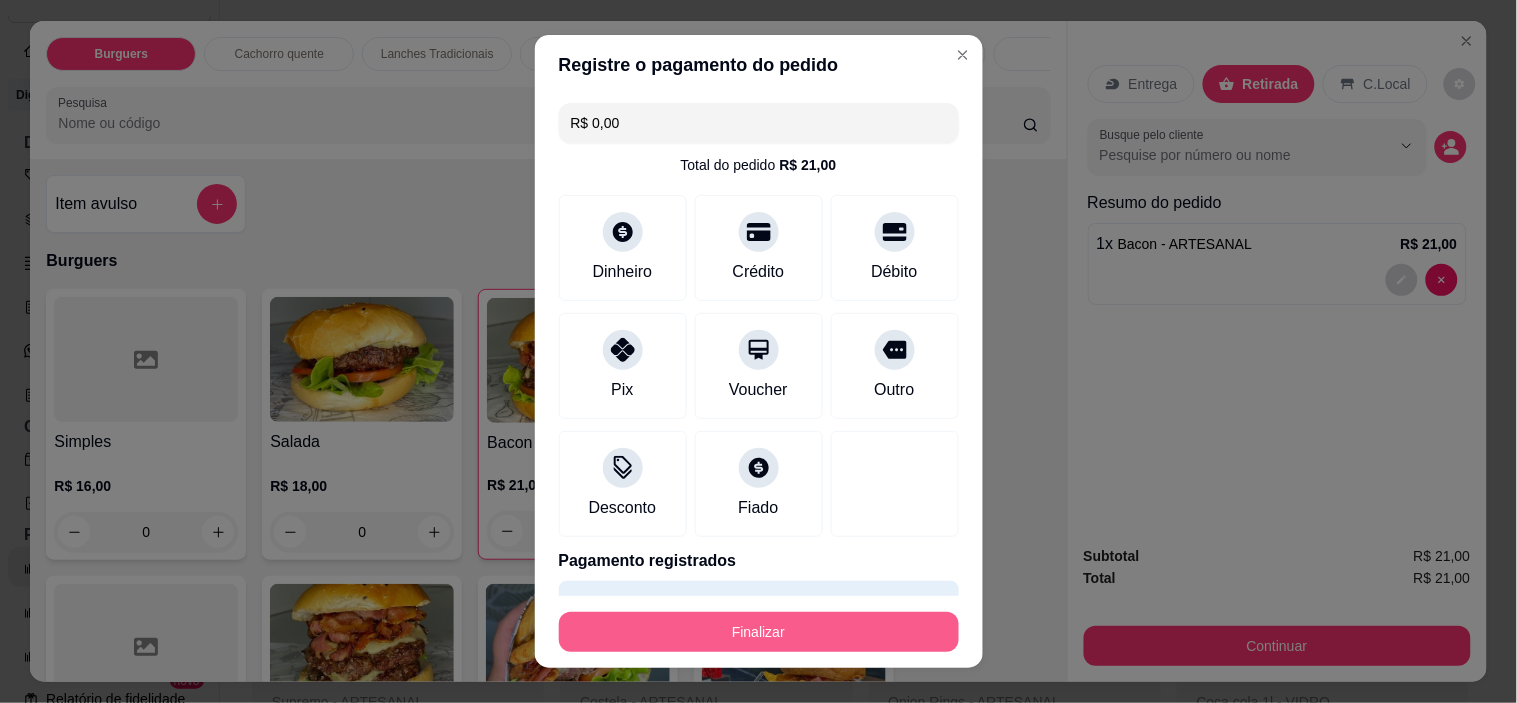click on "Finalizar" at bounding box center (759, 632) 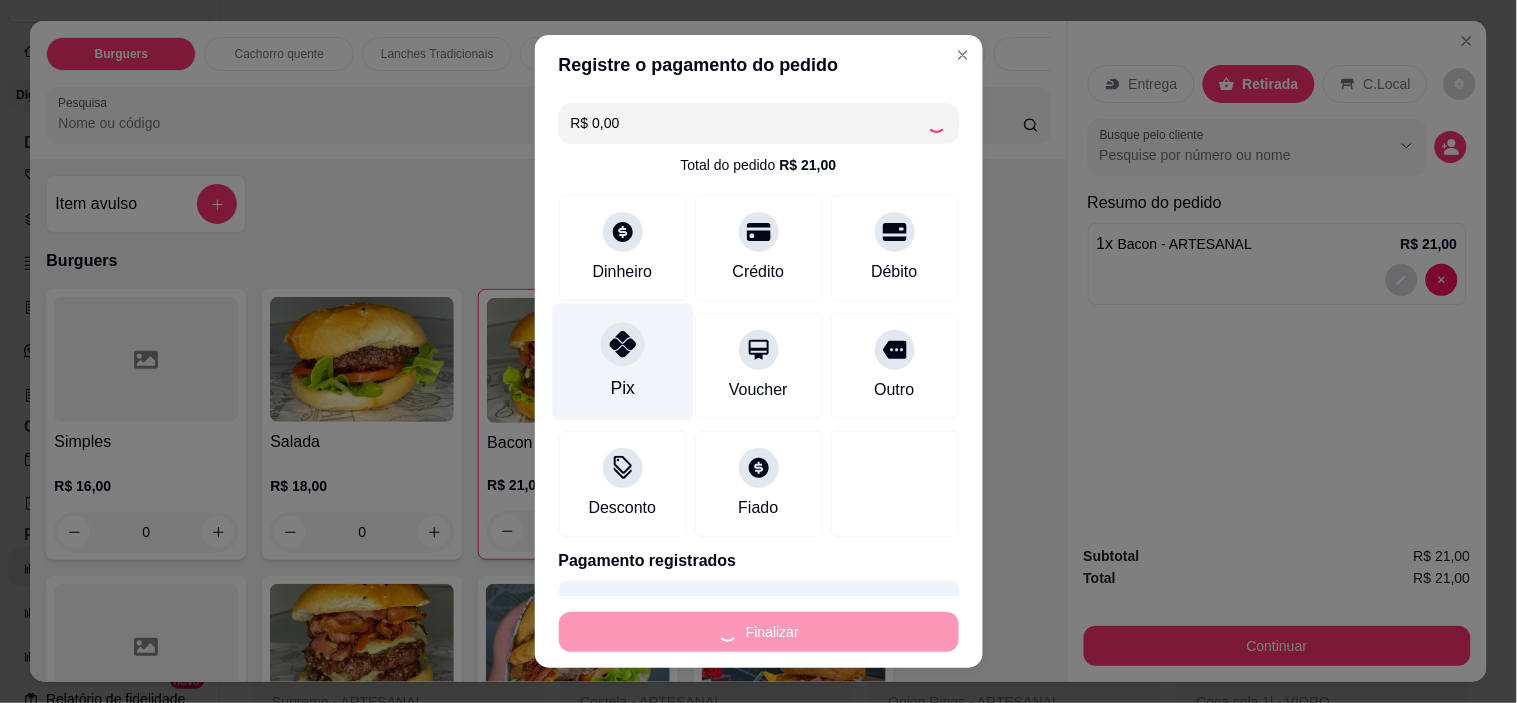 type on "0" 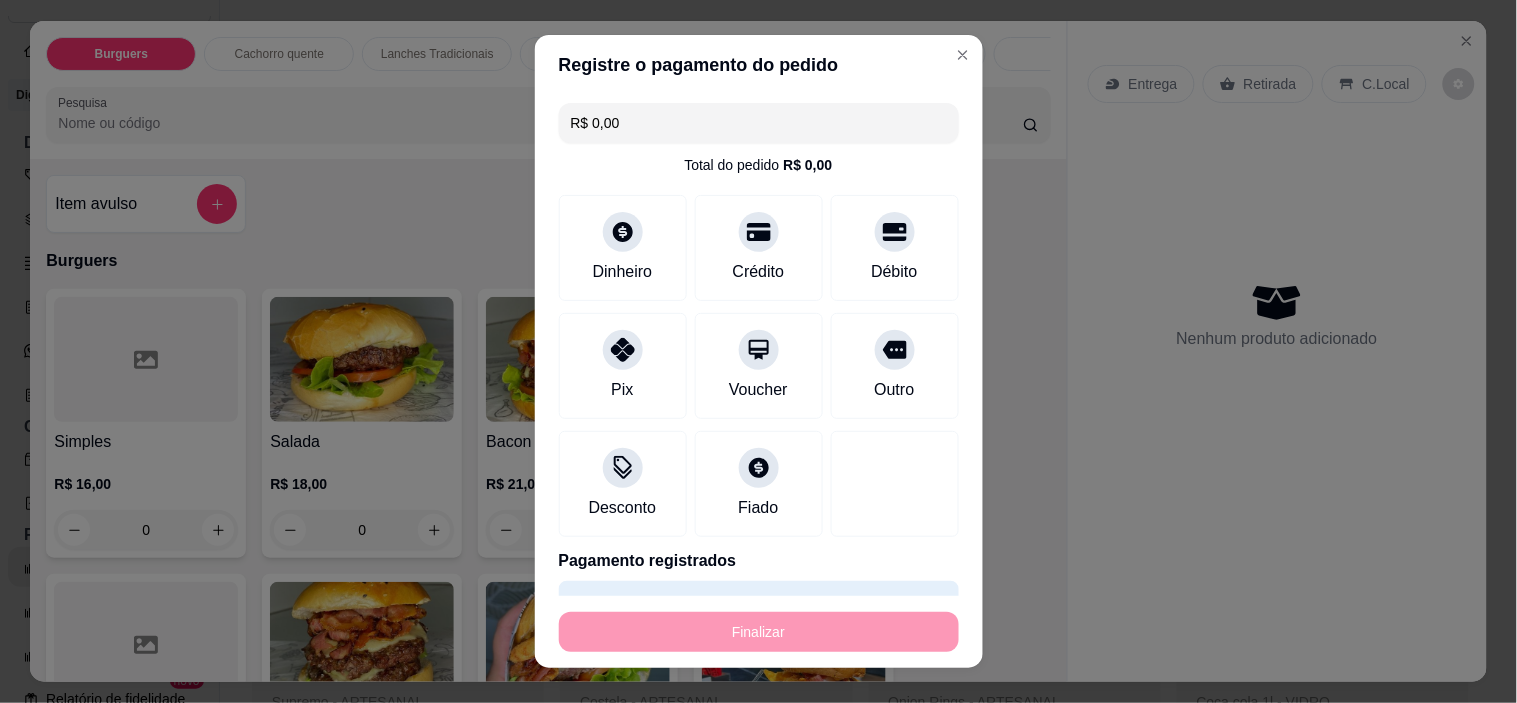 type on "-R$ 21,00" 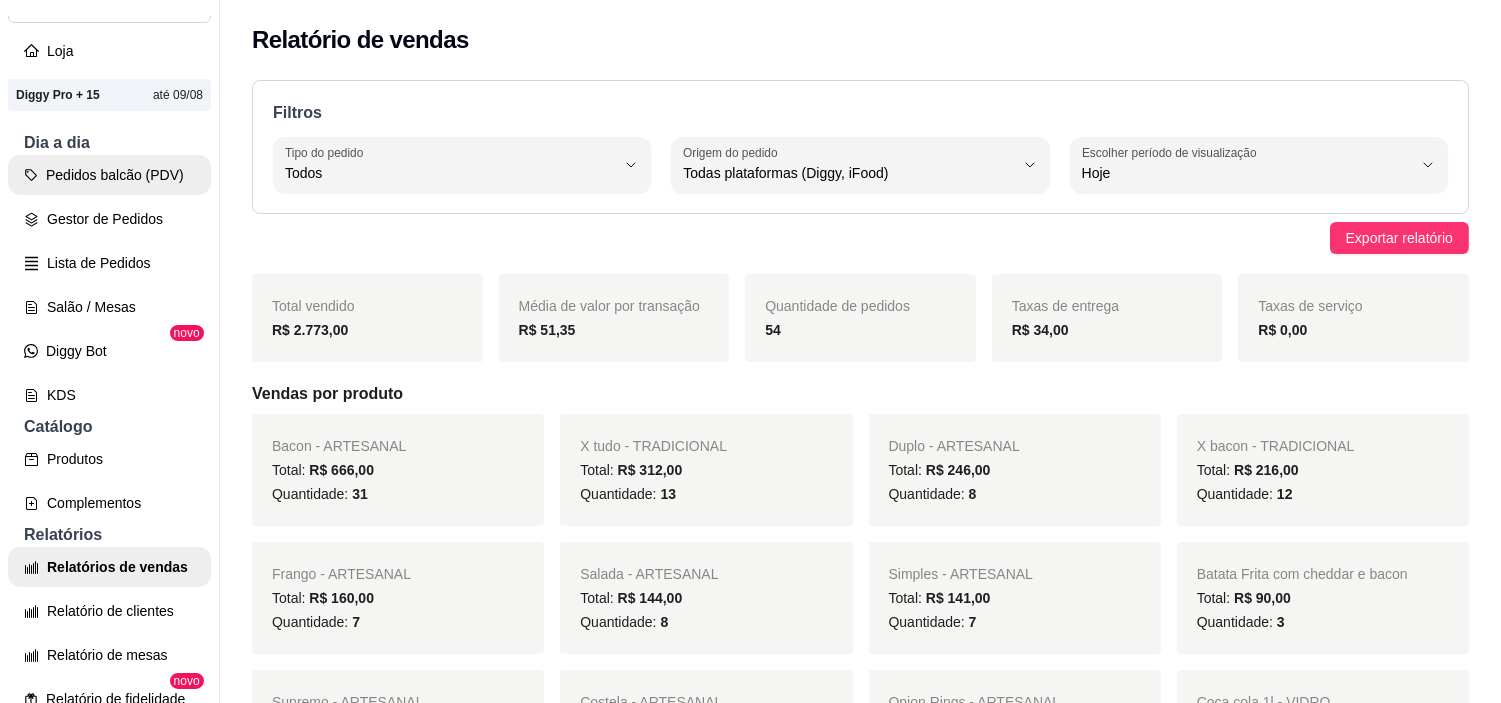 click on "Pedidos balcão (PDV)" at bounding box center (109, 175) 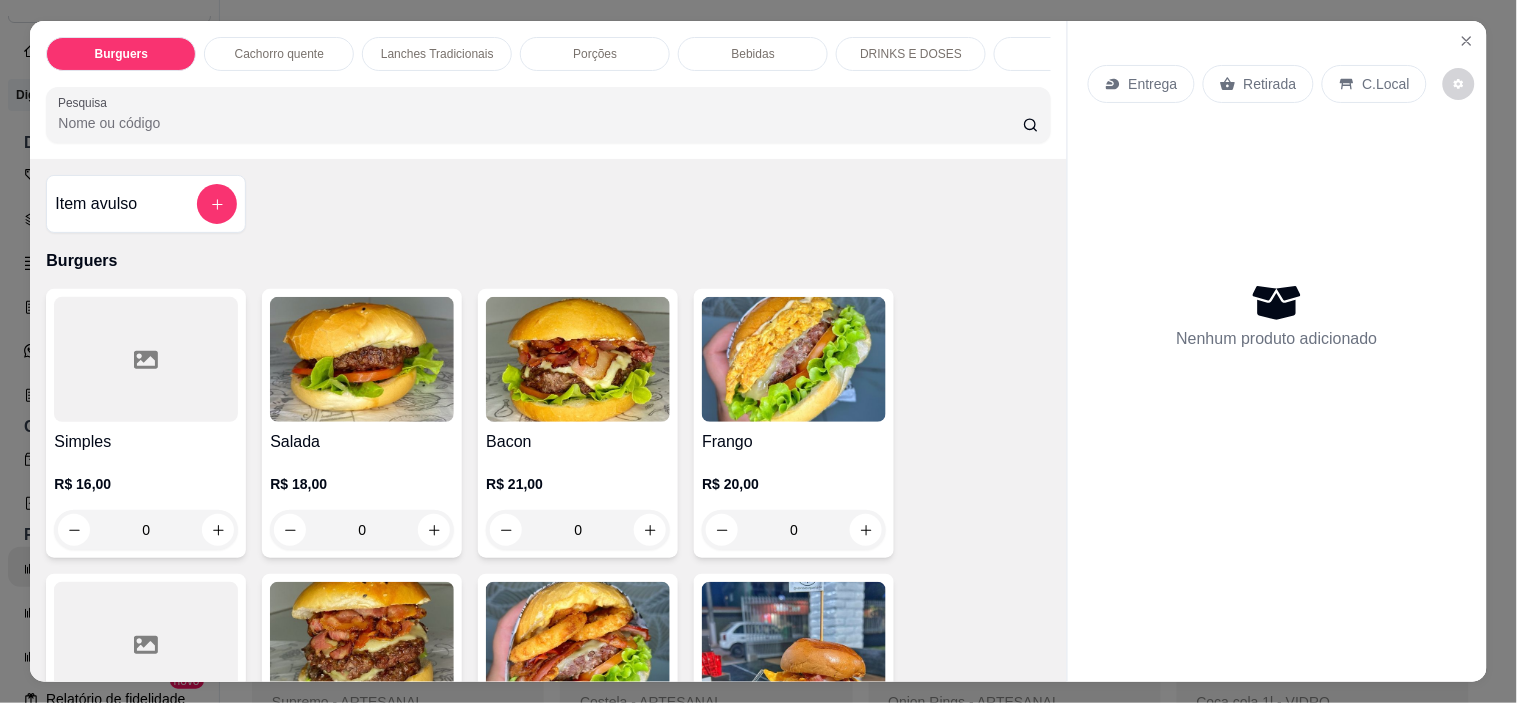 click at bounding box center (578, 359) 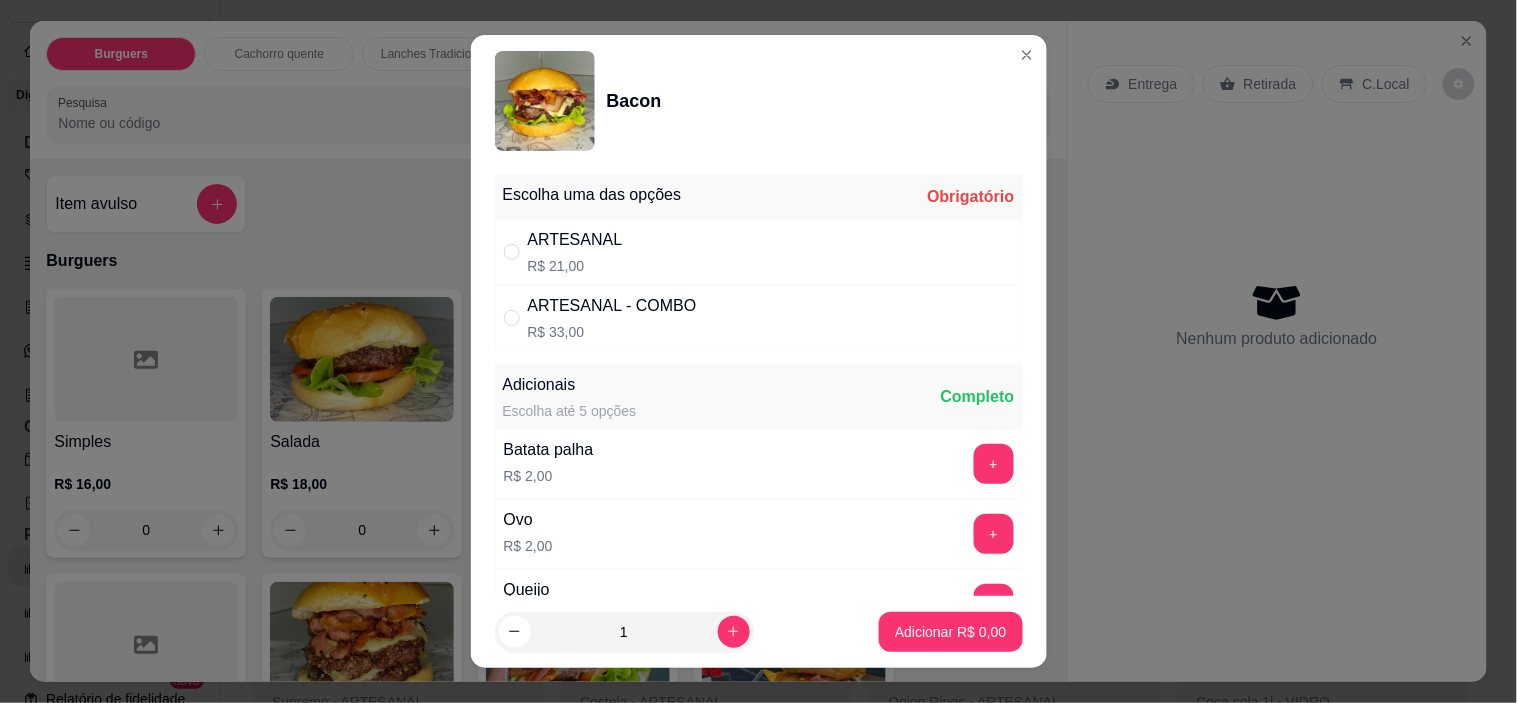 click on "Escolha uma das opções Obrigatório" at bounding box center [759, 197] 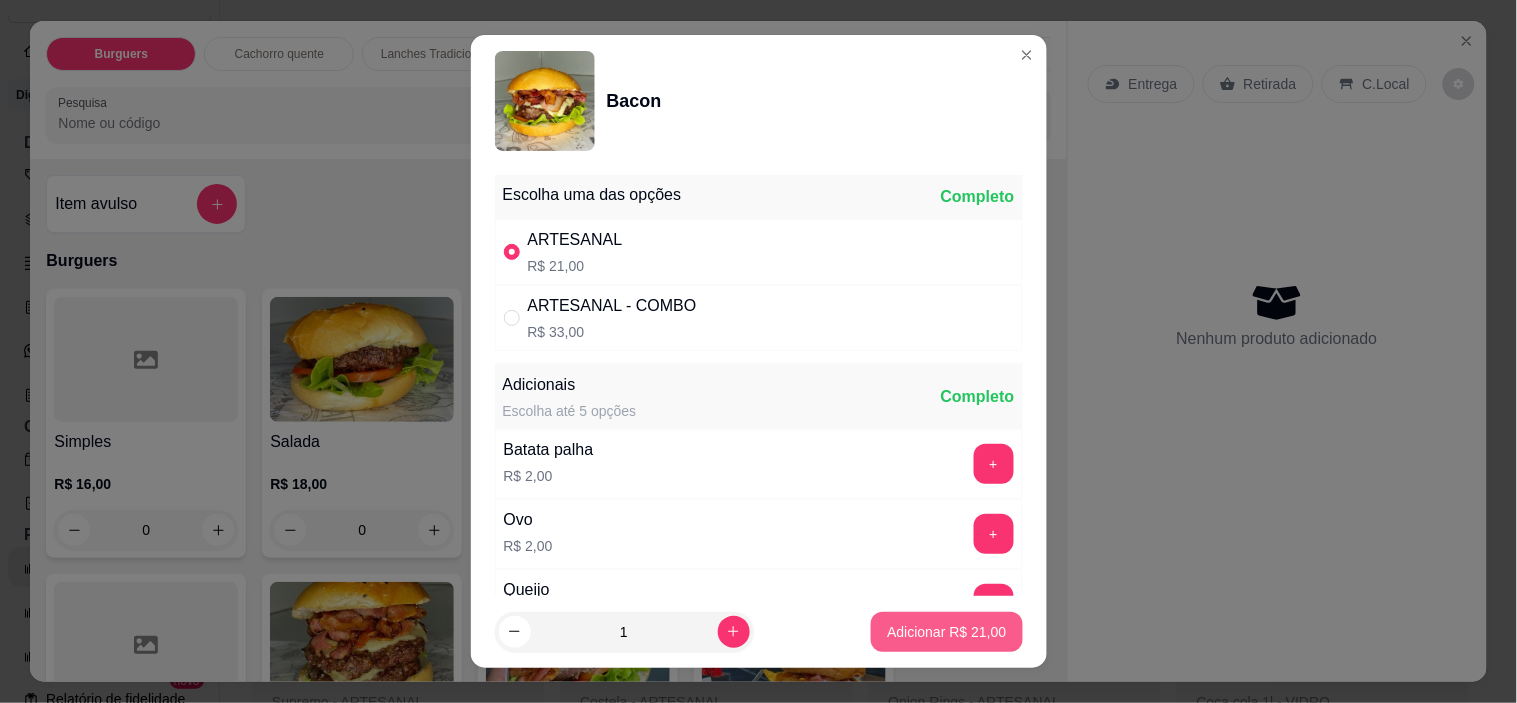 click on "Adicionar   R$ 21,00" at bounding box center (946, 632) 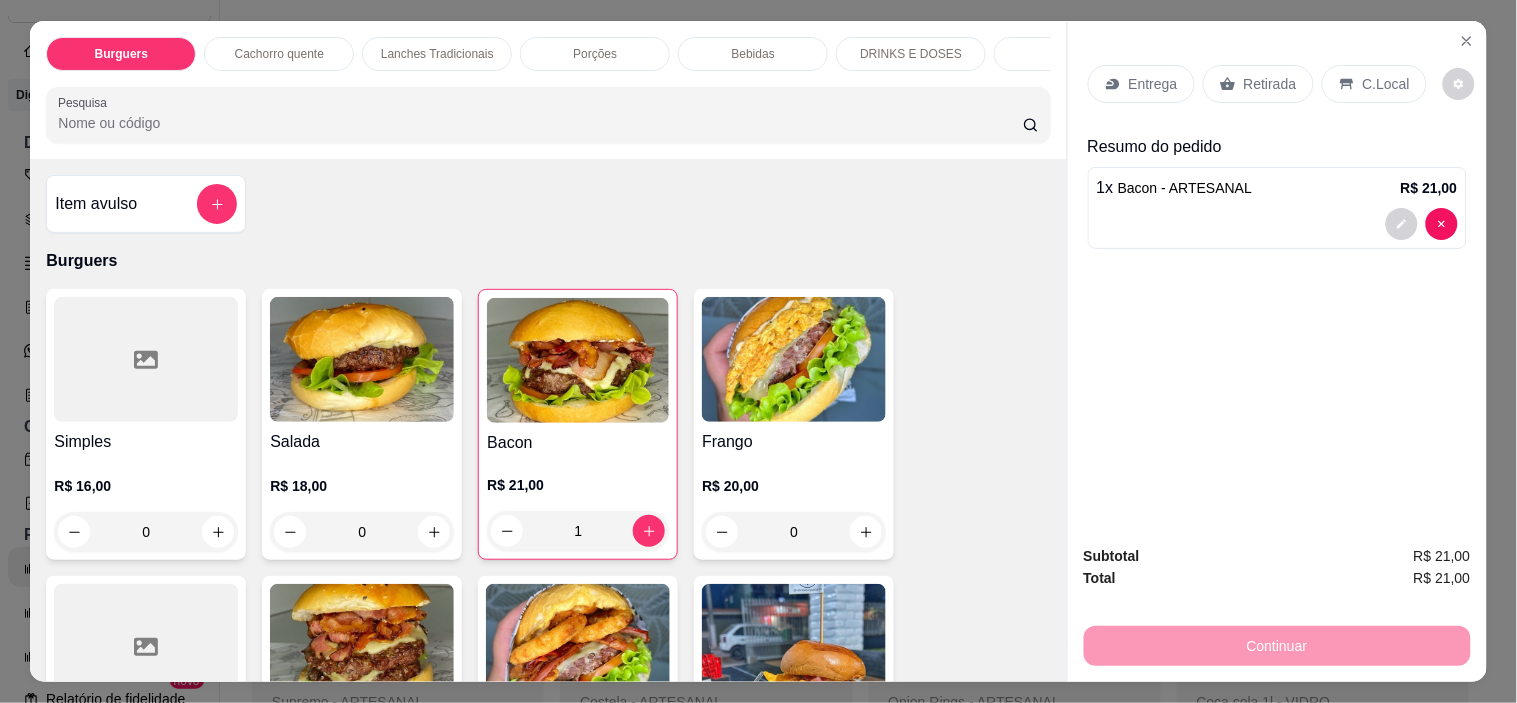 click on "Bebidas" at bounding box center (753, 54) 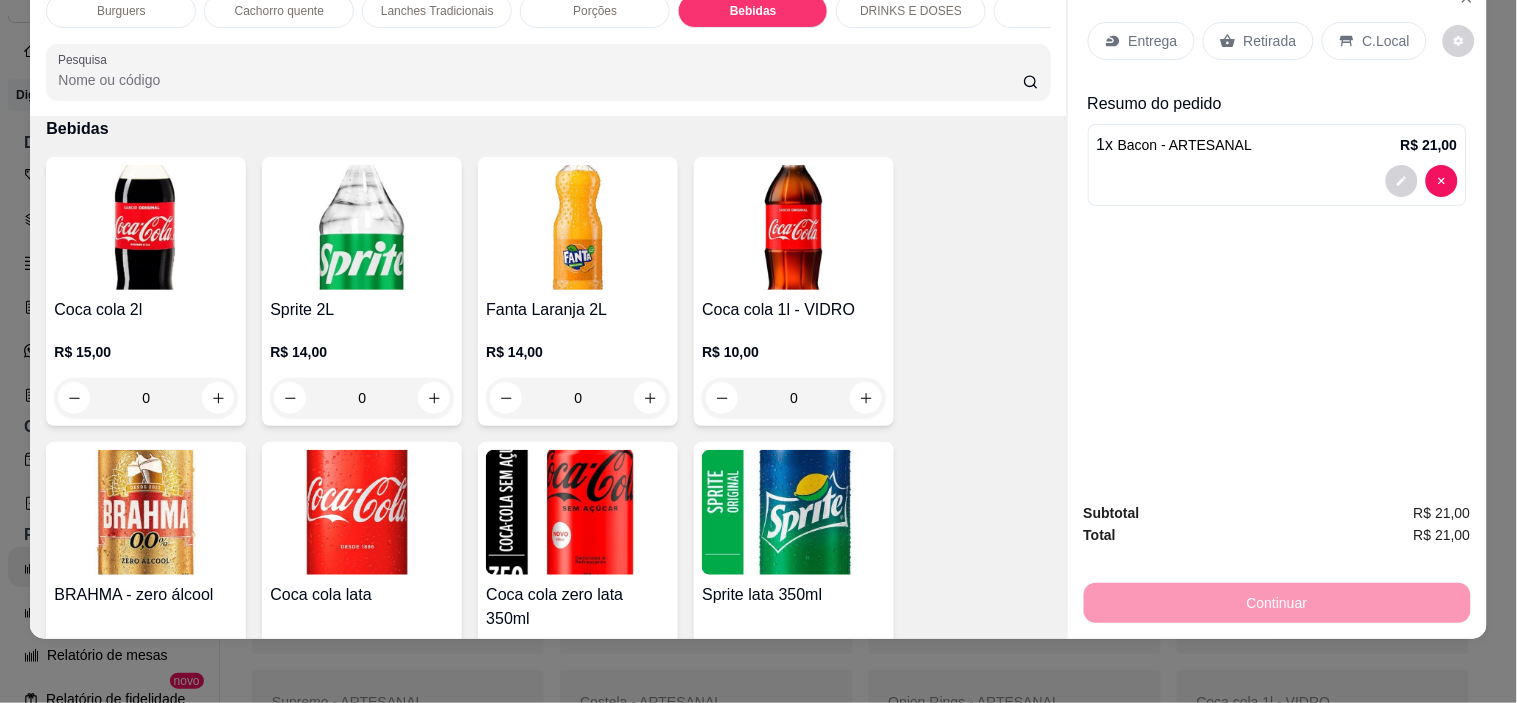 click at bounding box center [362, 512] 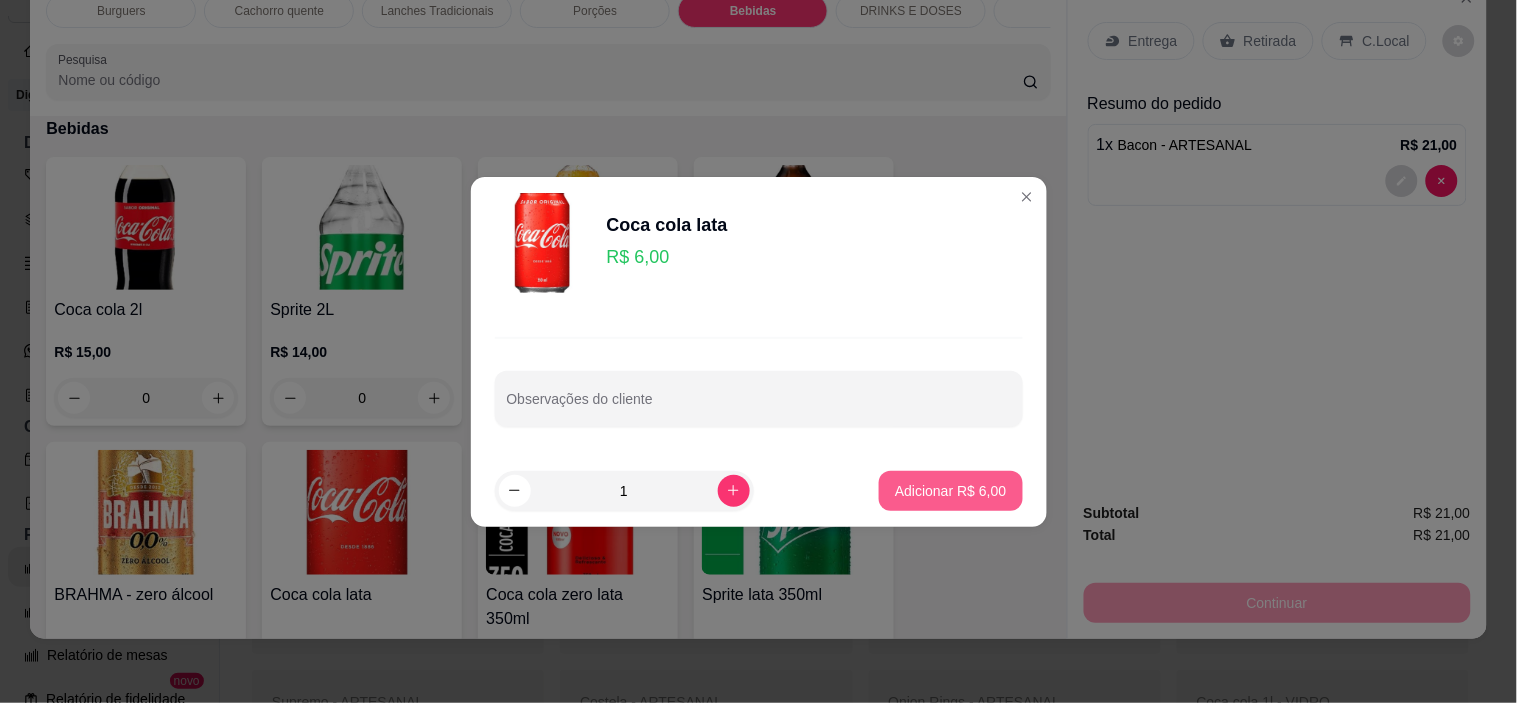 click on "Adicionar   R$ 6,00" at bounding box center (950, 491) 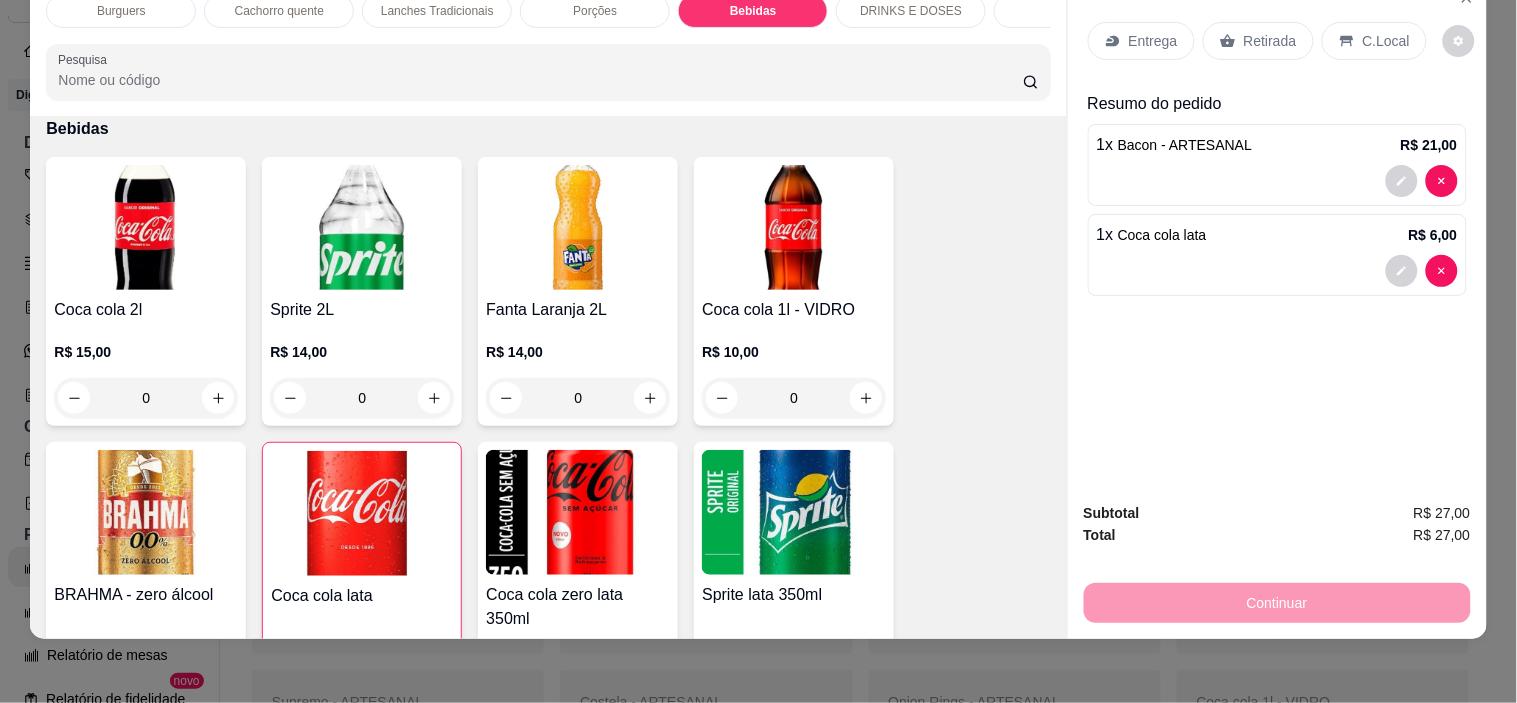 drag, startPoint x: 1214, startPoint y: 32, endPoint x: 1223, endPoint y: 43, distance: 14.21267 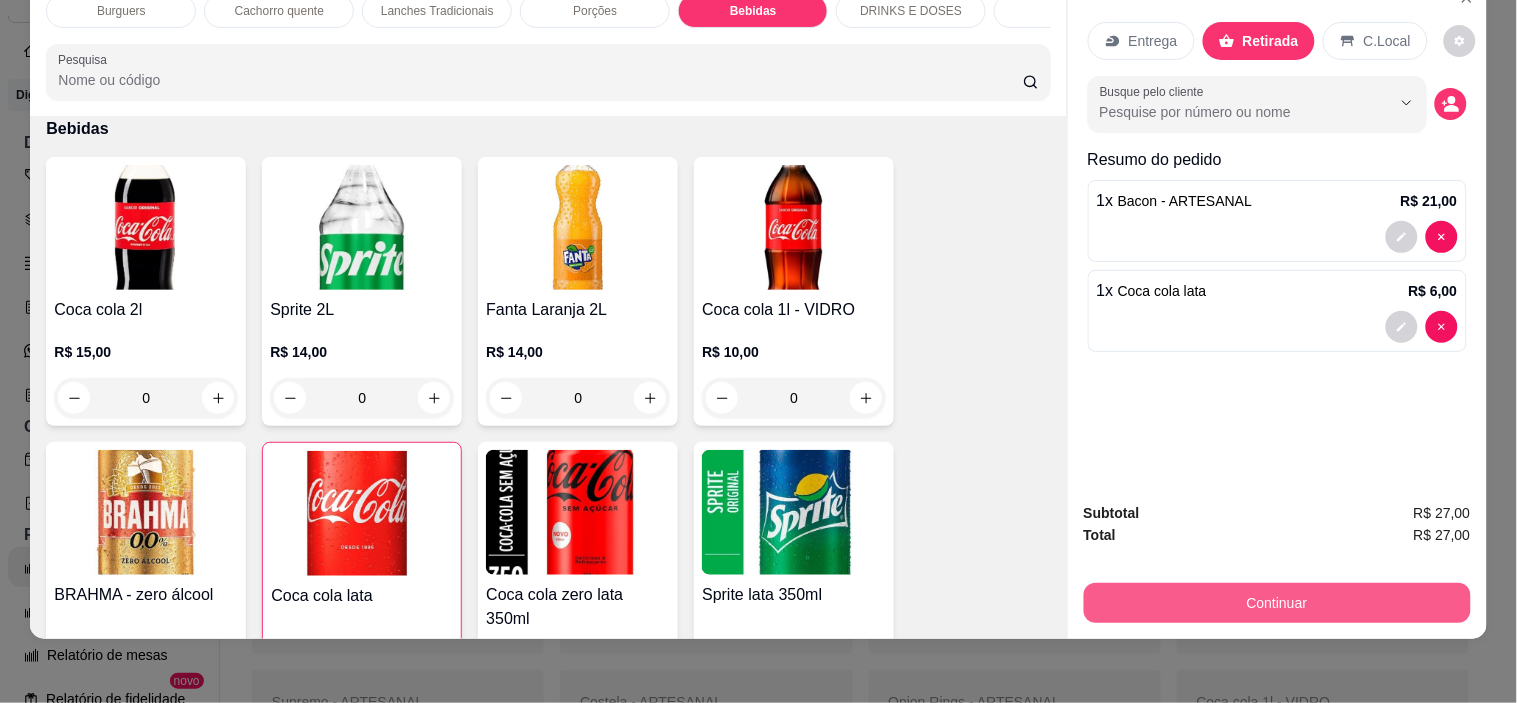 click on "Continuar" at bounding box center [1277, 603] 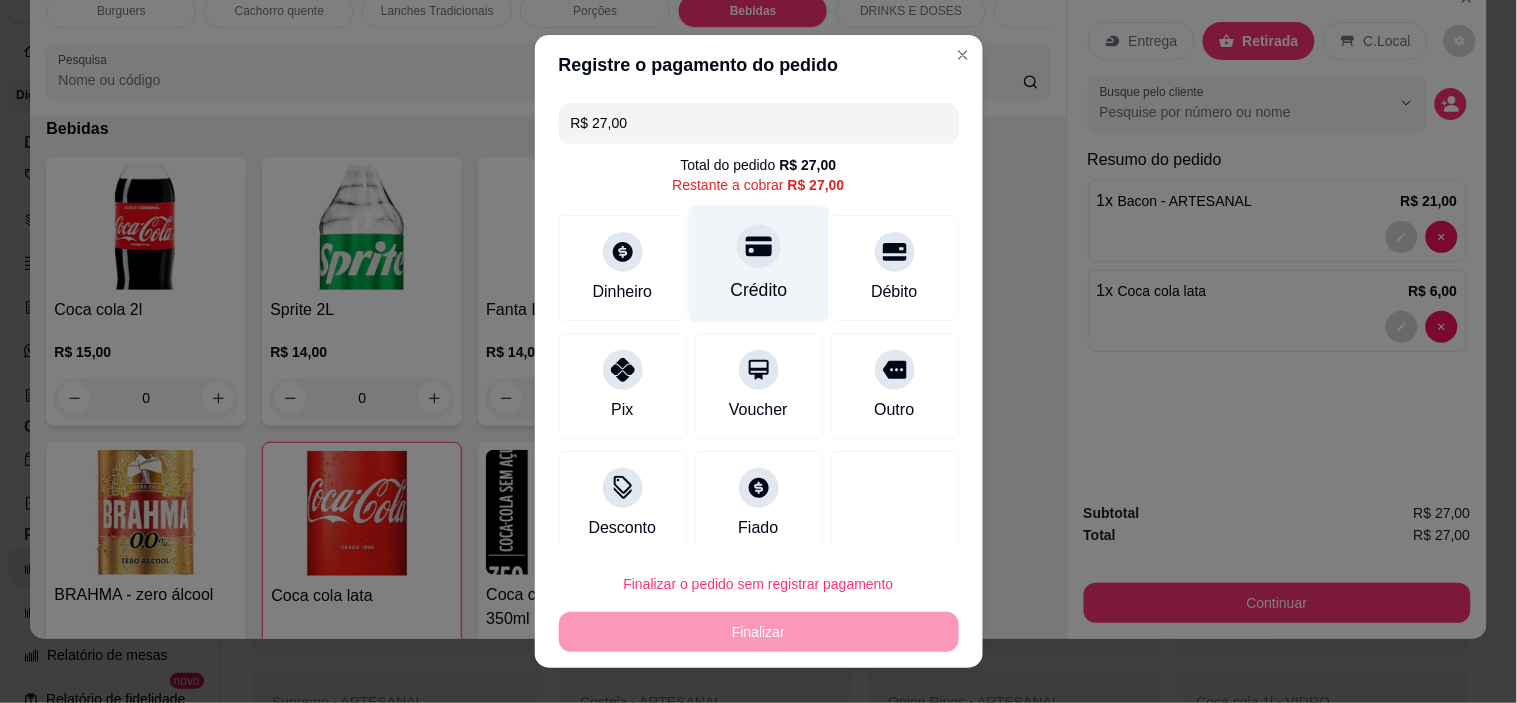 click on "Crédito" at bounding box center (758, 290) 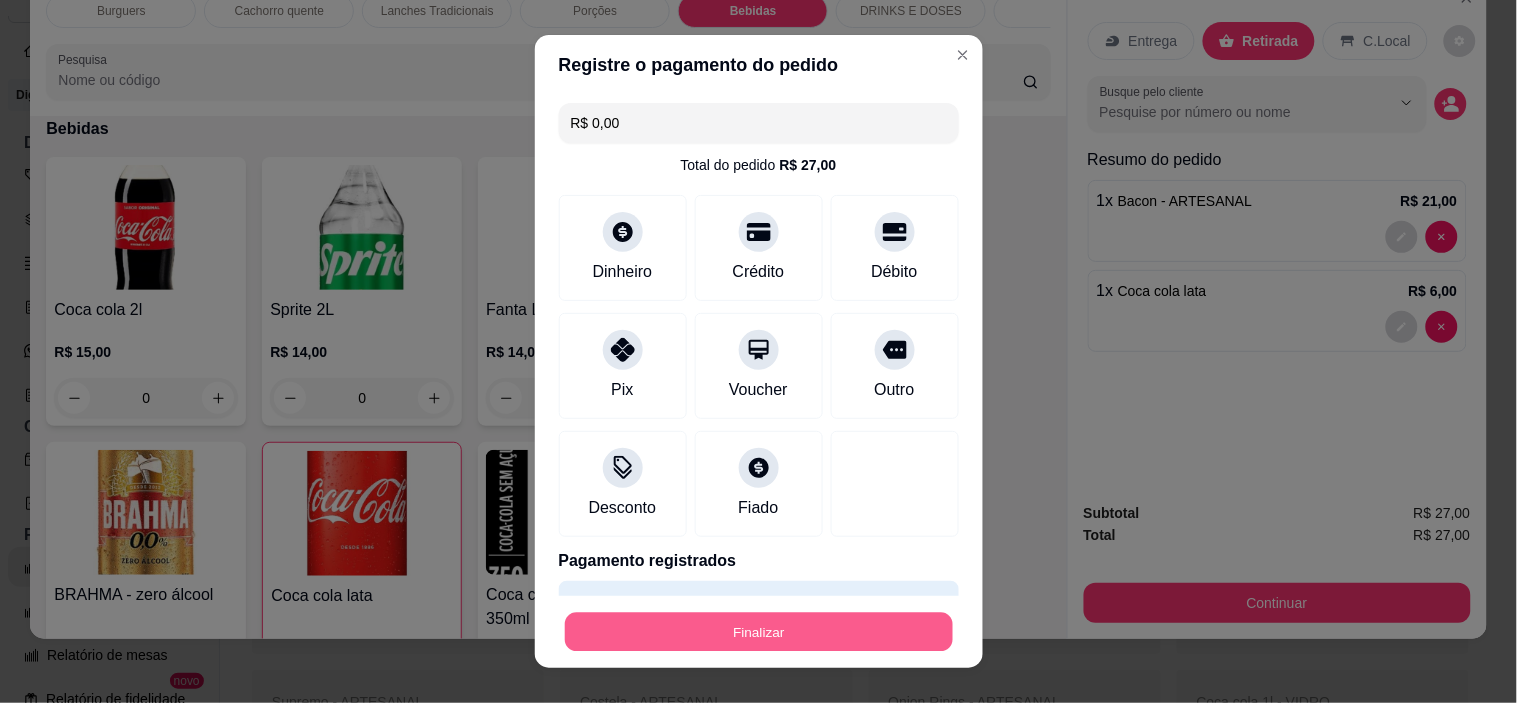 click on "Finalizar" at bounding box center (759, 631) 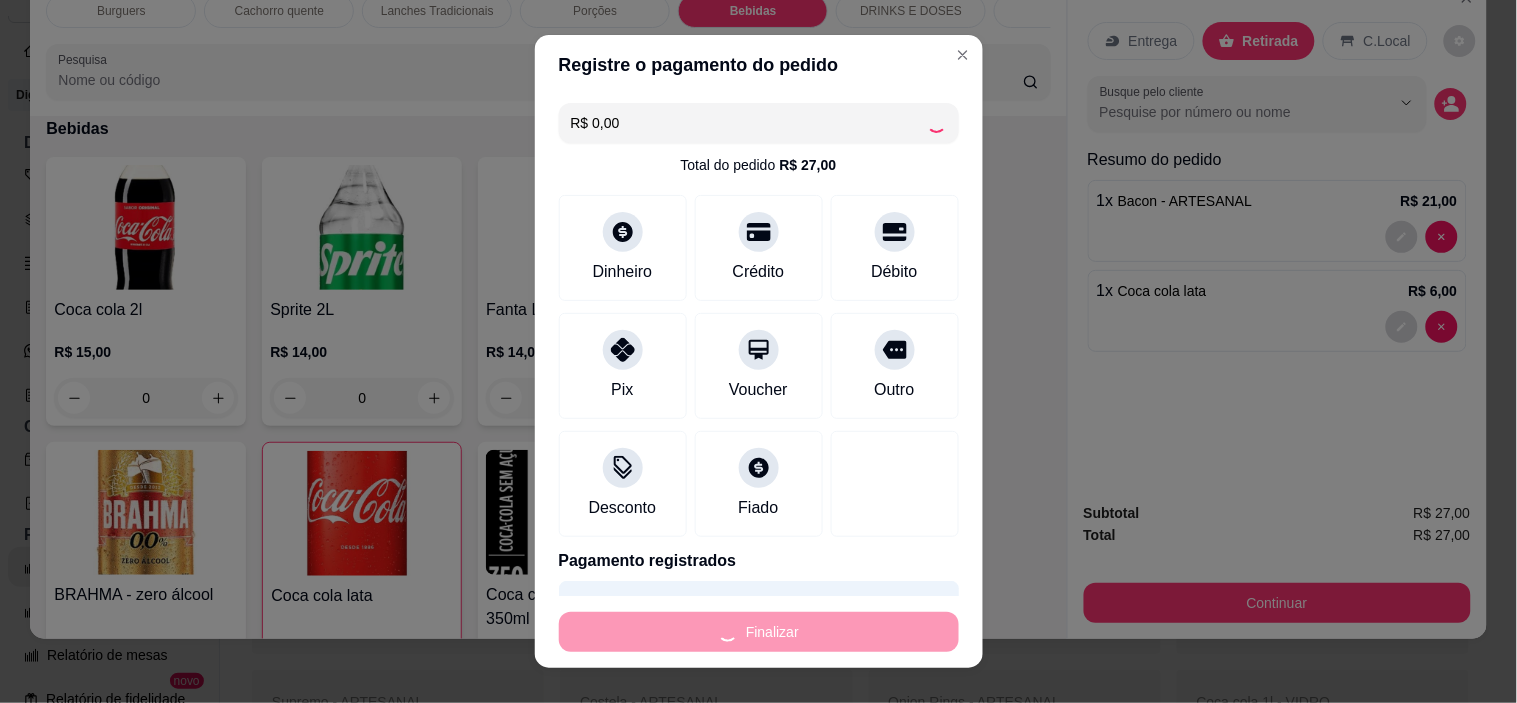 type on "0" 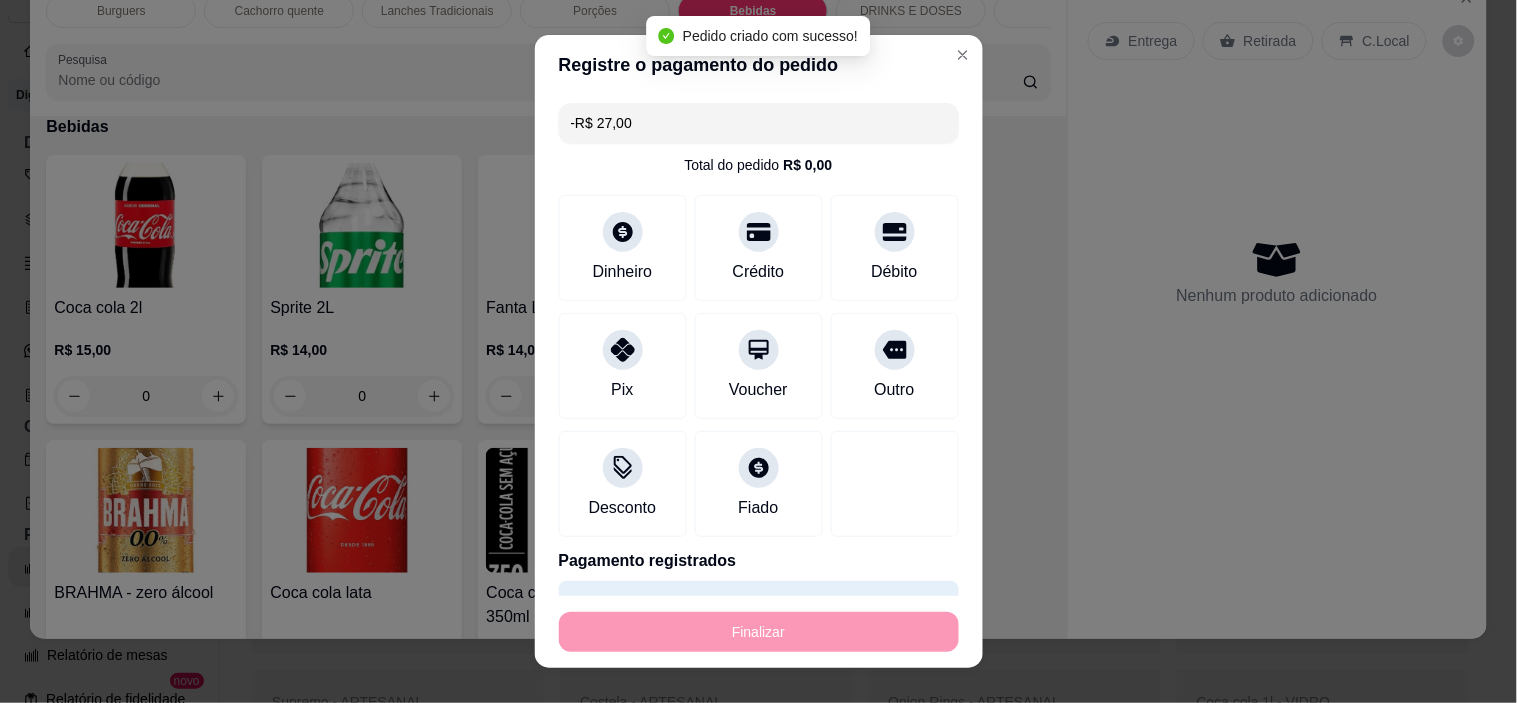 scroll, scrollTop: 2886, scrollLeft: 0, axis: vertical 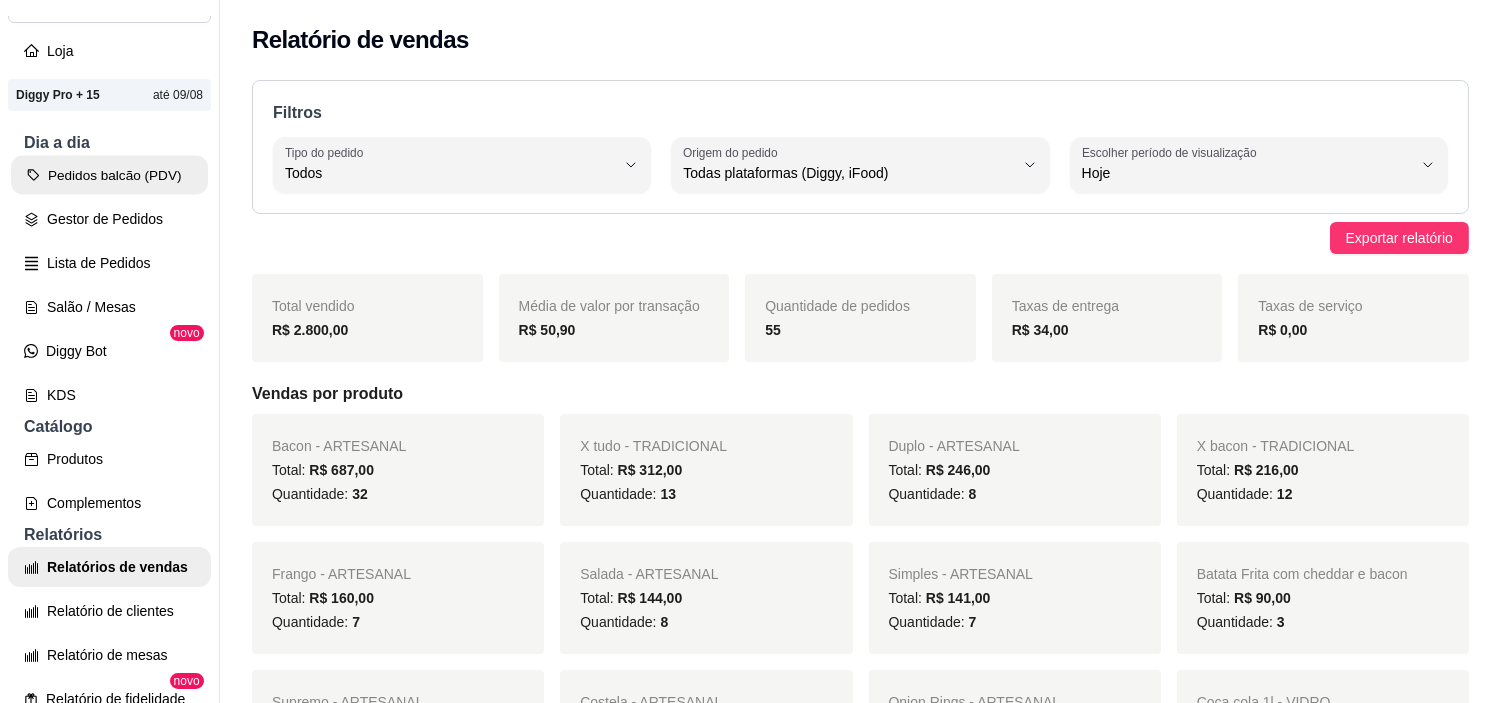click on "Pedidos balcão (PDV)" at bounding box center [109, 175] 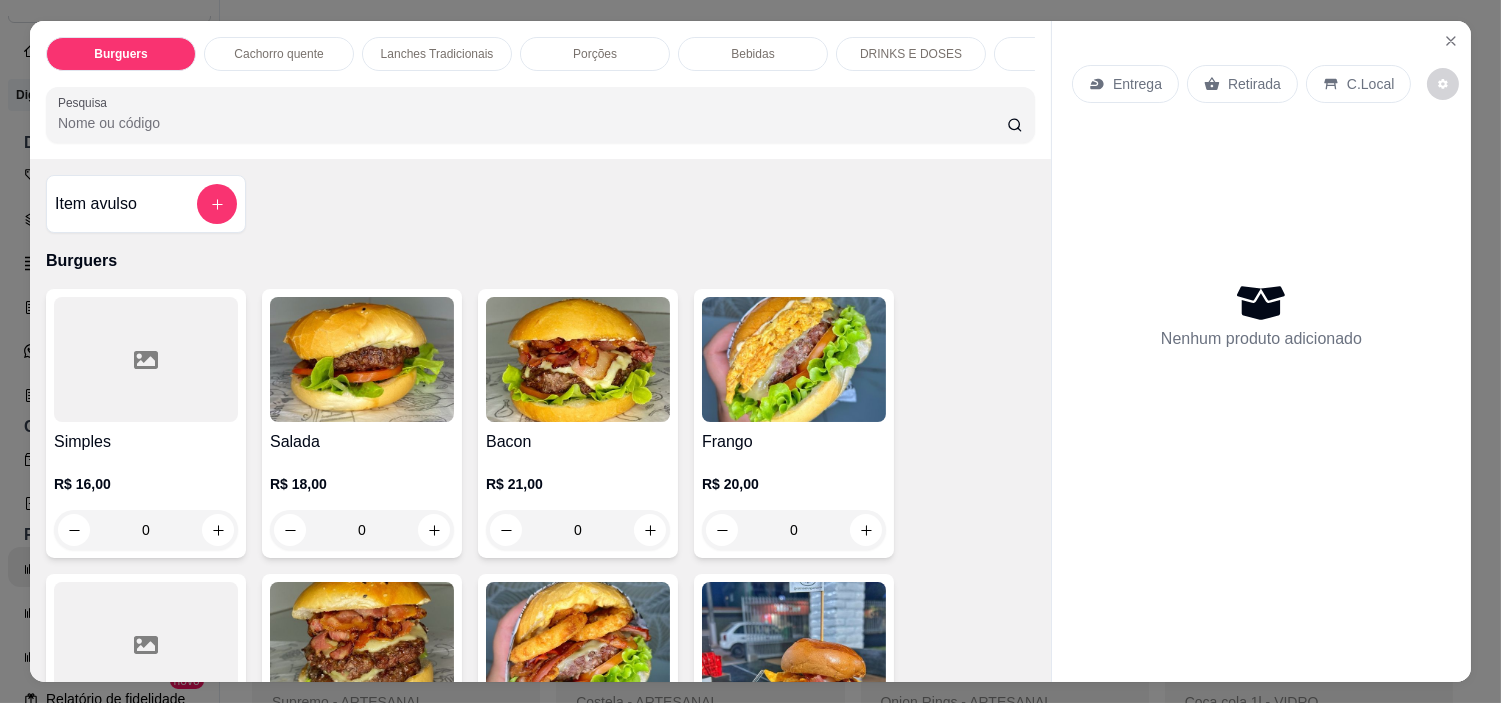 type 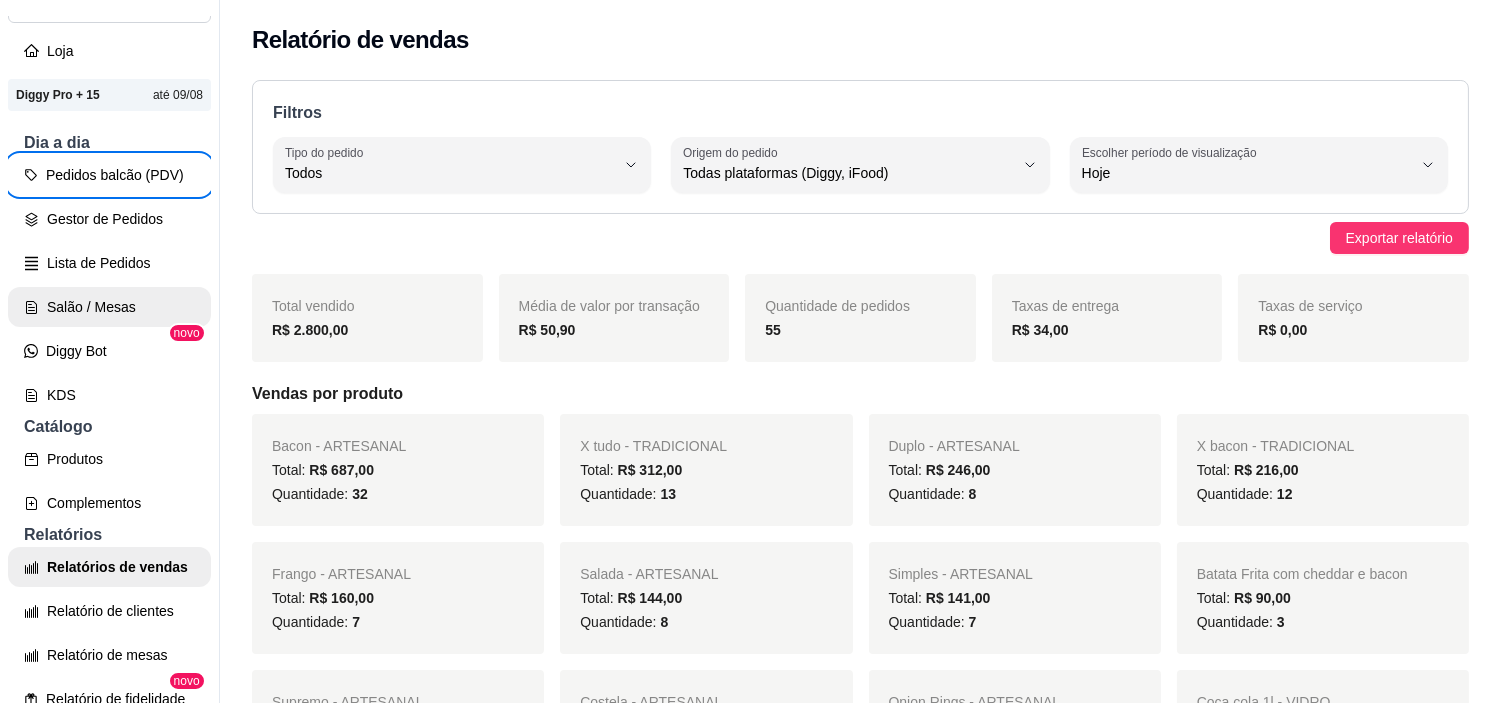 click on "Salão / Mesas" at bounding box center [109, 307] 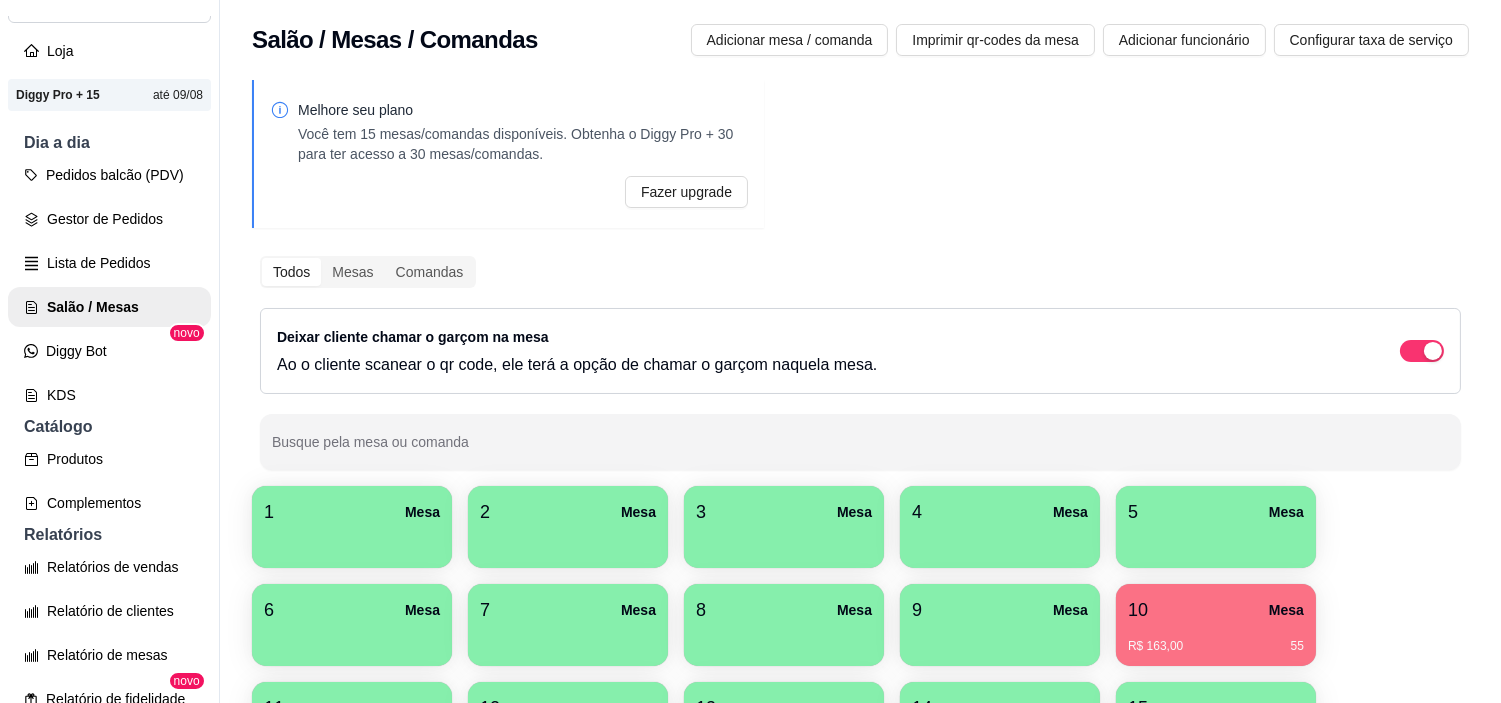 click on "10 Mesa" at bounding box center [1216, 610] 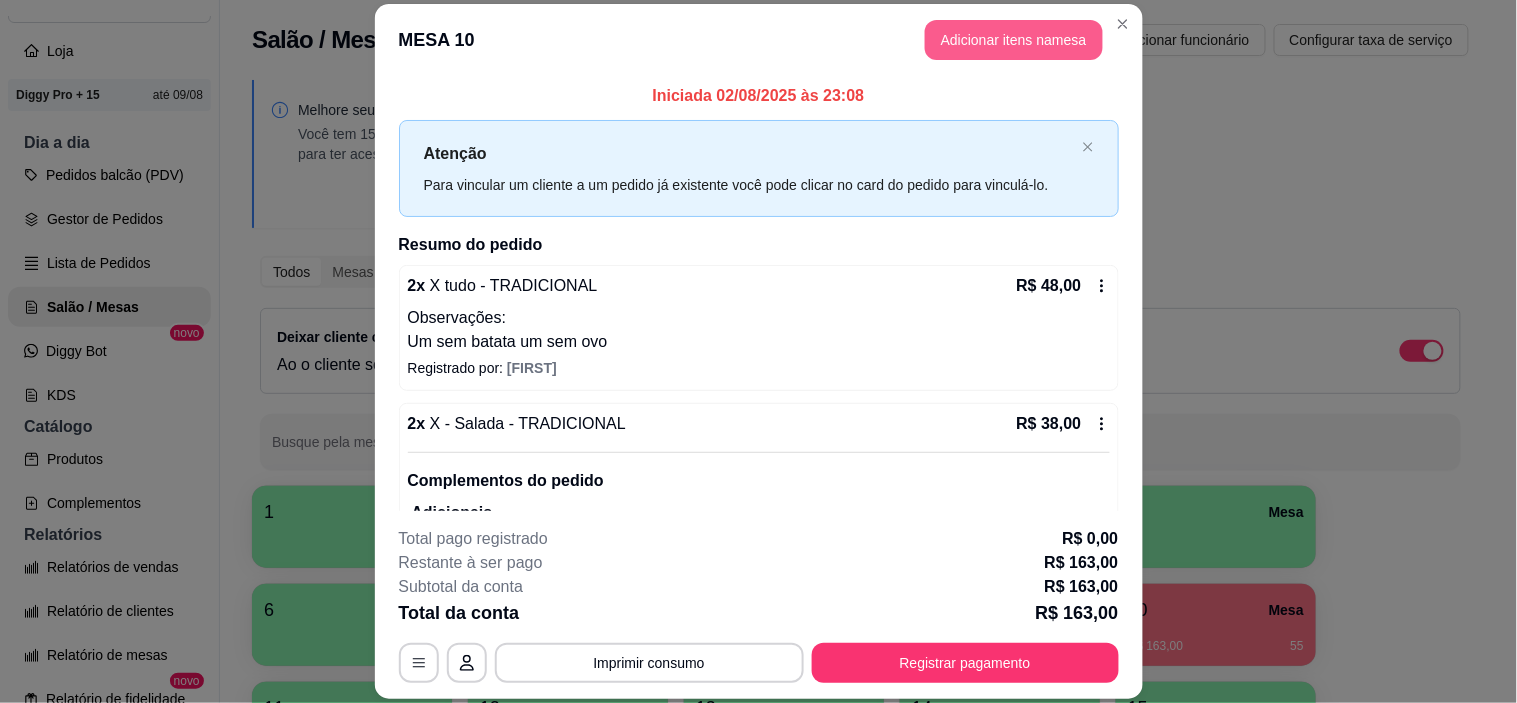 click on "Adicionar itens na  mesa" at bounding box center [1014, 40] 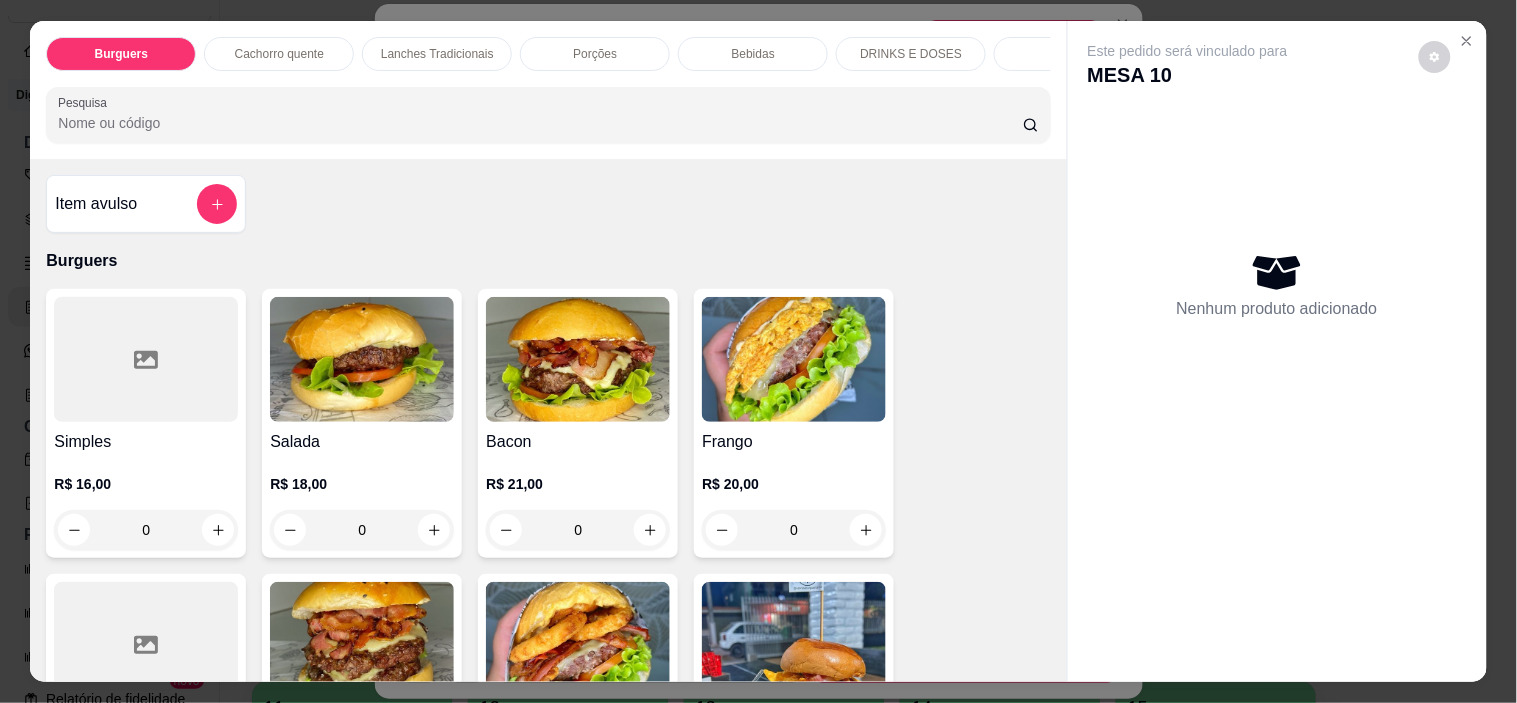 click on "Bebidas" at bounding box center [753, 54] 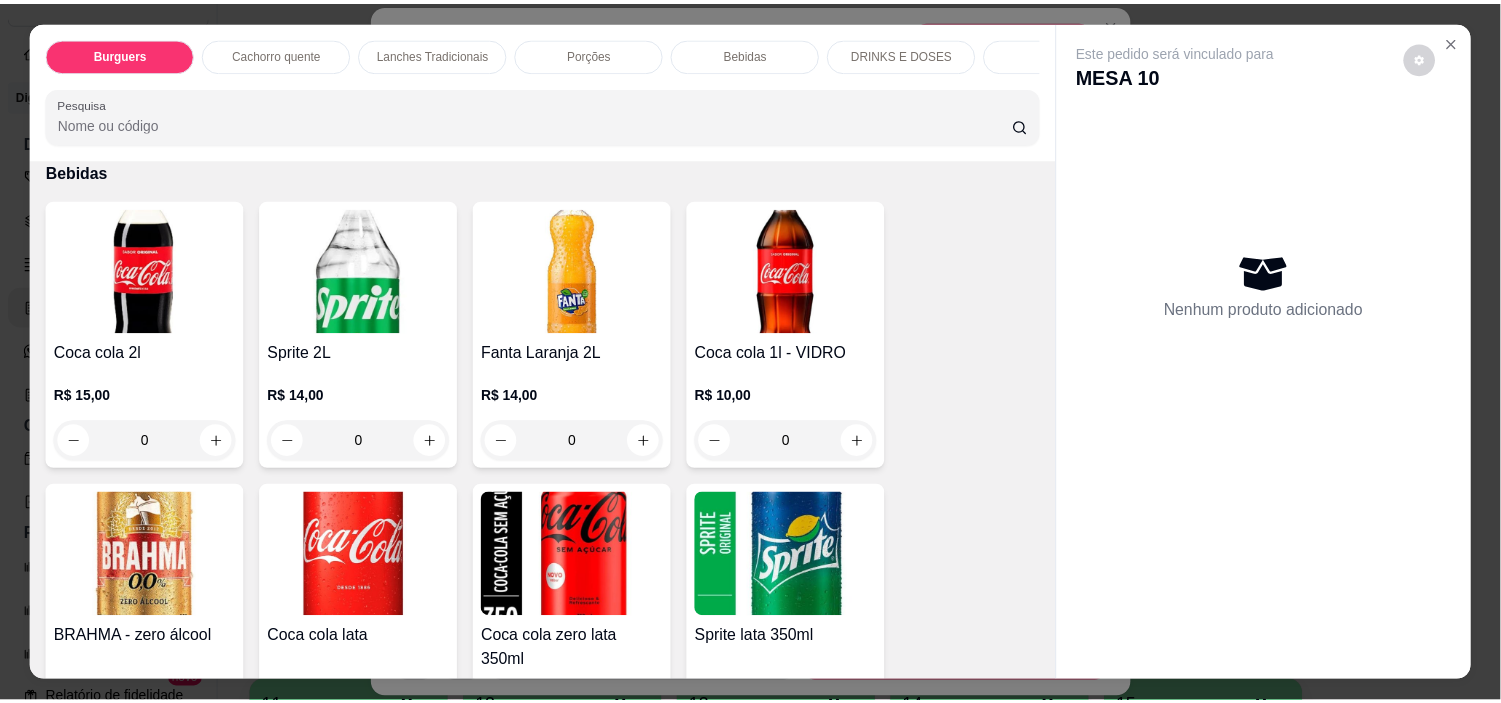 scroll, scrollTop: 51, scrollLeft: 0, axis: vertical 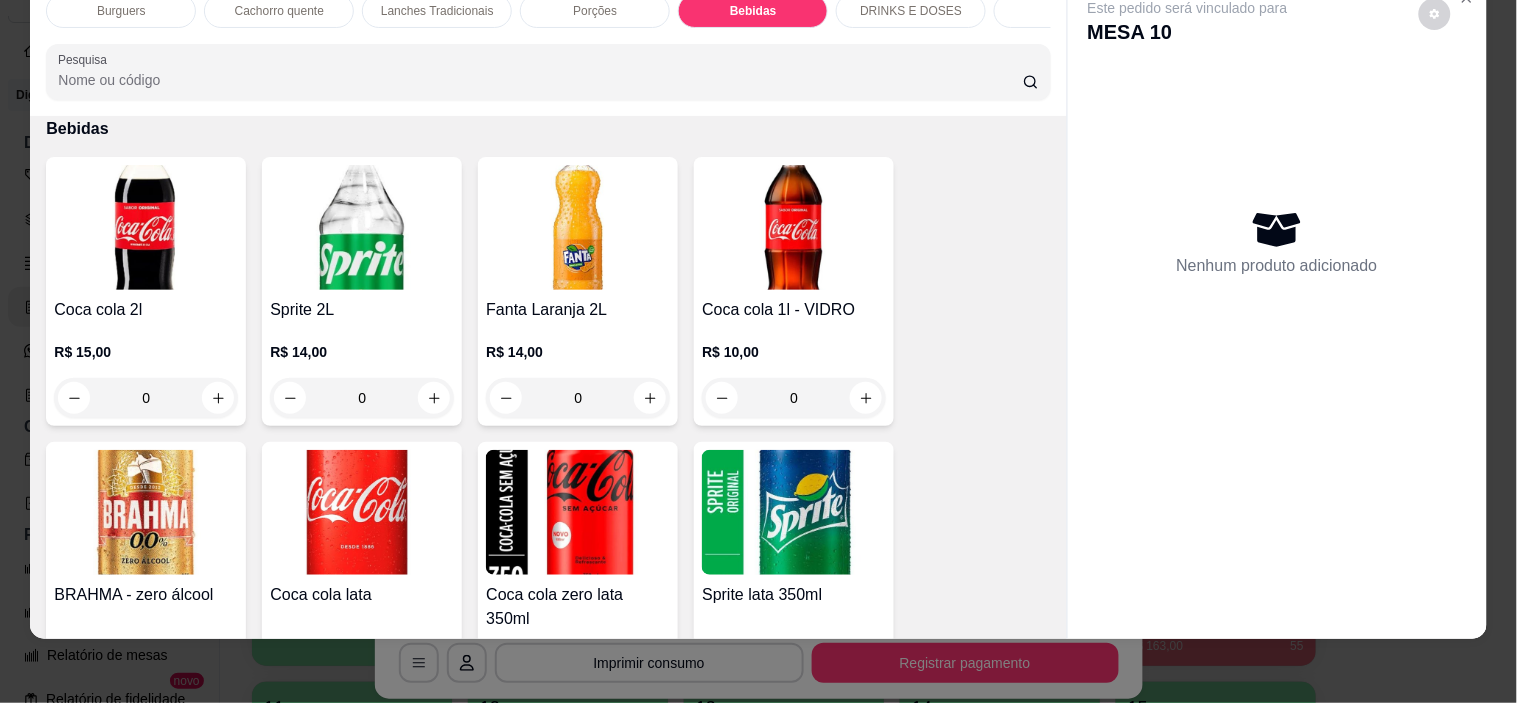 click at bounding box center [794, 227] 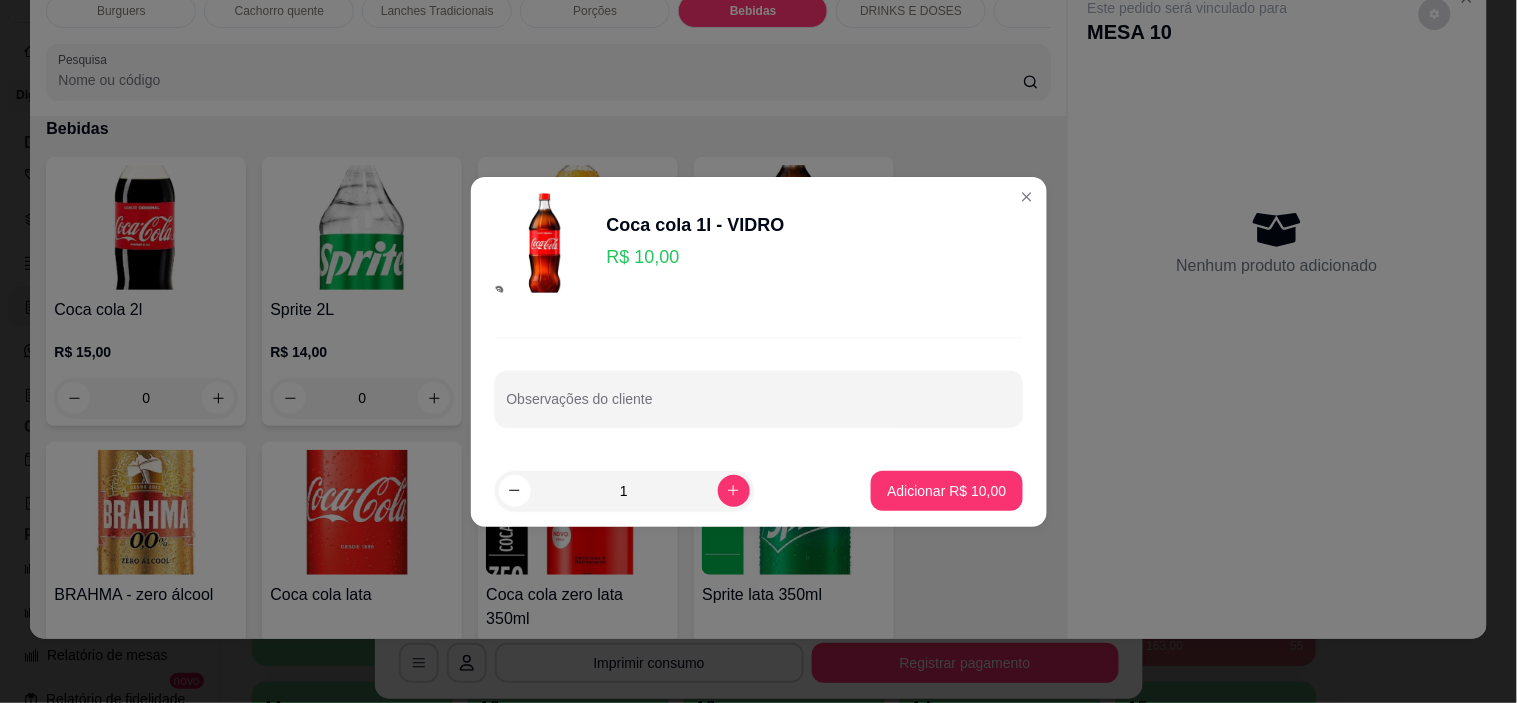 click on "Adicionar   R$ 10,00" at bounding box center [946, 491] 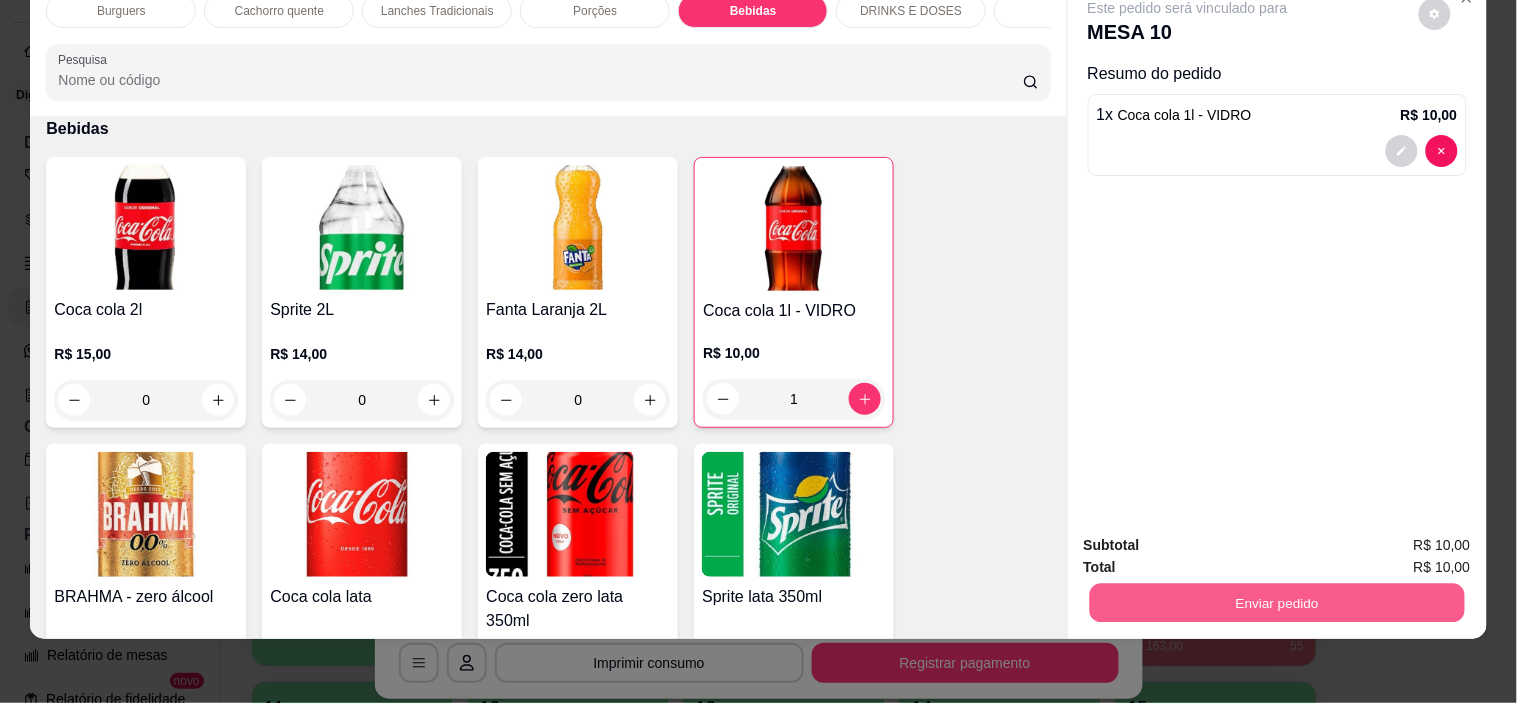 click on "Enviar pedido" at bounding box center (1276, 603) 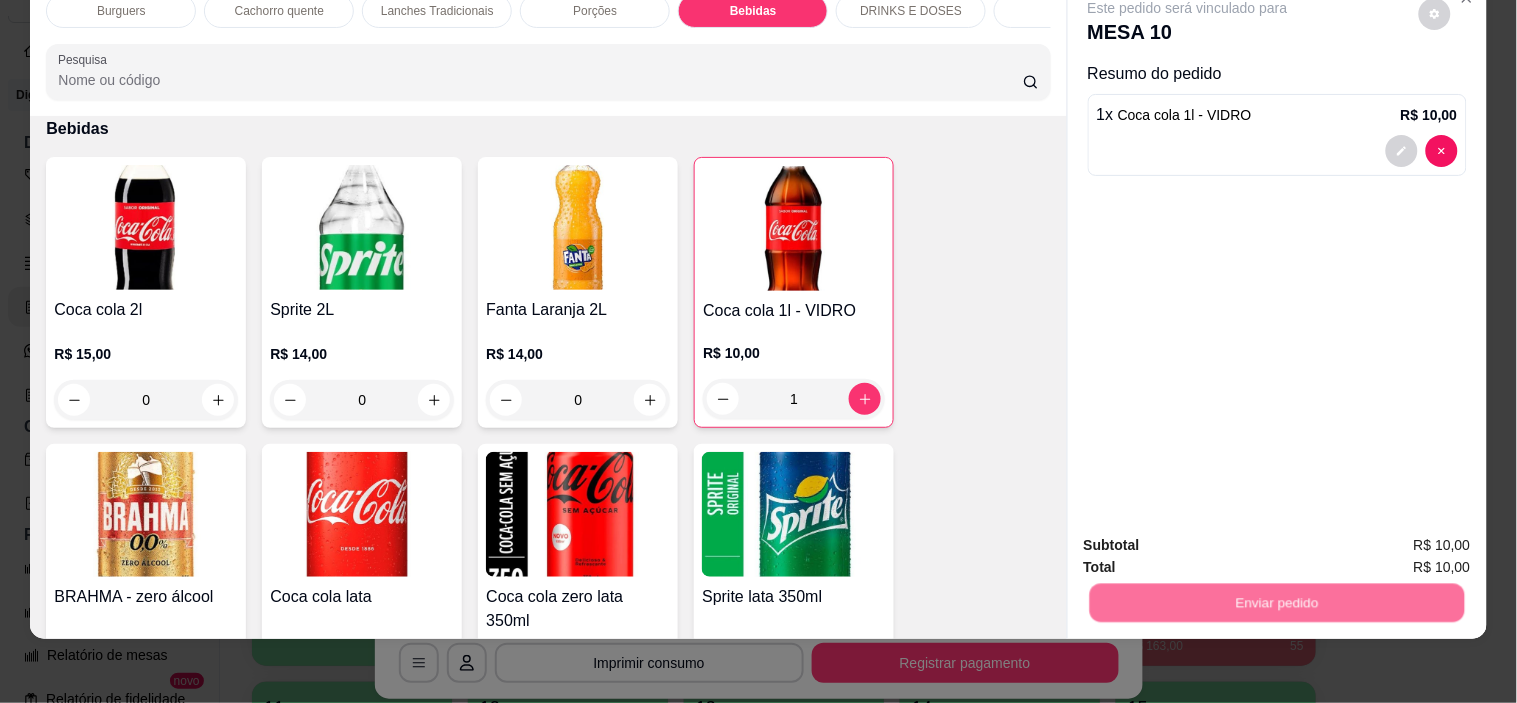 click on "Não registrar e enviar pedido" at bounding box center [1211, 537] 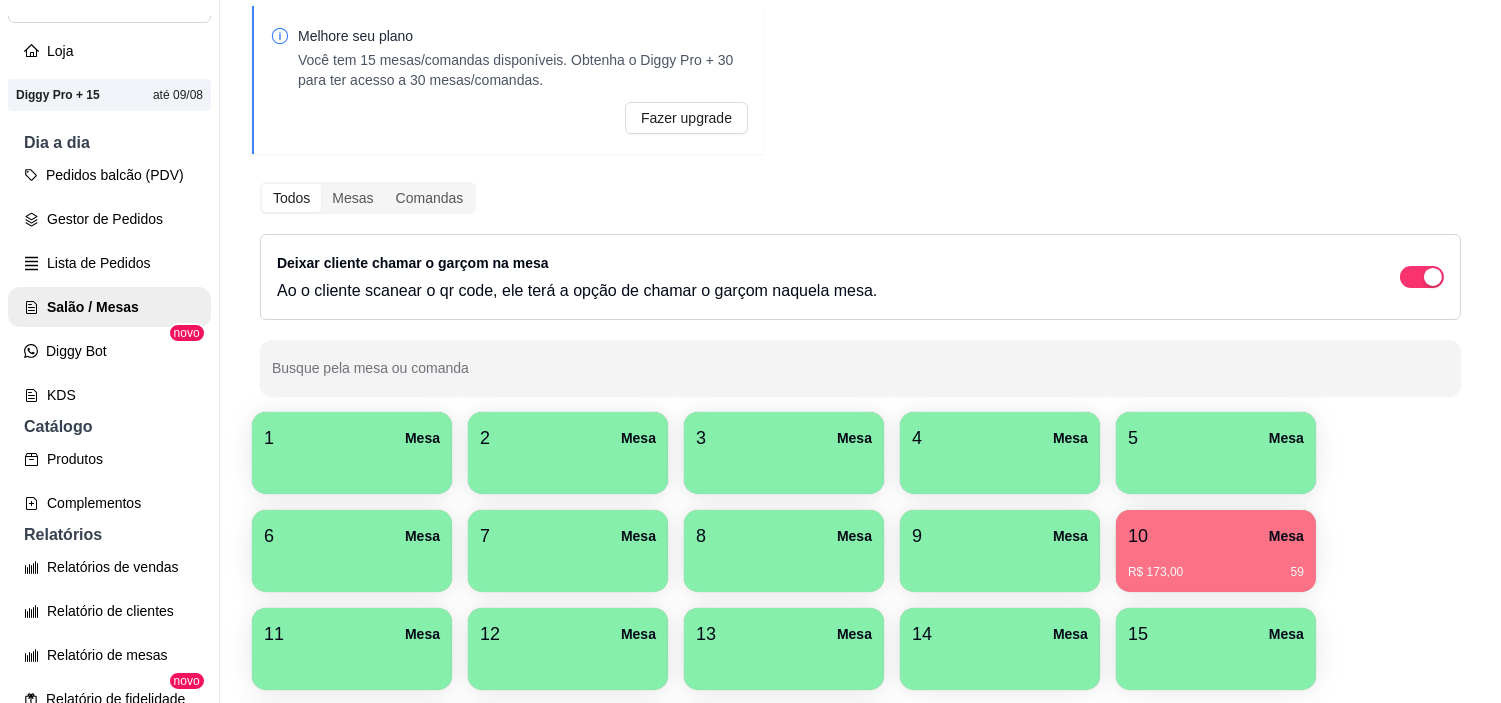 scroll, scrollTop: 111, scrollLeft: 0, axis: vertical 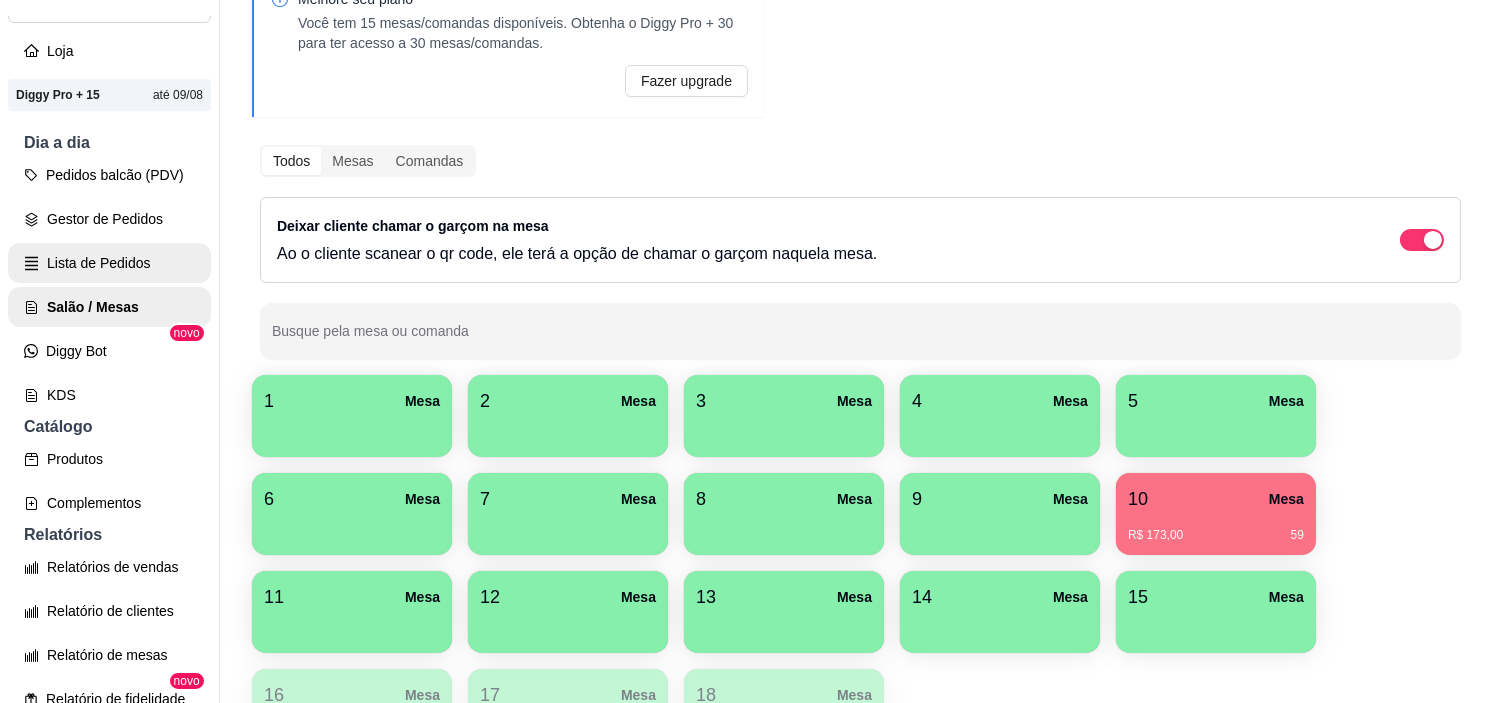 click on "Lista de Pedidos" at bounding box center (109, 263) 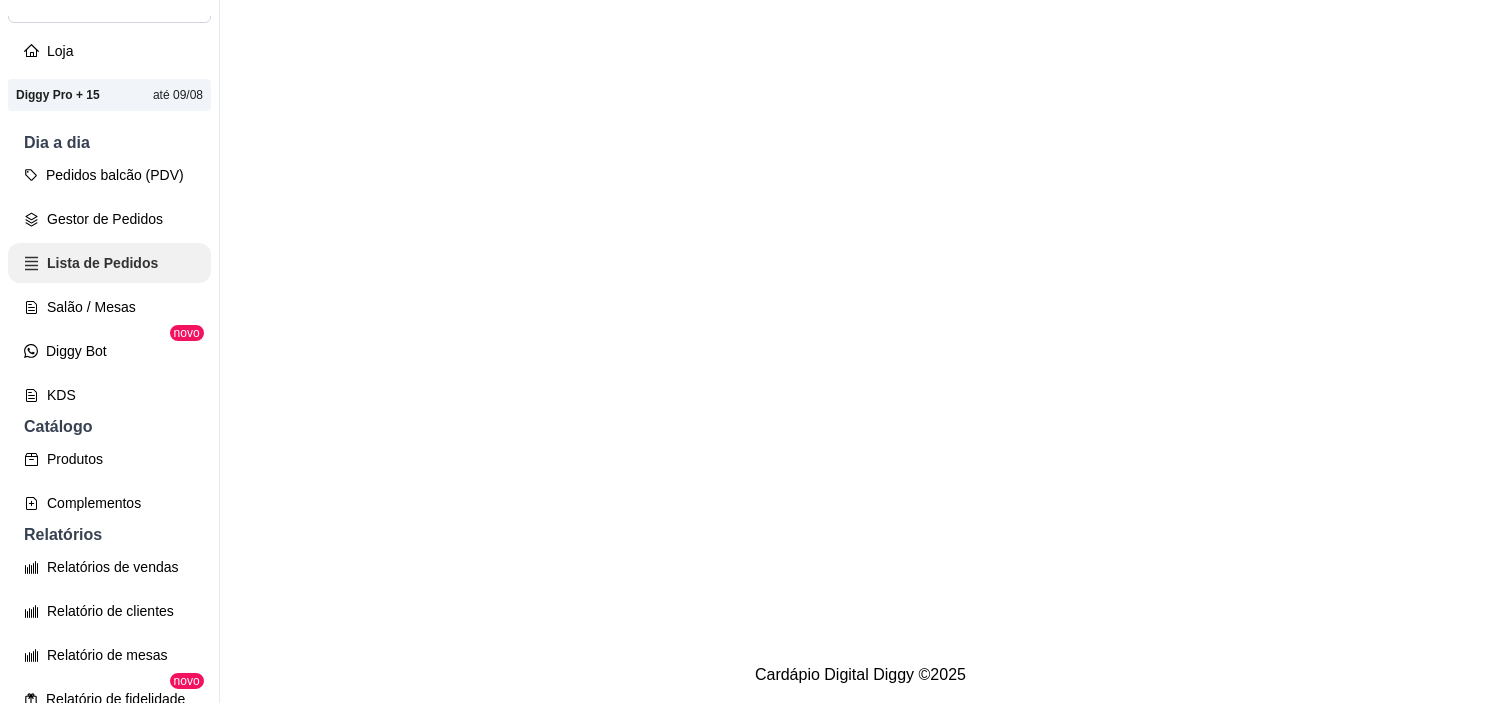 scroll, scrollTop: 0, scrollLeft: 0, axis: both 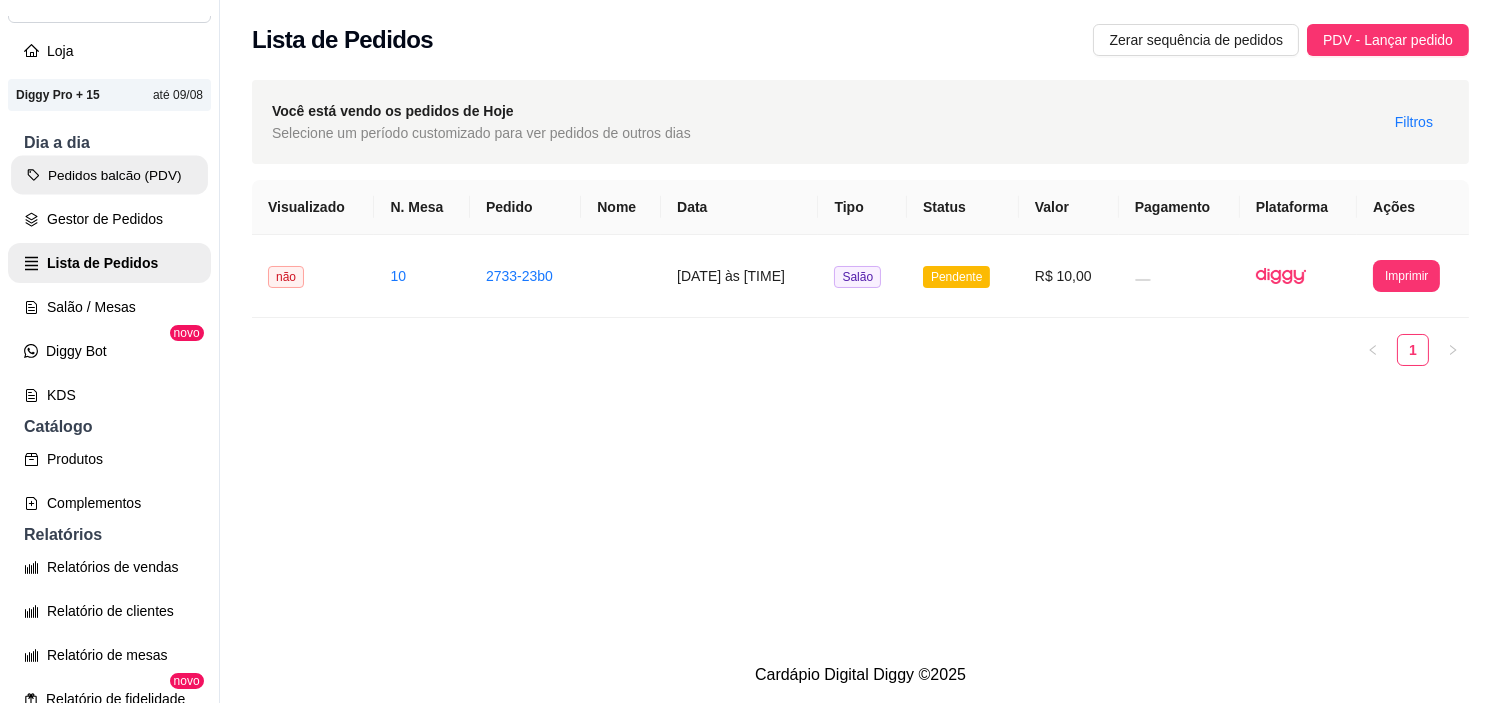 click on "Pedidos balcão (PDV)" at bounding box center (109, 175) 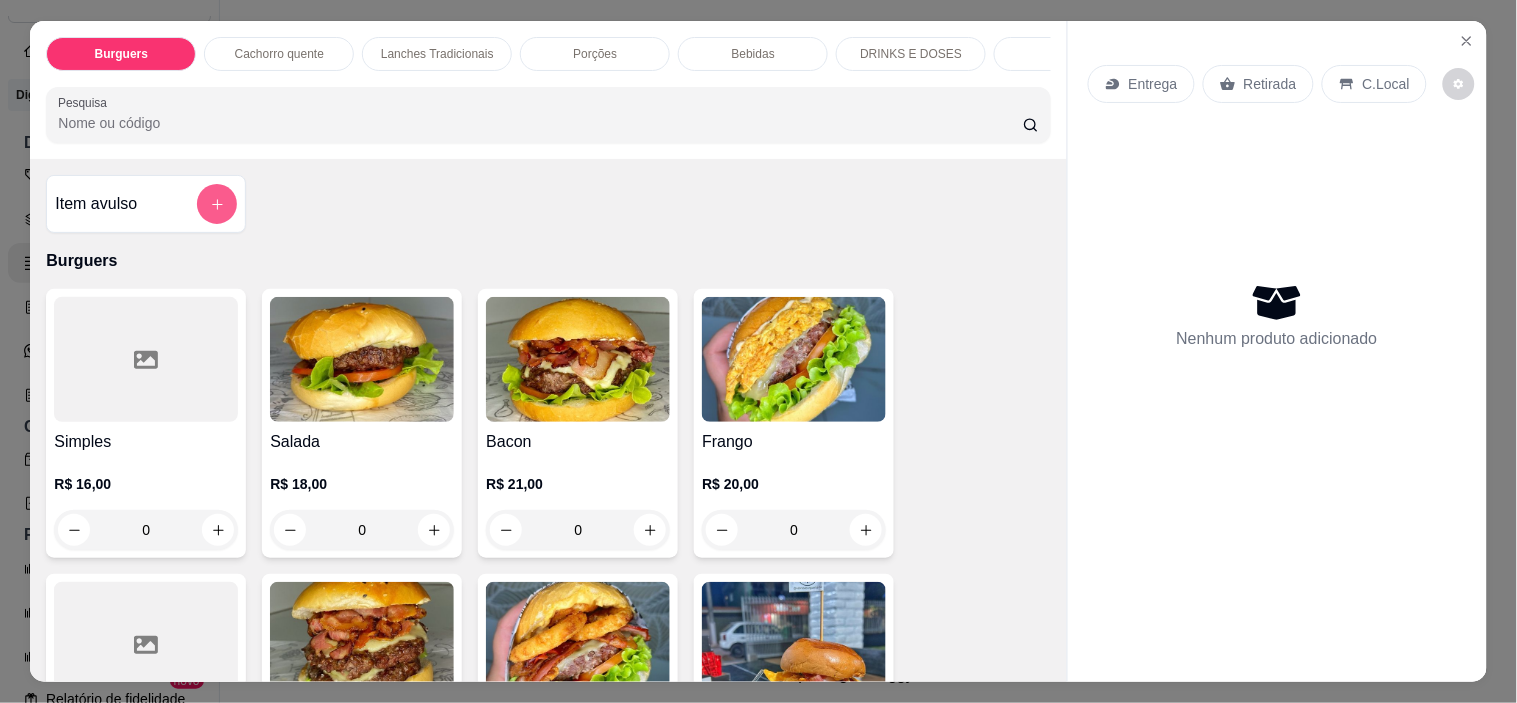 click 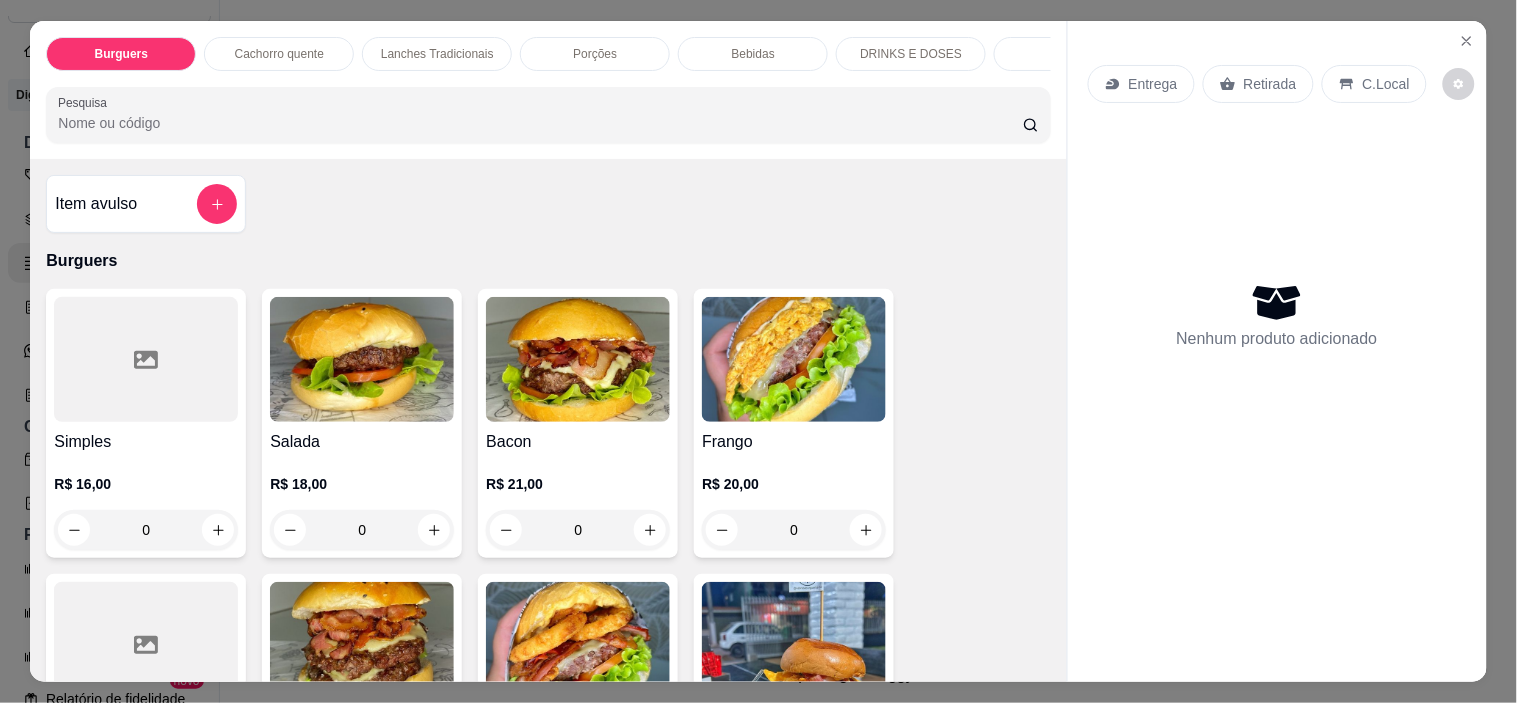 type 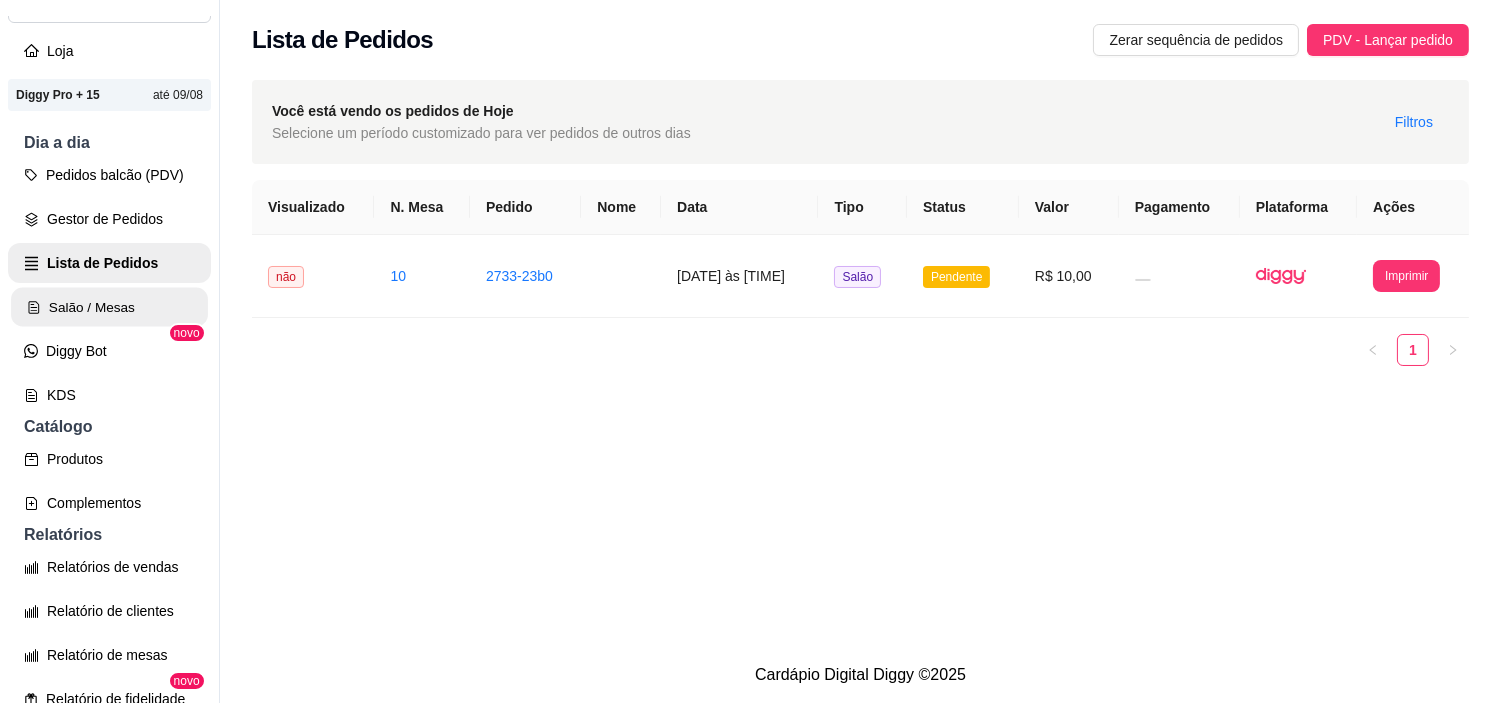 click on "Salão / Mesas" at bounding box center (109, 307) 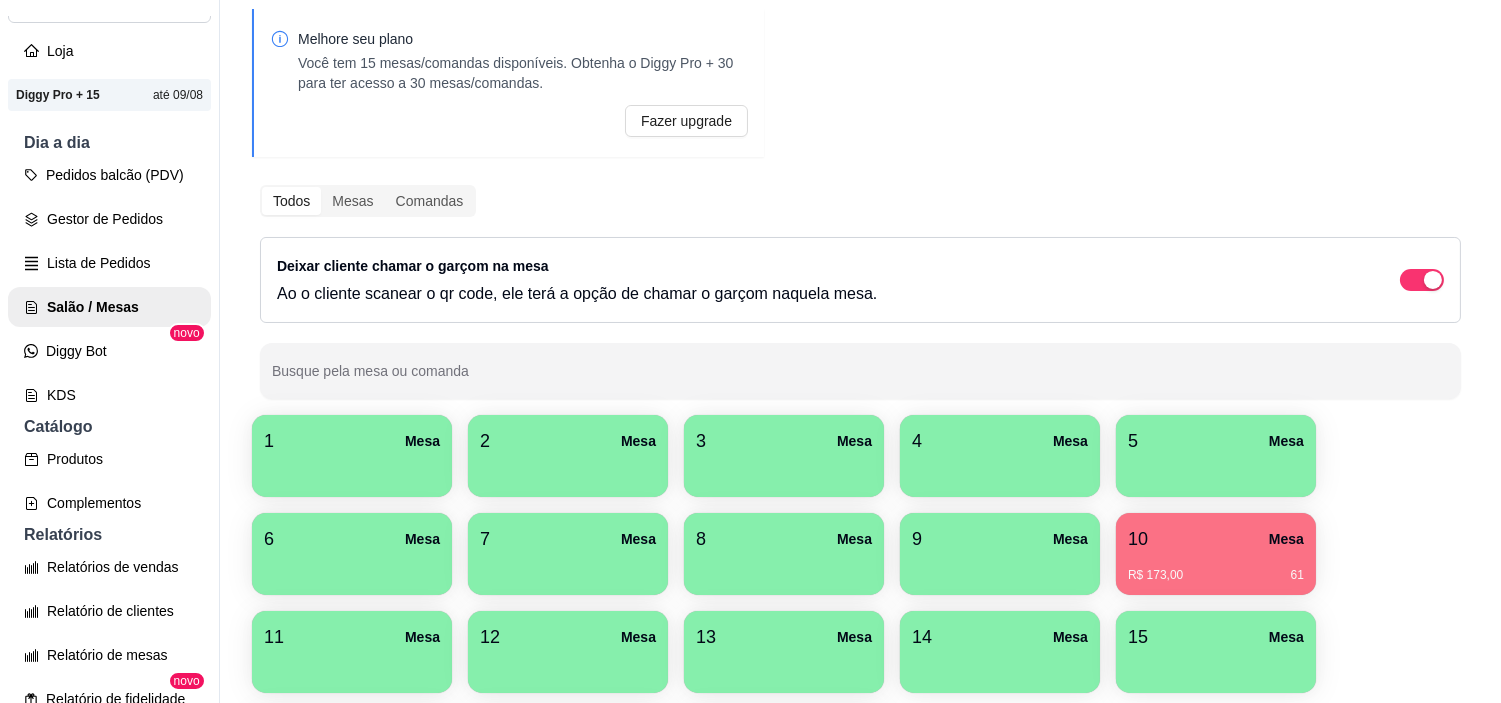 scroll, scrollTop: 111, scrollLeft: 0, axis: vertical 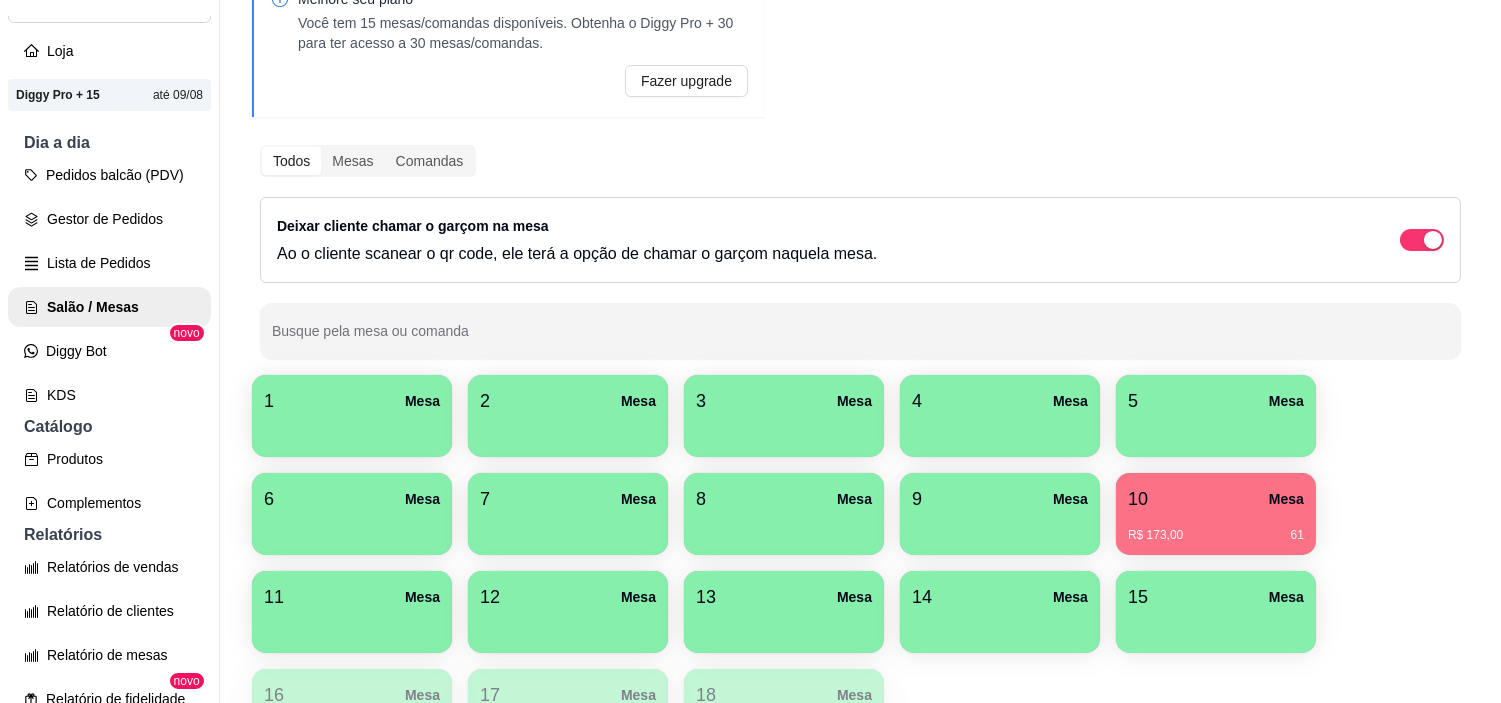 click on "10 Mesa R$ 173,00 61" at bounding box center [1216, 514] 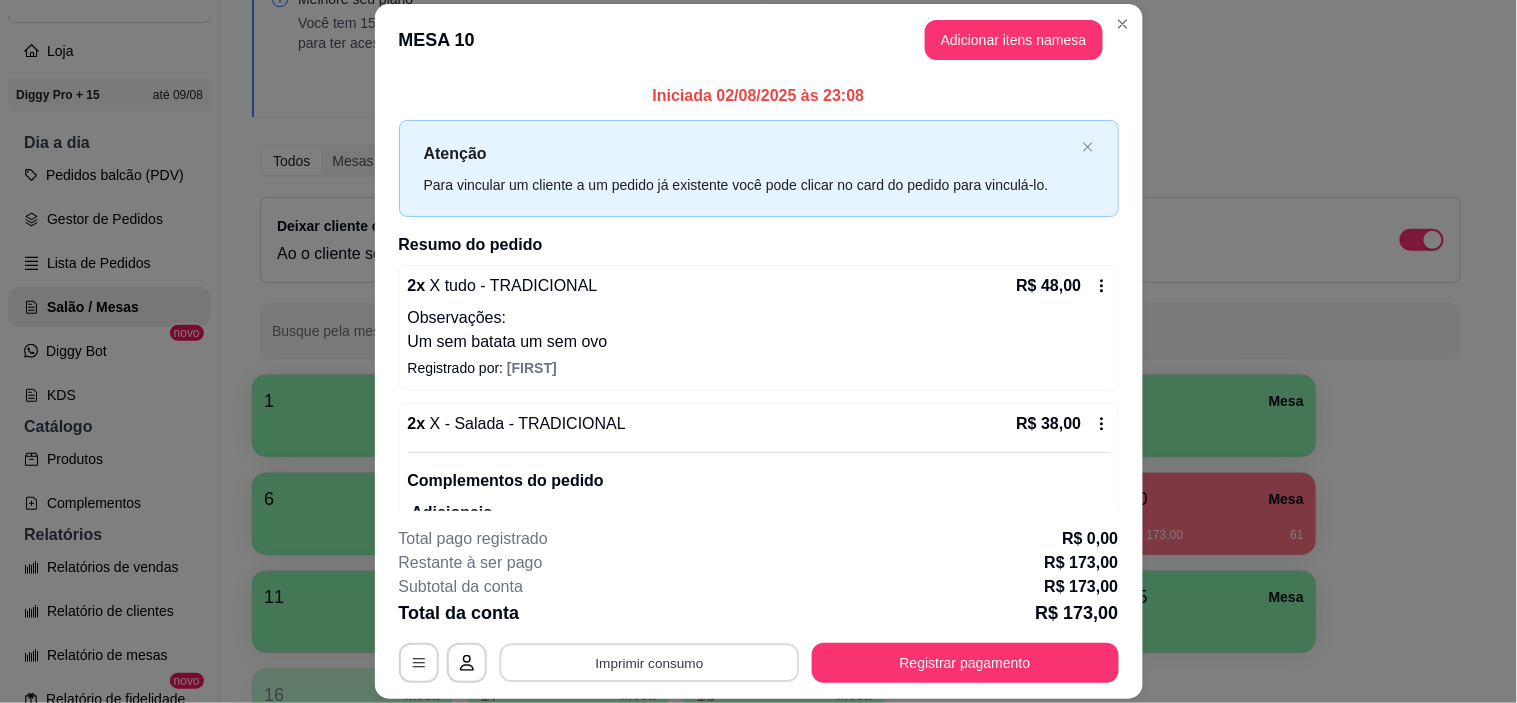 click on "Imprimir consumo" at bounding box center (649, 663) 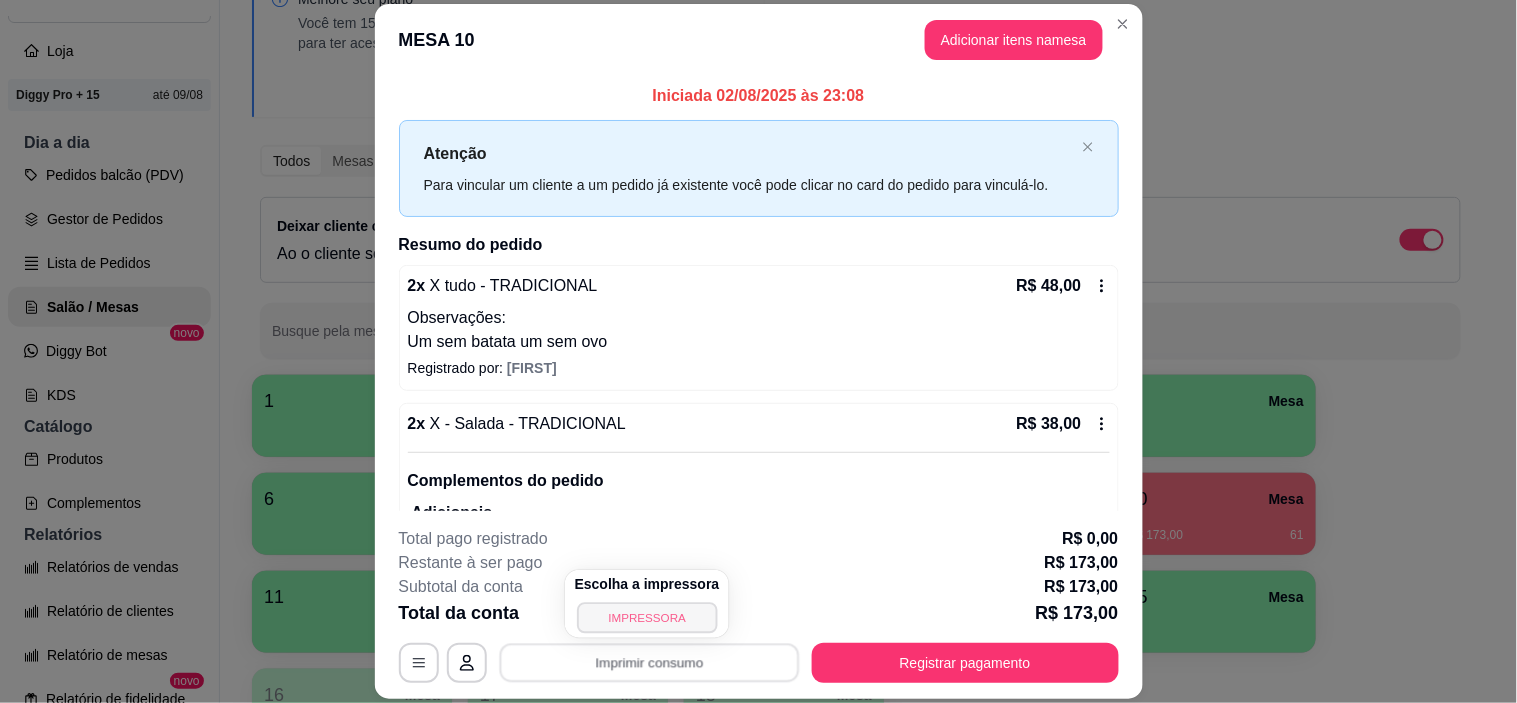 click on "IMPRESSORA" at bounding box center [647, 617] 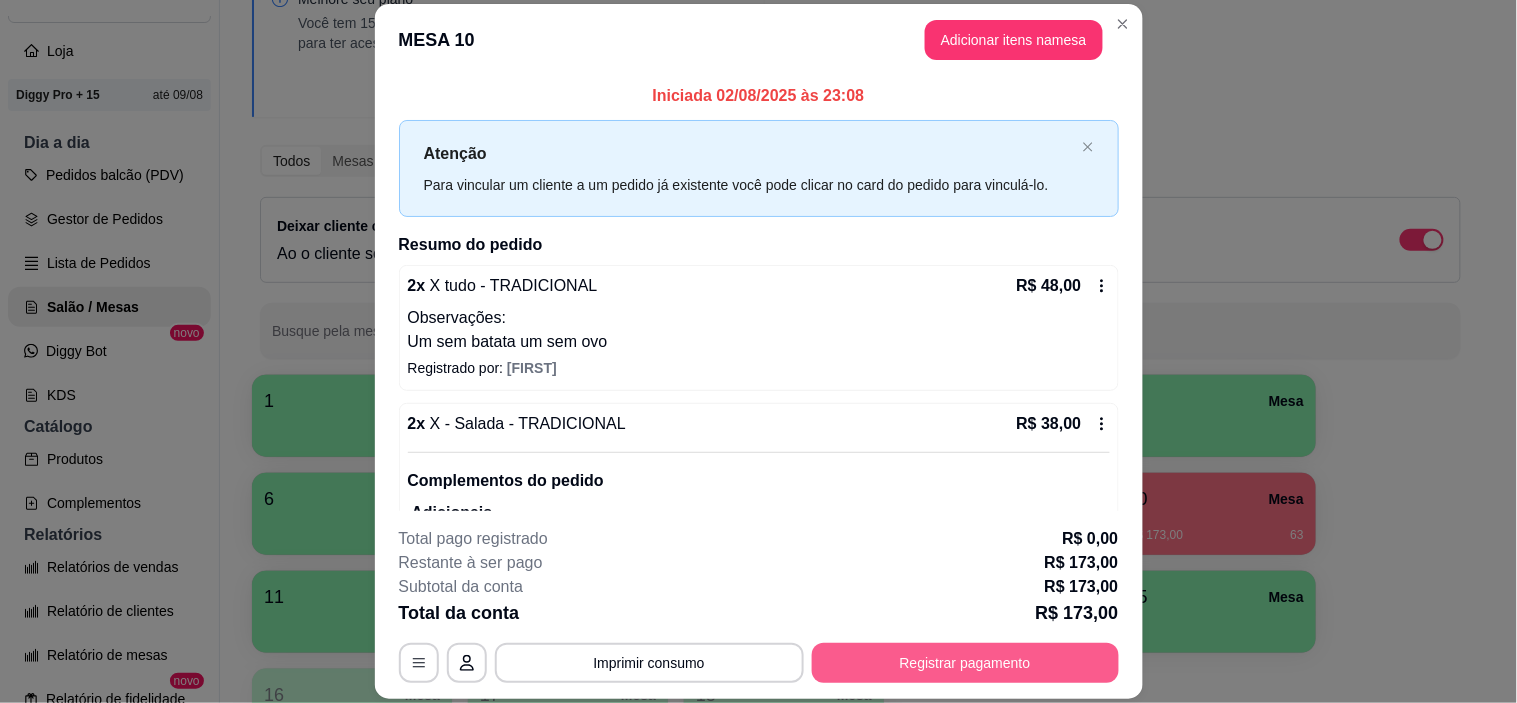 click on "Registrar pagamento" at bounding box center (965, 663) 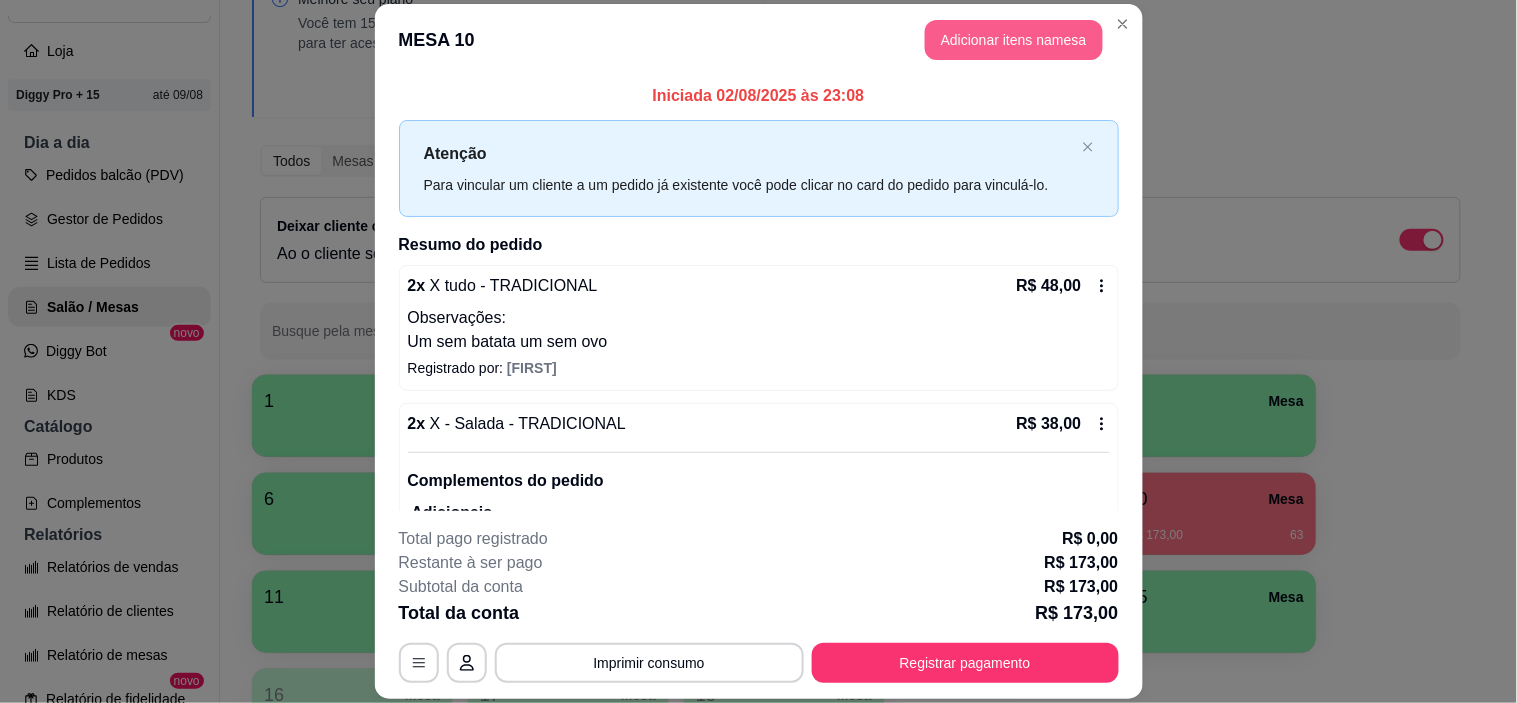click on "Adicionar itens na  mesa" at bounding box center [1014, 40] 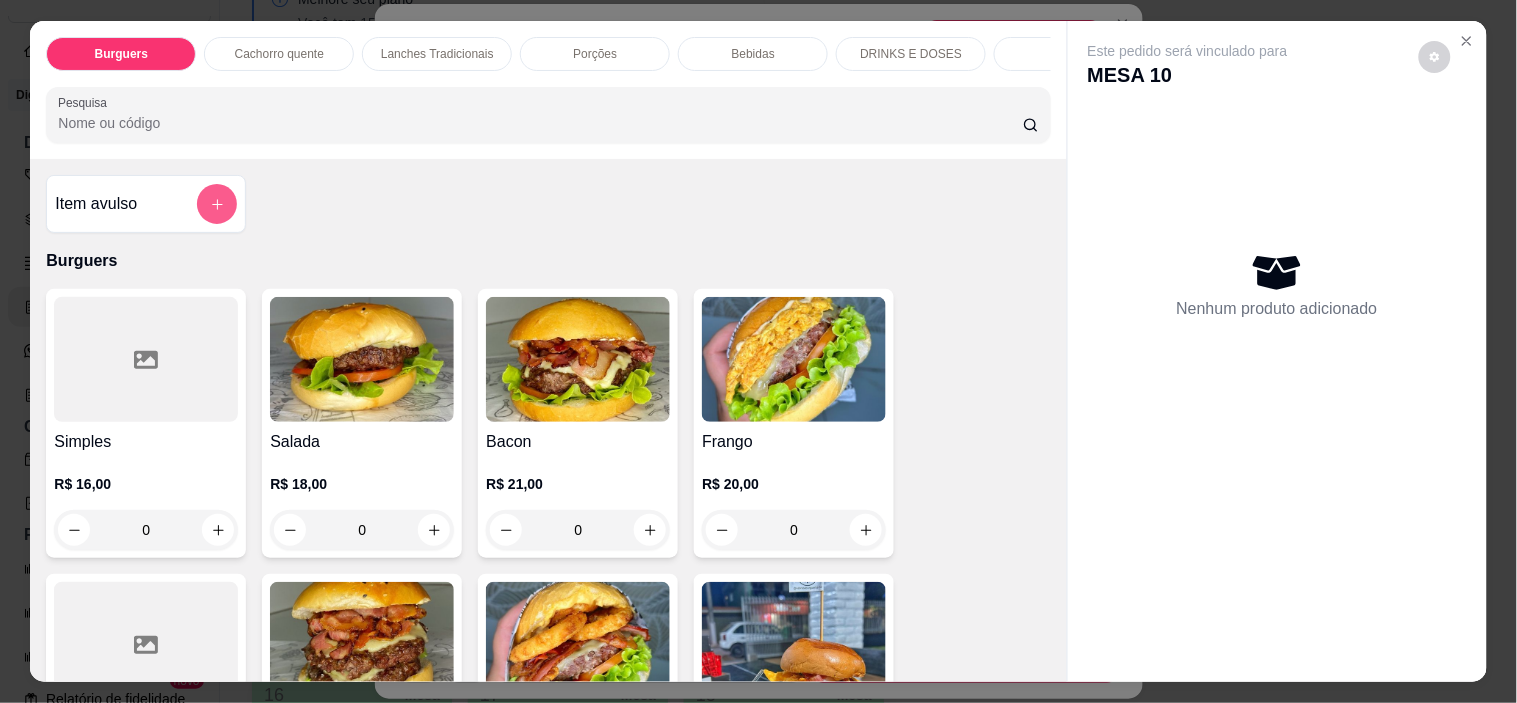 click at bounding box center (217, 204) 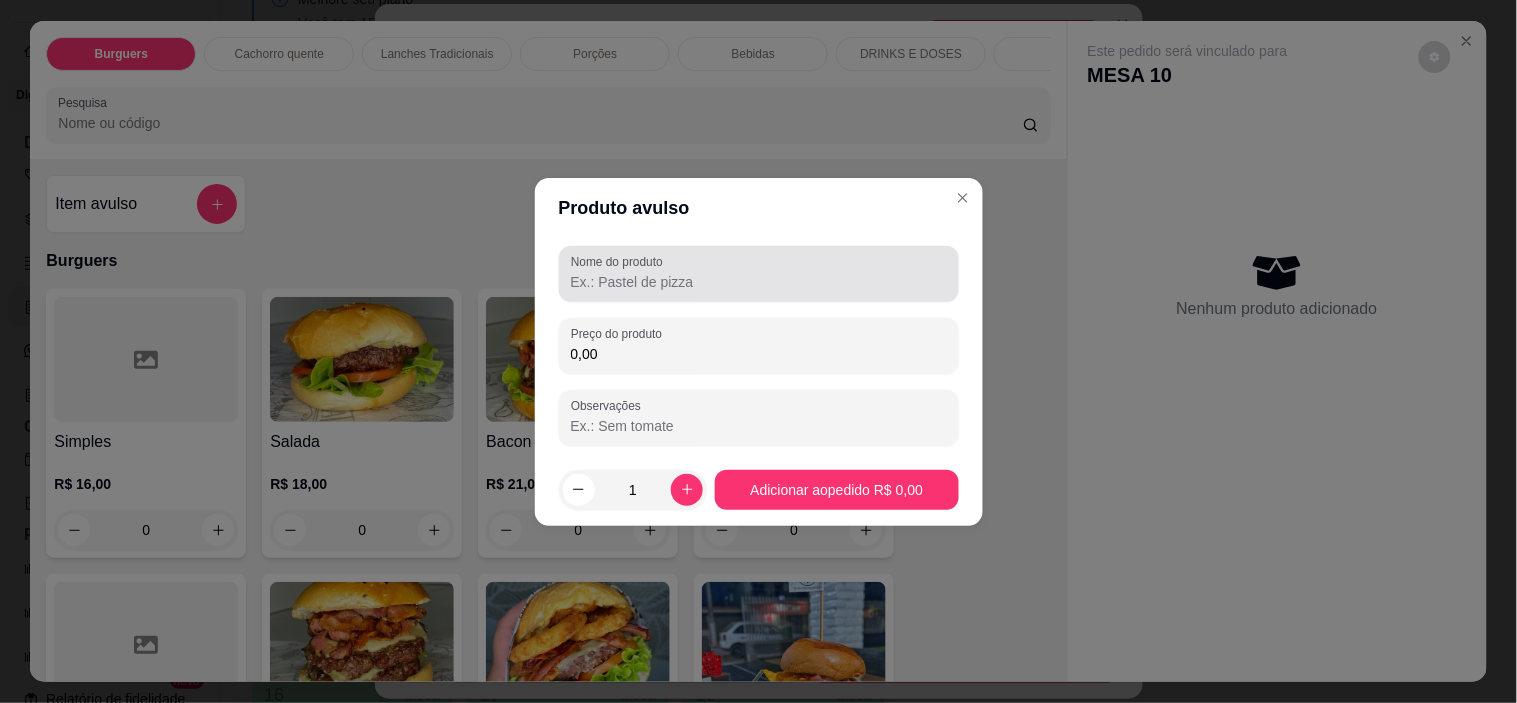 click at bounding box center (759, 274) 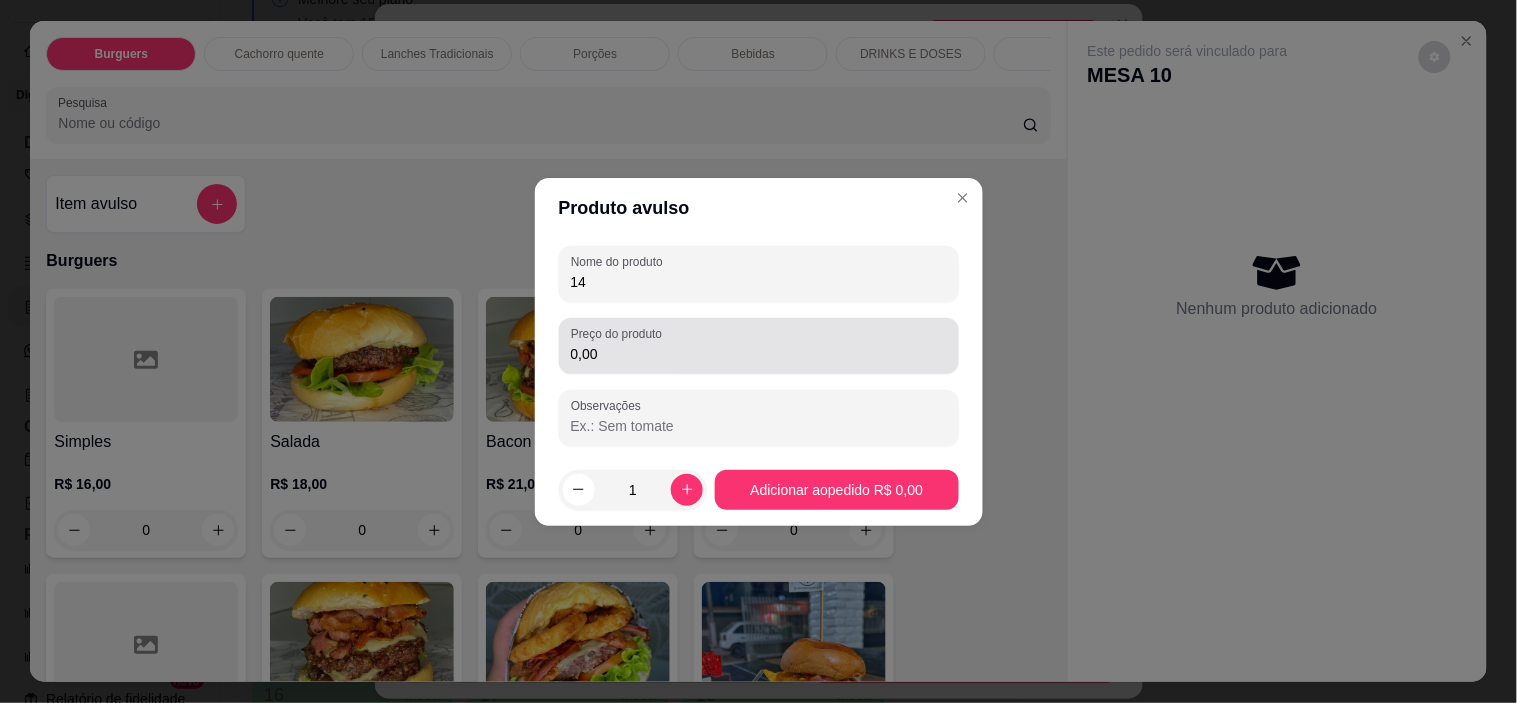 type on "14" 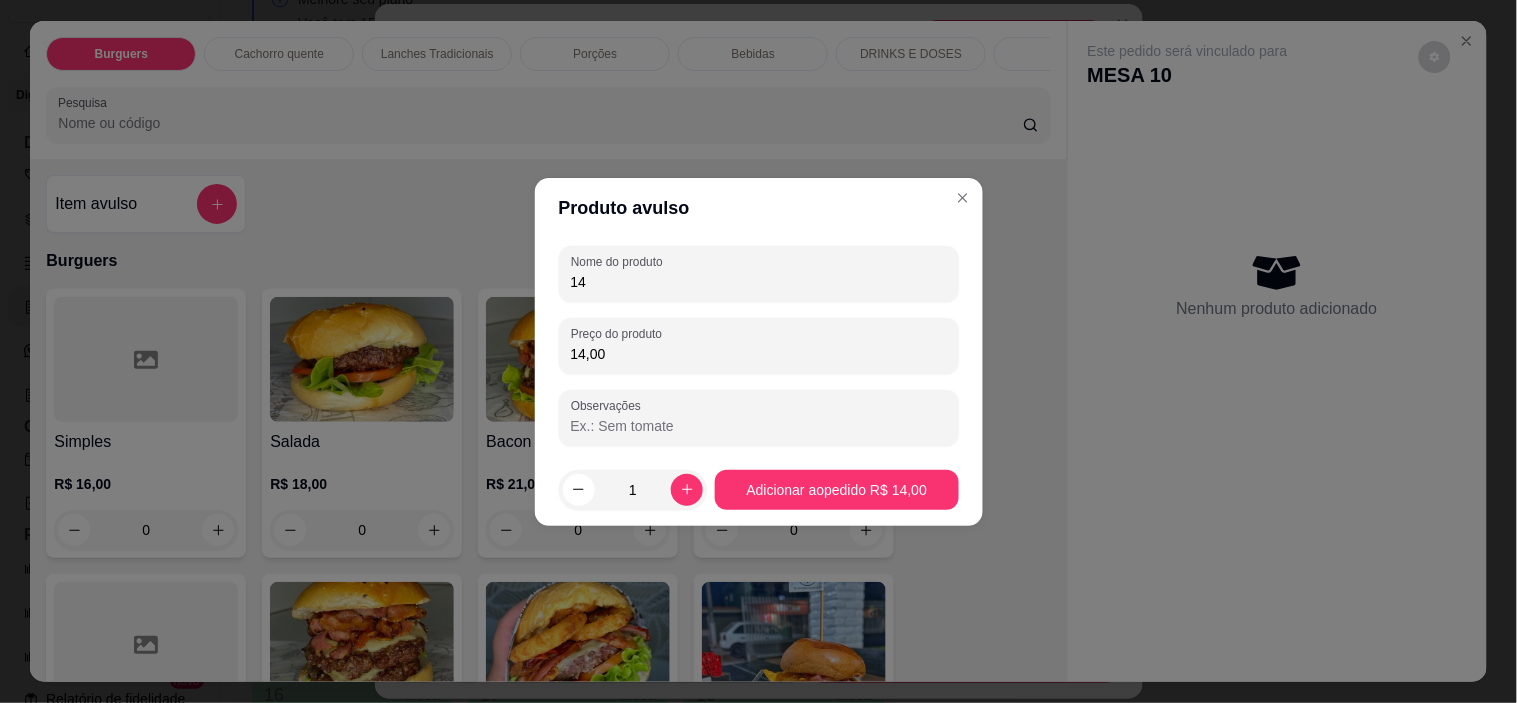 type on "14,00" 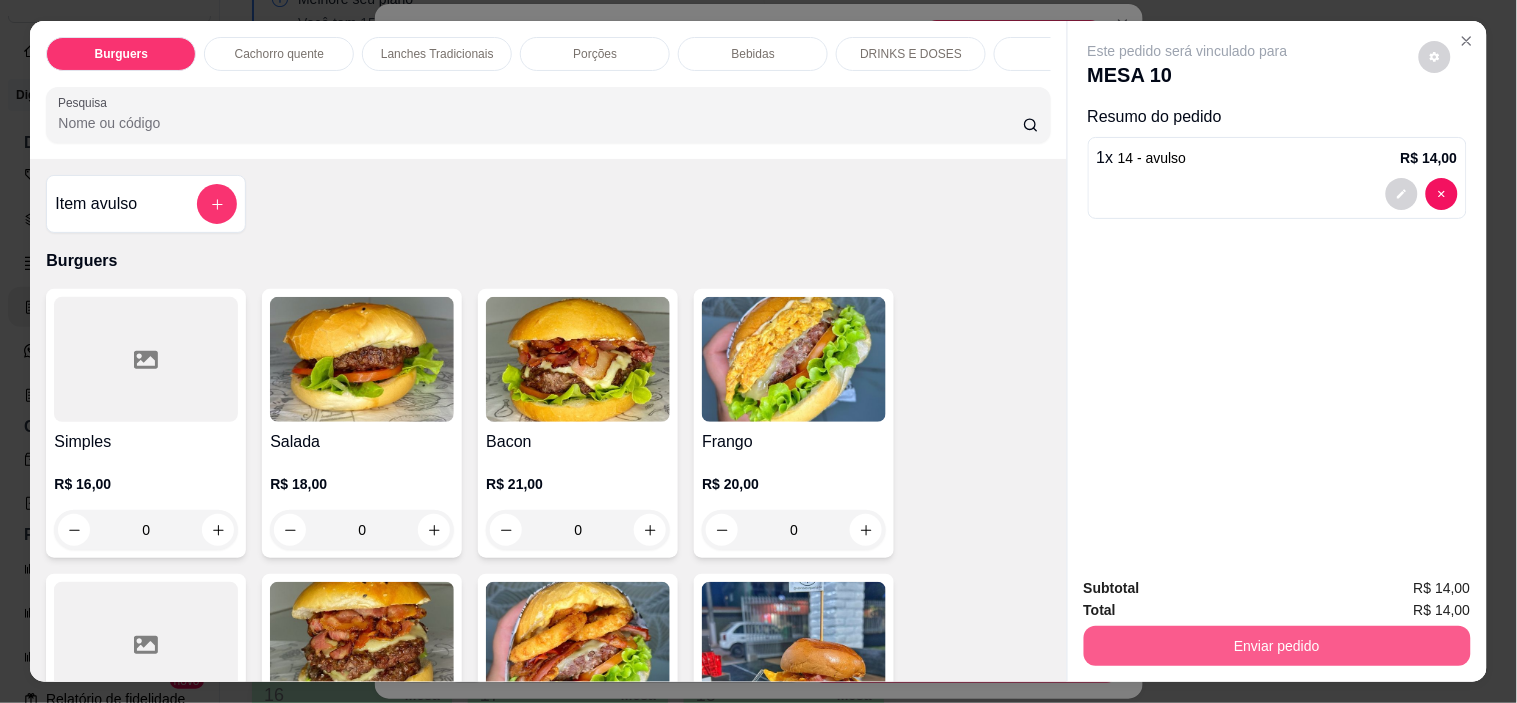click on "Enviar pedido" at bounding box center [1277, 646] 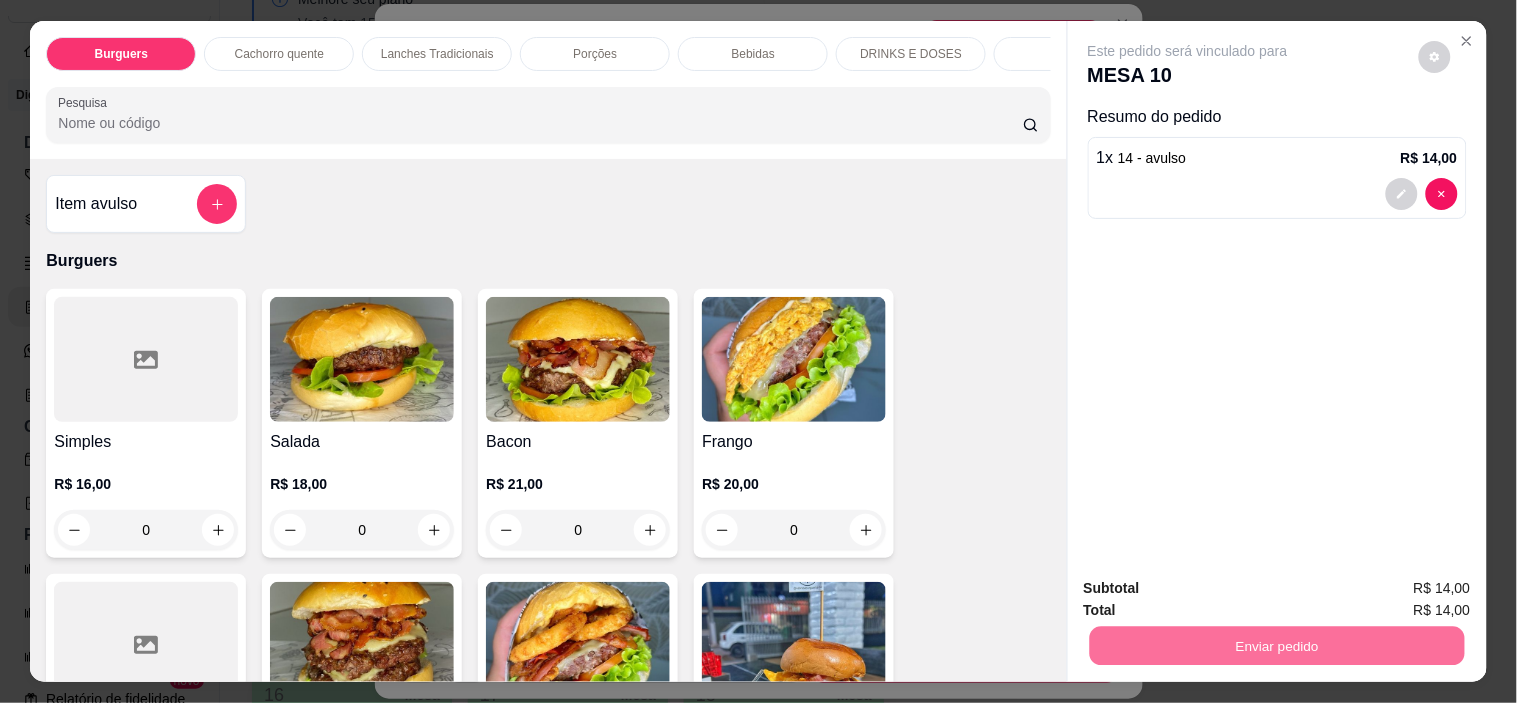 click on "Não registrar e enviar pedido" at bounding box center (1211, 588) 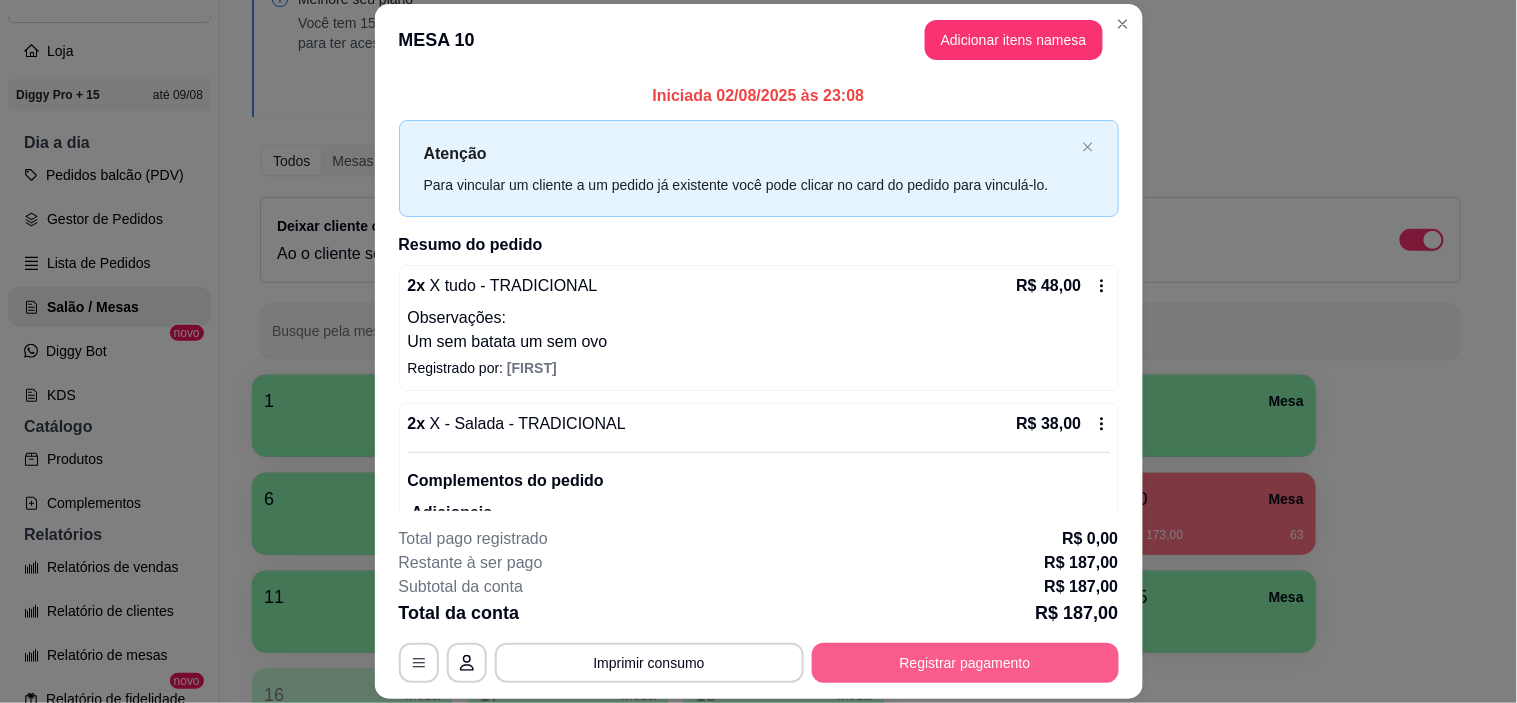 click on "Registrar pagamento" at bounding box center (965, 663) 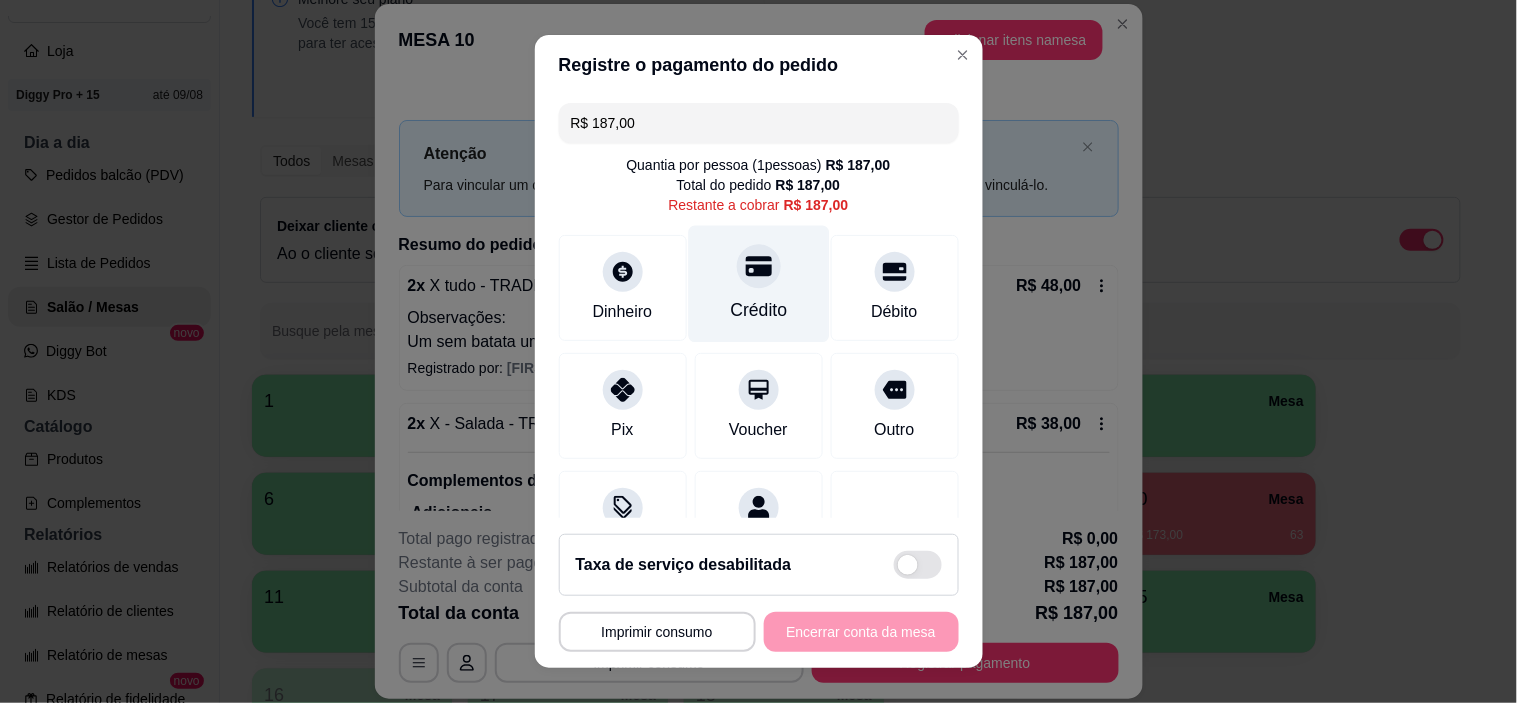 click at bounding box center [759, 267] 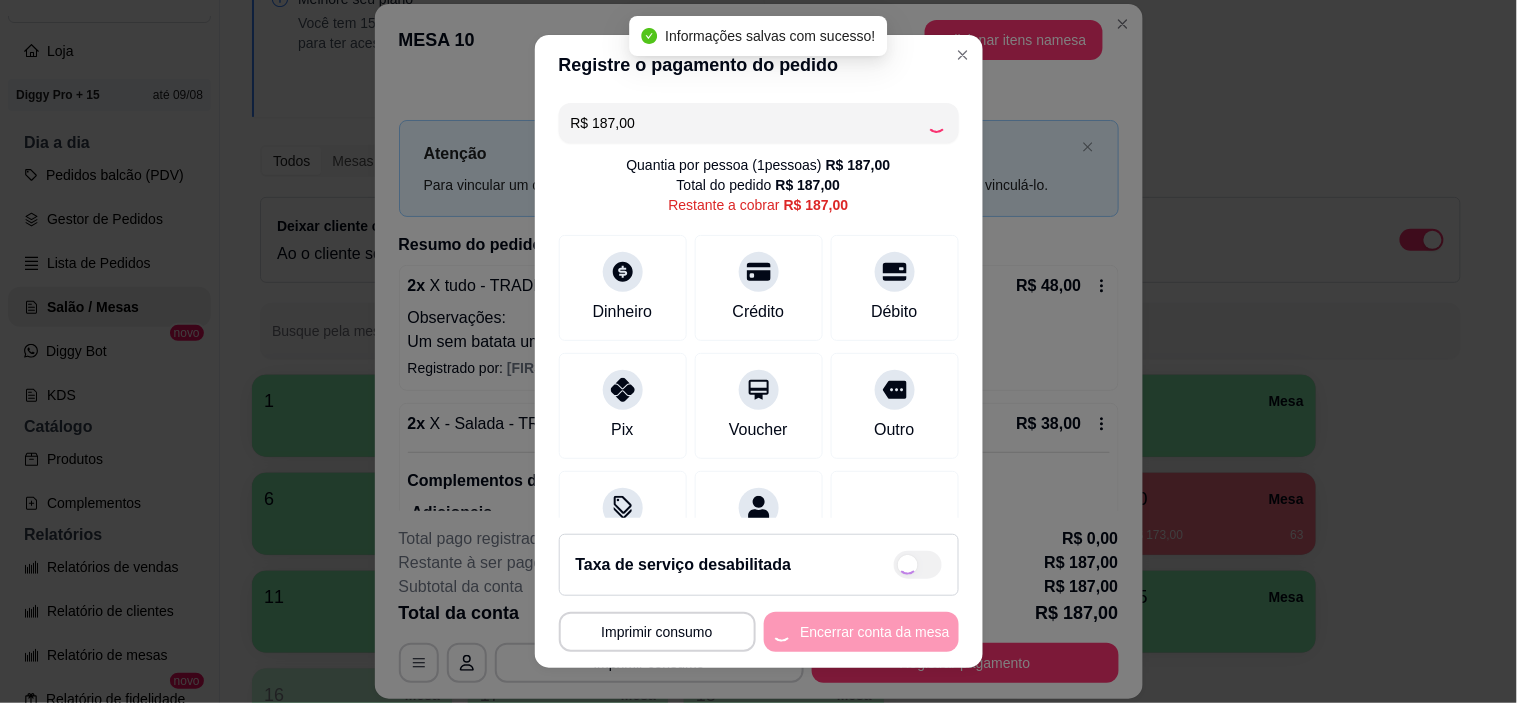 type on "R$ 0,00" 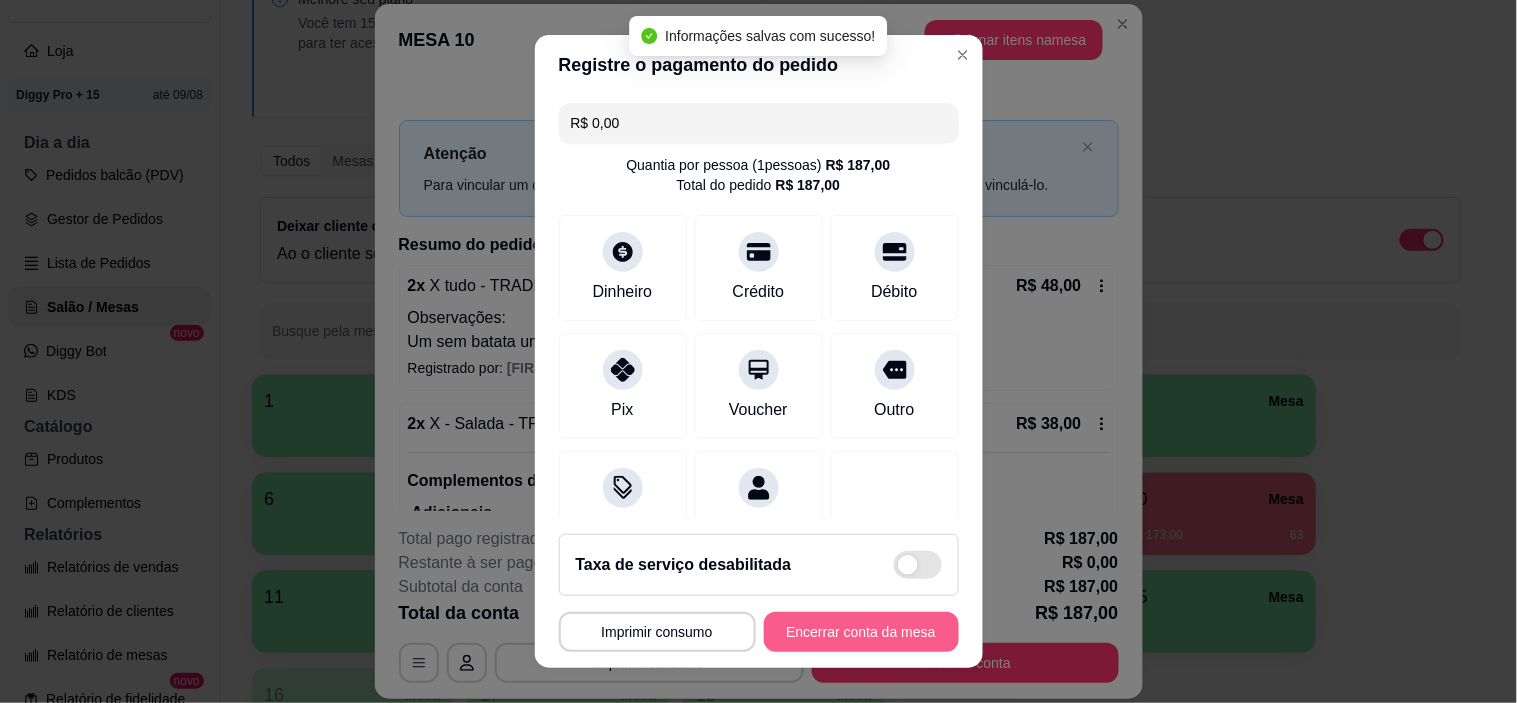 click on "Encerrar conta da mesa" at bounding box center (861, 632) 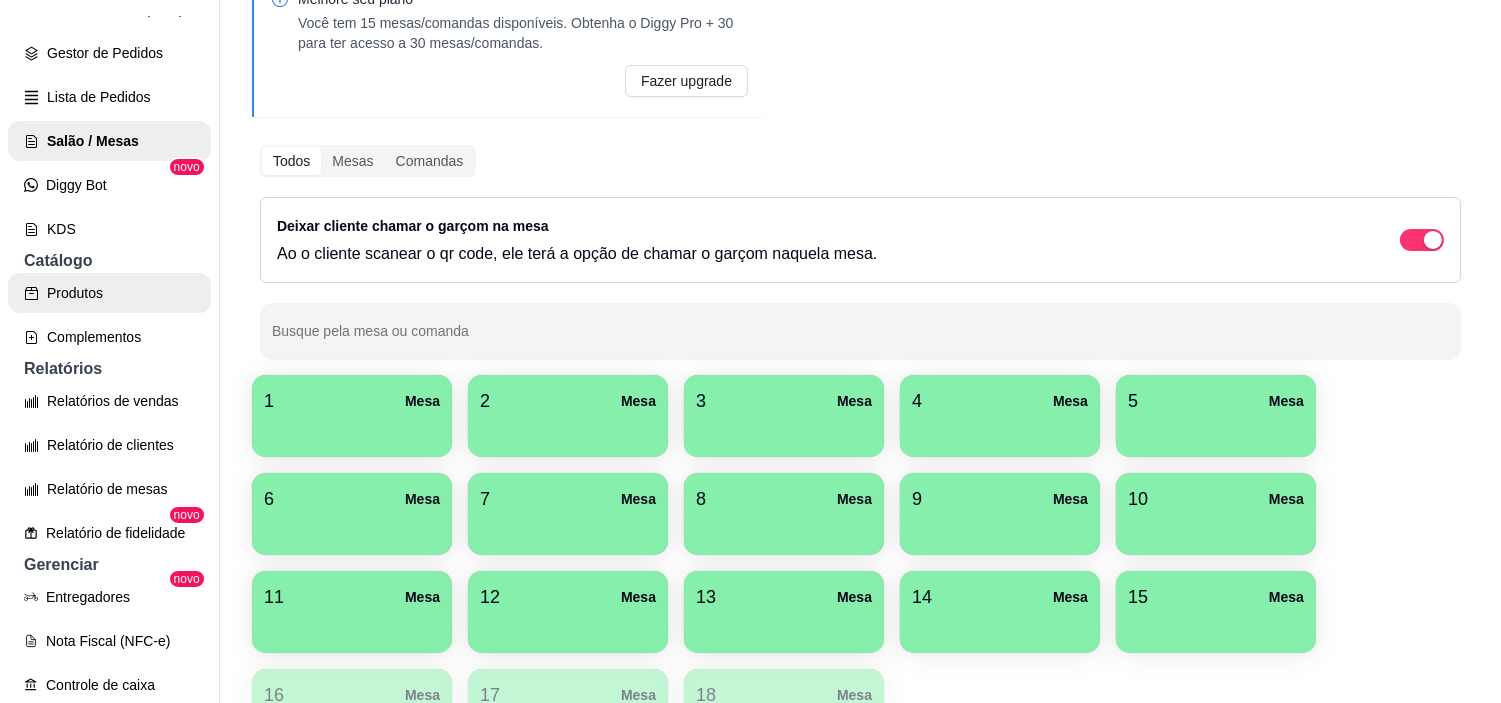 scroll, scrollTop: 333, scrollLeft: 0, axis: vertical 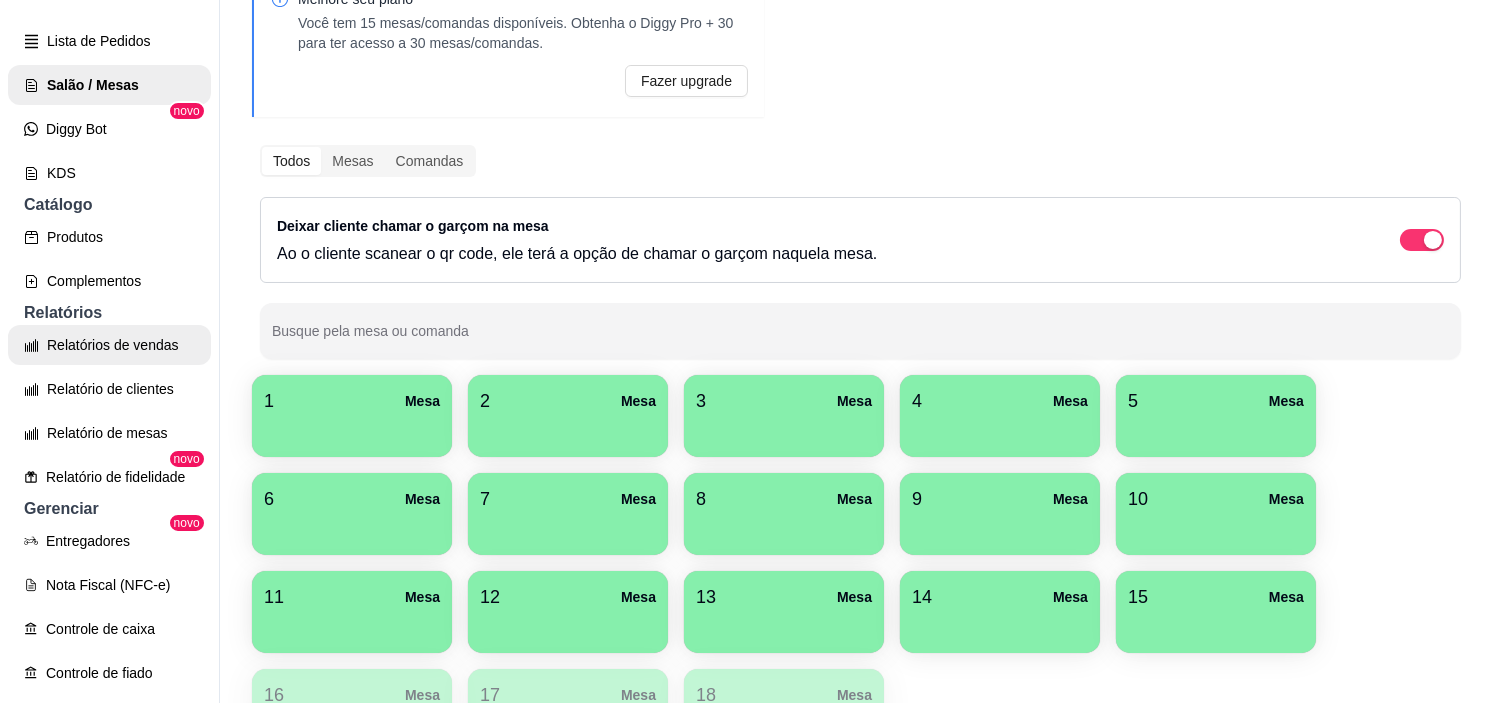 click on "Relatórios de vendas" at bounding box center (109, 345) 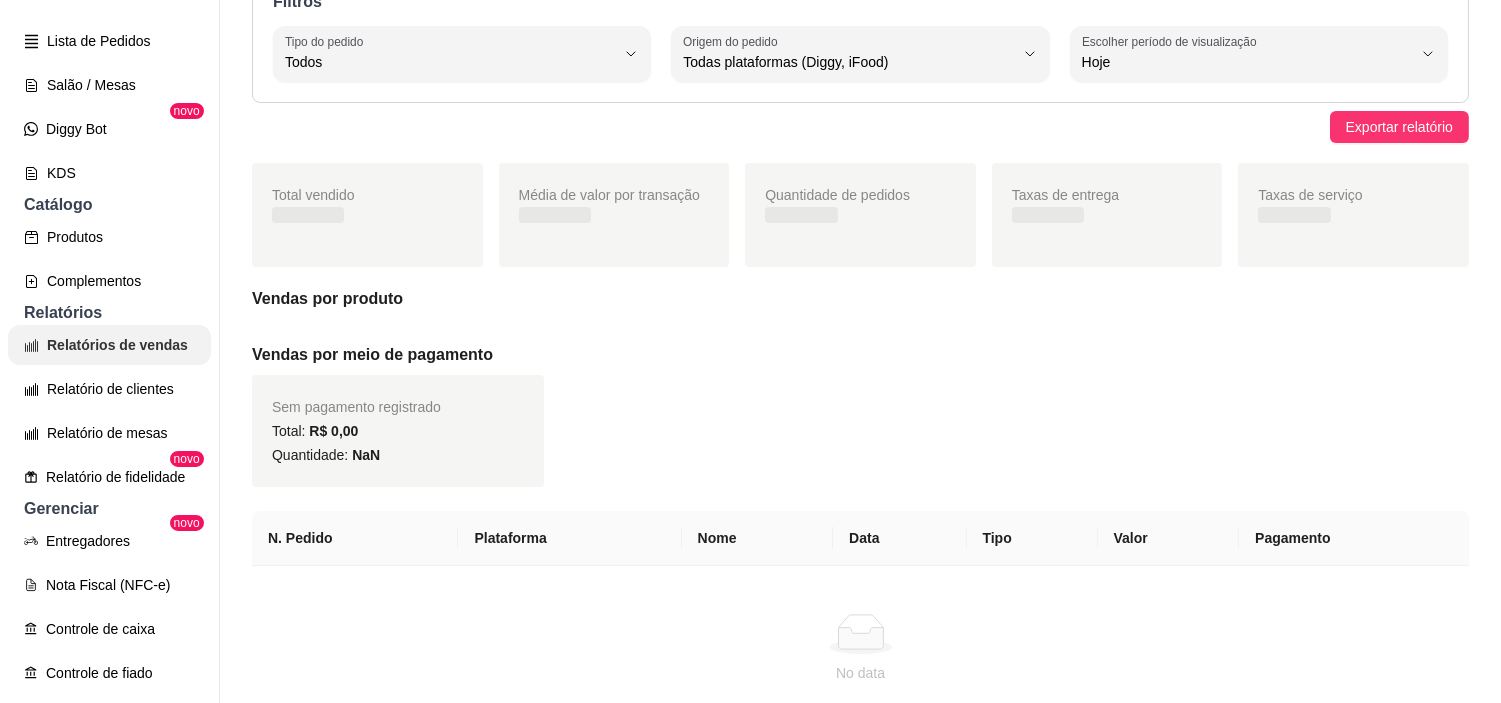 scroll, scrollTop: 0, scrollLeft: 0, axis: both 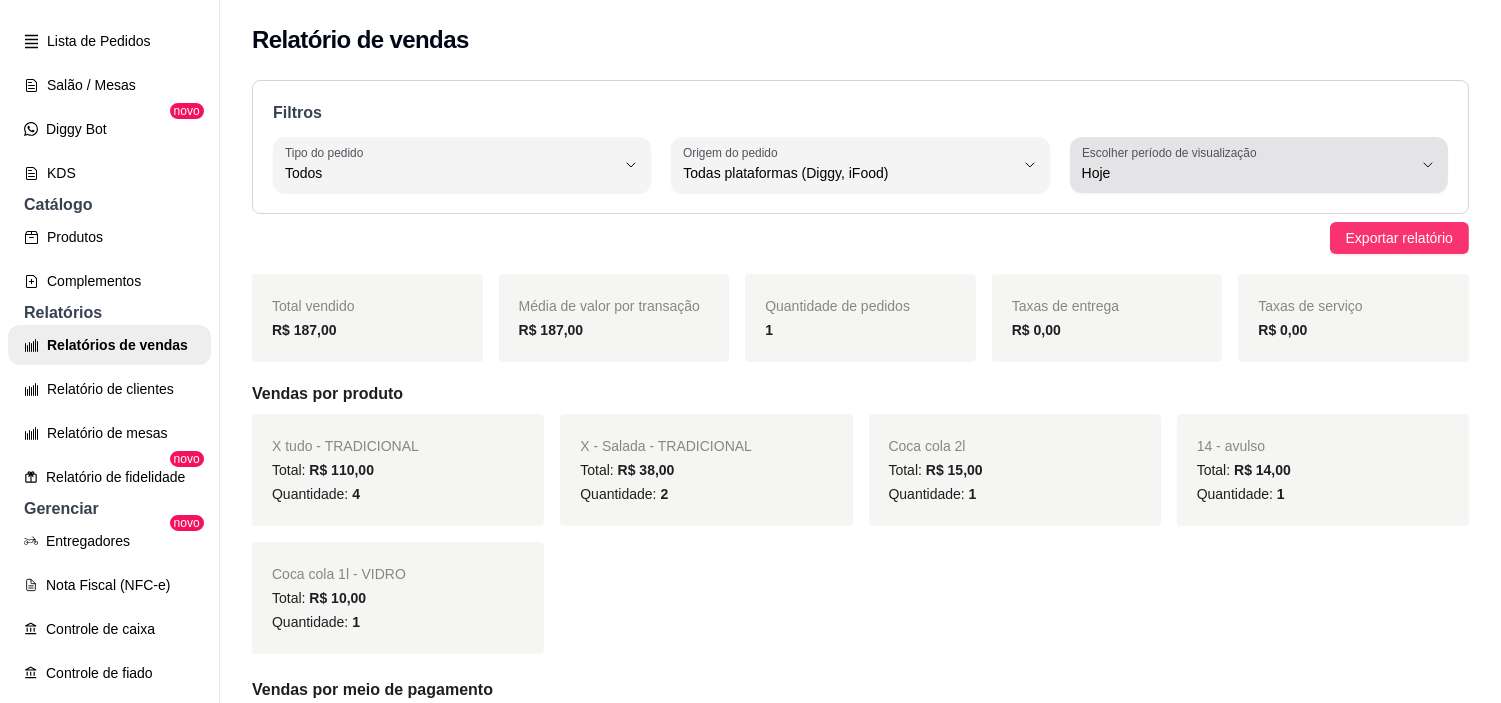 click on "Escolher período de visualização Hoje" at bounding box center [1259, 165] 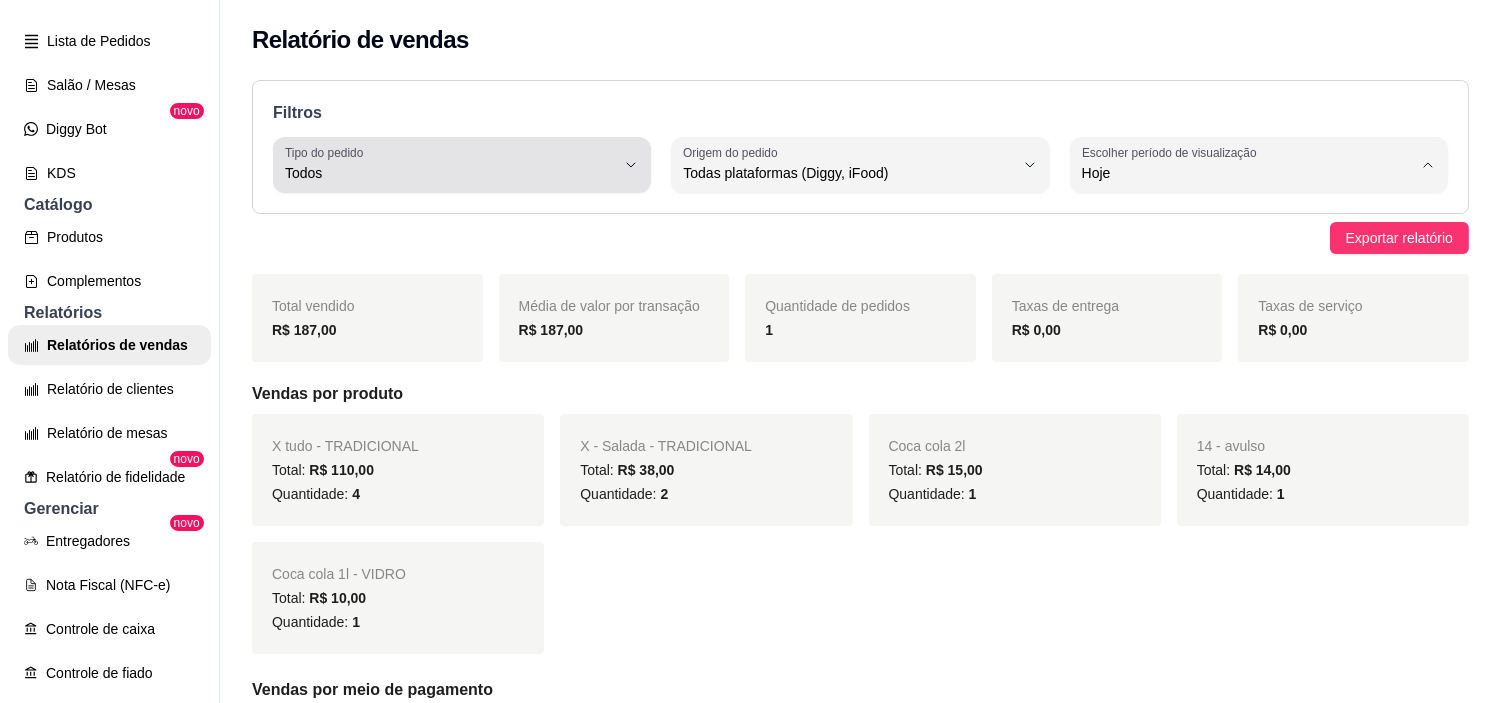 click on "Todos" at bounding box center [450, 165] 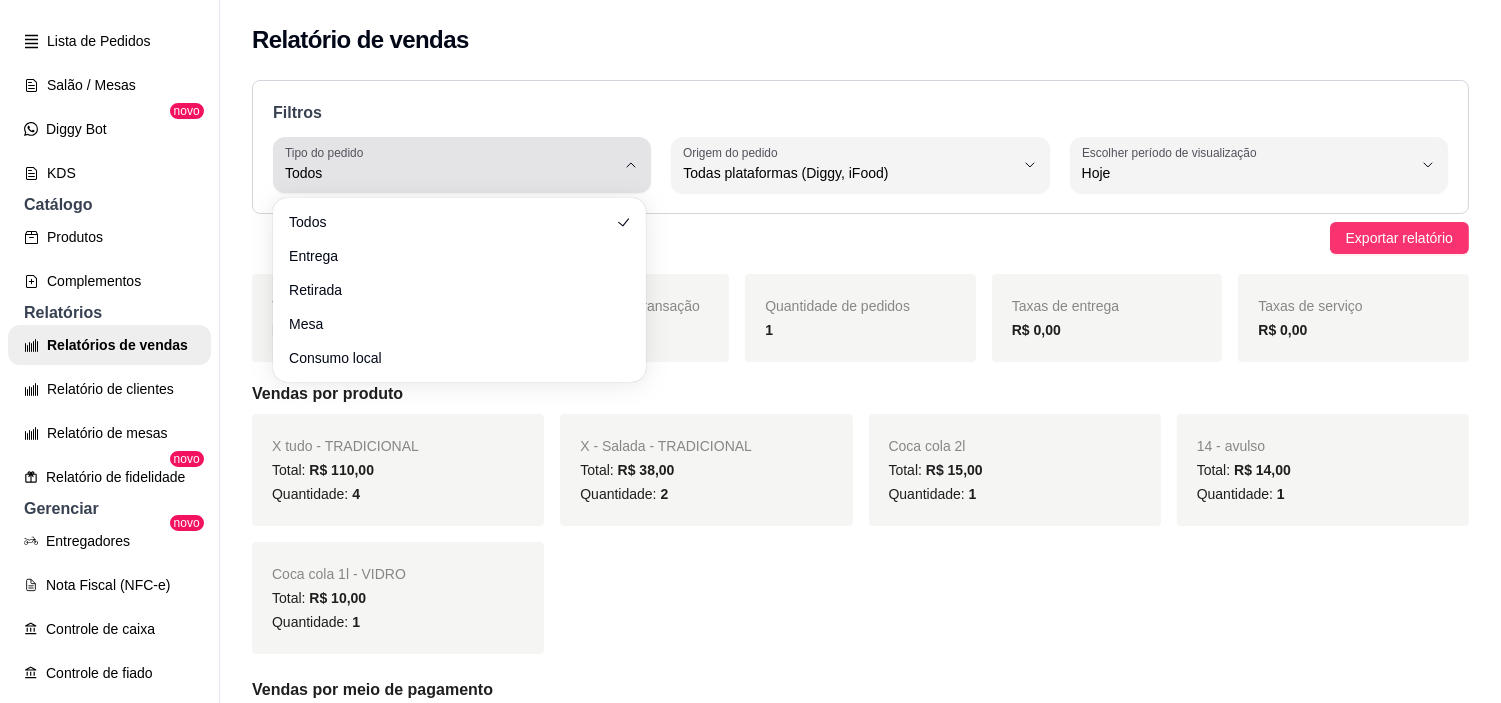 click on "Tipo do pedido Todos" at bounding box center (462, 165) 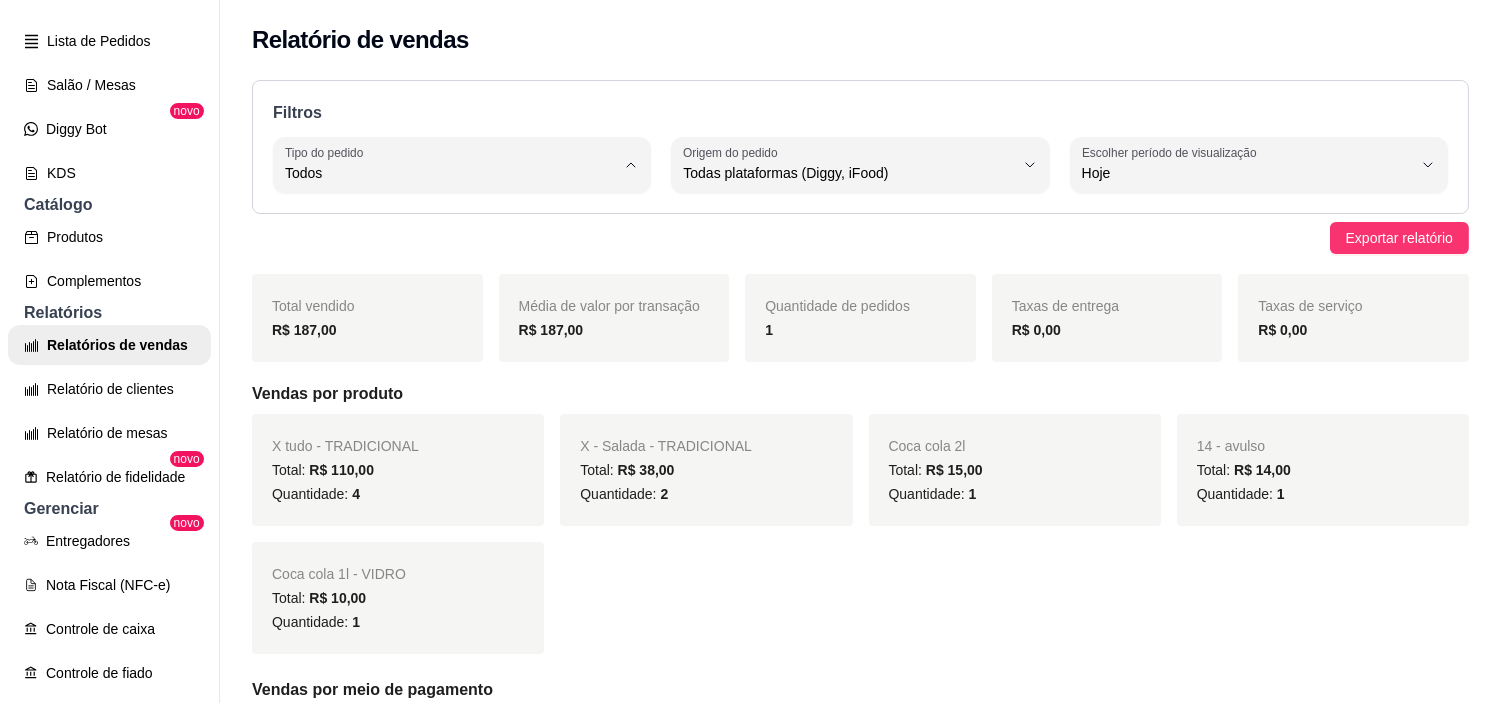 click on "Taxas de entrega R$ 0,00" at bounding box center [1107, 318] 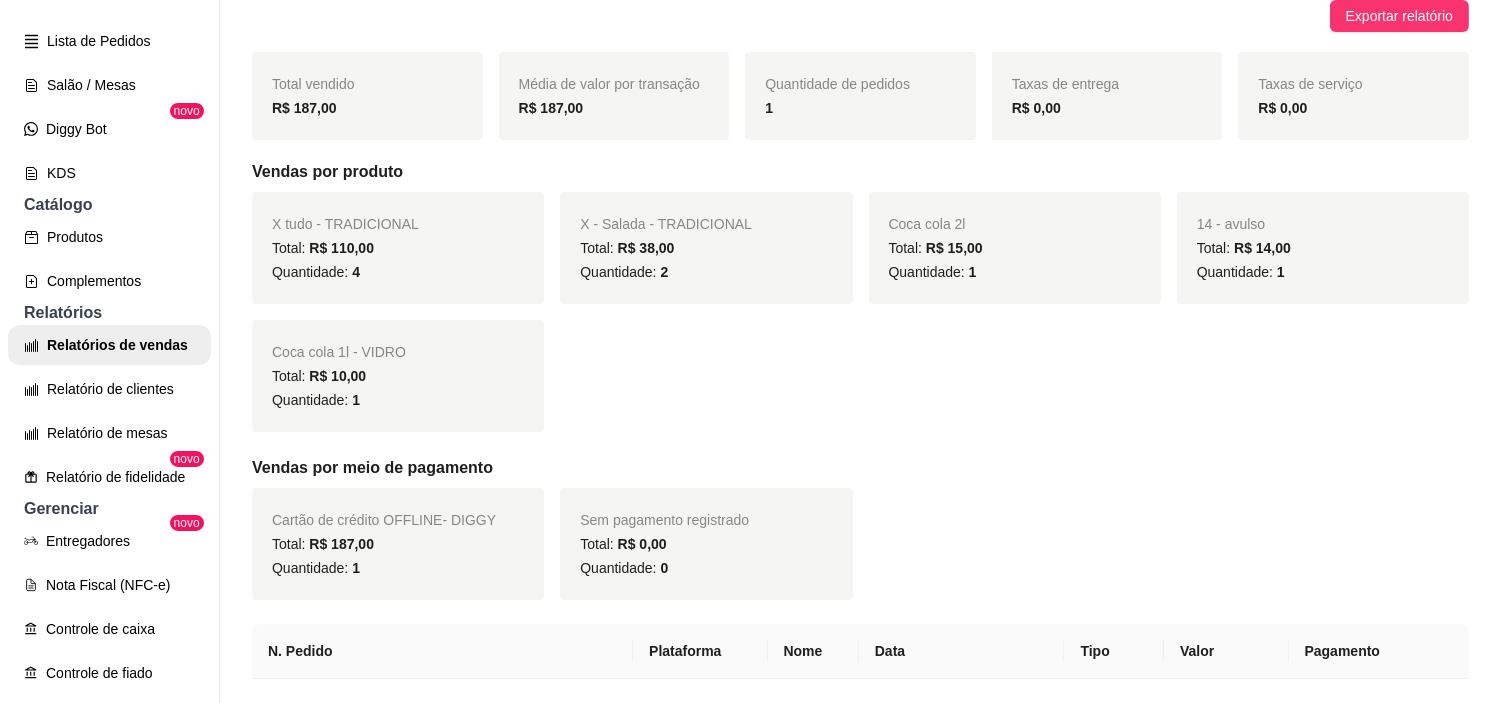 scroll, scrollTop: 0, scrollLeft: 0, axis: both 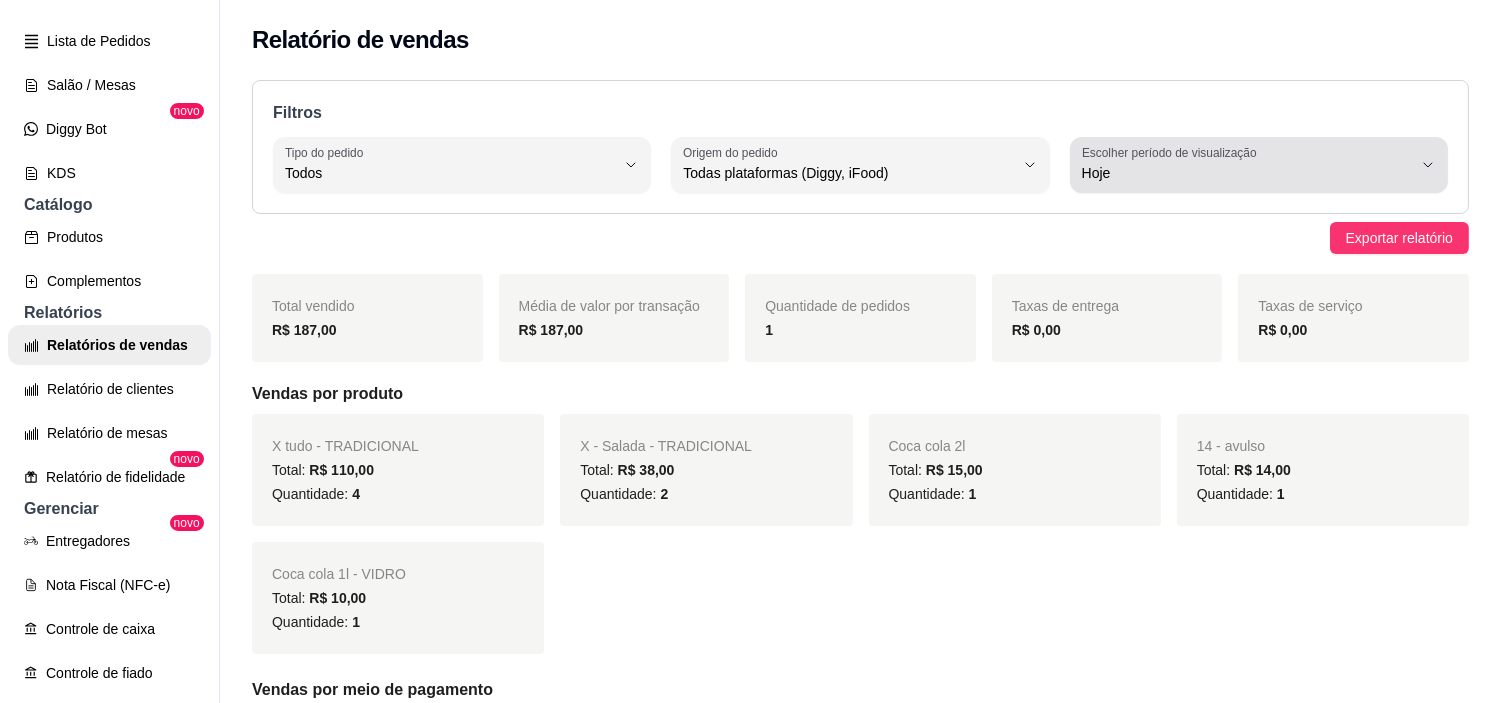 click on "Escolher período de visualização Hoje" at bounding box center [1259, 165] 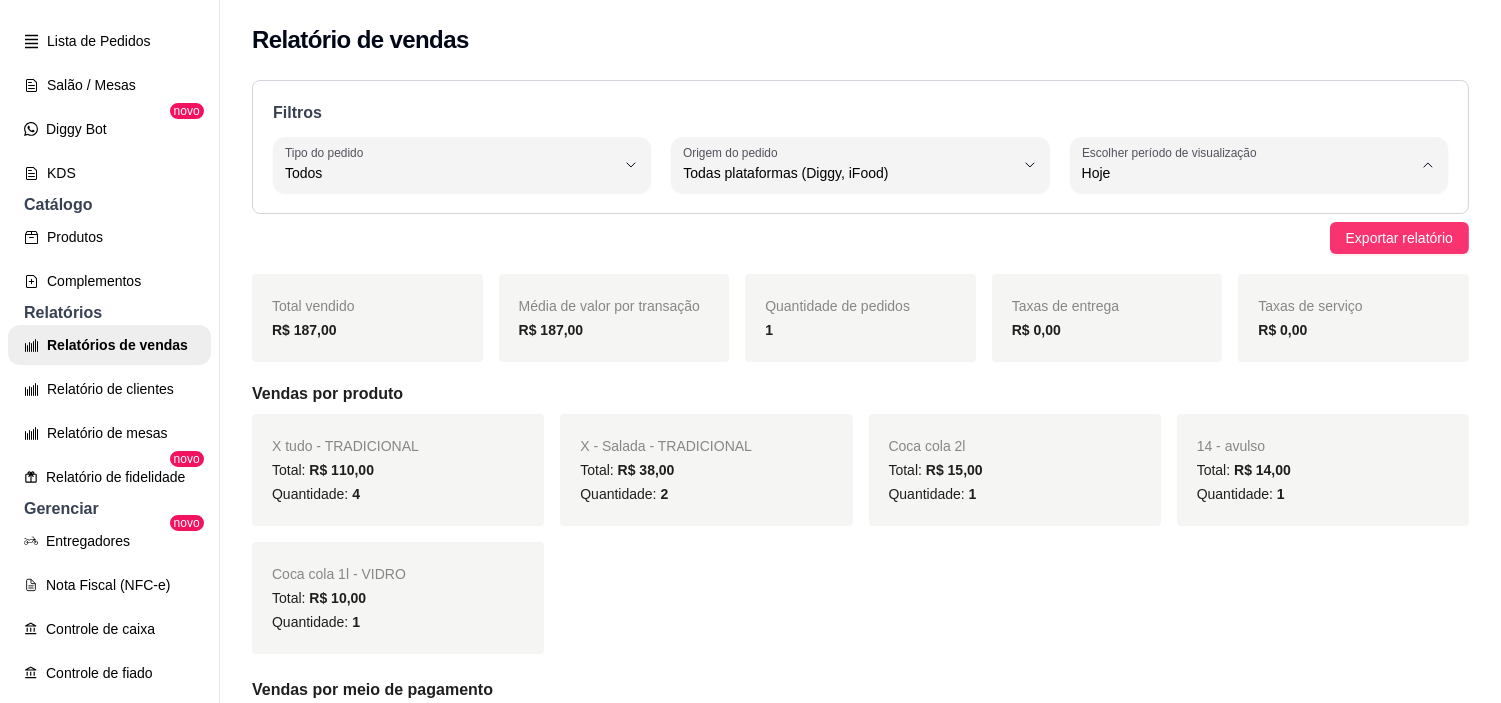 click on "Customizado" at bounding box center (1235, 416) 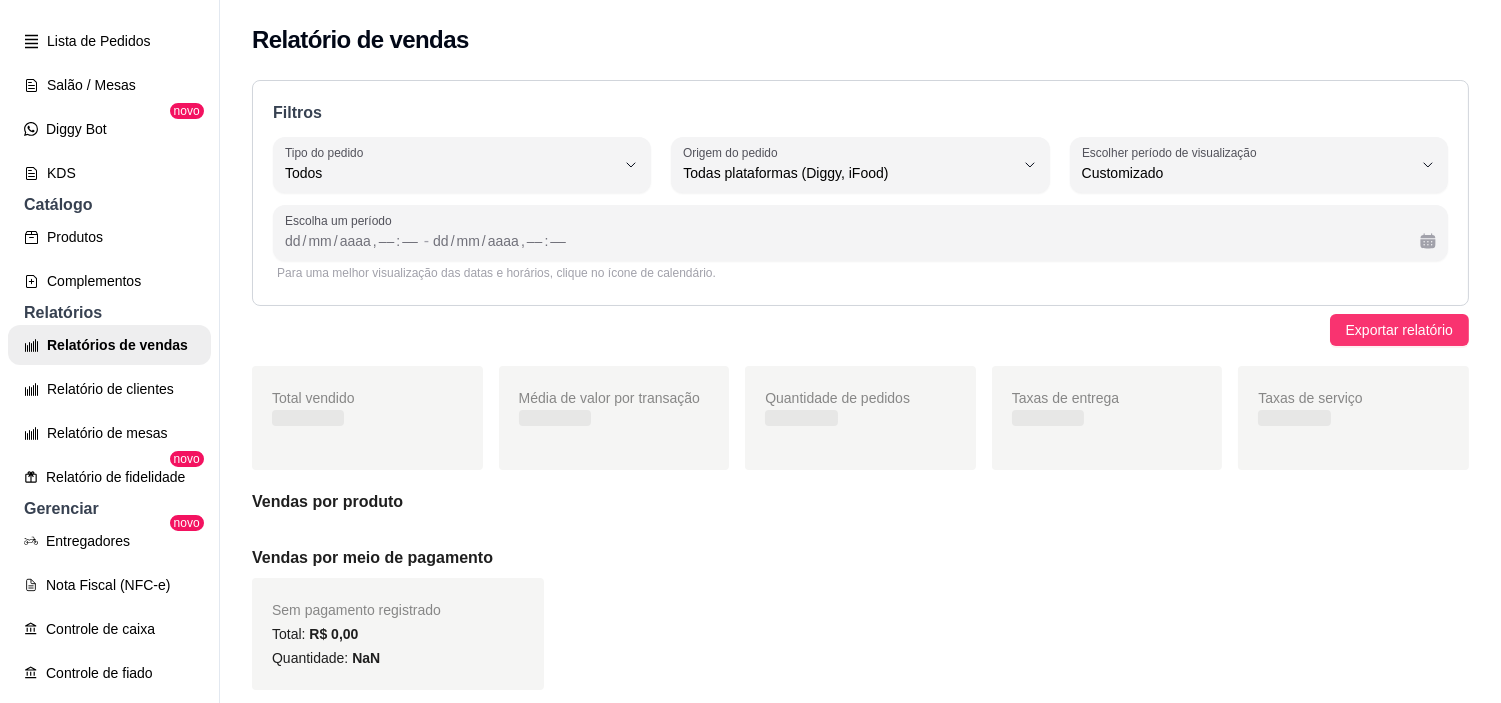 scroll, scrollTop: 18, scrollLeft: 0, axis: vertical 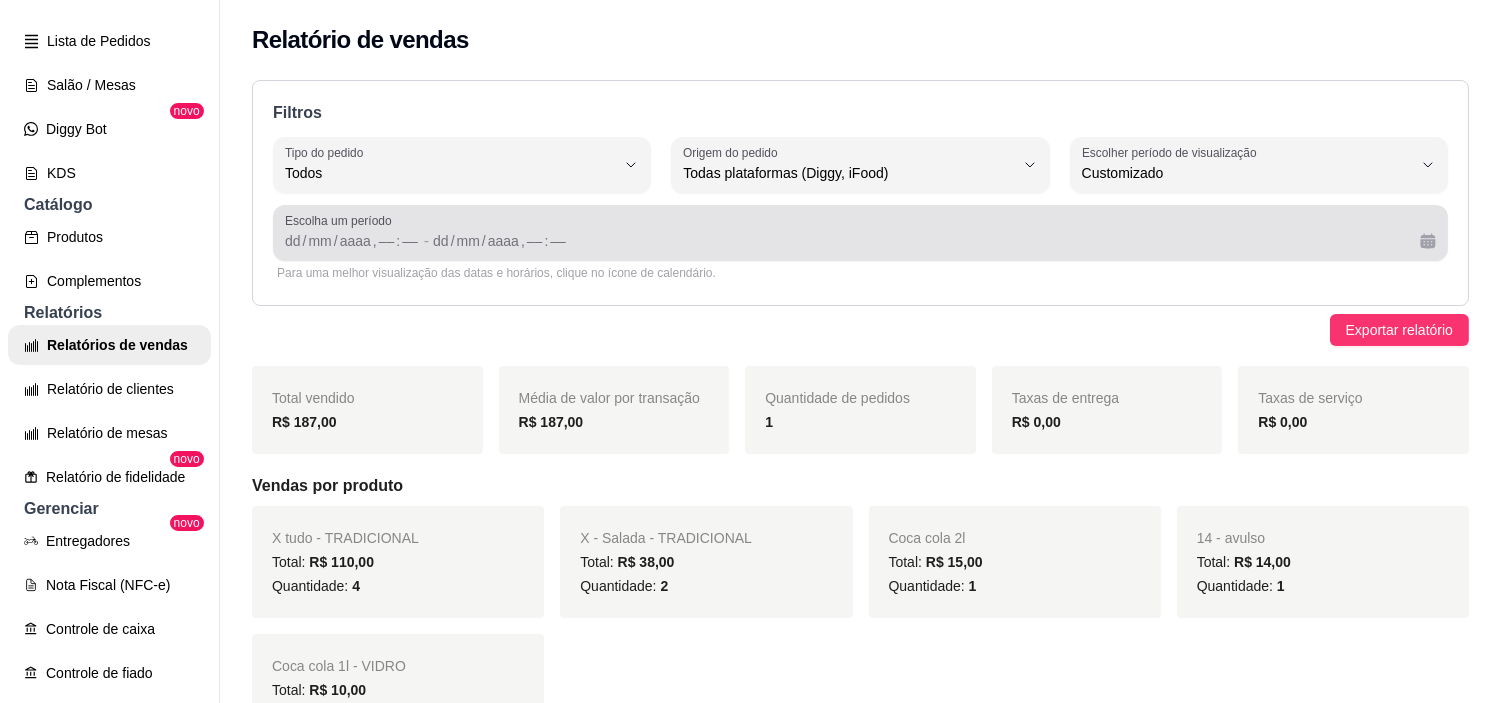 click on "Escolha um período" at bounding box center [860, 221] 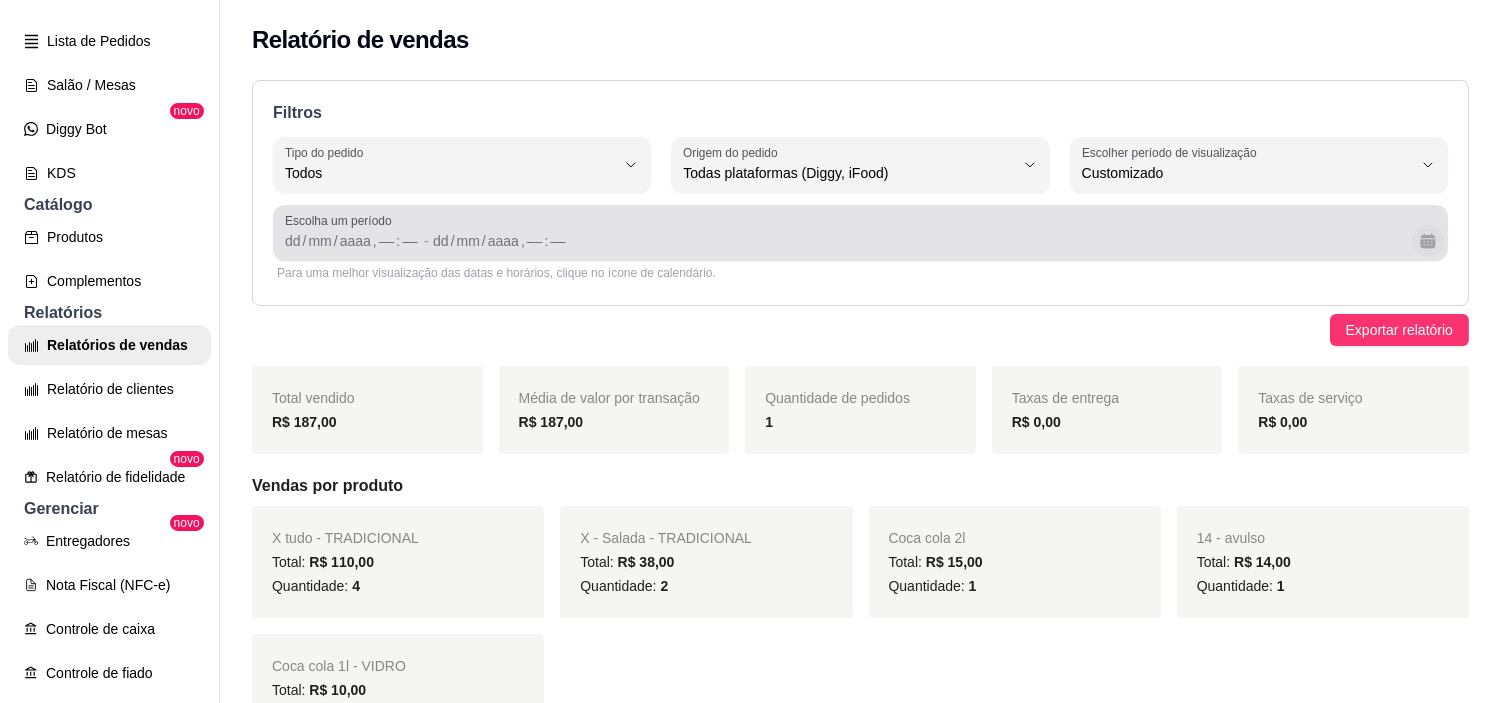 click at bounding box center (1428, 241) 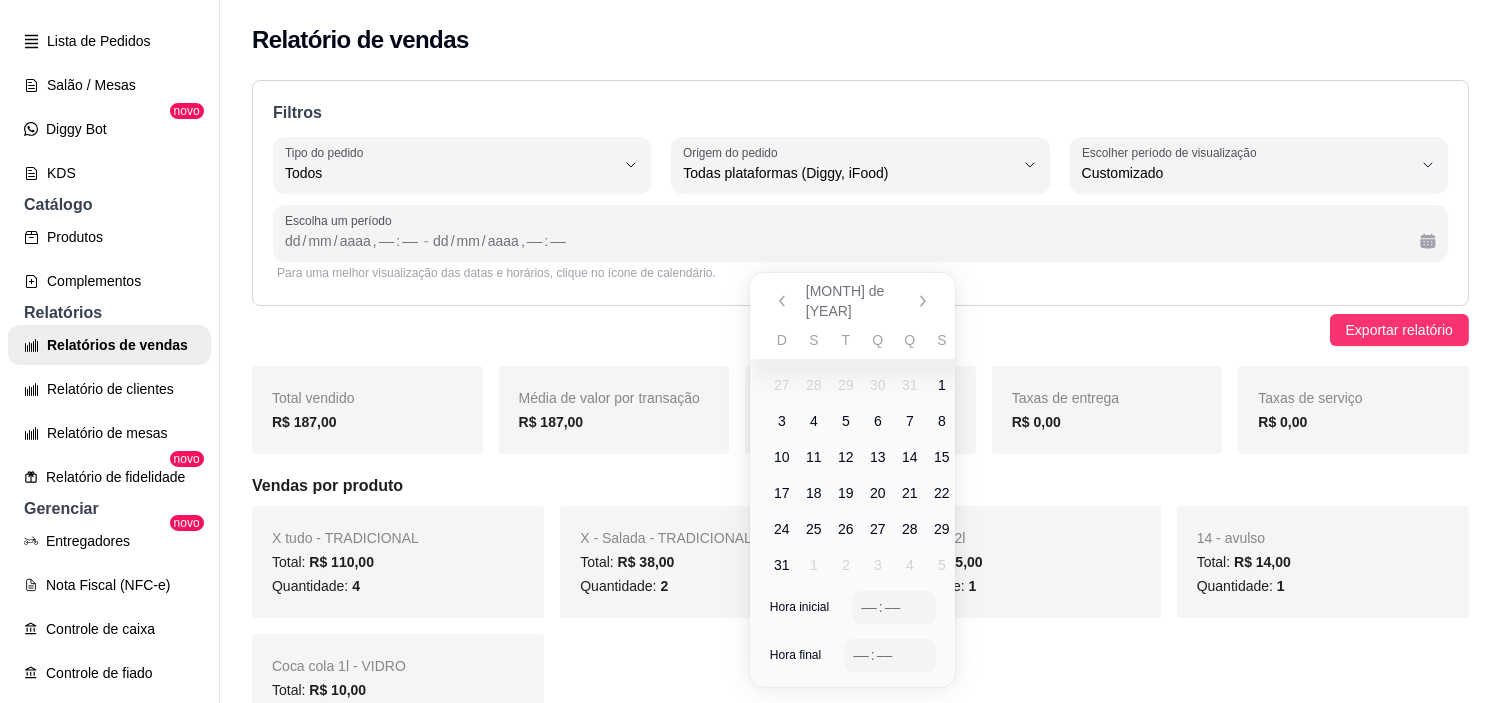 drag, startPoint x: 862, startPoint y: 545, endPoint x: 817, endPoint y: 548, distance: 45.099888 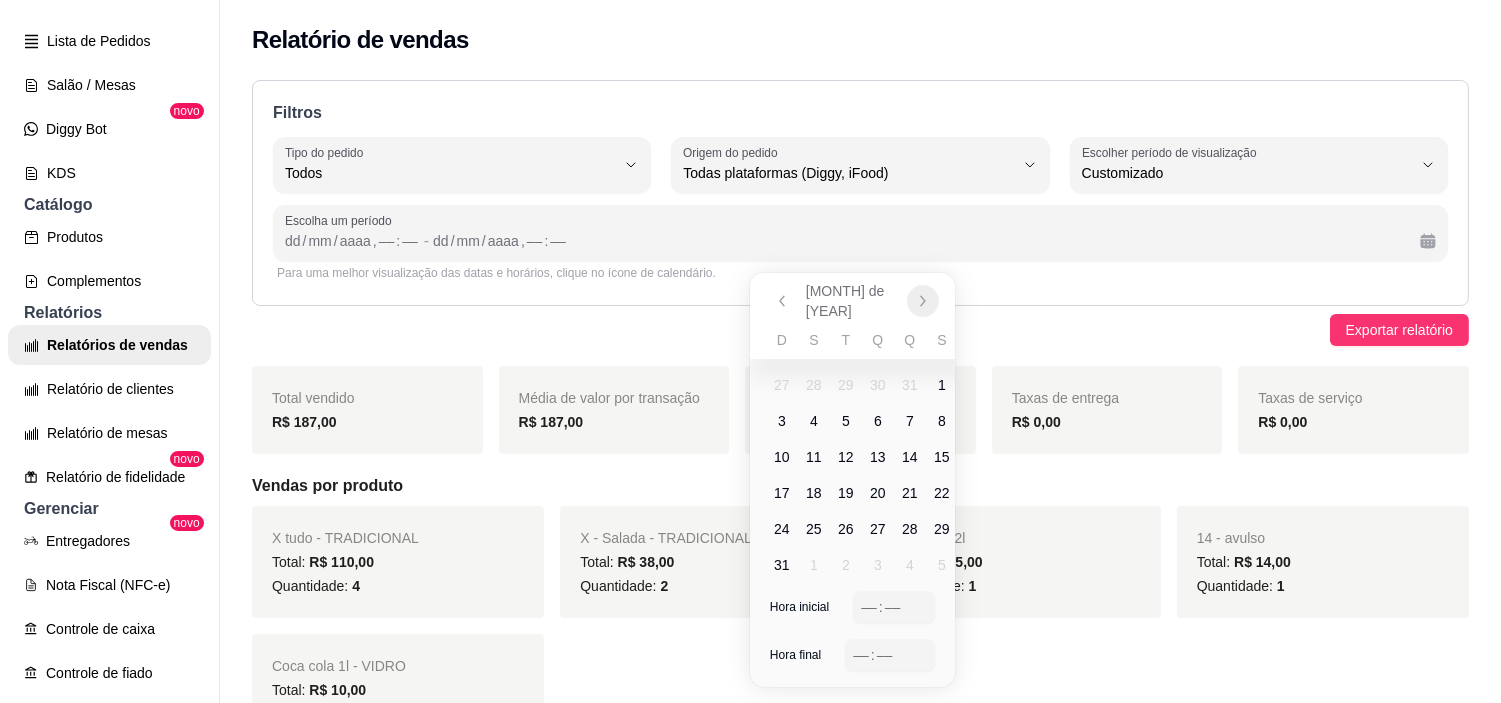 click at bounding box center [923, 301] 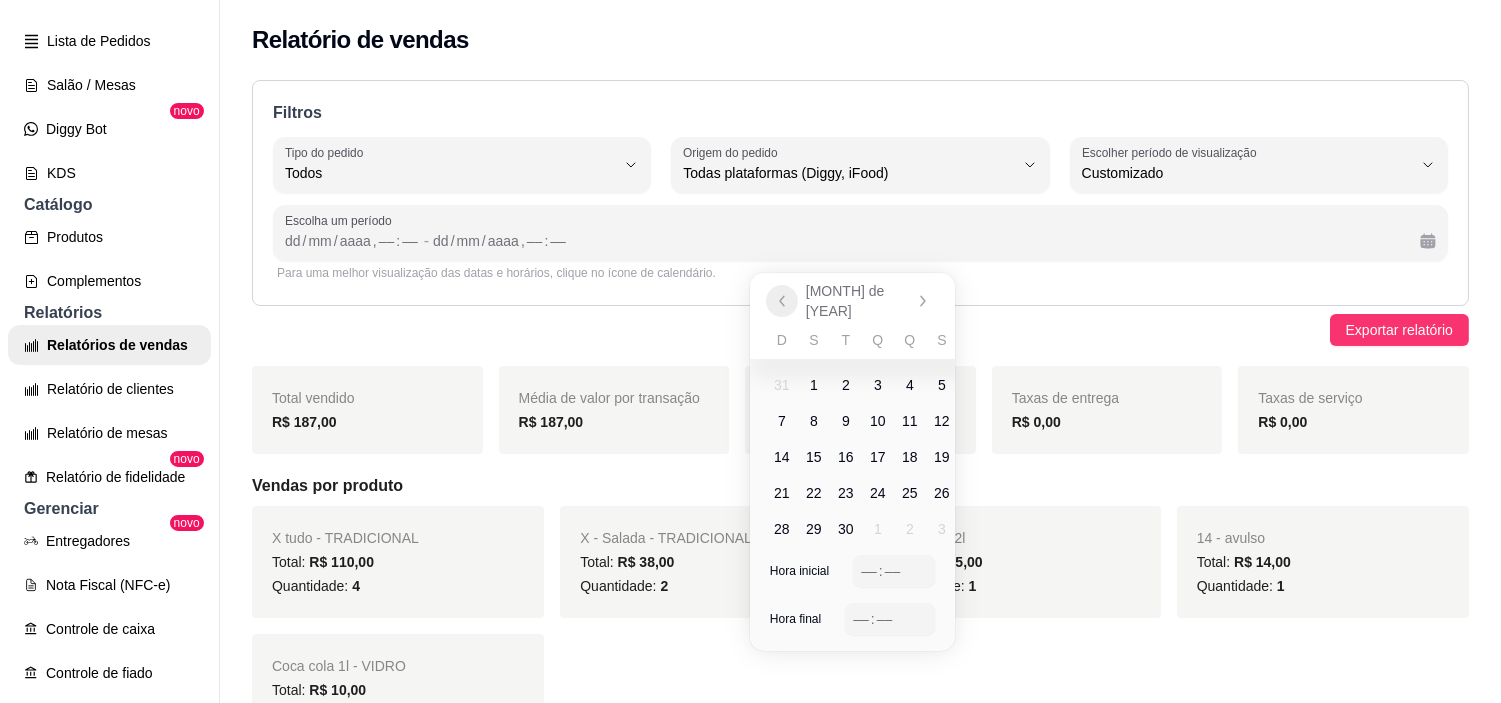 click 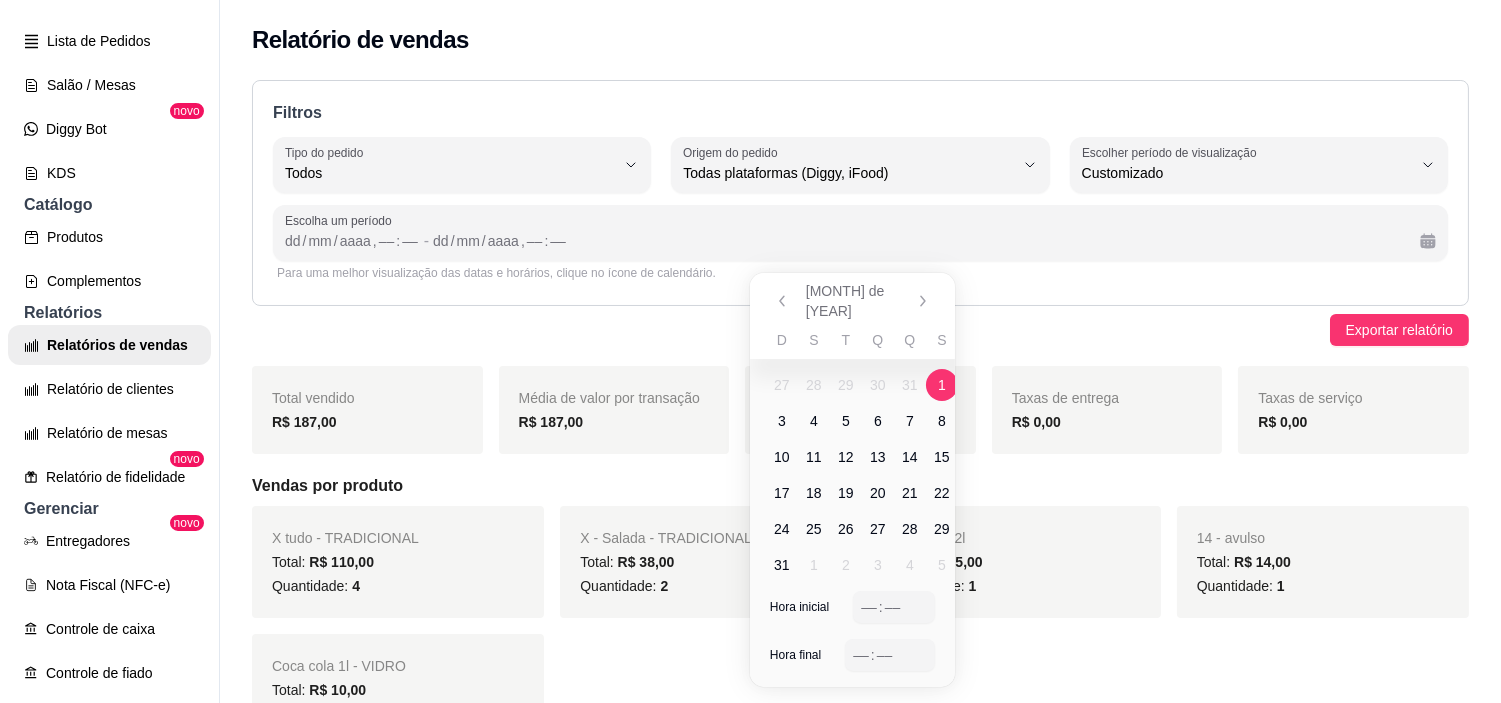click on "27 28 29 30 31 1 2 3 4 5 6 7 8 9 10 11 12 13 14 15 16 17 18 19 20 21 22 23 24 25 26 27 28 29 30 31 1 2 3 4 5 6" at bounding box center (878, 471) 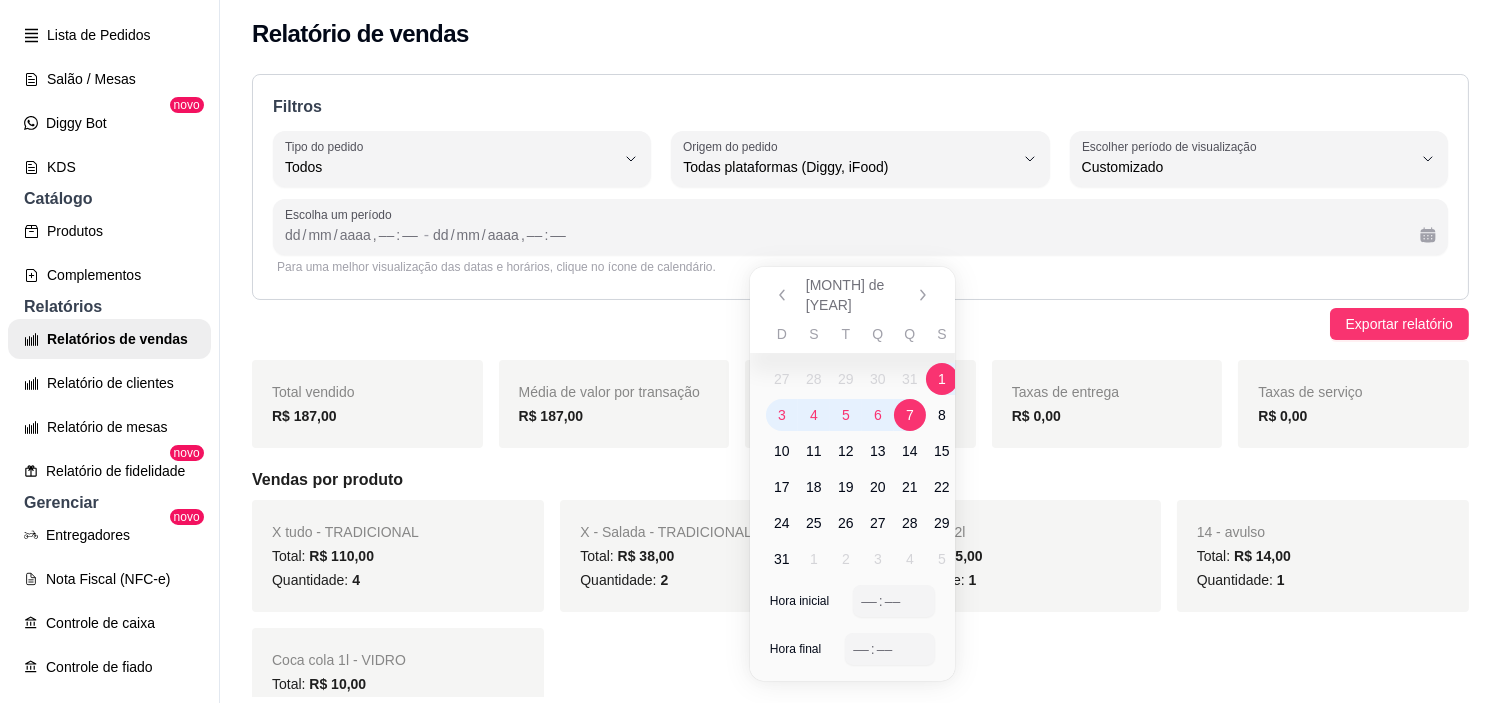 scroll, scrollTop: 0, scrollLeft: 0, axis: both 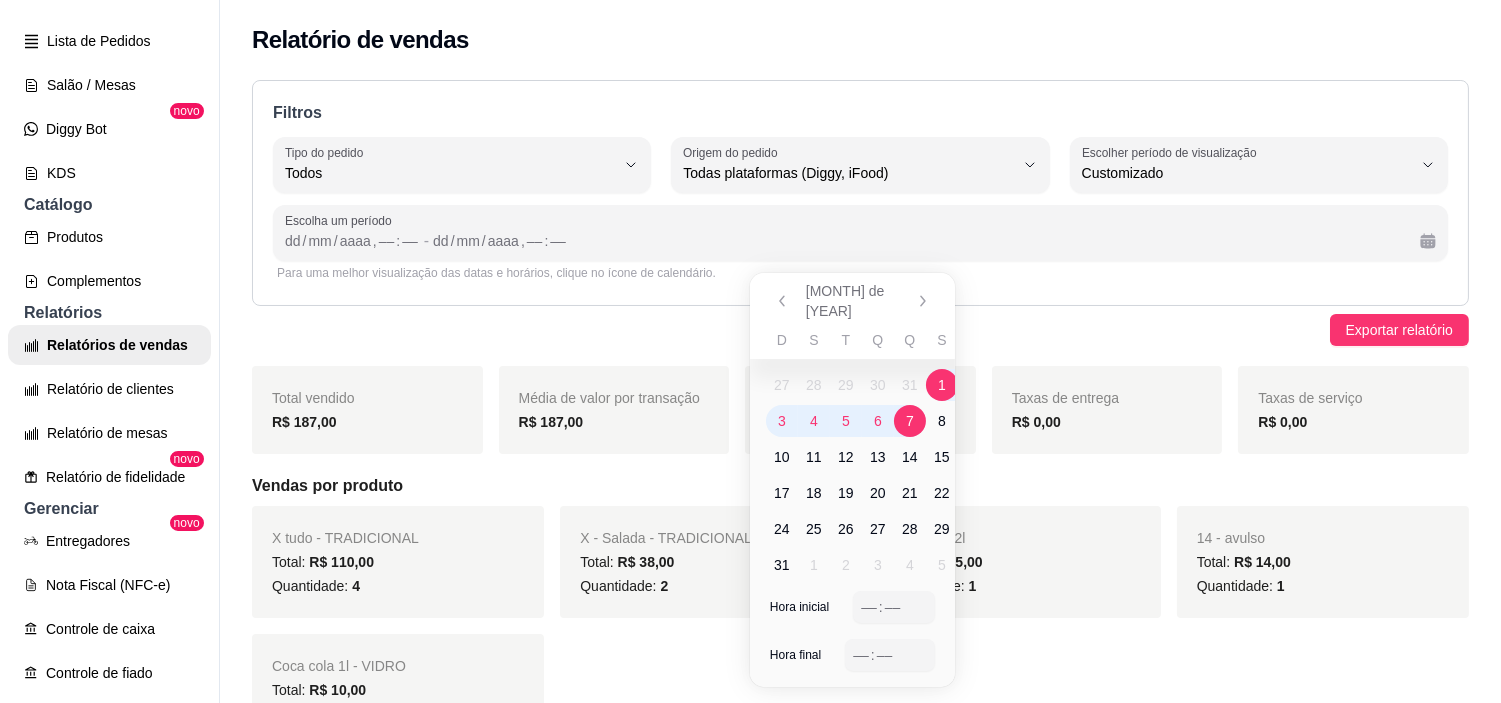 click on "4" at bounding box center [814, 421] 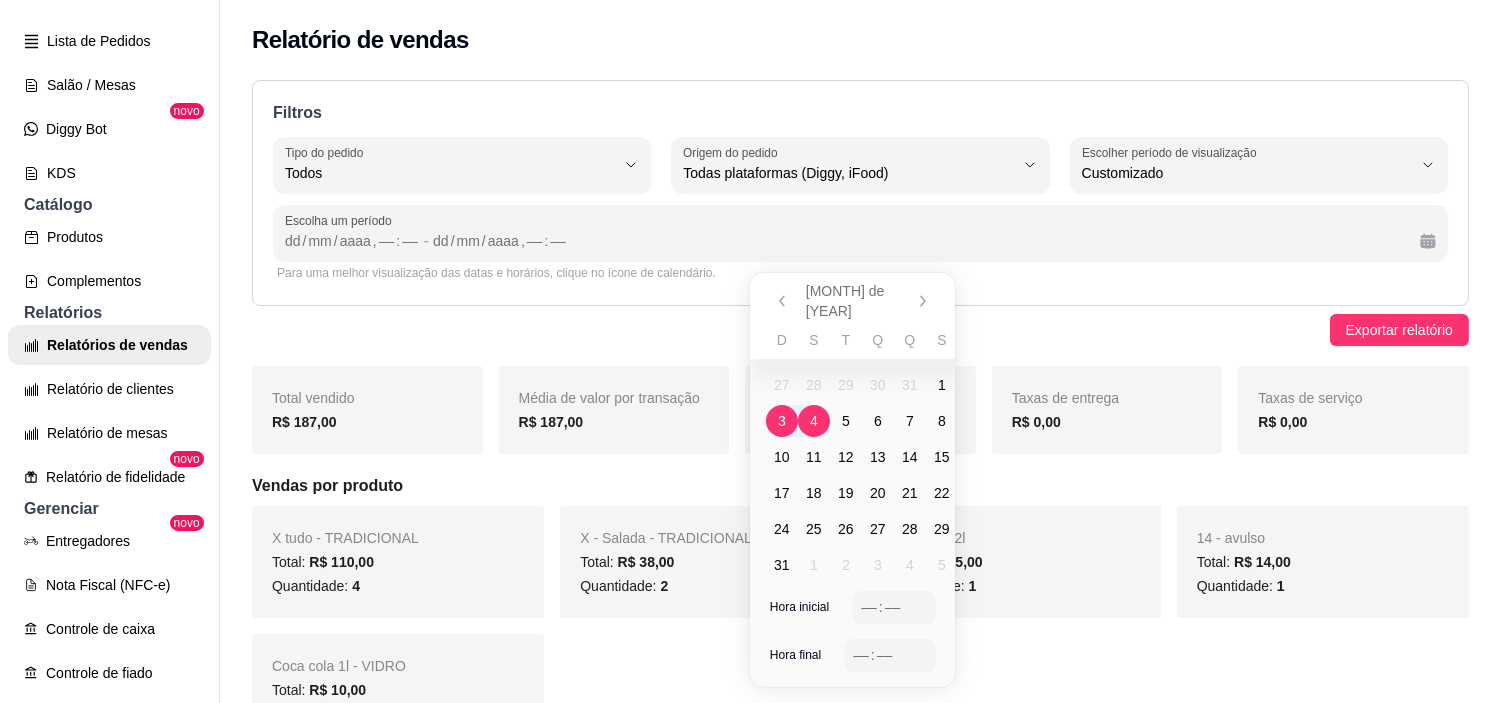 click on "3" at bounding box center [782, 421] 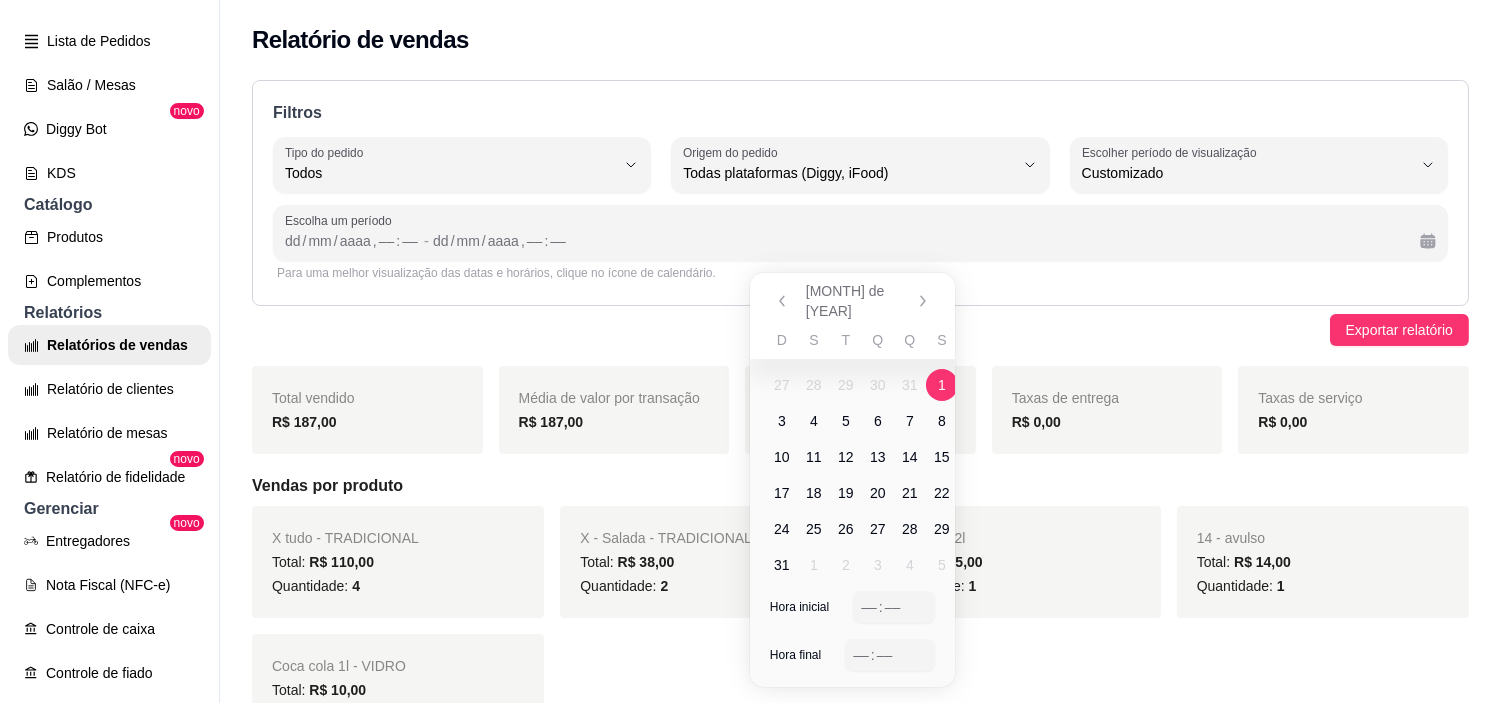 click on "1" at bounding box center (942, 385) 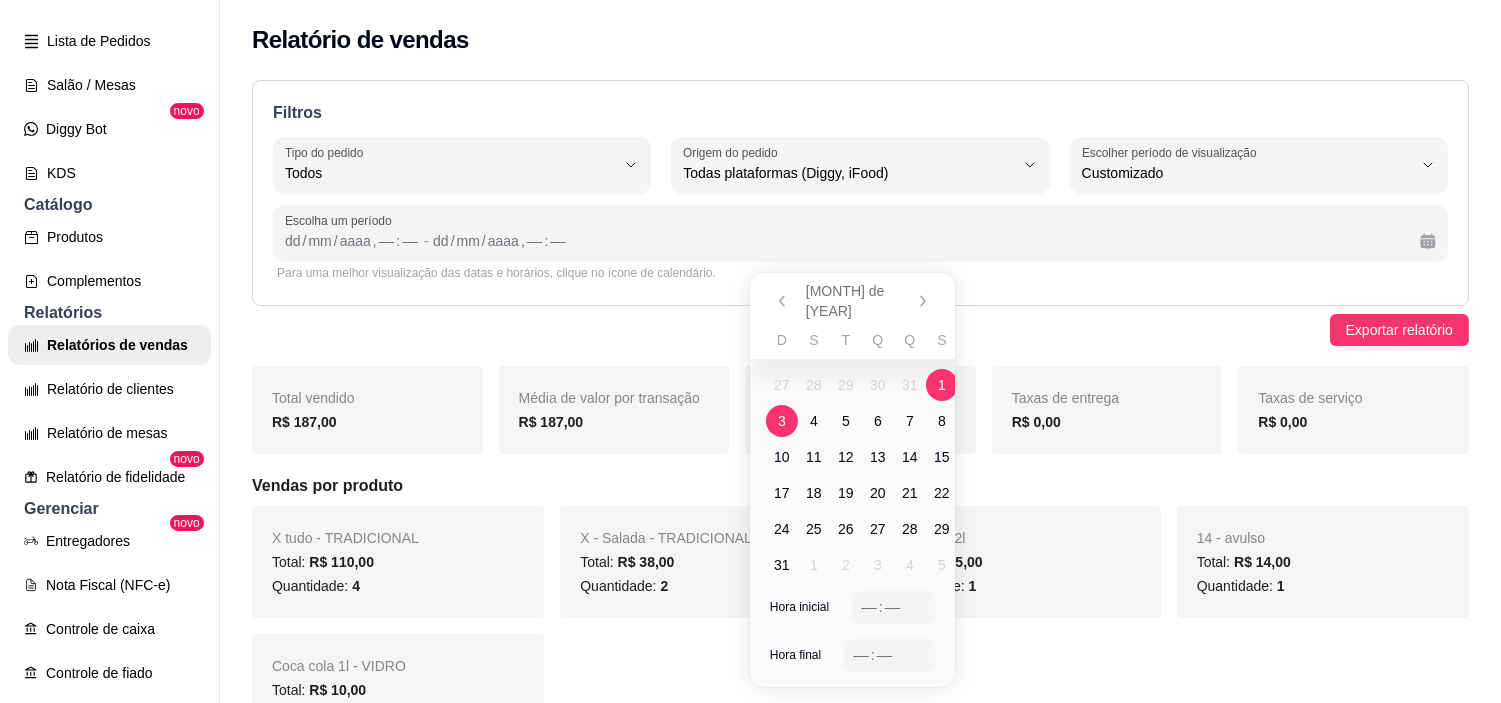 click on "3" at bounding box center (782, 421) 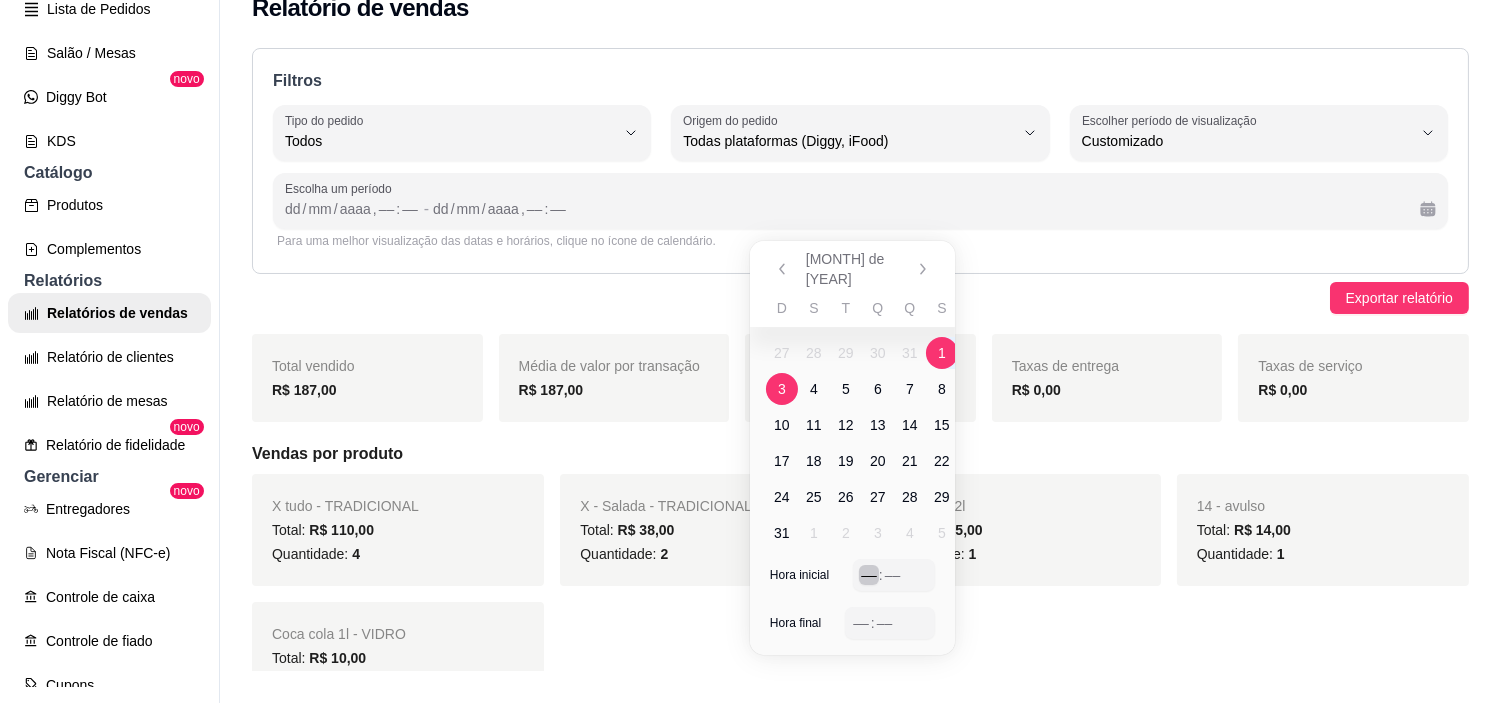 click on "–– : ––" at bounding box center (893, 575) 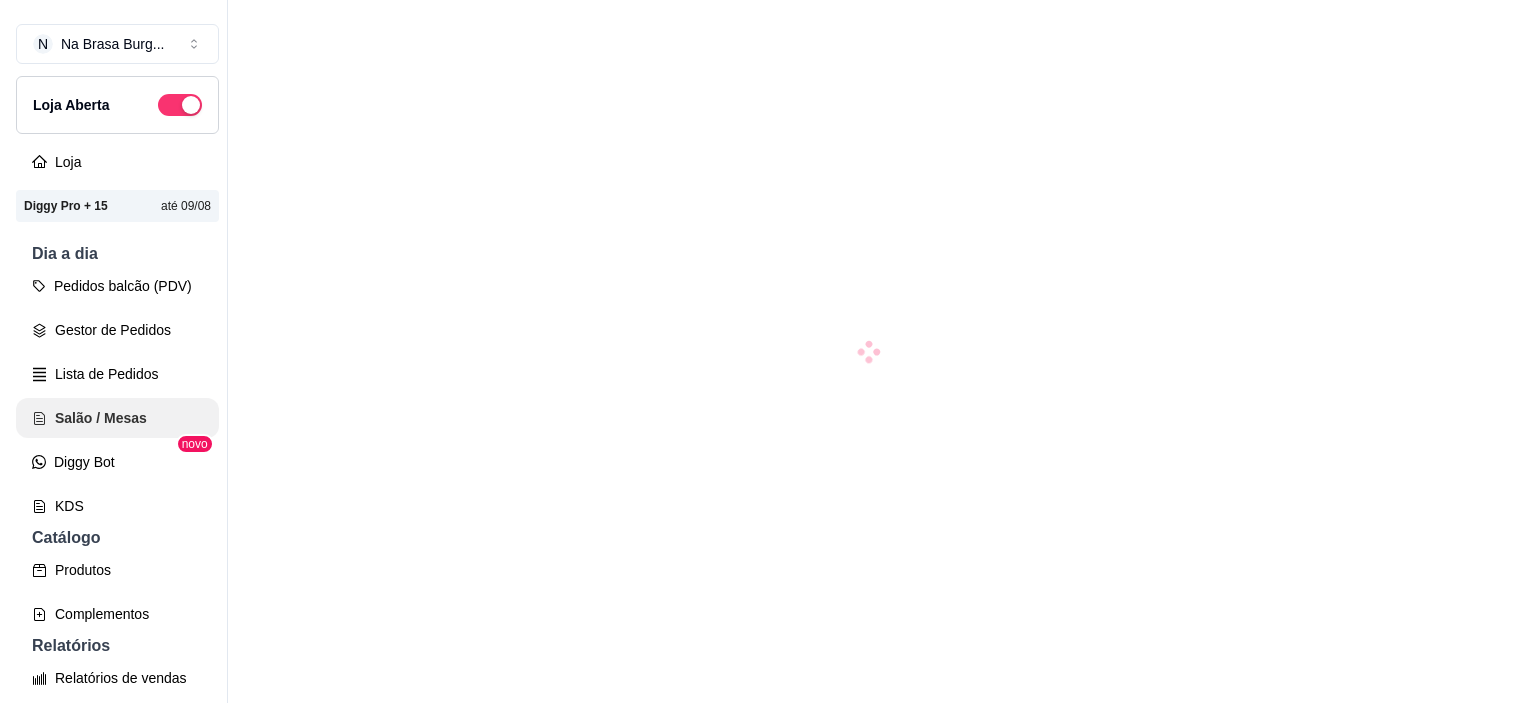 scroll, scrollTop: 0, scrollLeft: 0, axis: both 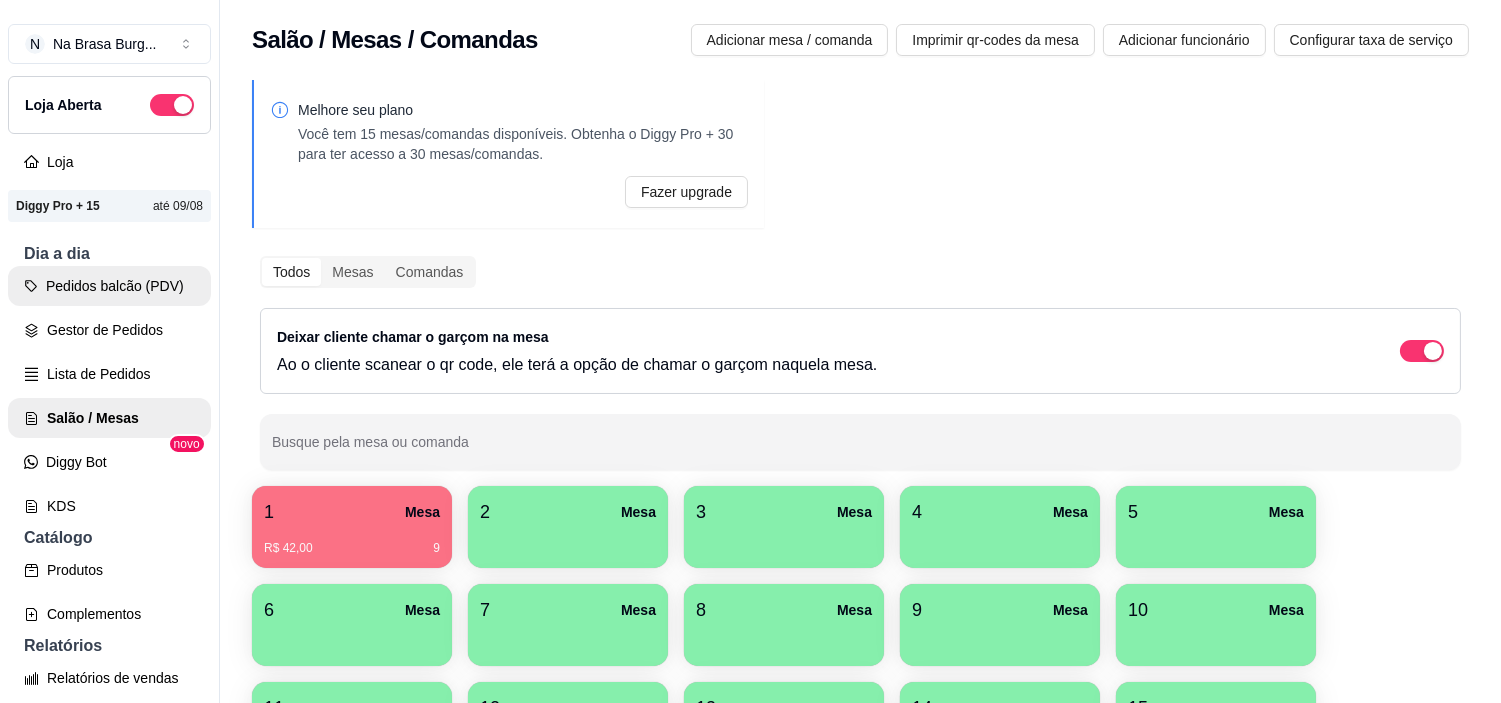 click on "Pedidos balcão (PDV)" at bounding box center [109, 286] 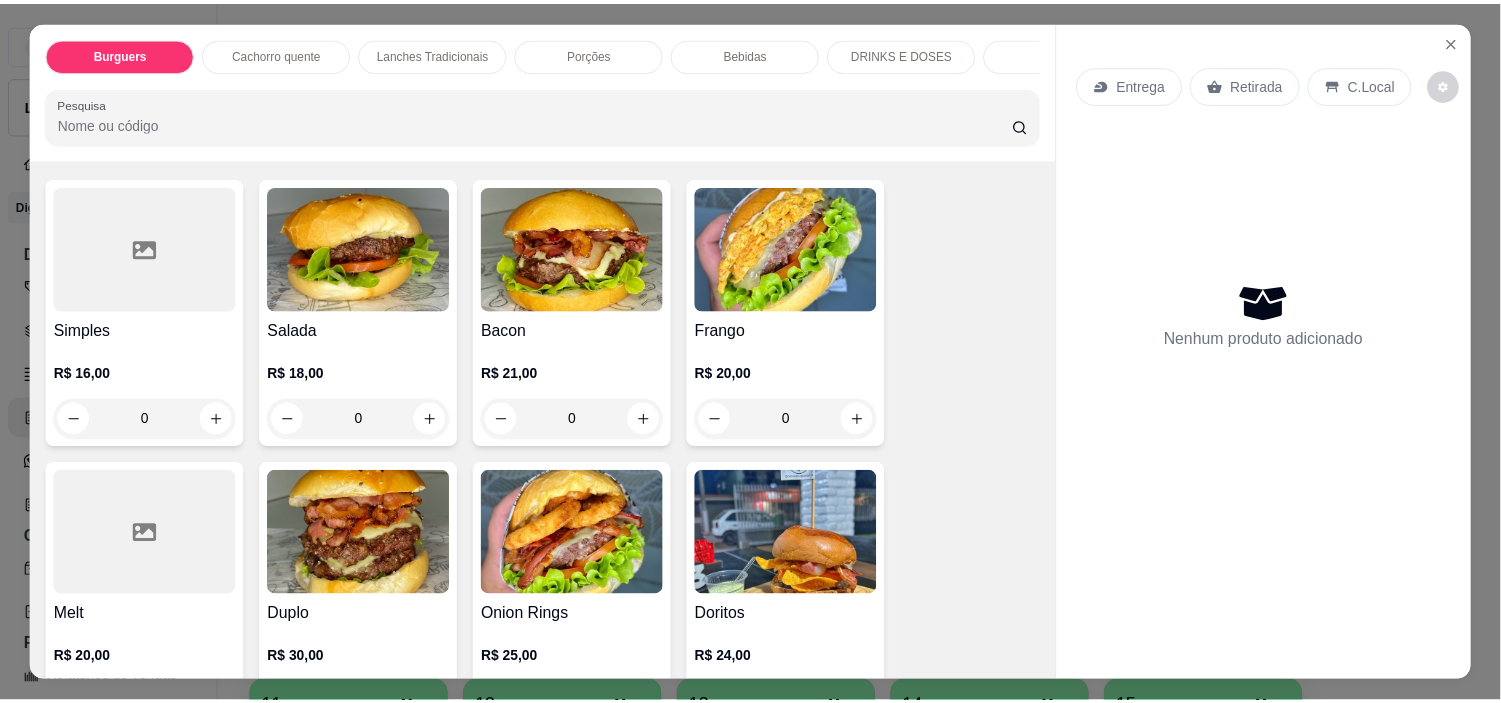 scroll, scrollTop: 222, scrollLeft: 0, axis: vertical 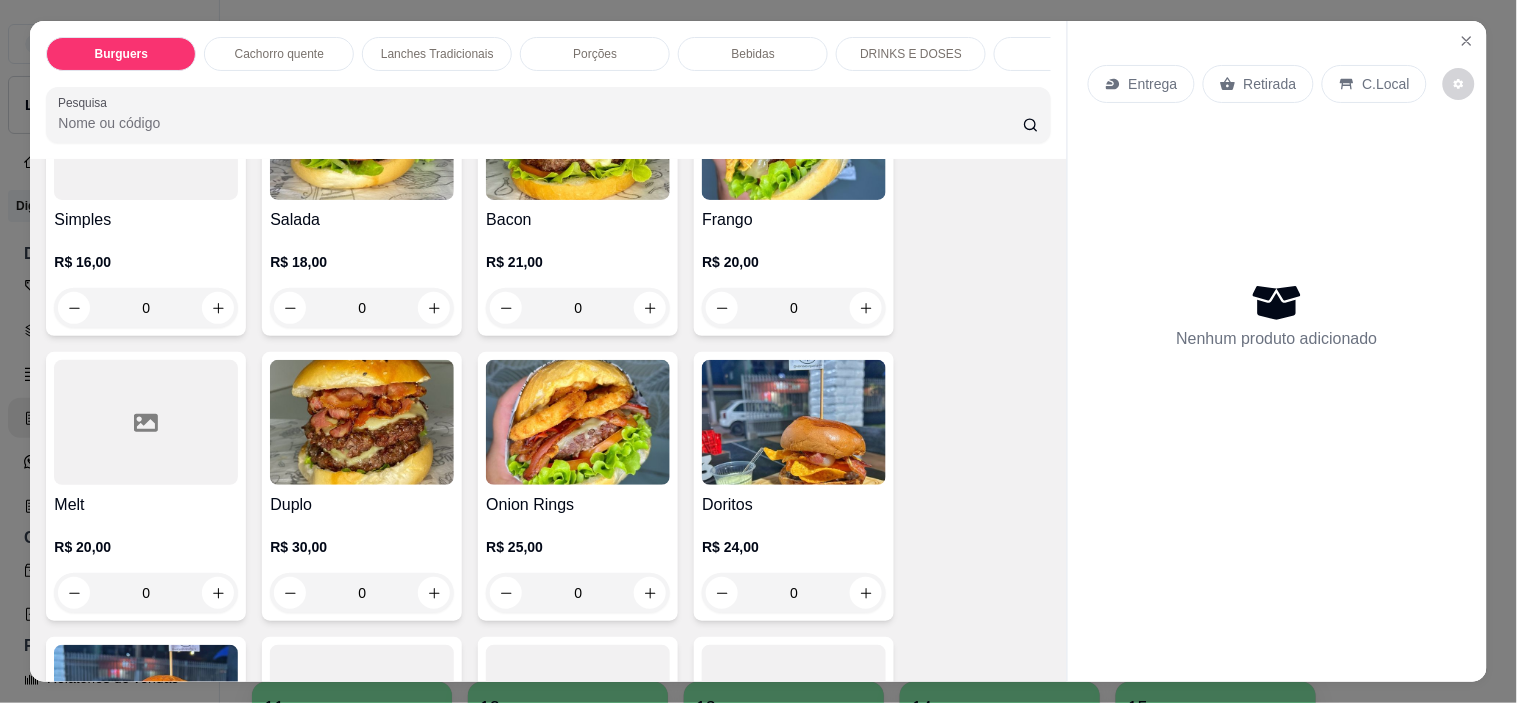 click at bounding box center (578, 137) 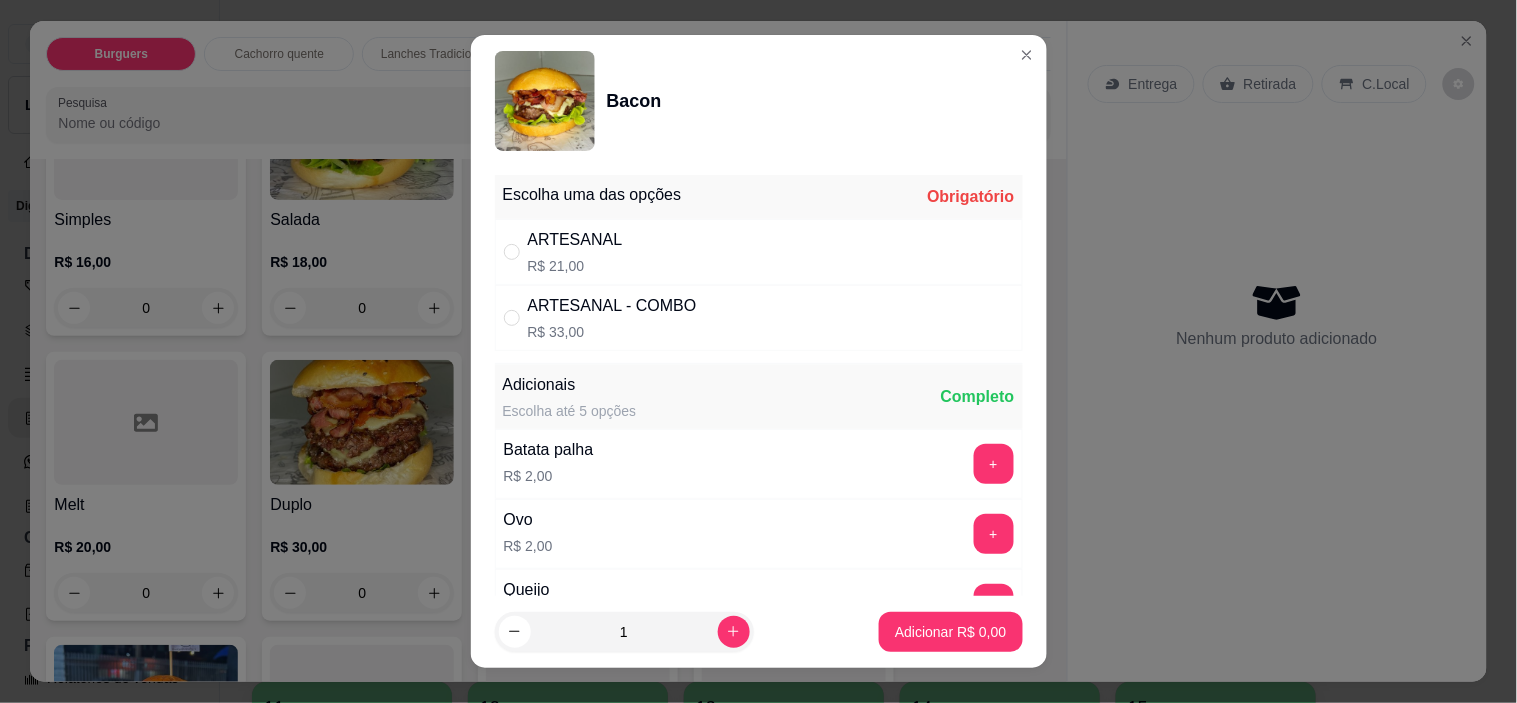 click on "ARTESANAL R$ 21,00" at bounding box center [759, 252] 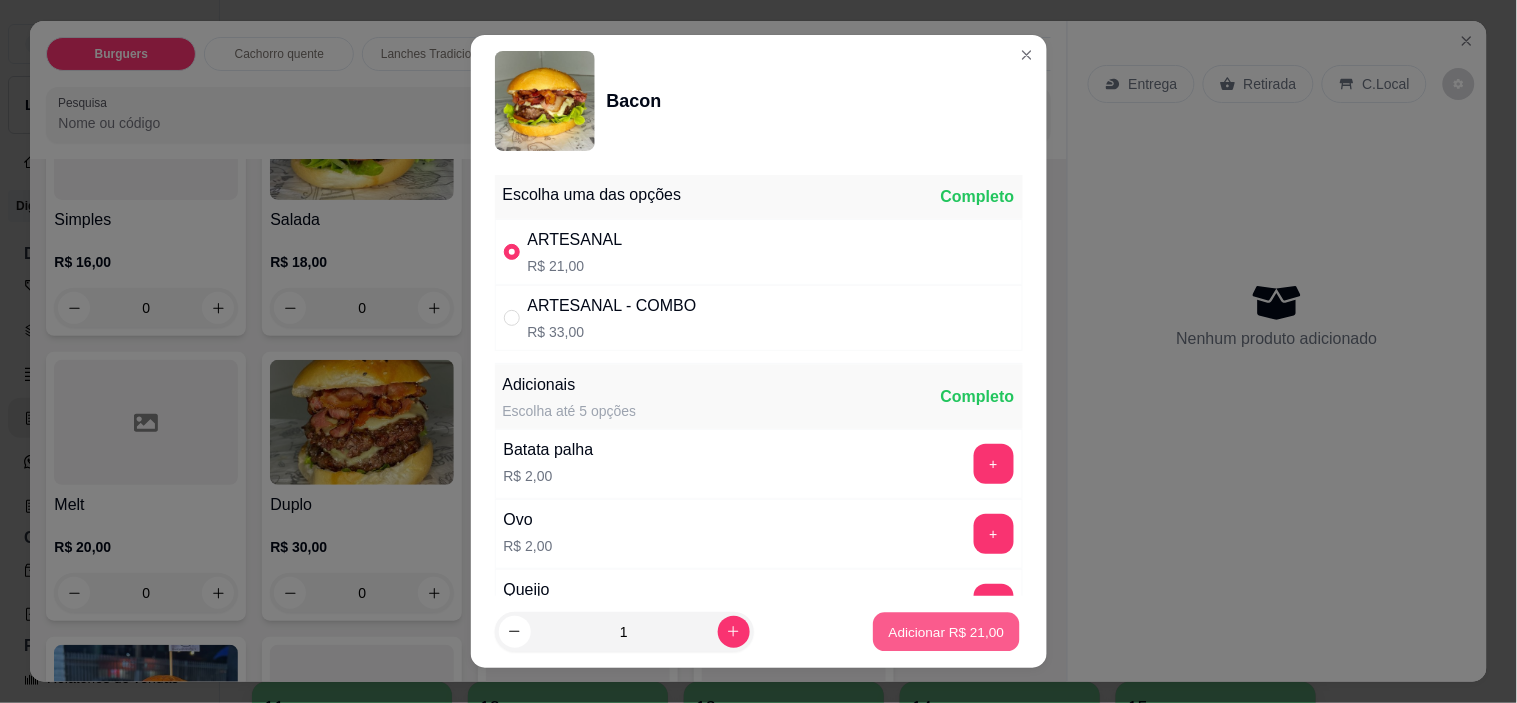click on "Adicionar   R$ 21,00" at bounding box center [947, 631] 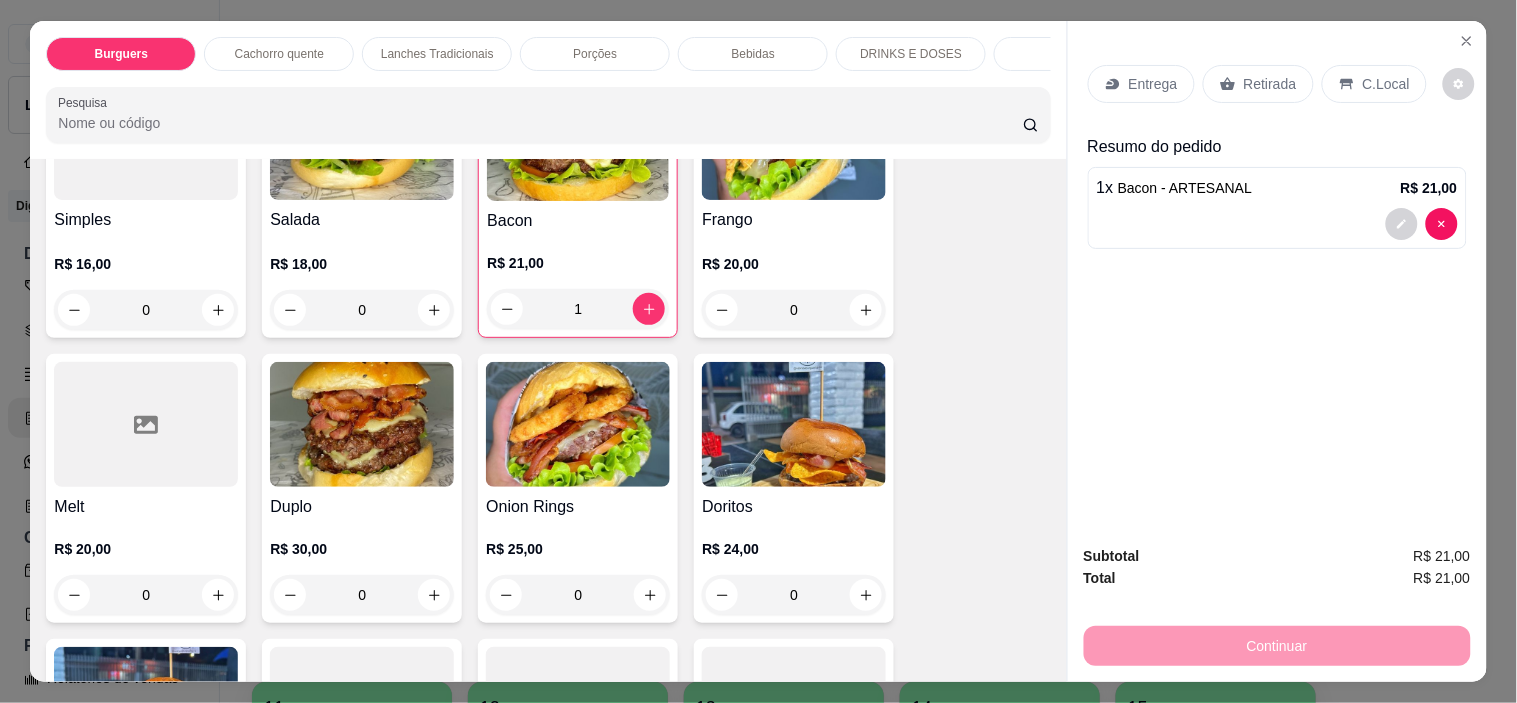 click on "Retirada" at bounding box center [1270, 84] 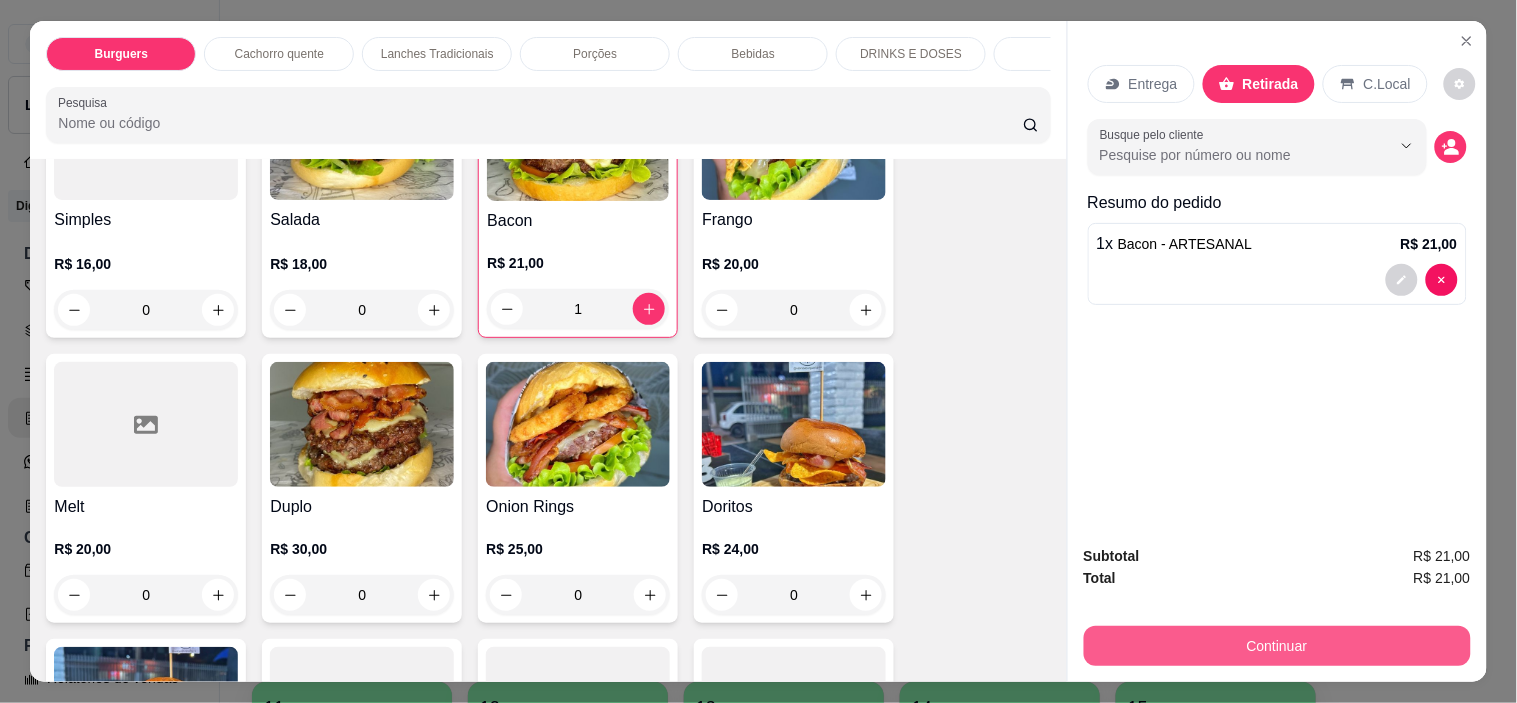 click on "Continuar" at bounding box center [1277, 646] 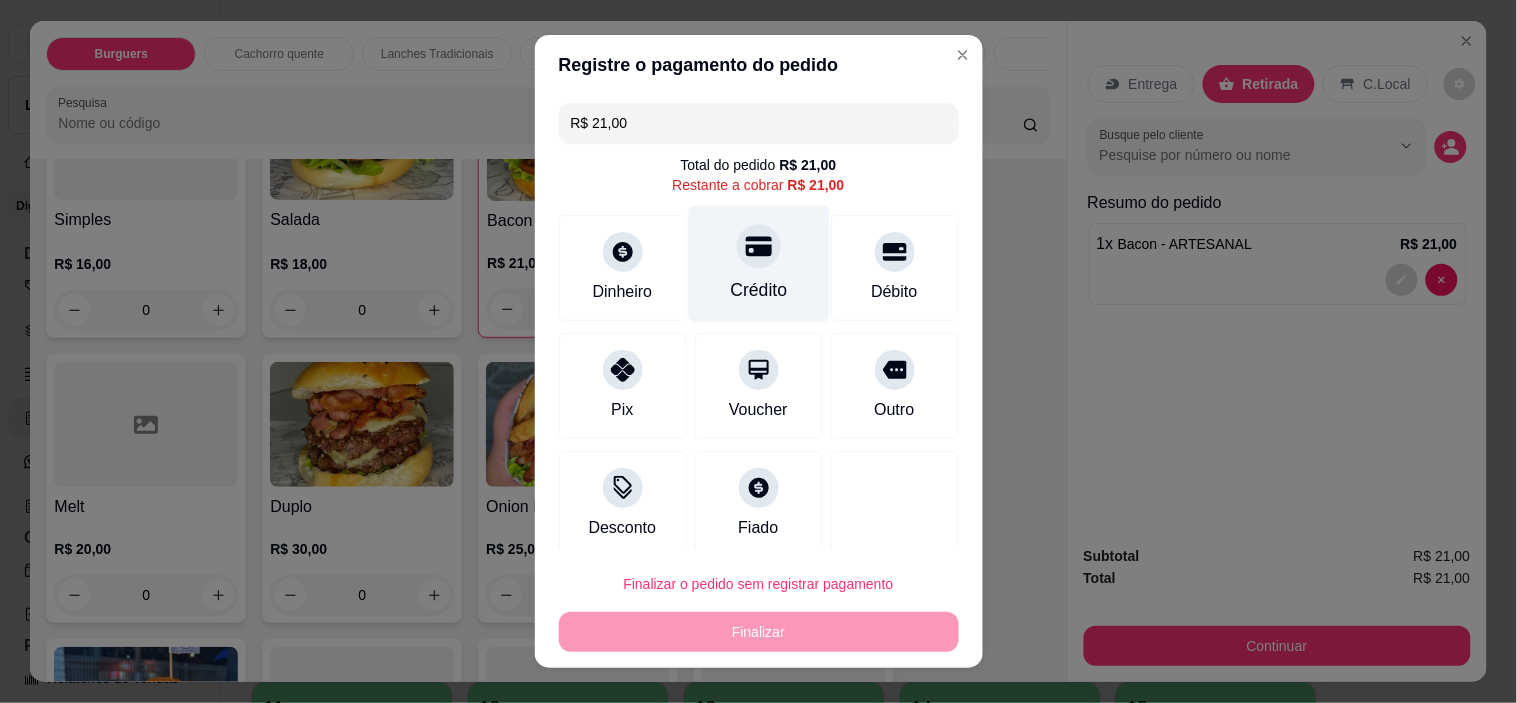 click on "Crédito" at bounding box center [758, 290] 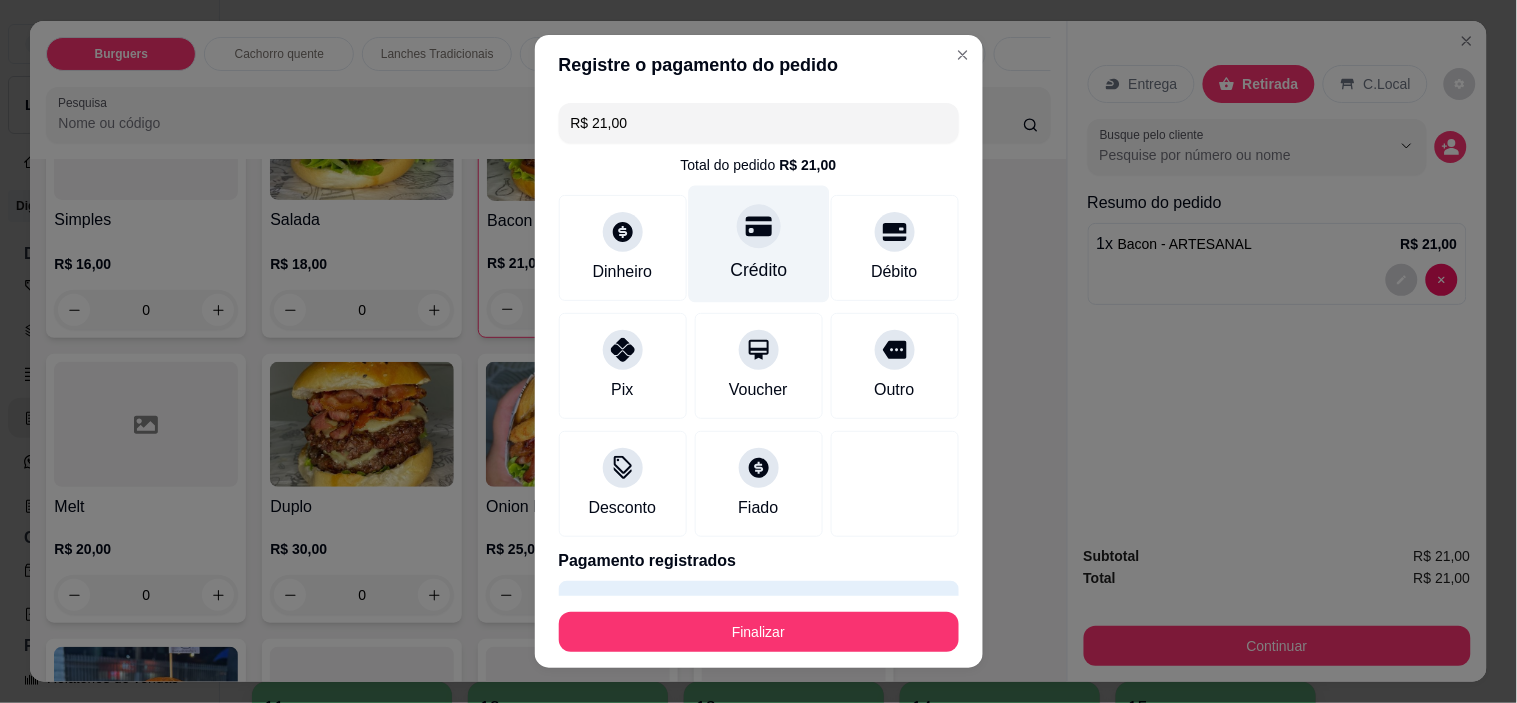 type on "R$ 0,00" 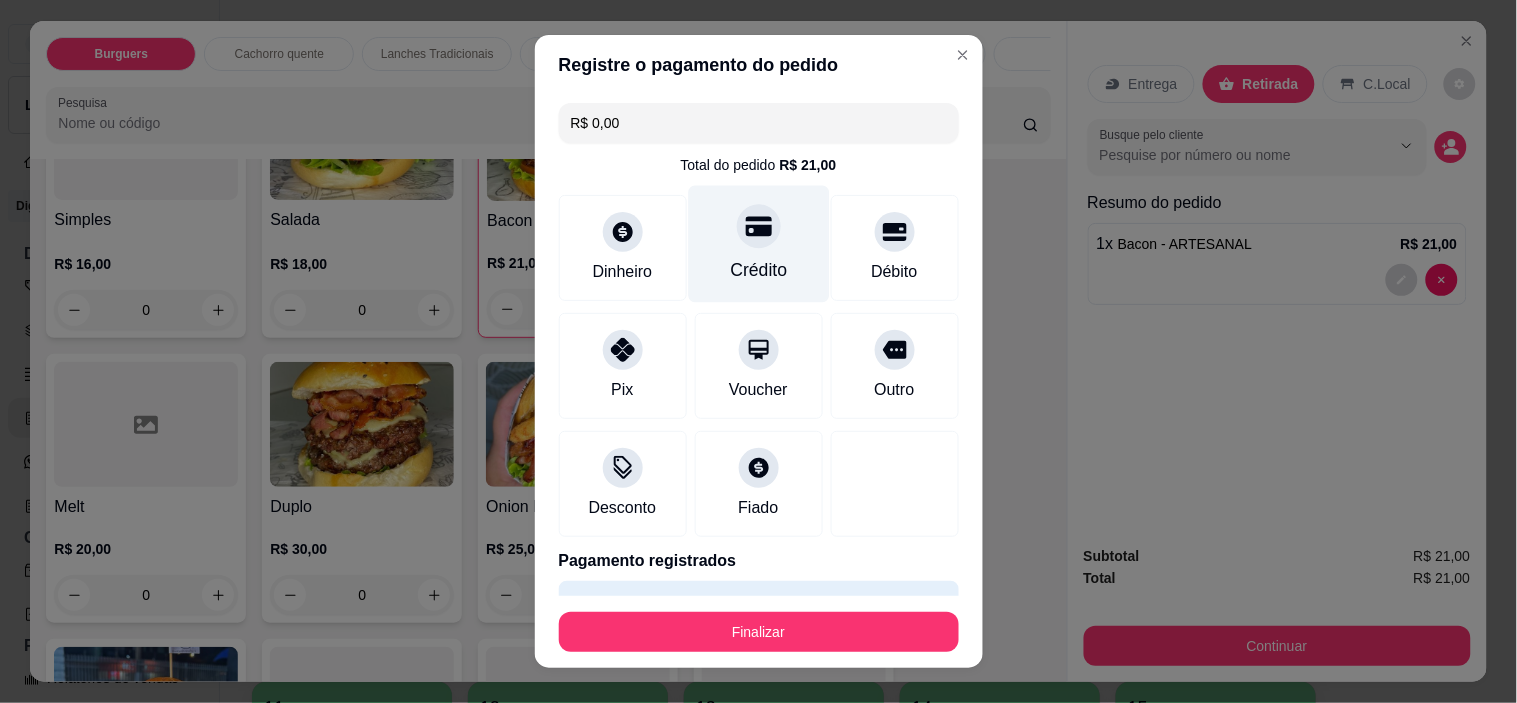 click on "Crédito" at bounding box center (758, 244) 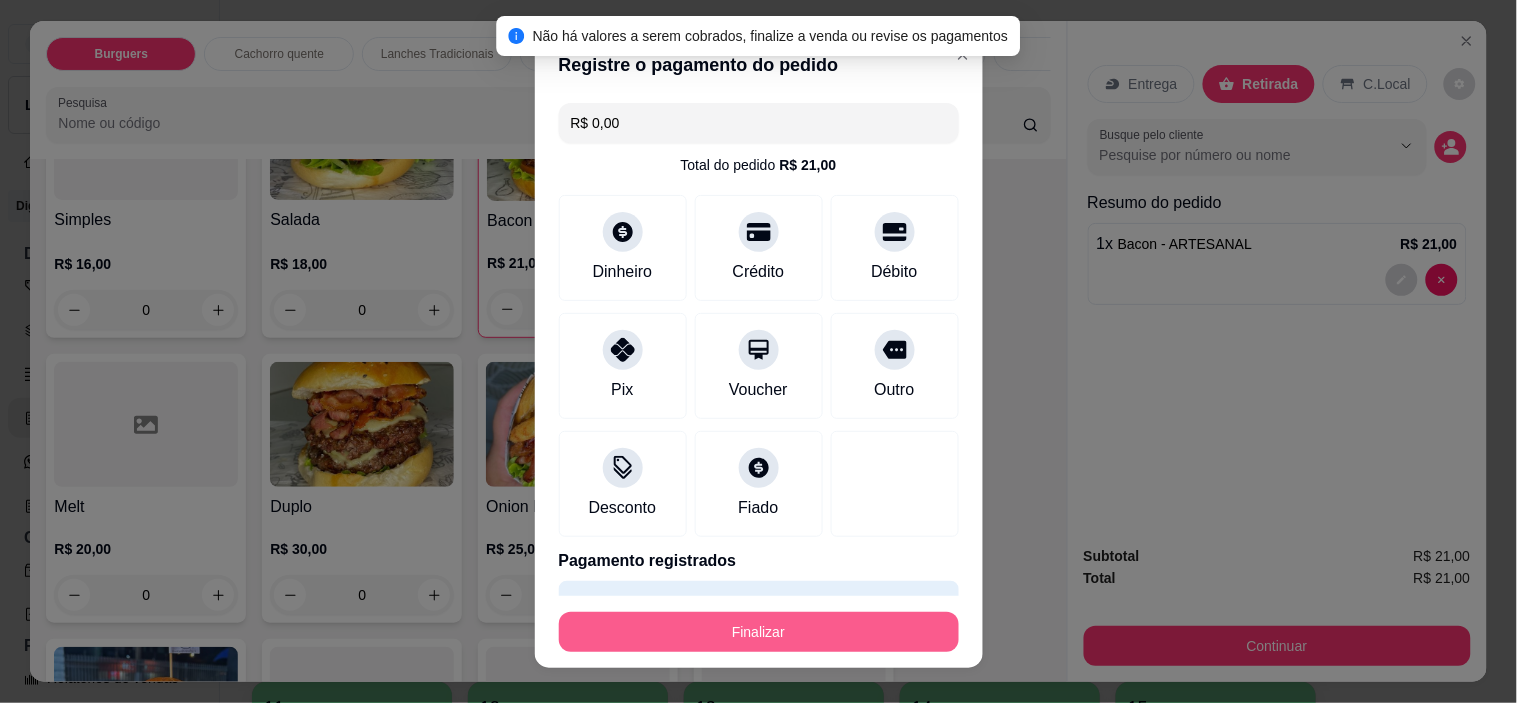 click on "Finalizar" at bounding box center [759, 632] 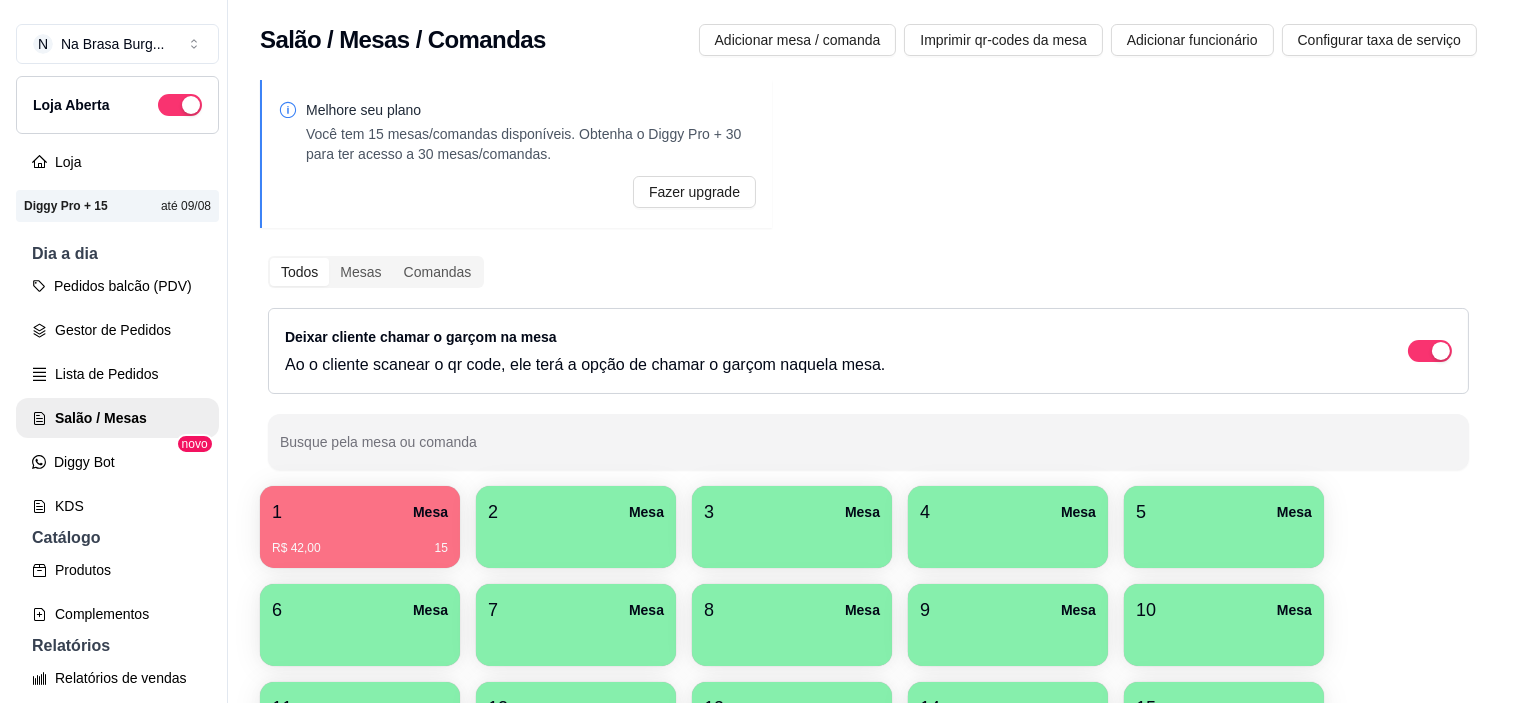 scroll, scrollTop: 222, scrollLeft: 0, axis: vertical 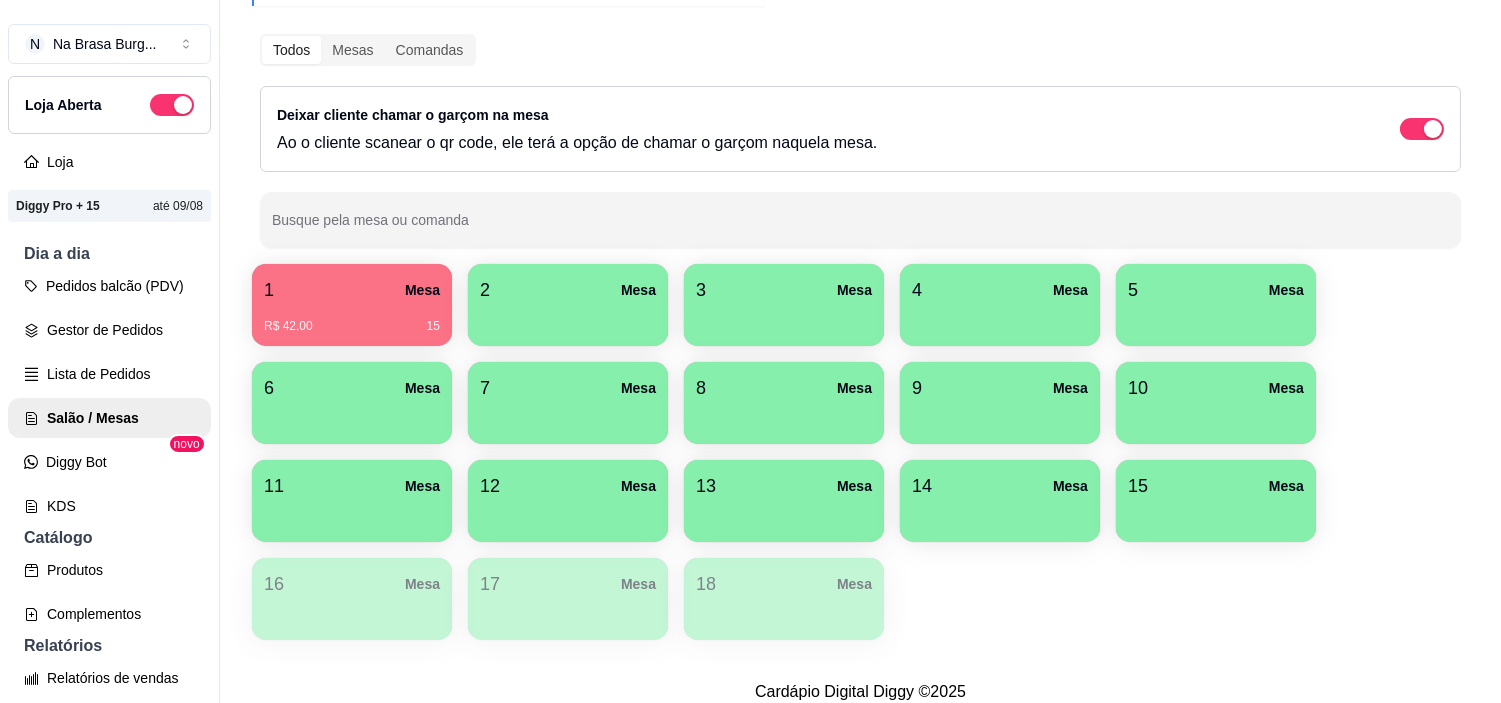 click on "R$ 42,00 15" at bounding box center [352, 326] 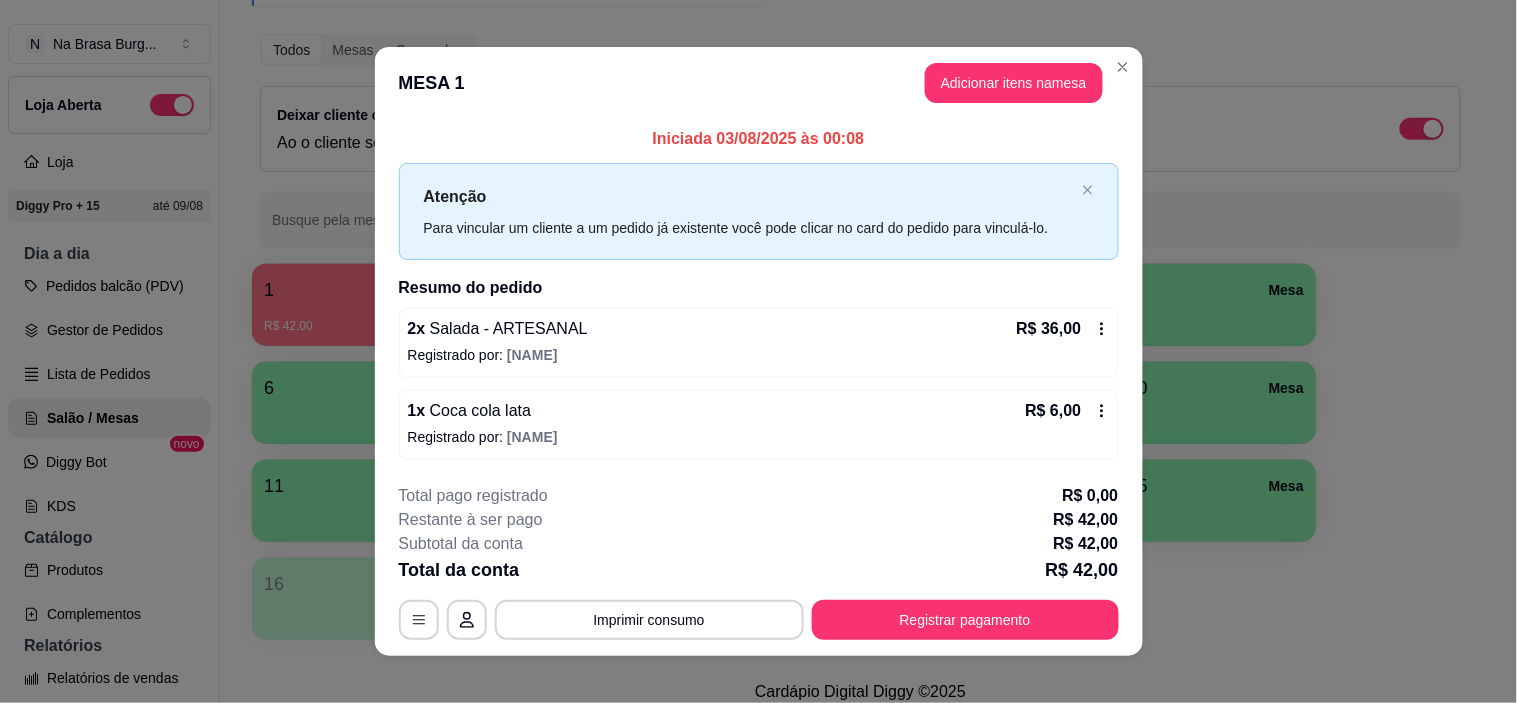 scroll, scrollTop: 16, scrollLeft: 0, axis: vertical 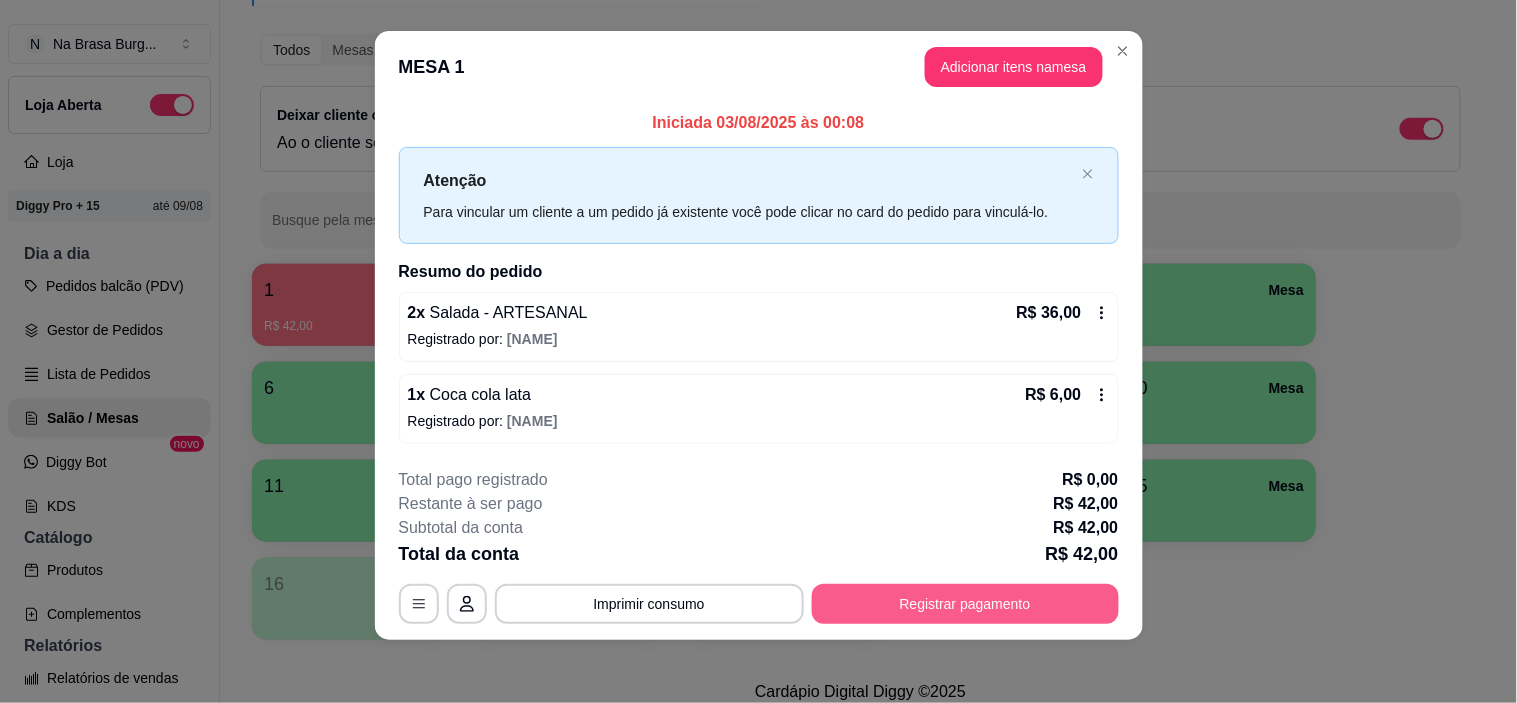 click on "Registrar pagamento" at bounding box center [965, 604] 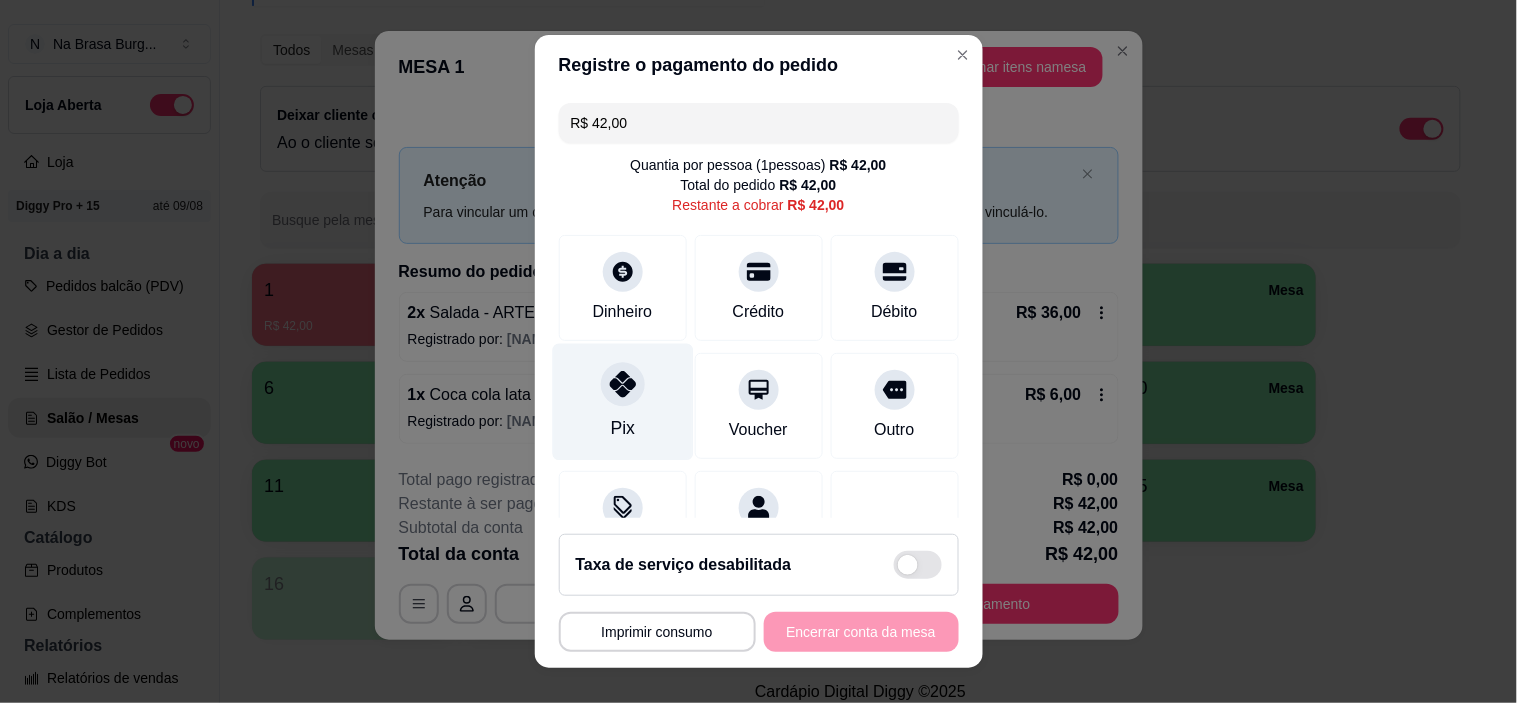 click on "Pix" at bounding box center [622, 402] 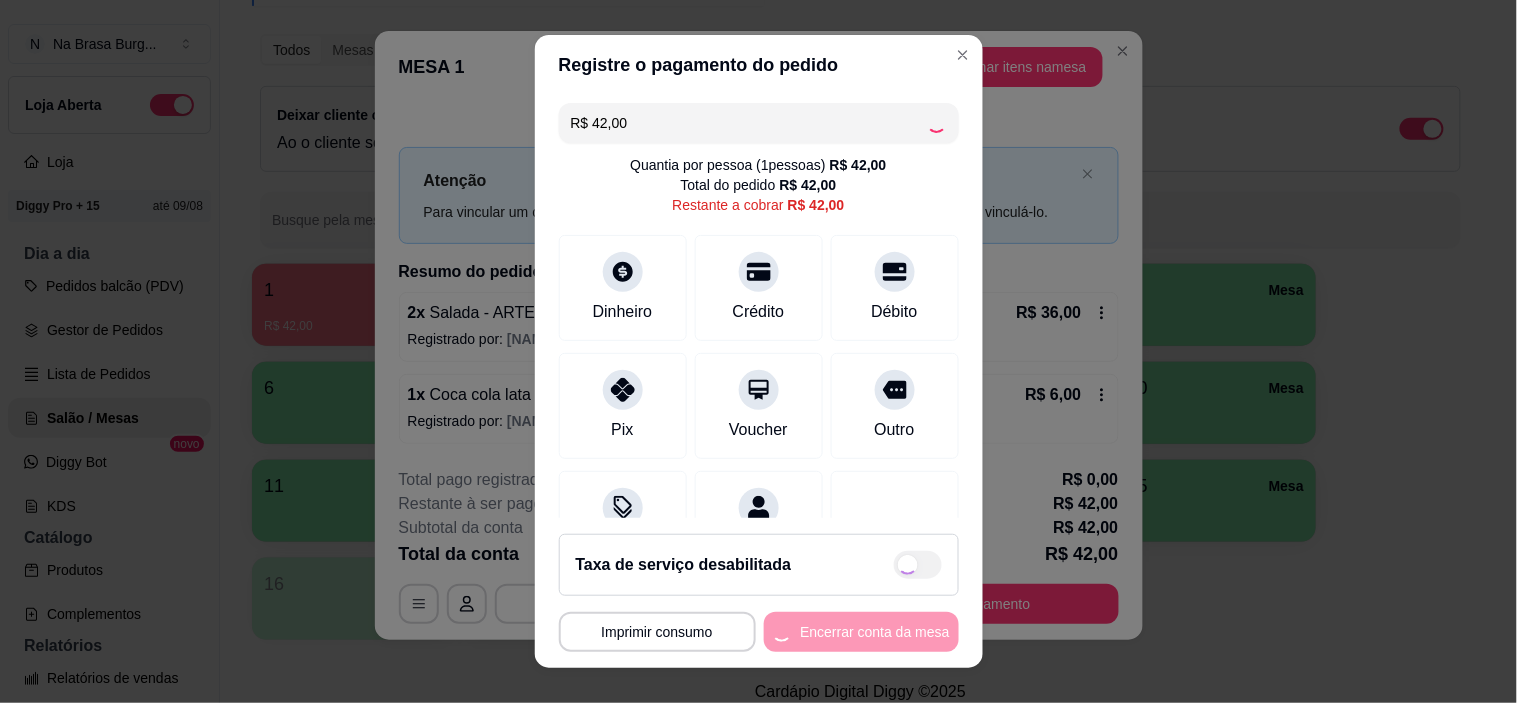 type on "R$ 0,00" 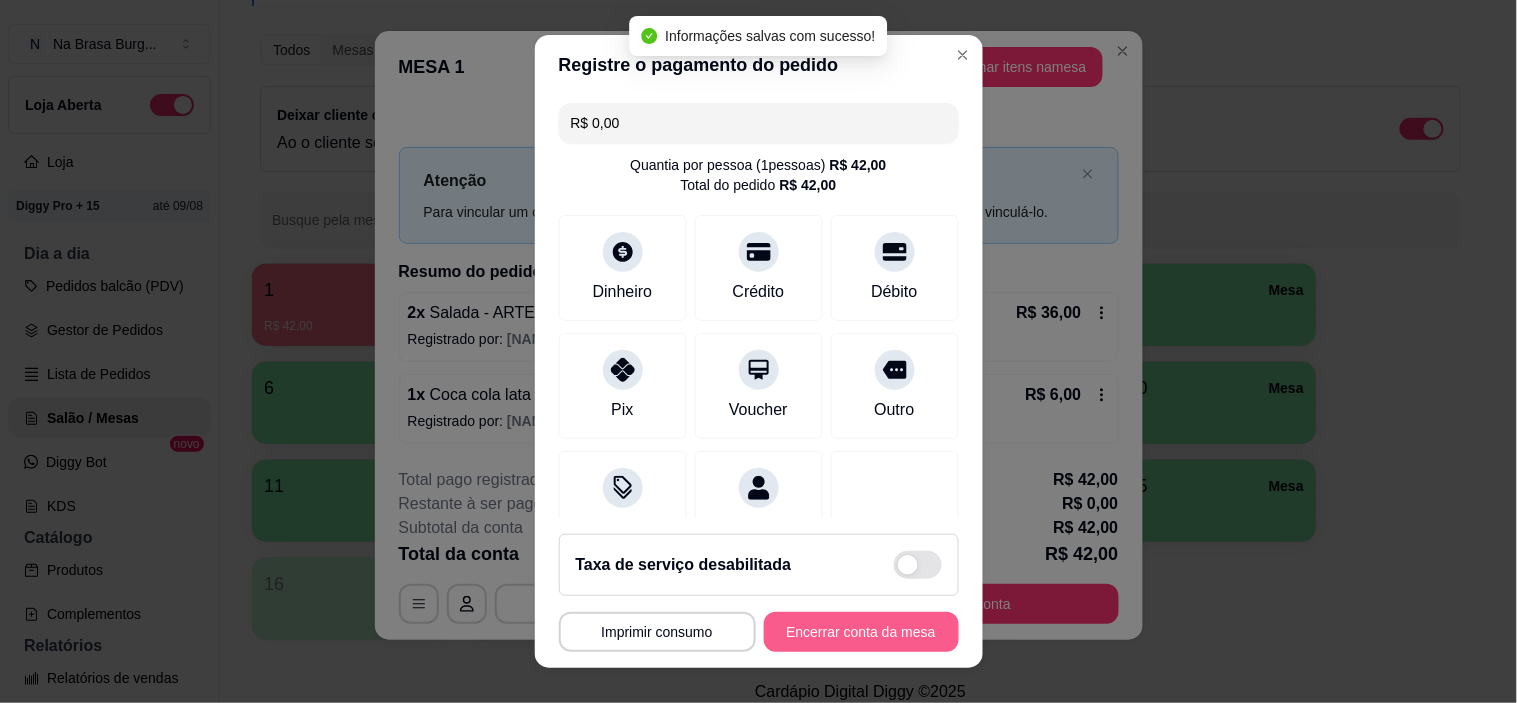 click on "Encerrar conta da mesa" at bounding box center [861, 632] 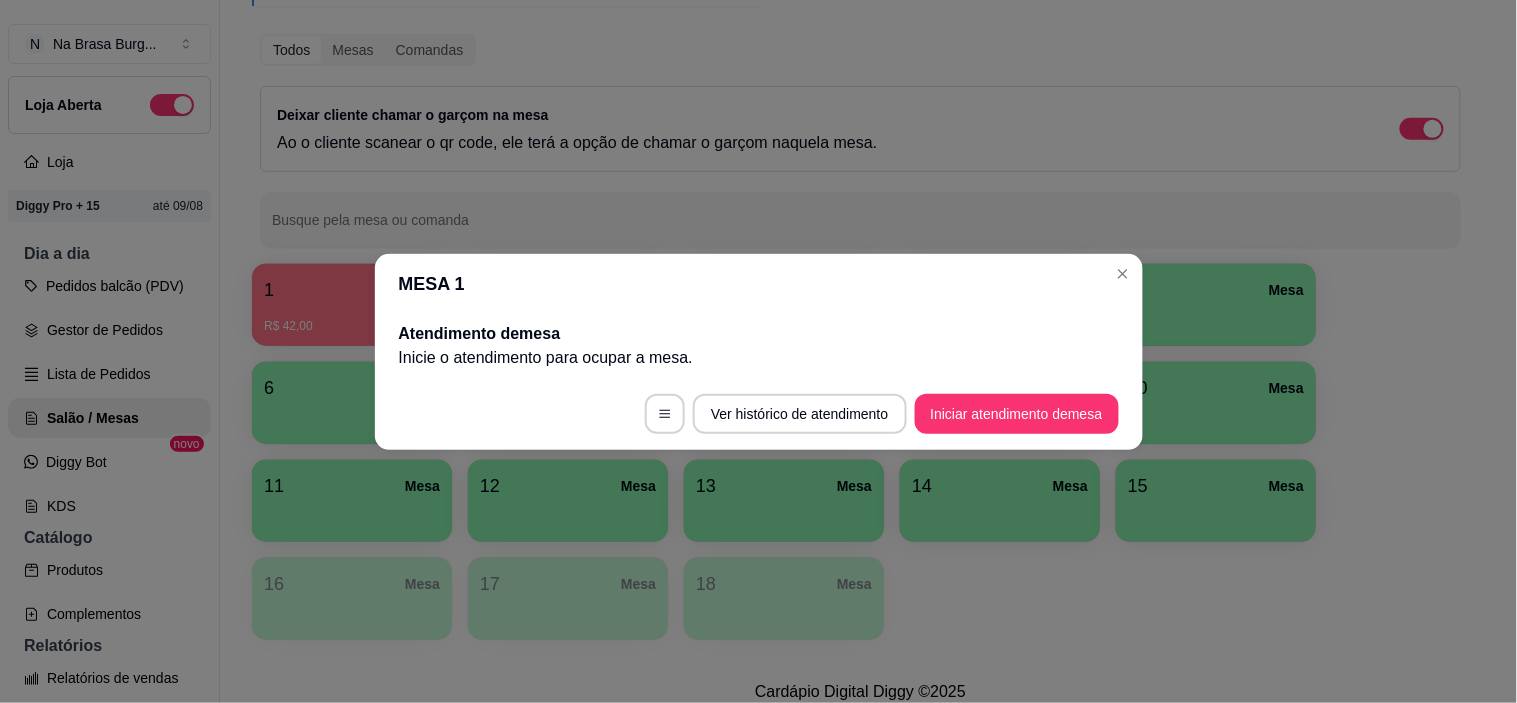 scroll, scrollTop: 0, scrollLeft: 0, axis: both 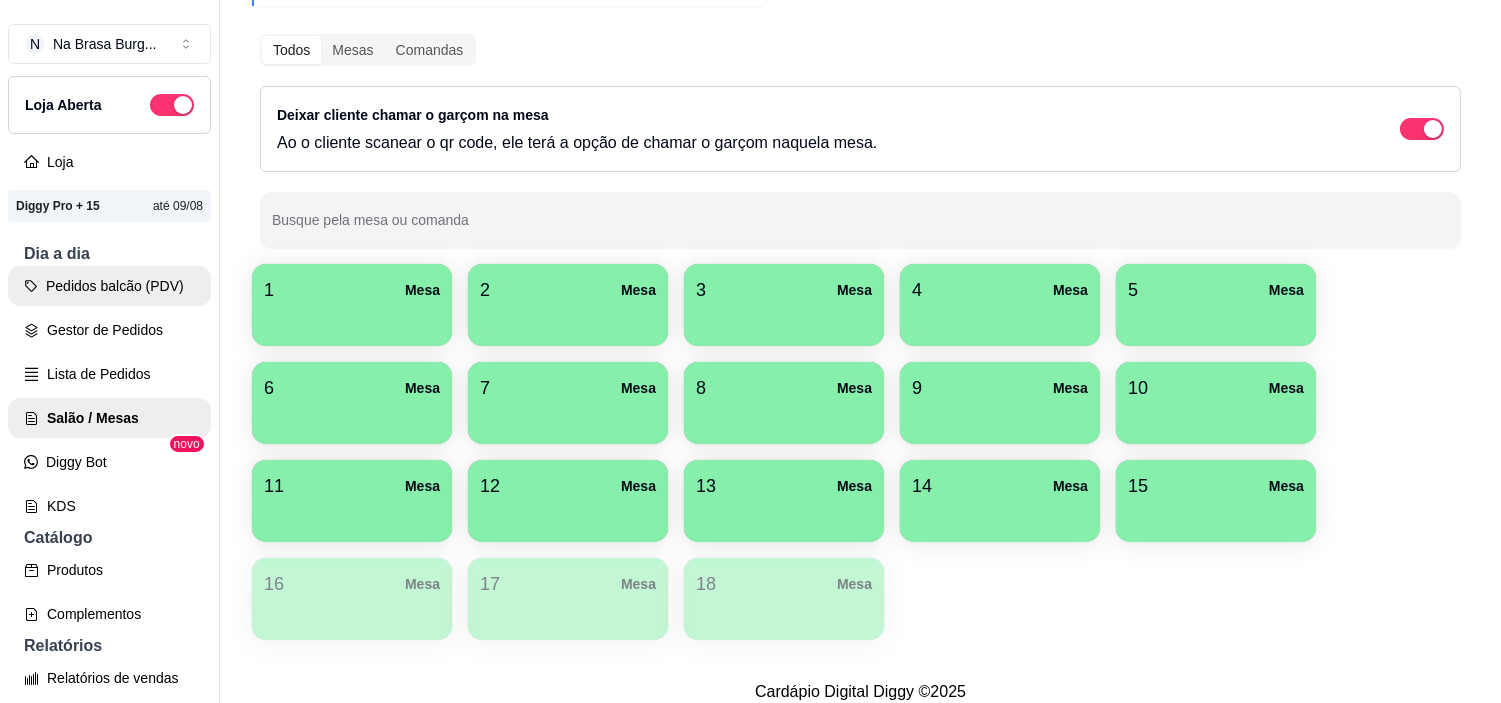 click on "Pedidos balcão (PDV)" at bounding box center [109, 286] 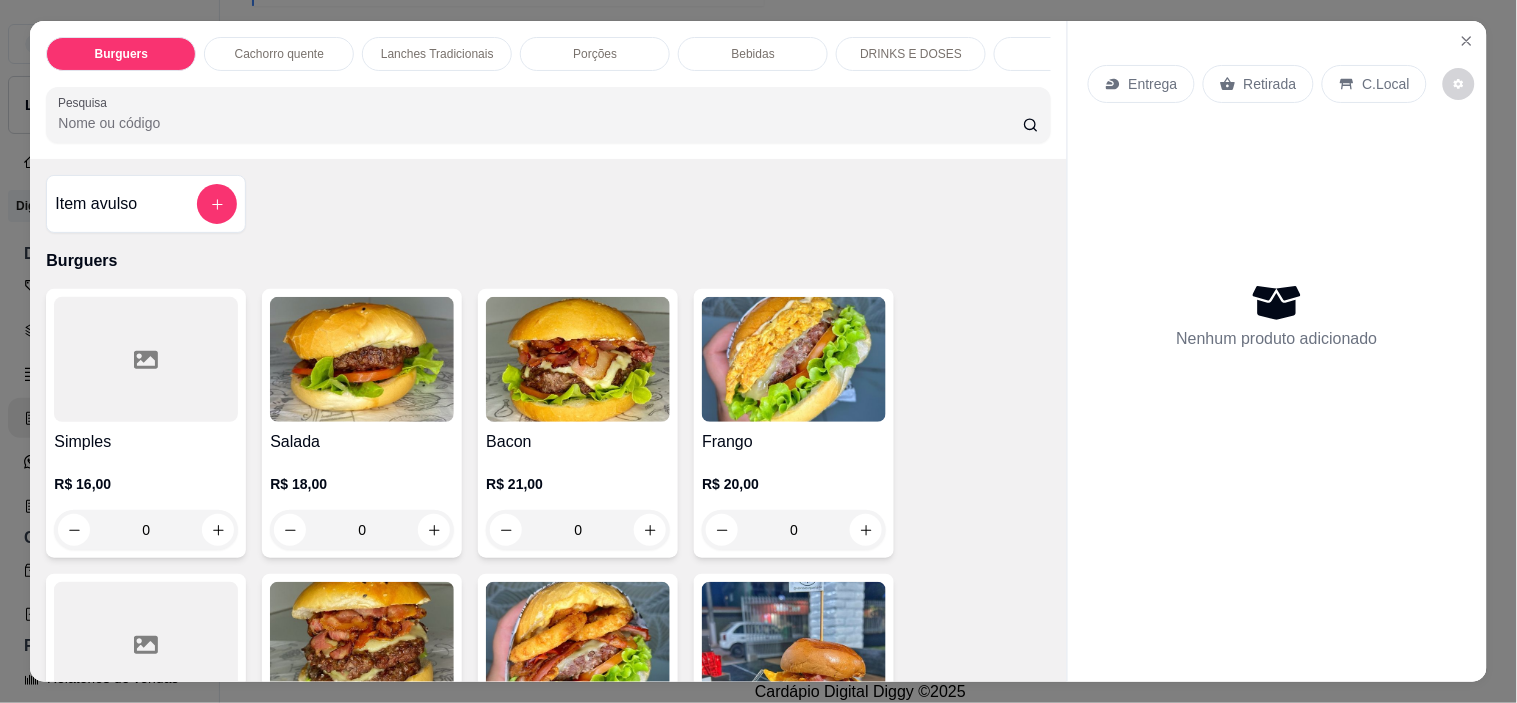 click at bounding box center (362, 644) 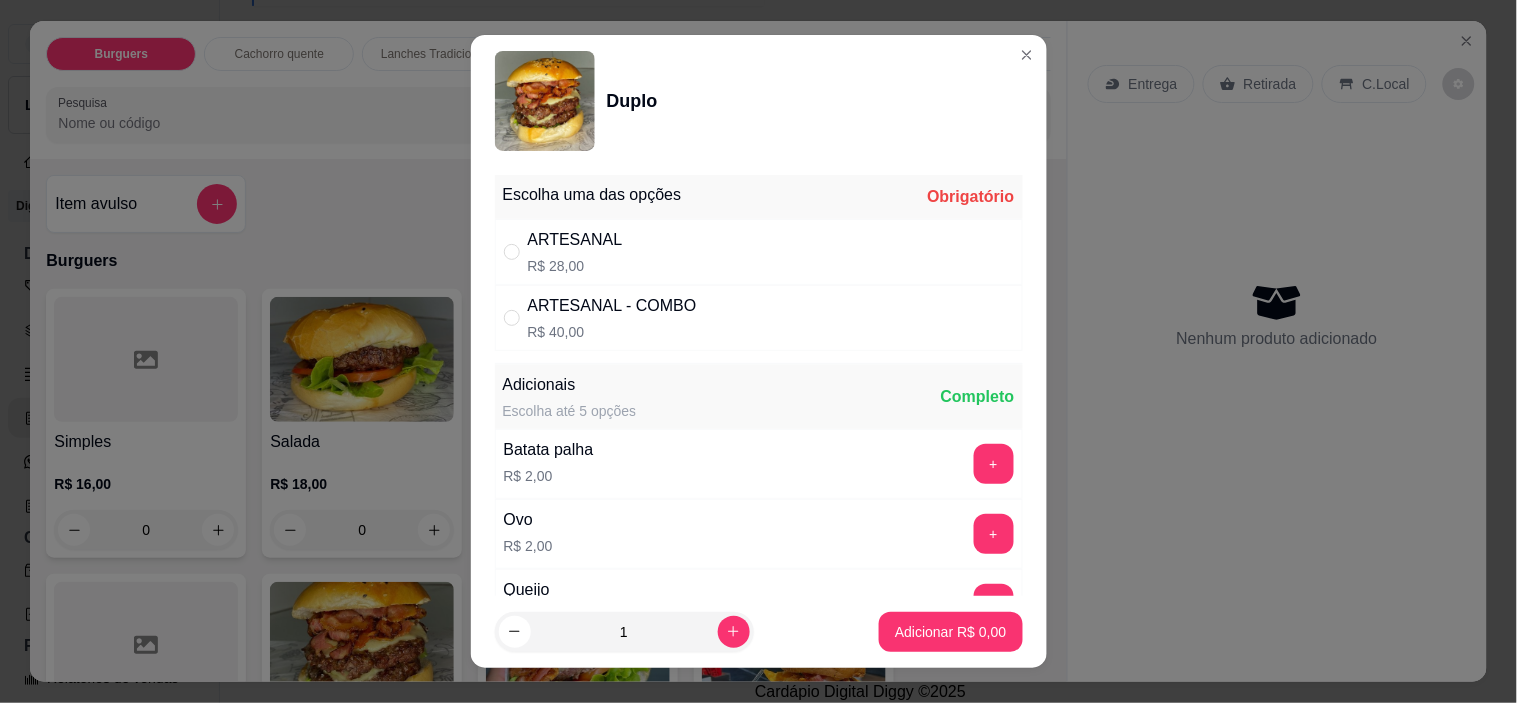 click on "ARTESANAL R$ 28,00" at bounding box center (759, 252) 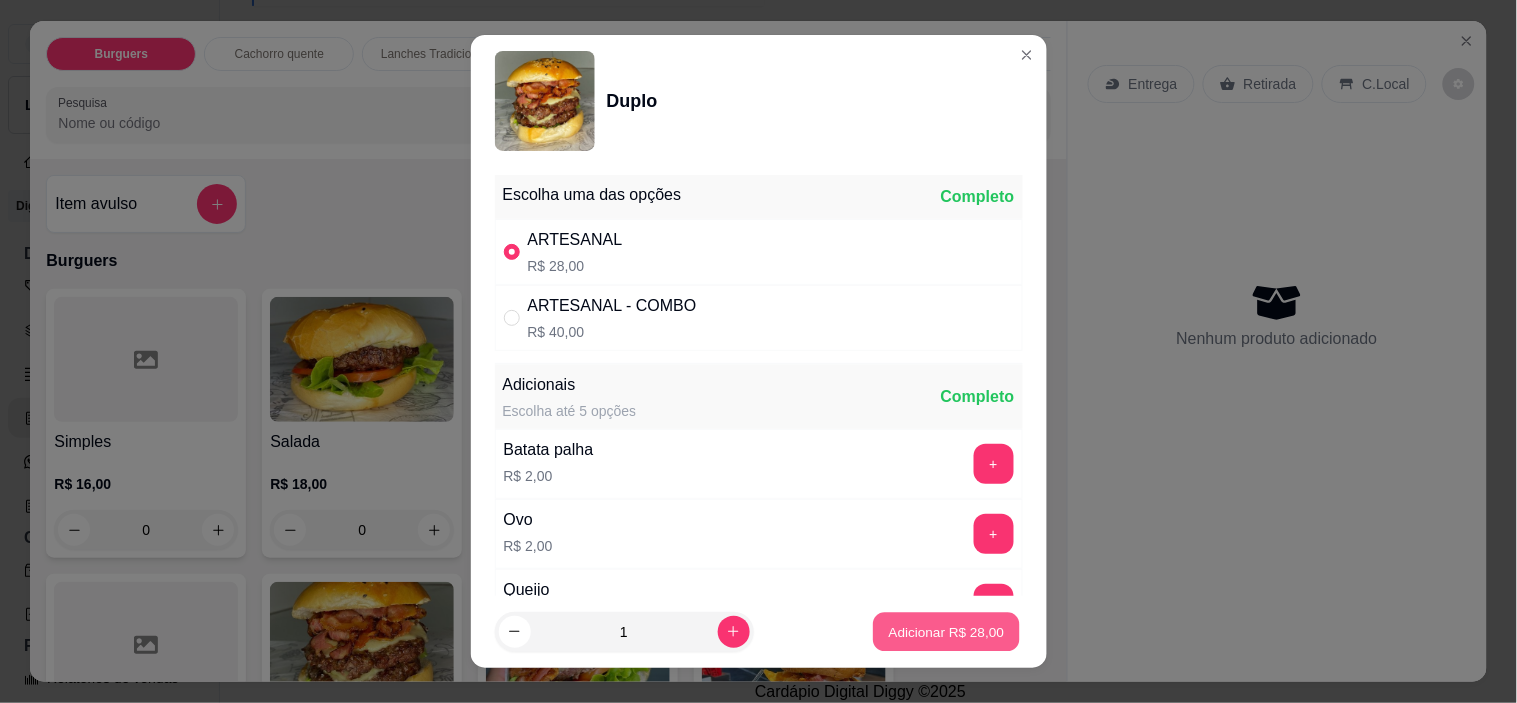 click on "Adicionar   R$ 28,00" at bounding box center [947, 631] 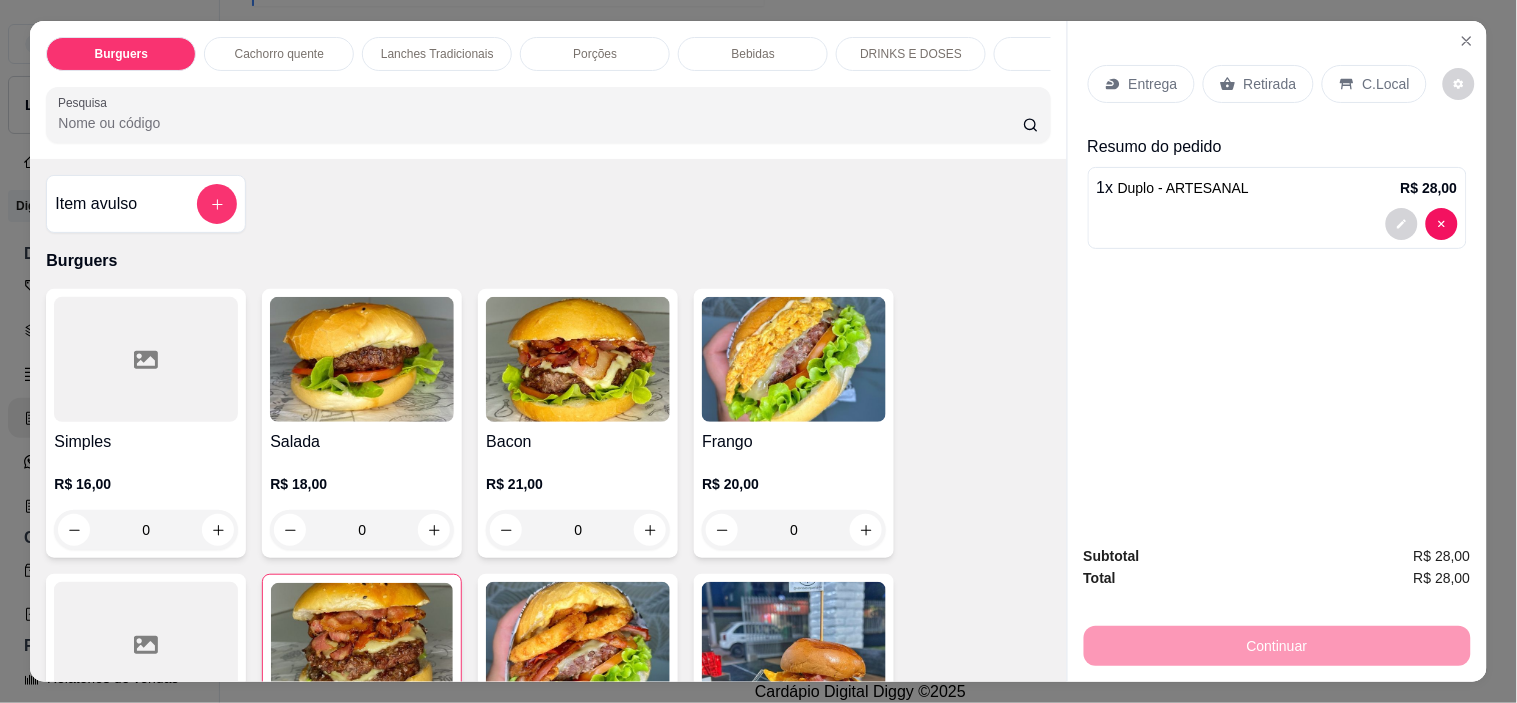 click on "Bebidas" at bounding box center [753, 54] 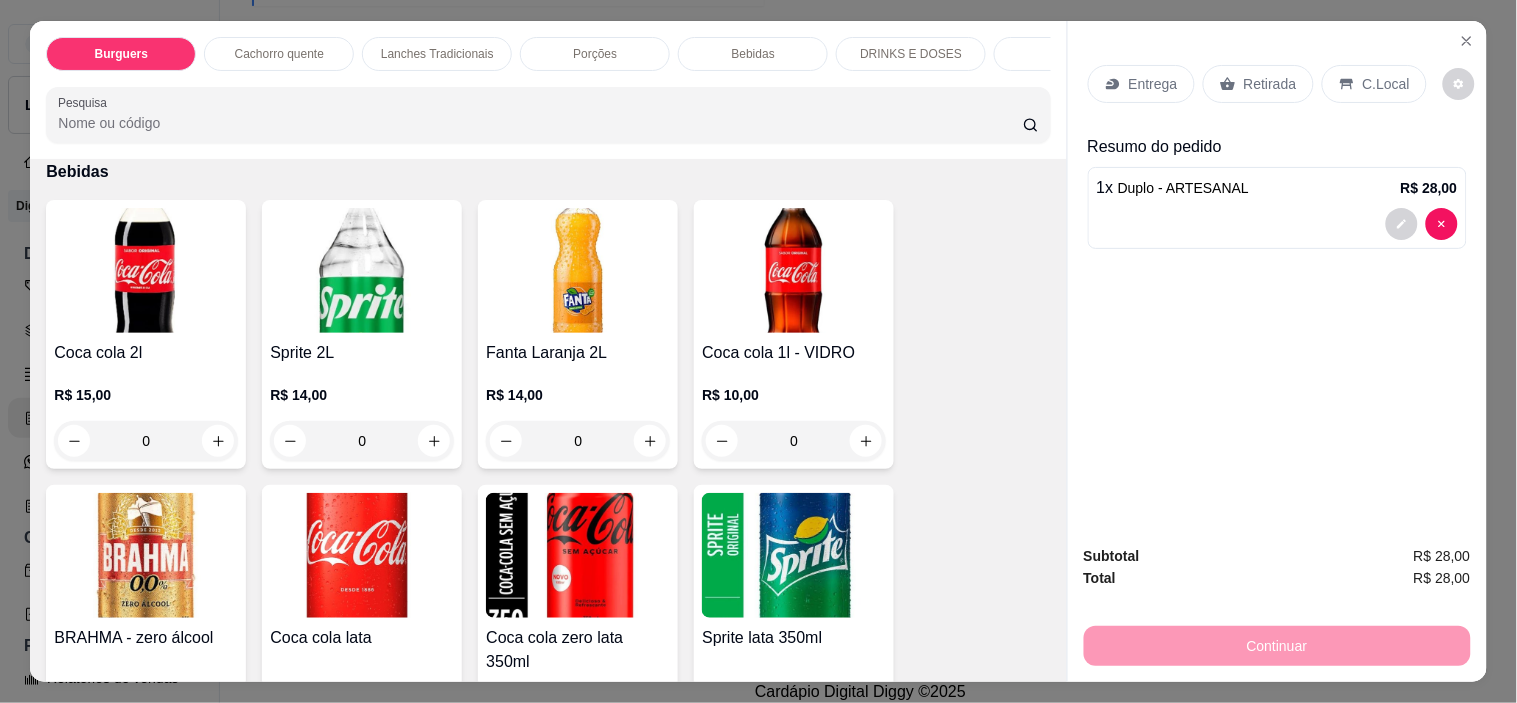 scroll, scrollTop: 51, scrollLeft: 0, axis: vertical 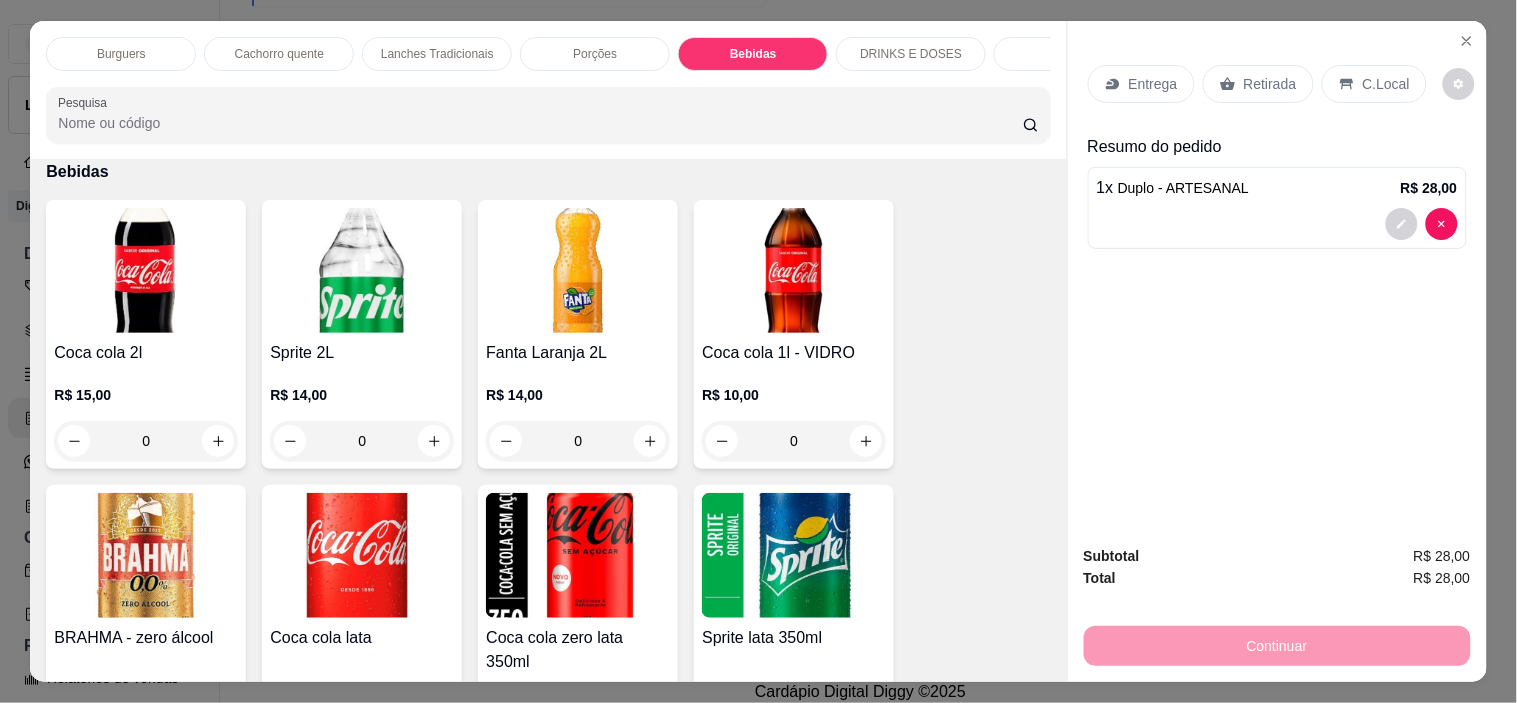 click at bounding box center (362, 555) 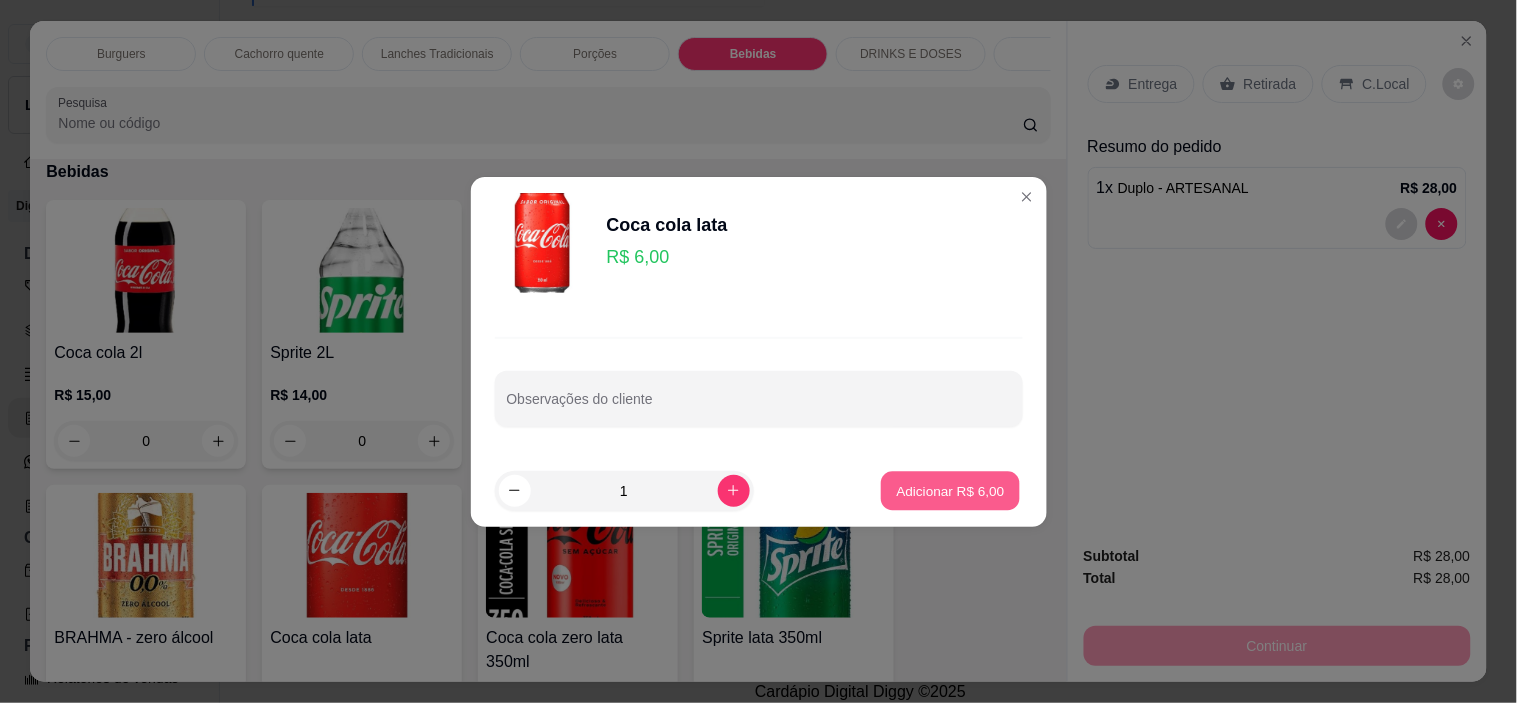 click on "Adicionar   R$ 6,00" at bounding box center [950, 490] 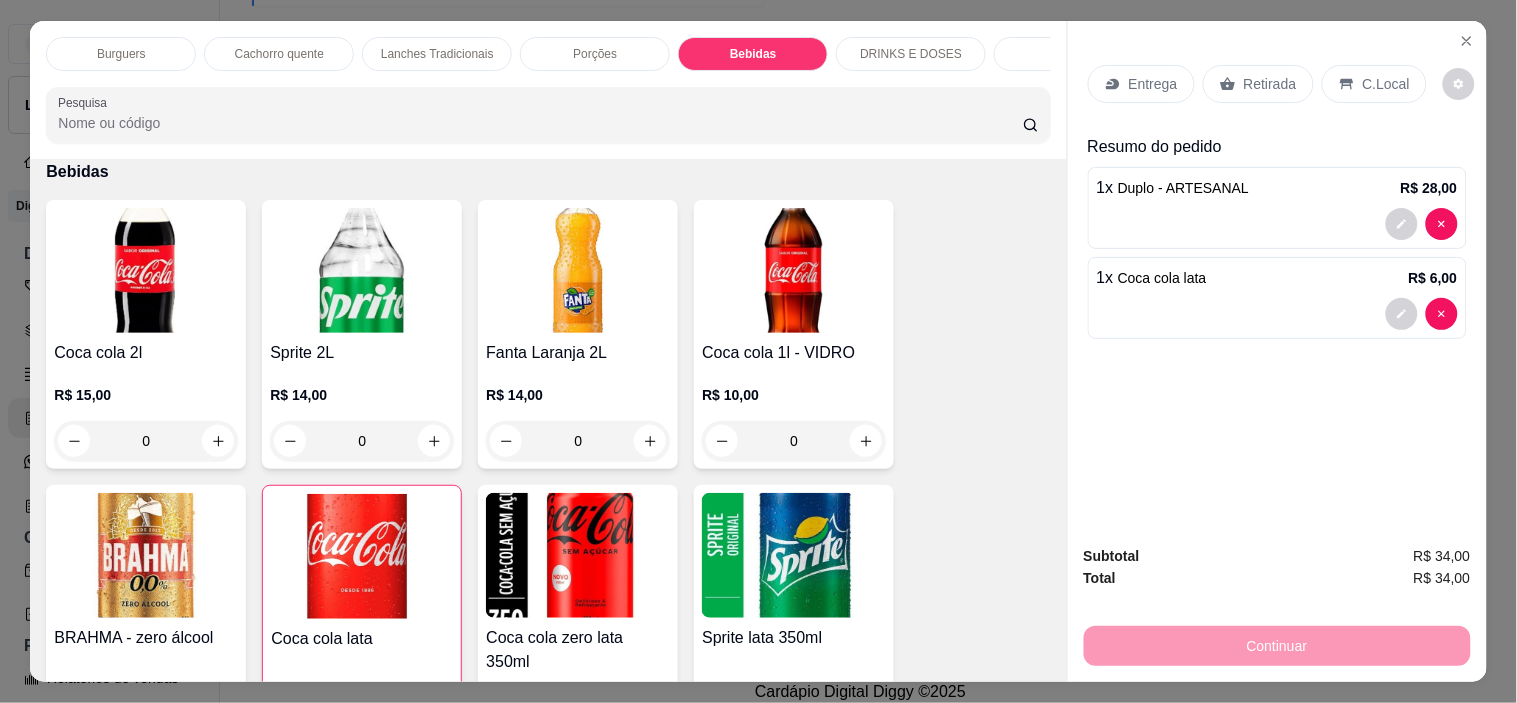 click on "Retirada" at bounding box center (1270, 84) 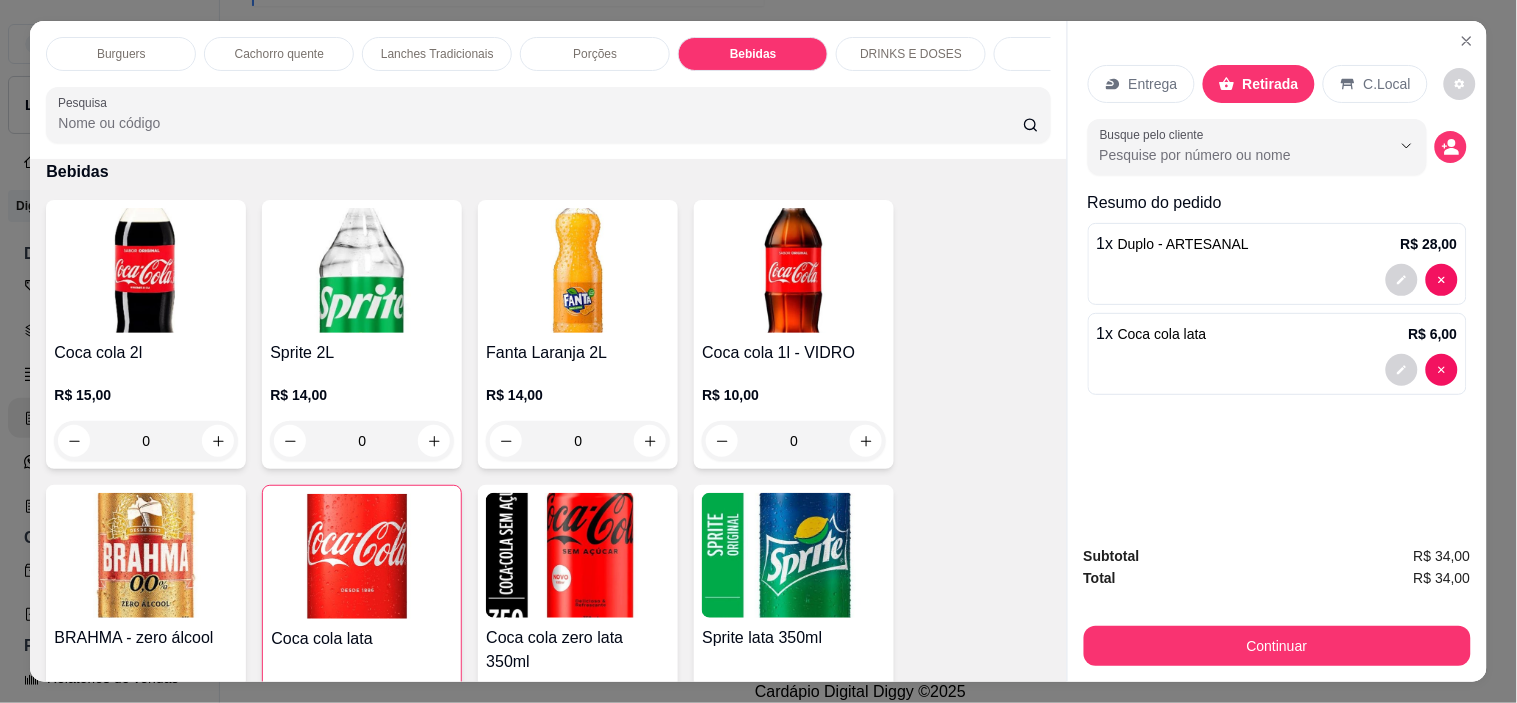 click on "Continuar" at bounding box center (1277, 643) 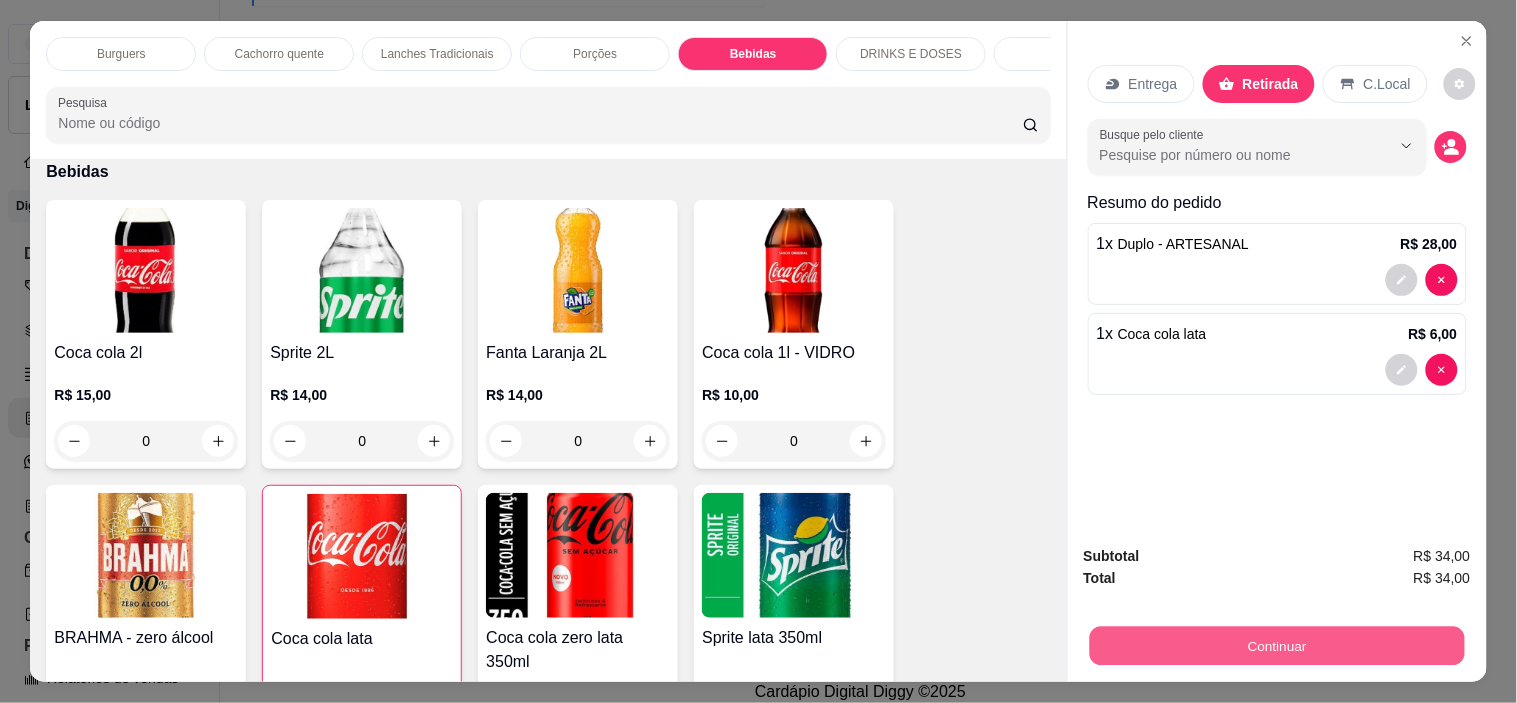 click on "Continuar" at bounding box center (1276, 646) 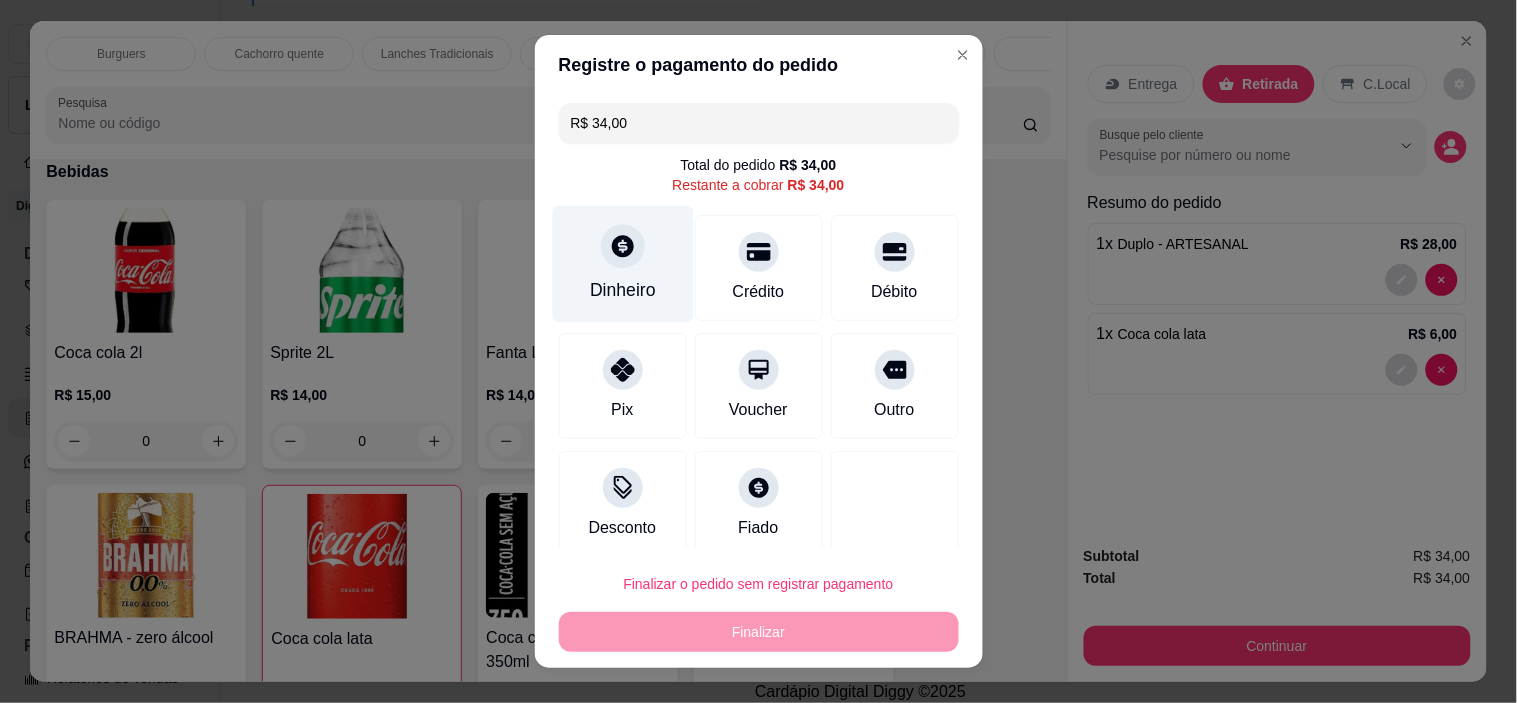 click on "Dinheiro" at bounding box center [622, 264] 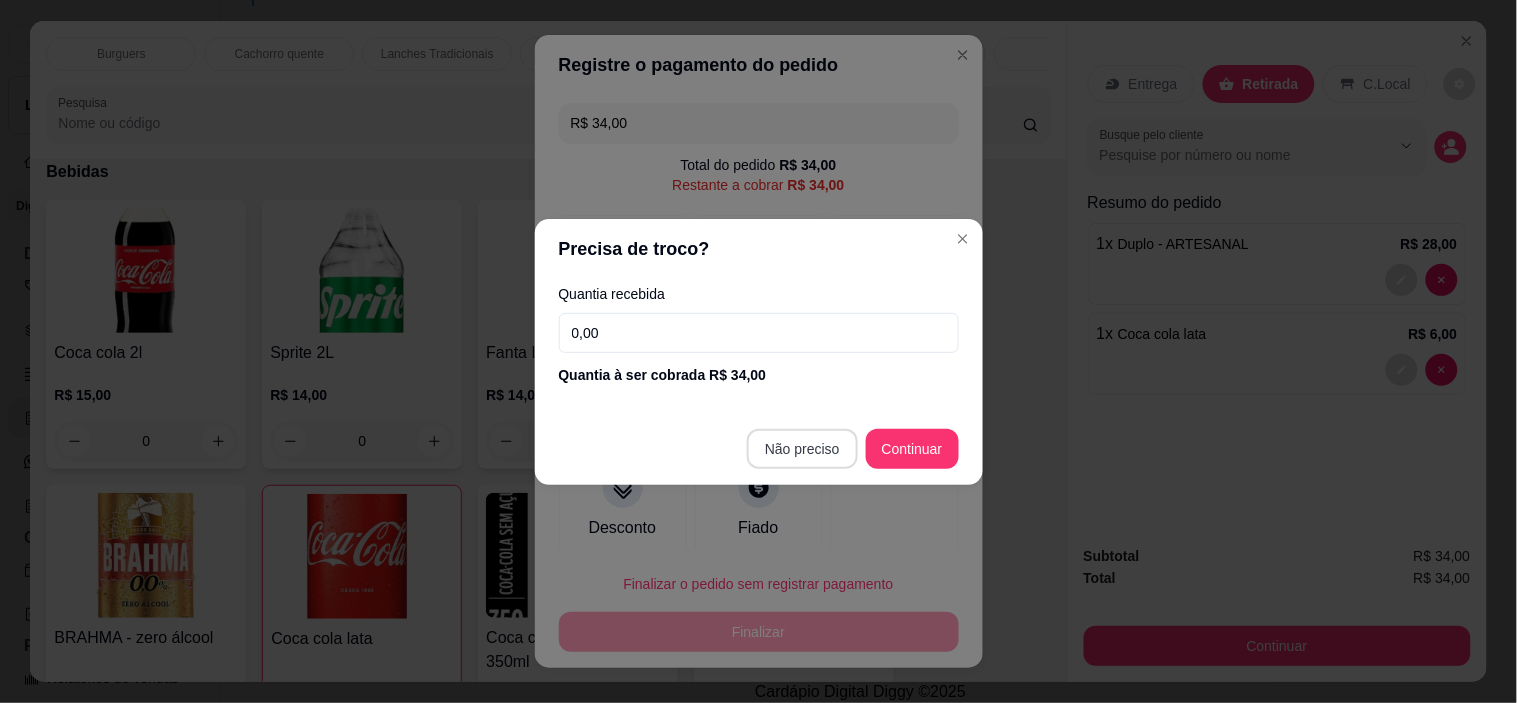 type on "R$ 0,00" 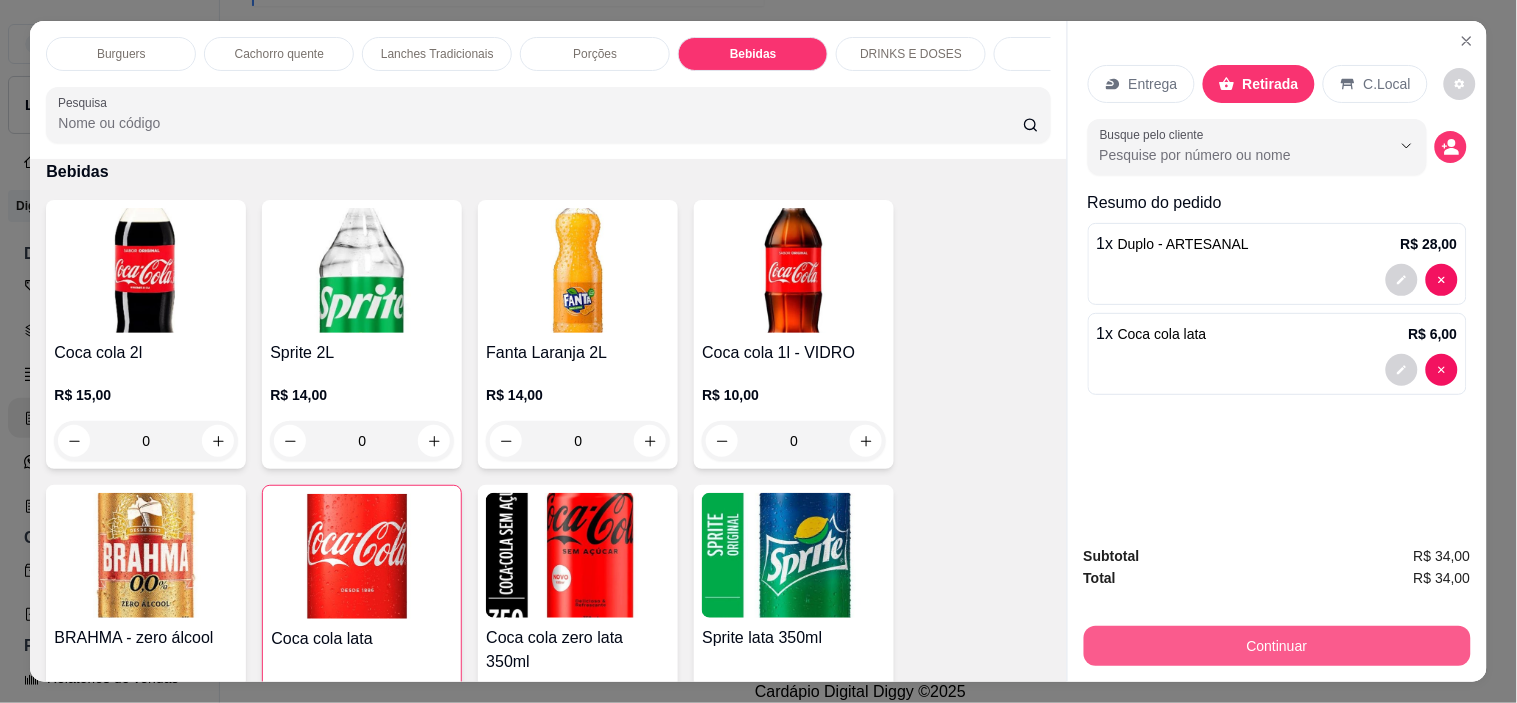 click on "Continuar" at bounding box center [1277, 646] 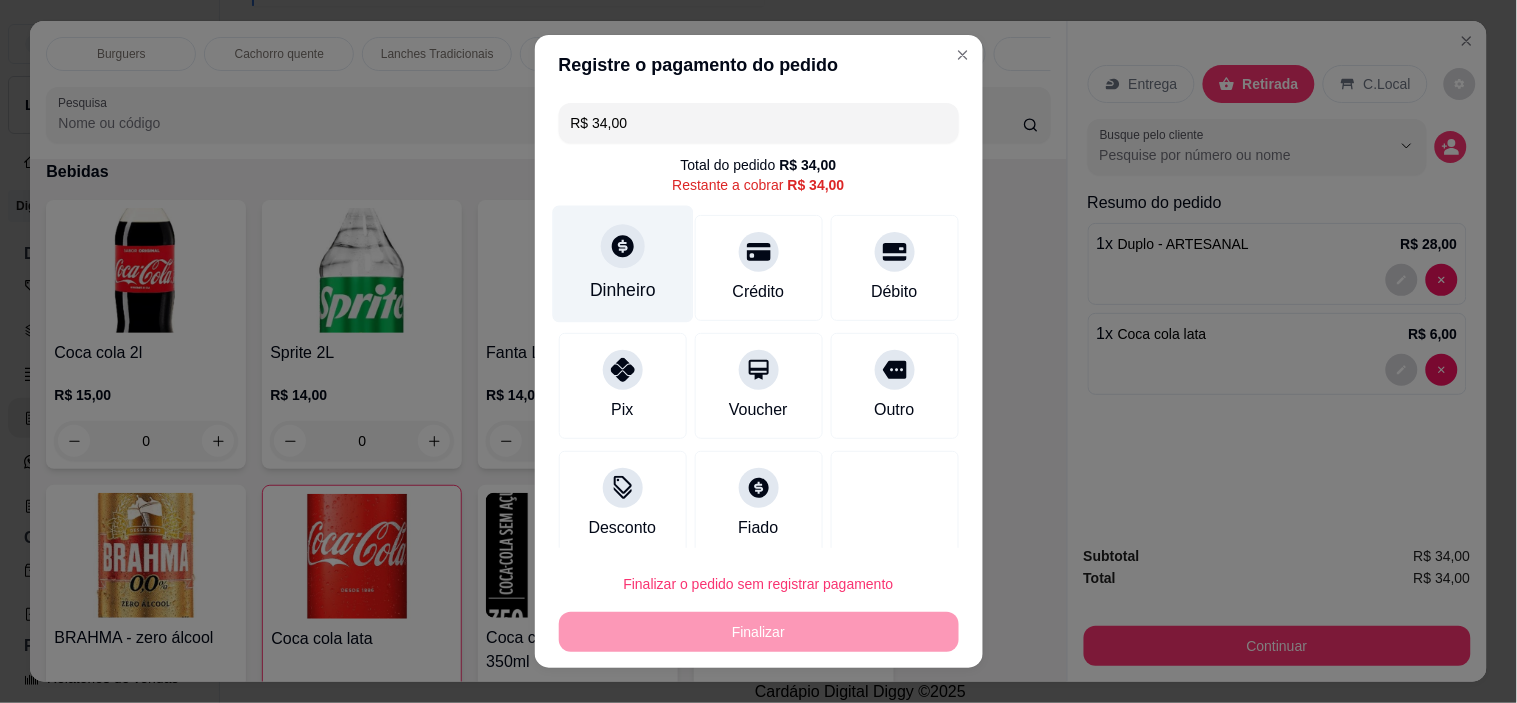 click on "Dinheiro" at bounding box center (622, 264) 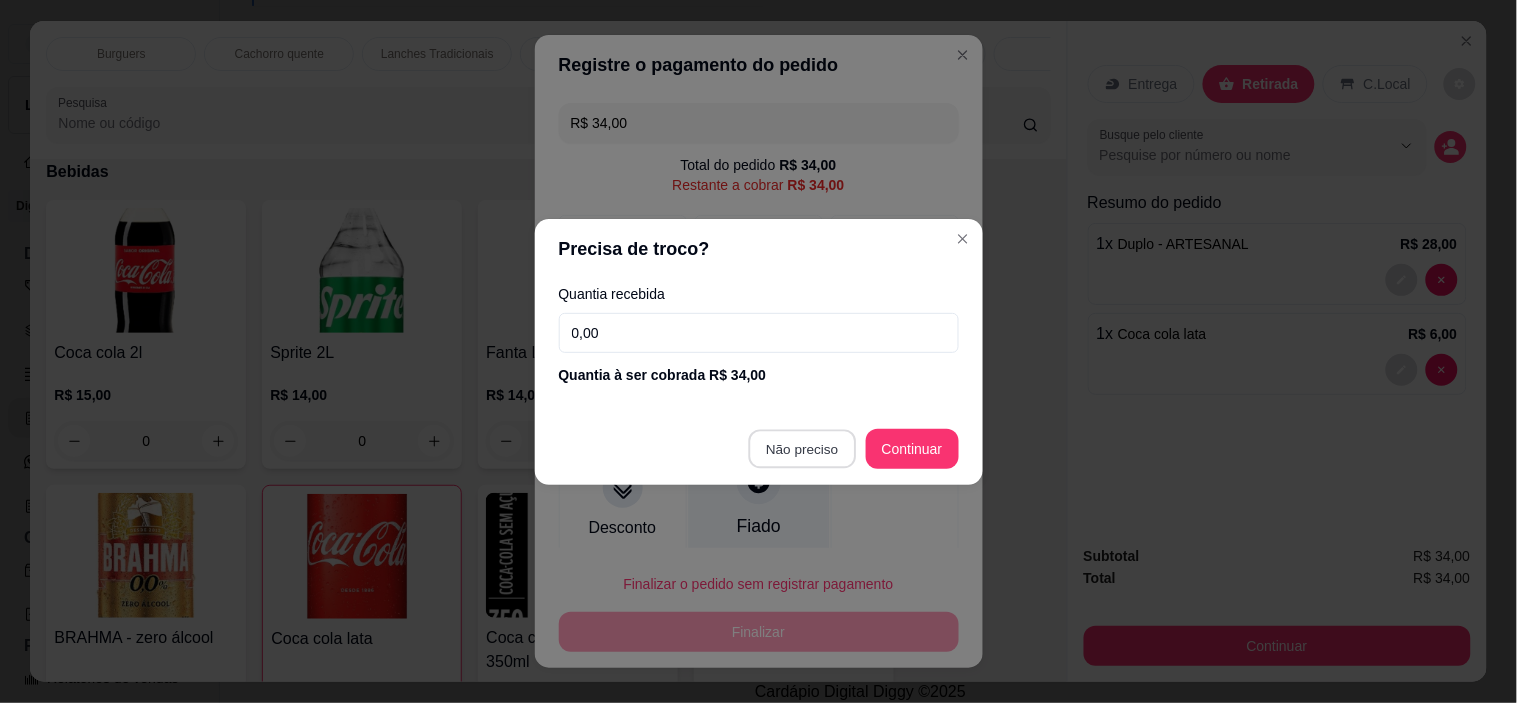 type on "R$ 0,00" 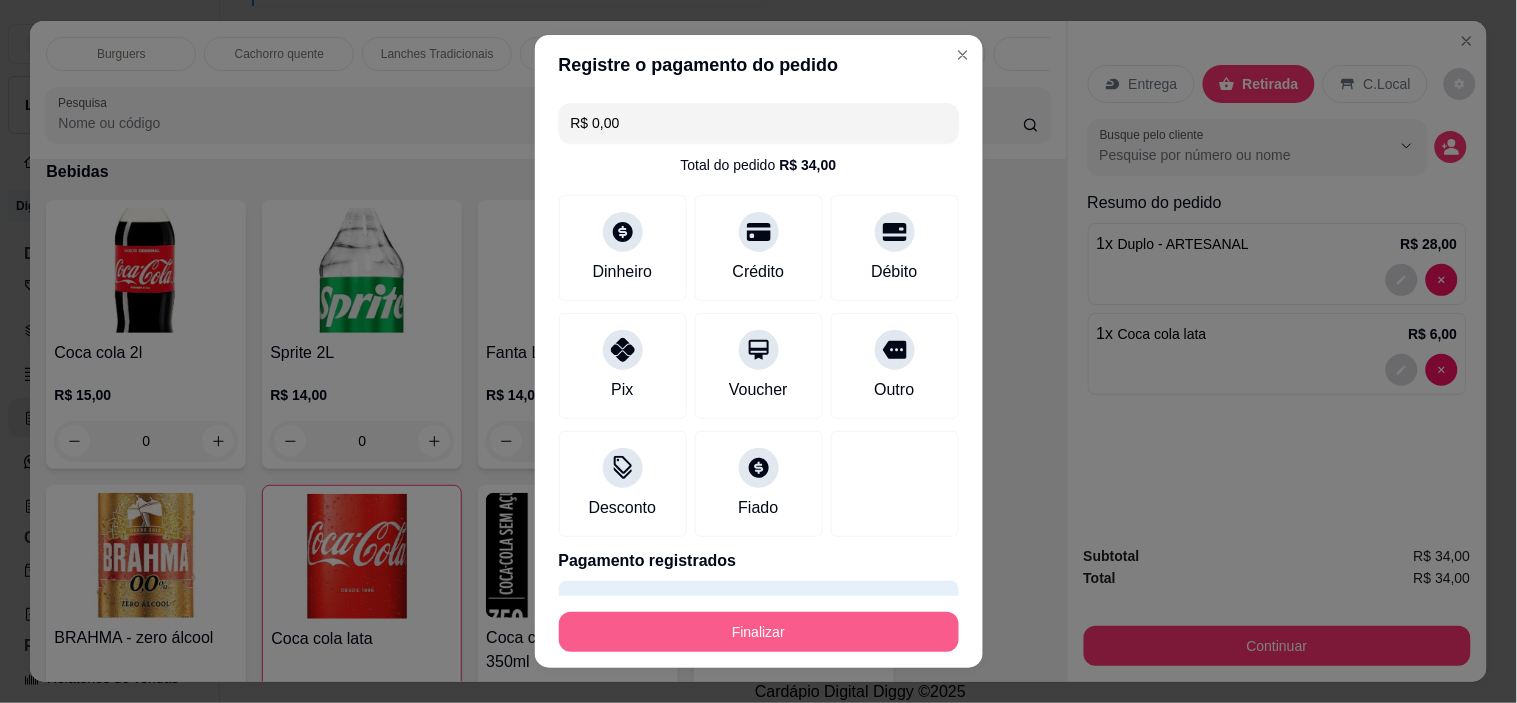 click on "Finalizar" at bounding box center [759, 632] 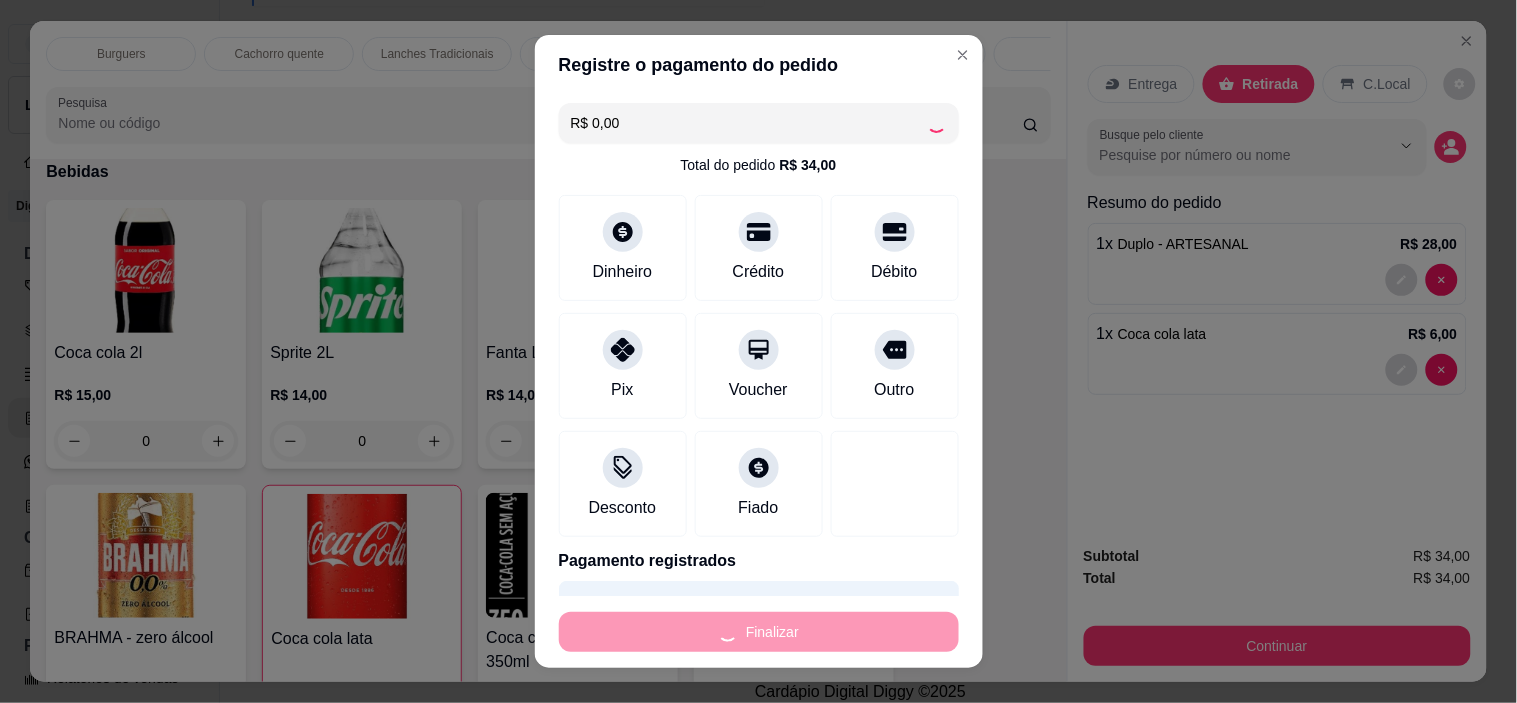 type on "0" 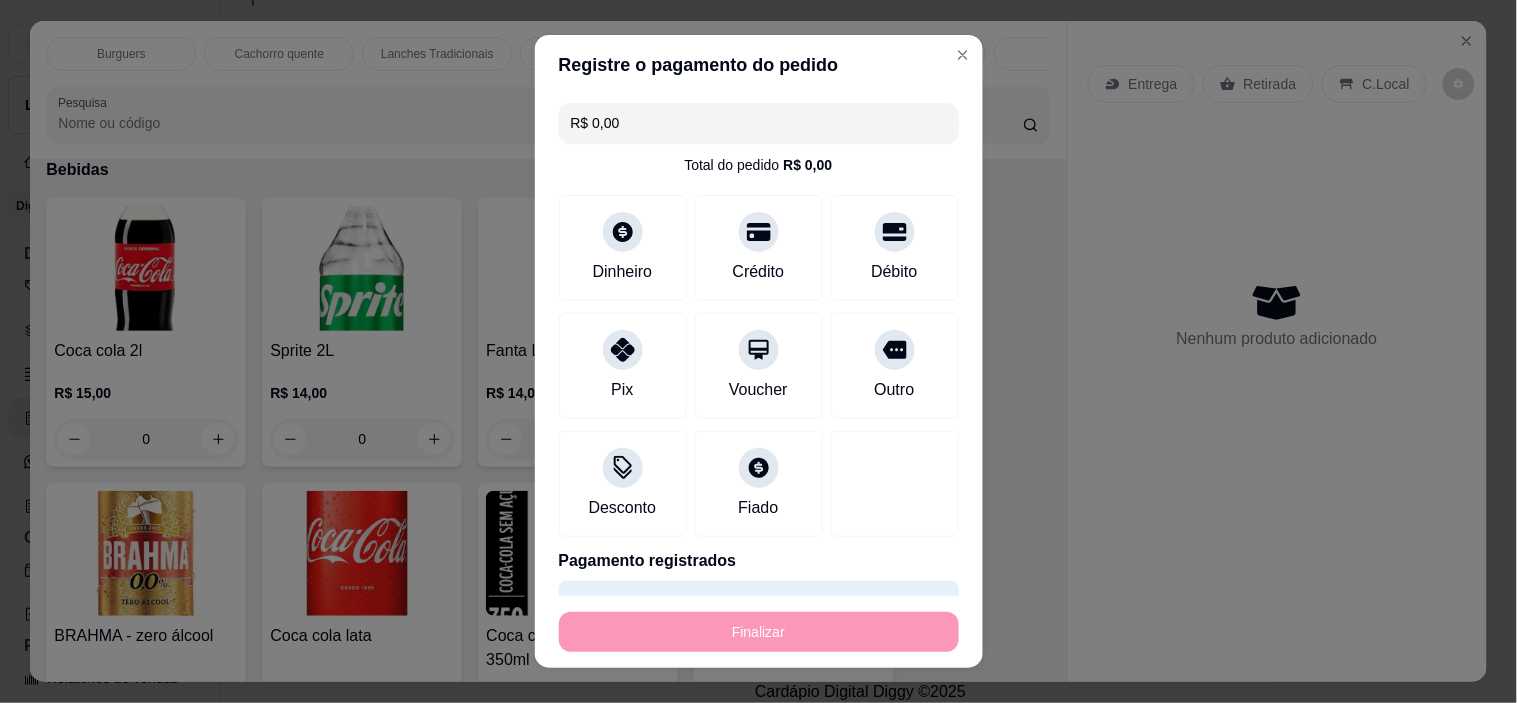 type on "-R$ 34,00" 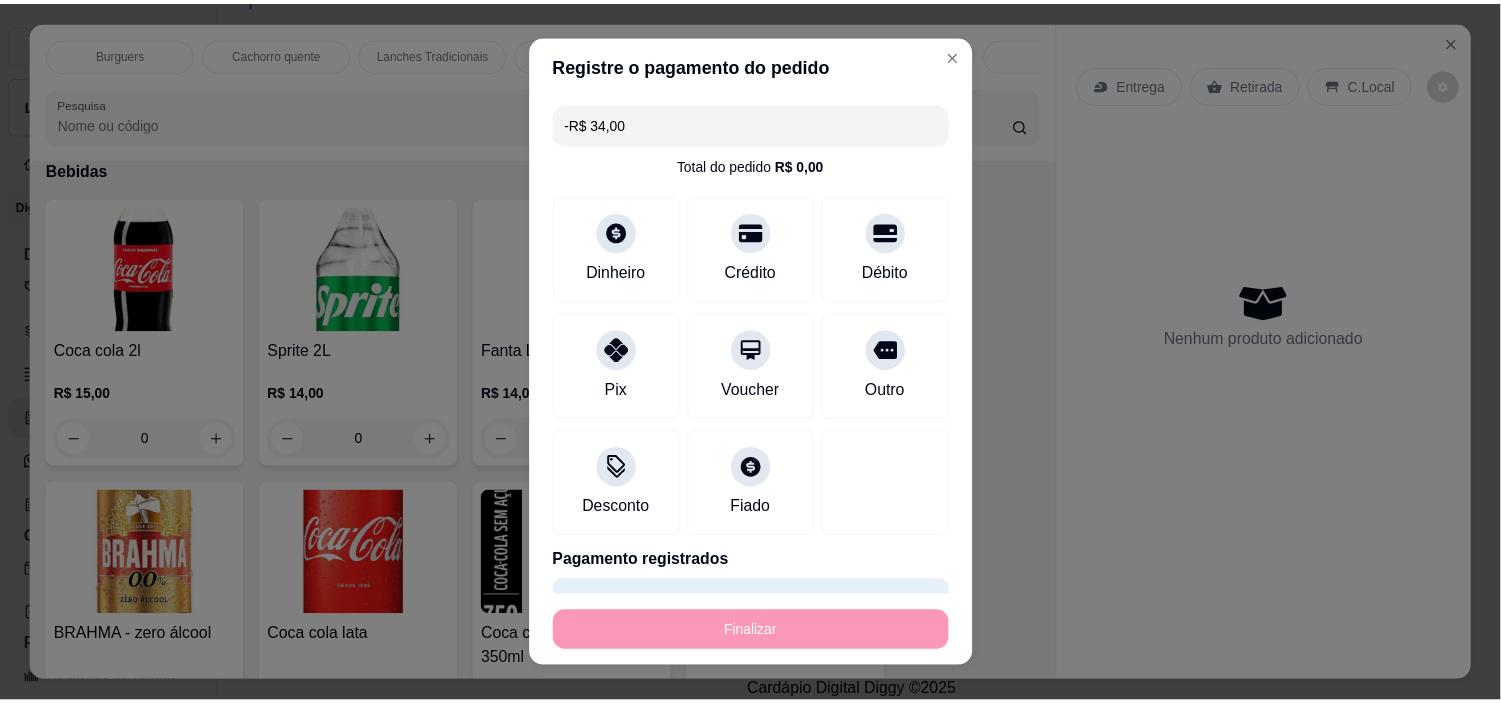 scroll, scrollTop: 2886, scrollLeft: 0, axis: vertical 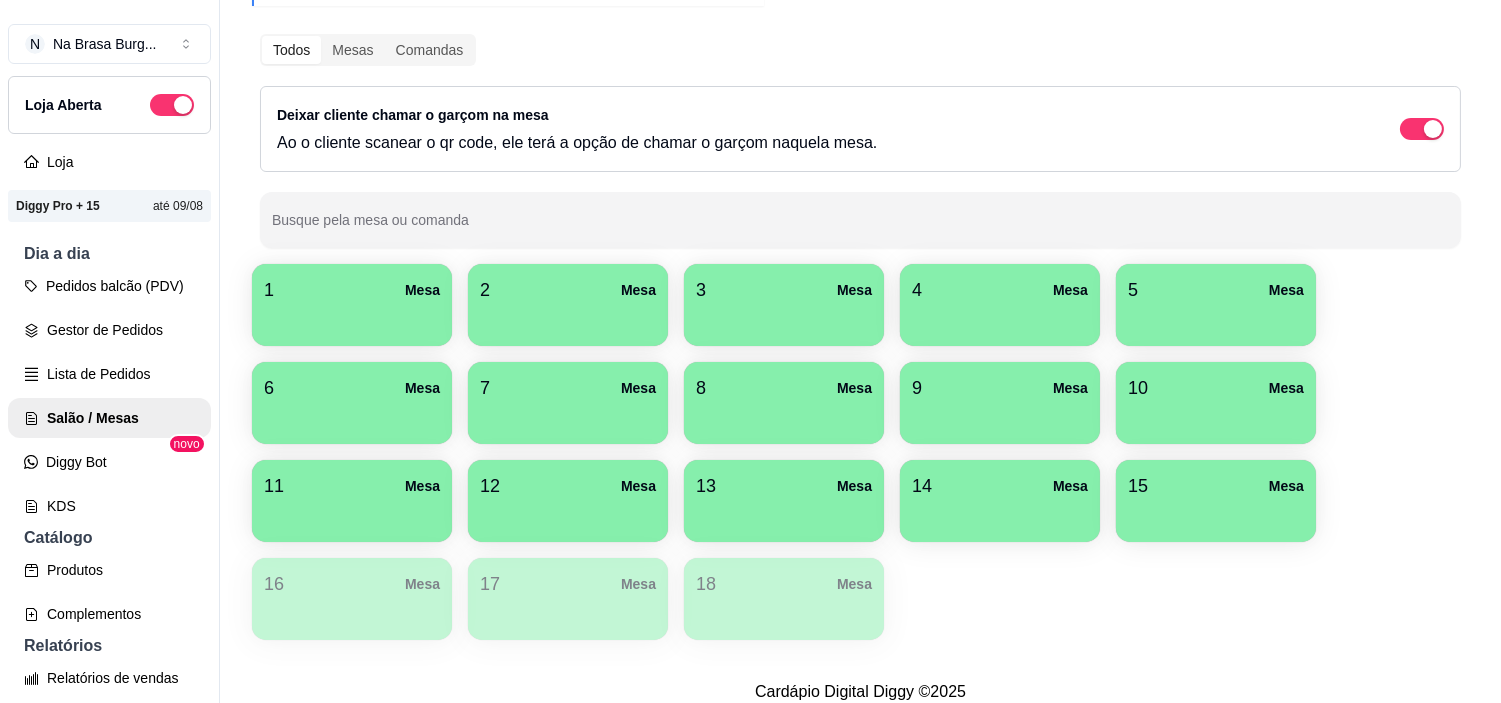 click on "Pedidos balcão (PDV)" at bounding box center [109, 286] 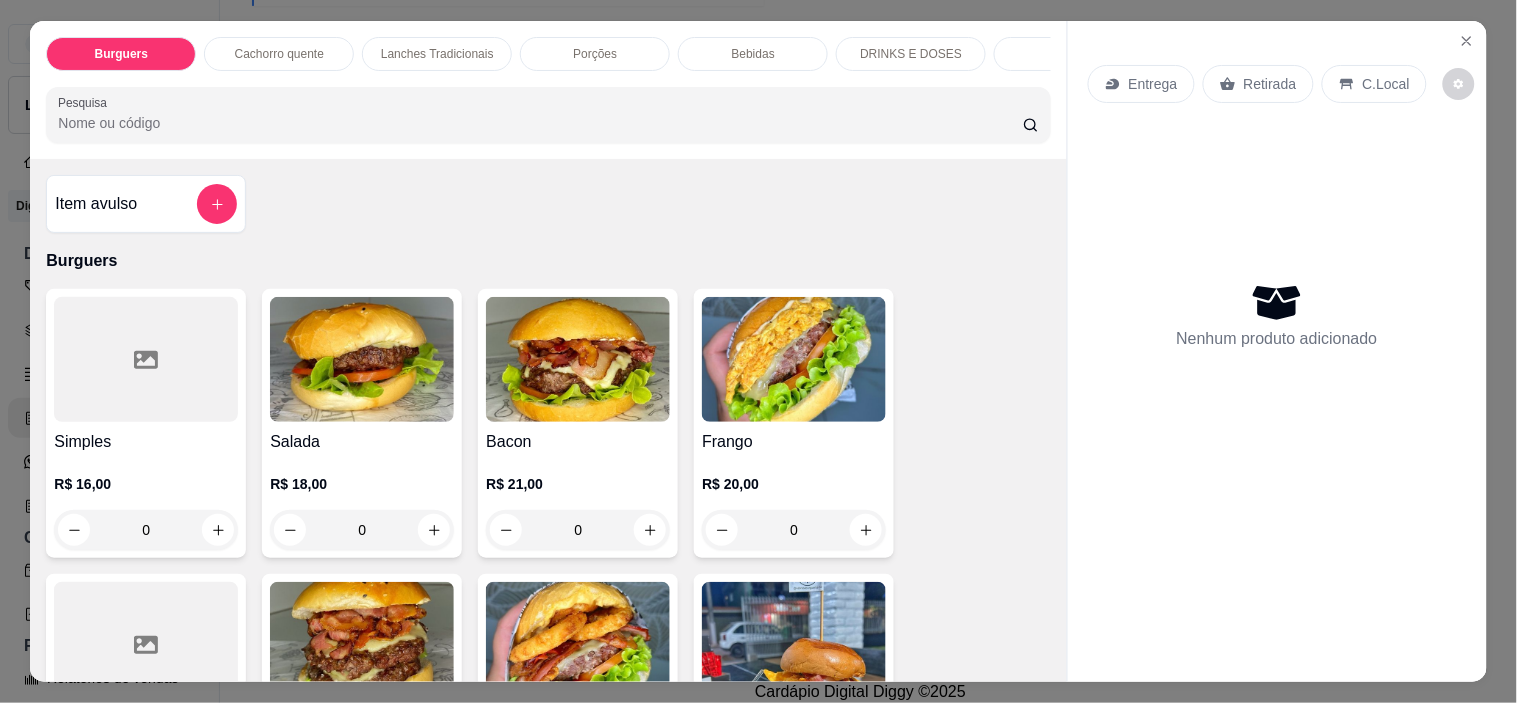 click on "Salada" at bounding box center (362, 442) 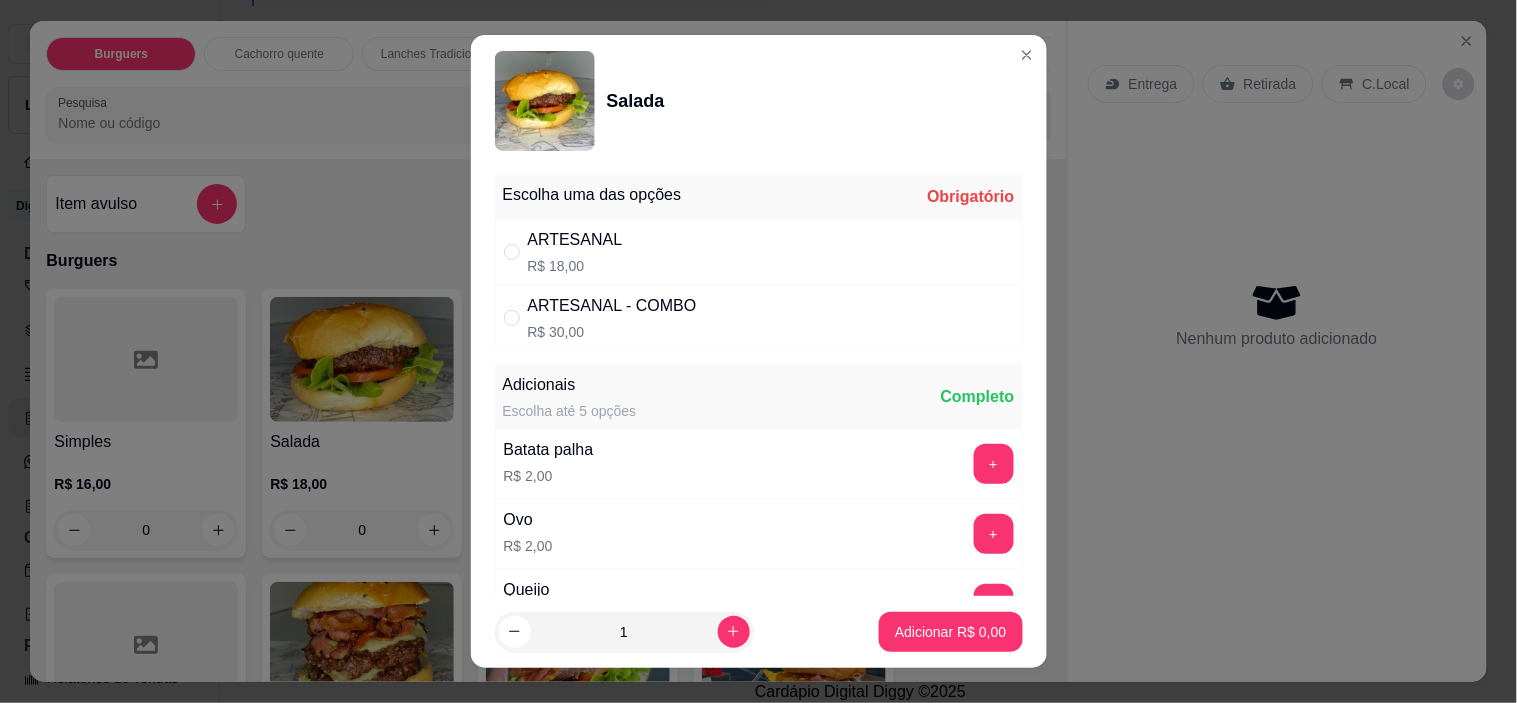click on "ARTESANAL R$ 18,00" at bounding box center (759, 252) 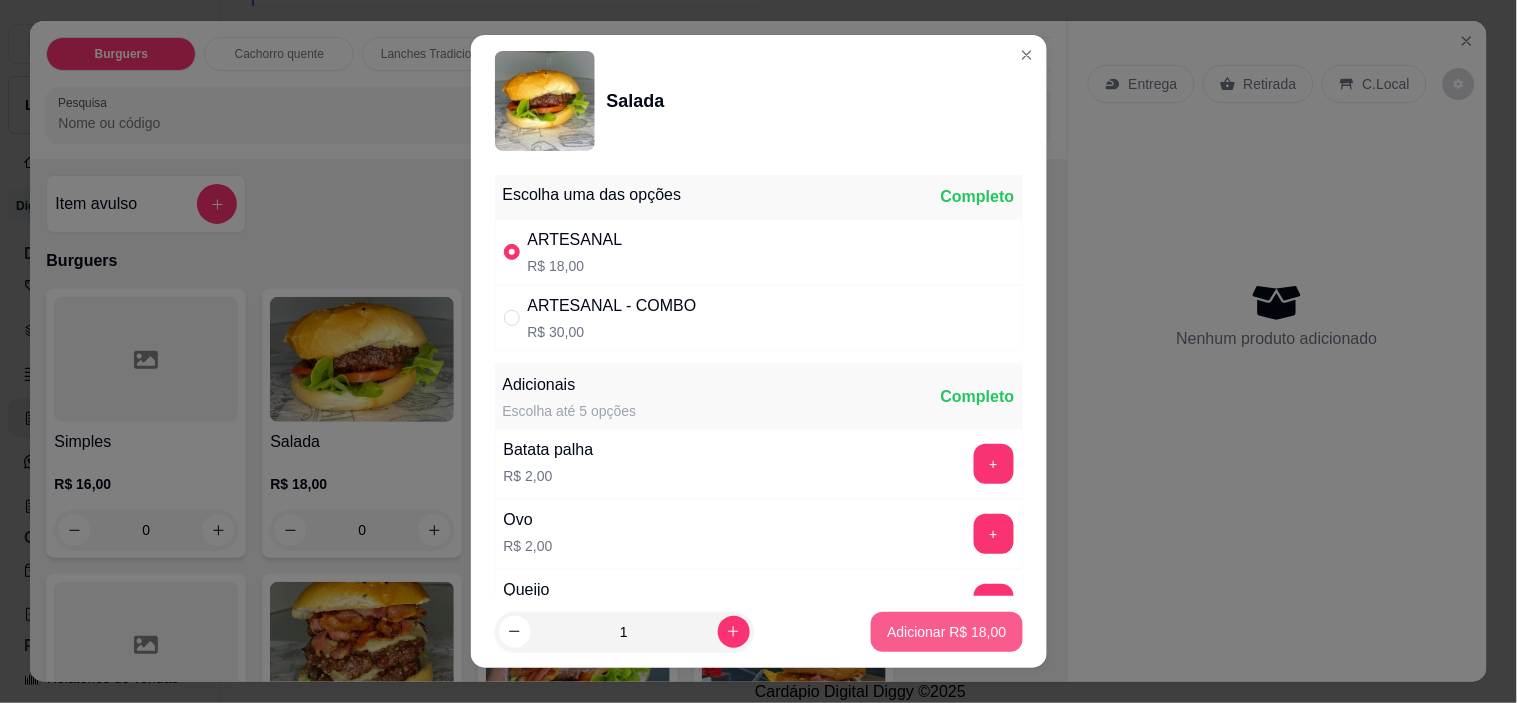 click on "Adicionar   R$ 18,00" at bounding box center (946, 632) 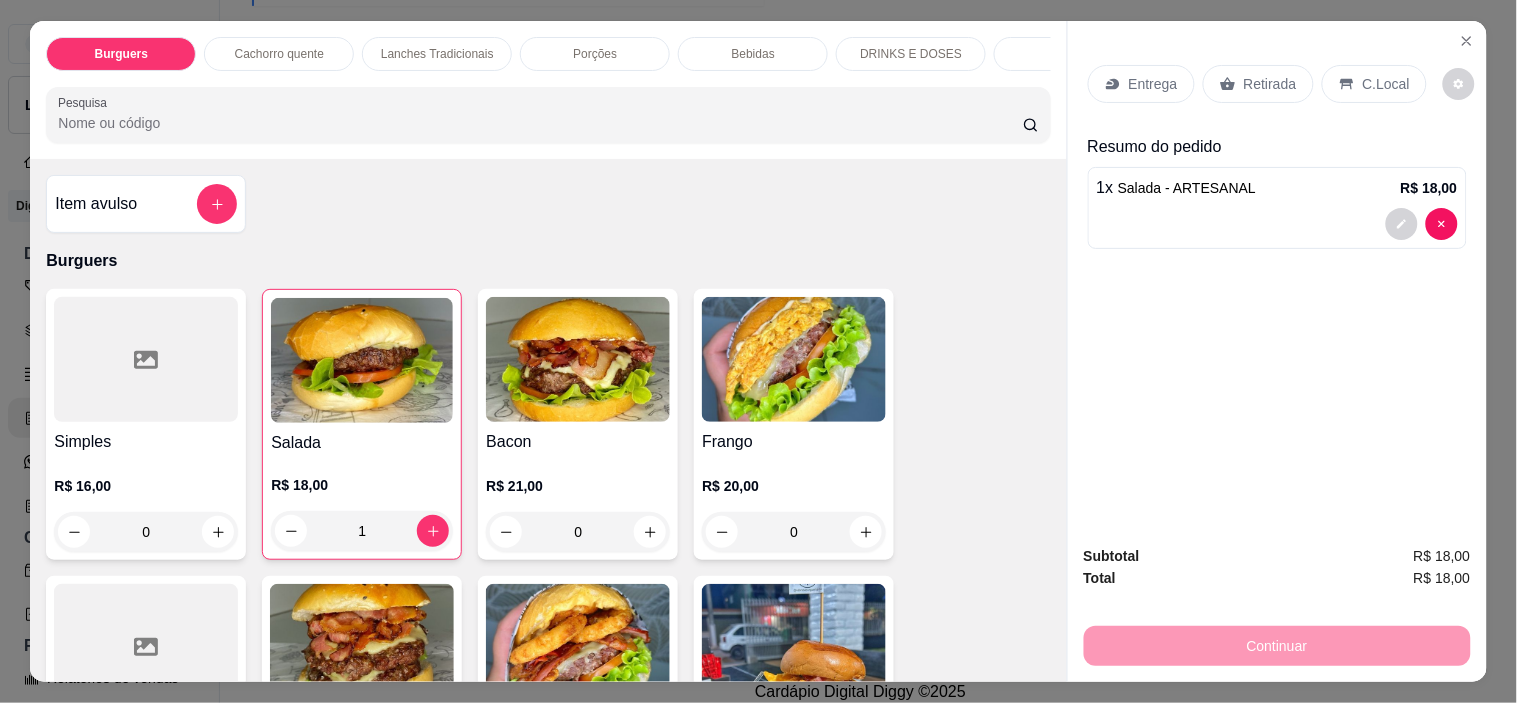 click on "Bacon" at bounding box center [578, 443] 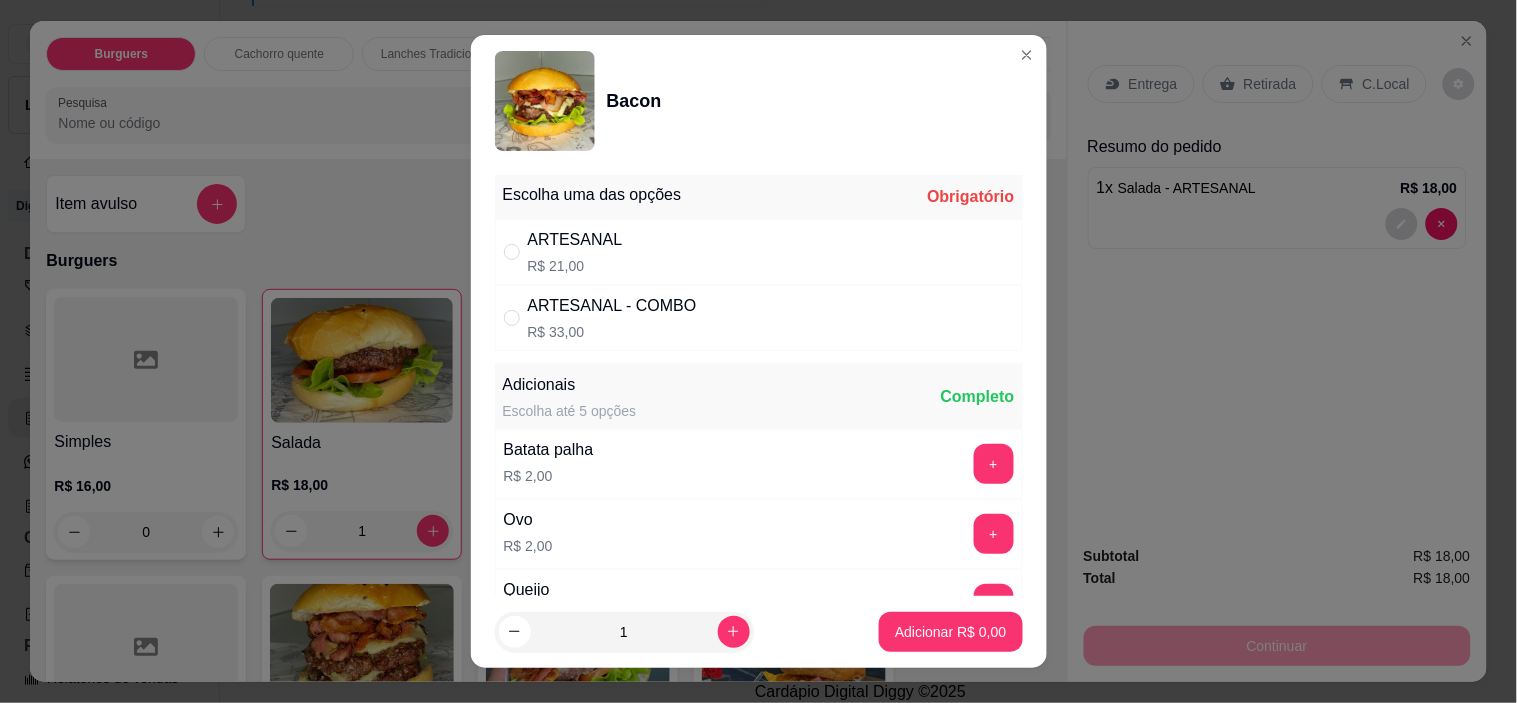 click on "ARTESANAL R$ 21,00" at bounding box center [759, 252] 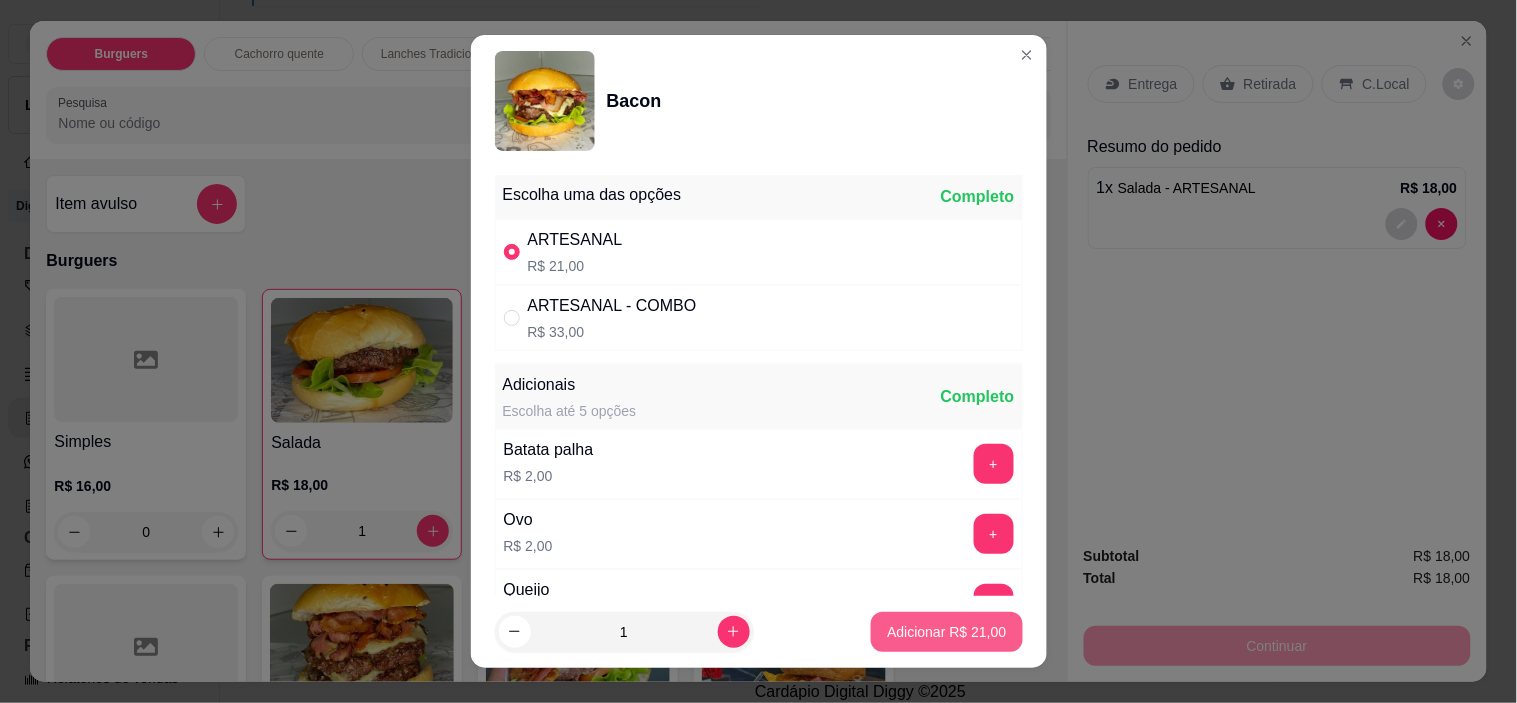 click on "Adicionar   R$ 21,00" at bounding box center [946, 632] 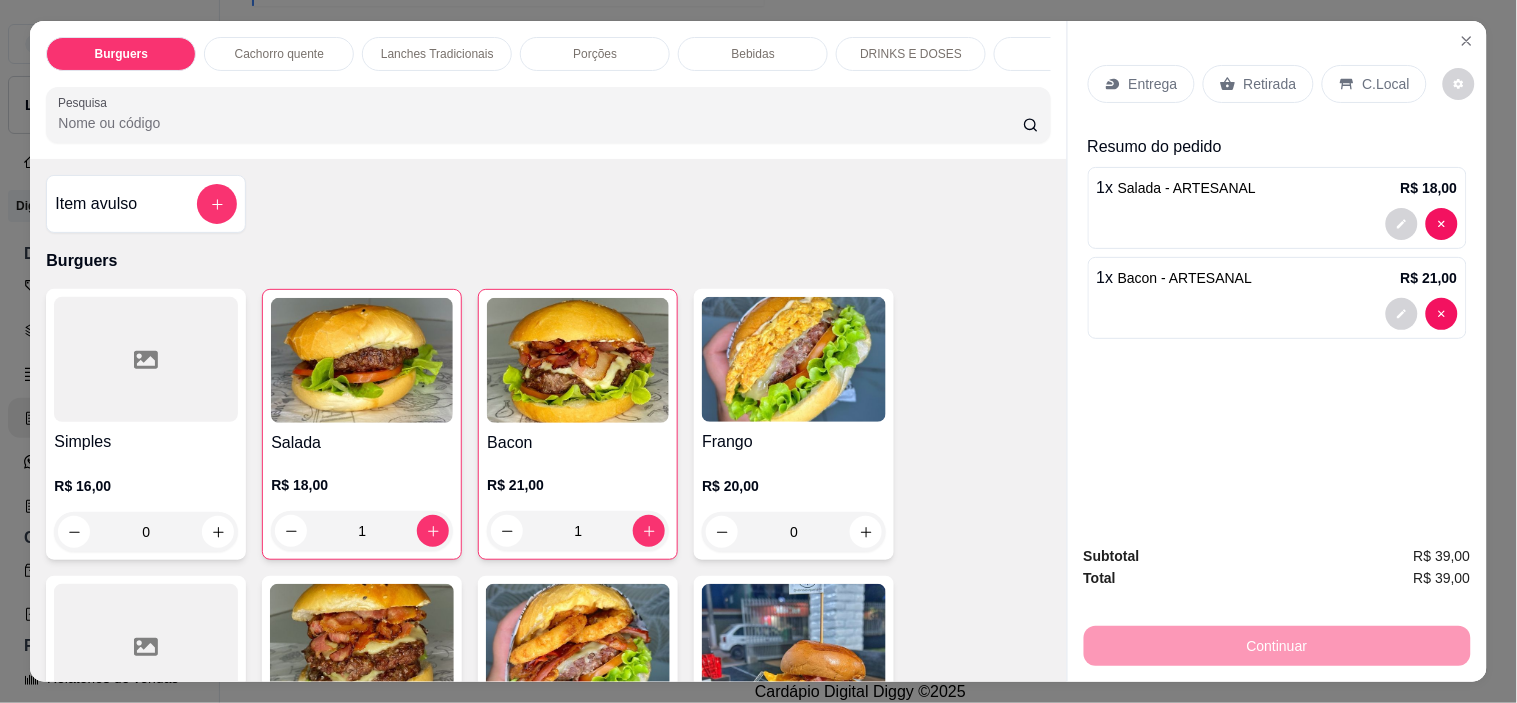 click on "Retirada" at bounding box center [1258, 84] 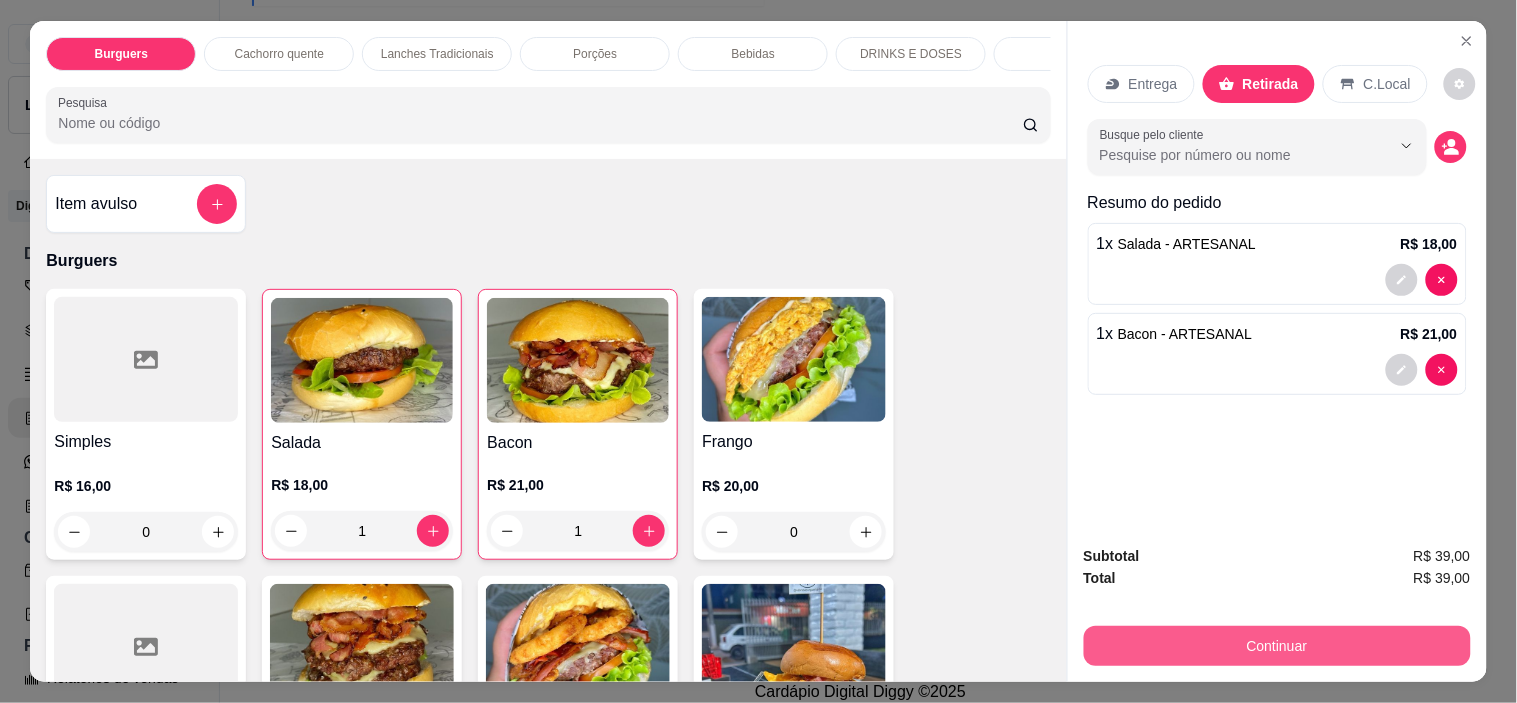 click on "Continuar" at bounding box center (1277, 646) 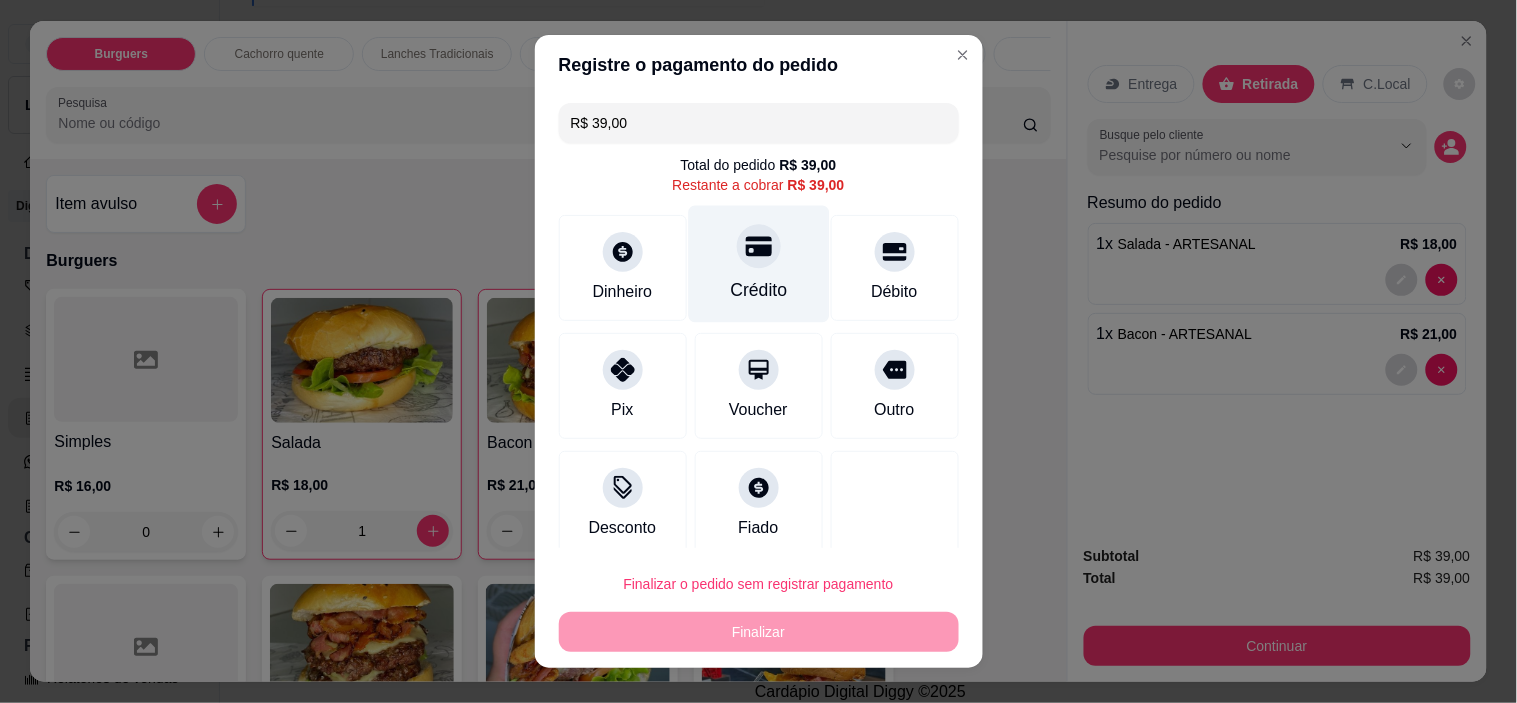 click on "Crédito" at bounding box center (758, 290) 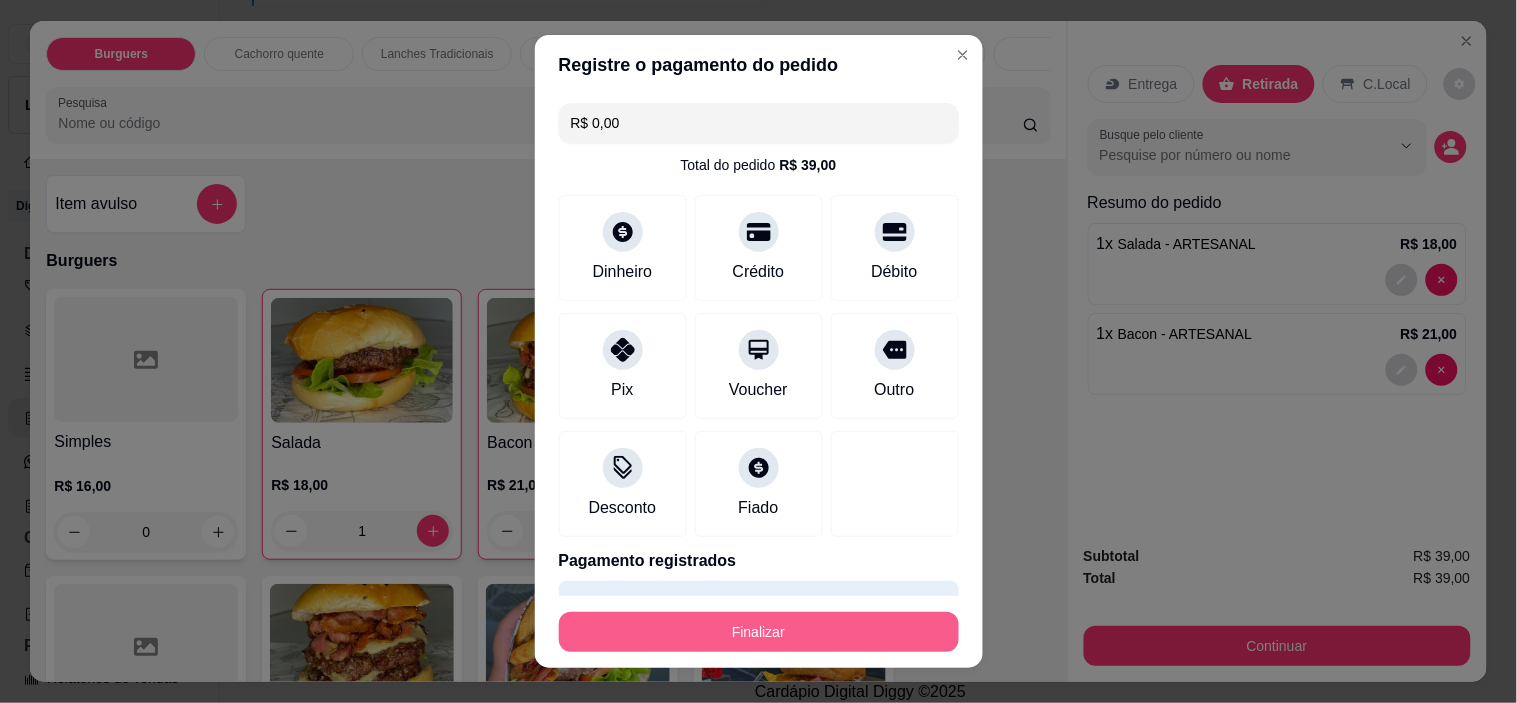 click on "Finalizar" at bounding box center (759, 632) 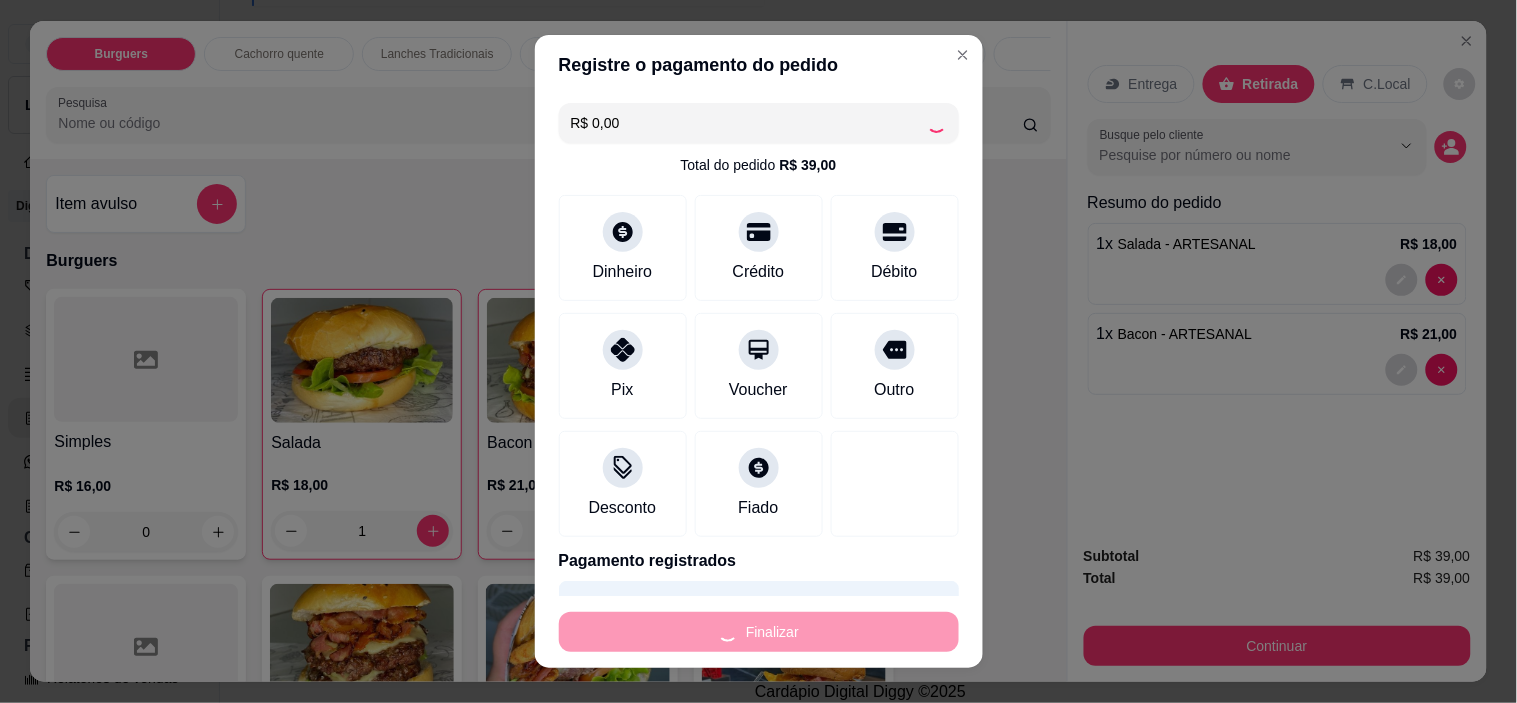 type on "0" 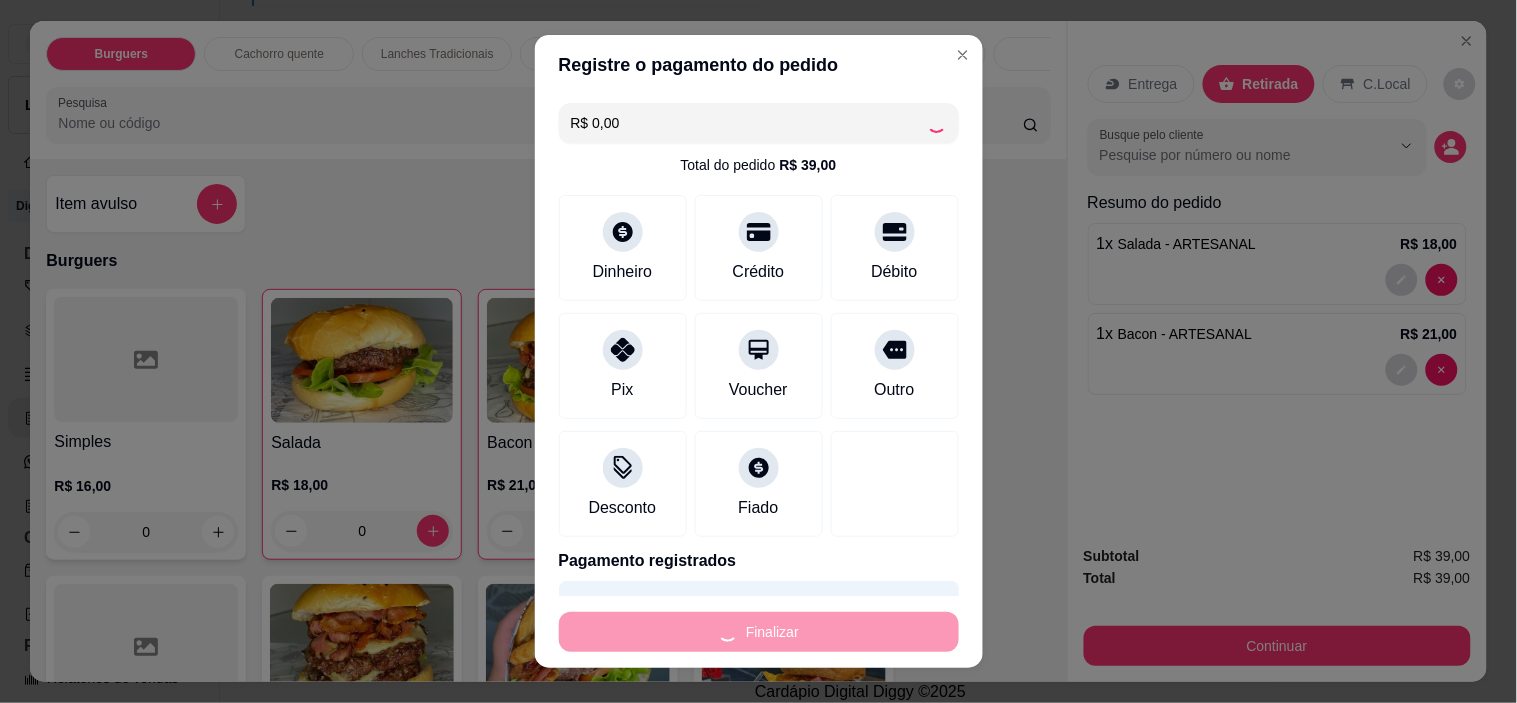 type on "0" 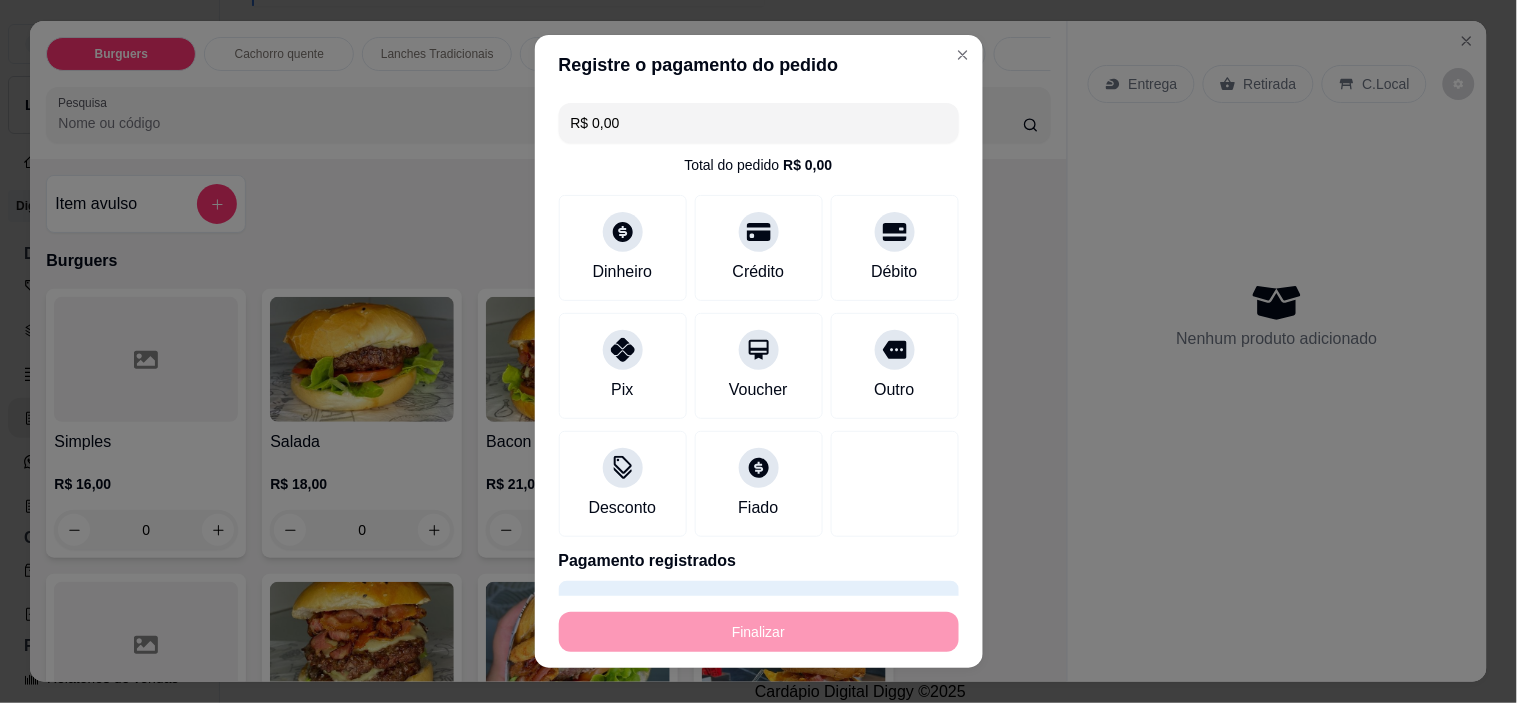 type on "-R$ 39,00" 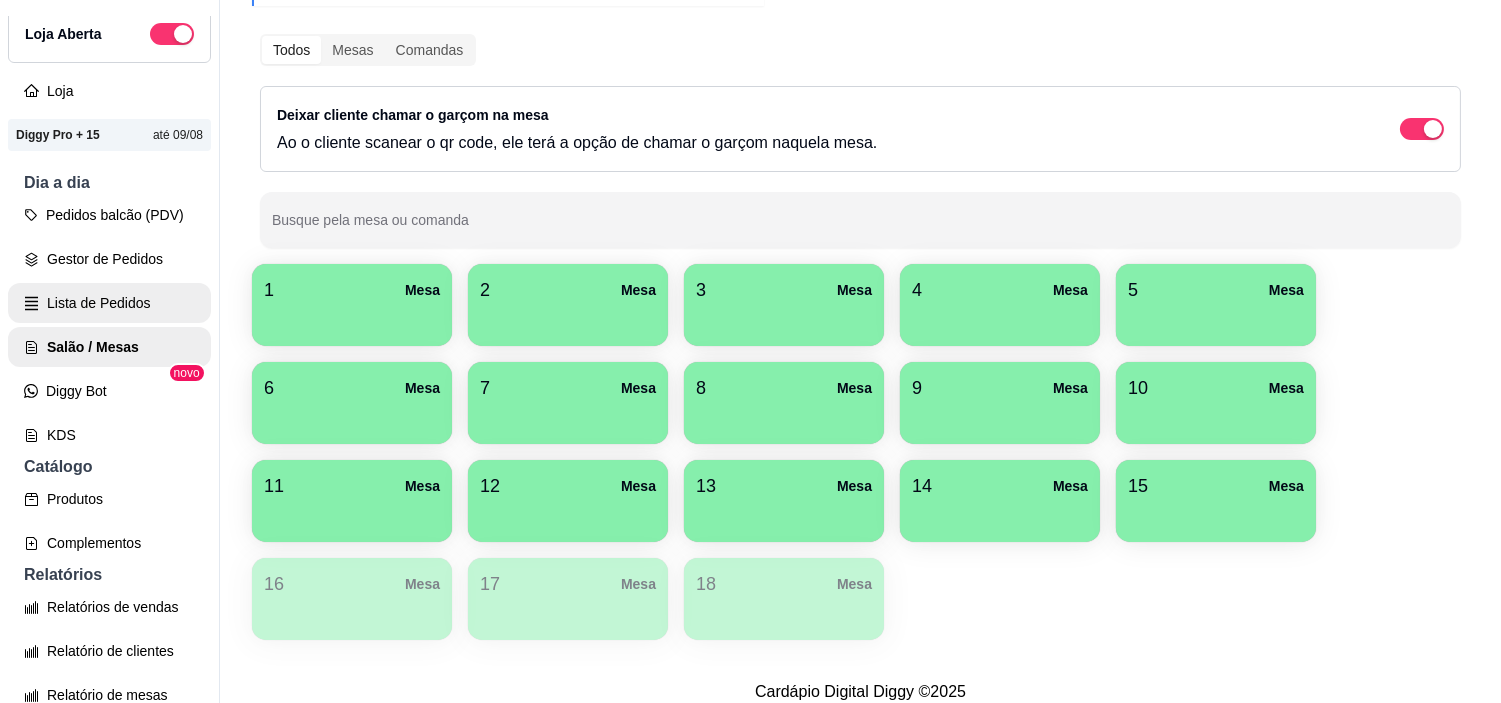 scroll, scrollTop: 111, scrollLeft: 0, axis: vertical 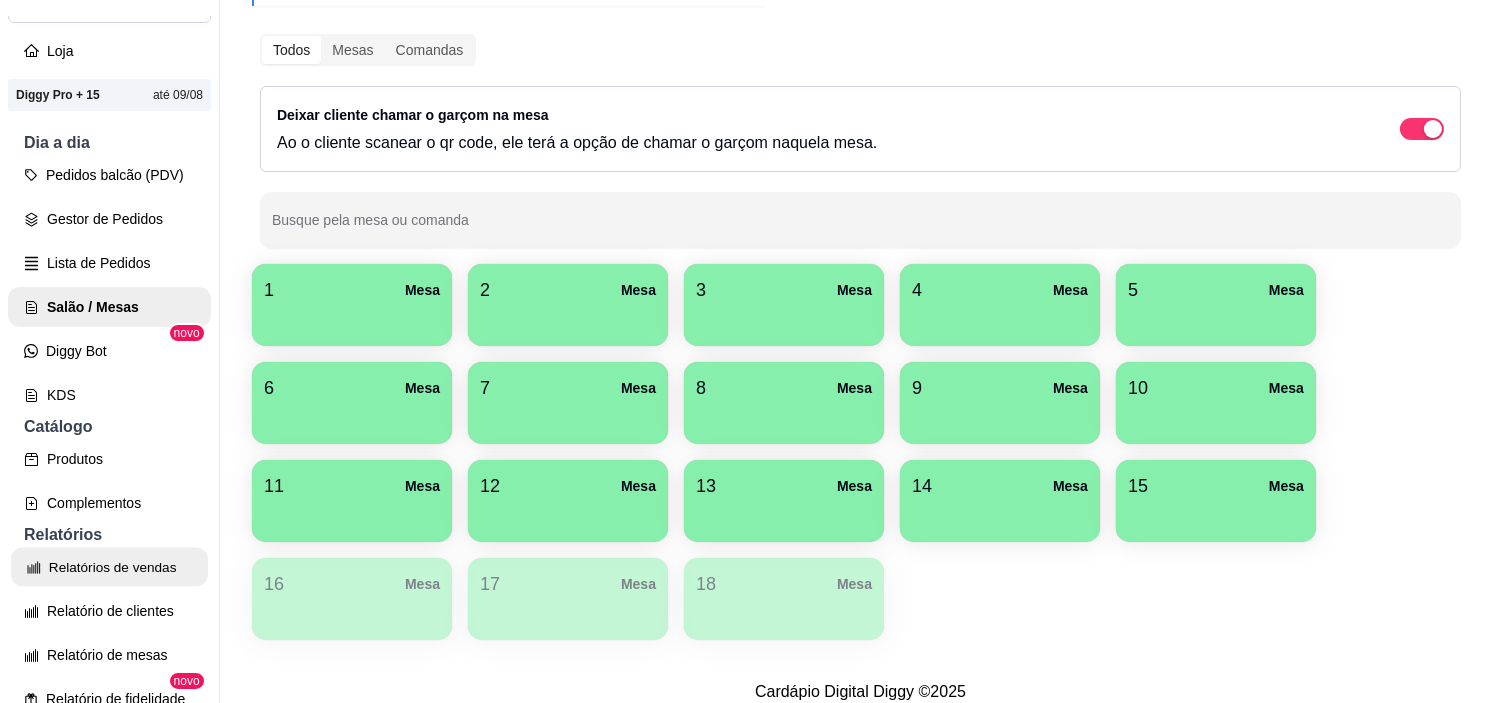 click on "Relatórios de vendas" at bounding box center (109, 567) 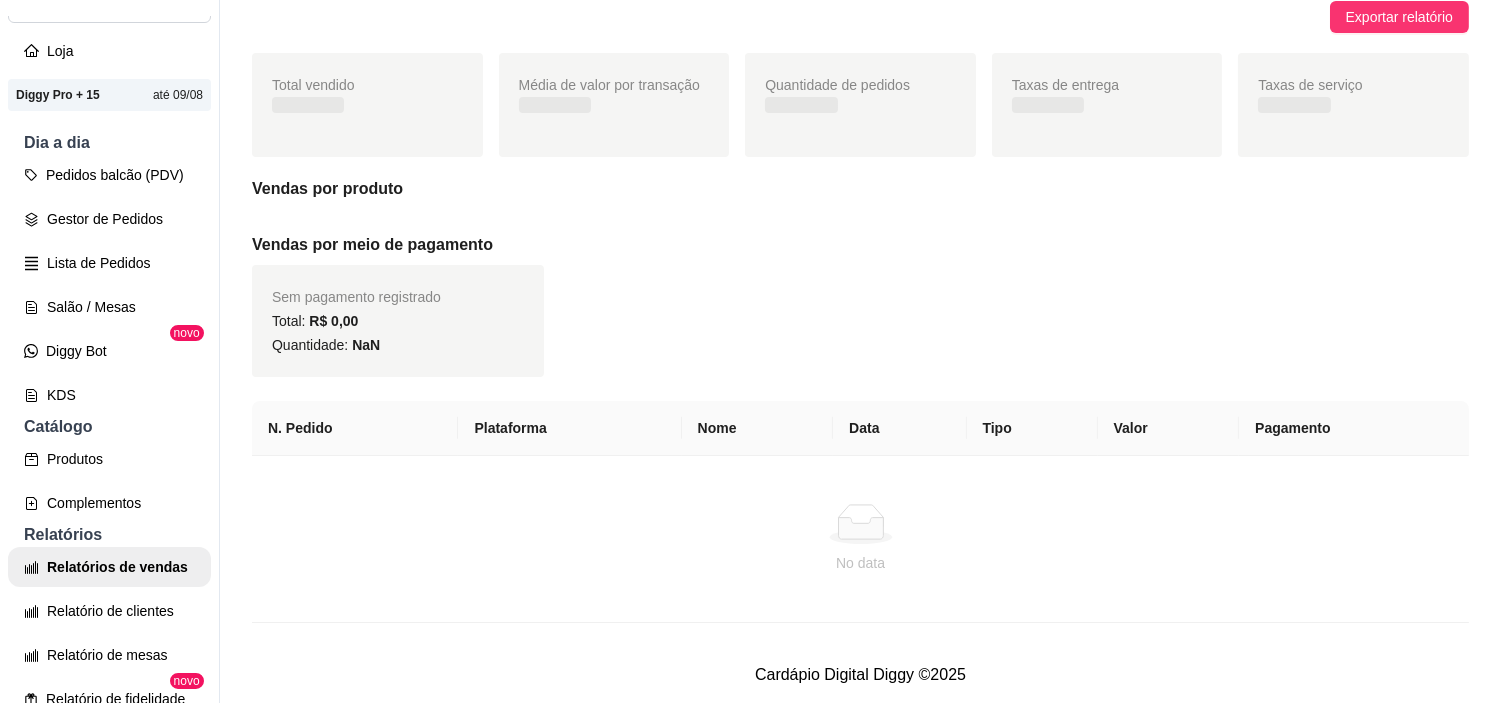 scroll, scrollTop: 0, scrollLeft: 0, axis: both 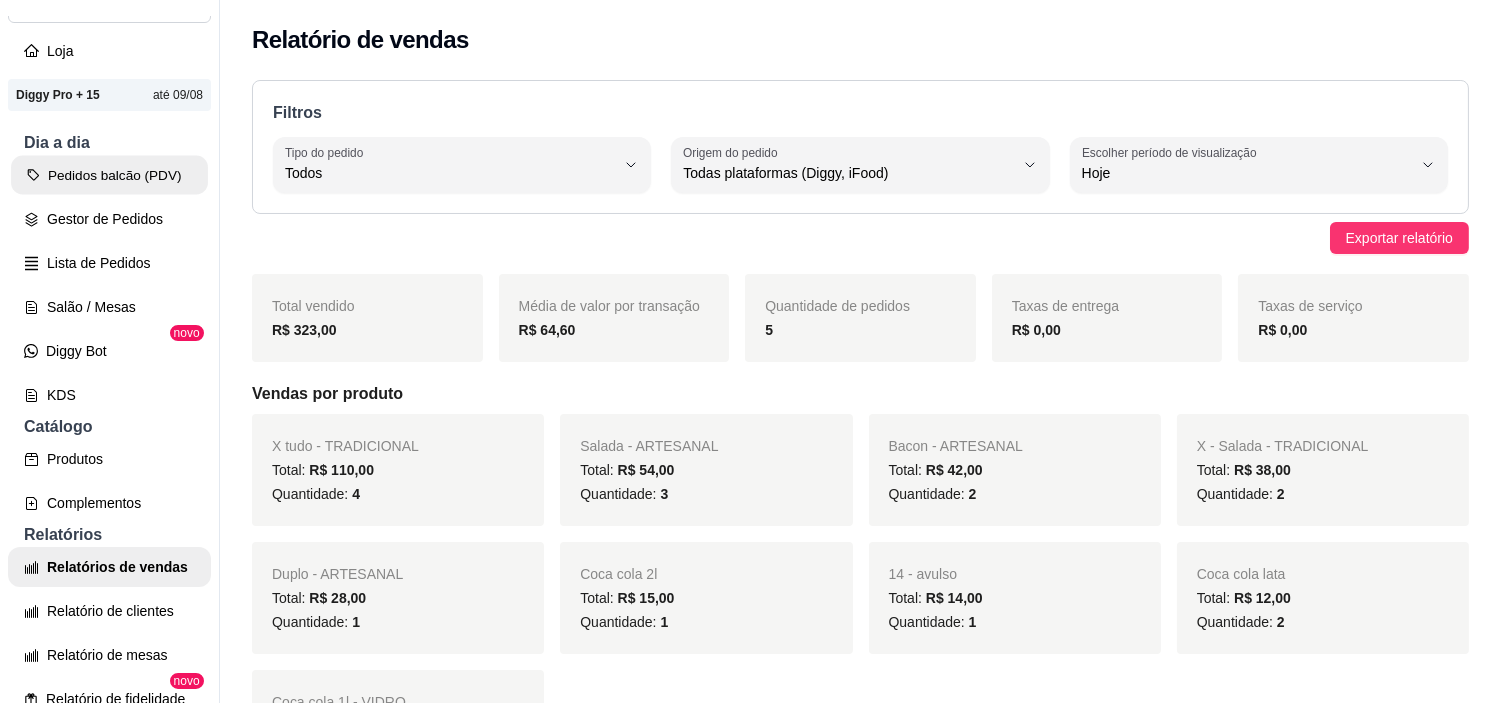 click on "Pedidos balcão (PDV)" at bounding box center [109, 175] 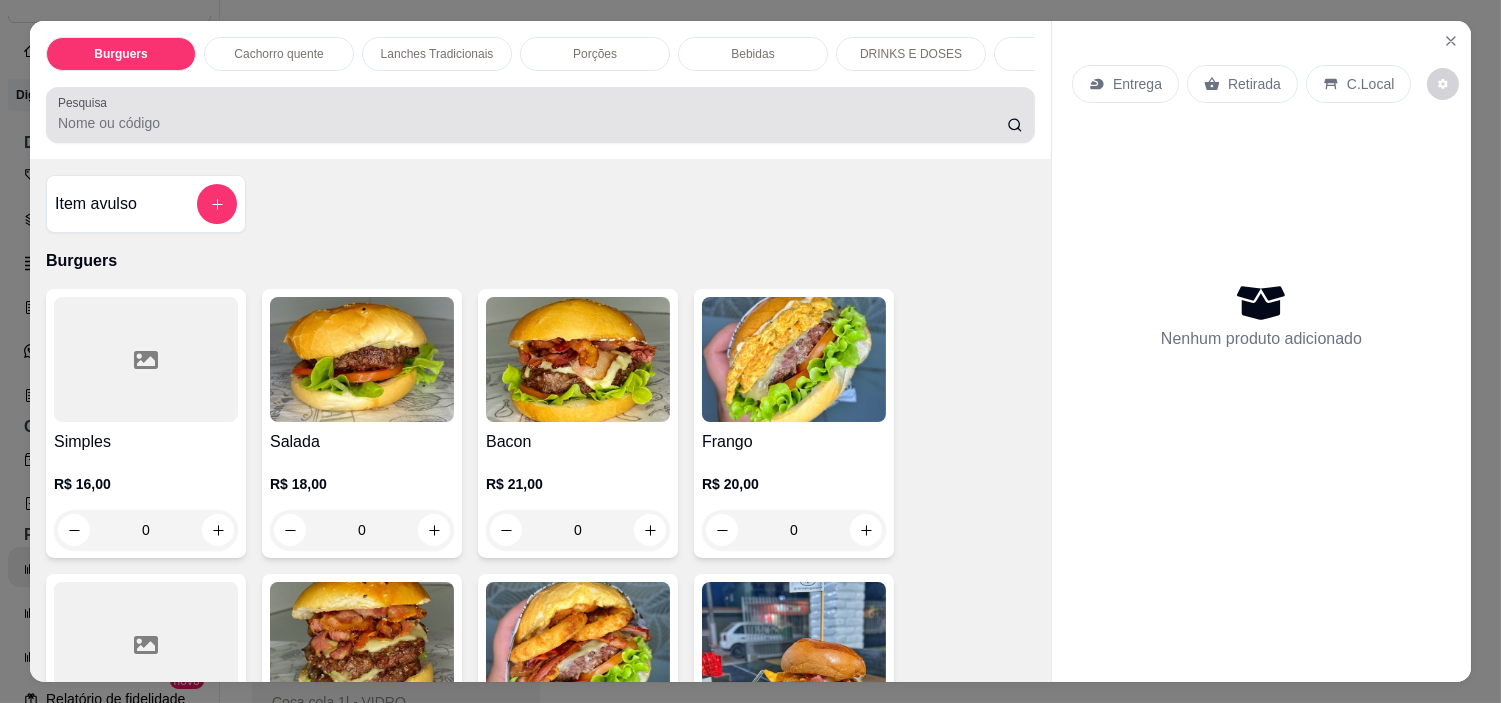 type 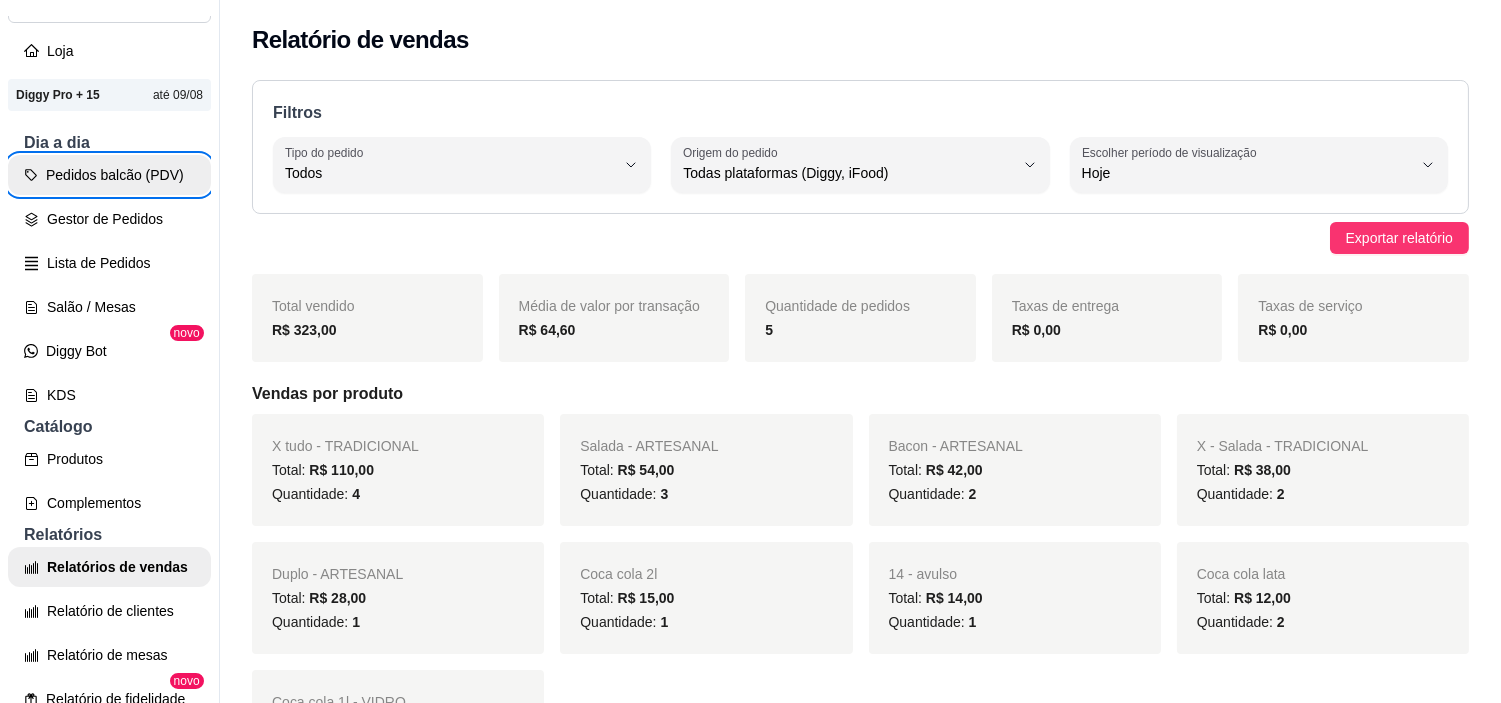 click on "Pedidos balcão (PDV)" at bounding box center [109, 175] 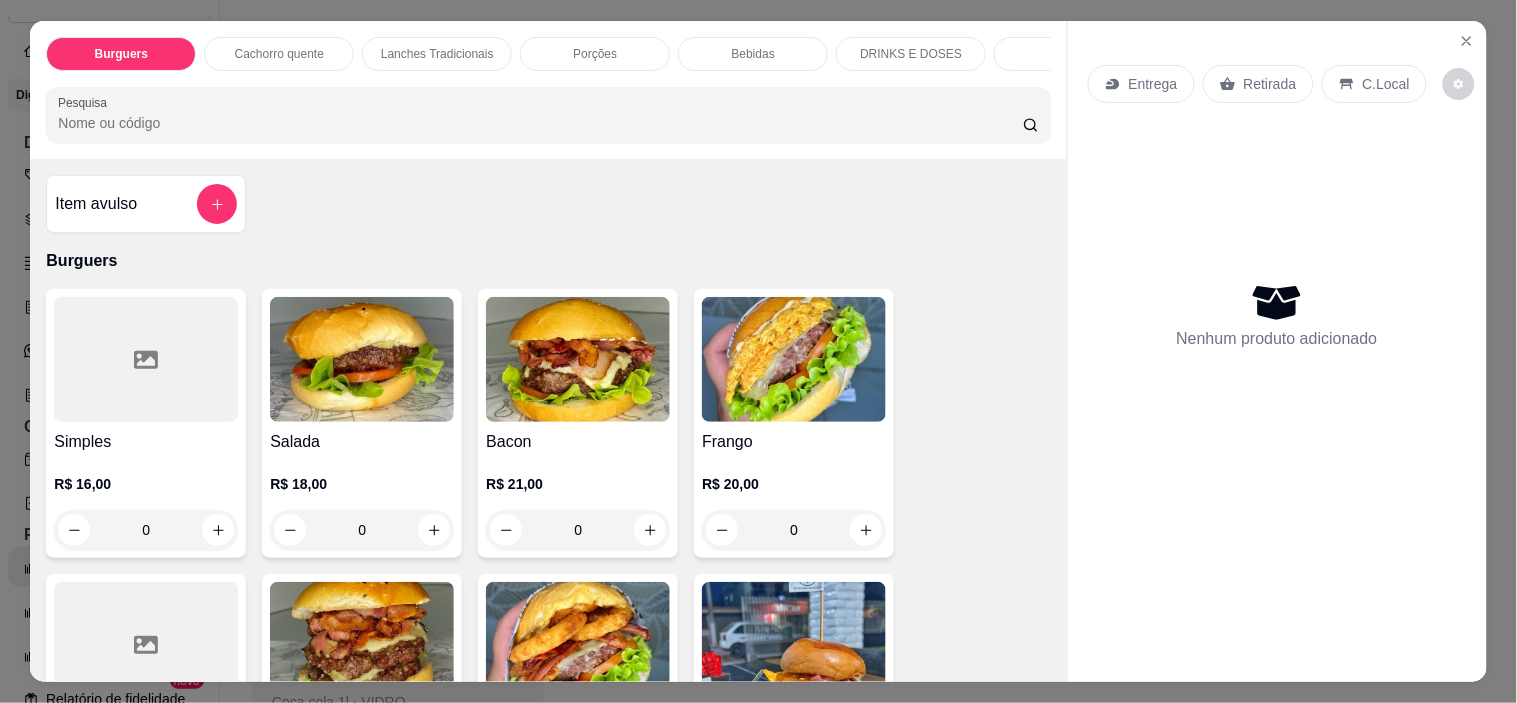 click at bounding box center [578, 359] 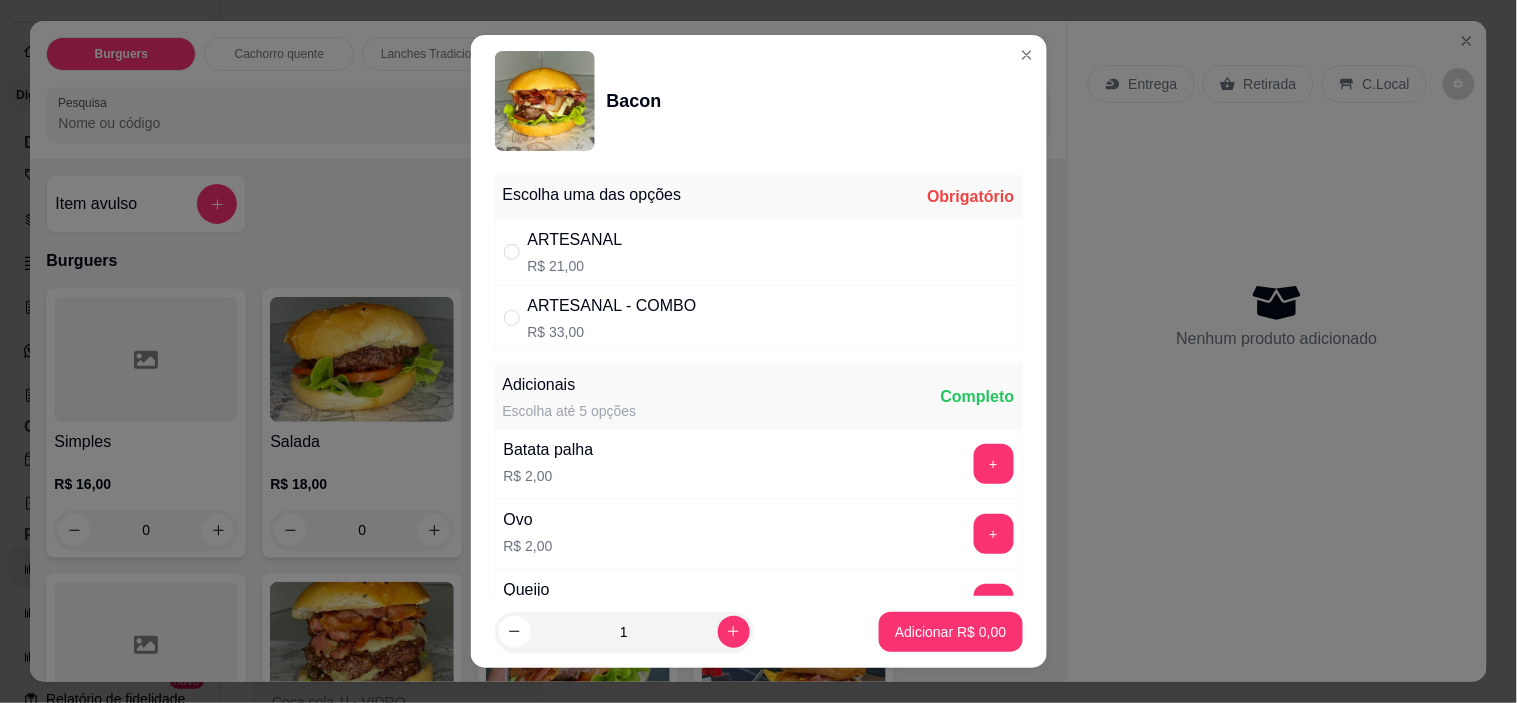 click on "ARTESANAL R$ 21,00" at bounding box center (759, 252) 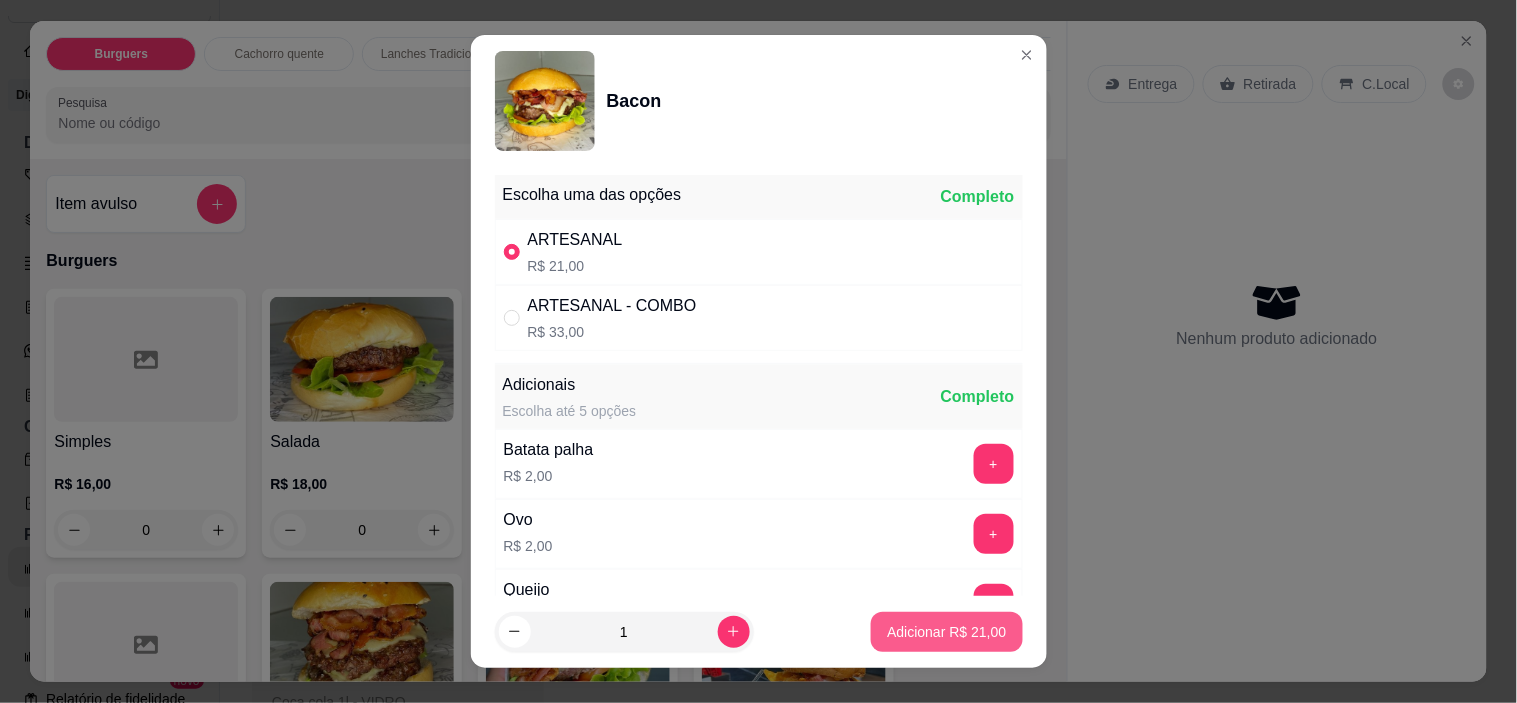 click on "Adicionar   R$ 21,00" at bounding box center [946, 632] 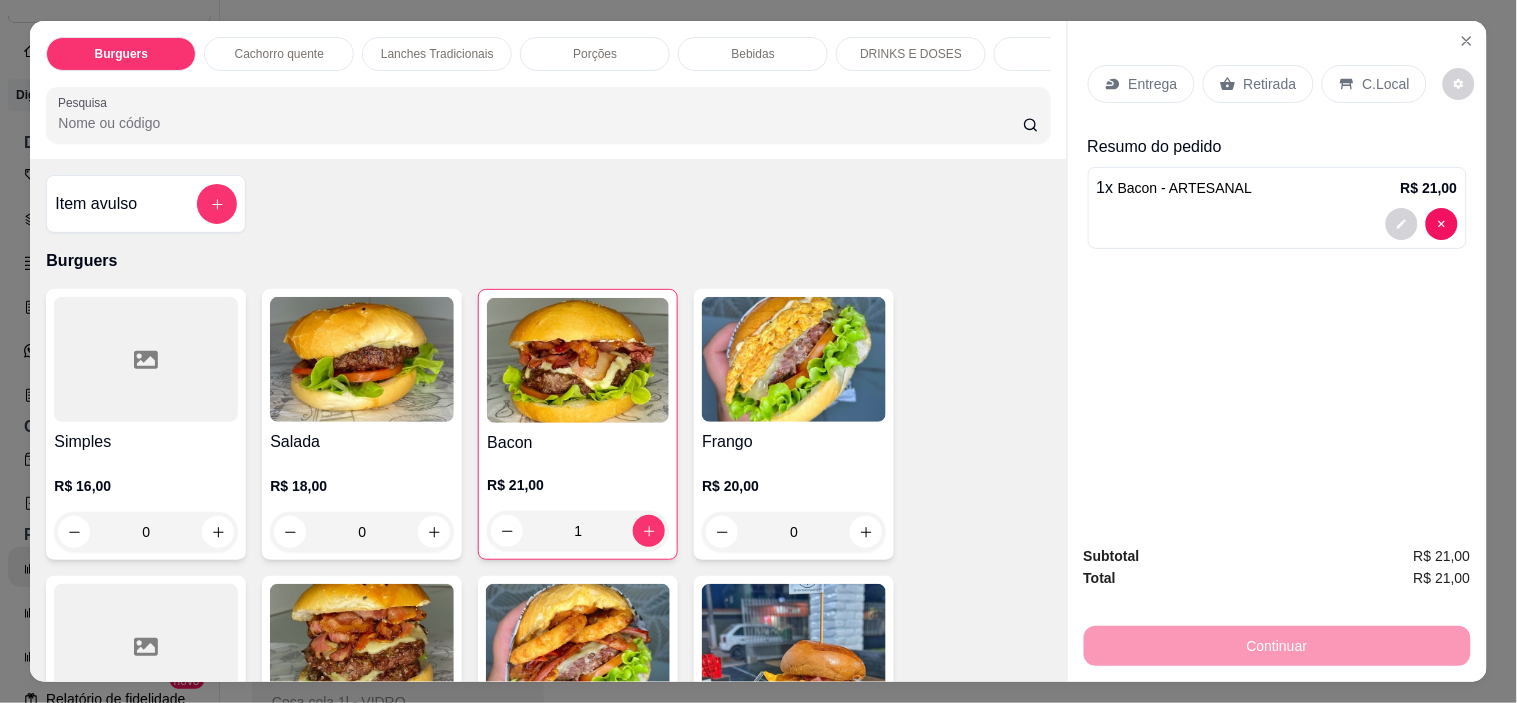click on "0" at bounding box center (362, 532) 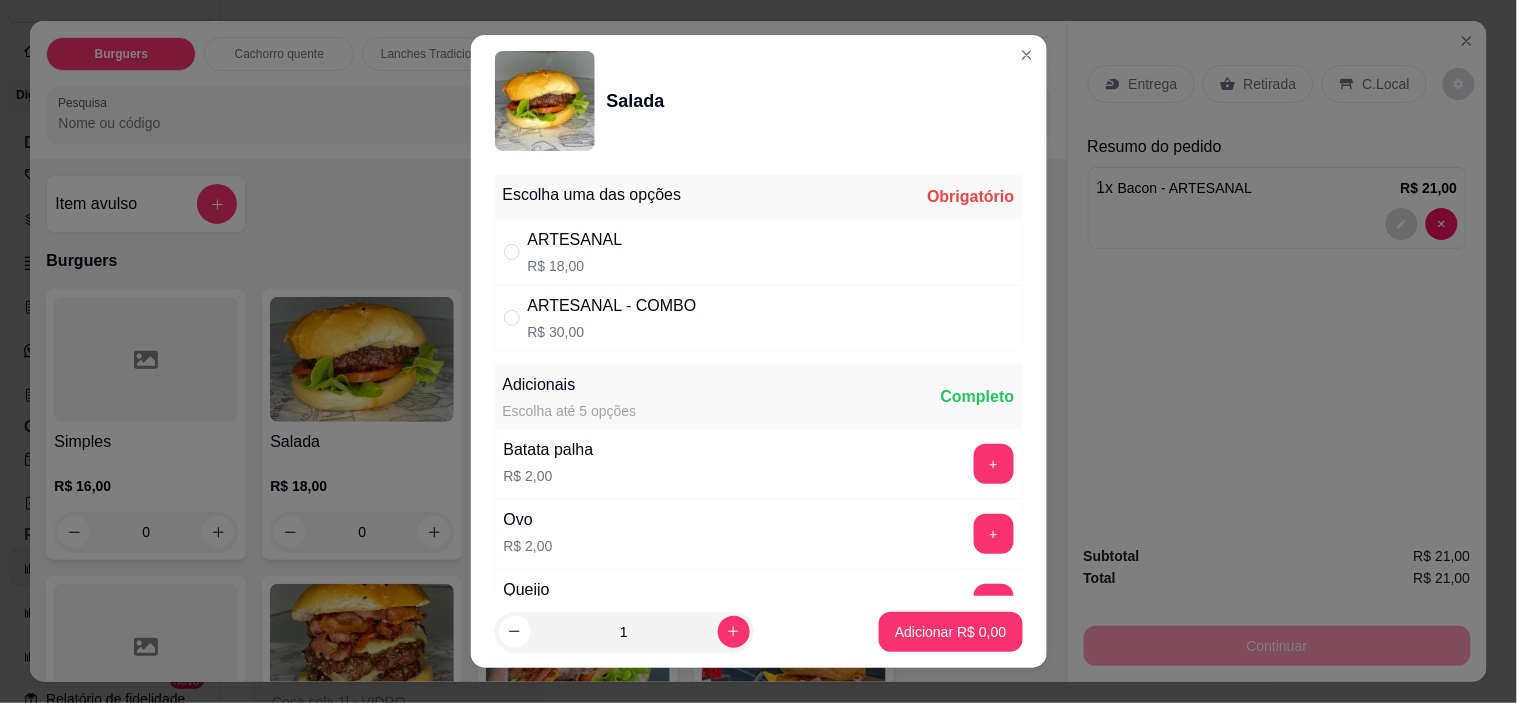 click on "ARTESANAL R$ 18,00" at bounding box center [759, 252] 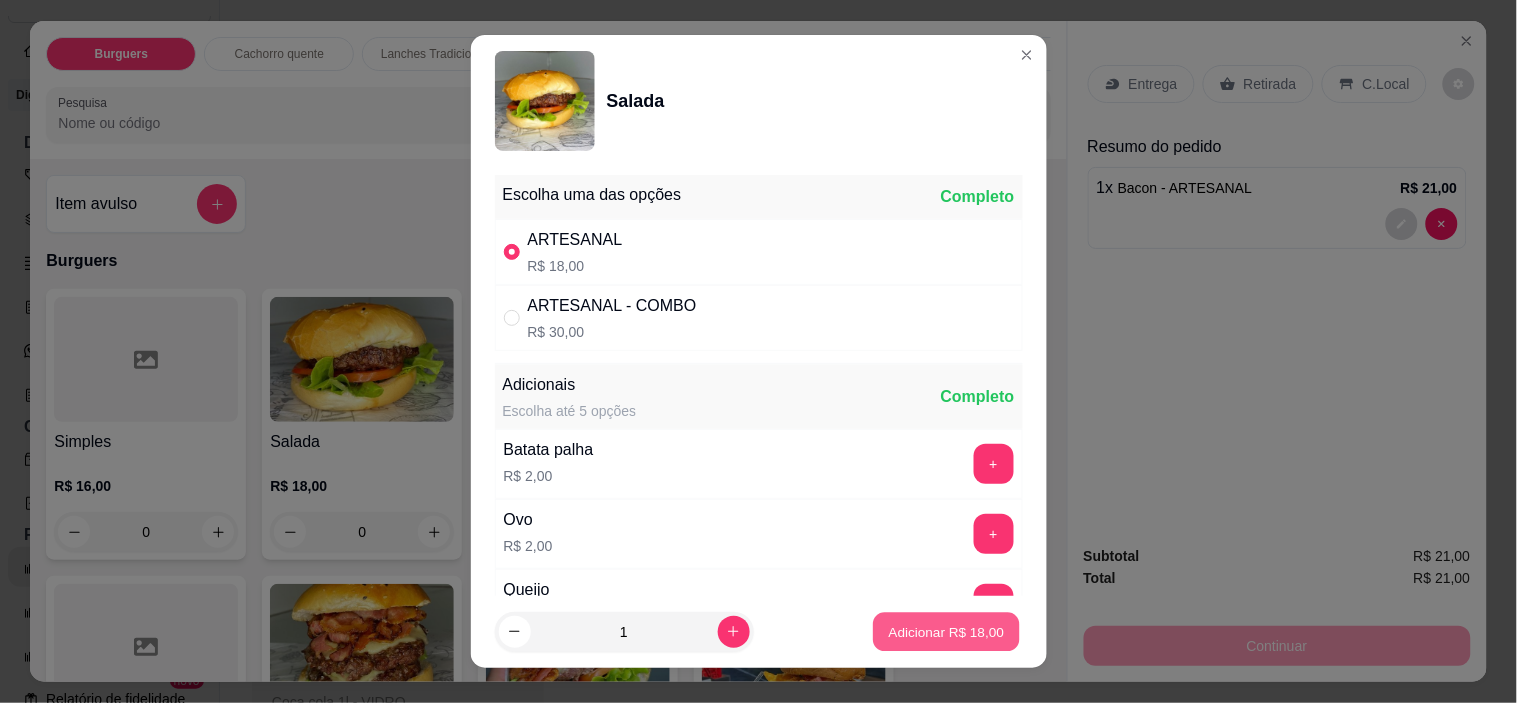 click on "Adicionar   R$ 18,00" at bounding box center (947, 631) 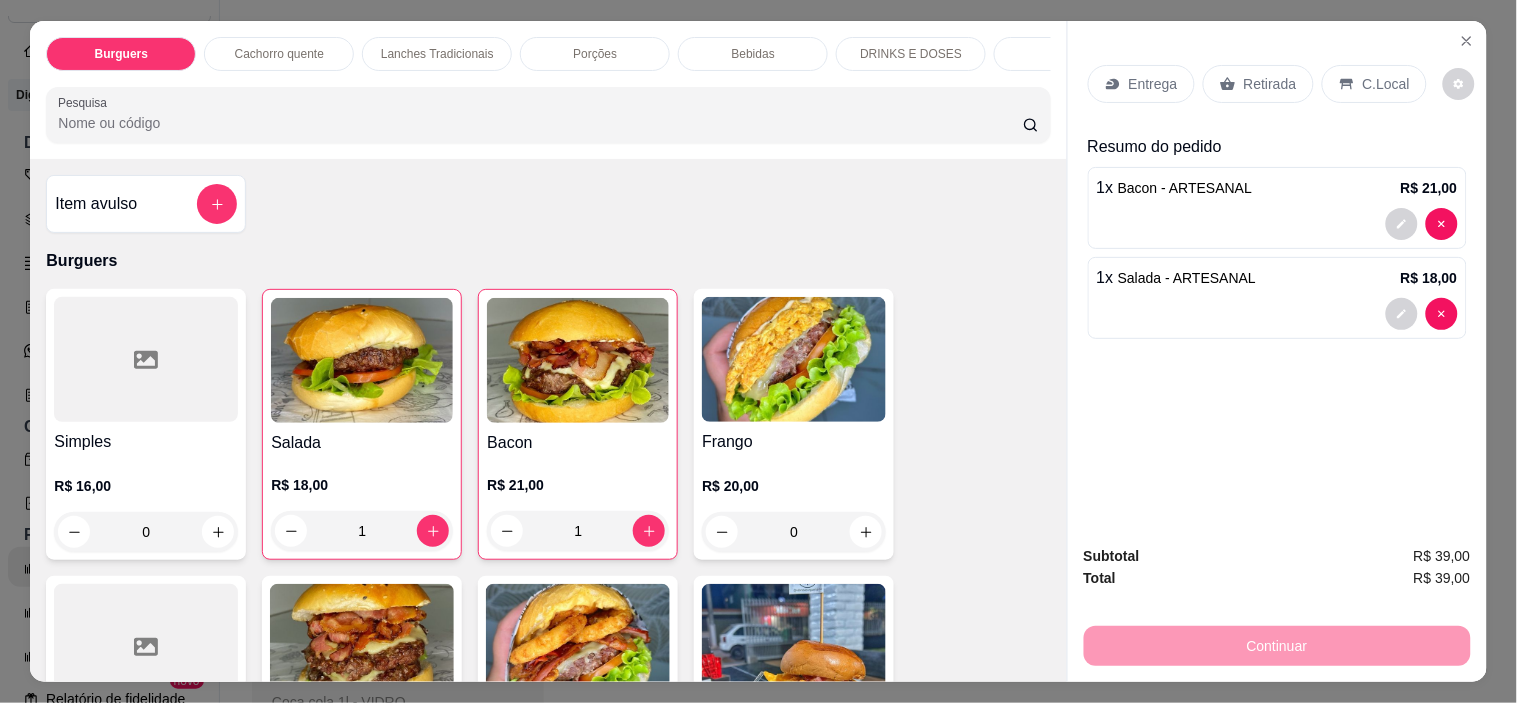 click on "1" at bounding box center [578, 531] 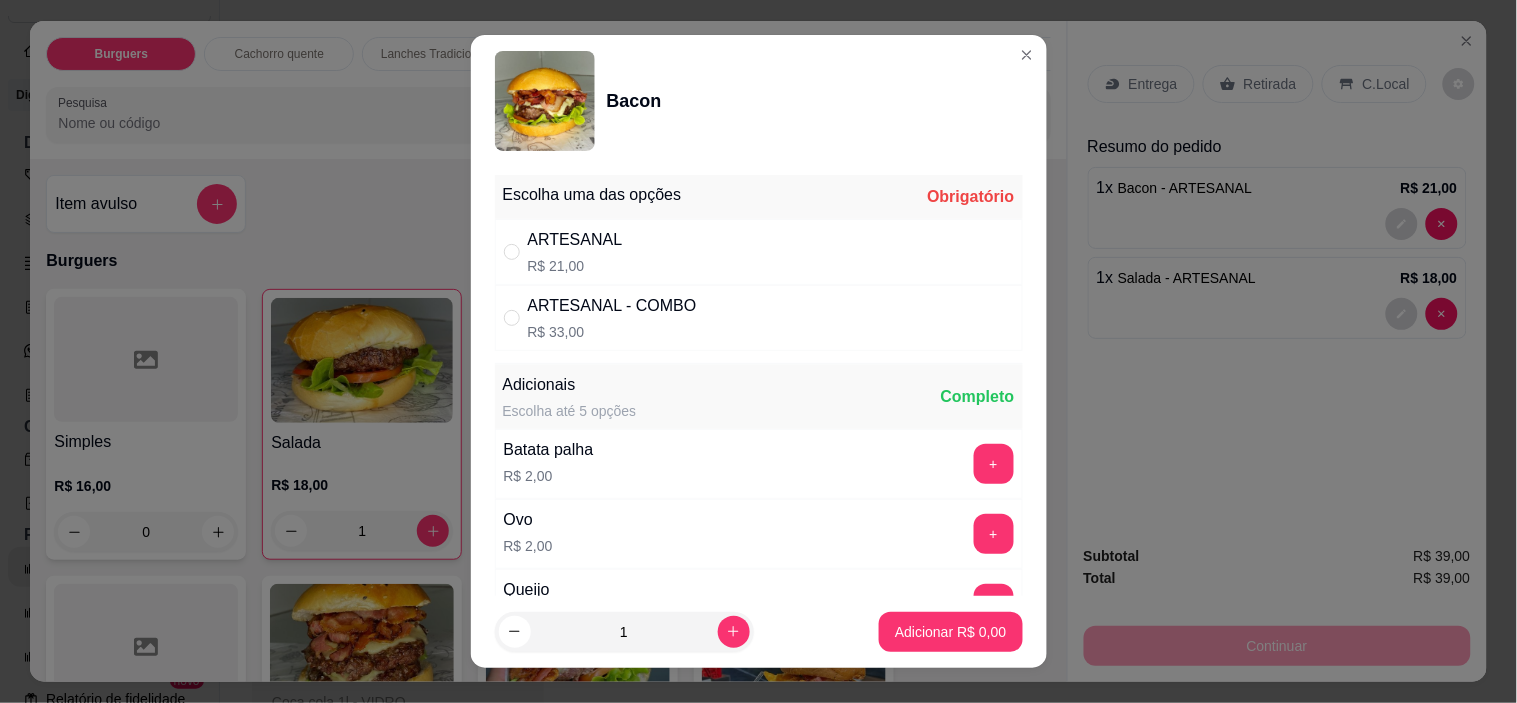 click on "ARTESANAL R$ 21,00" at bounding box center [759, 252] 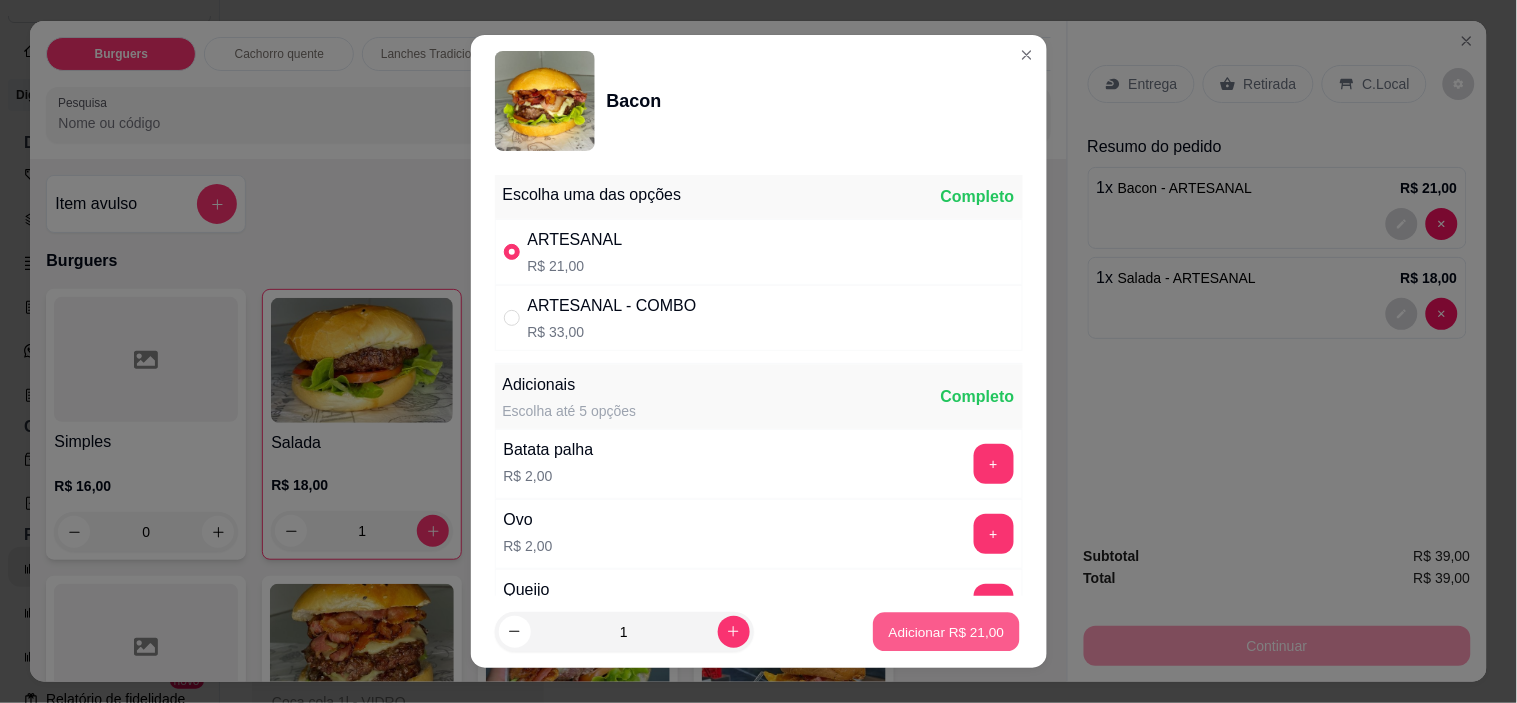 click on "Adicionar   R$ 21,00" at bounding box center [947, 631] 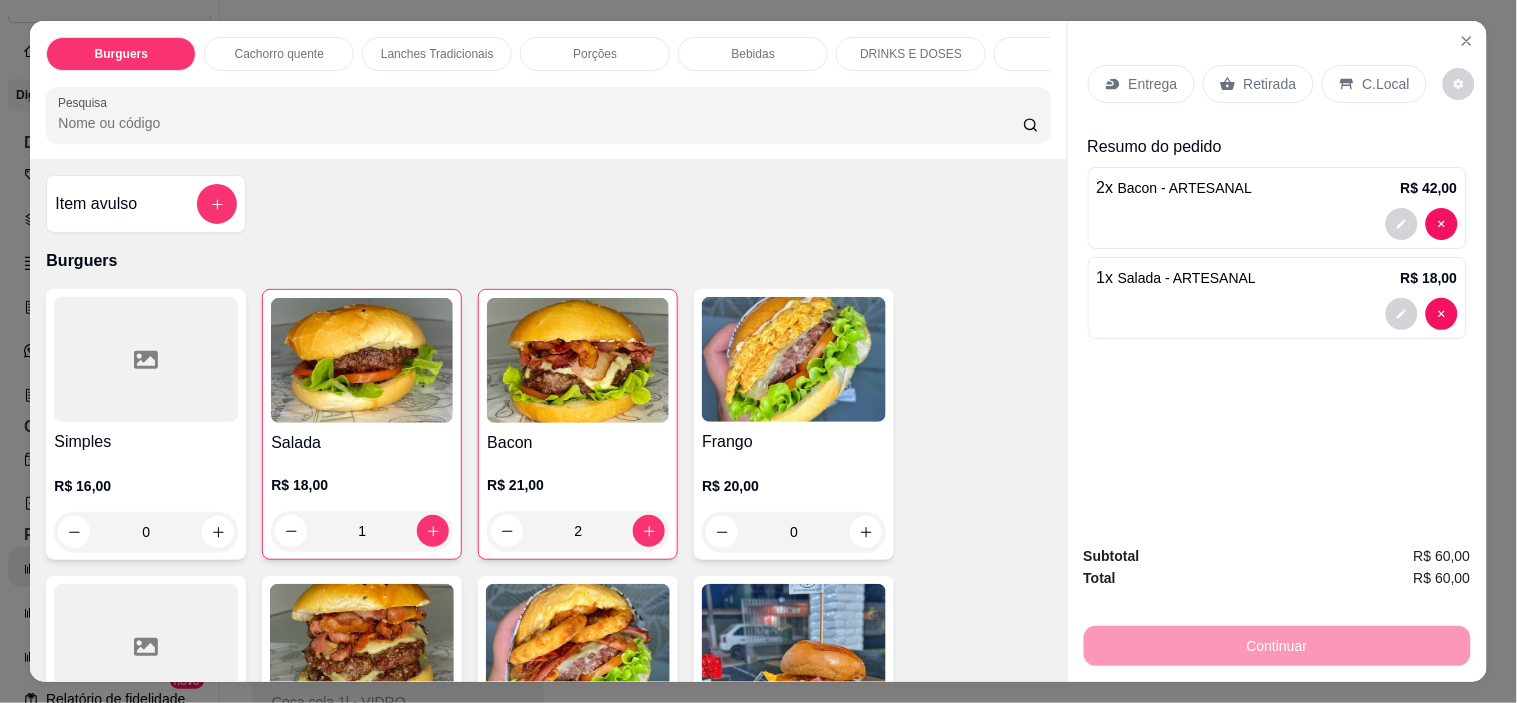 click on "Retirada" at bounding box center [1270, 84] 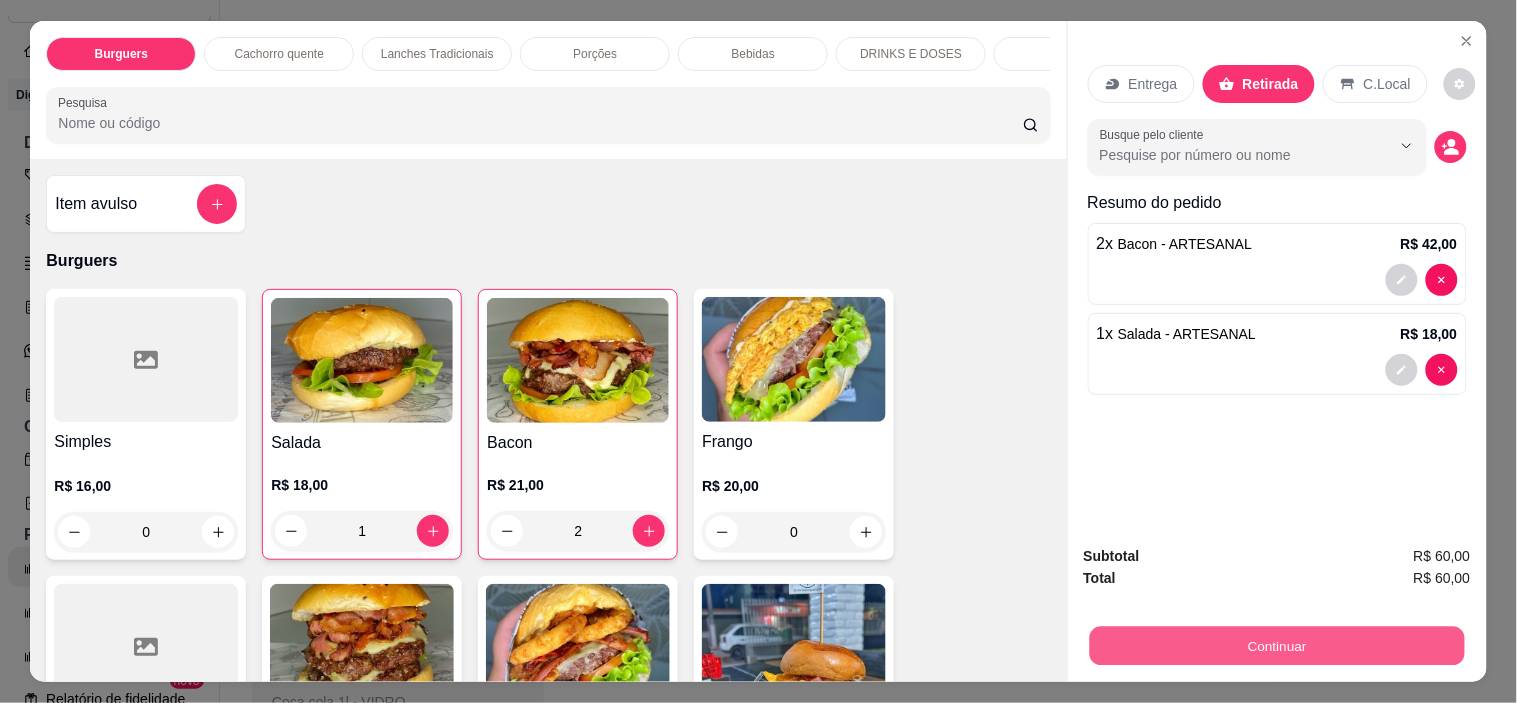 click on "Continuar" at bounding box center (1276, 646) 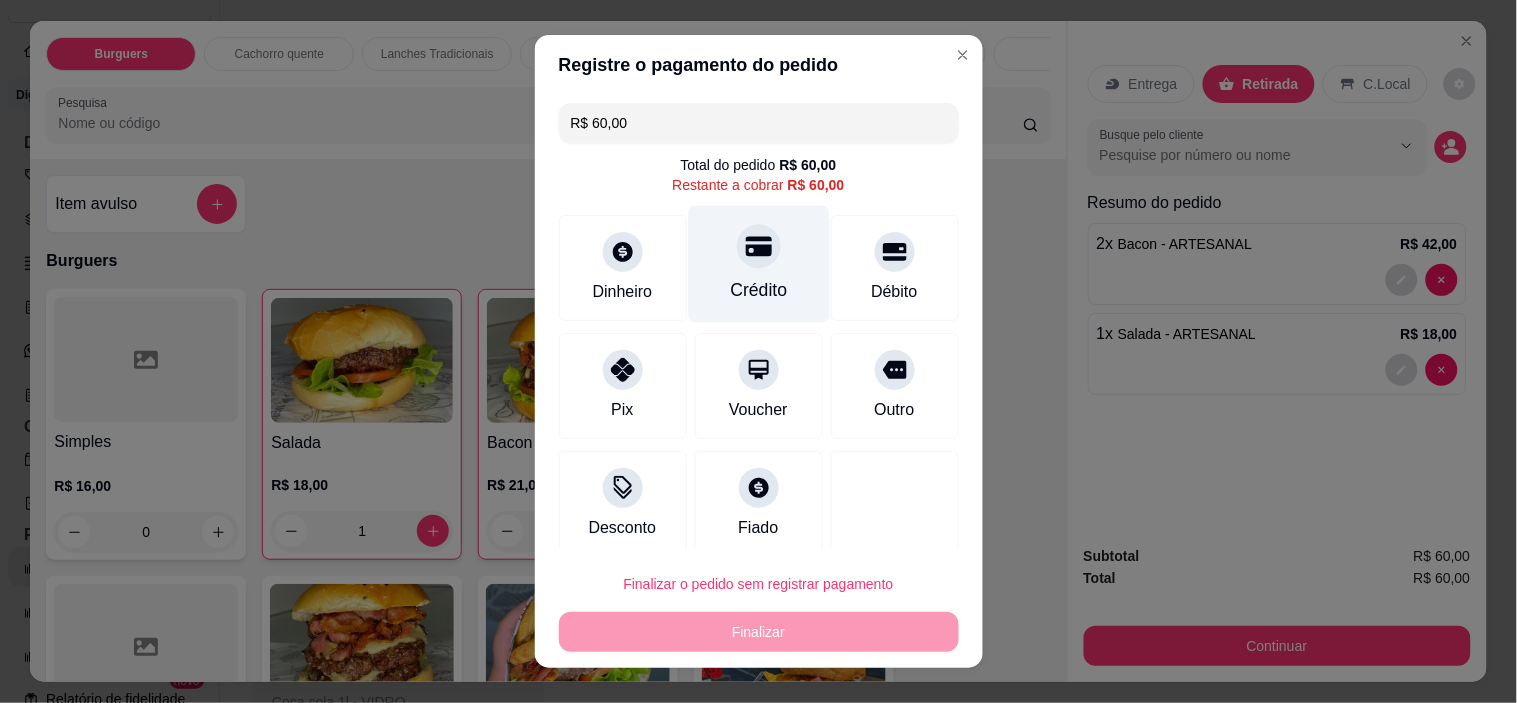 click on "Crédito" at bounding box center (758, 264) 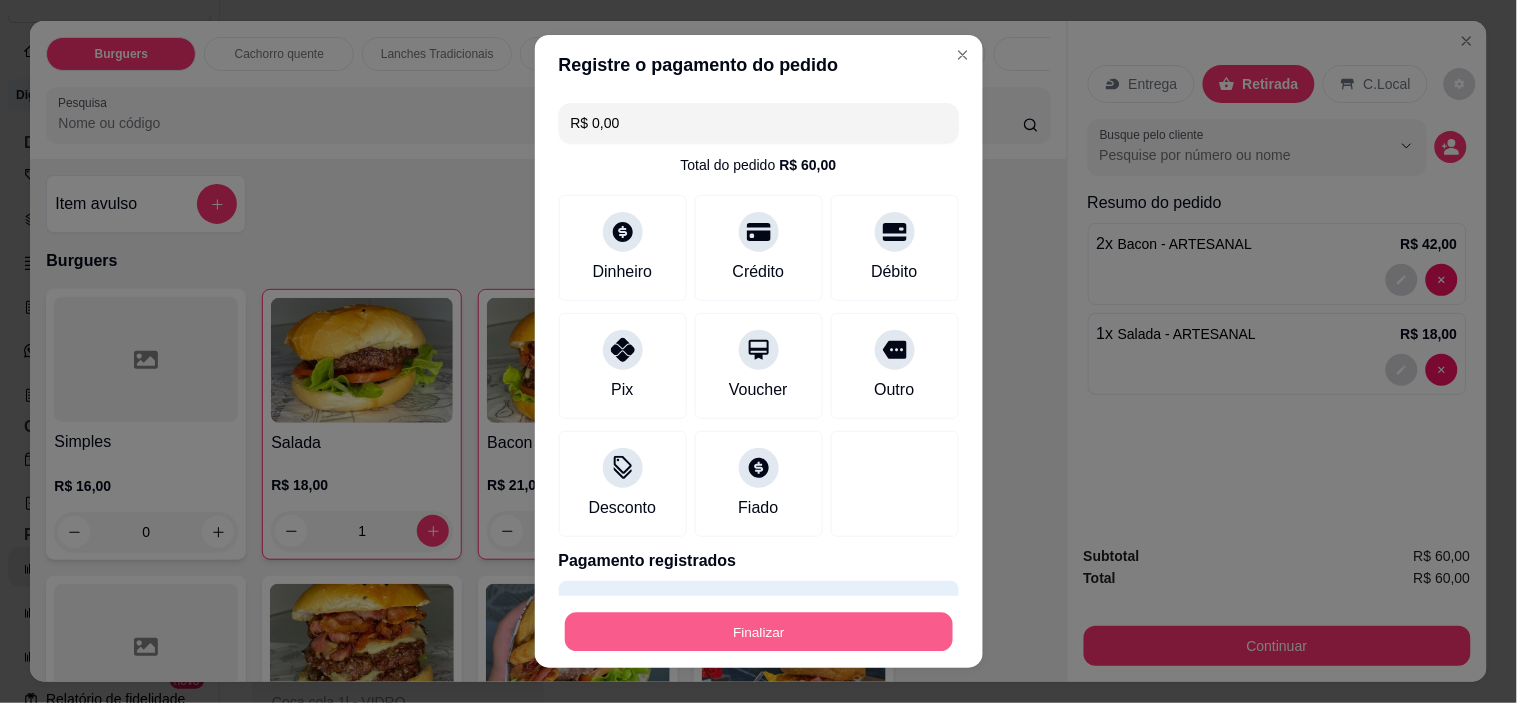 click on "Finalizar" at bounding box center [759, 631] 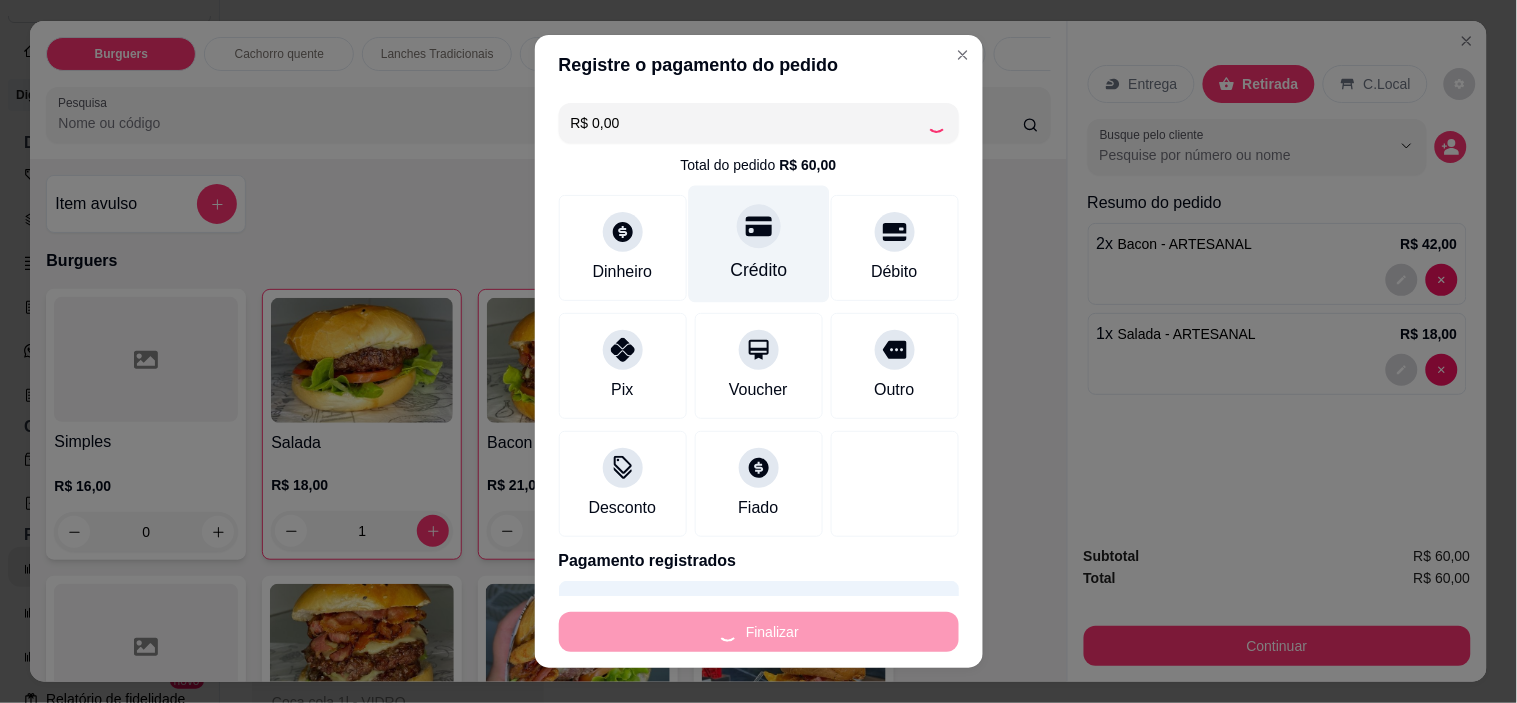 type on "0" 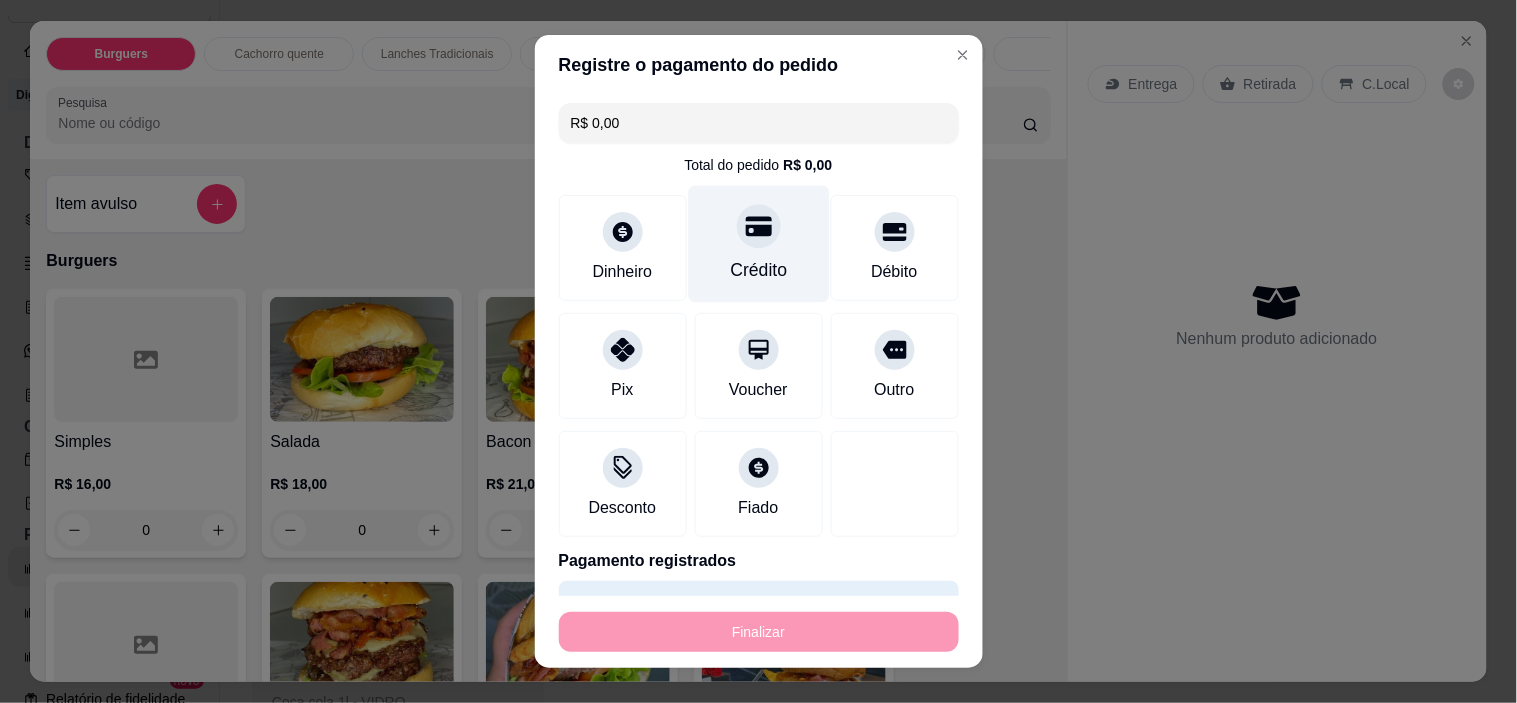 type on "-R$ 60,00" 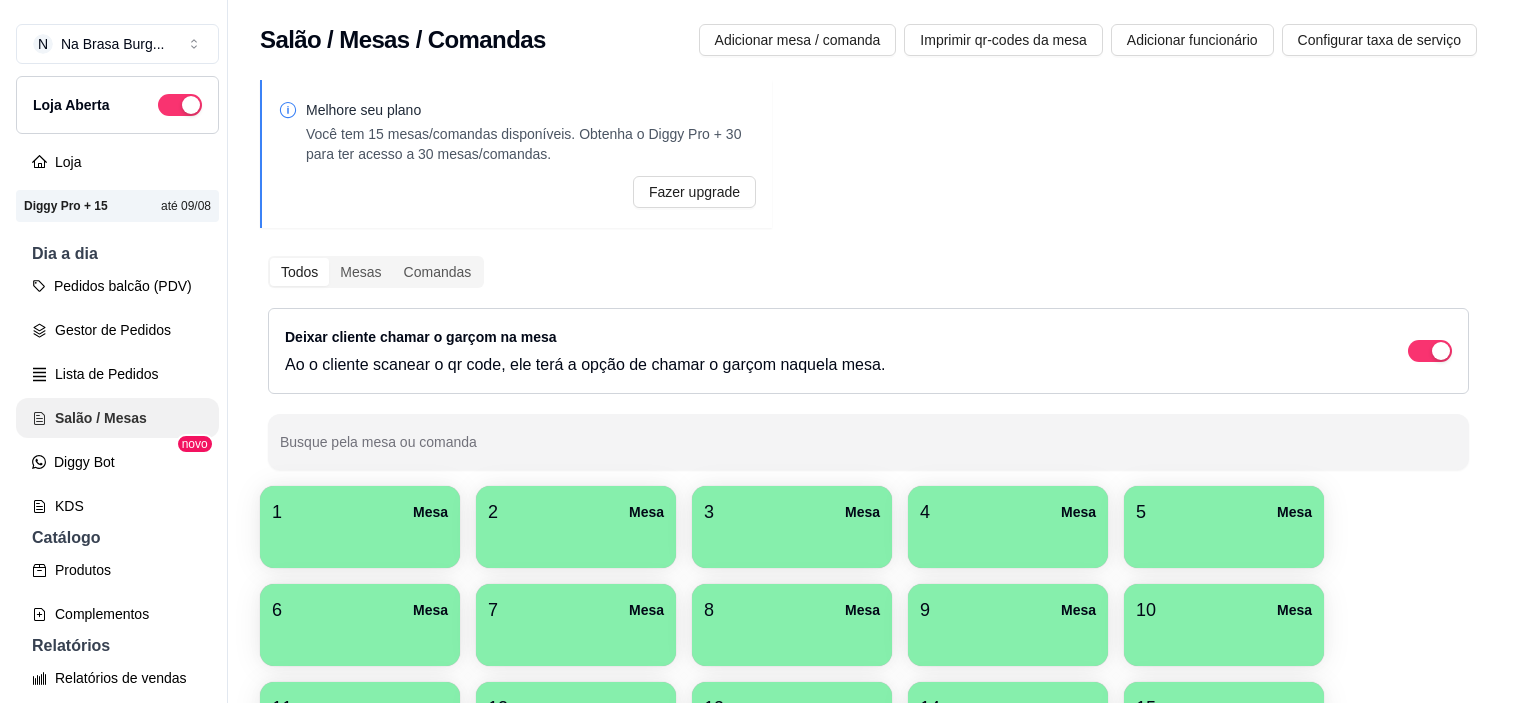 scroll, scrollTop: 0, scrollLeft: 0, axis: both 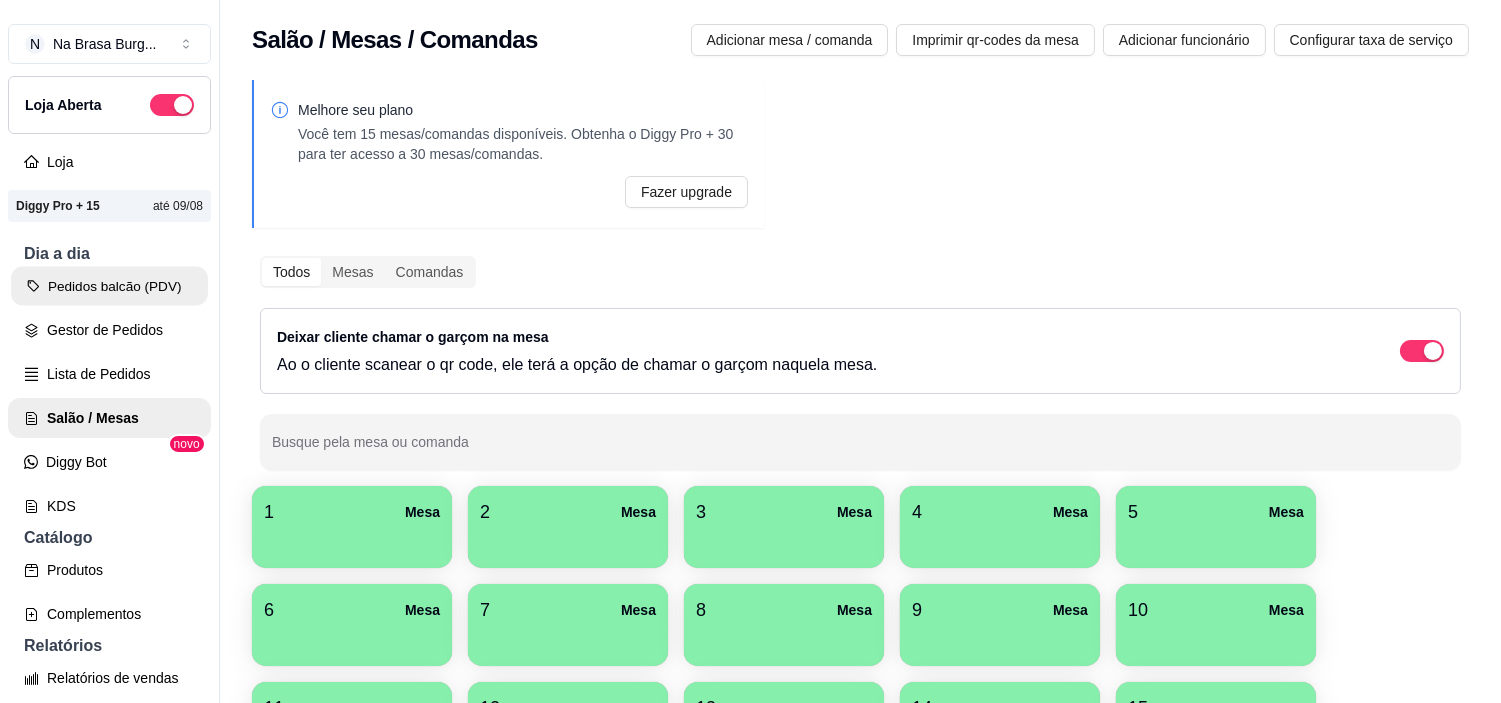 click on "Pedidos balcão (PDV)" at bounding box center [109, 286] 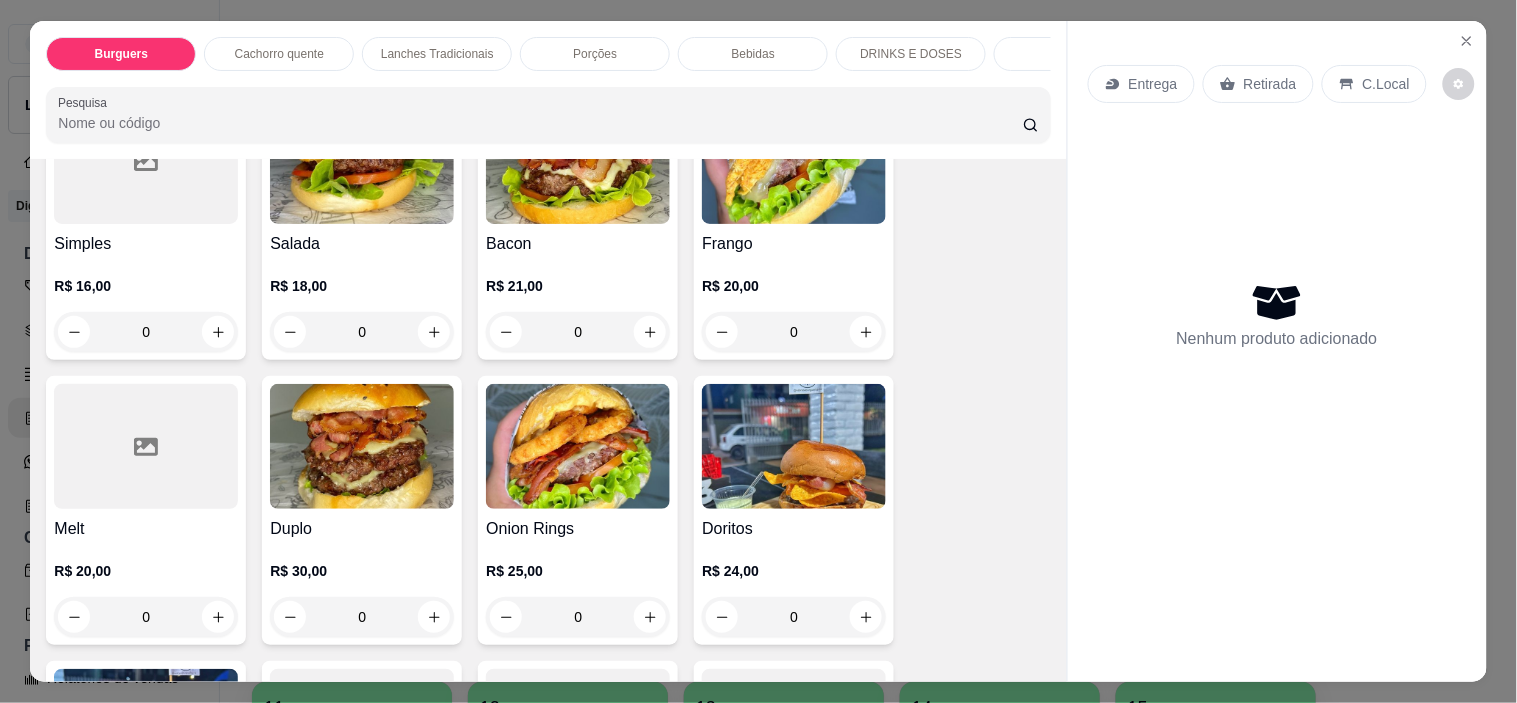 scroll, scrollTop: 222, scrollLeft: 0, axis: vertical 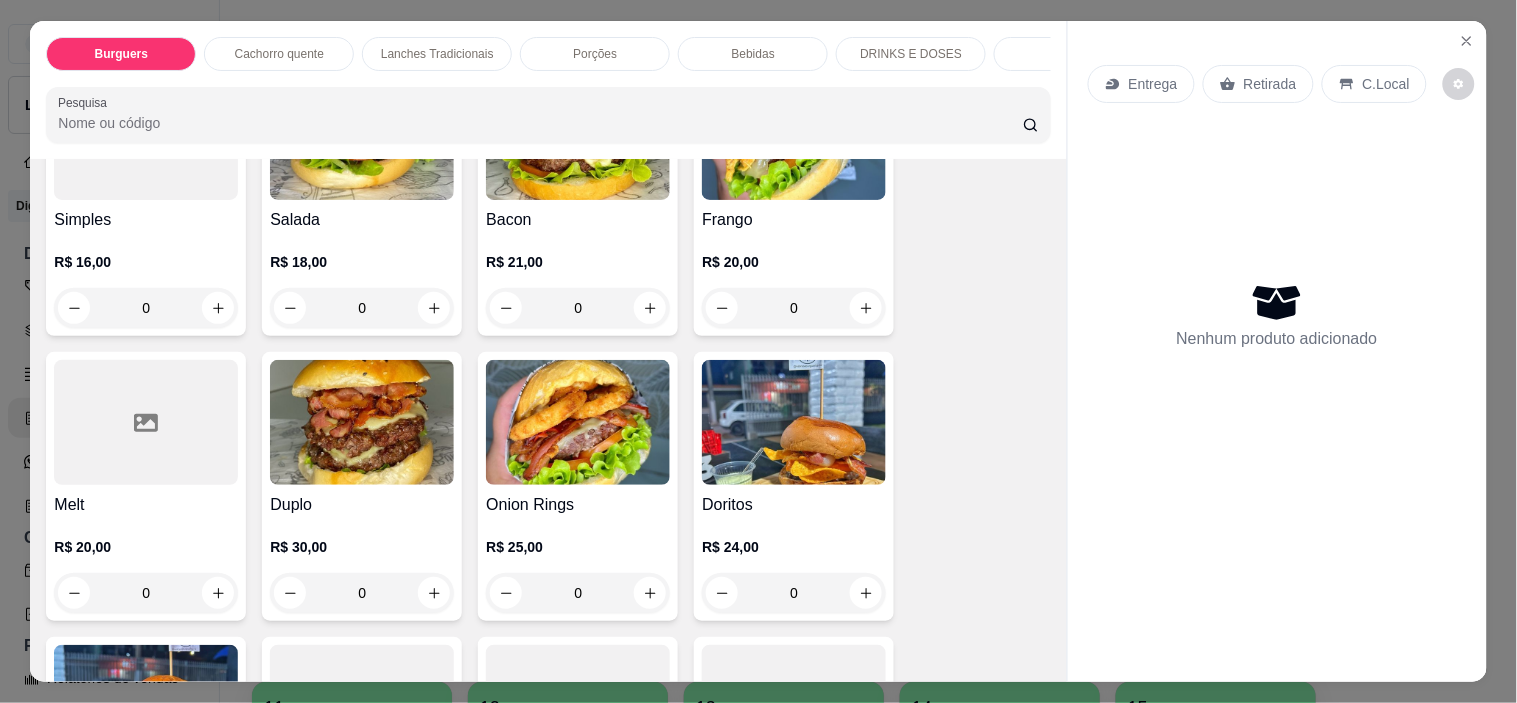 click at bounding box center [578, 137] 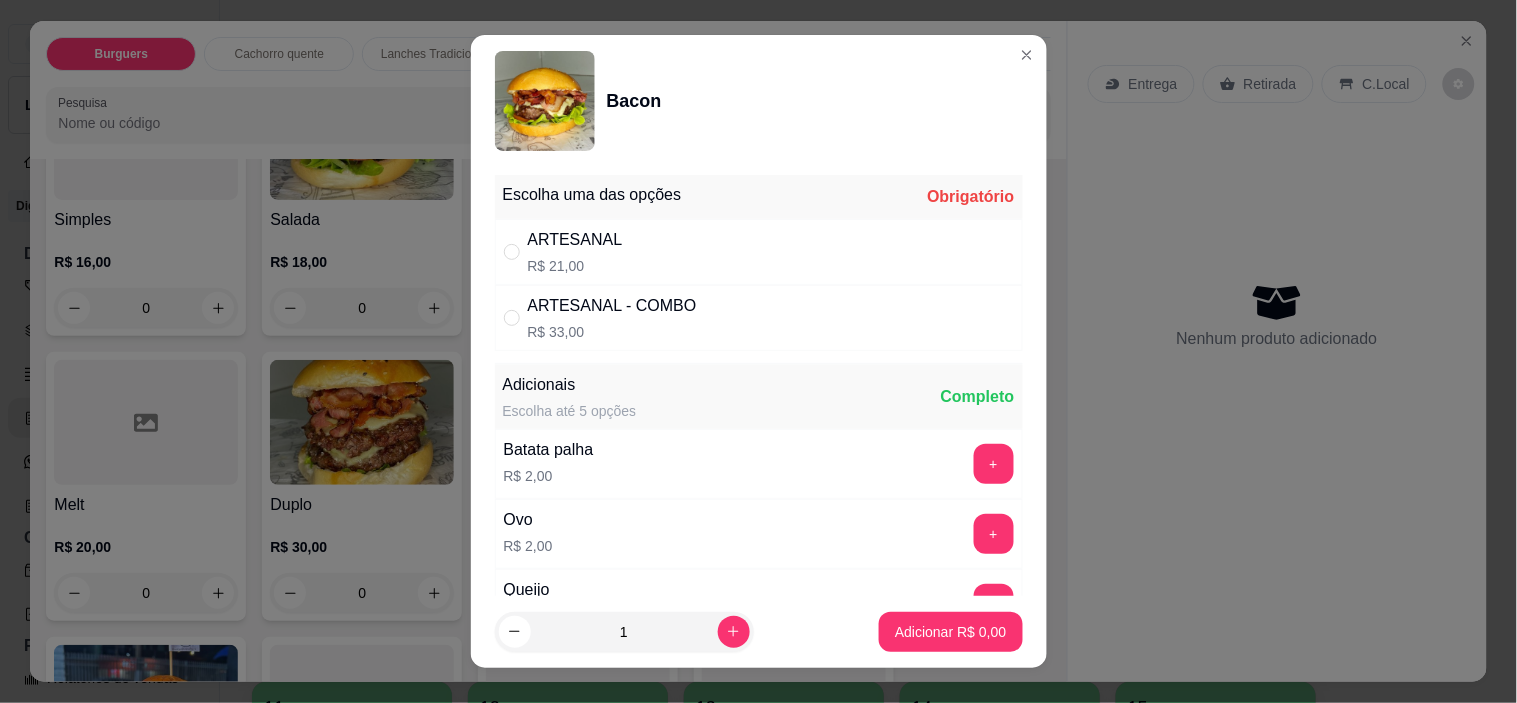 click on "ARTESANAL R$ 21,00" at bounding box center [759, 252] 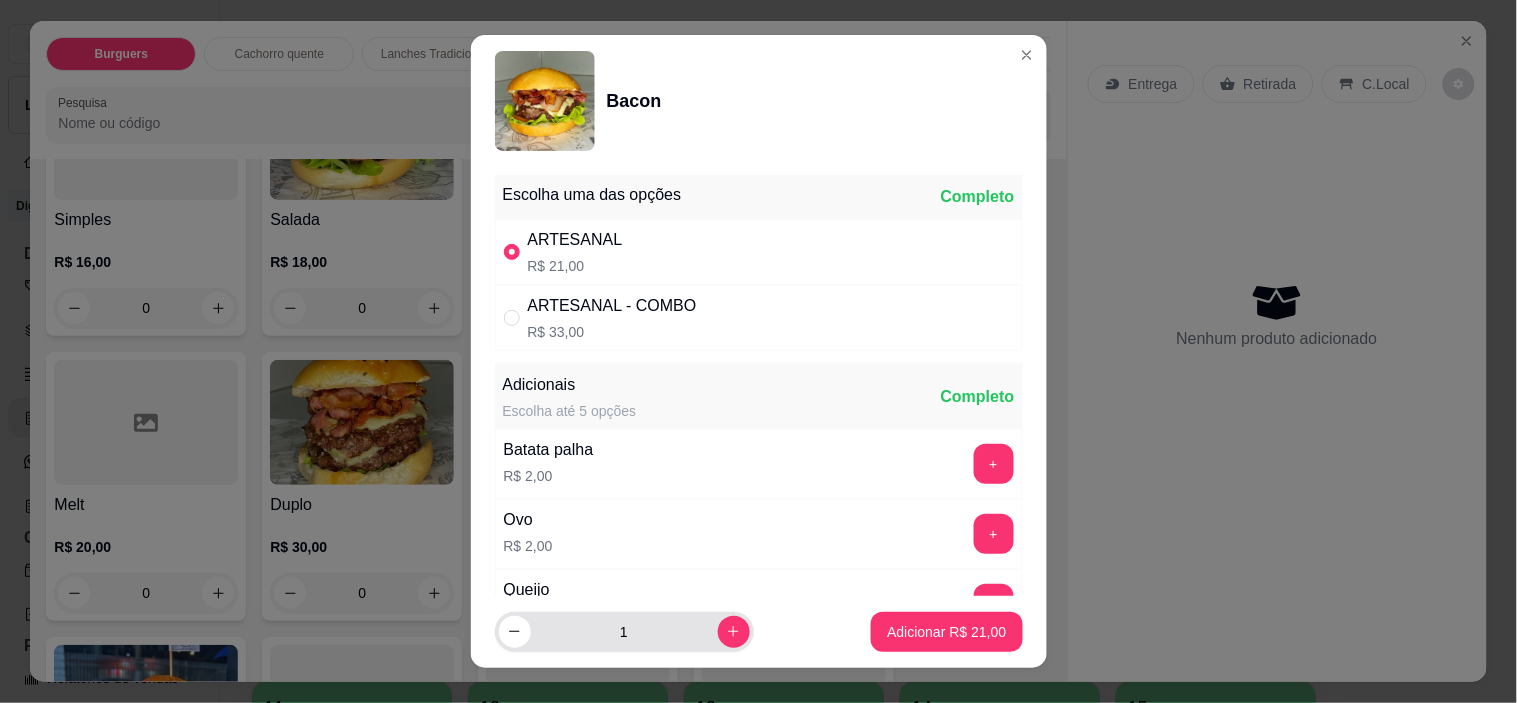 click on "1" at bounding box center [624, 632] 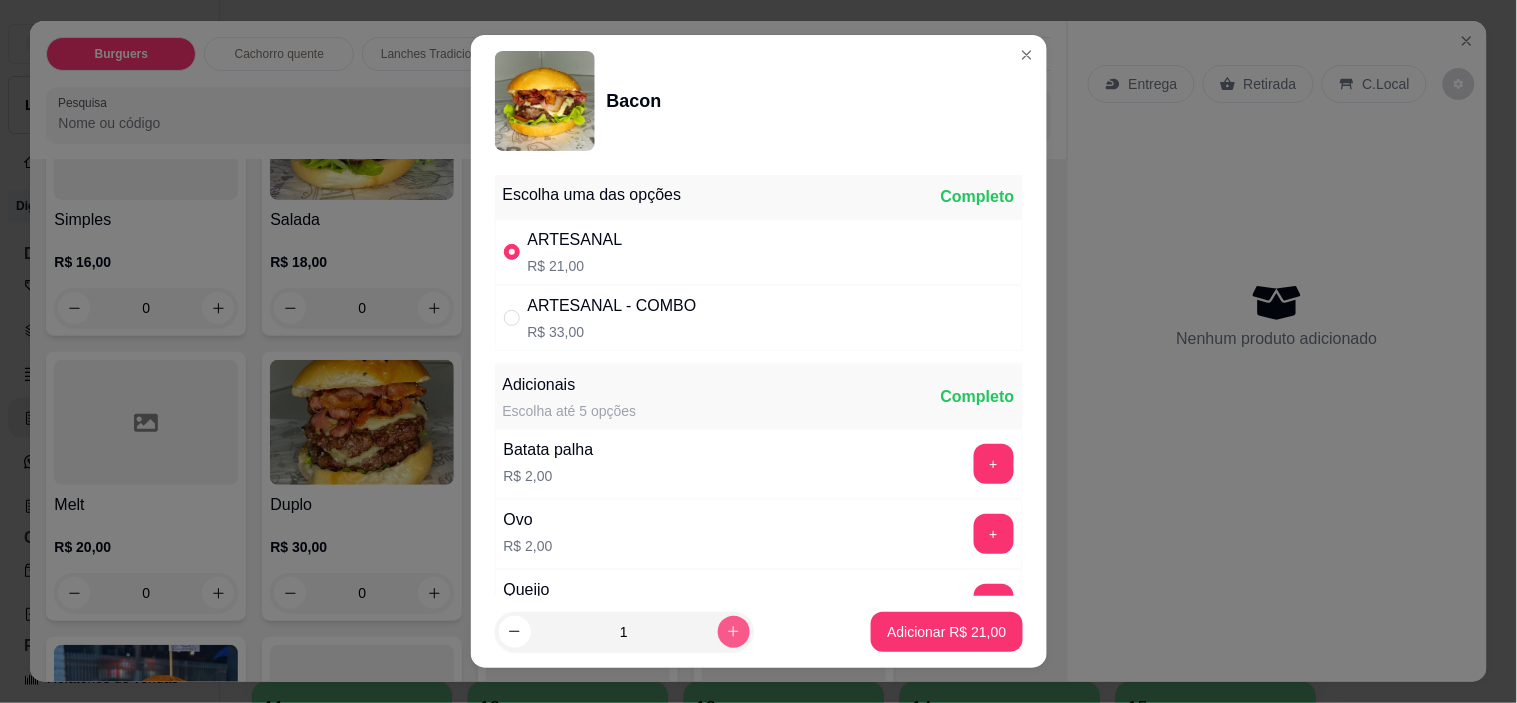 click at bounding box center [734, 632] 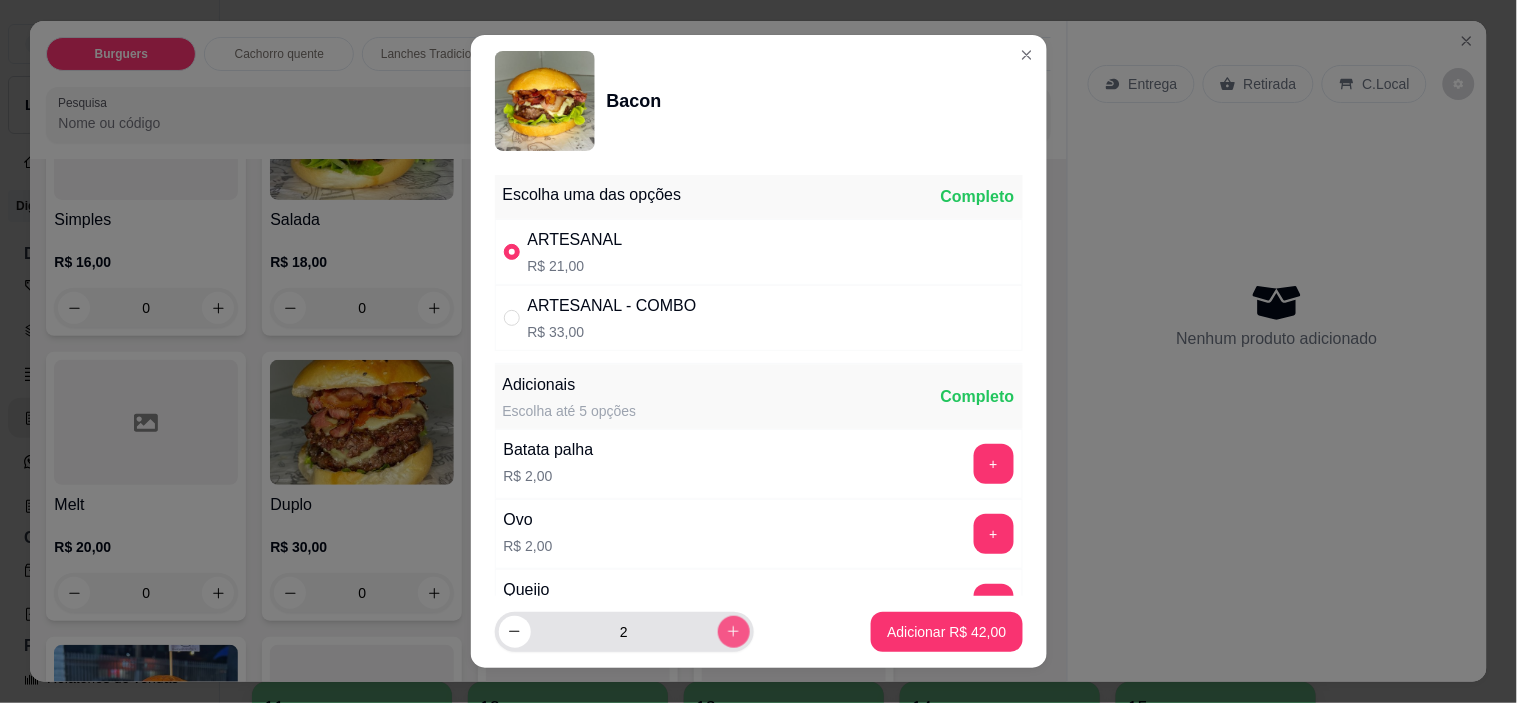 click at bounding box center [734, 632] 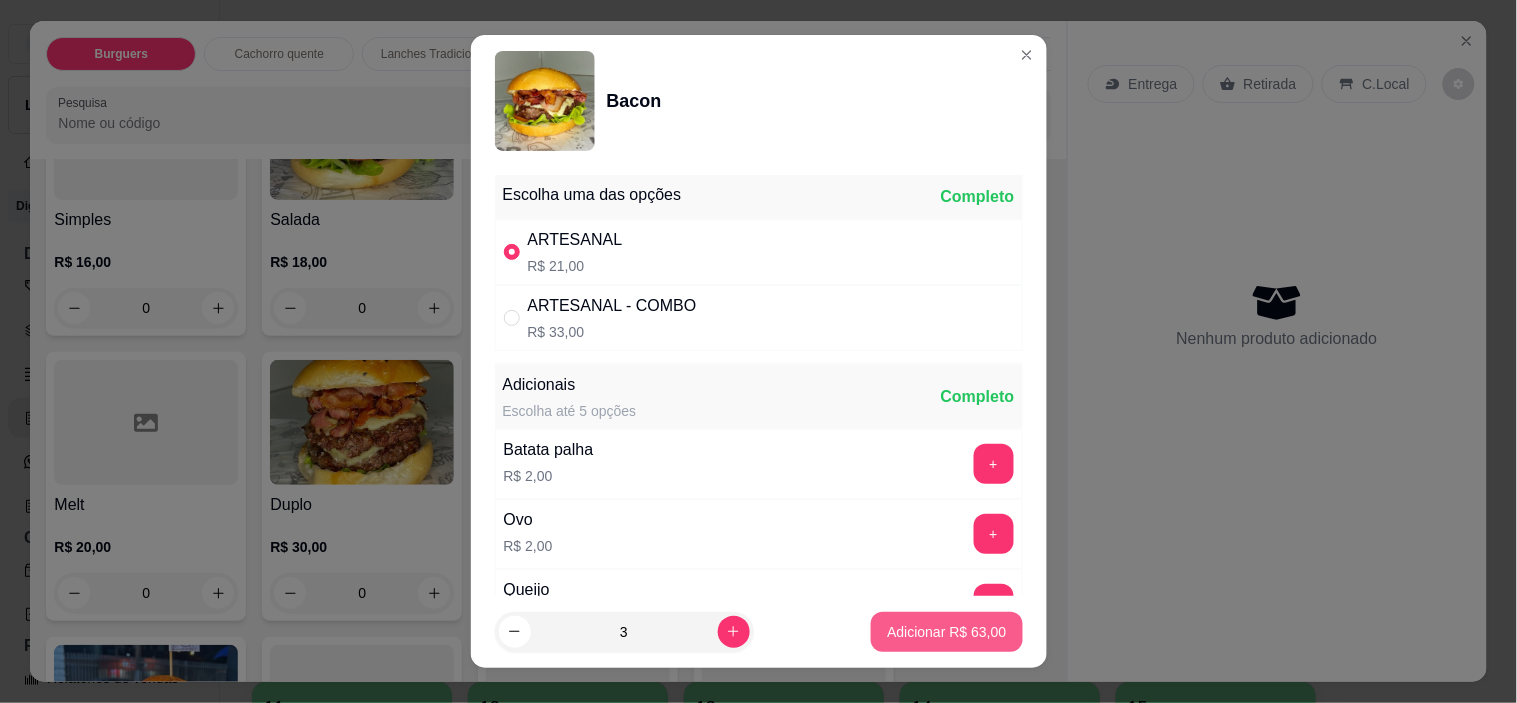 click on "Adicionar R$ 63,00" at bounding box center (946, 632) 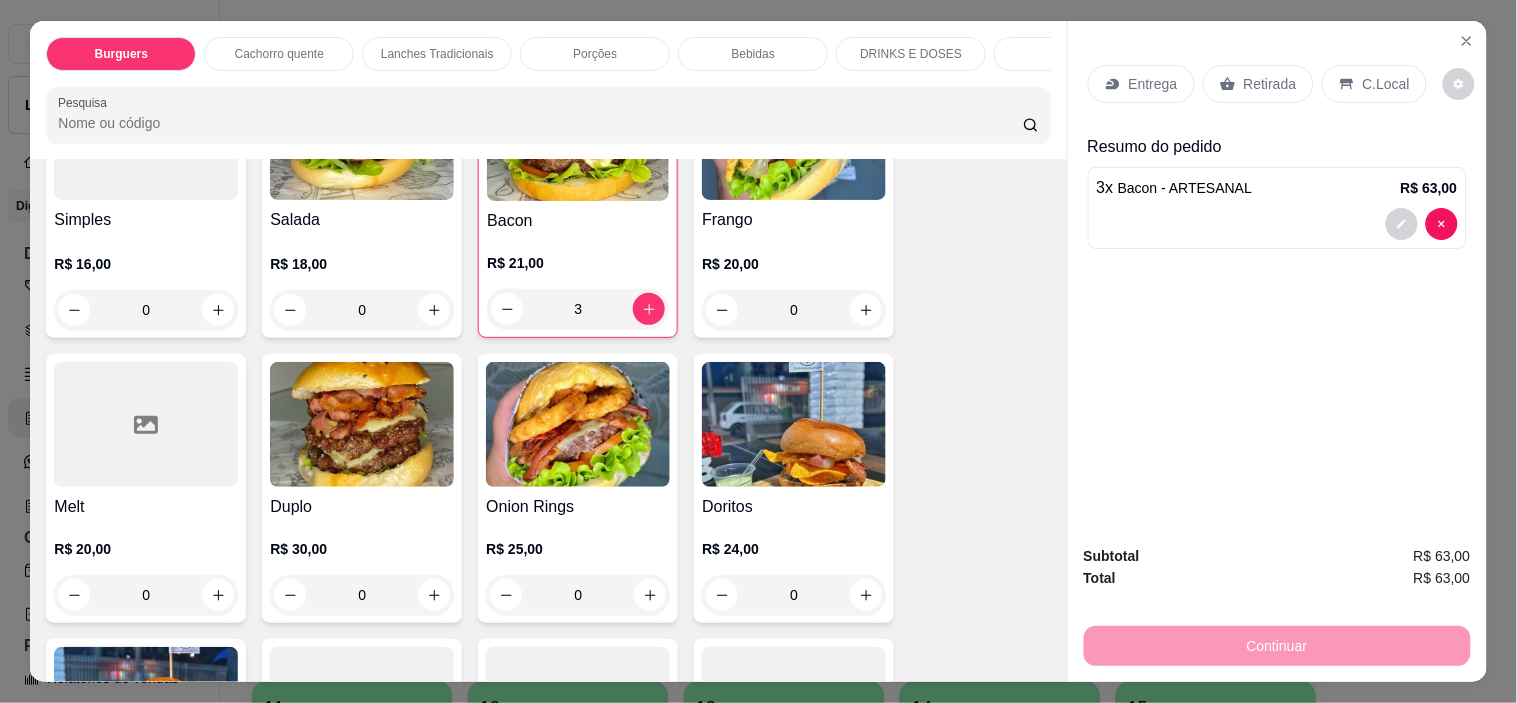 click on "Retirada" at bounding box center (1258, 84) 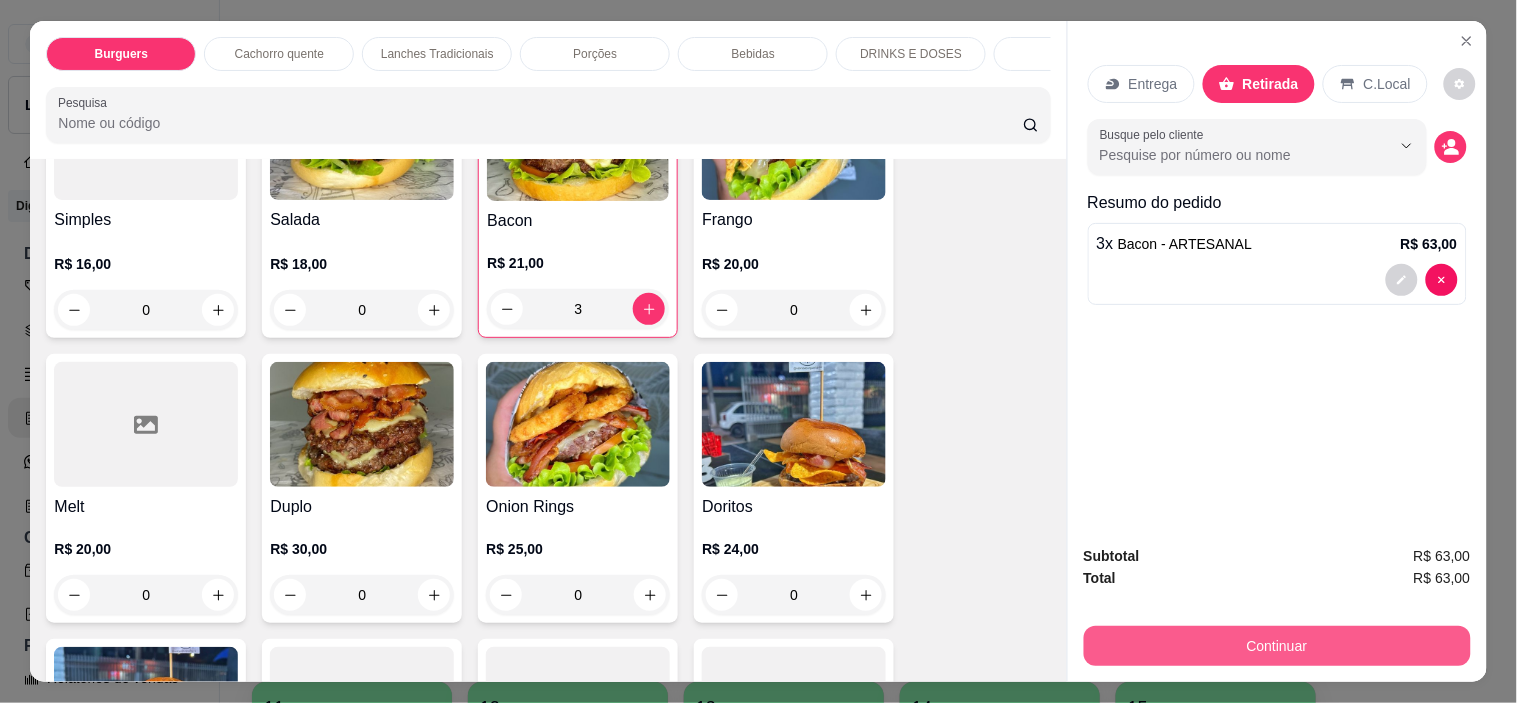 click on "Continuar" at bounding box center [1277, 646] 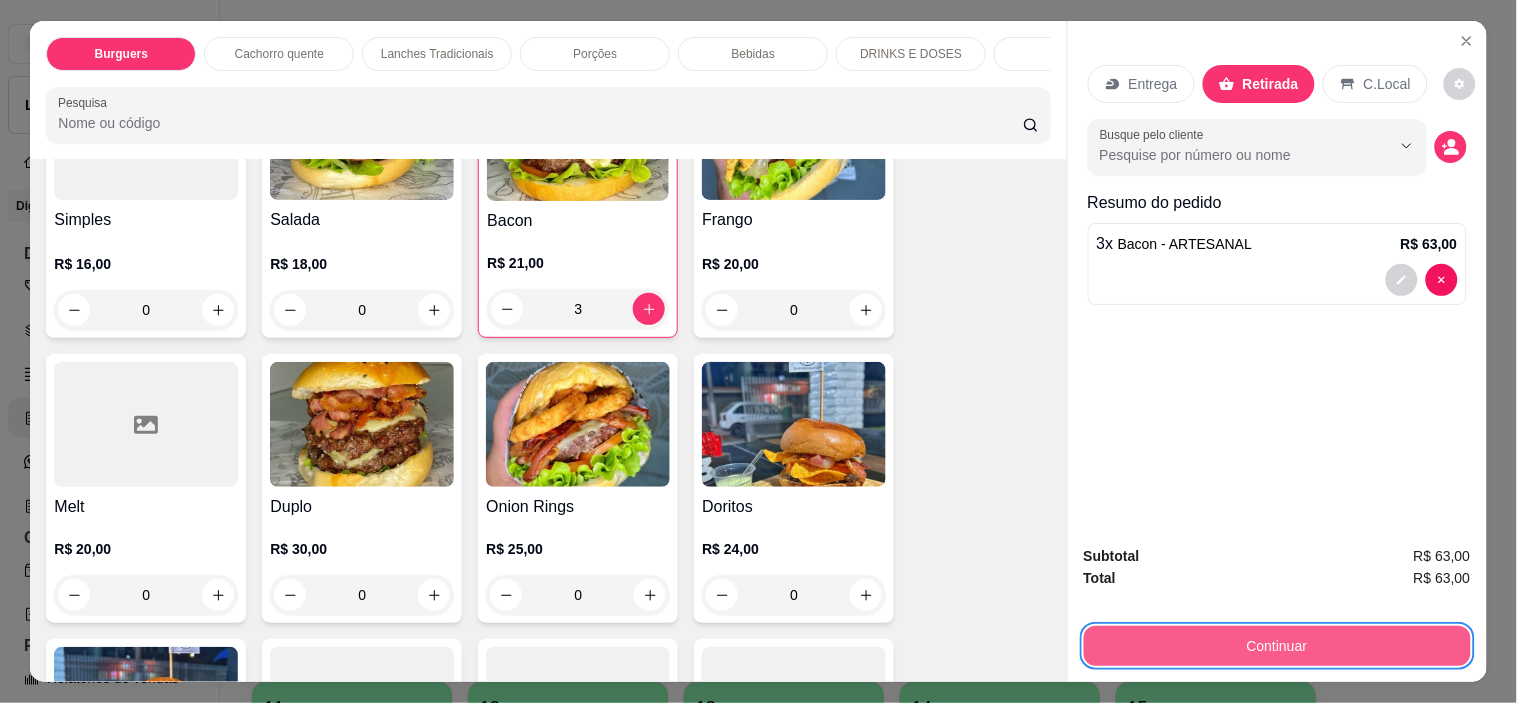 type 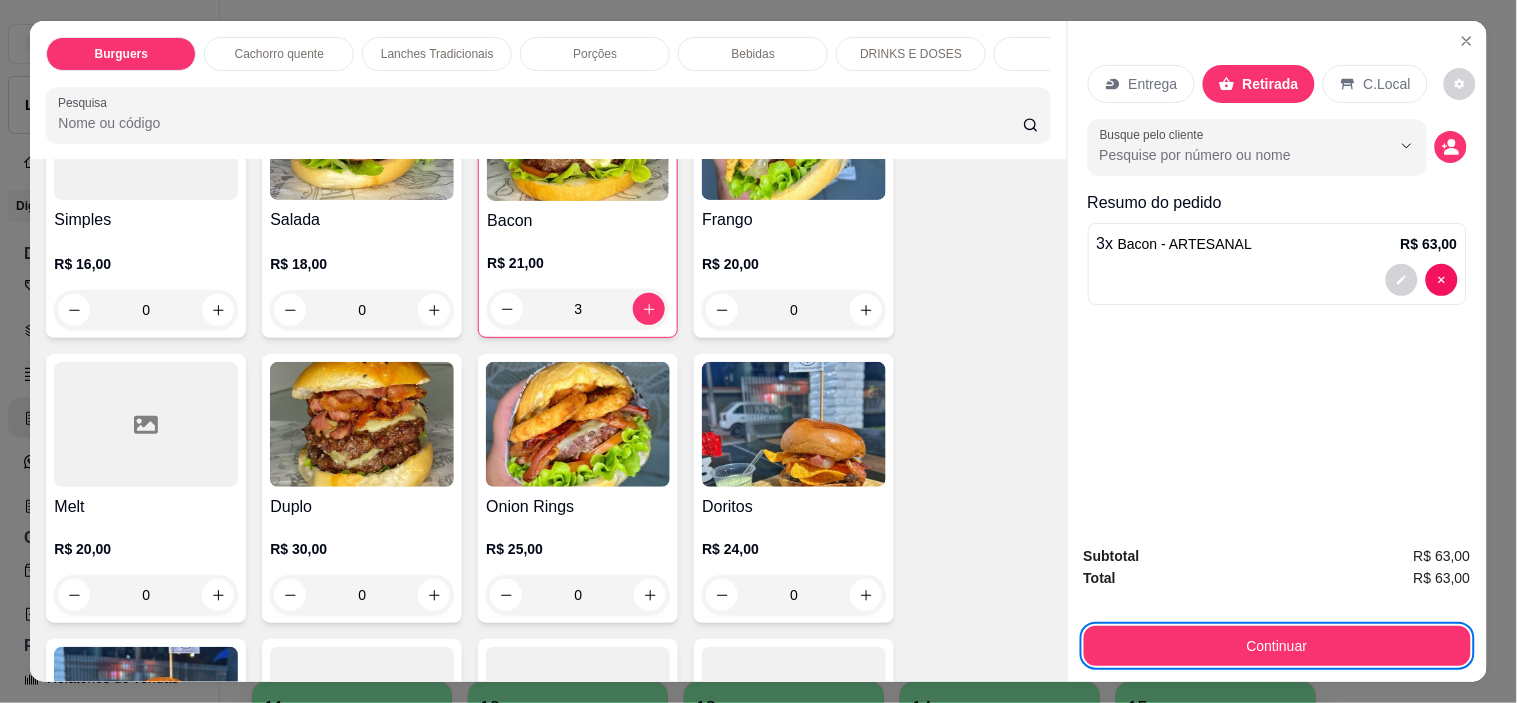 click on "Bebidas" at bounding box center [753, 54] 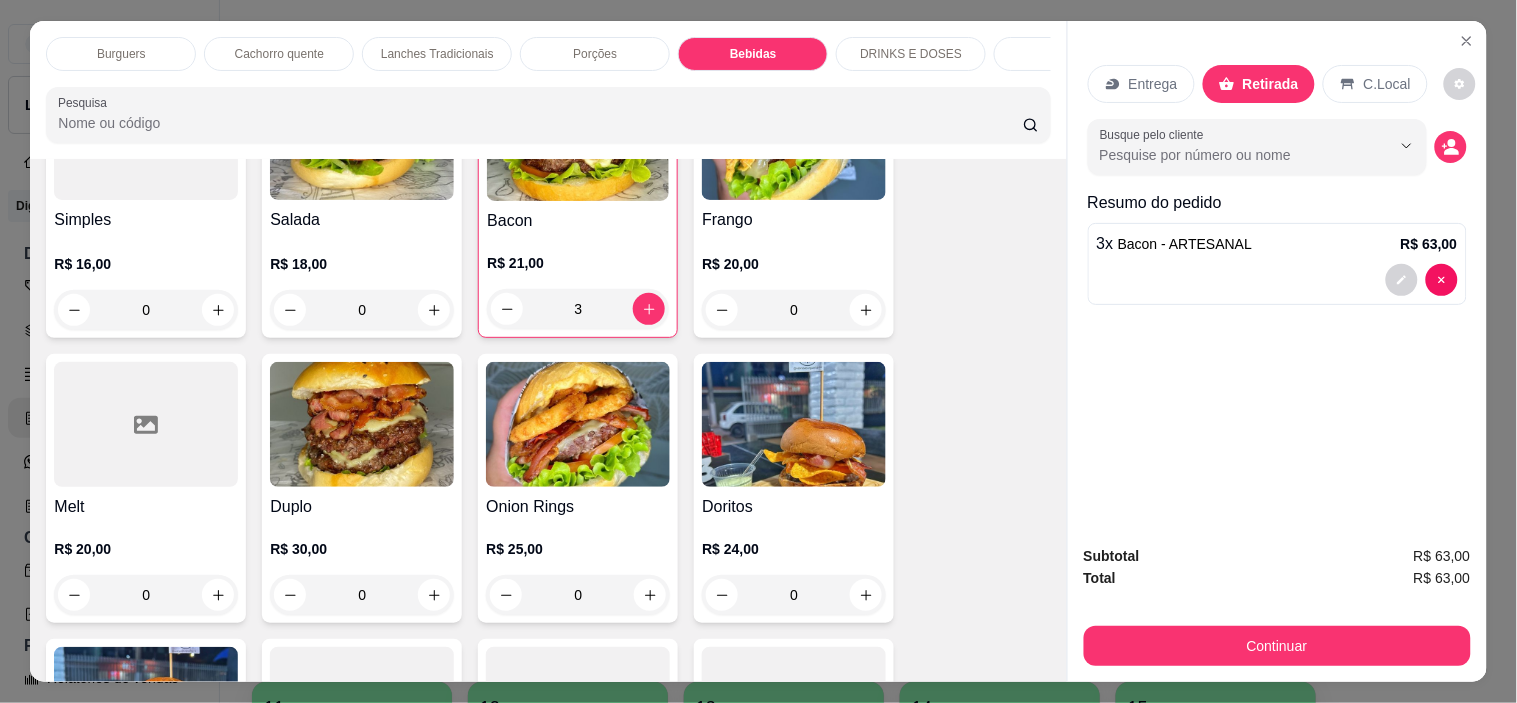 scroll, scrollTop: 2888, scrollLeft: 0, axis: vertical 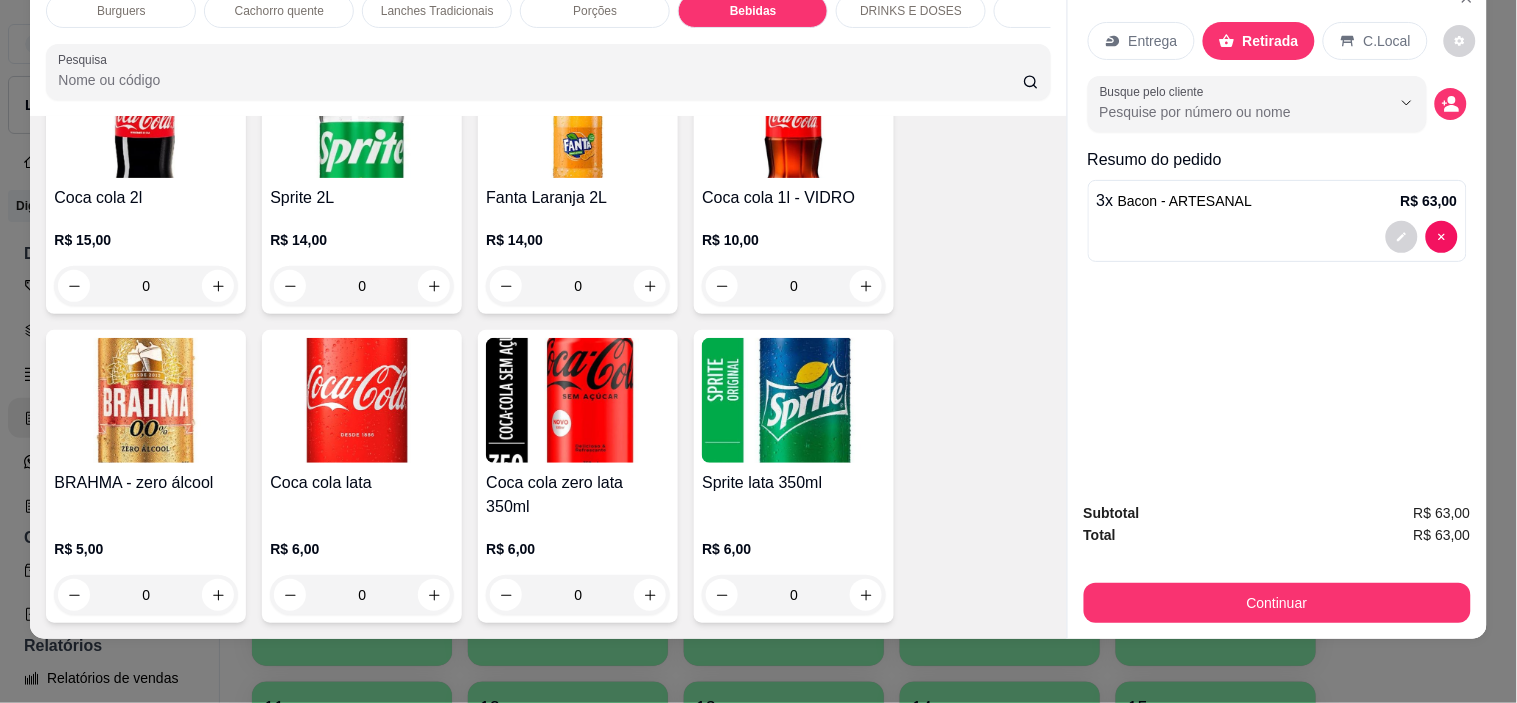 click on "Sprite 2L   R$ 14,00 0" at bounding box center [362, 179] 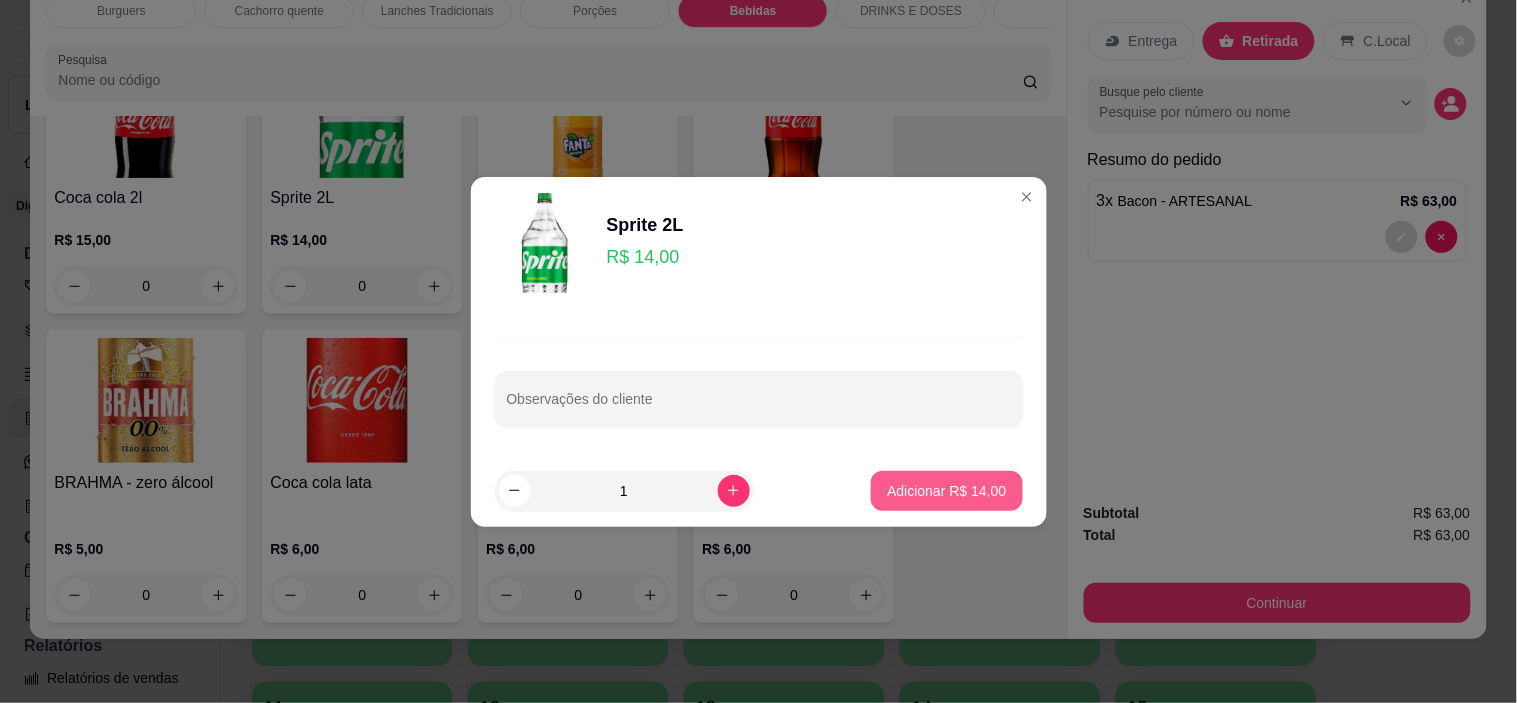 click on "Adicionar   R$ 14,00" at bounding box center [946, 491] 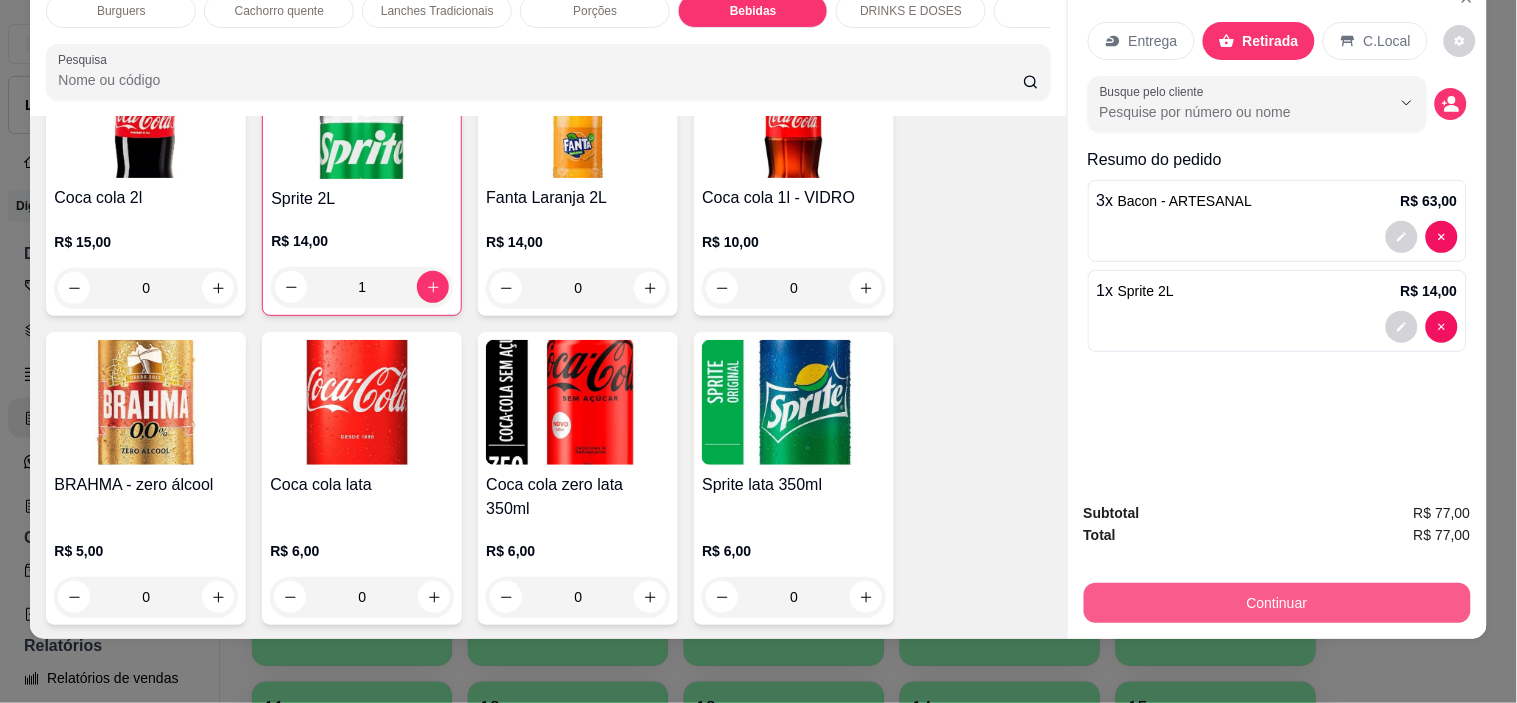 click on "Continuar" at bounding box center (1277, 603) 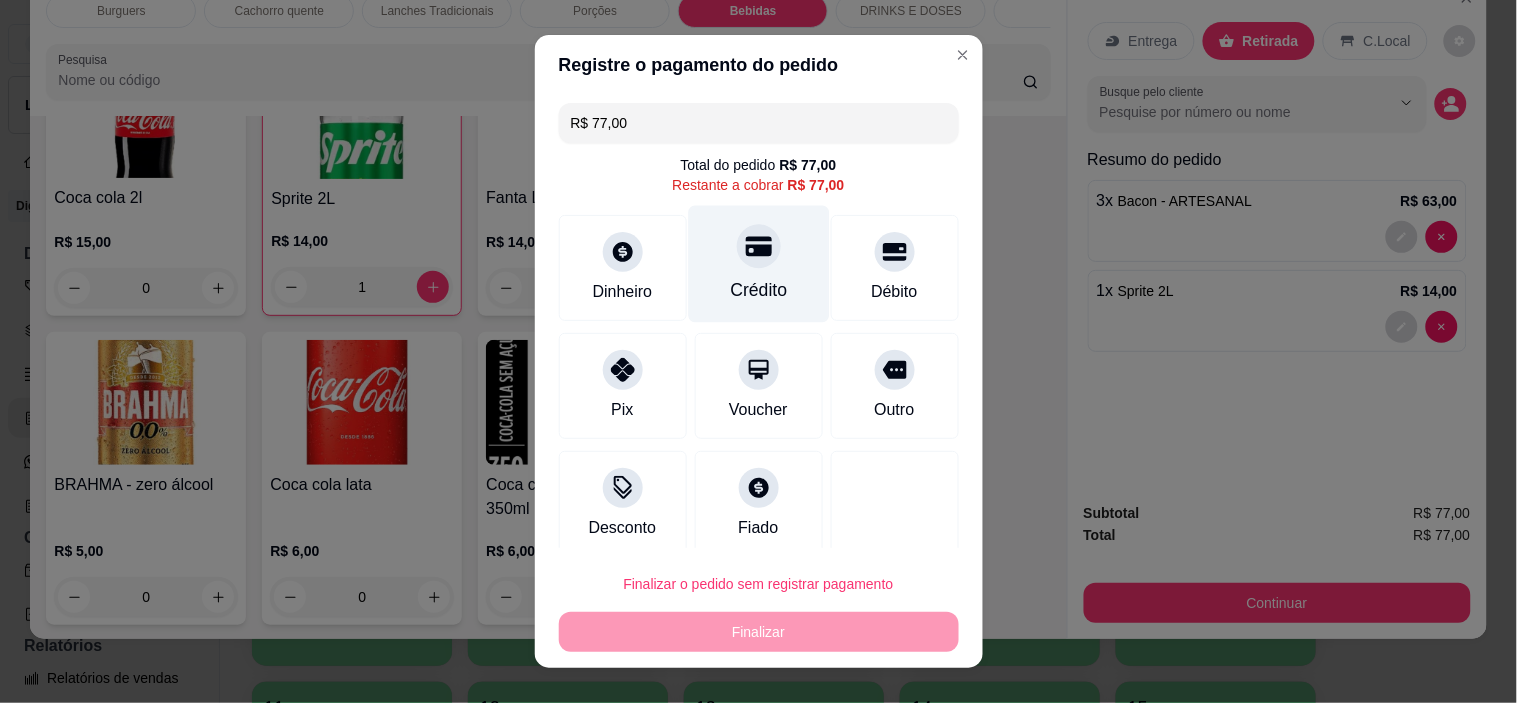 click on "Crédito" at bounding box center [758, 264] 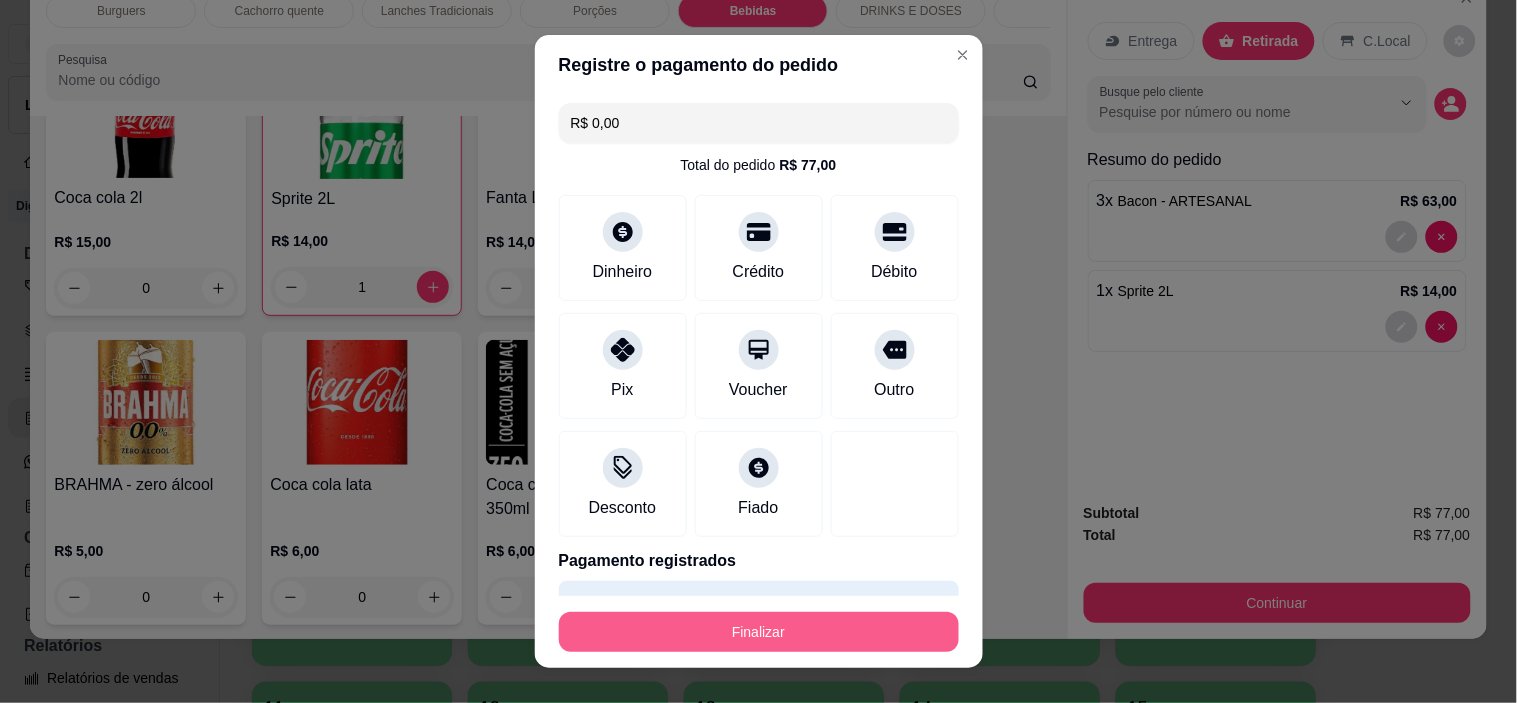 click on "Finalizar" at bounding box center [759, 632] 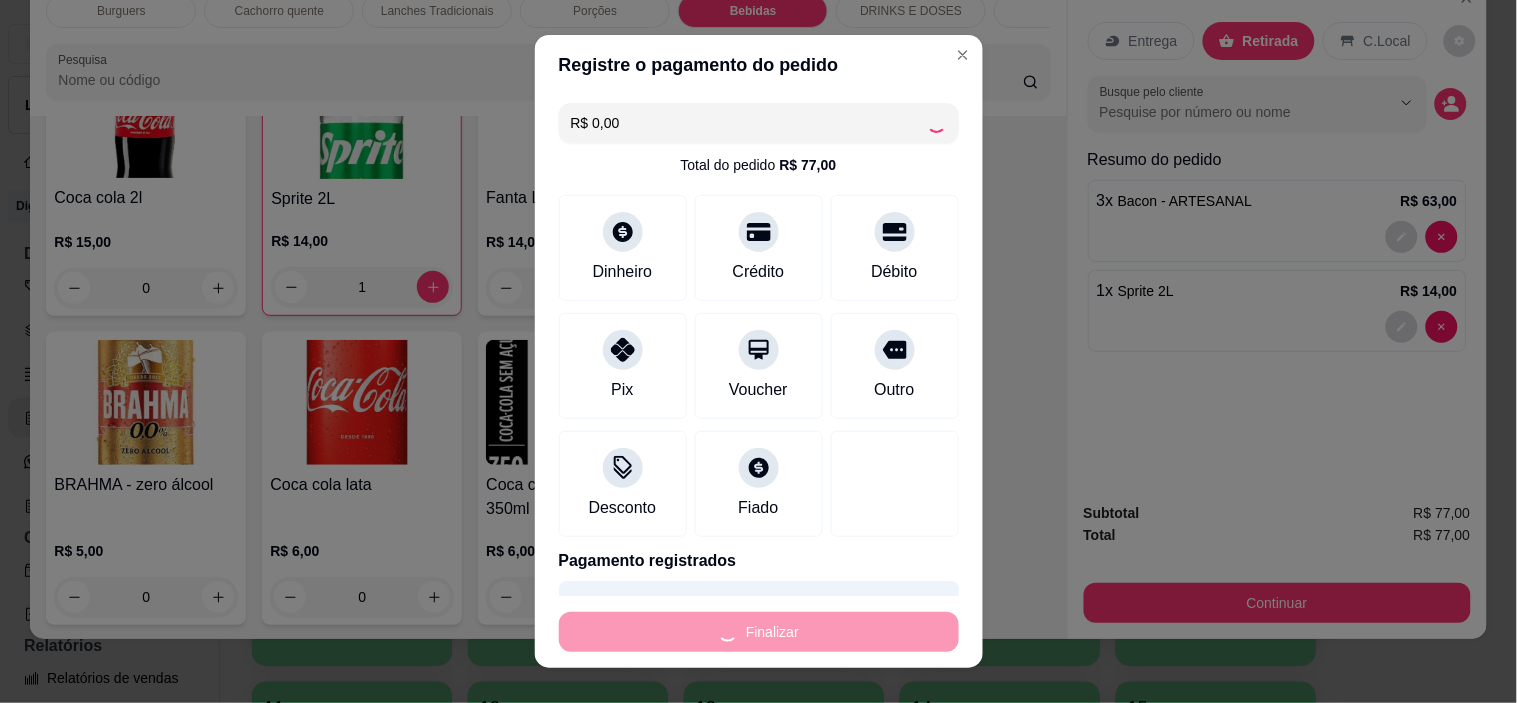 type on "0" 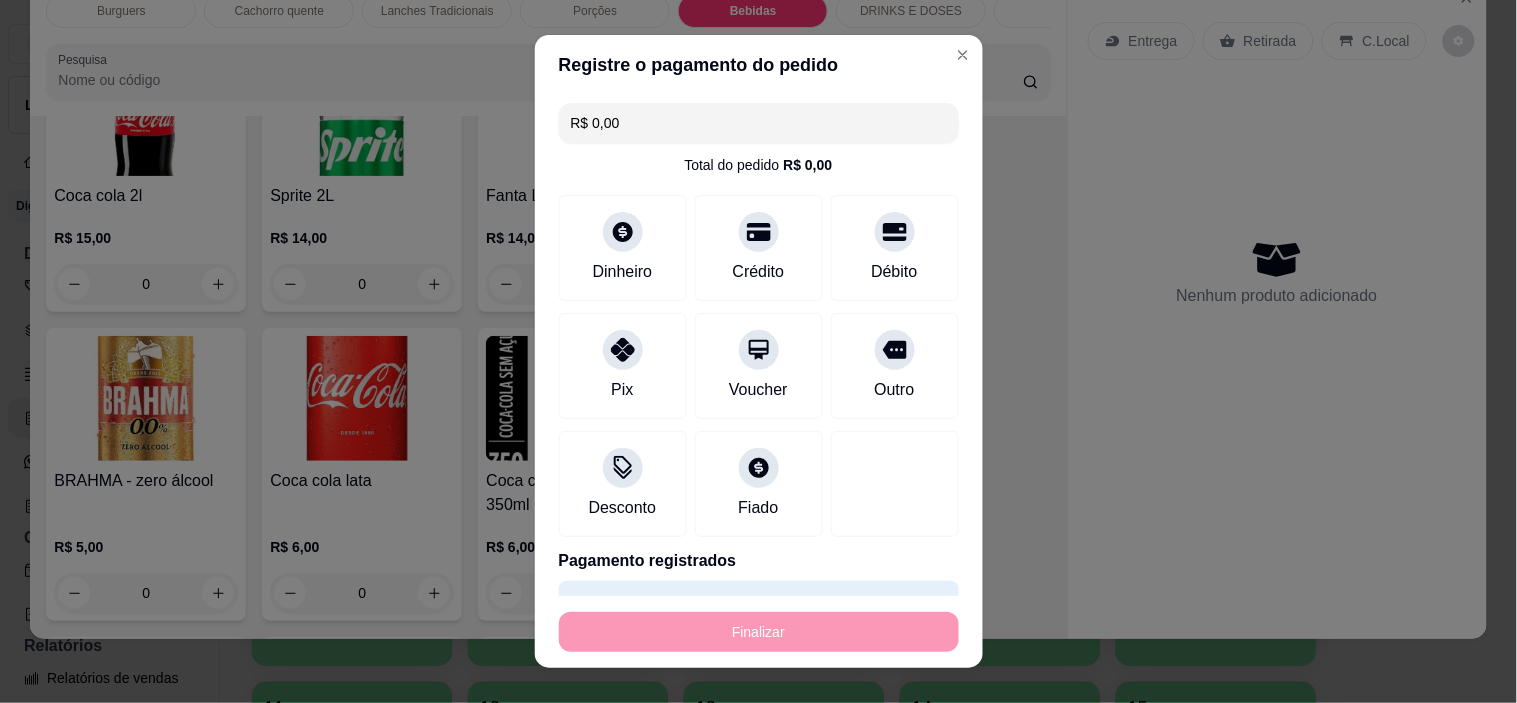 type on "-R$ 77,00" 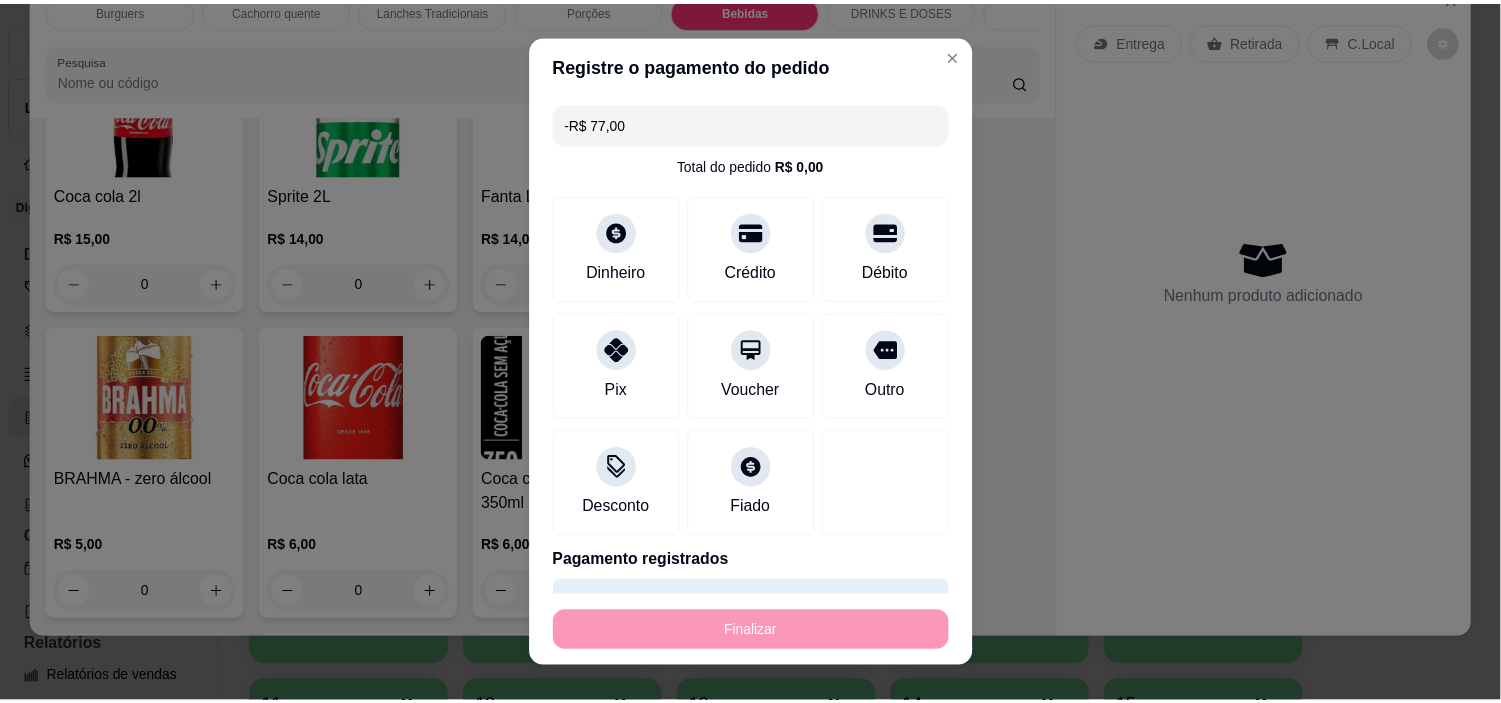 scroll, scrollTop: 2997, scrollLeft: 0, axis: vertical 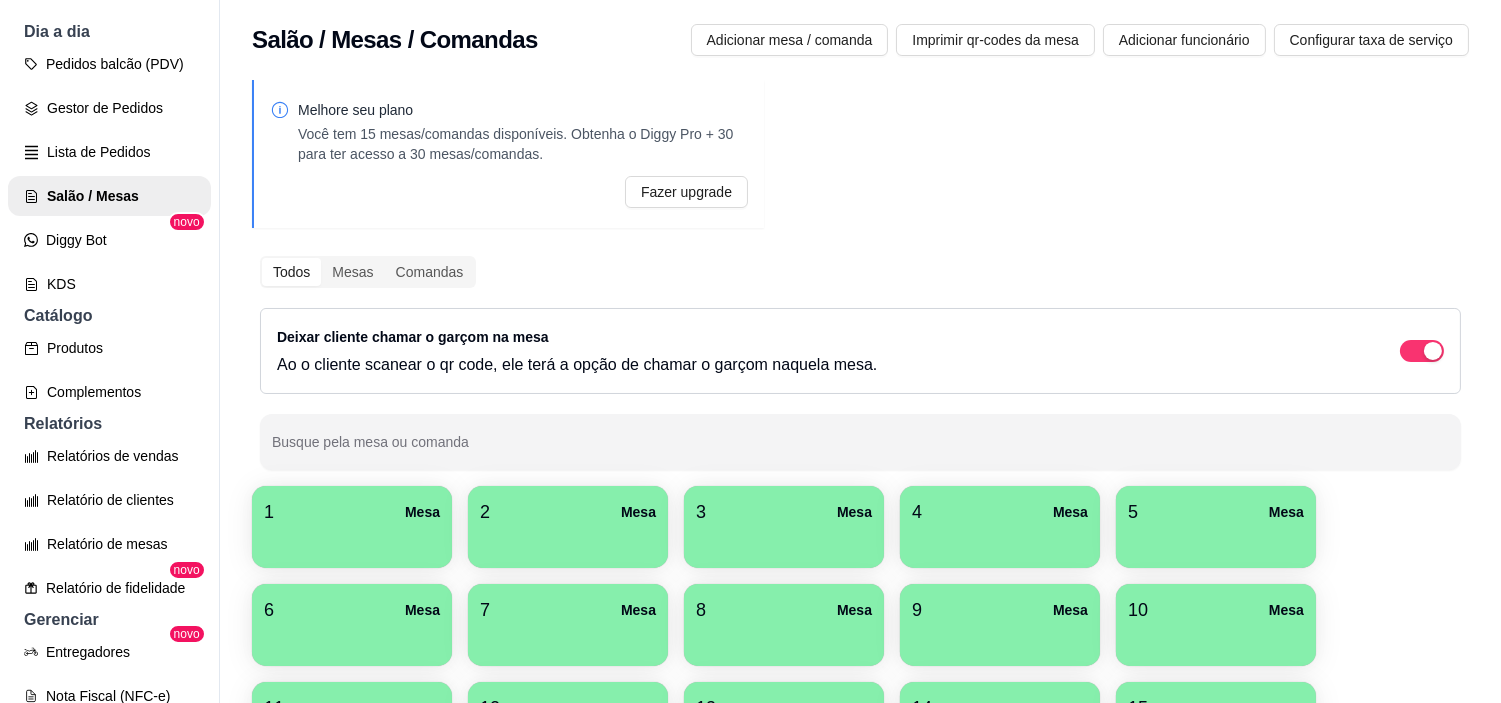 click on "Relatórios de vendas" at bounding box center (109, 456) 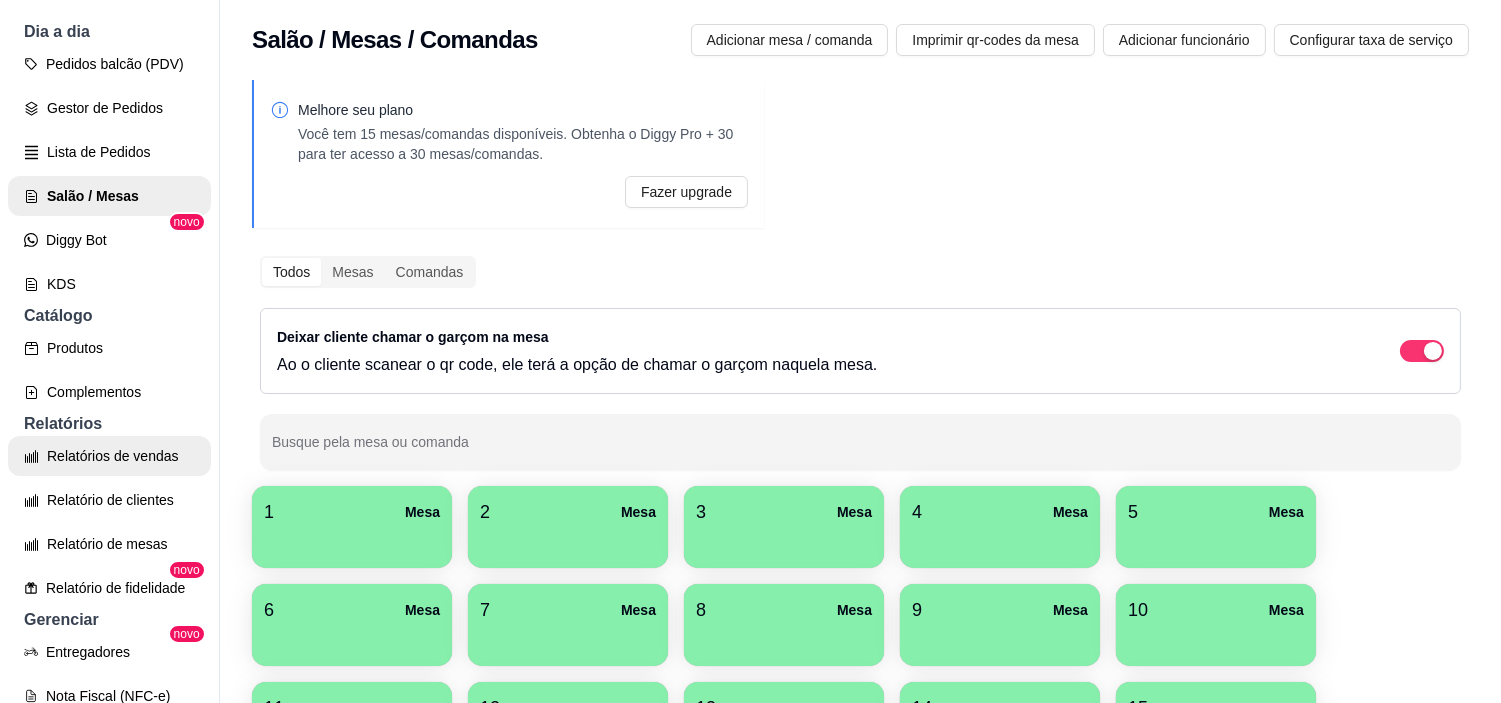 select on "ALL" 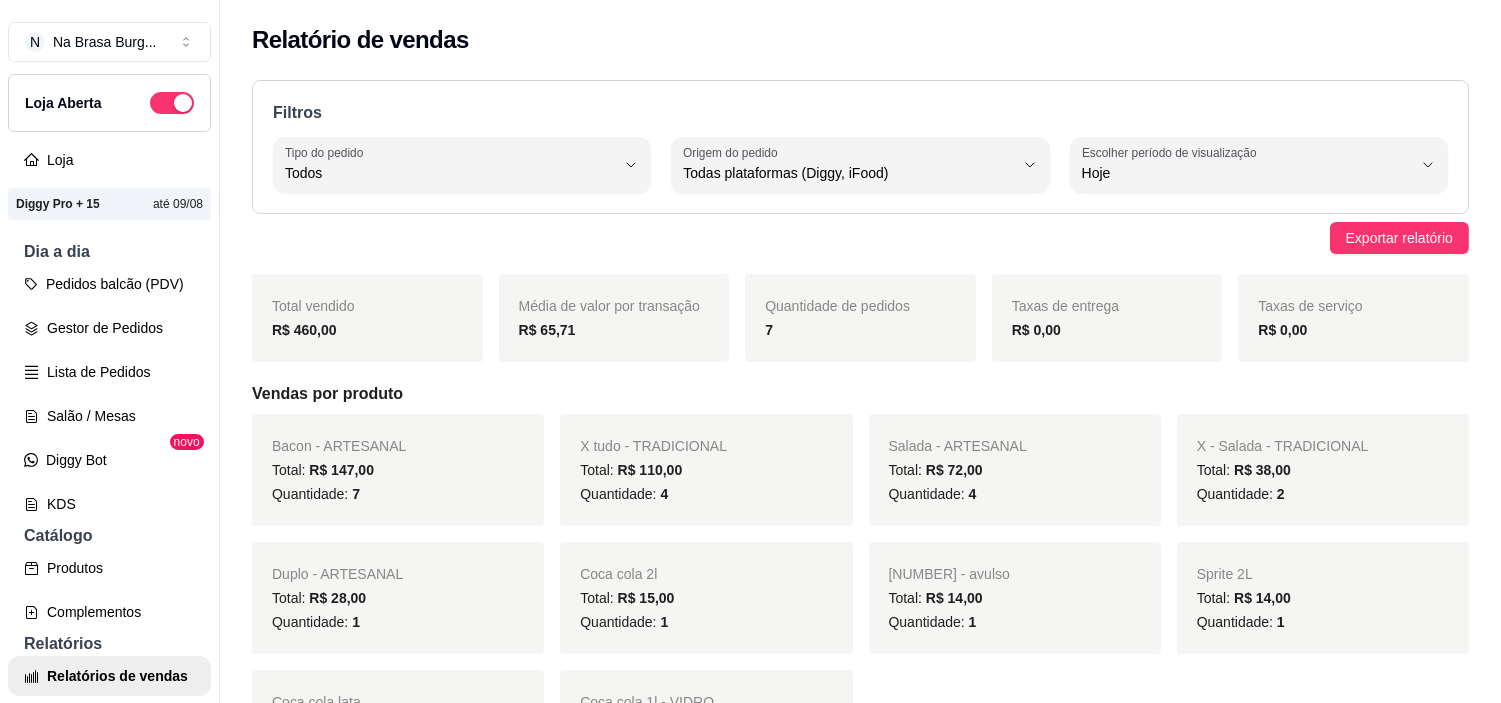 scroll, scrollTop: 0, scrollLeft: 0, axis: both 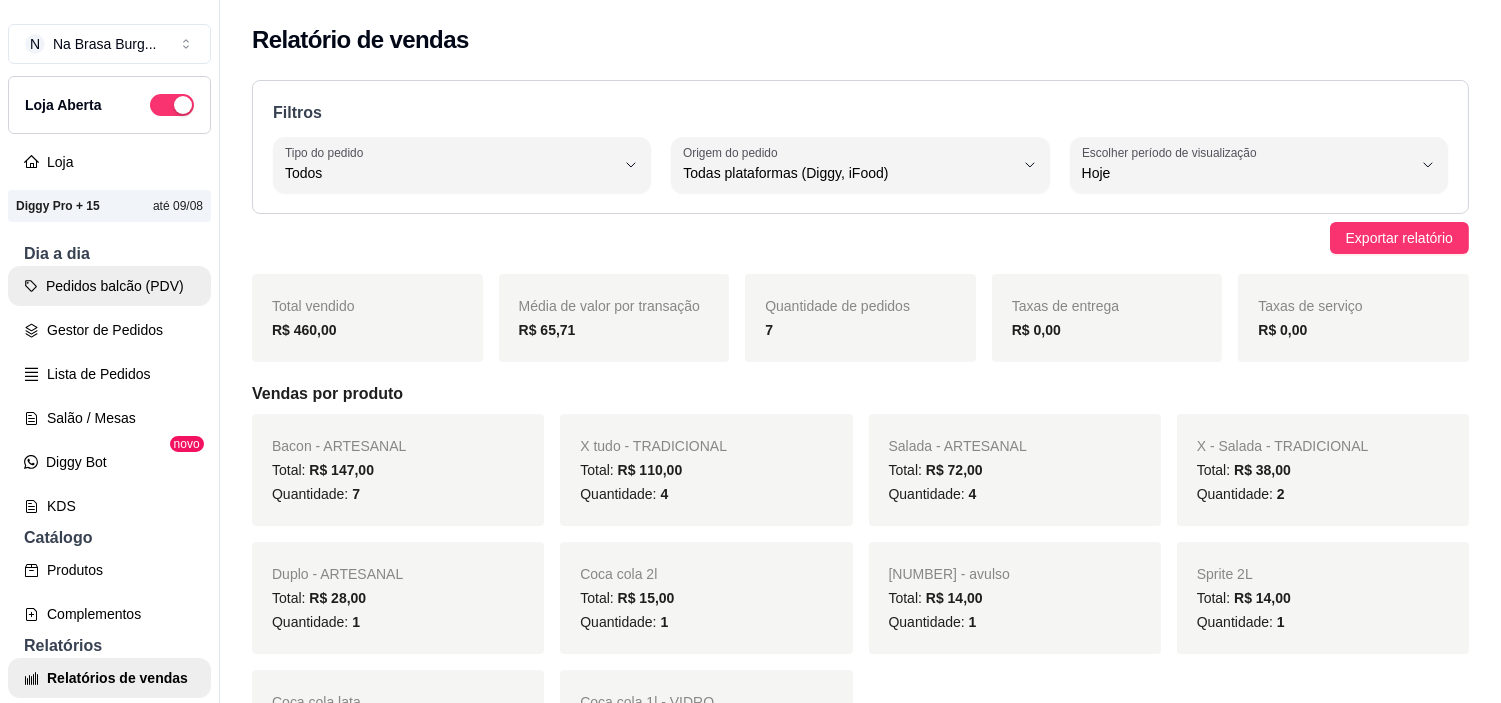 click on "Pedidos balcão (PDV)" at bounding box center (109, 286) 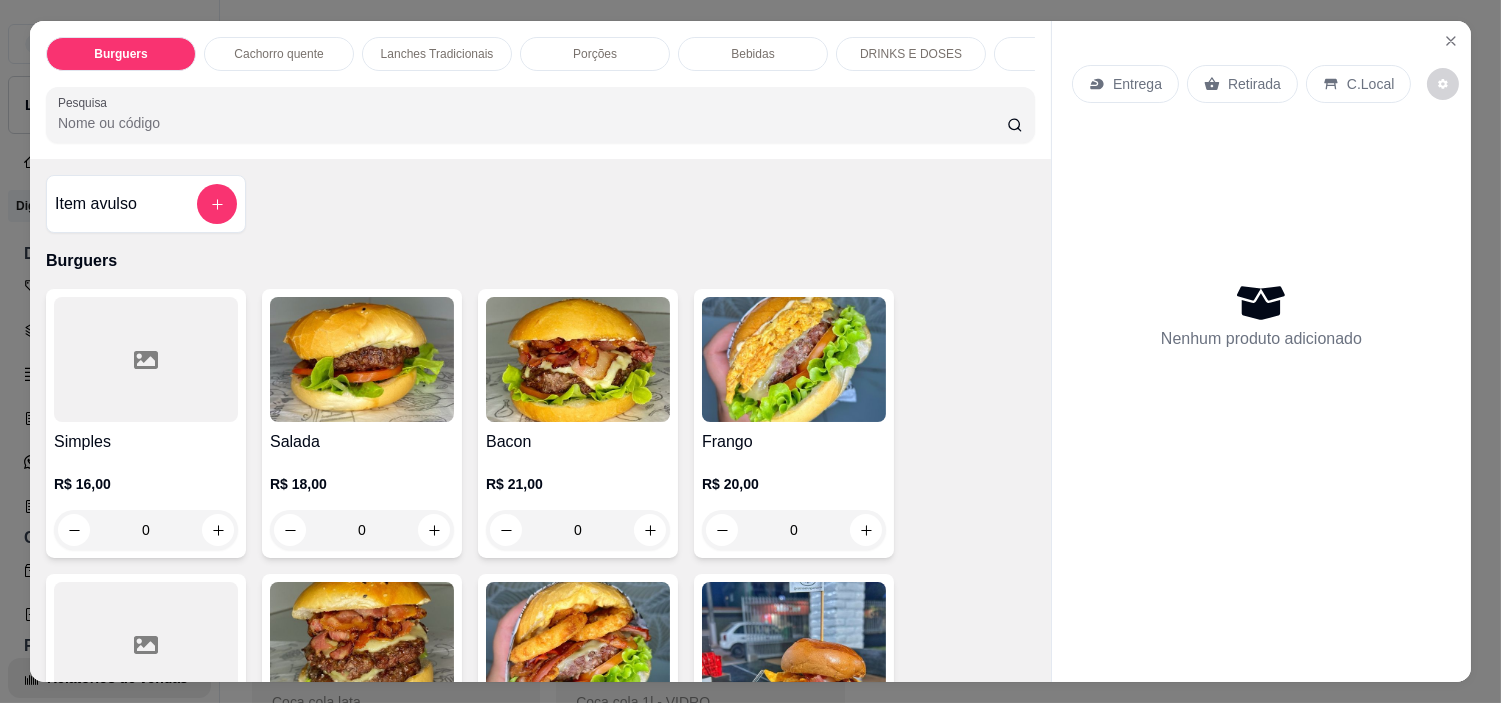 type 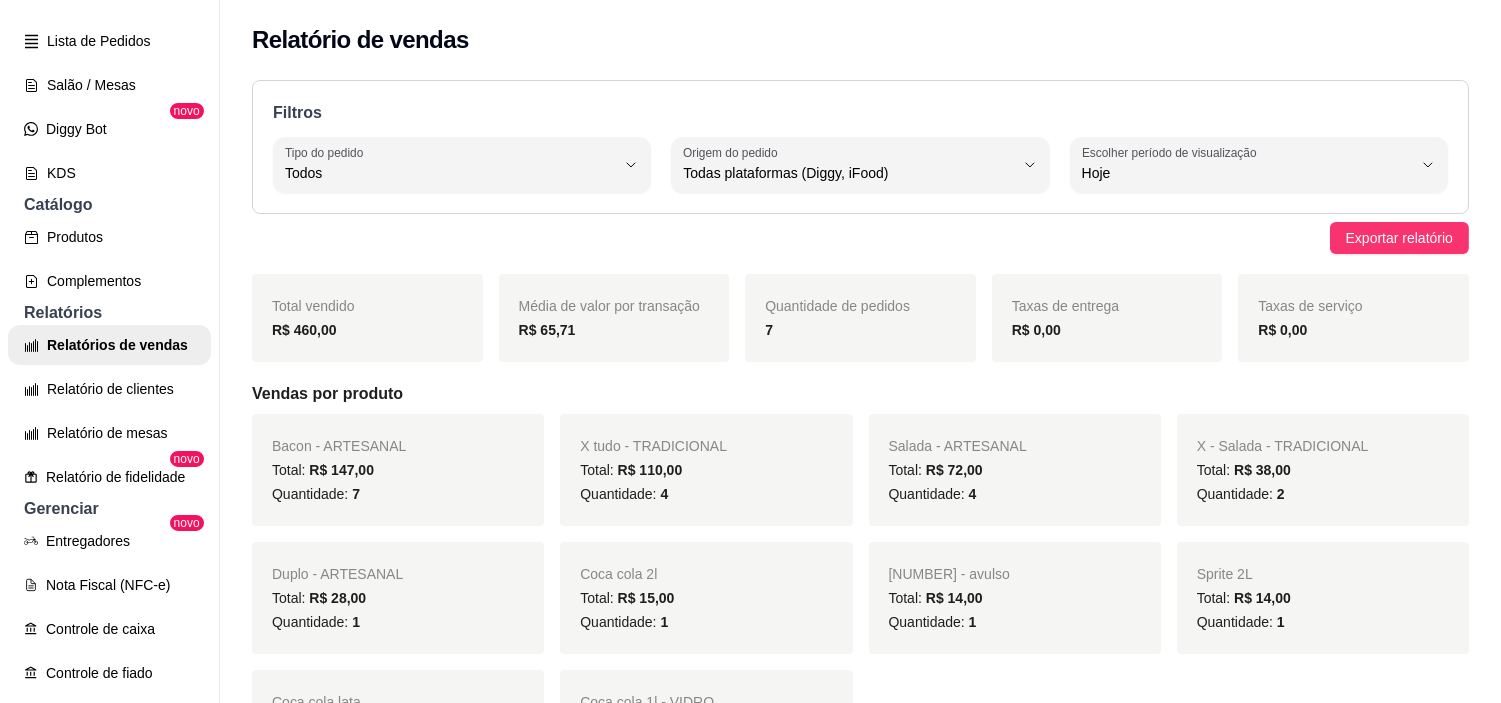 scroll, scrollTop: 111, scrollLeft: 0, axis: vertical 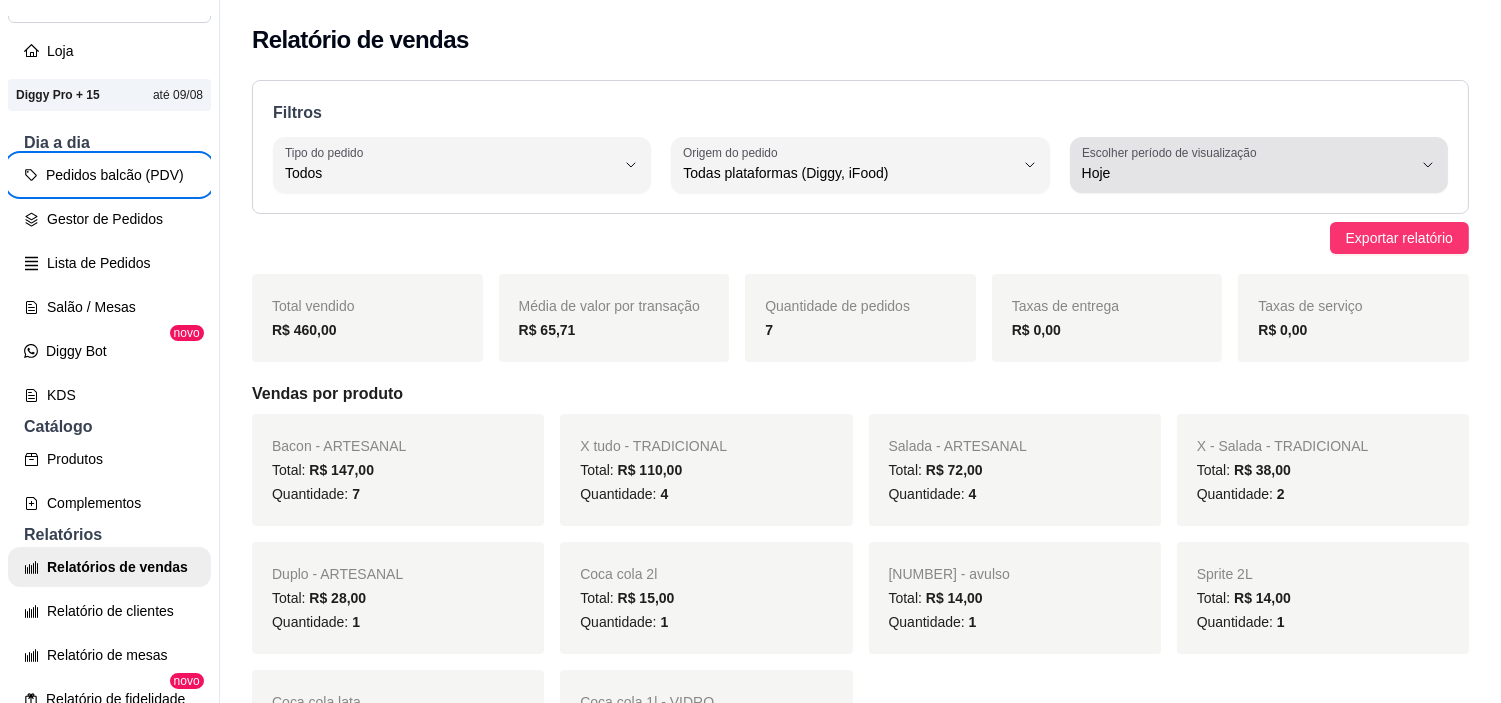 click on "Hoje" at bounding box center (1247, 173) 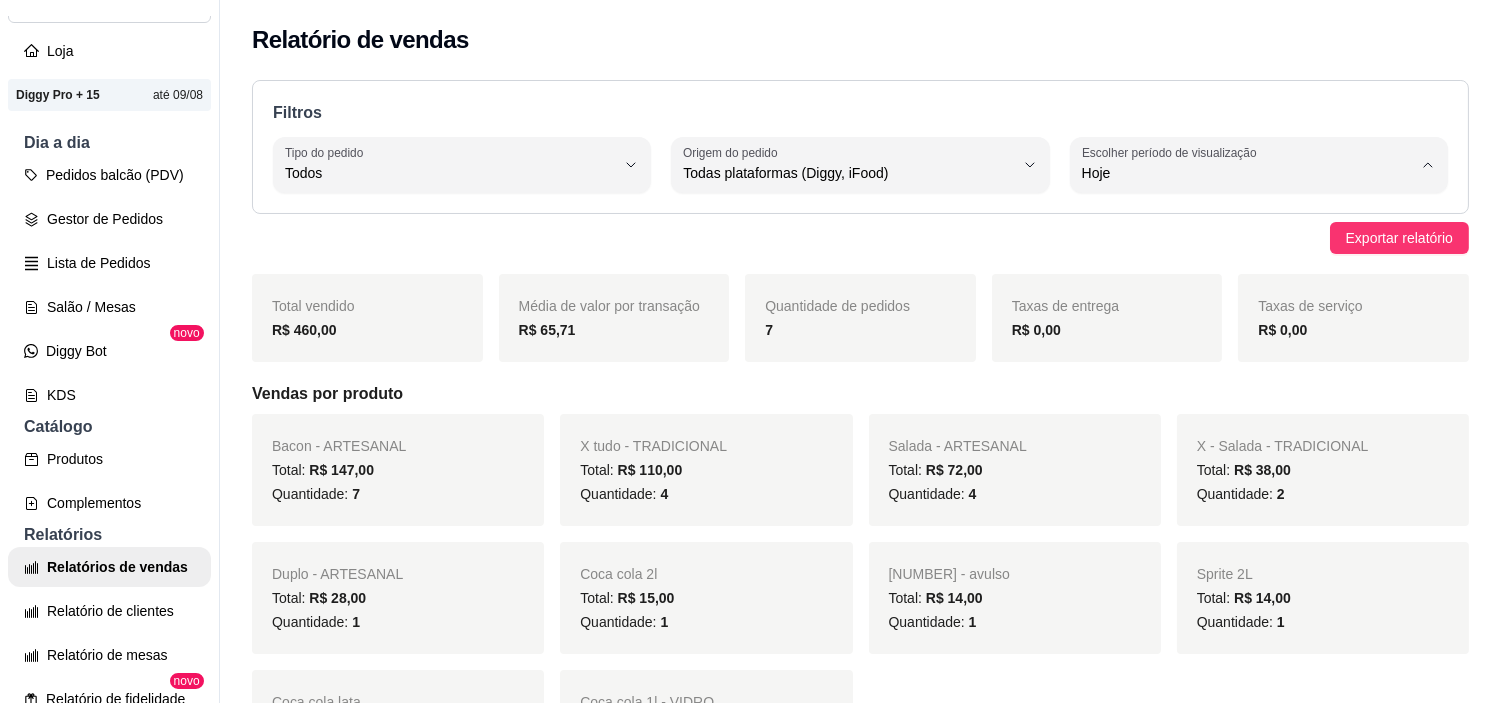 click on "Hoje" at bounding box center (1245, 221) 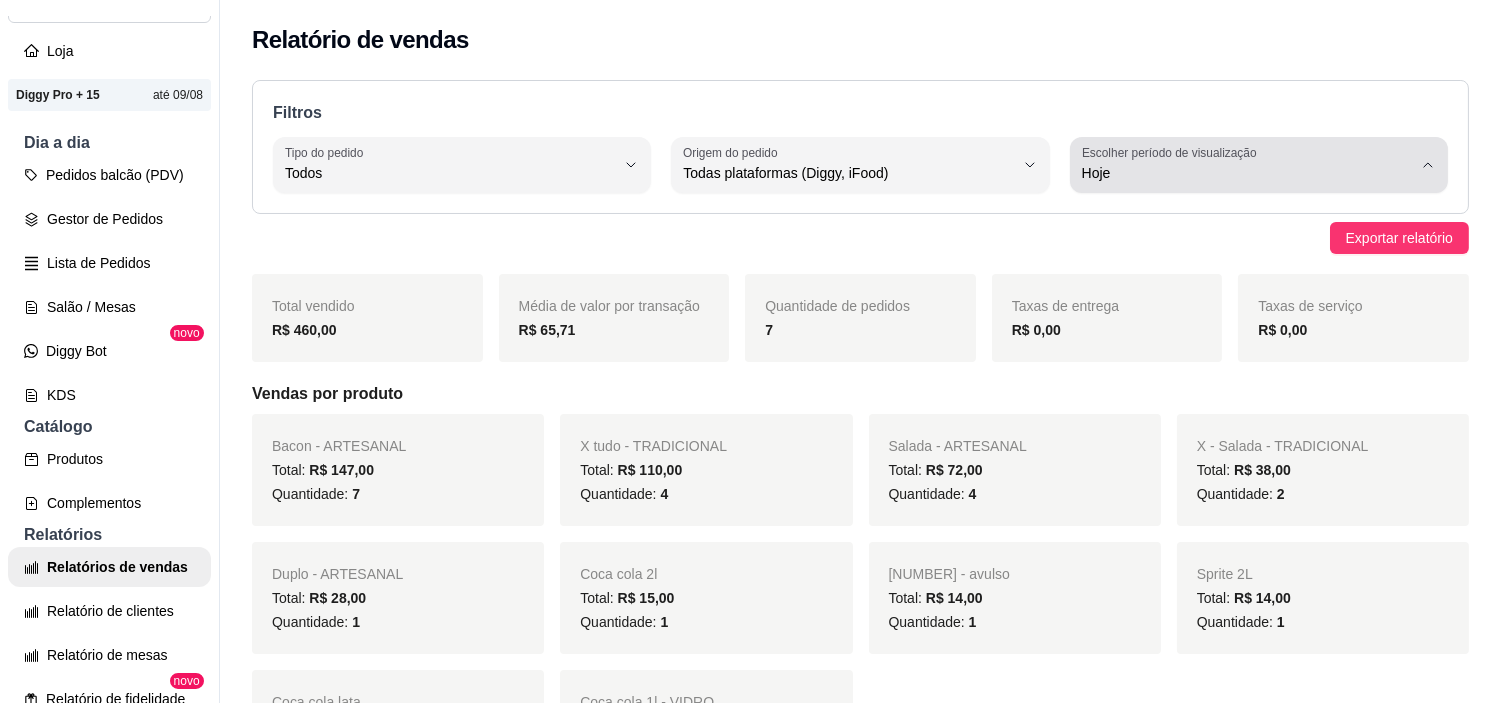 click on "Escolher período de visualização Hoje" at bounding box center (1259, 165) 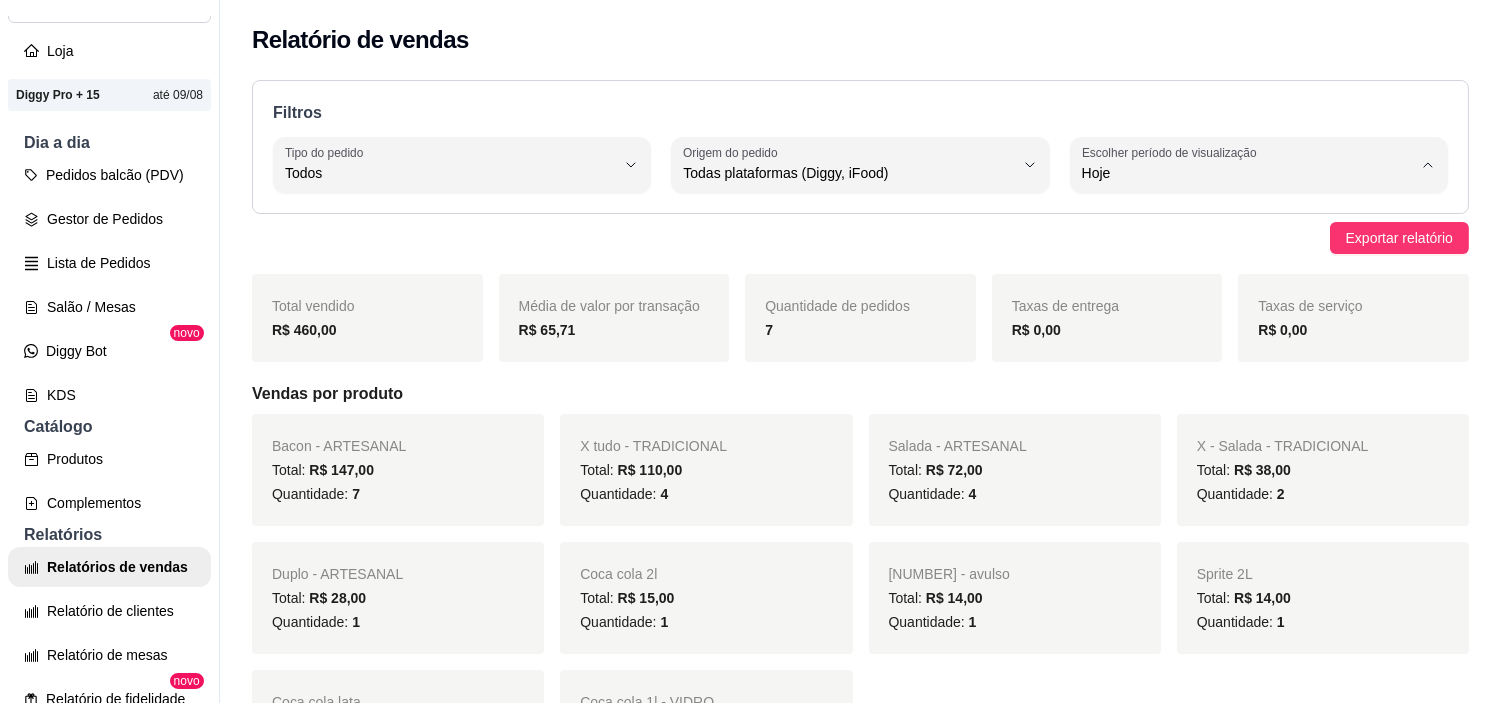 click on "Ontem" at bounding box center [1235, 253] 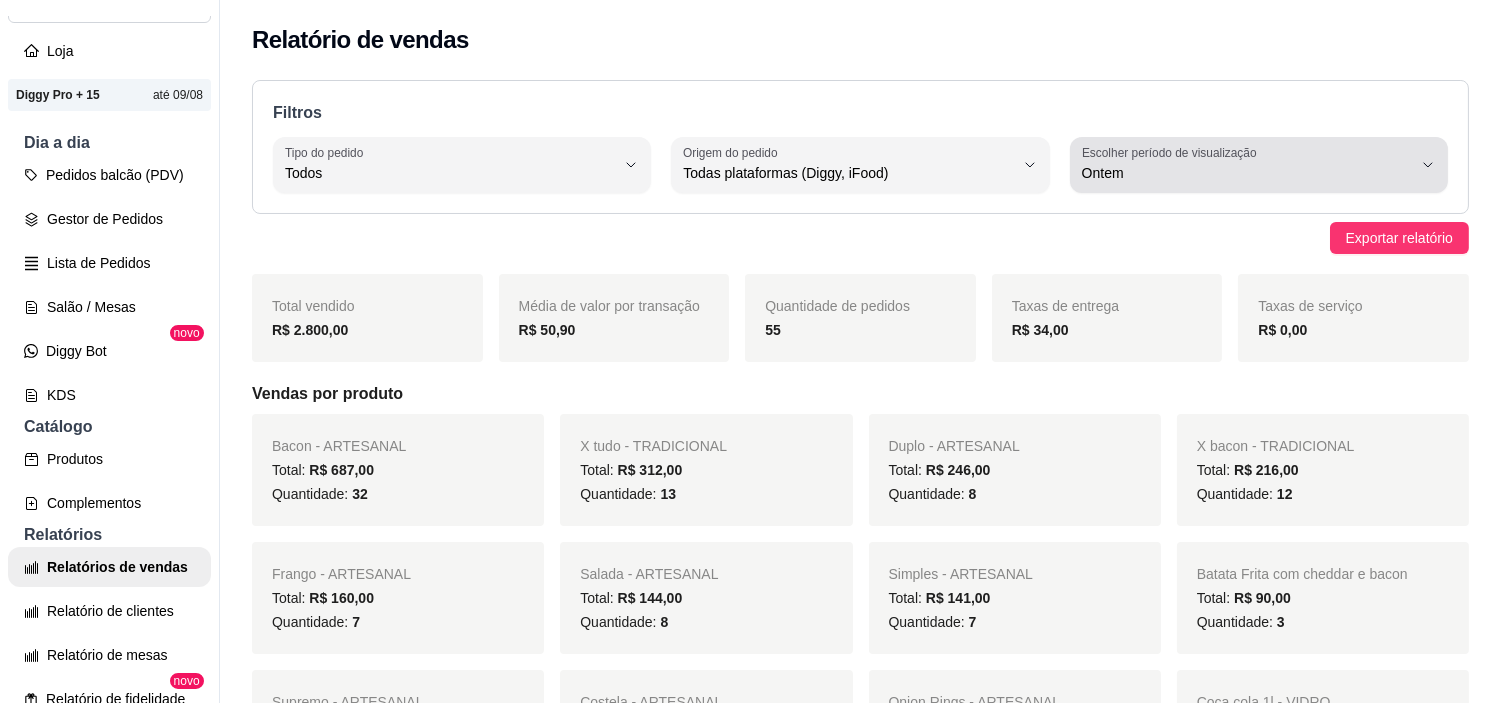 click on "Ontem" at bounding box center (1247, 173) 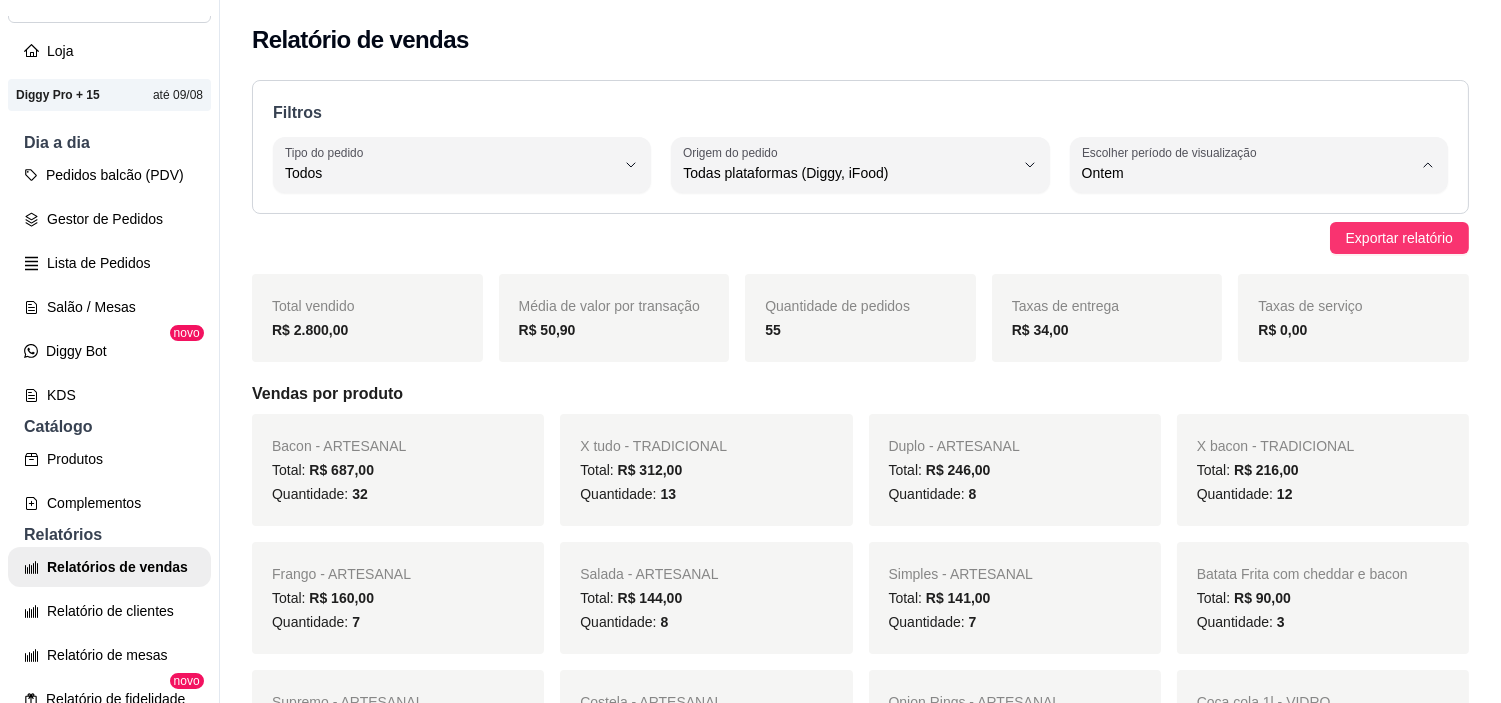 click on "Customizado" at bounding box center (1235, 416) 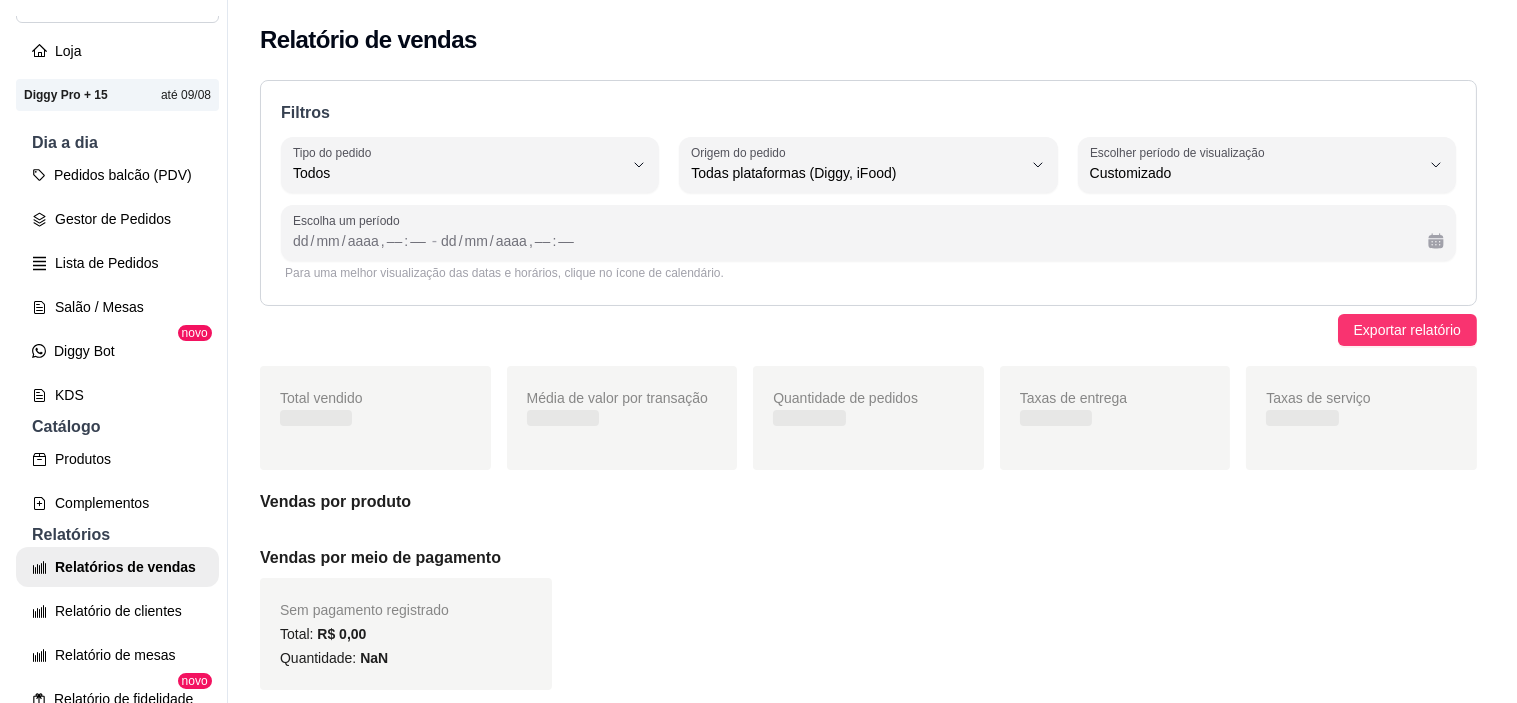 scroll, scrollTop: 18, scrollLeft: 0, axis: vertical 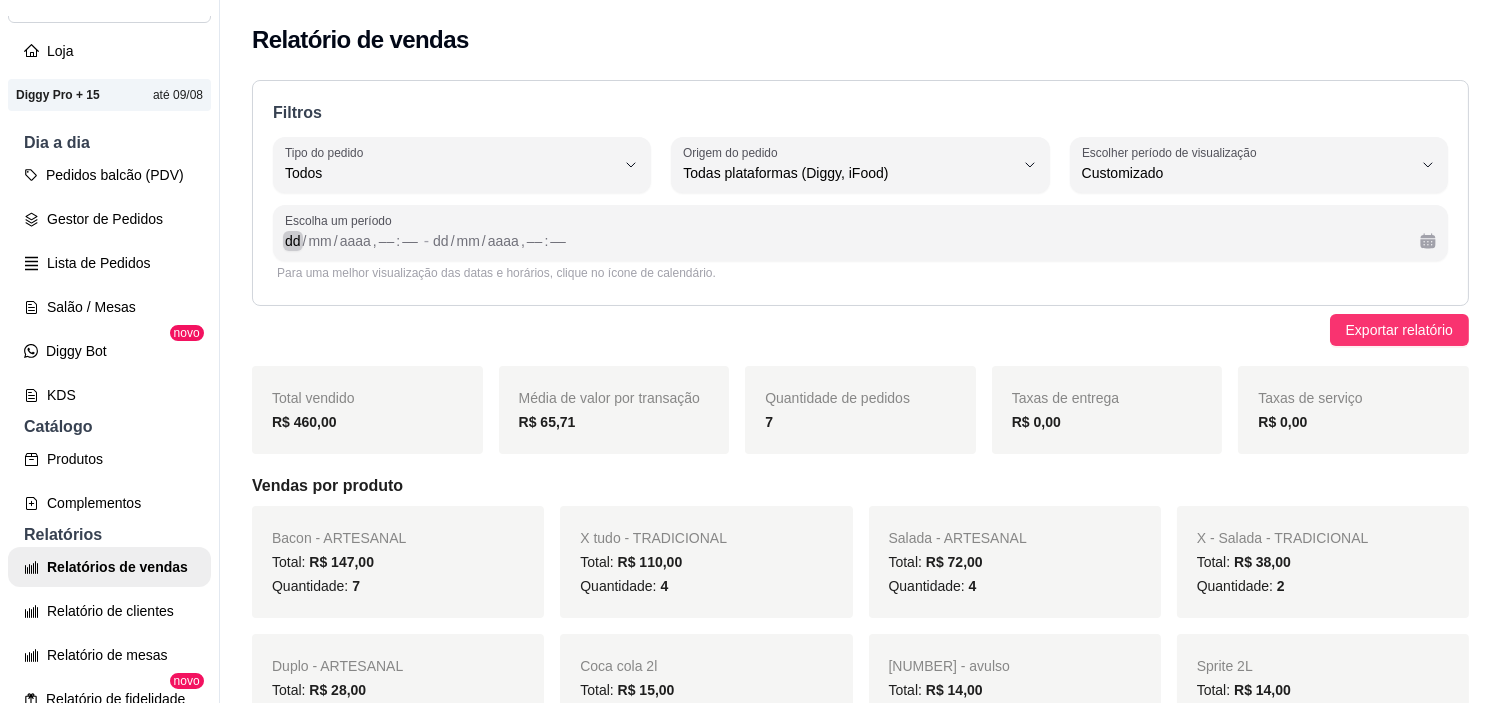 click on "dd / mm / aaaa ,  –– : ––" at bounding box center [352, 241] 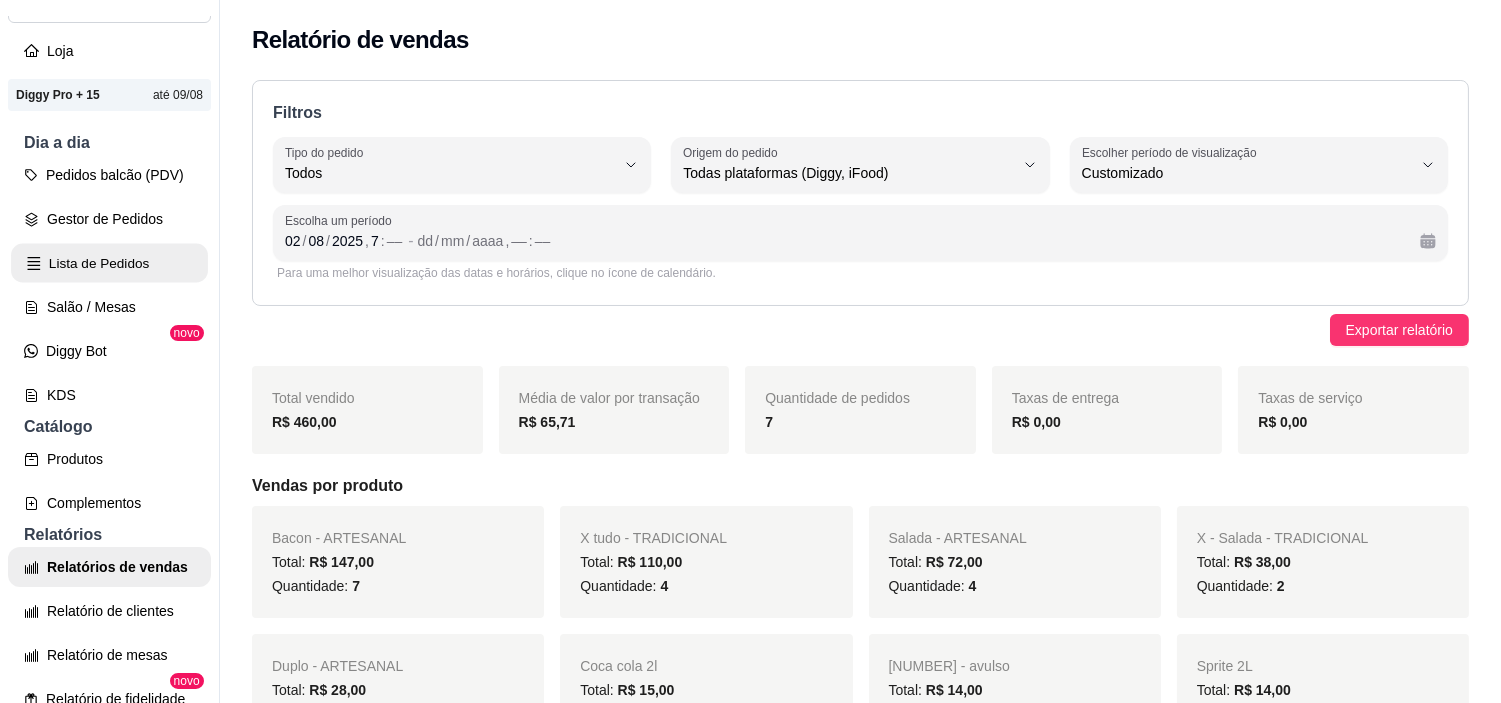 click on "Lista de Pedidos" at bounding box center [109, 263] 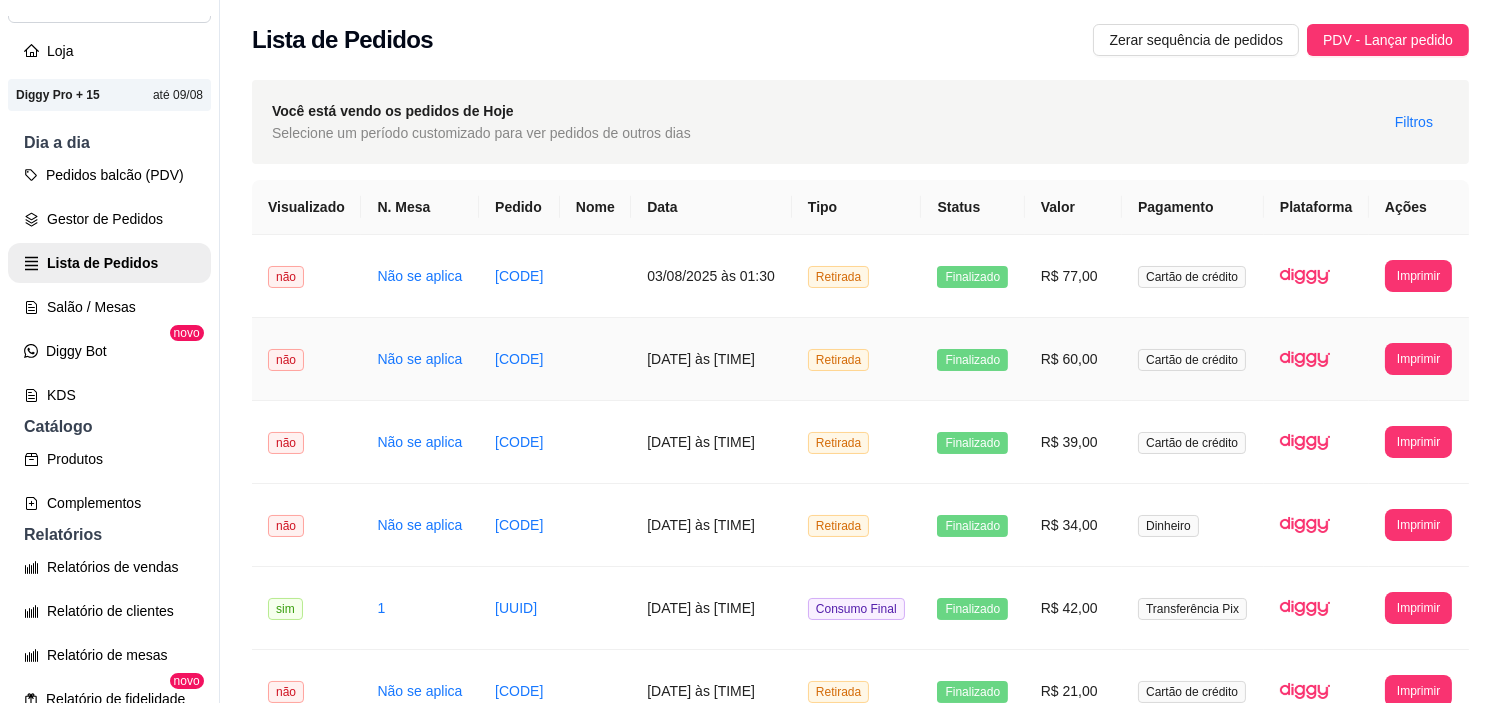 click on "Retirada" at bounding box center (857, 359) 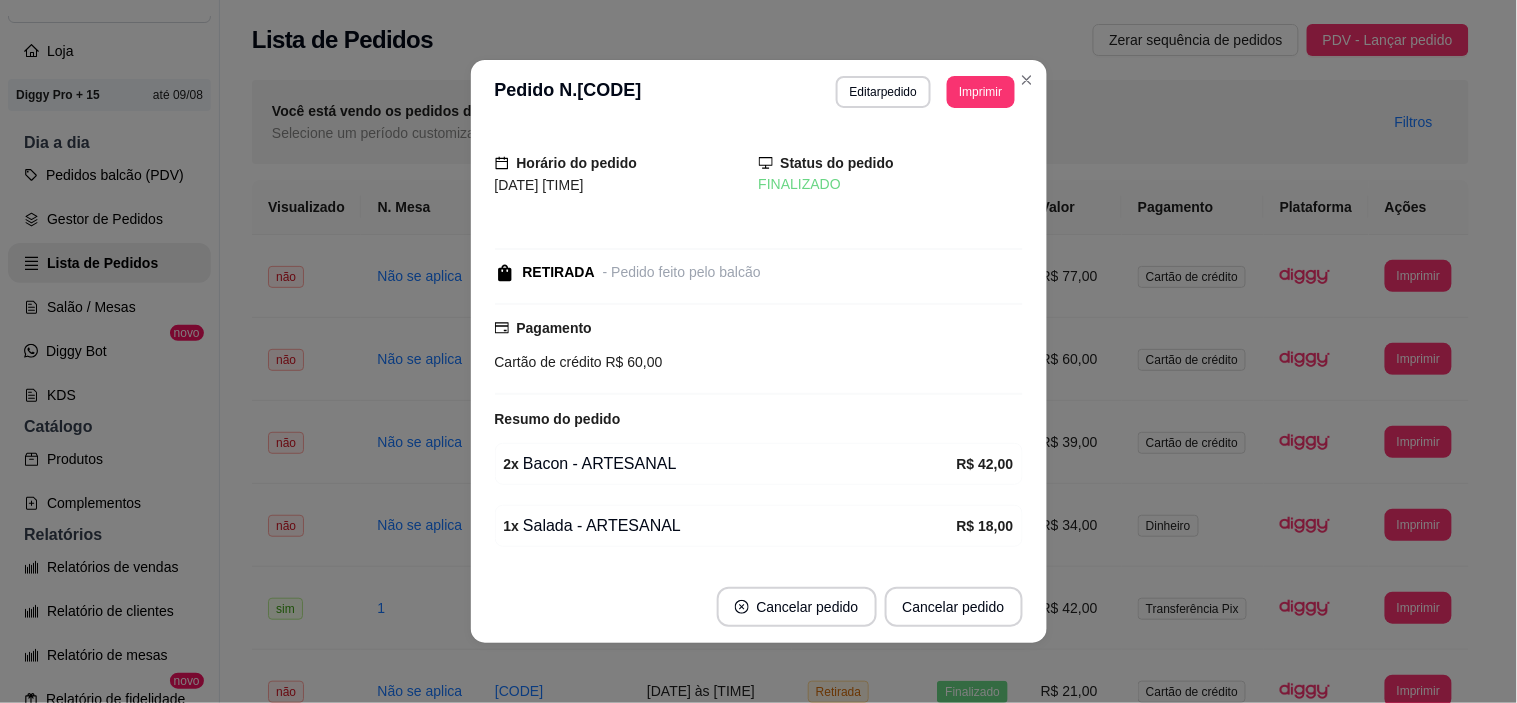 scroll, scrollTop: 64, scrollLeft: 0, axis: vertical 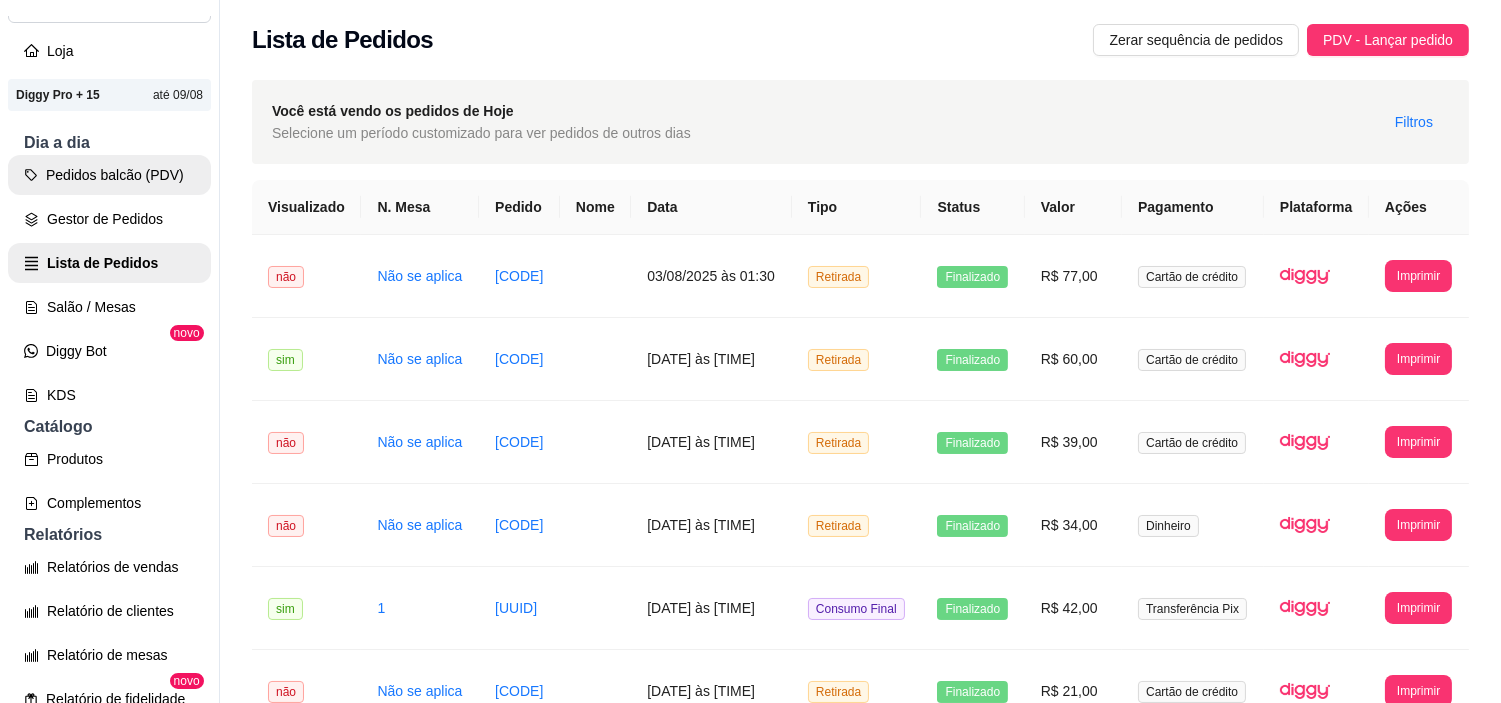 click on "Pedidos balcão (PDV)" at bounding box center (109, 175) 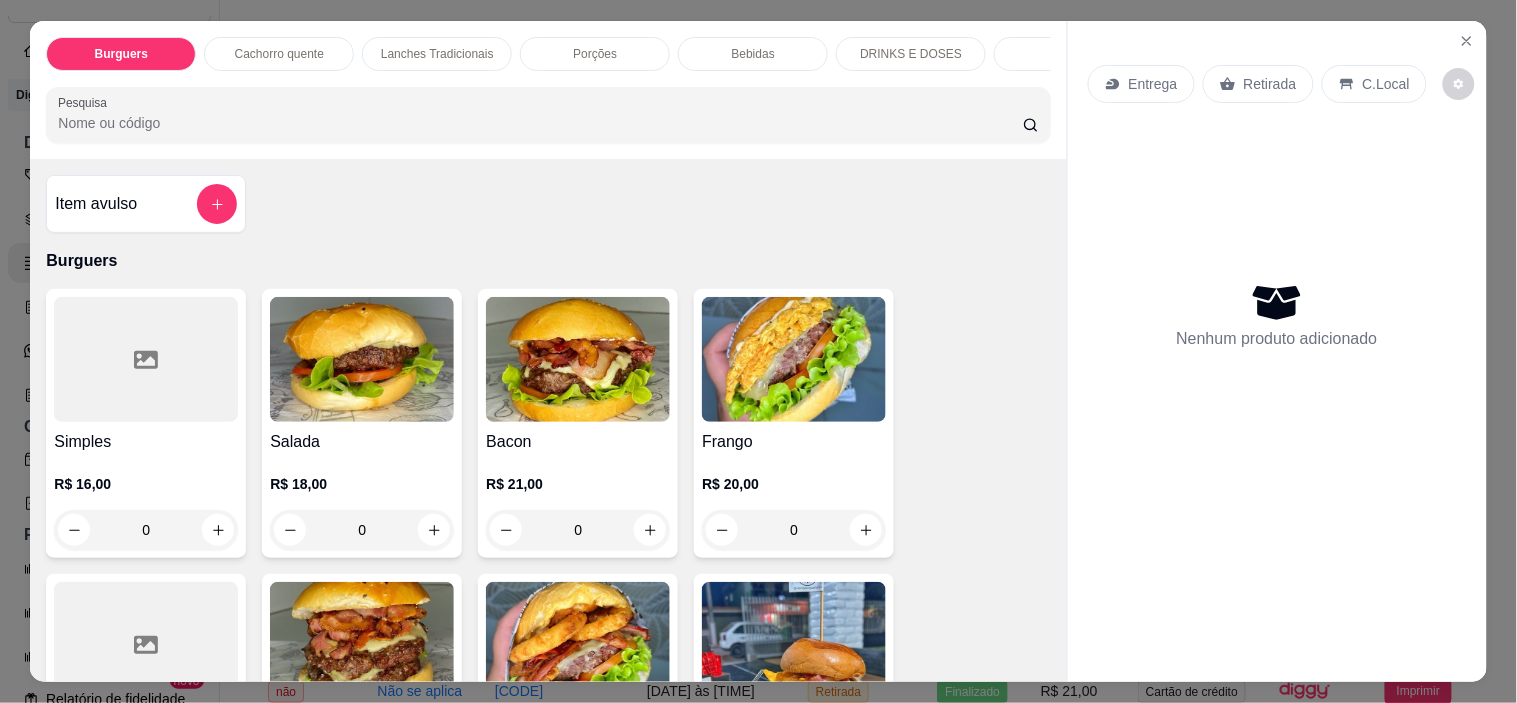 click at bounding box center [362, 359] 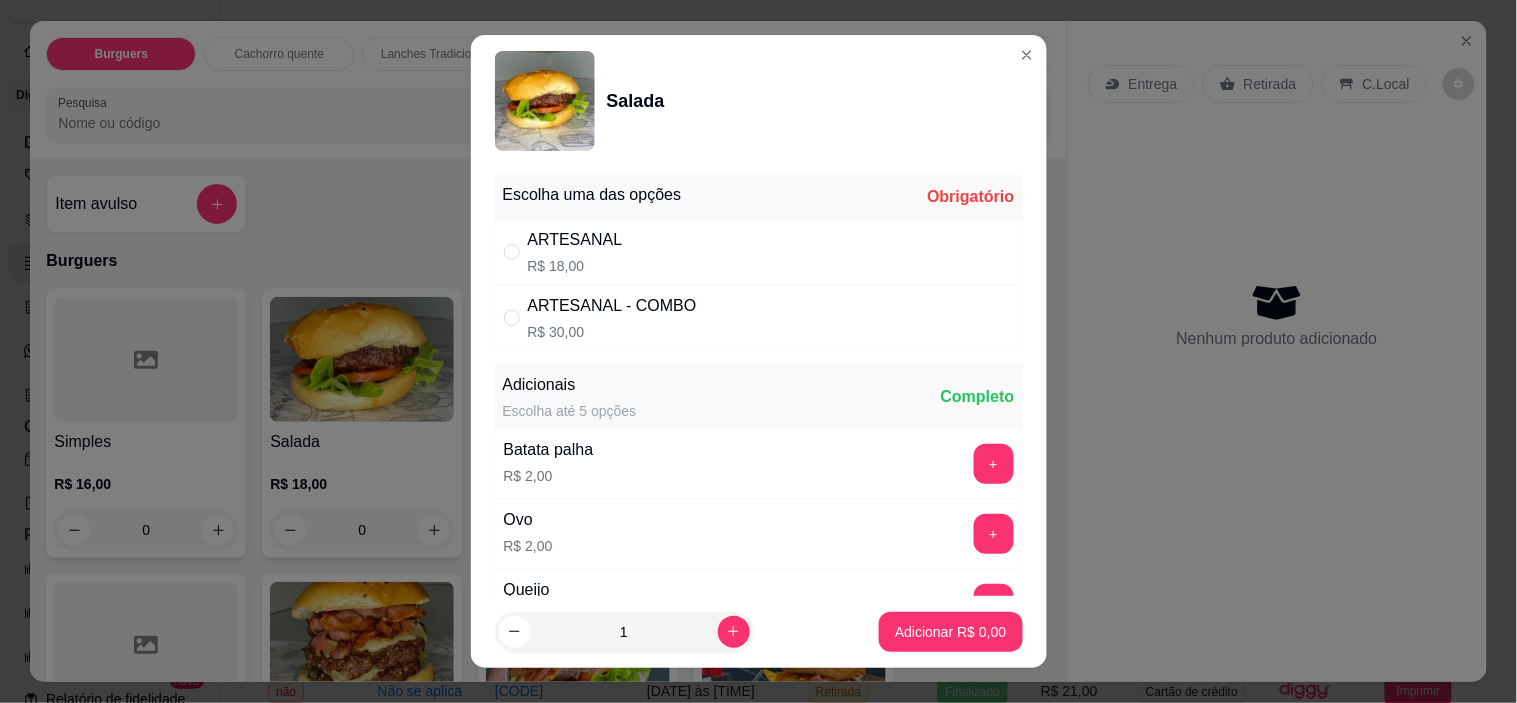 click on "ARTESANAL R$ 18,00" at bounding box center [759, 252] 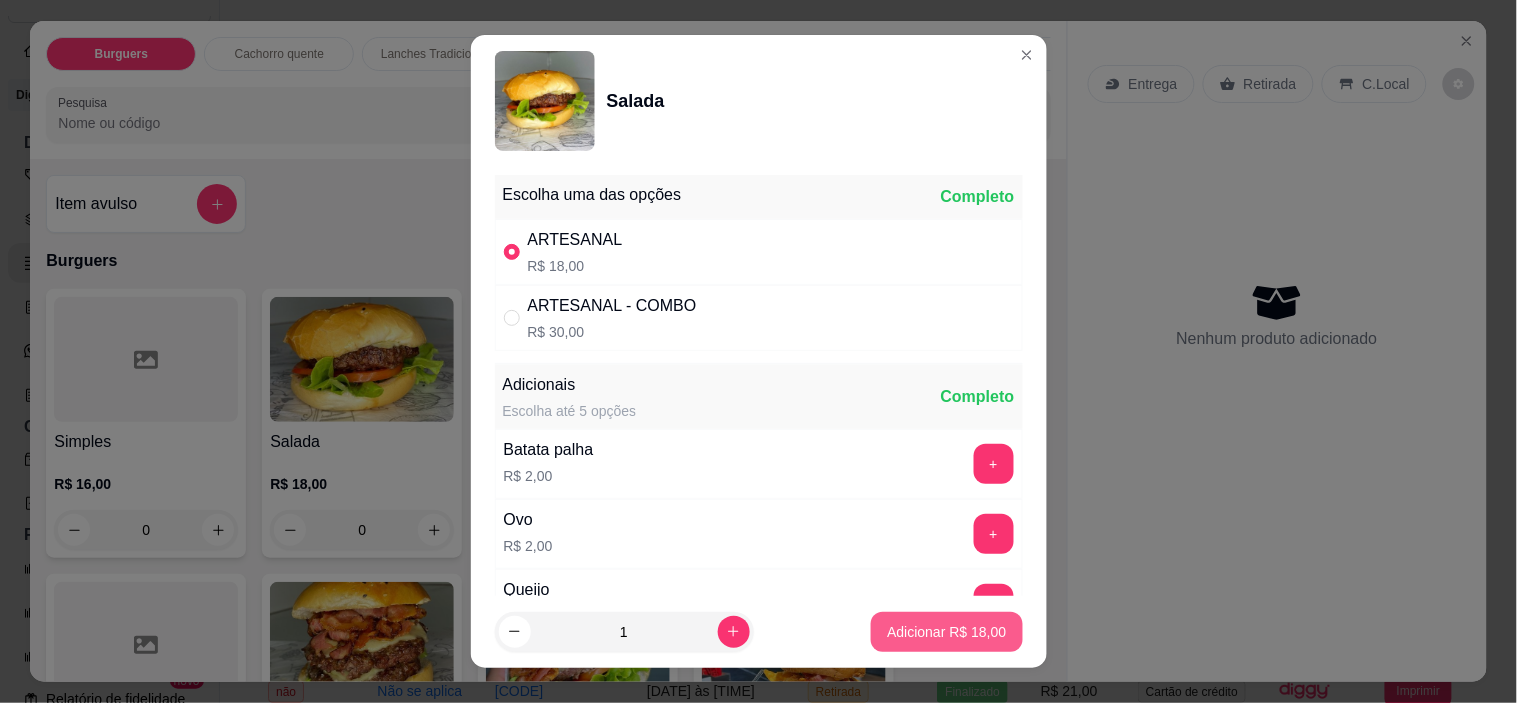 click on "Adicionar   R$ 18,00" at bounding box center (946, 632) 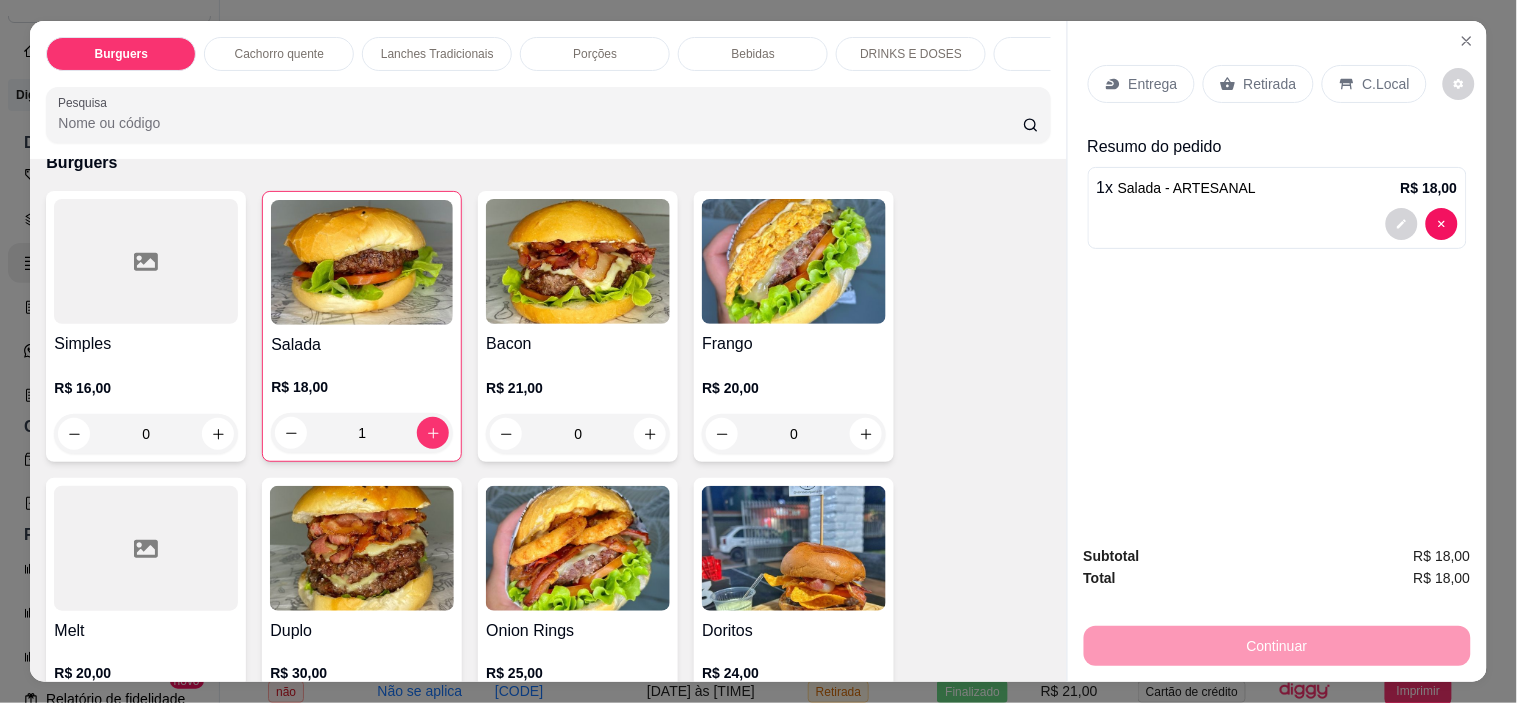 scroll, scrollTop: 222, scrollLeft: 0, axis: vertical 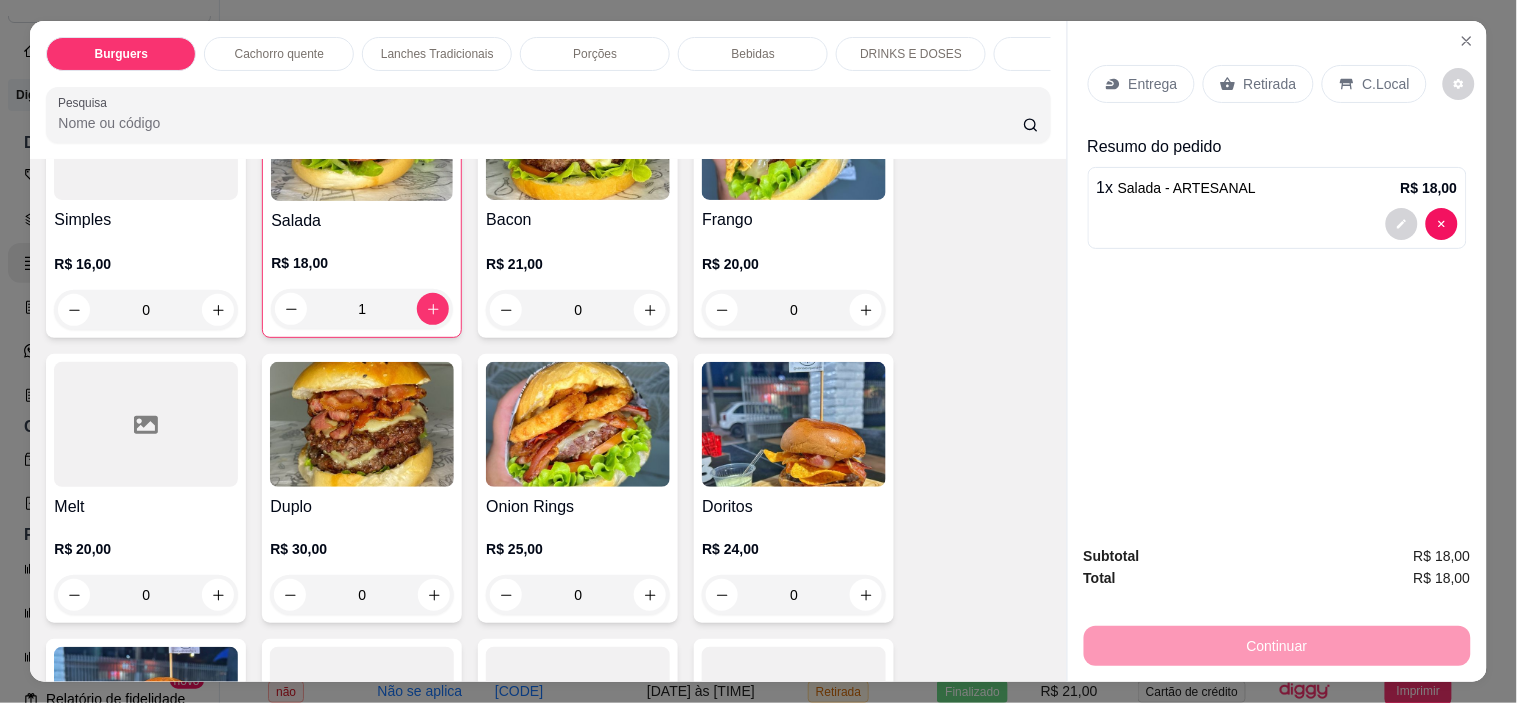 click at bounding box center (146, 424) 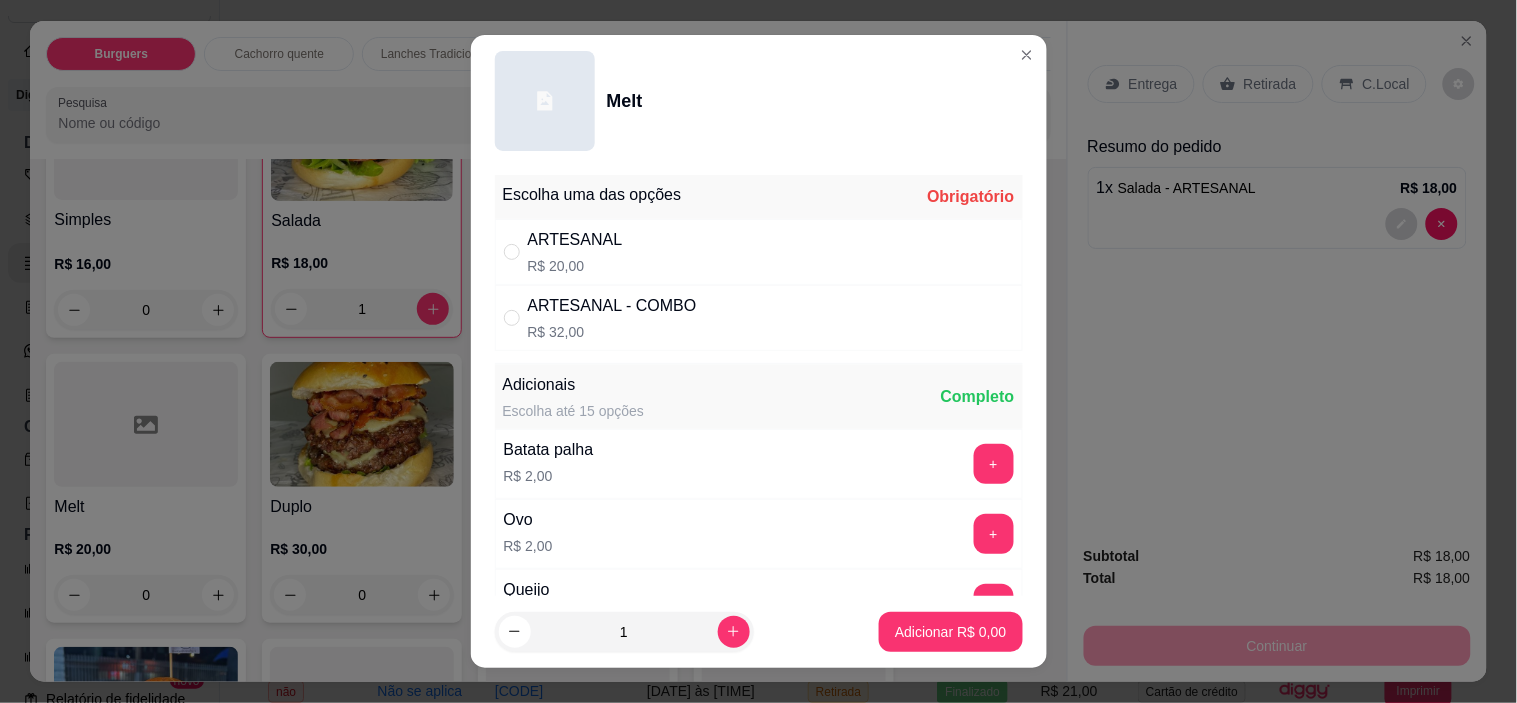 click on "ARTESANAL R$ 20,00" at bounding box center [759, 252] 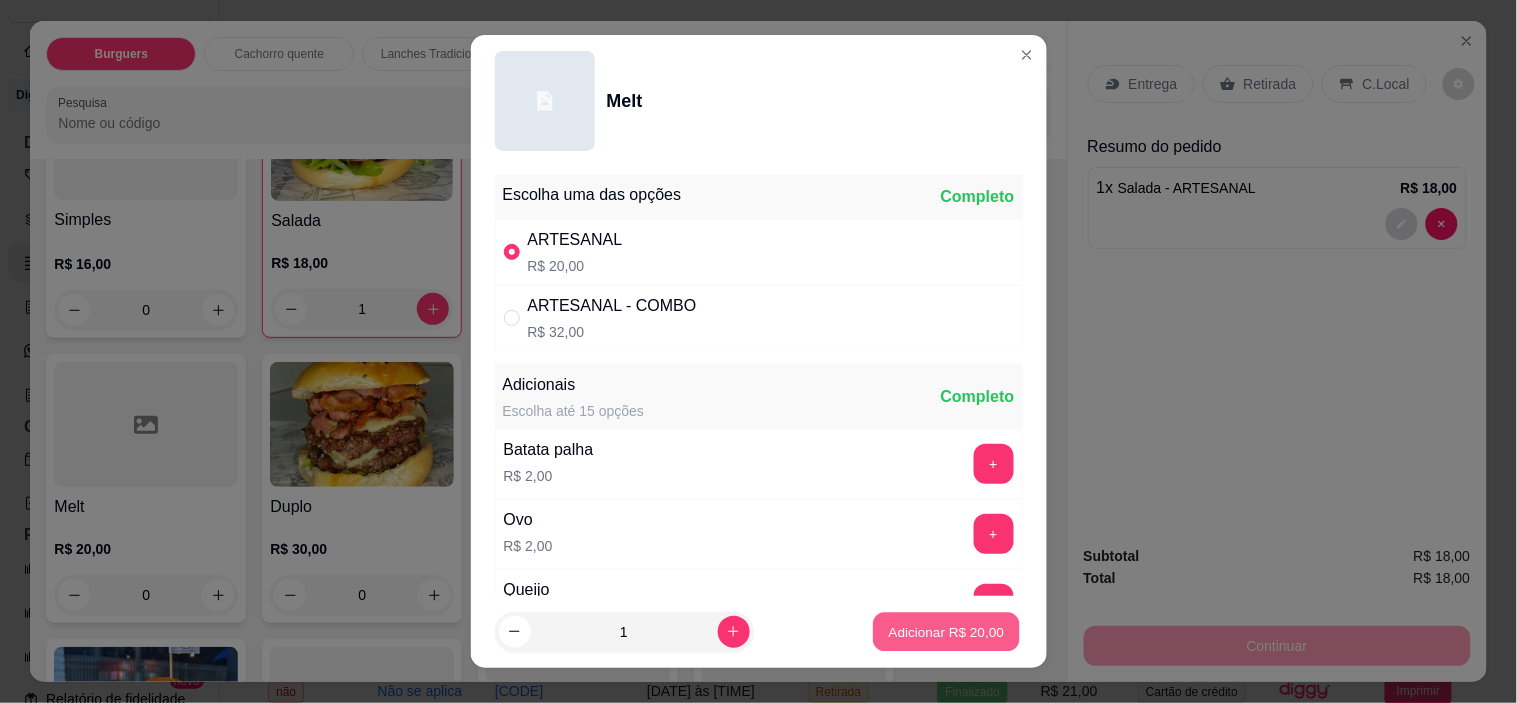 click on "Adicionar   R$ 20,00" at bounding box center [947, 631] 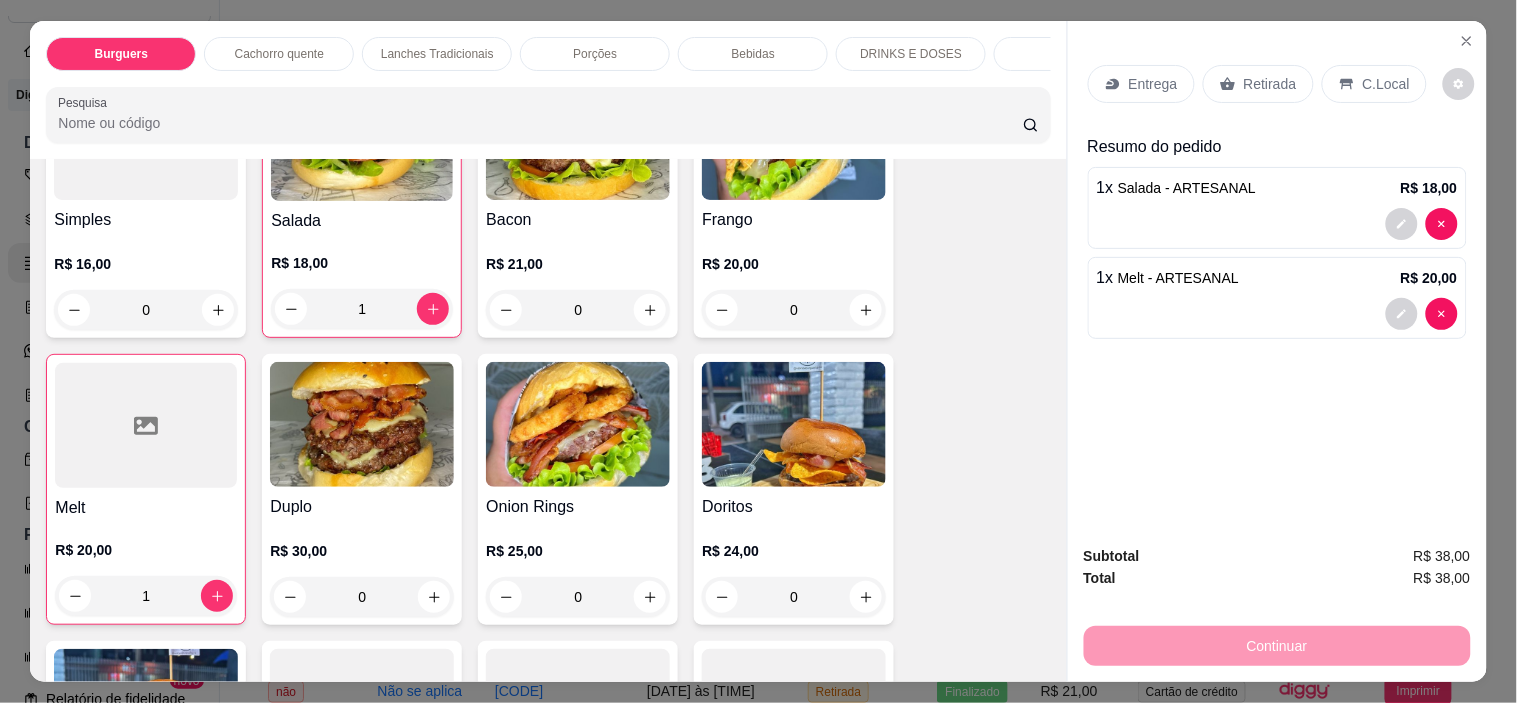 click on "Bebidas" at bounding box center [753, 54] 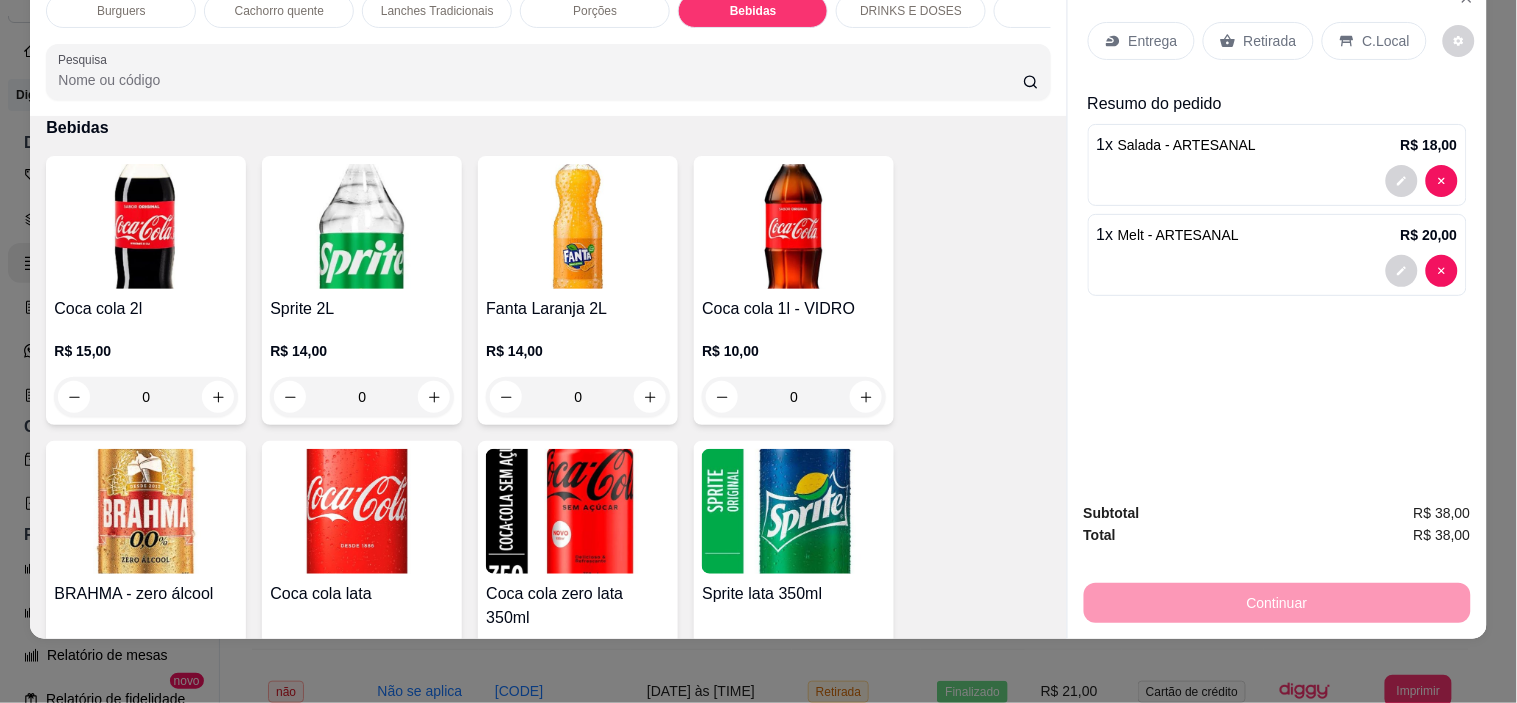 click on "Coca cola lata" at bounding box center (362, 594) 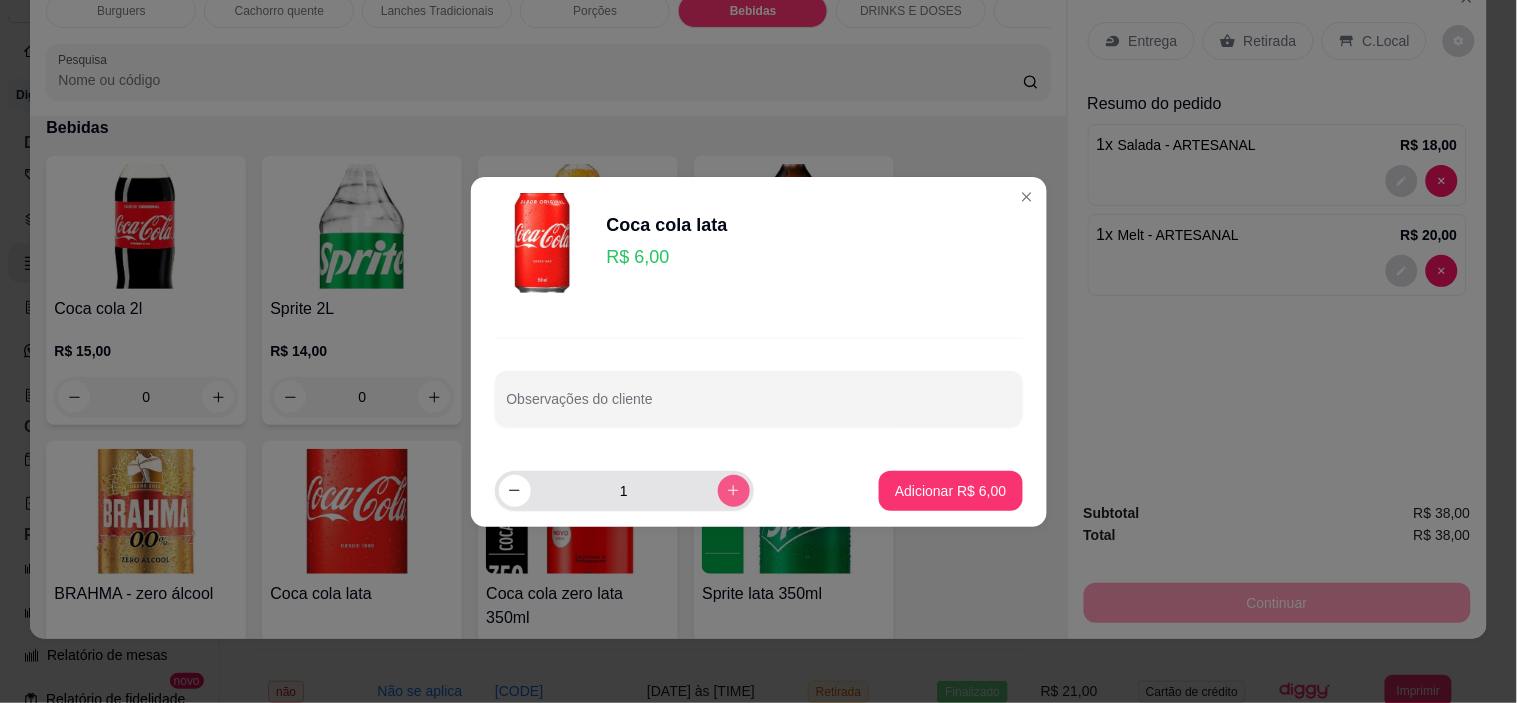 click at bounding box center (734, 491) 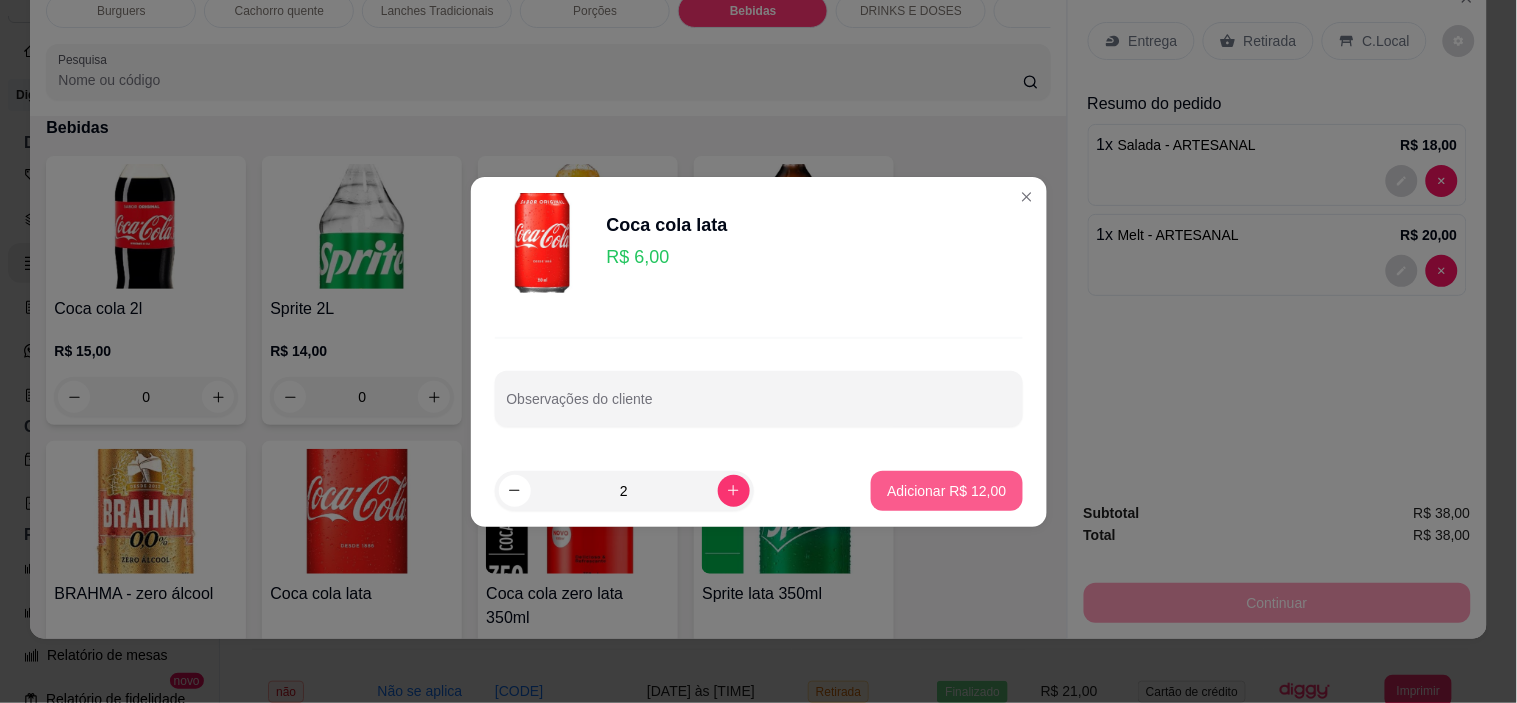 click on "Adicionar   R$ 12,00" at bounding box center [946, 491] 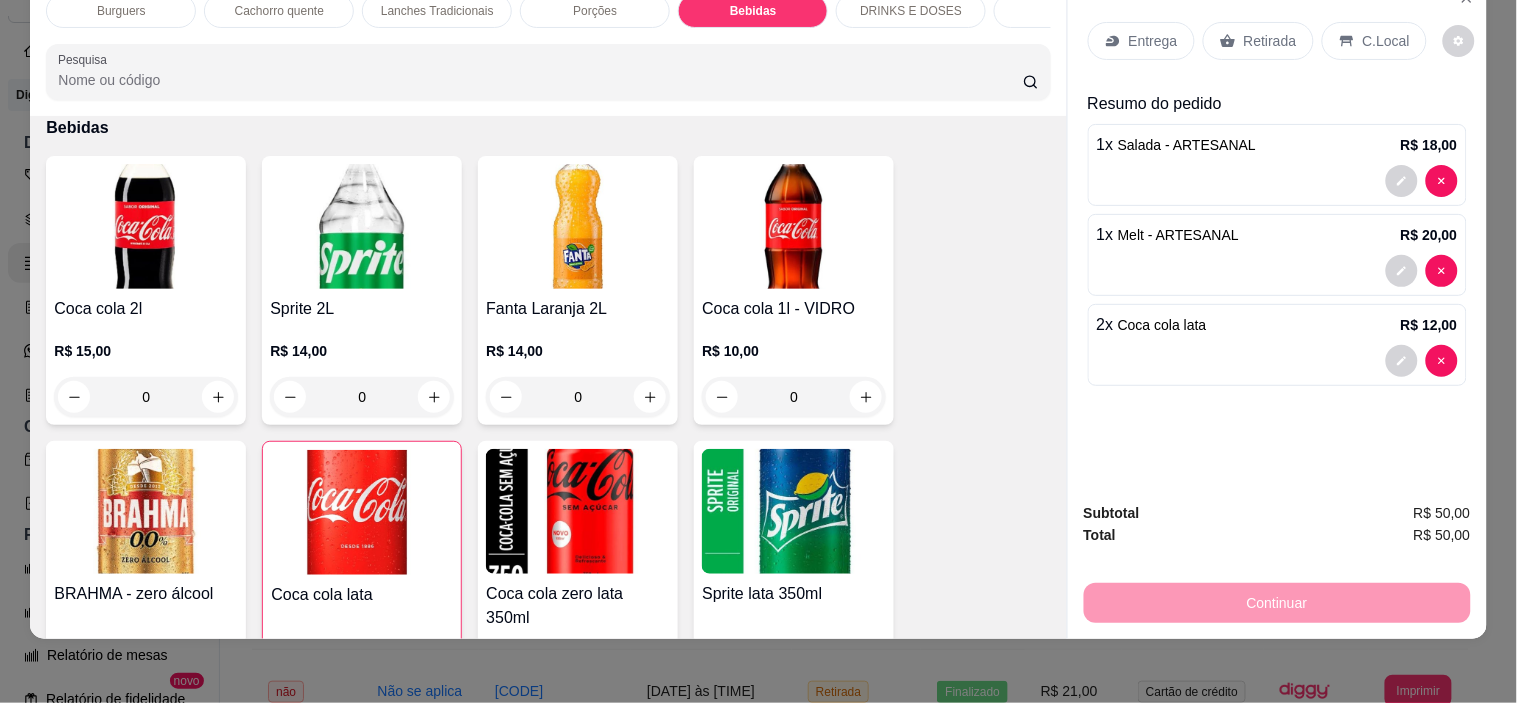 click on "Entrega Retirada C.Local" at bounding box center [1277, 41] 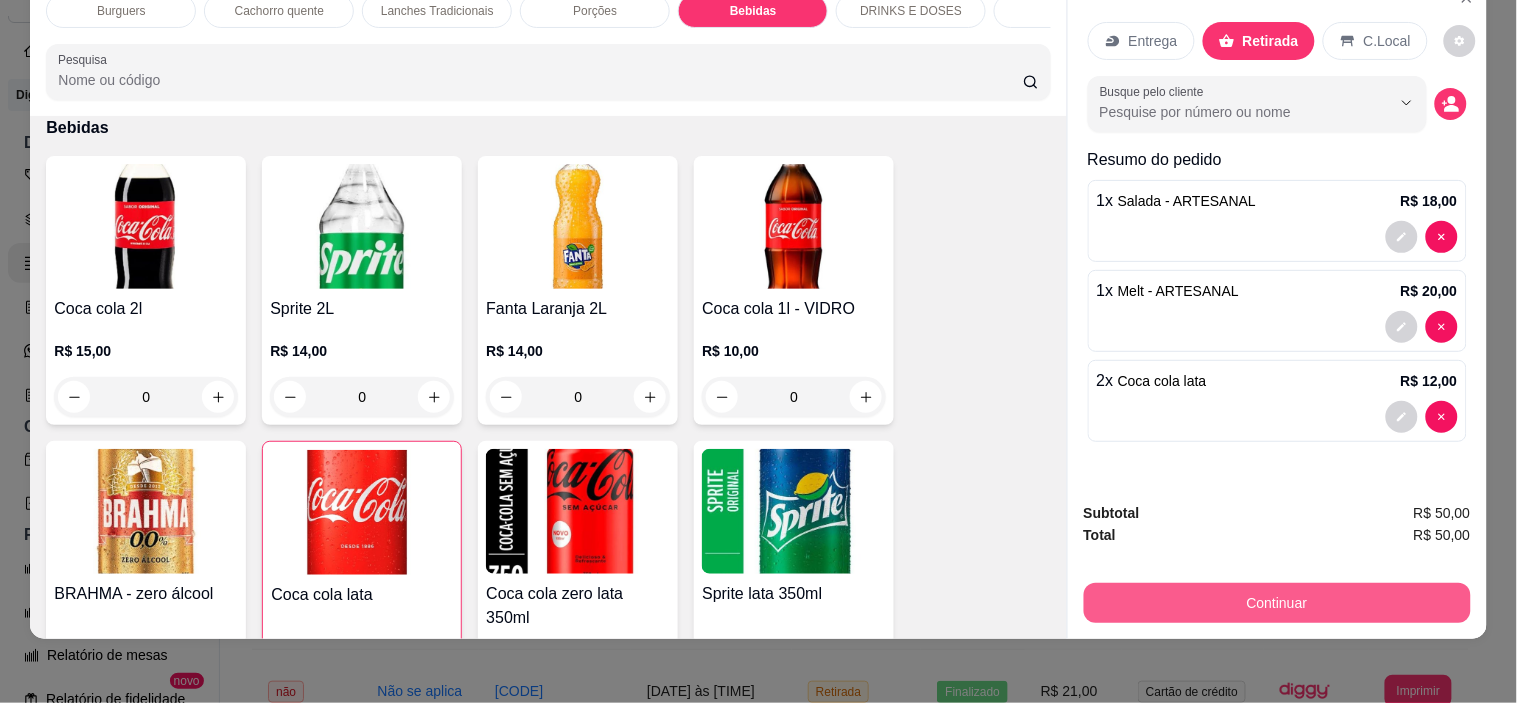 click on "Continuar" at bounding box center [1277, 603] 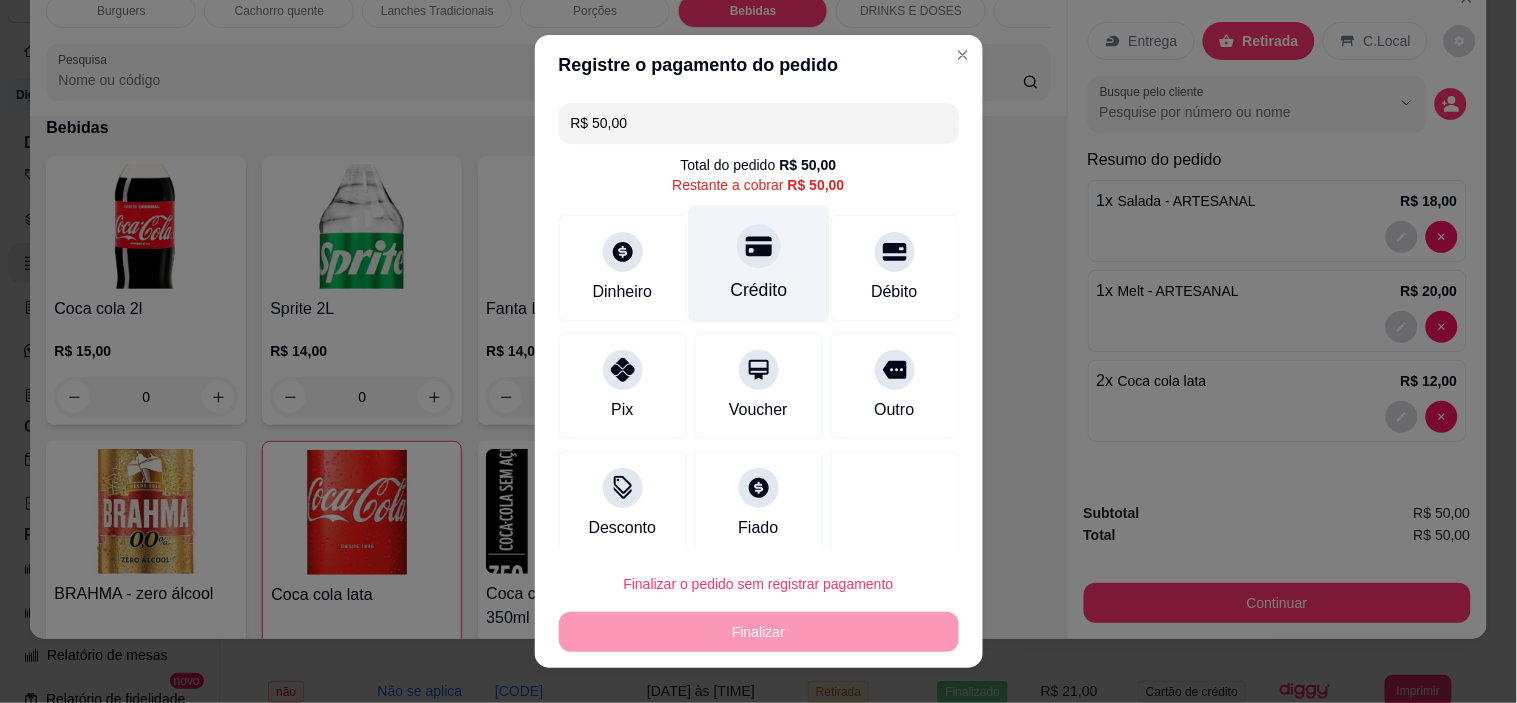 click on "Crédito" at bounding box center [758, 264] 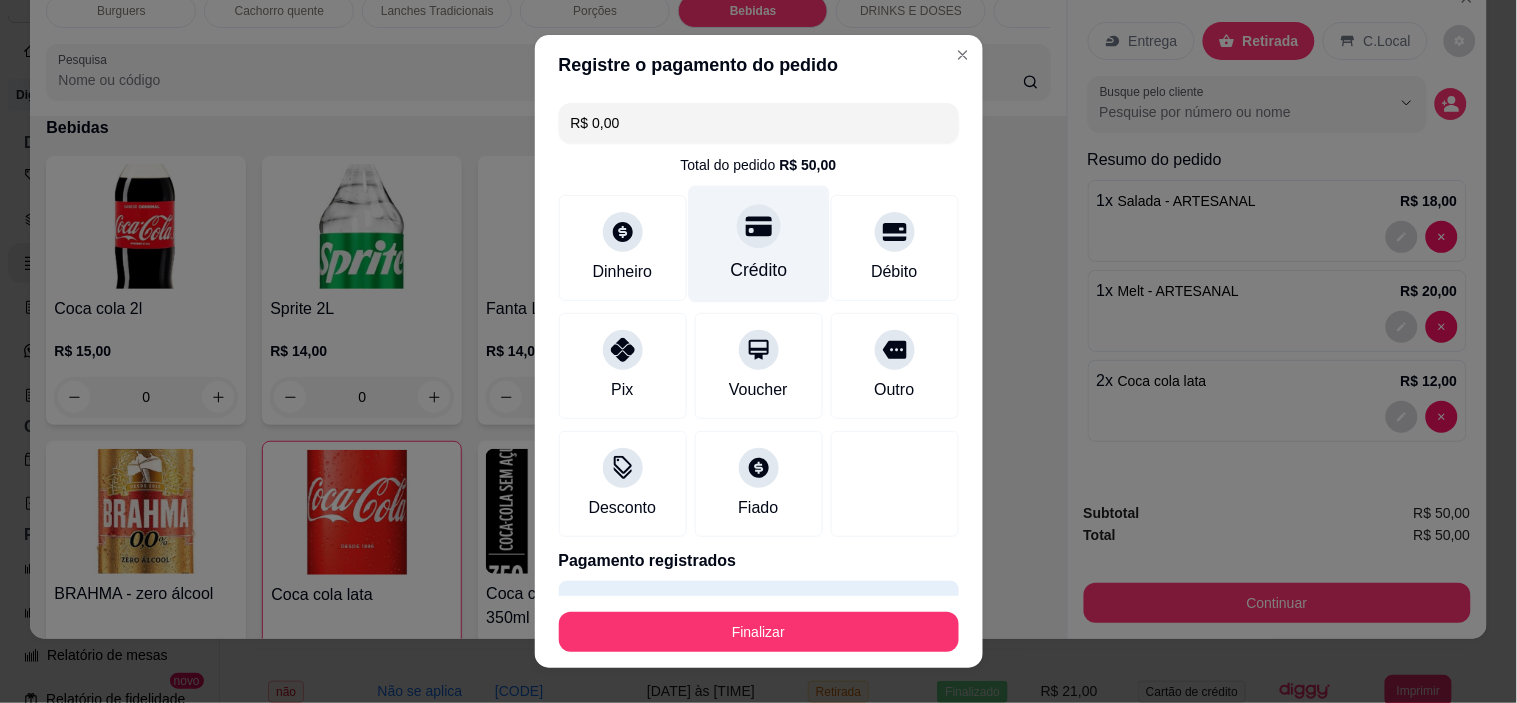 type on "R$ 0,00" 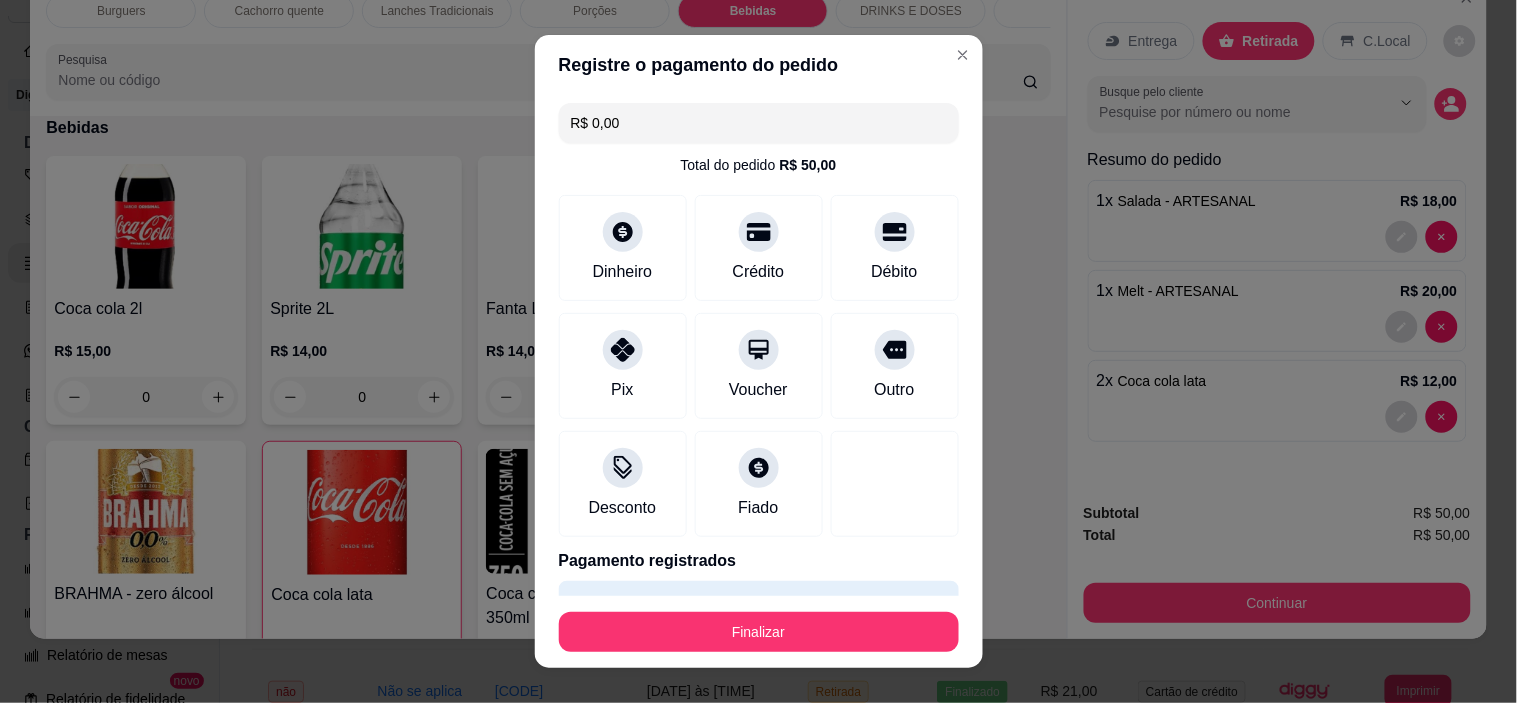click on "Finalizar" at bounding box center [759, 632] 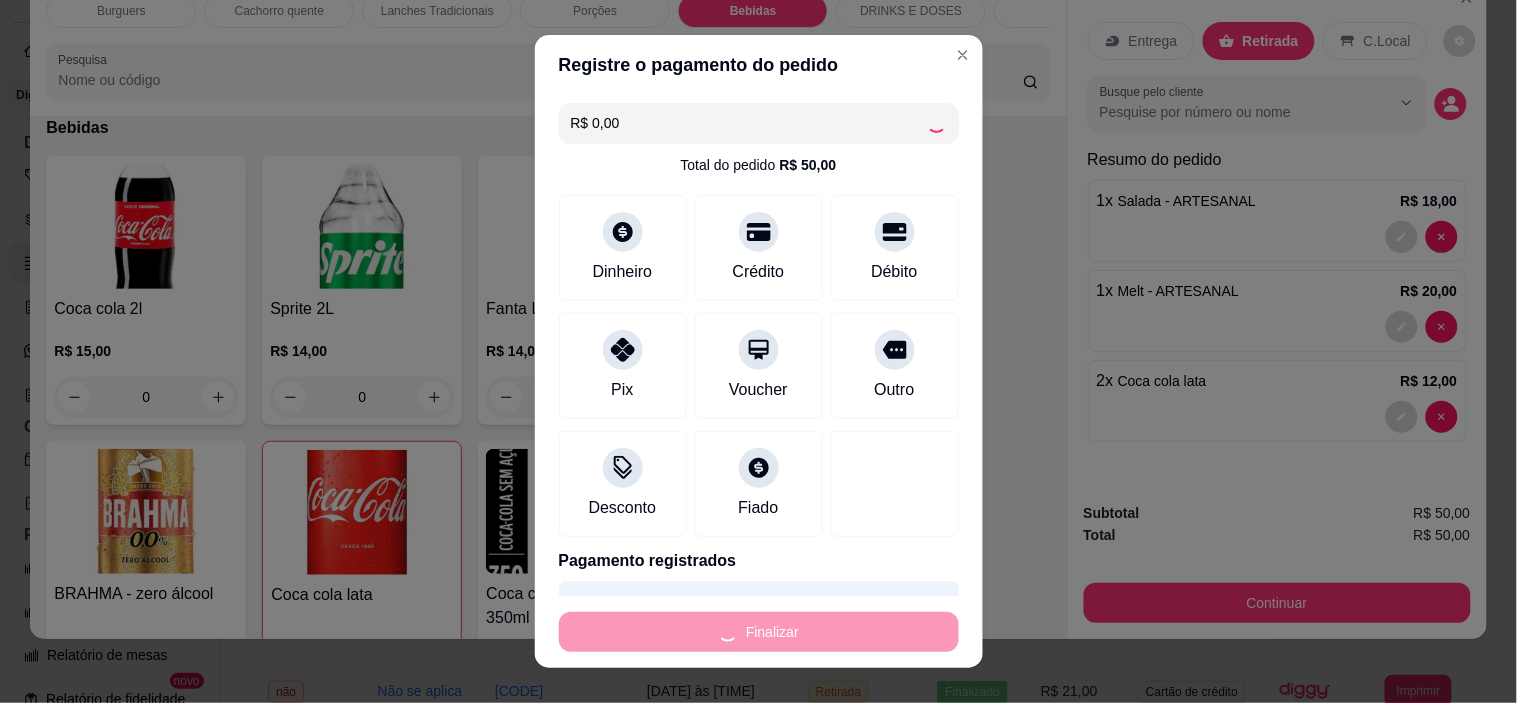 type on "0" 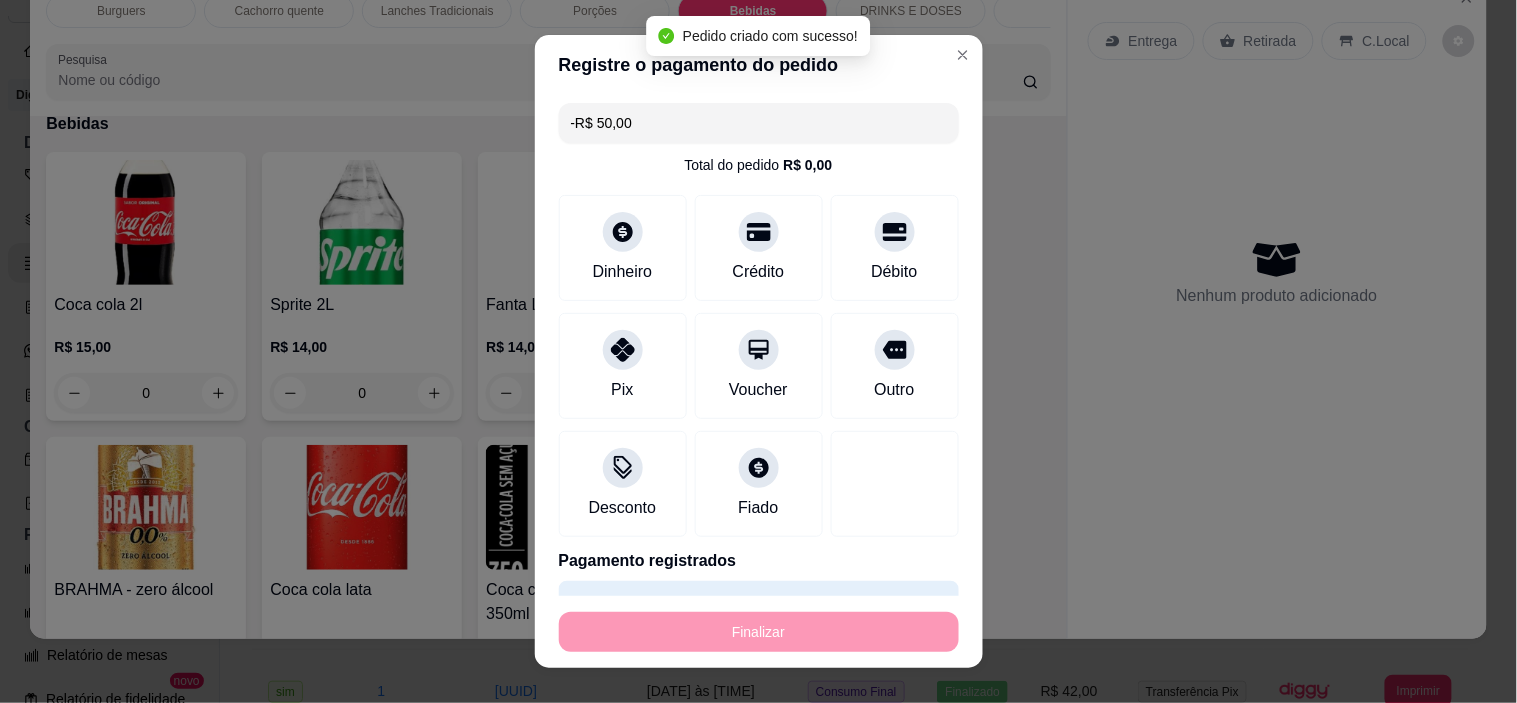 scroll, scrollTop: 2886, scrollLeft: 0, axis: vertical 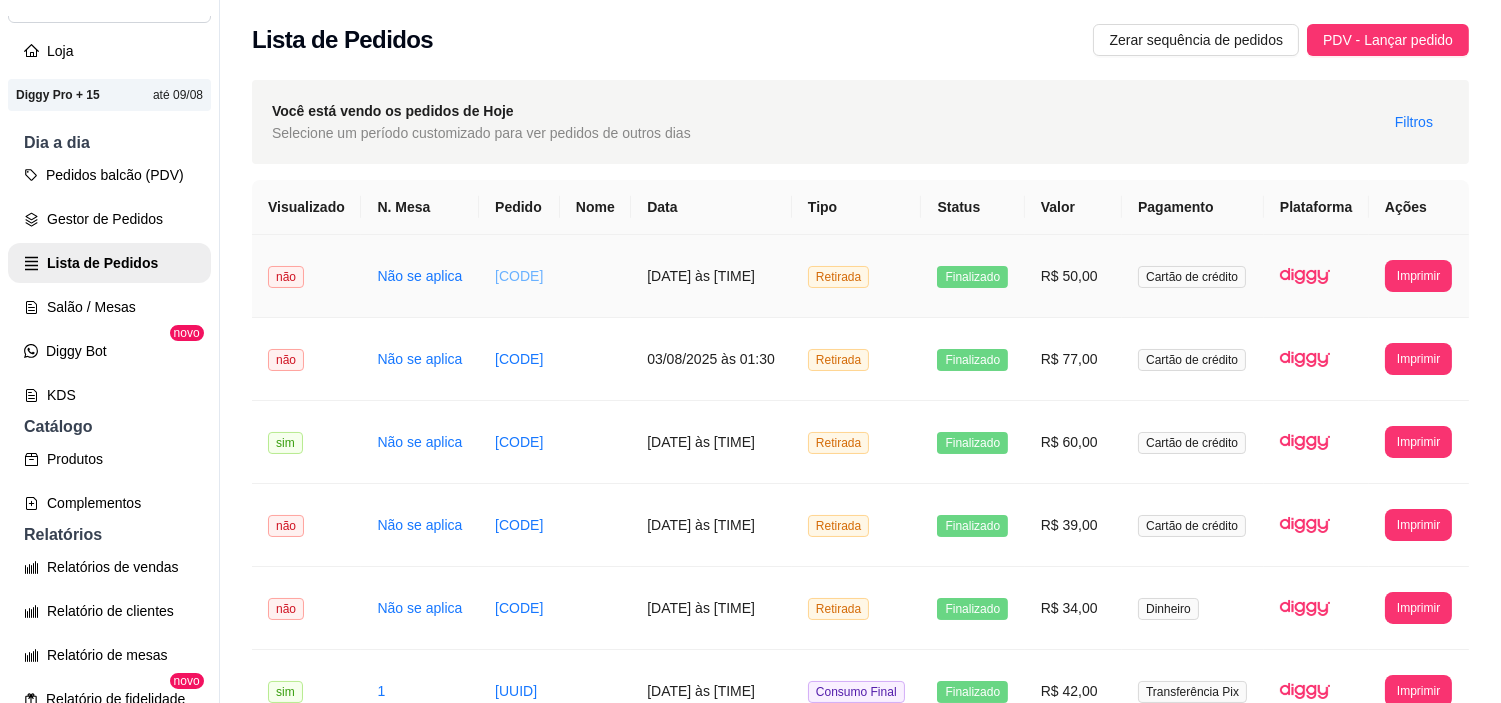 click on "2742-40ebc" at bounding box center (519, 276) 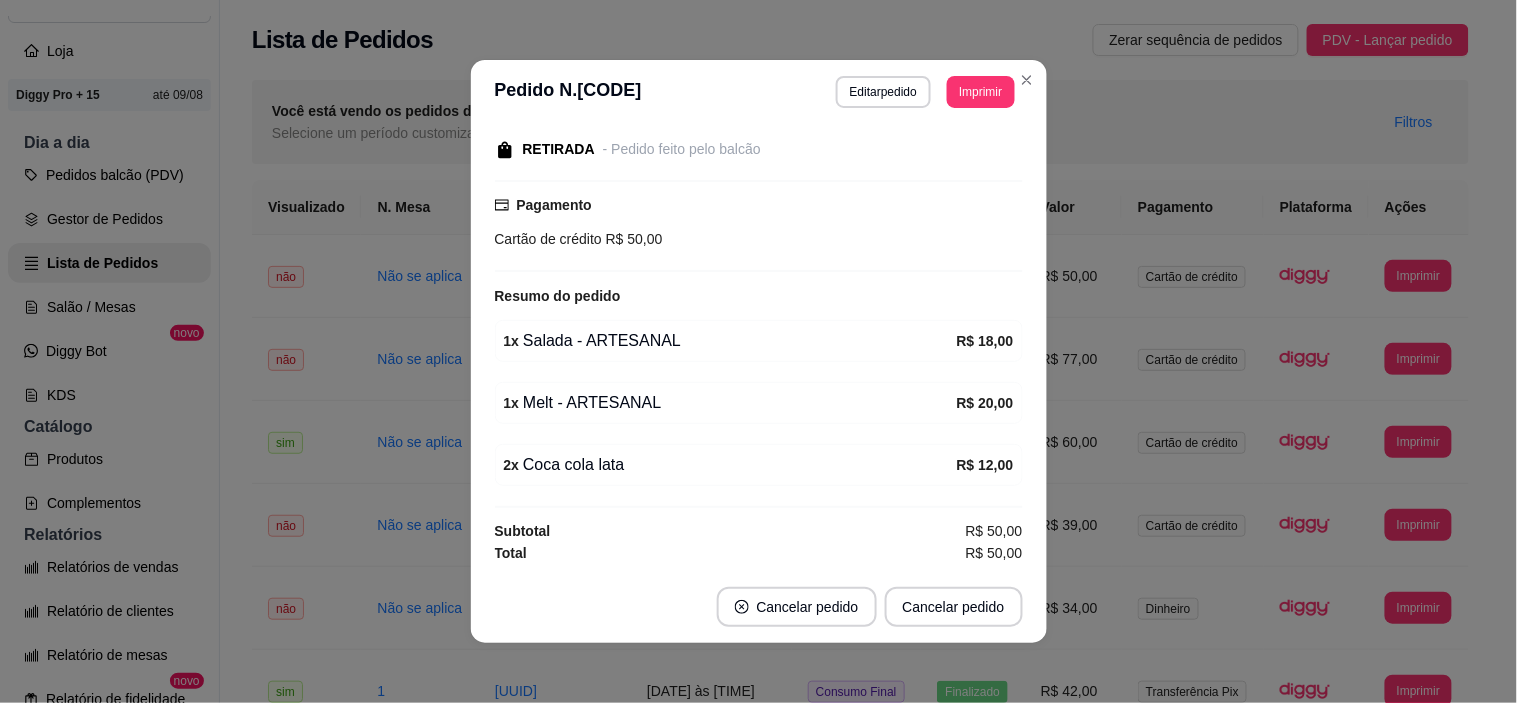 scroll, scrollTop: 126, scrollLeft: 0, axis: vertical 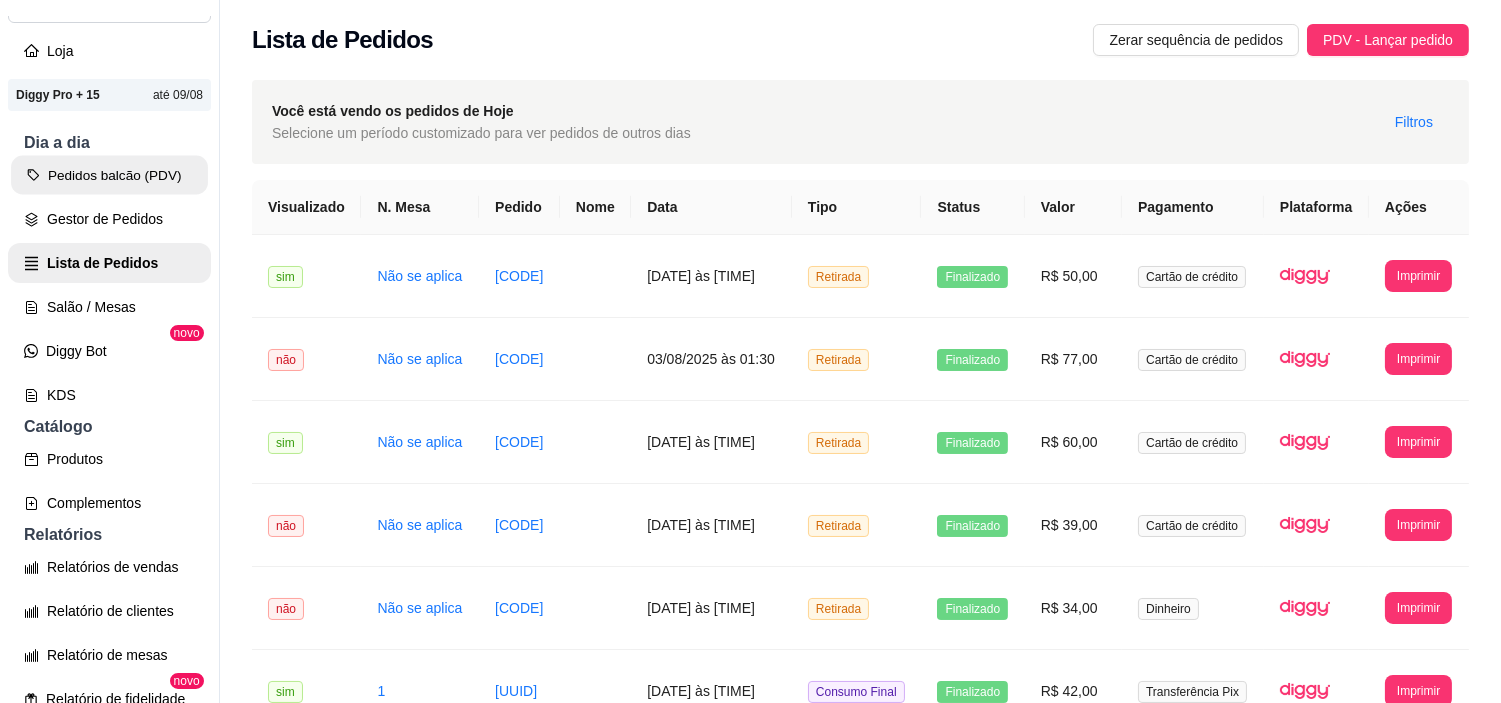 click on "Pedidos balcão (PDV)" at bounding box center [109, 175] 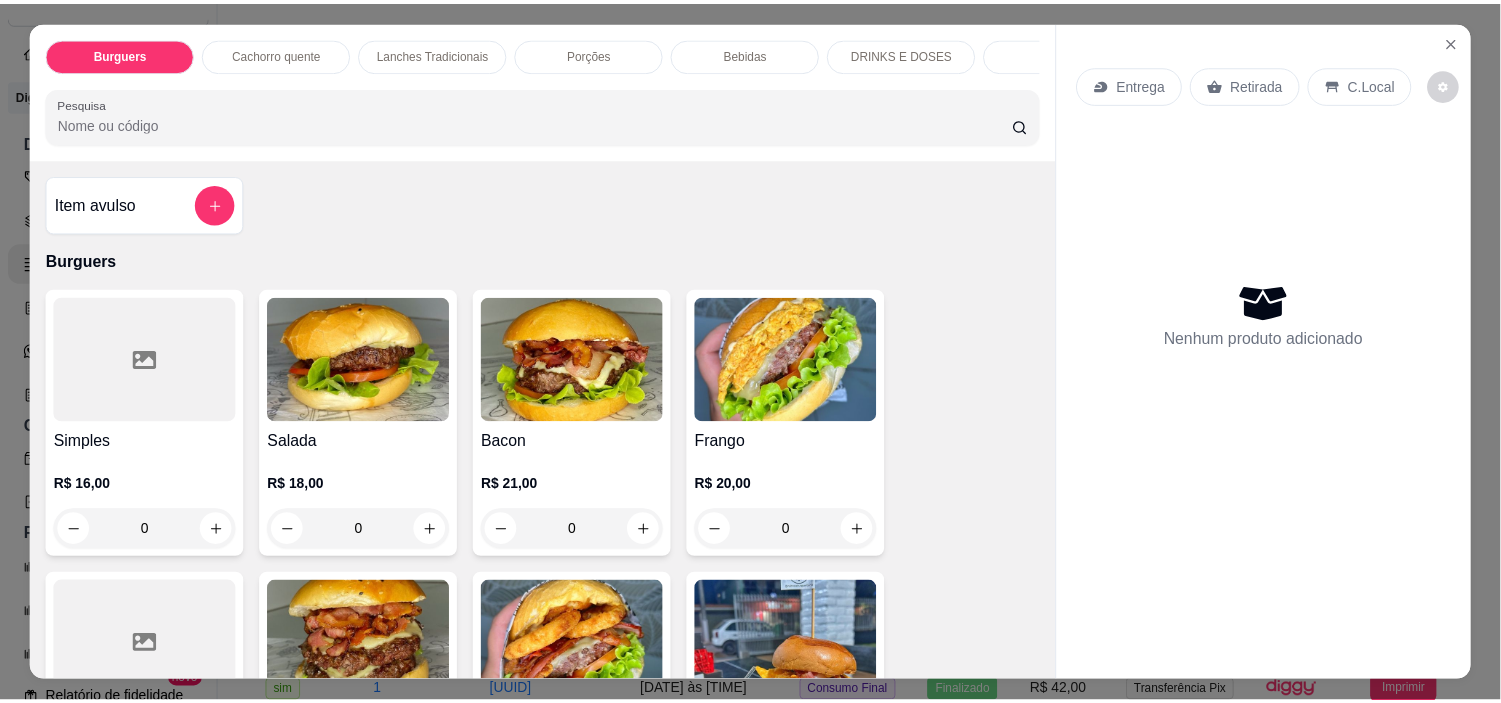 scroll, scrollTop: 111, scrollLeft: 0, axis: vertical 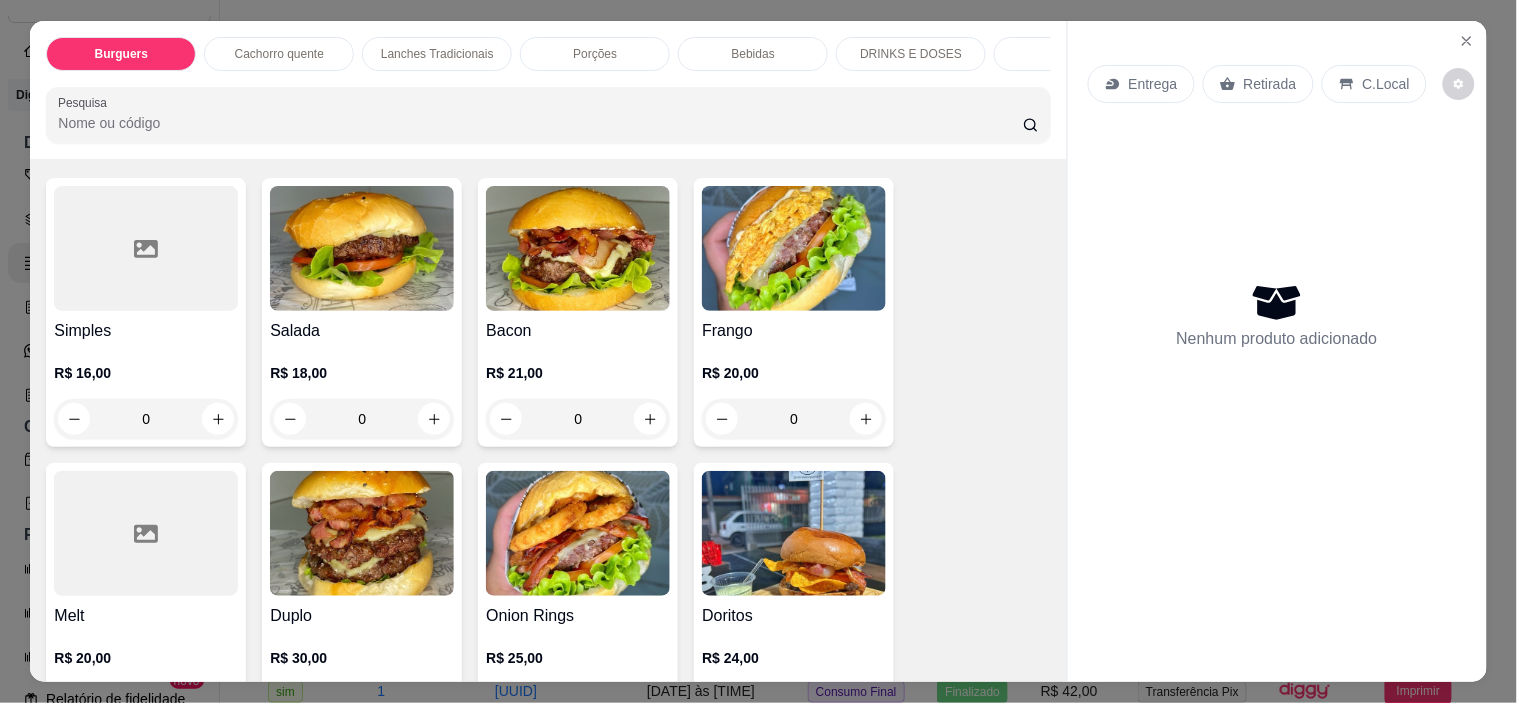 click on "0" at bounding box center [362, 419] 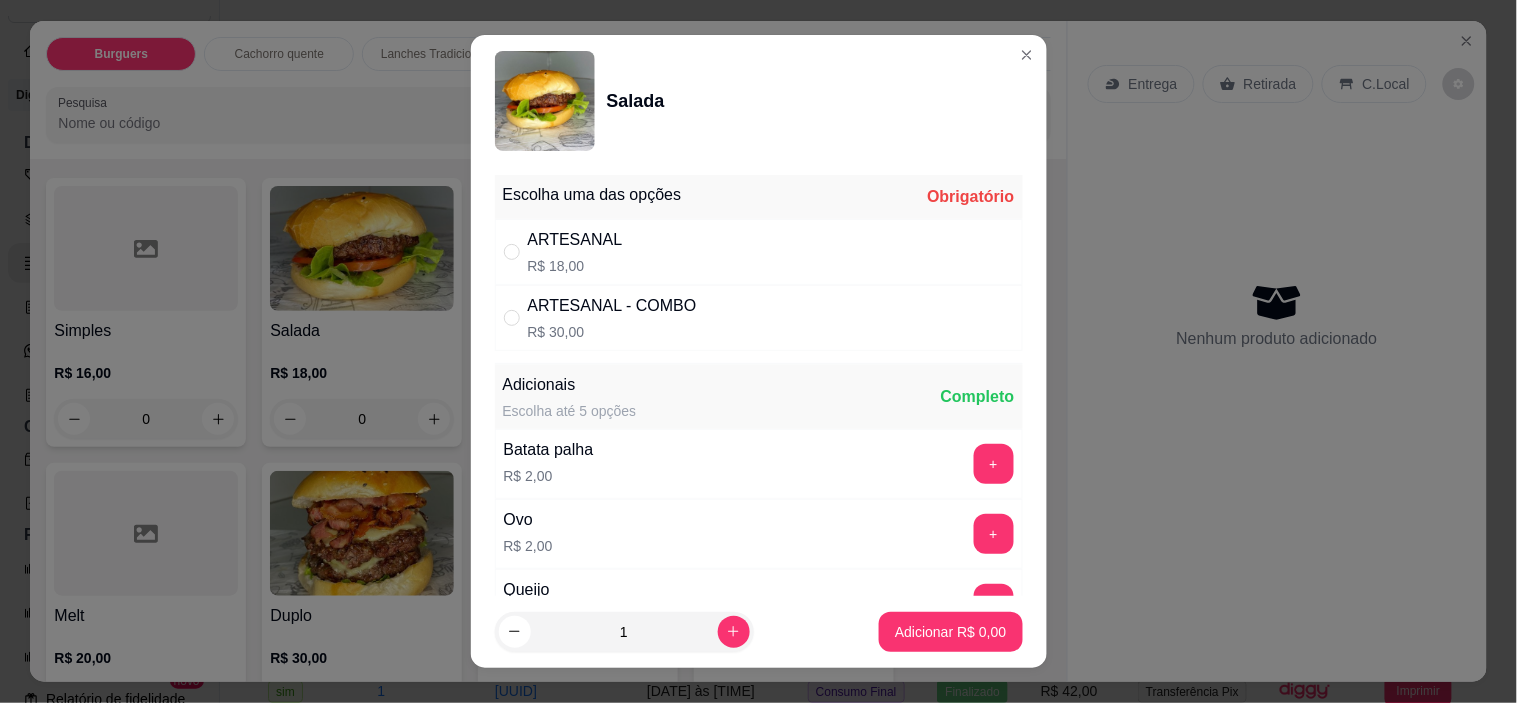 click on "ARTESANAL" at bounding box center (575, 240) 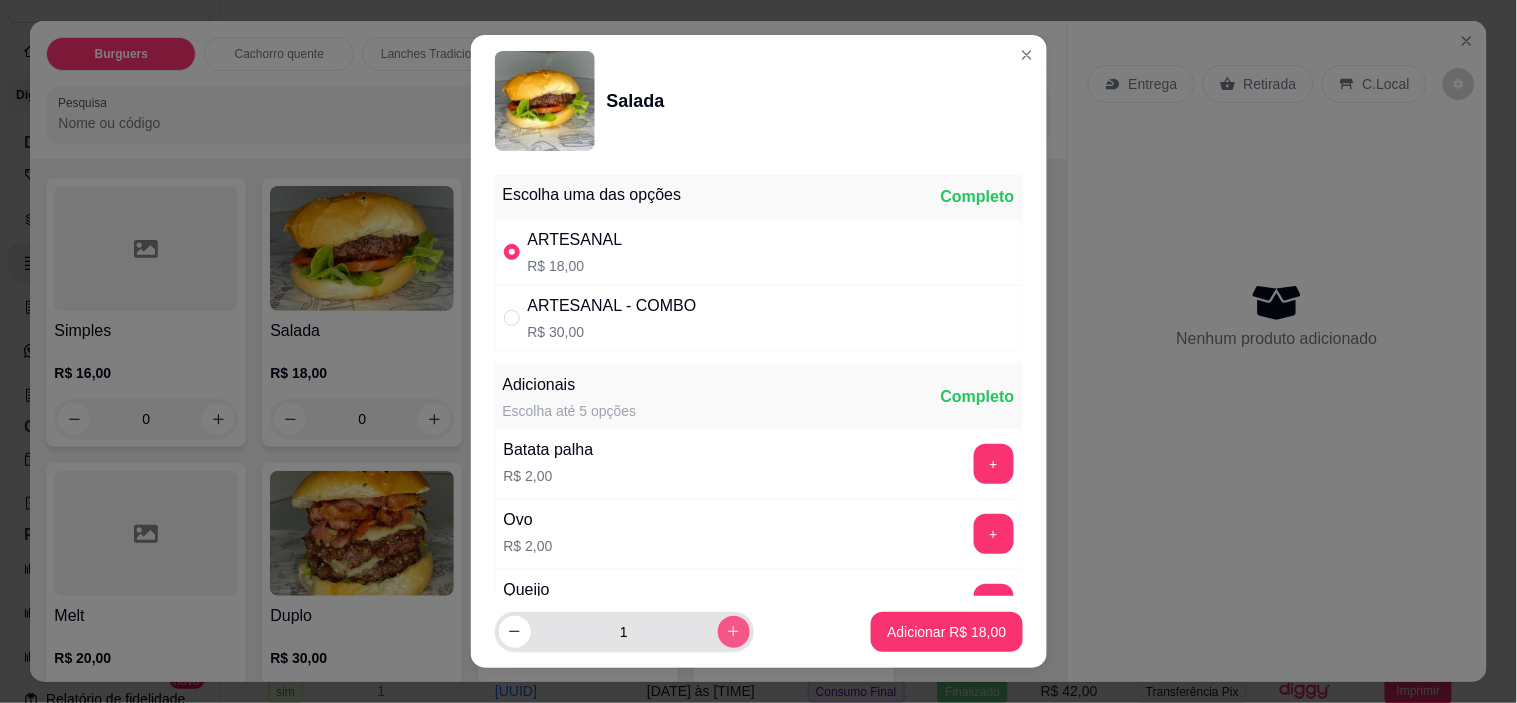 click at bounding box center [734, 632] 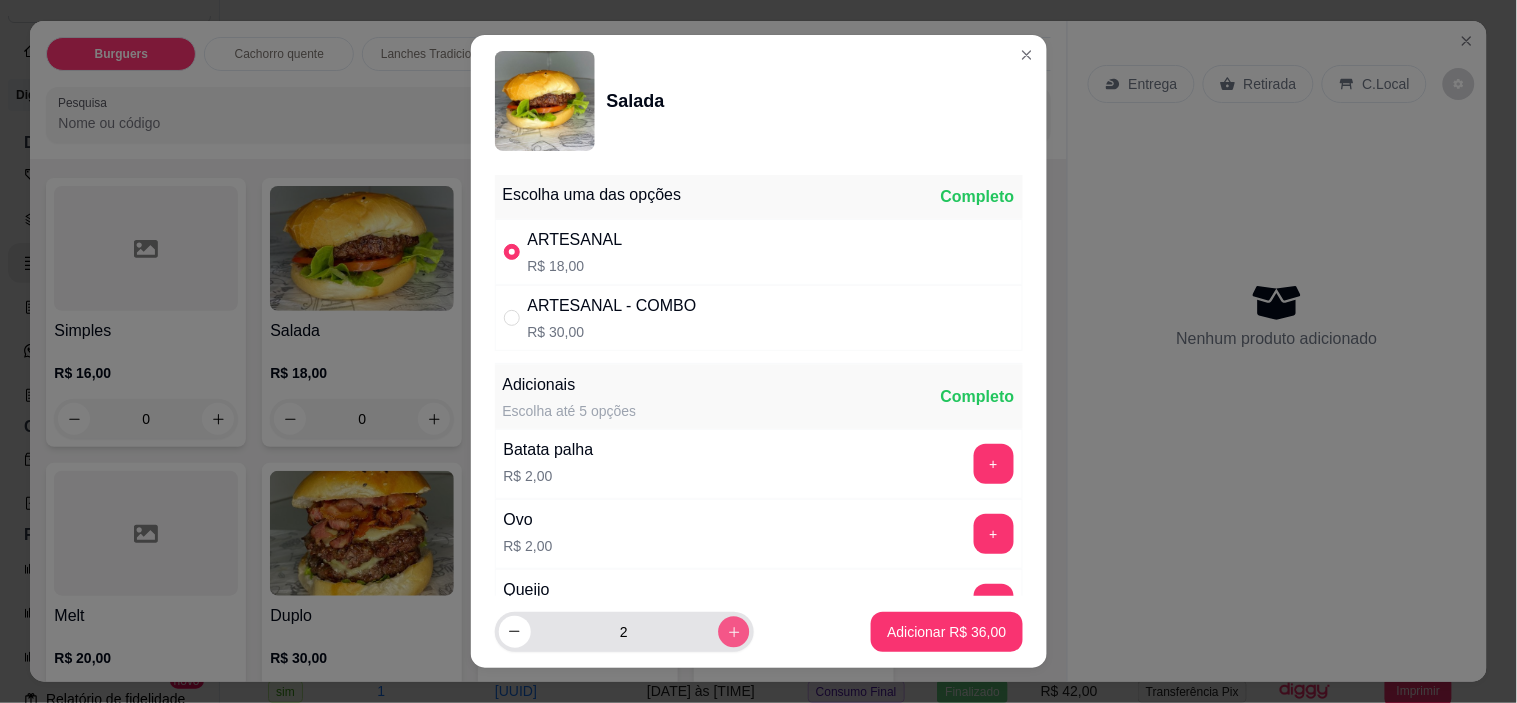 click at bounding box center [733, 631] 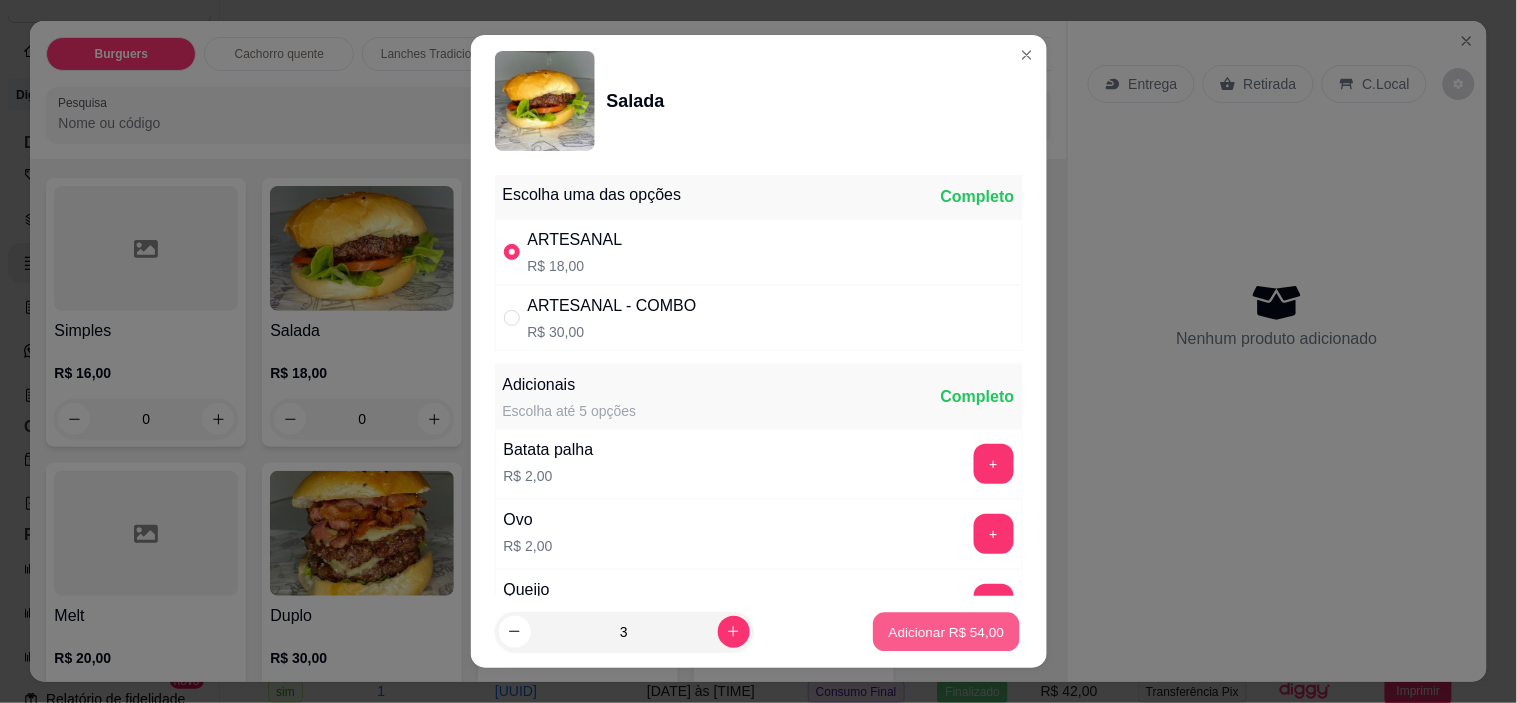 click on "Adicionar   R$ 54,00" at bounding box center [947, 631] 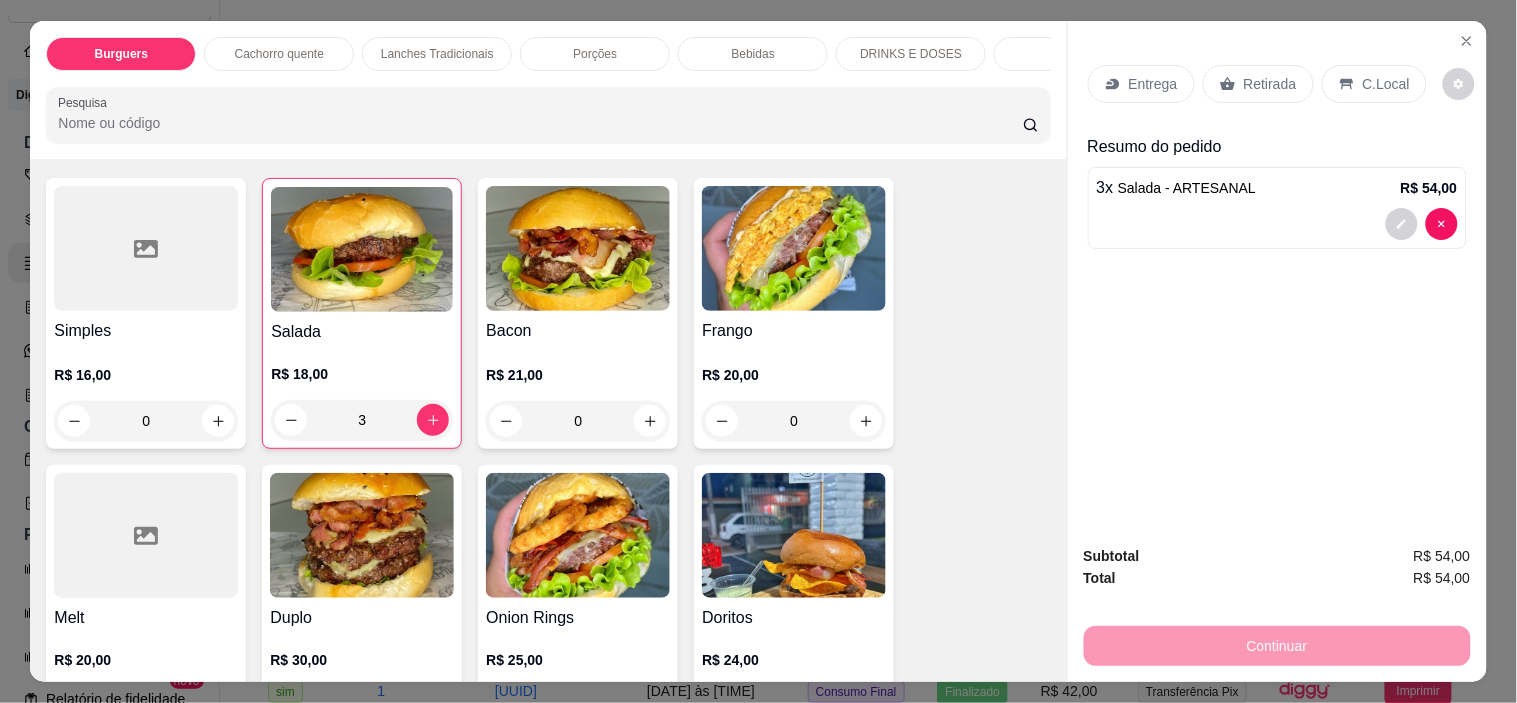 click on "Retirada" at bounding box center (1270, 84) 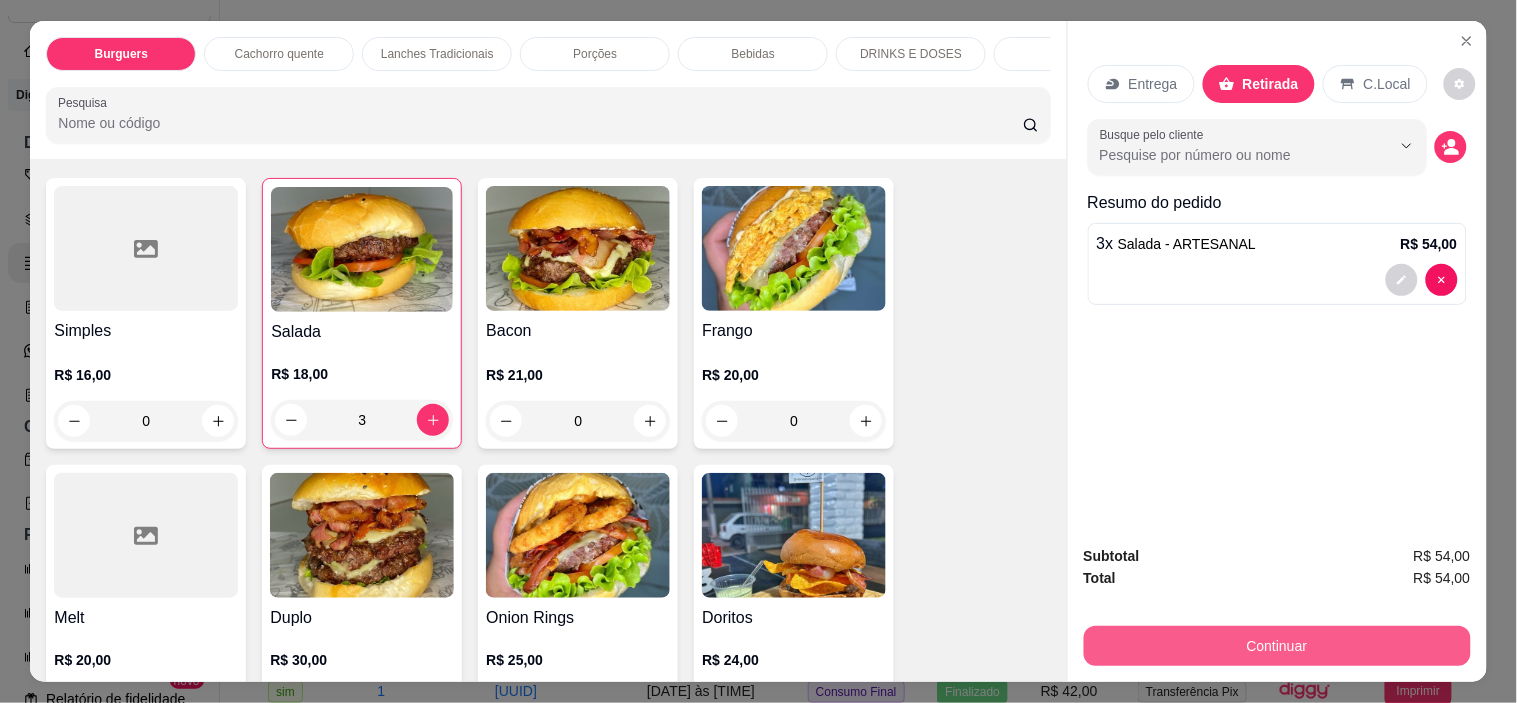 click on "Continuar" at bounding box center (1277, 646) 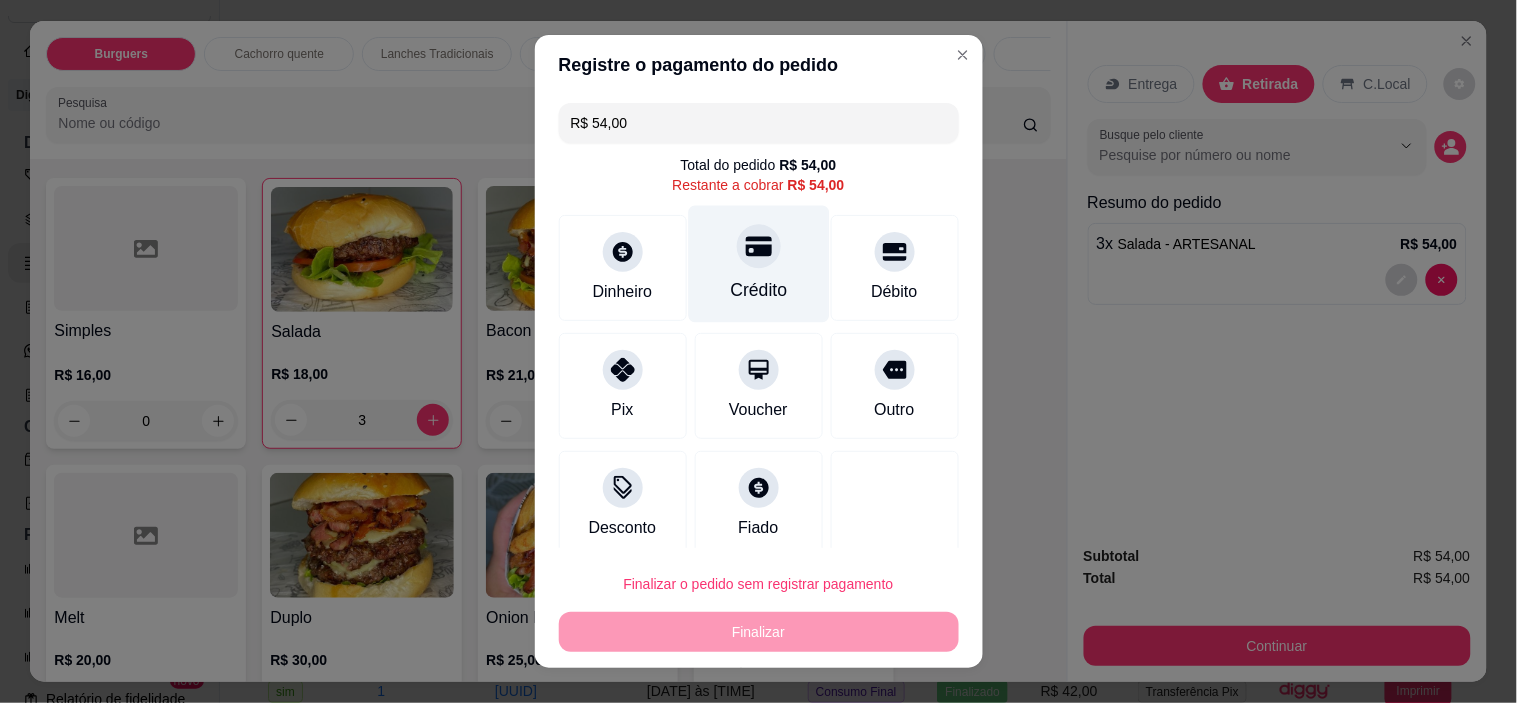 click at bounding box center [759, 247] 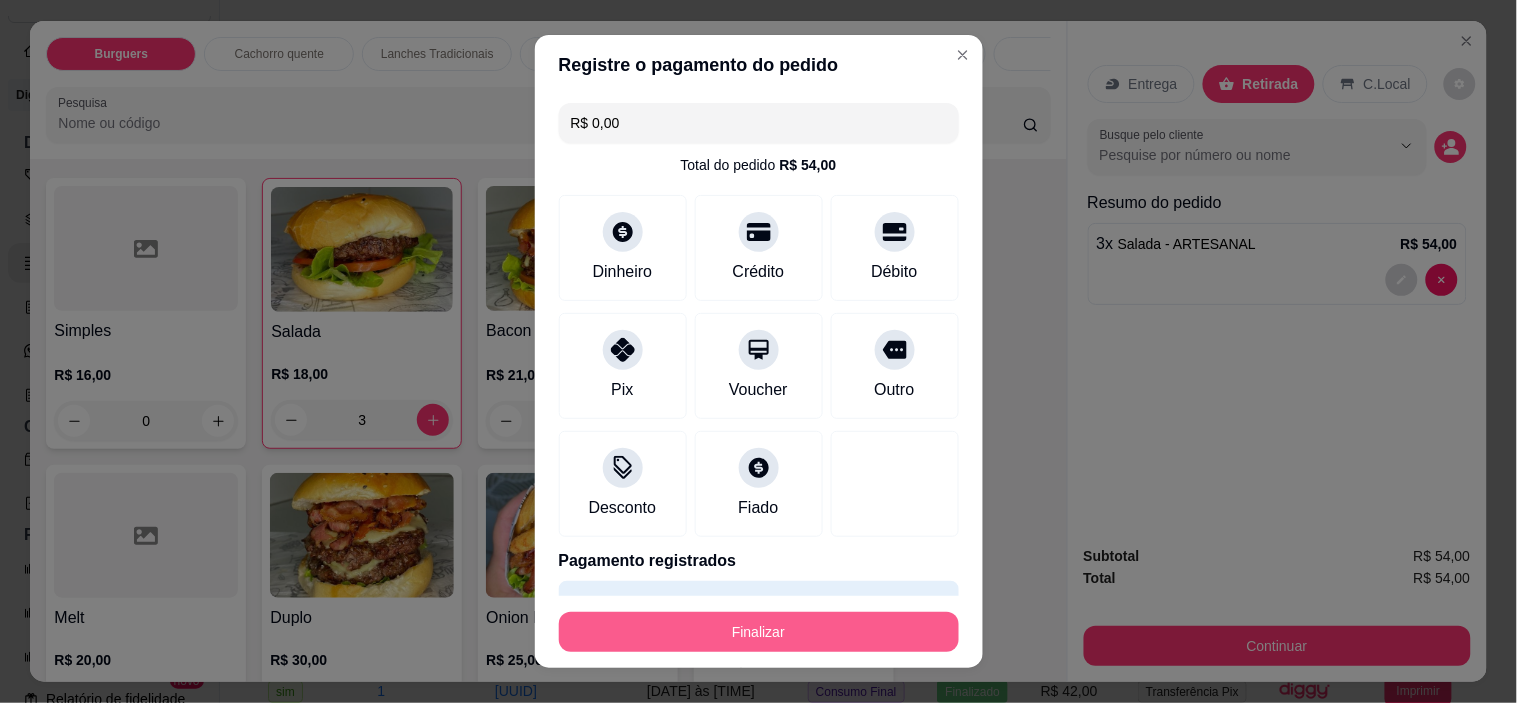 click on "Finalizar" at bounding box center (759, 632) 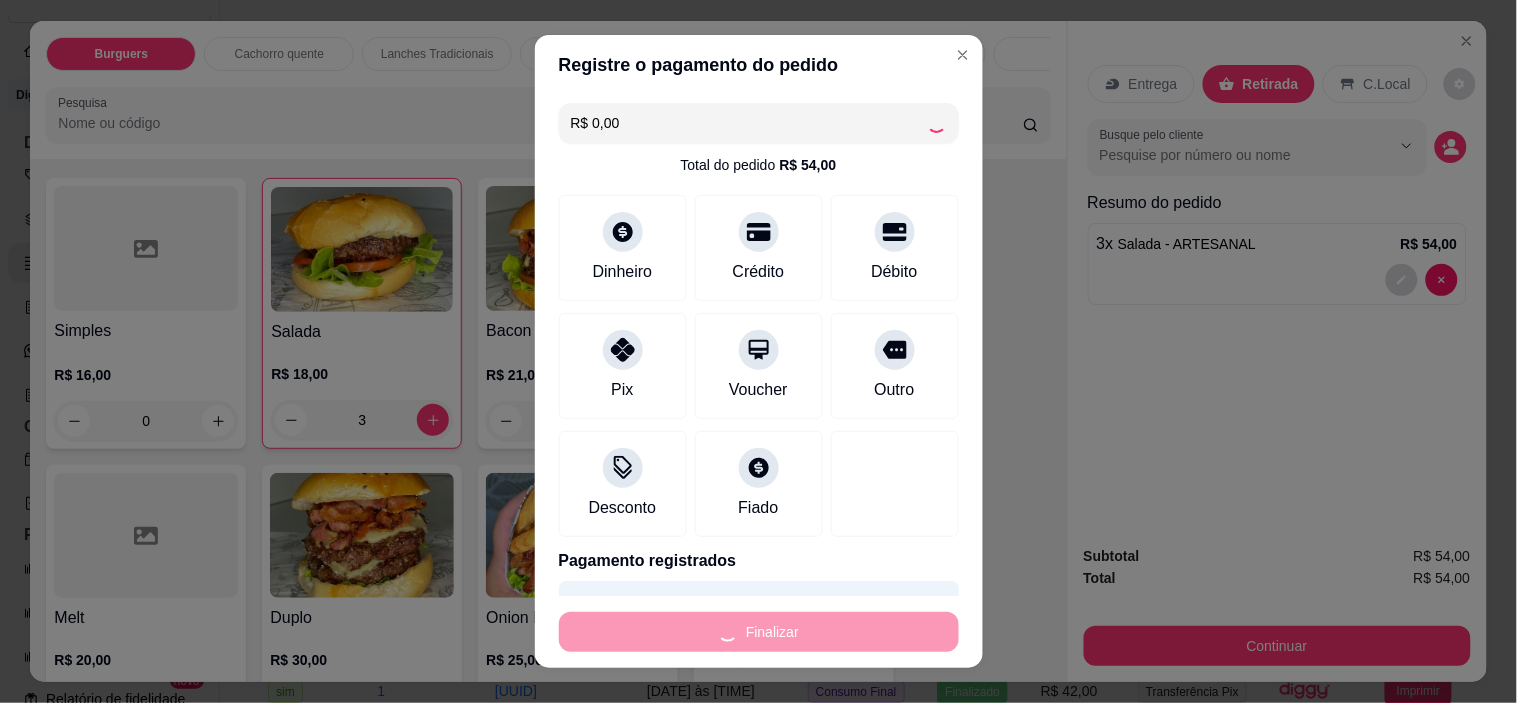 type on "0" 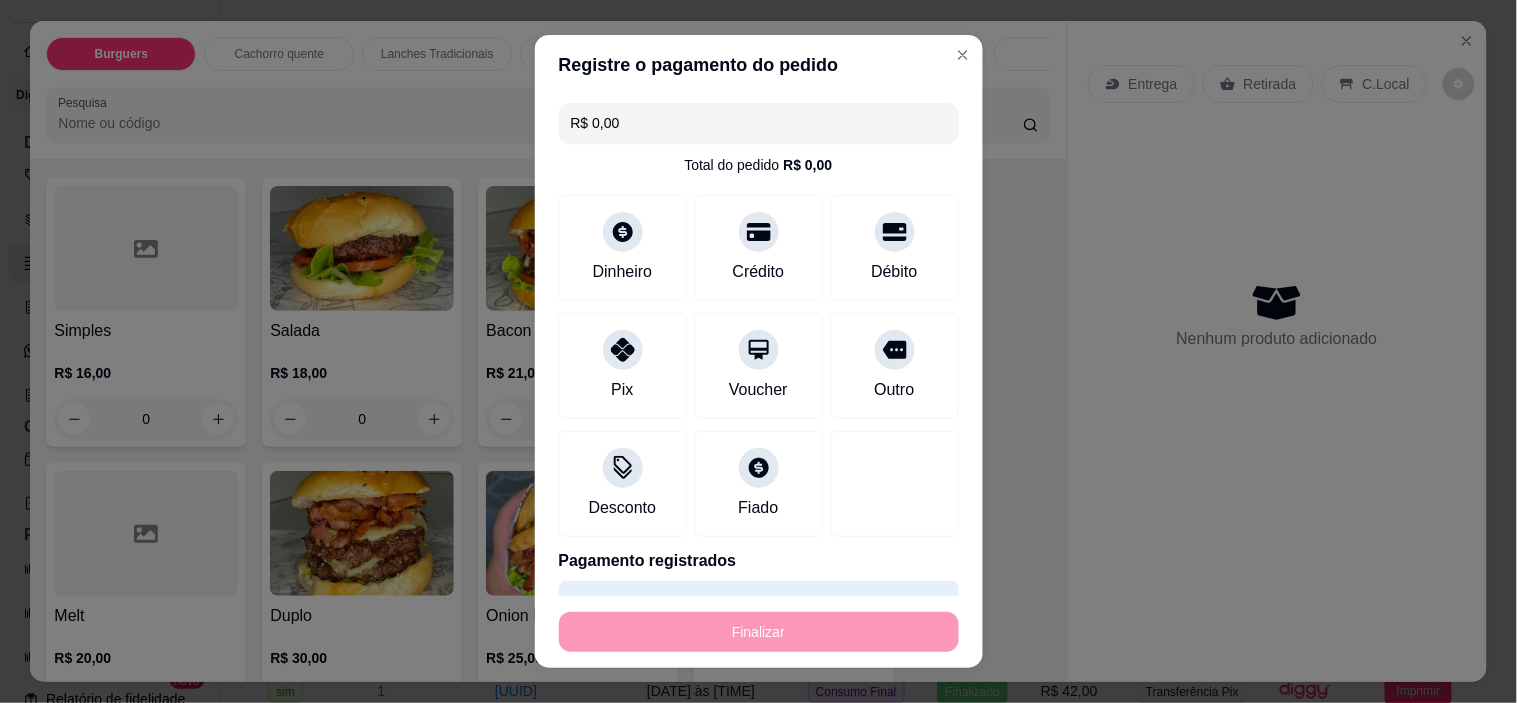 type on "-R$ 54,00" 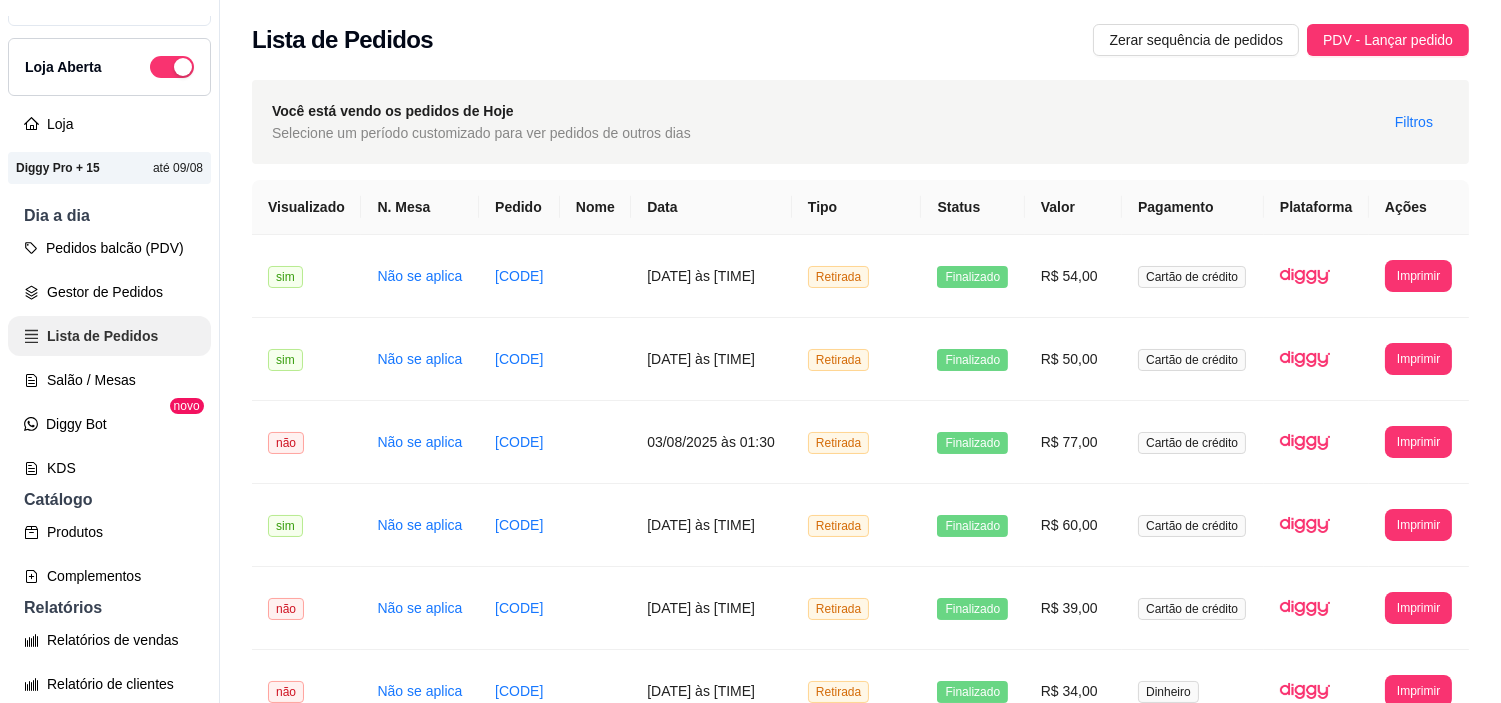 scroll, scrollTop: 0, scrollLeft: 0, axis: both 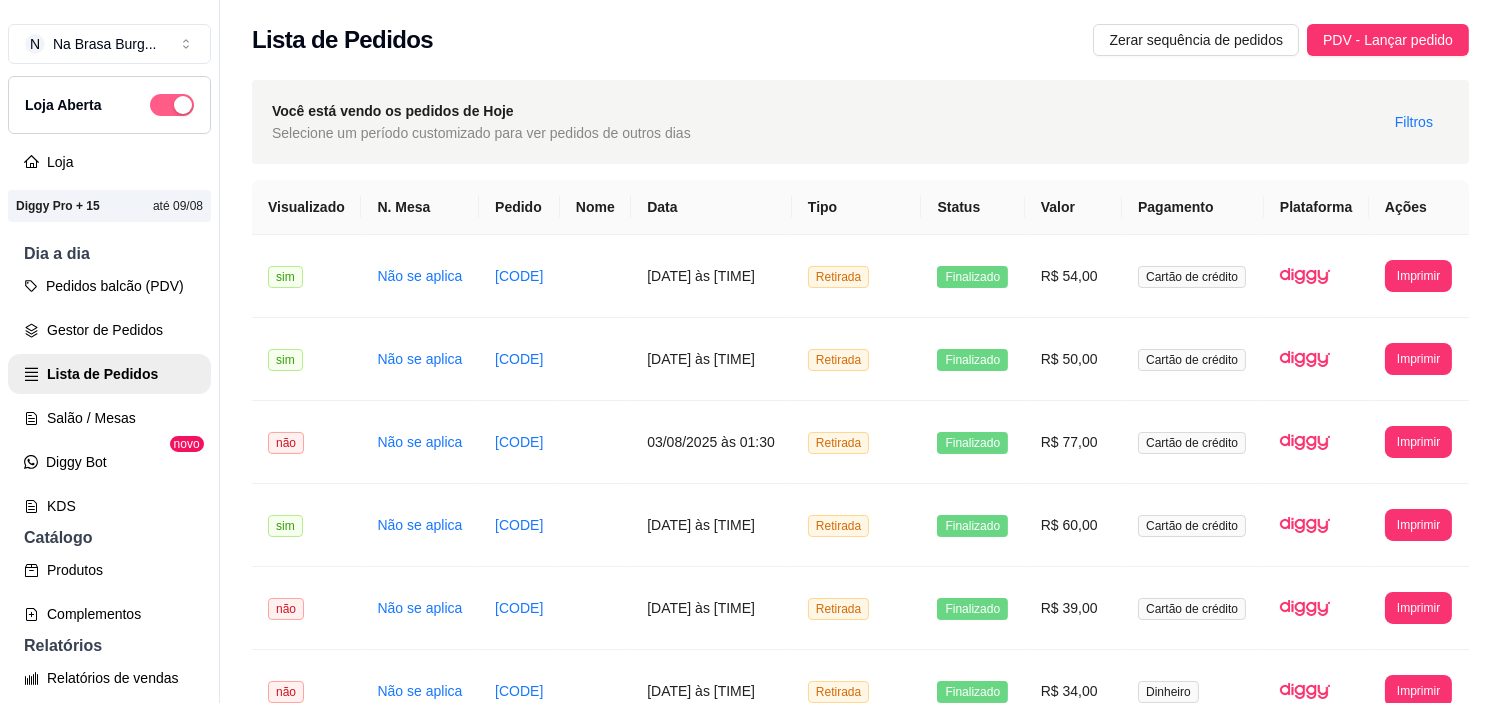click at bounding box center [183, 105] 